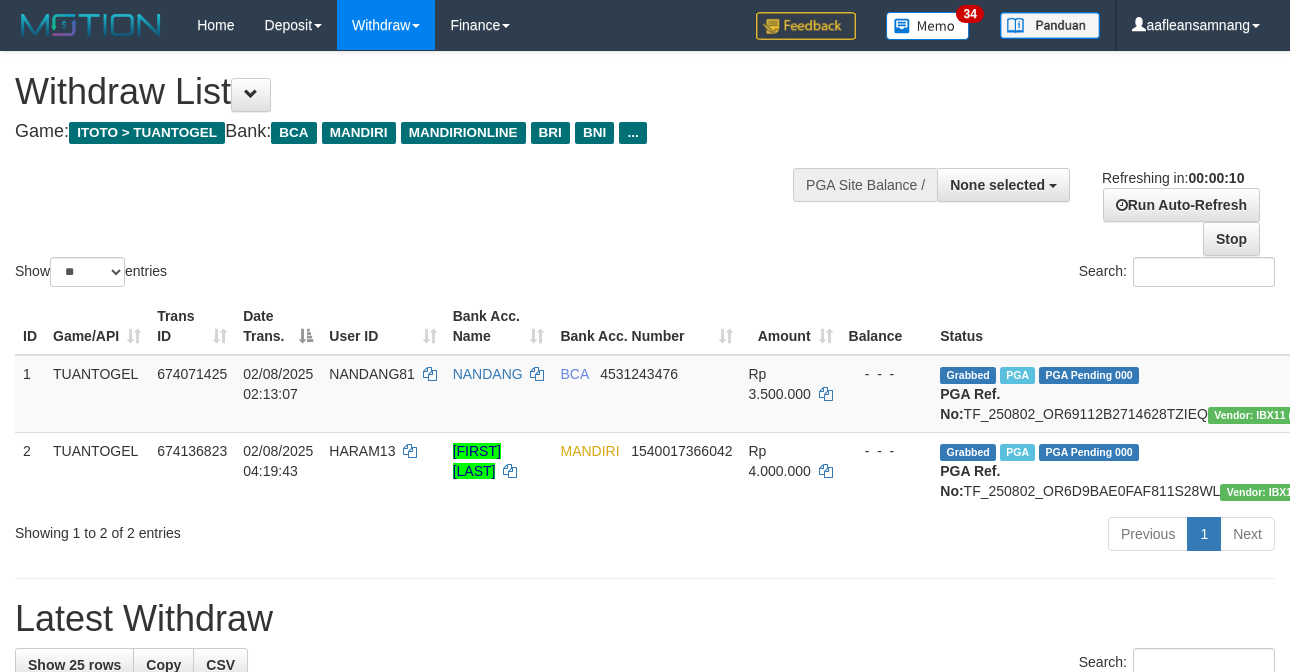 select 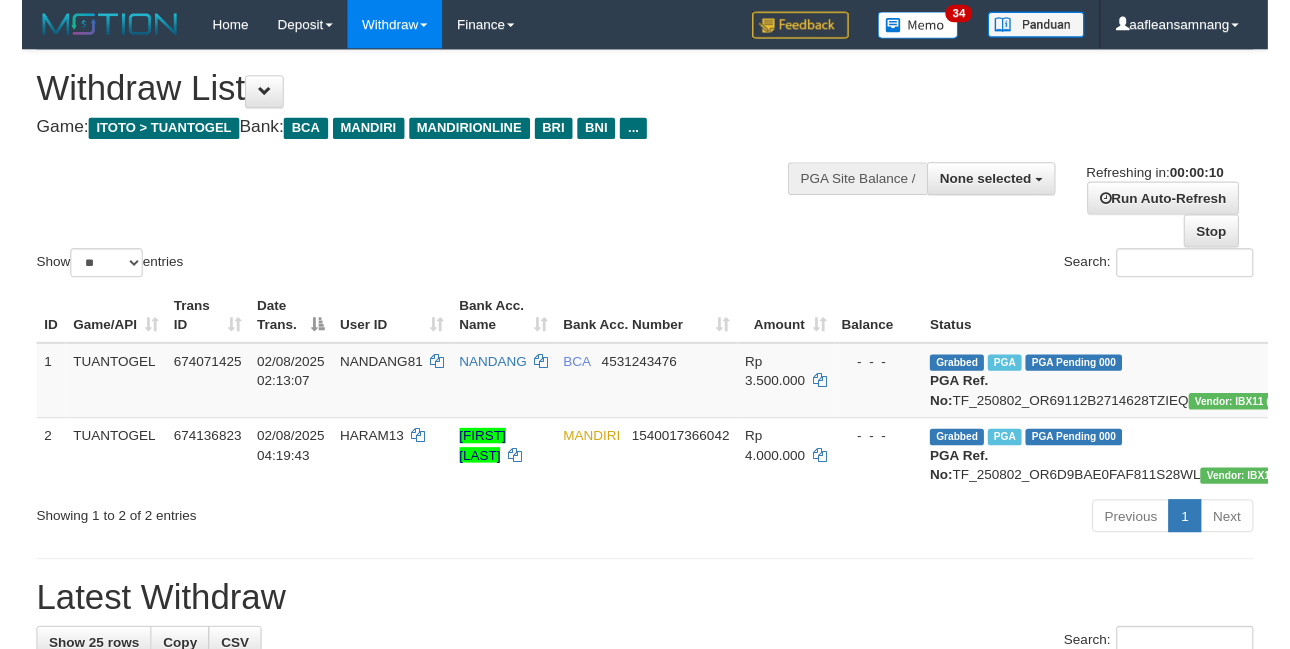 scroll, scrollTop: 0, scrollLeft: 0, axis: both 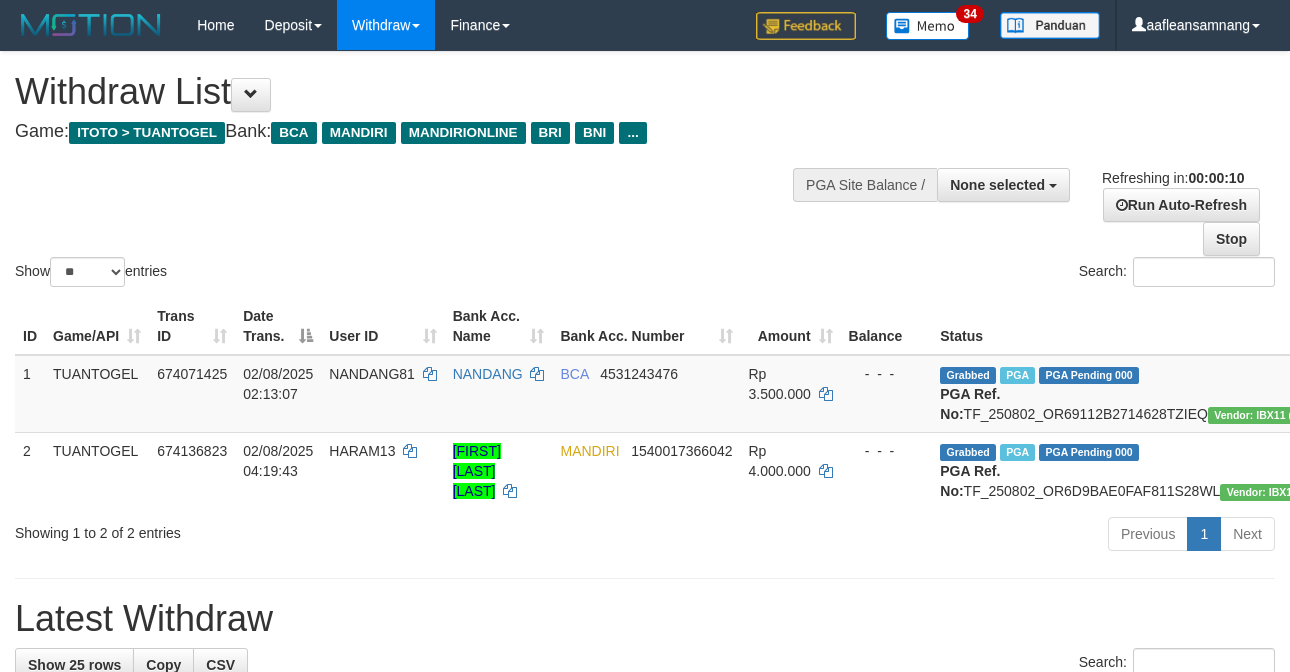 select 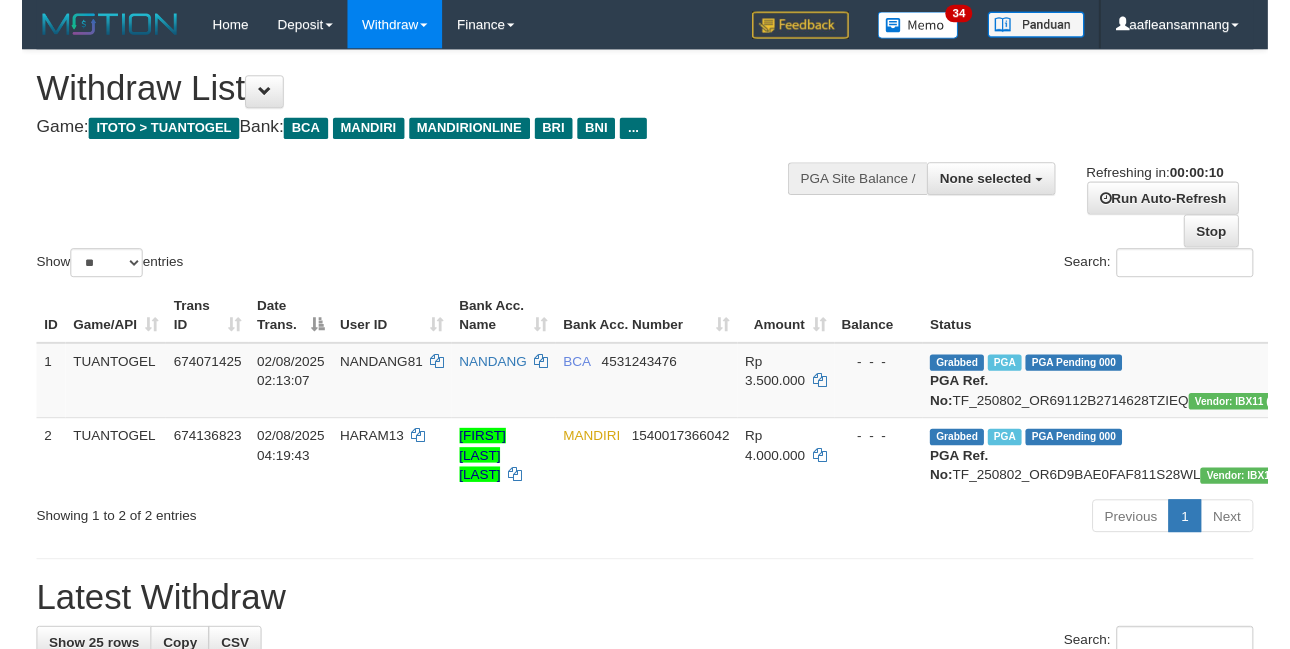 scroll, scrollTop: 0, scrollLeft: 0, axis: both 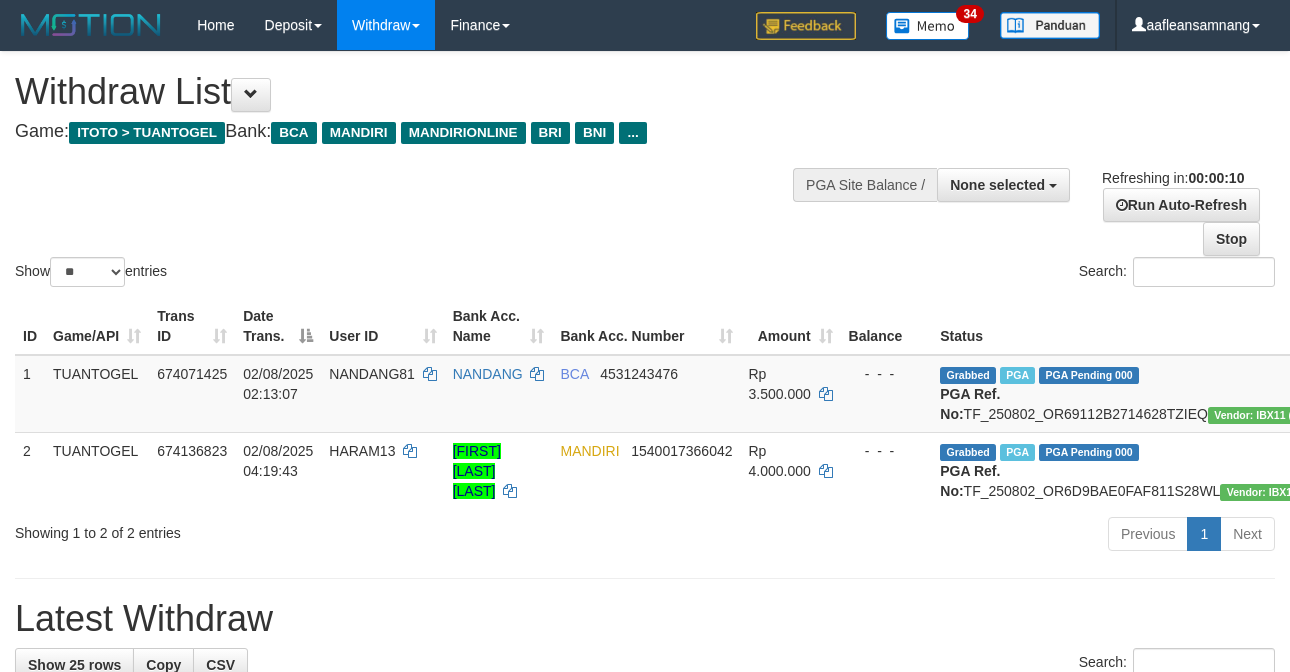 select 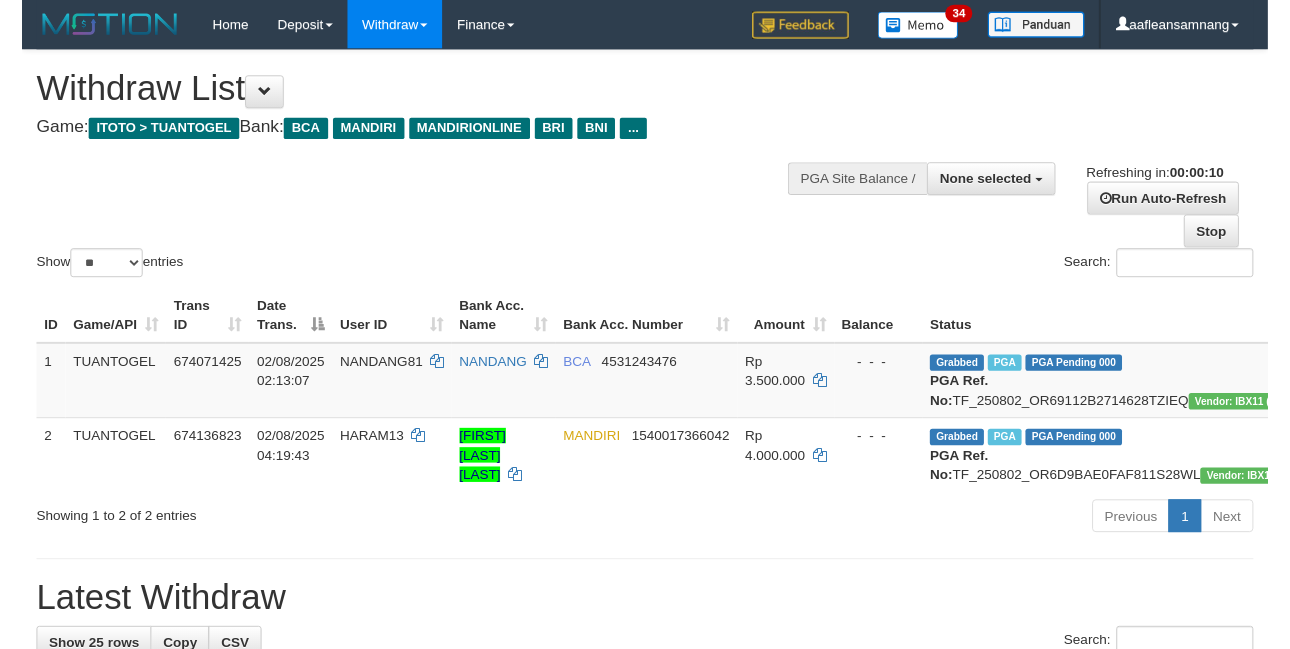 scroll, scrollTop: 0, scrollLeft: 0, axis: both 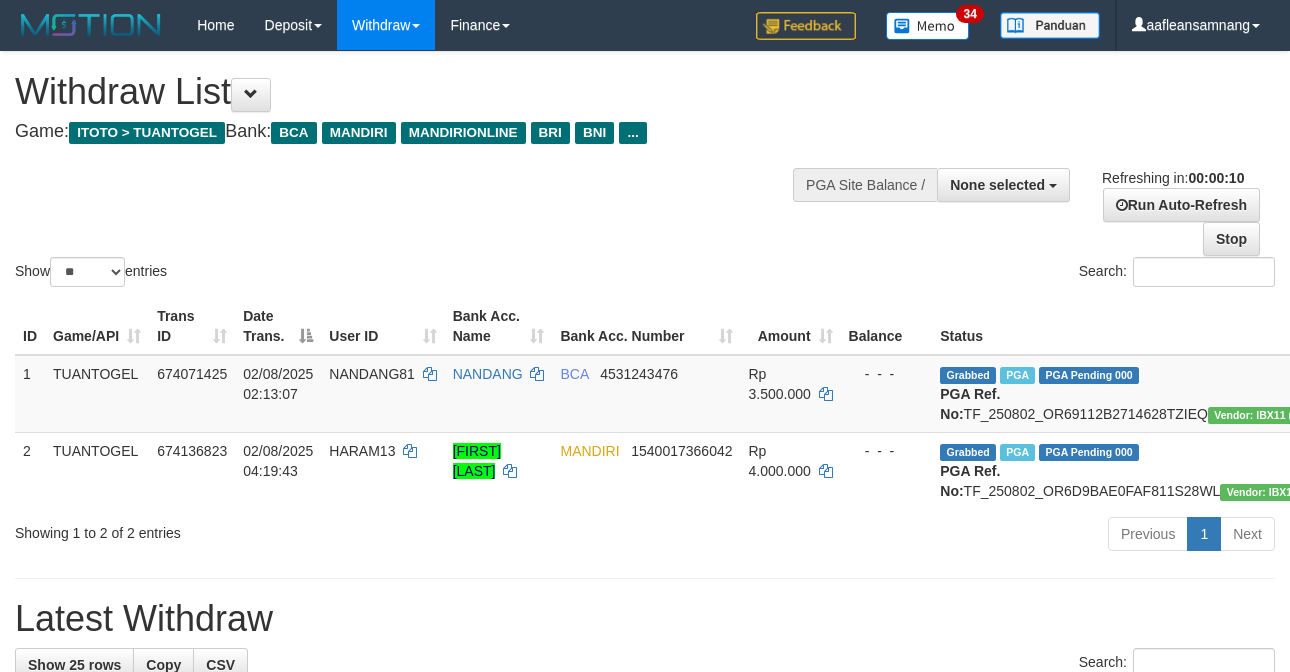 select 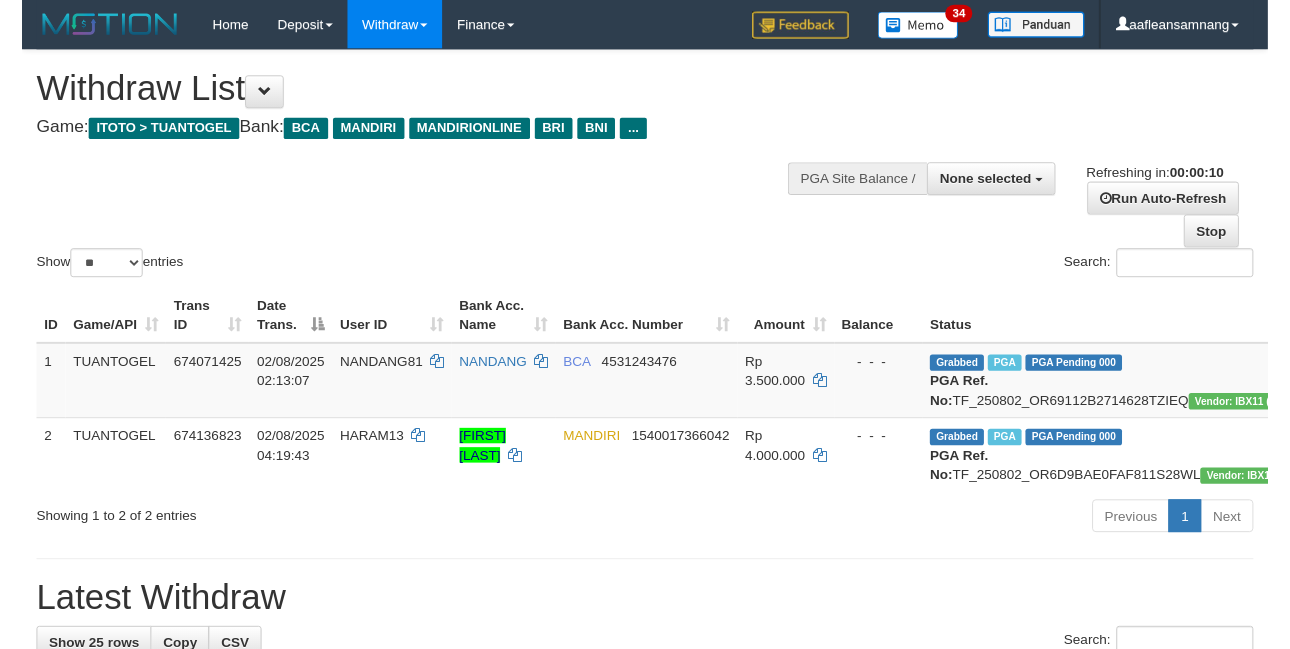 scroll, scrollTop: 0, scrollLeft: 0, axis: both 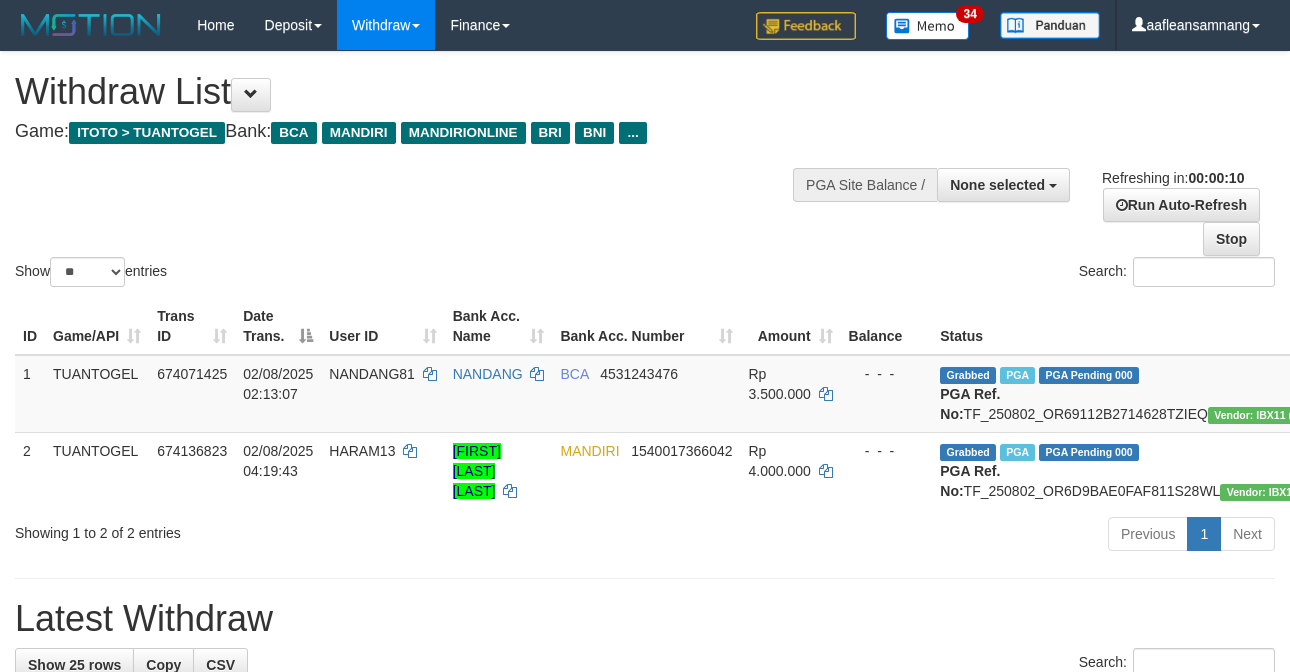 select 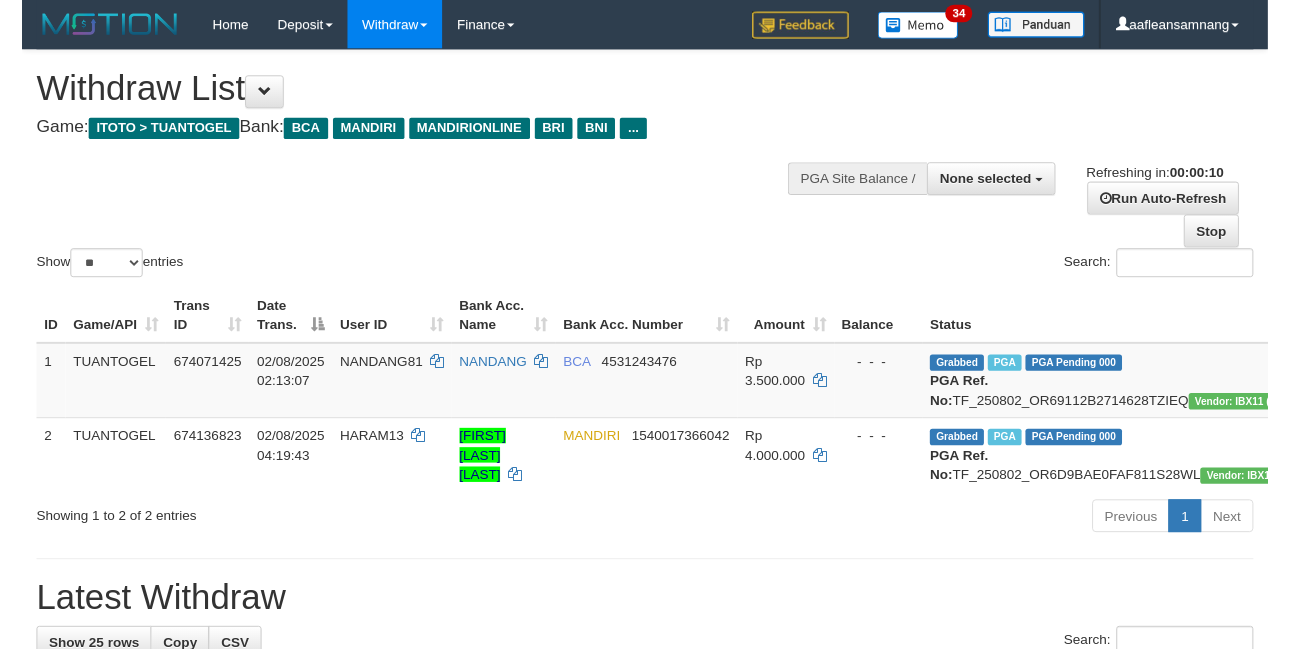 scroll, scrollTop: 0, scrollLeft: 0, axis: both 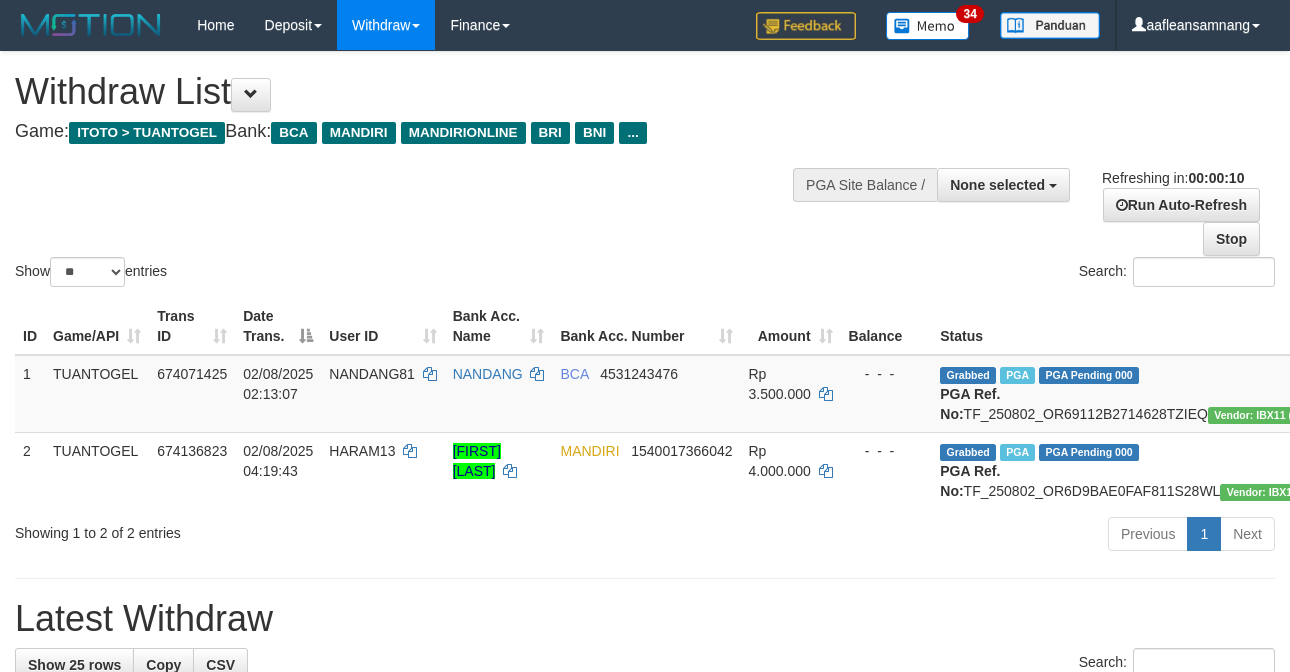 select 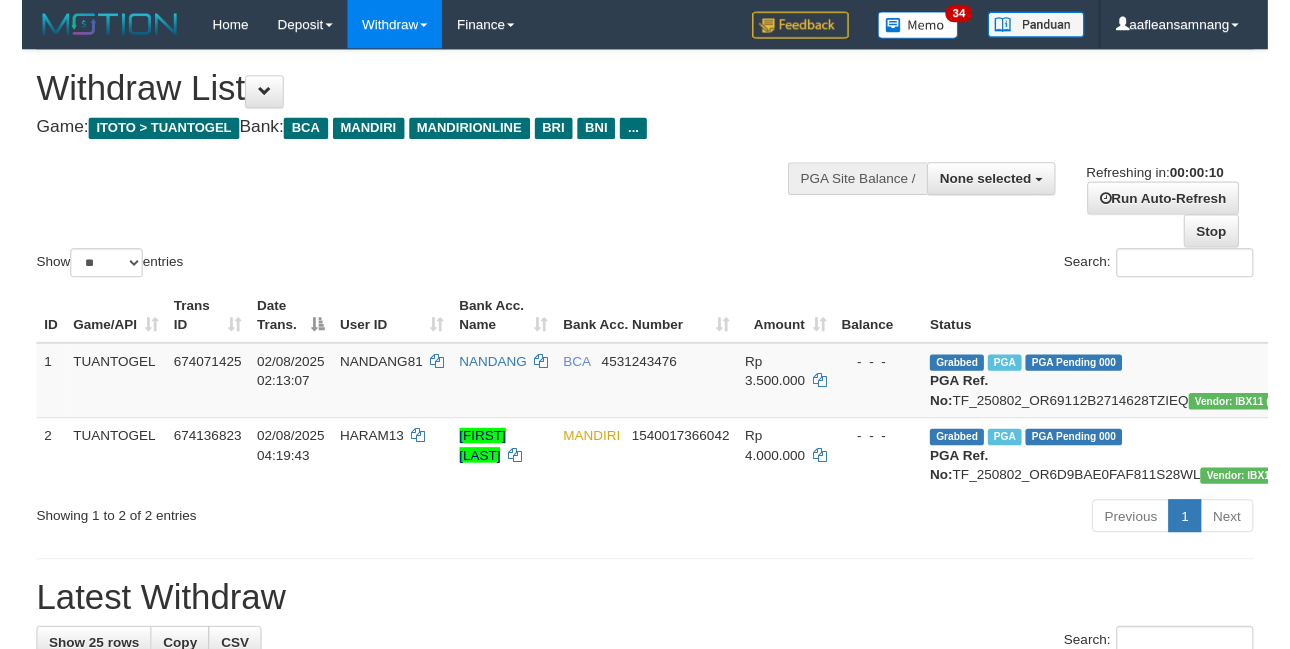scroll, scrollTop: 0, scrollLeft: 0, axis: both 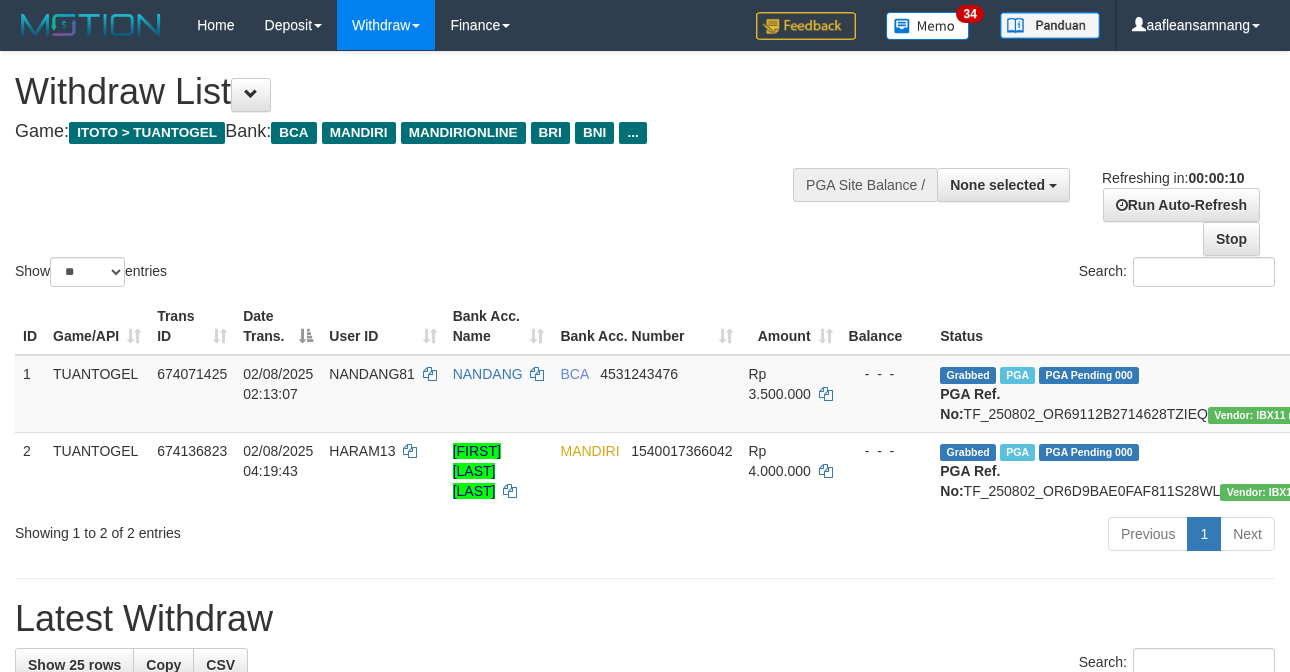 select 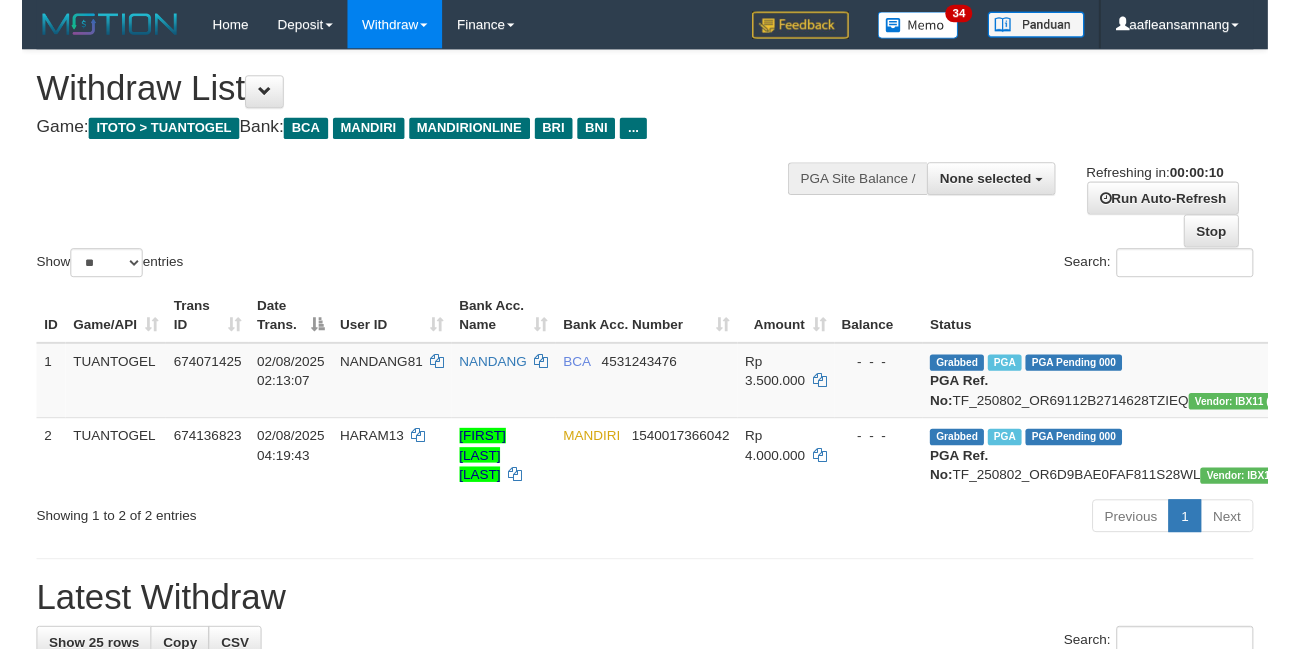 scroll, scrollTop: 0, scrollLeft: 0, axis: both 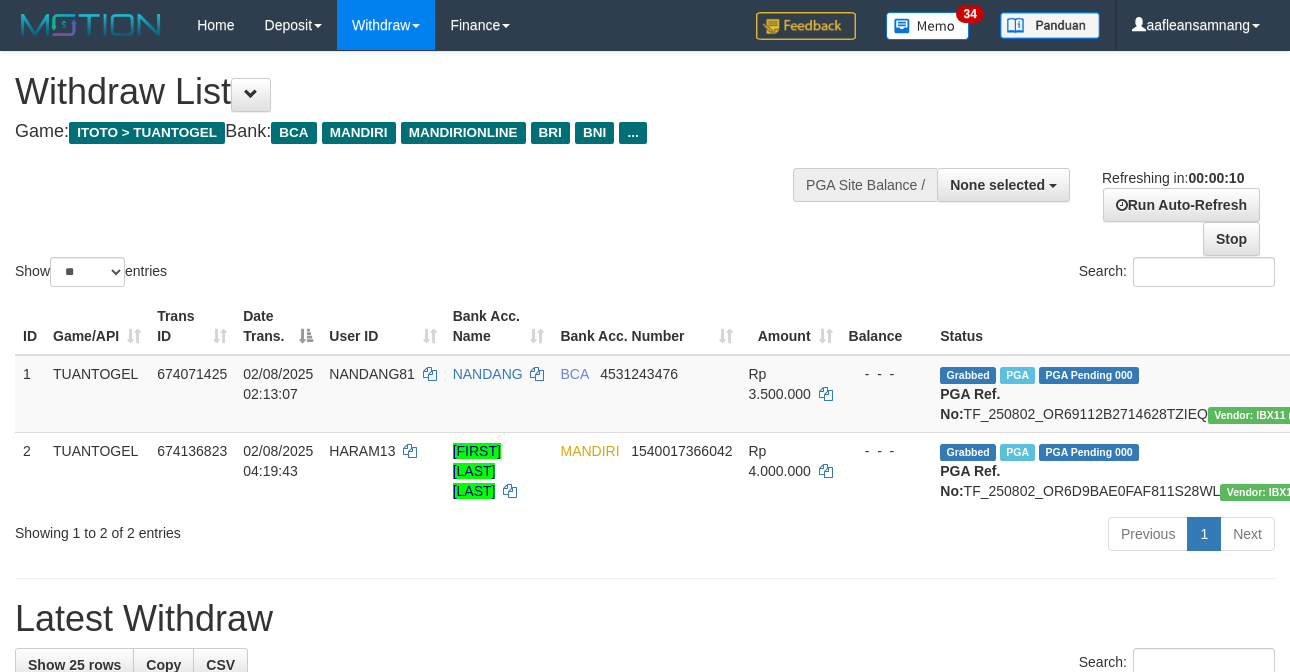 select 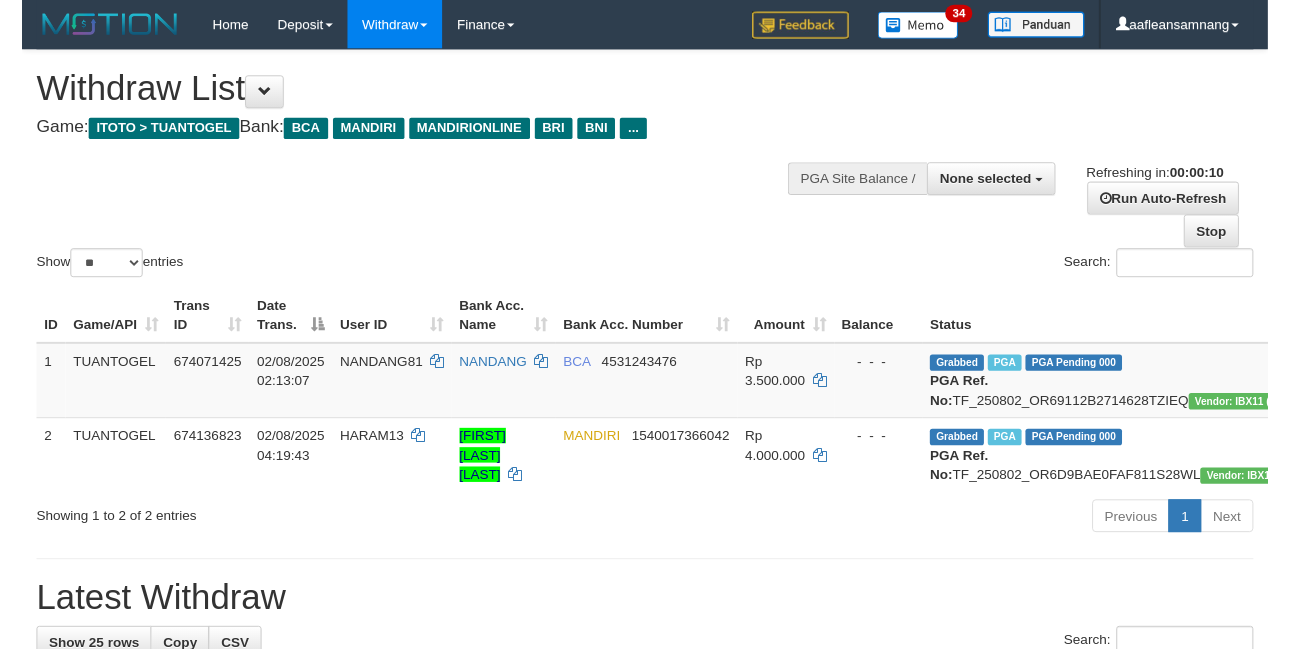 scroll, scrollTop: 0, scrollLeft: 0, axis: both 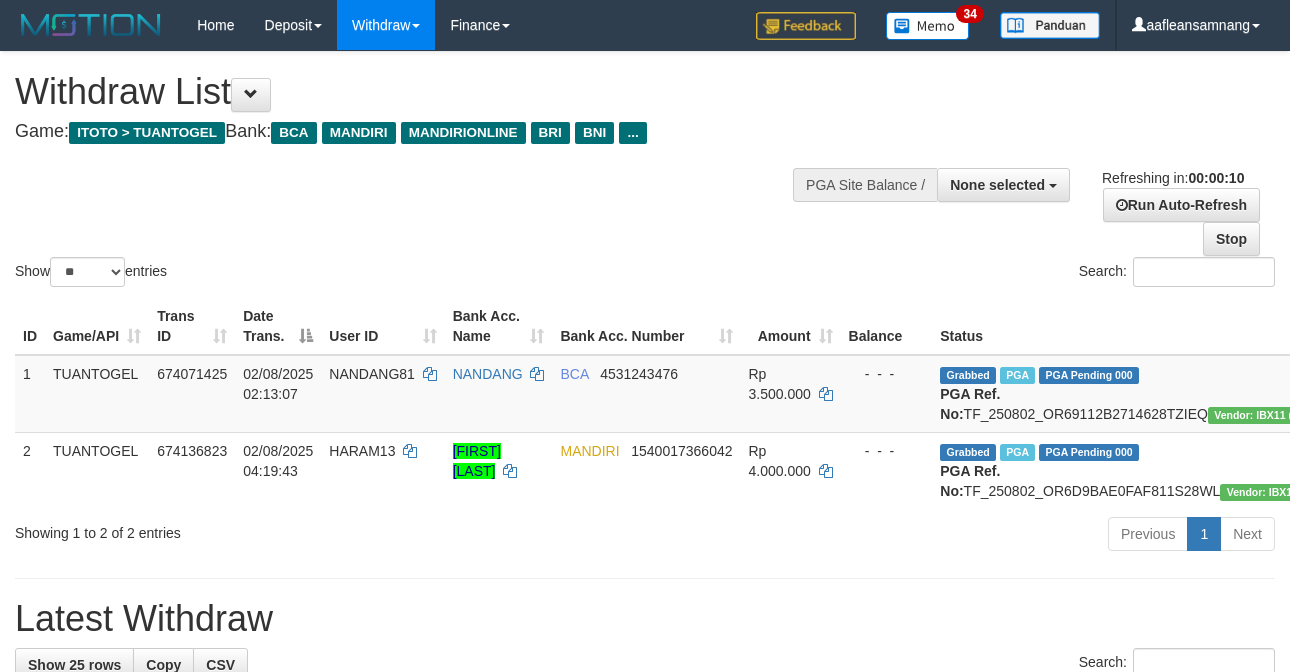 select 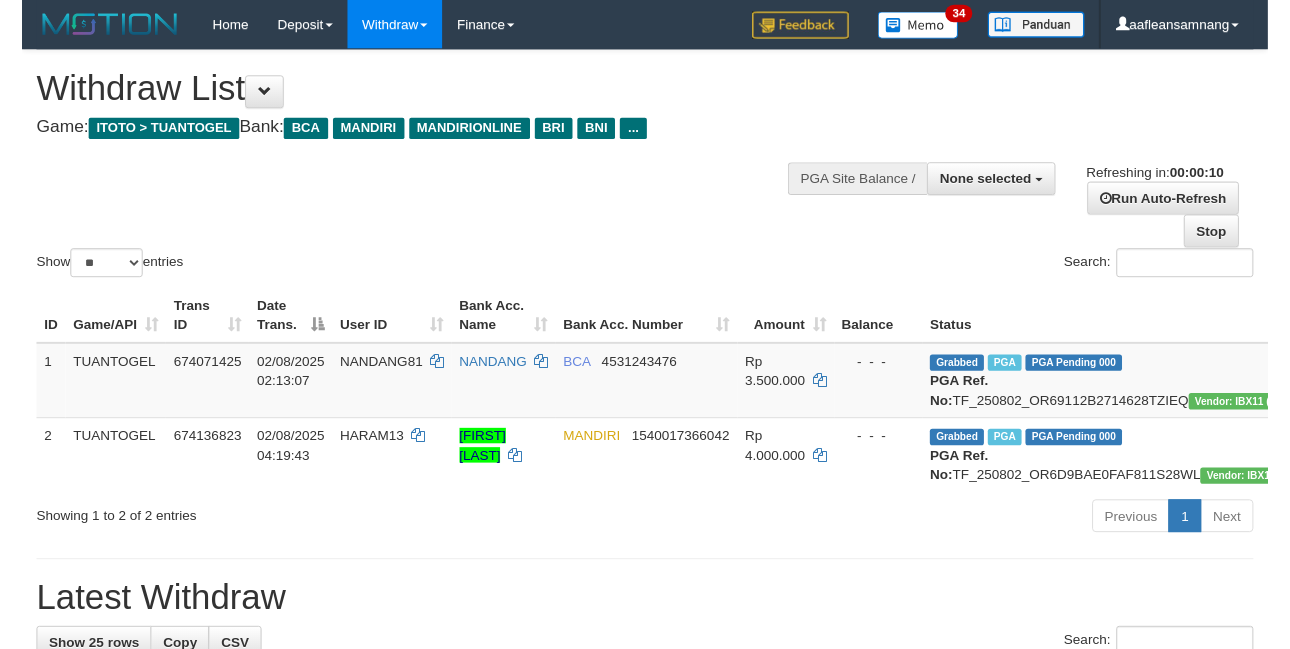 scroll, scrollTop: 0, scrollLeft: 0, axis: both 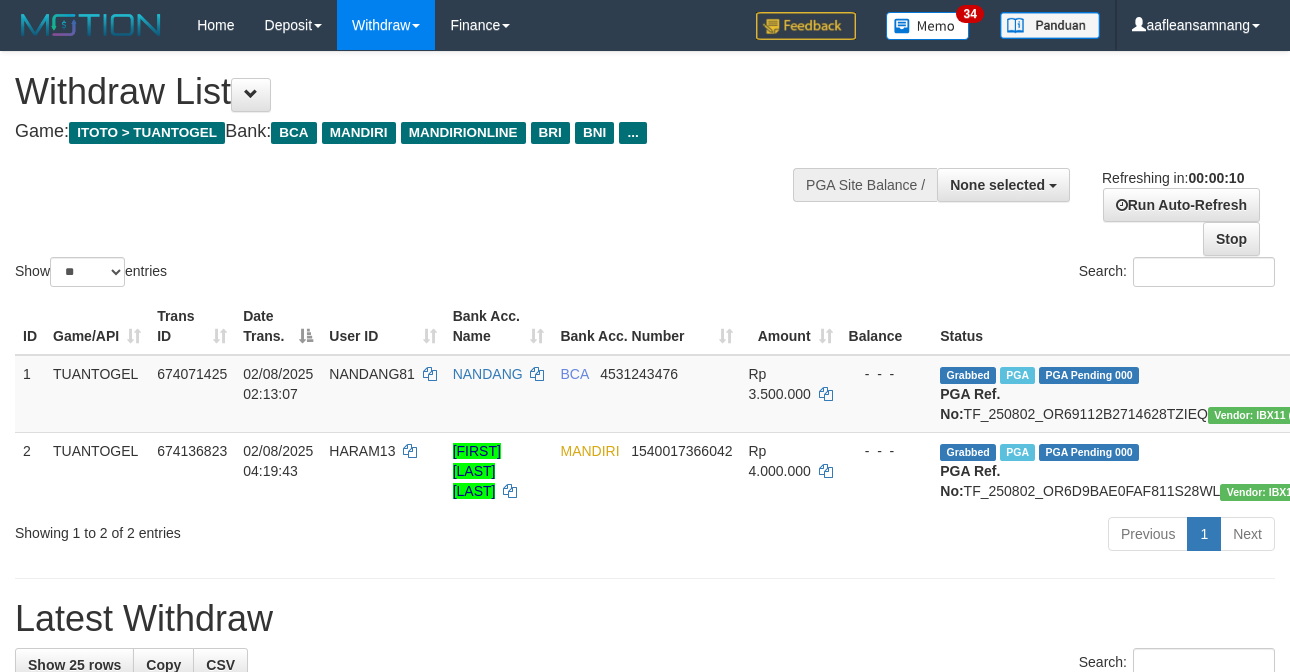 select 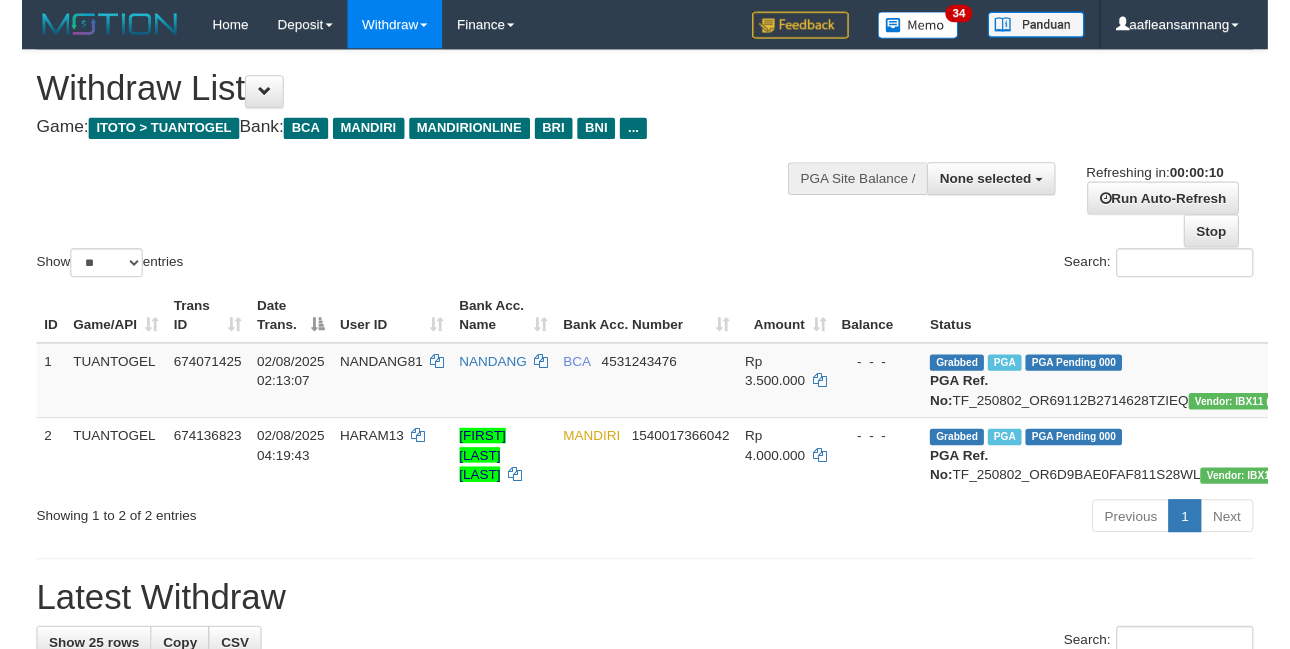 scroll, scrollTop: 0, scrollLeft: 0, axis: both 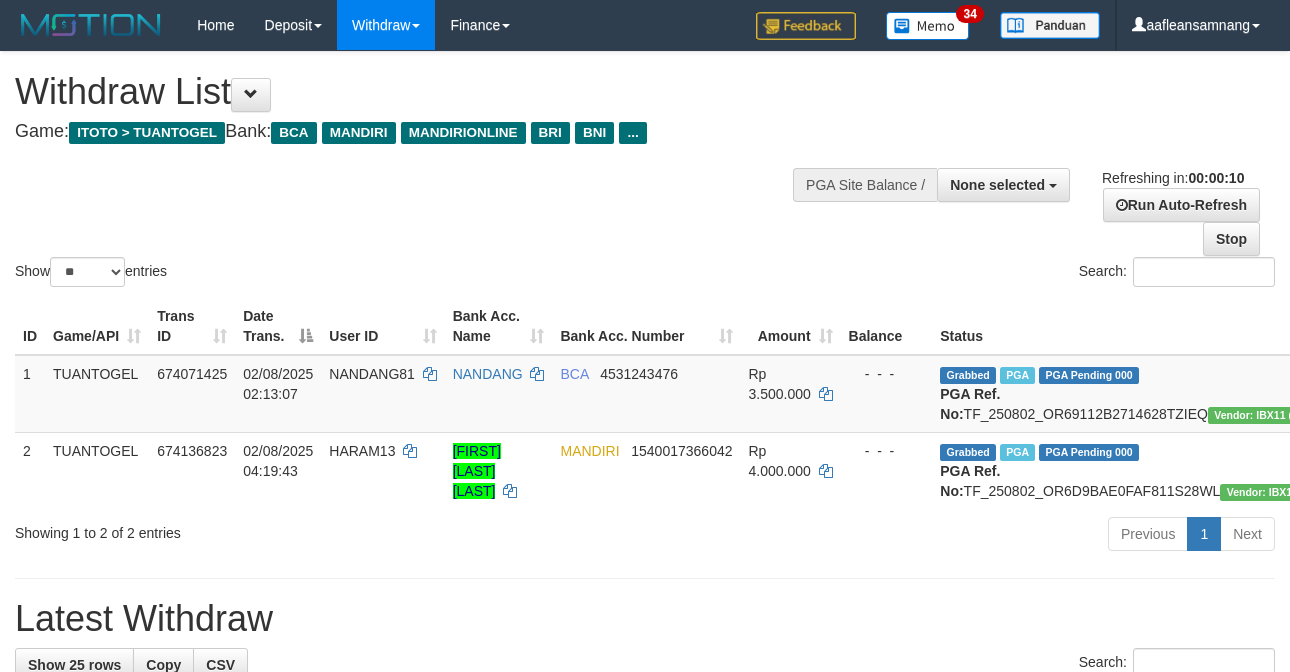 select 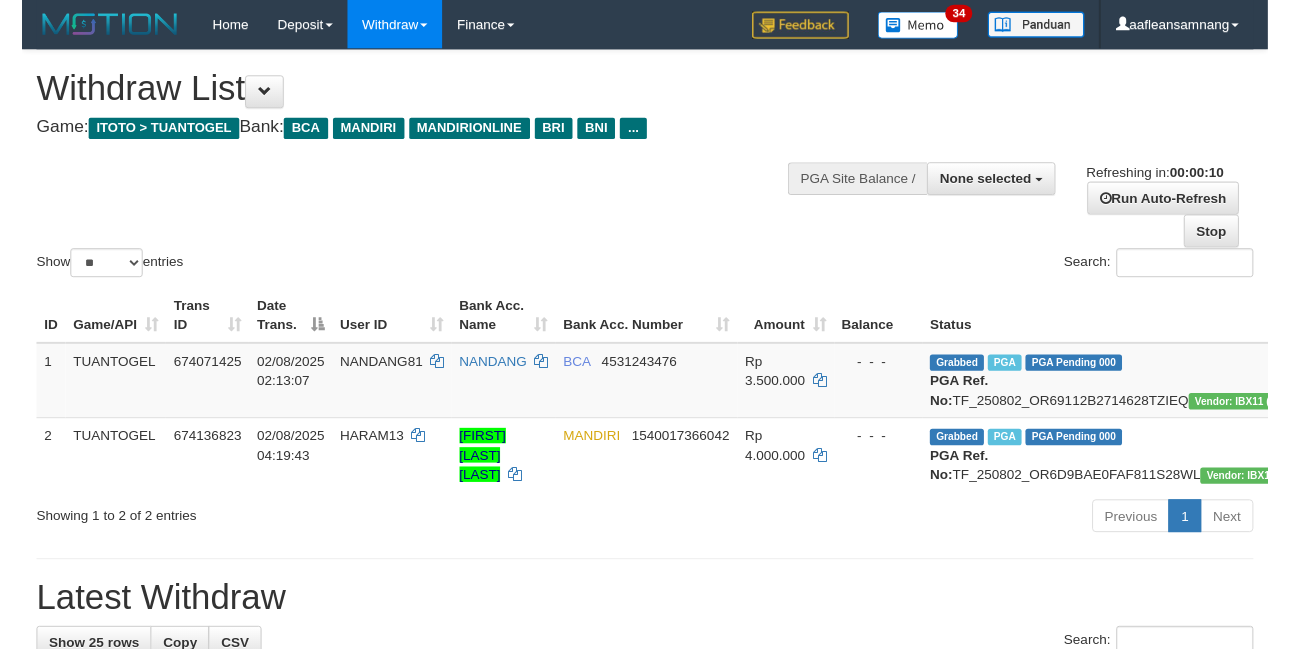 scroll, scrollTop: 0, scrollLeft: 0, axis: both 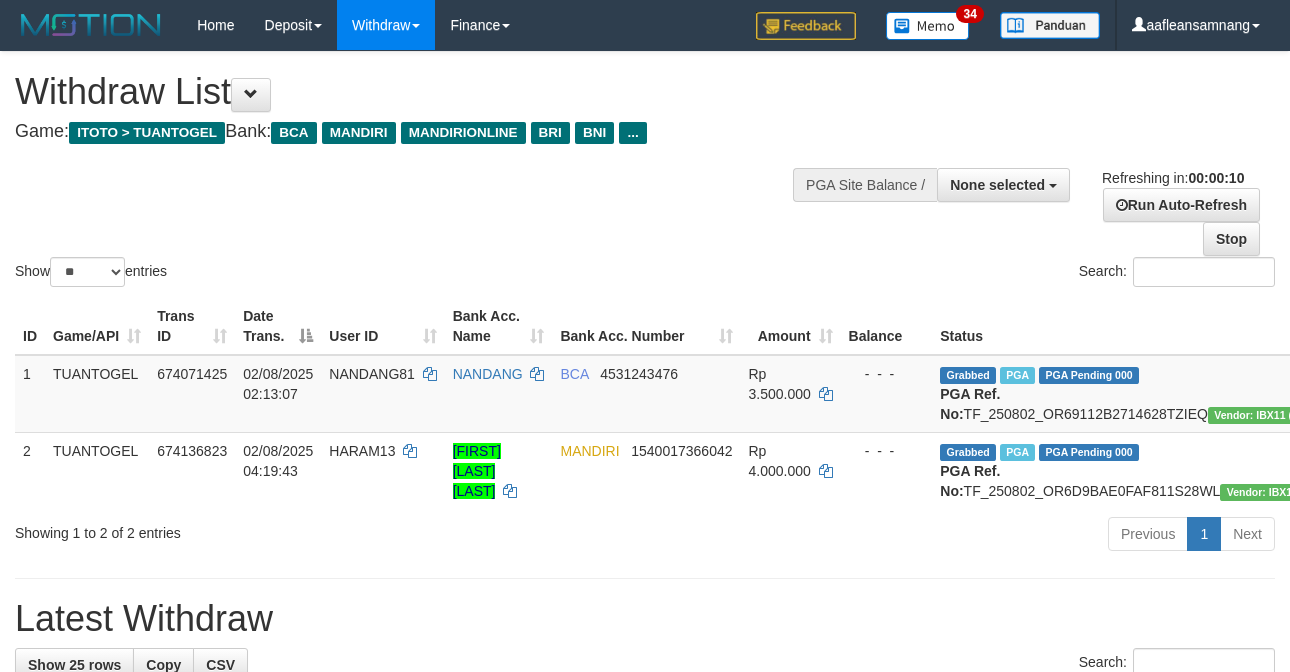 select 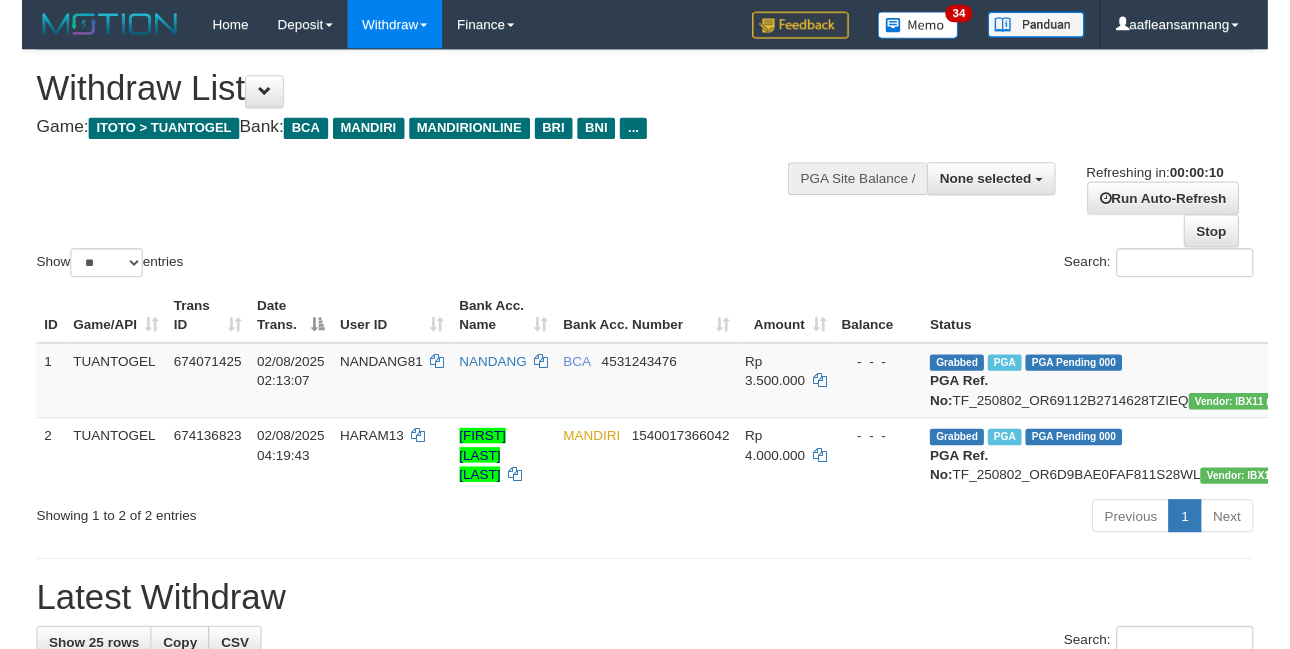 scroll, scrollTop: 0, scrollLeft: 0, axis: both 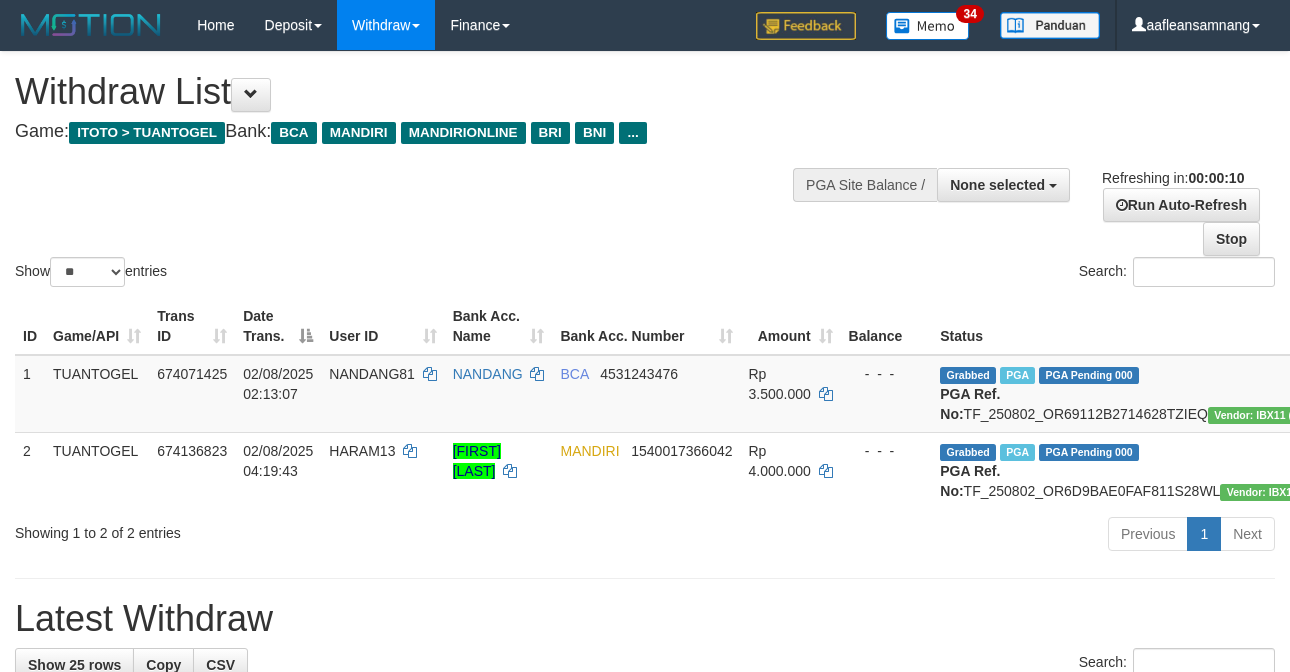 select 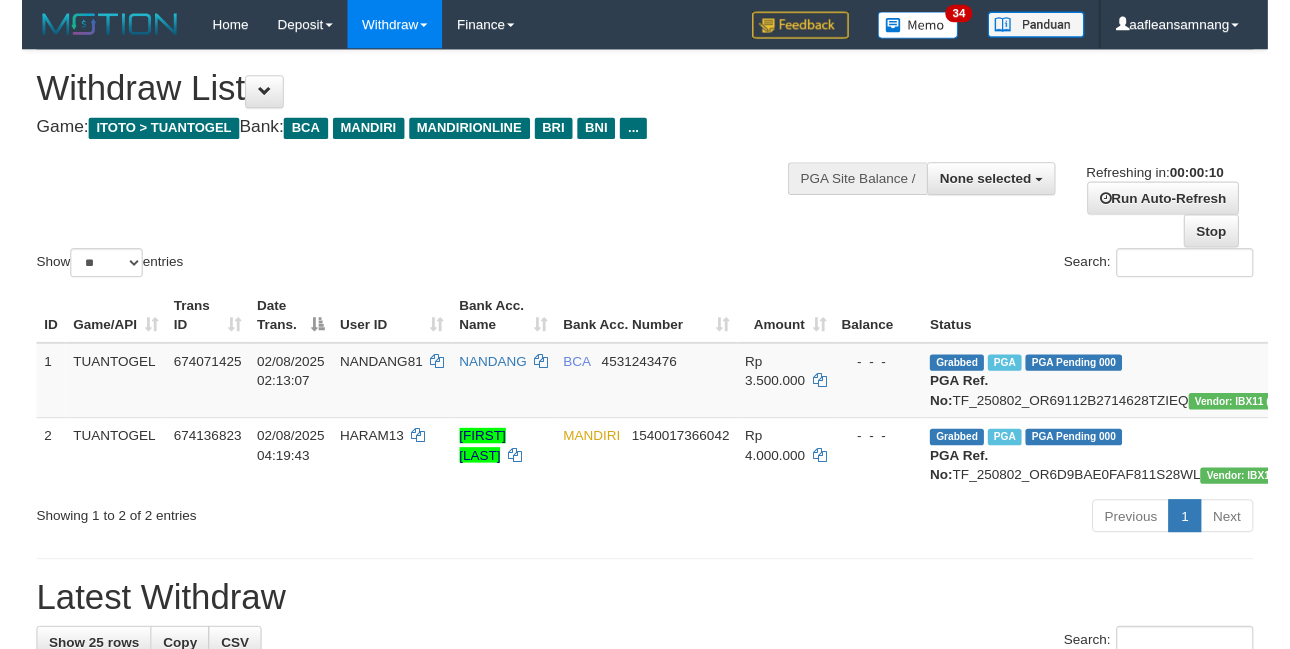 scroll, scrollTop: 0, scrollLeft: 0, axis: both 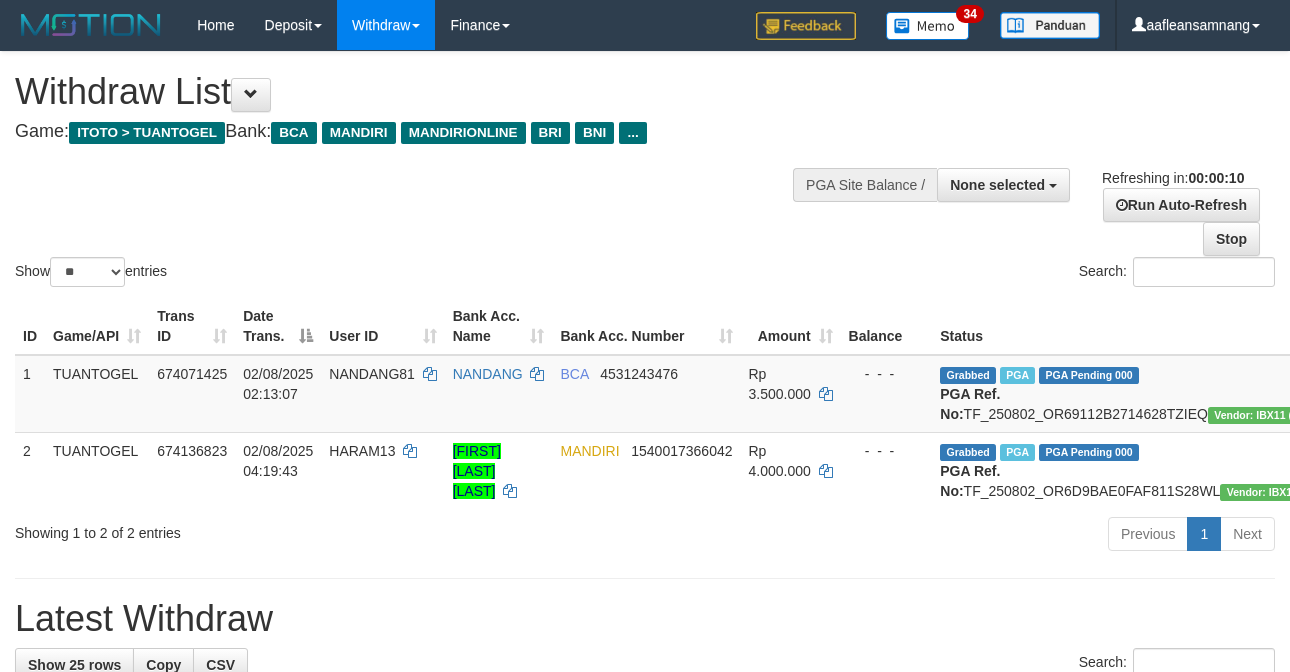 select 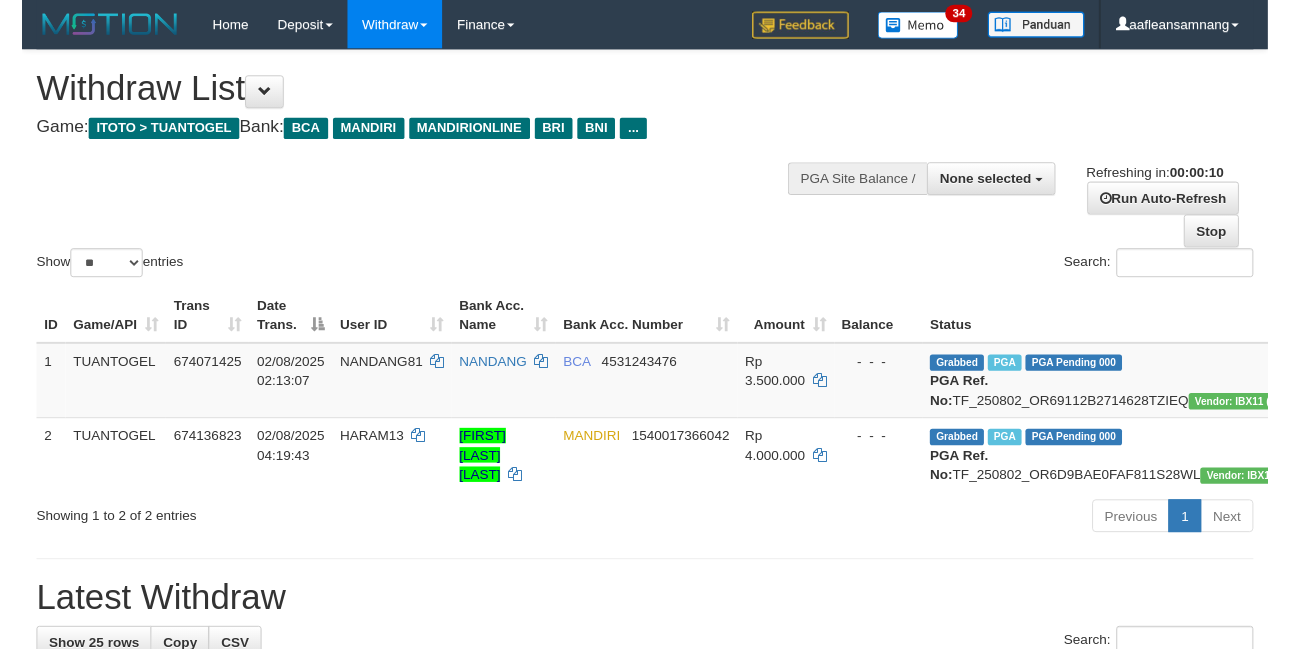 scroll, scrollTop: 0, scrollLeft: 0, axis: both 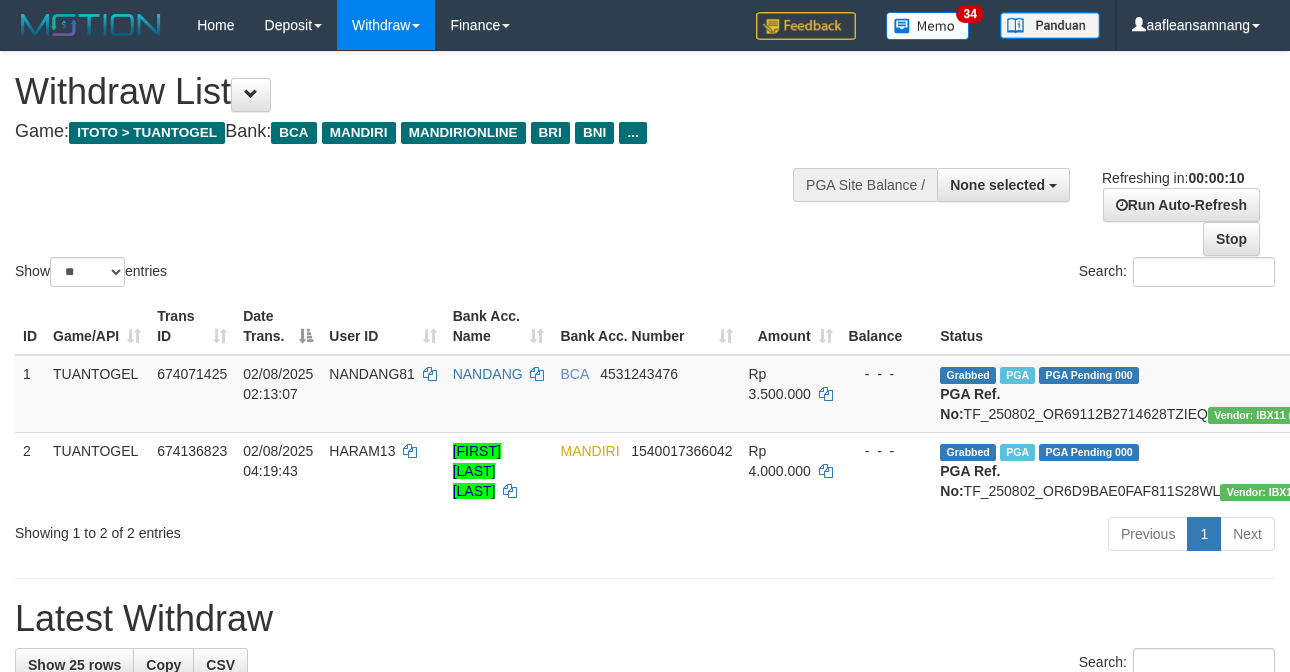 select 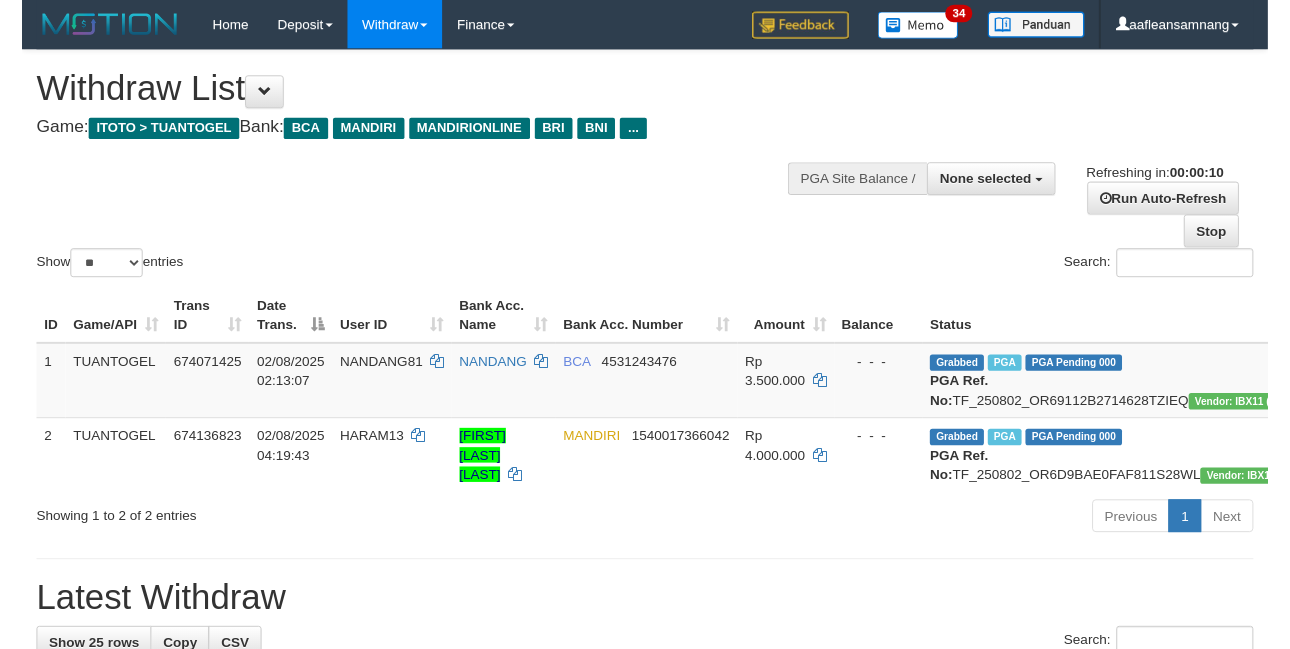 scroll, scrollTop: 0, scrollLeft: 0, axis: both 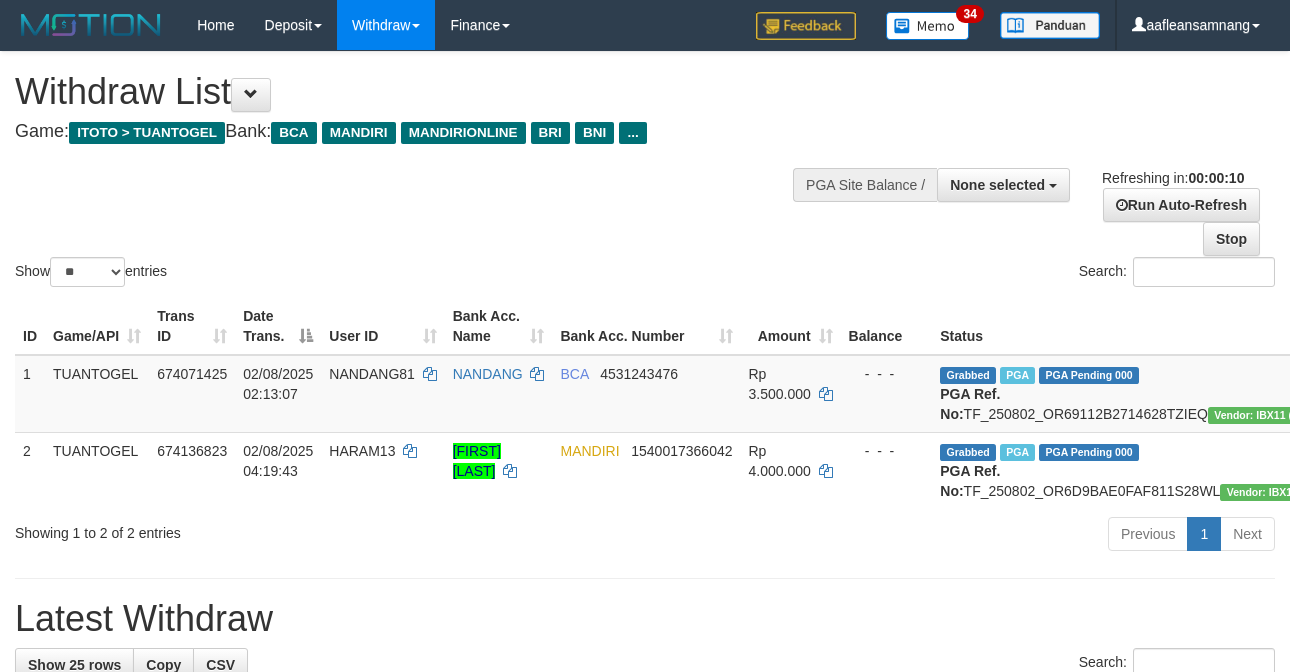 select 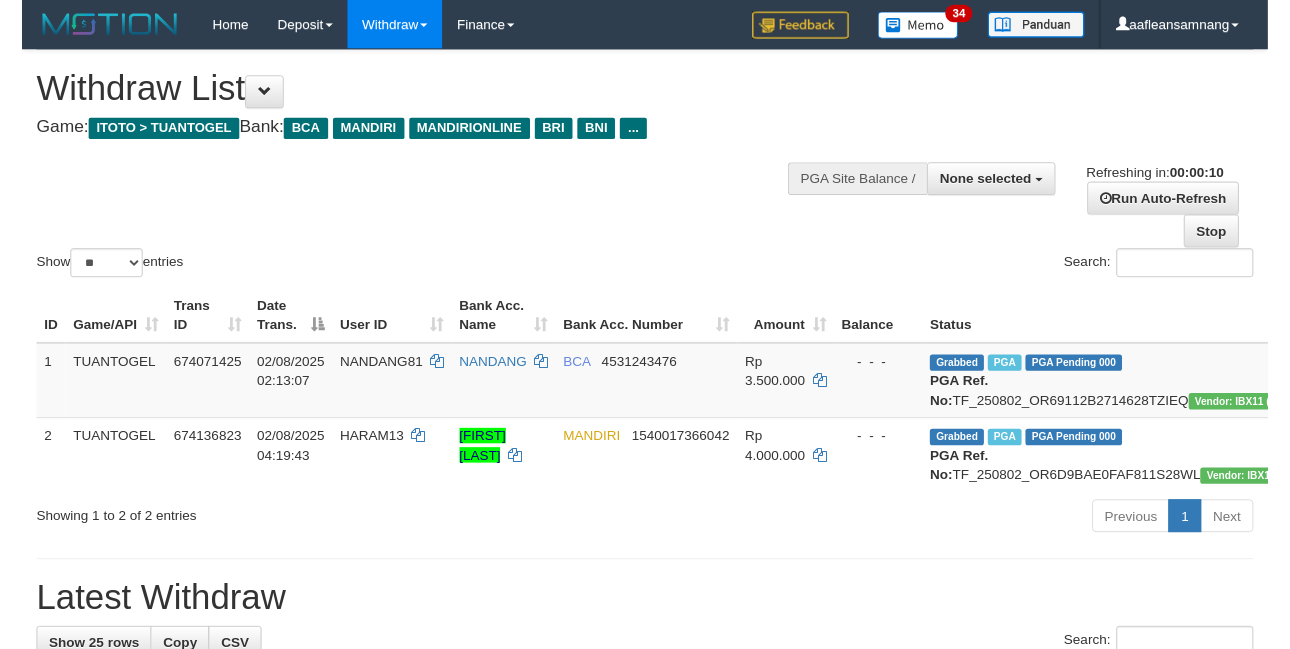 scroll, scrollTop: 0, scrollLeft: 0, axis: both 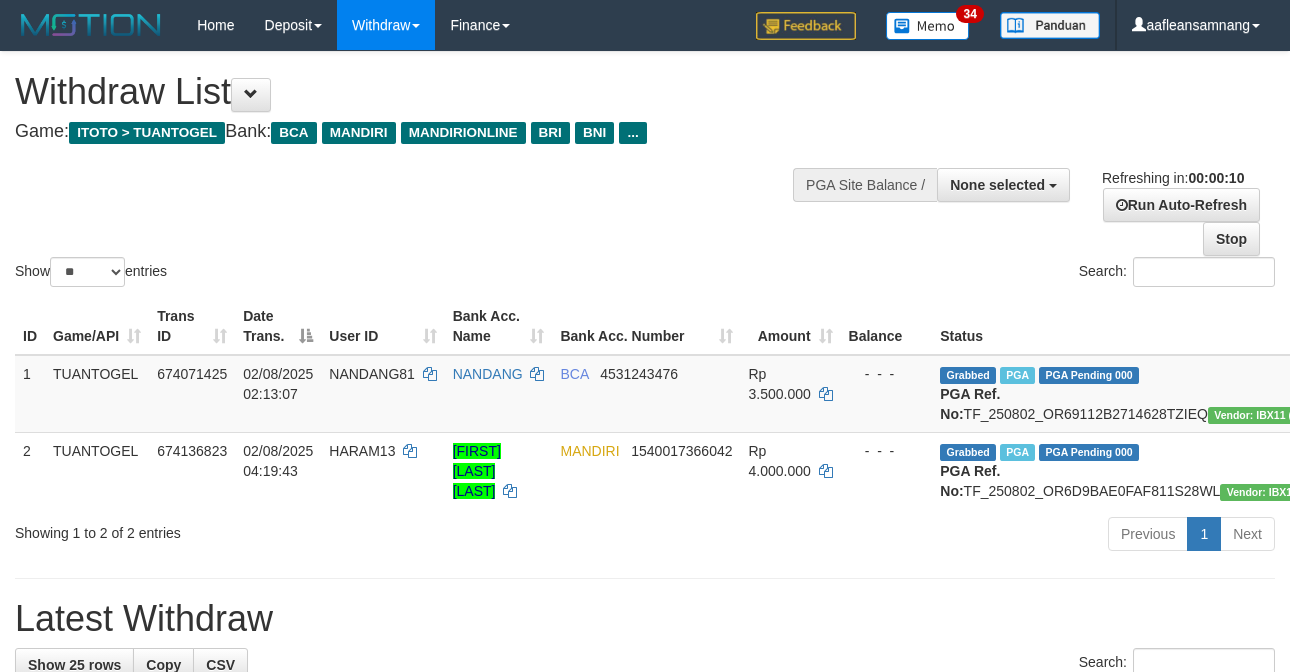select 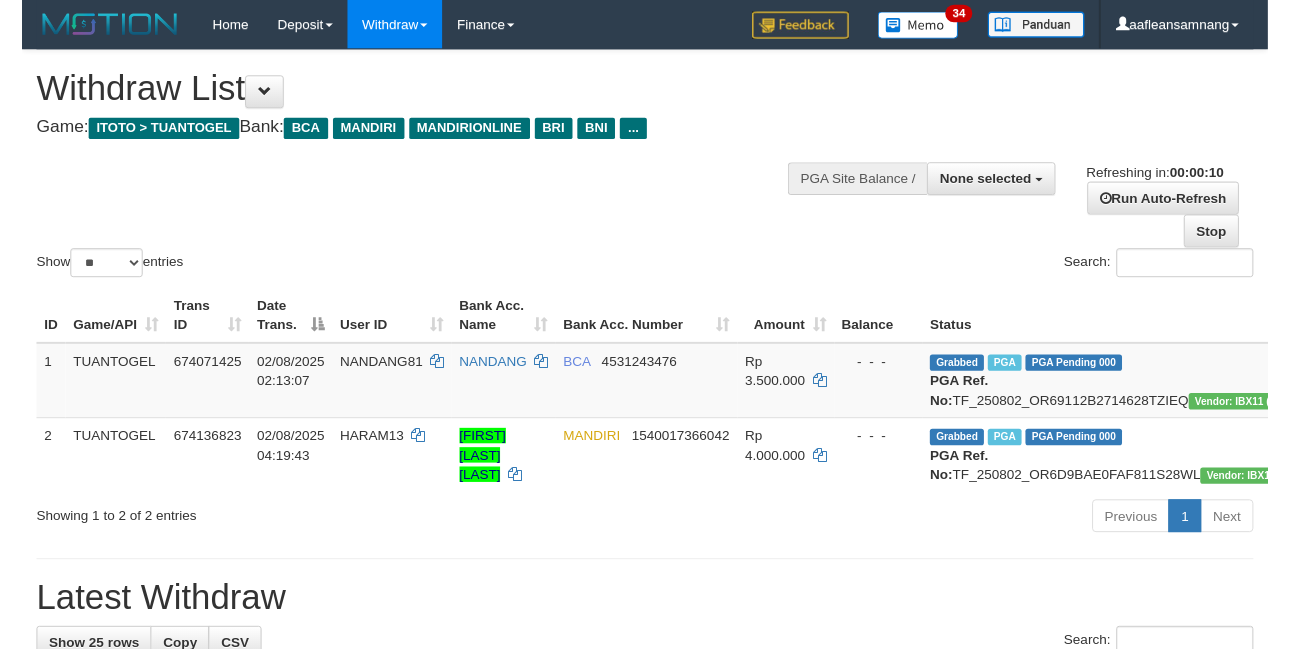 scroll, scrollTop: 0, scrollLeft: 0, axis: both 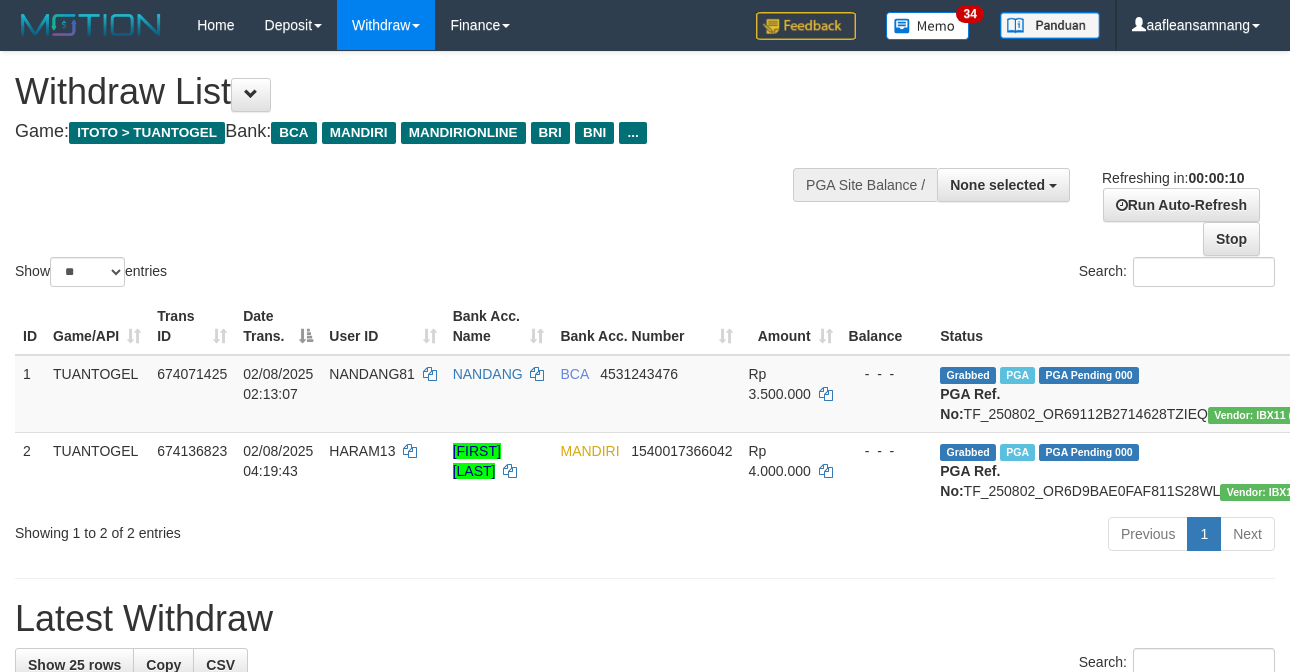 select 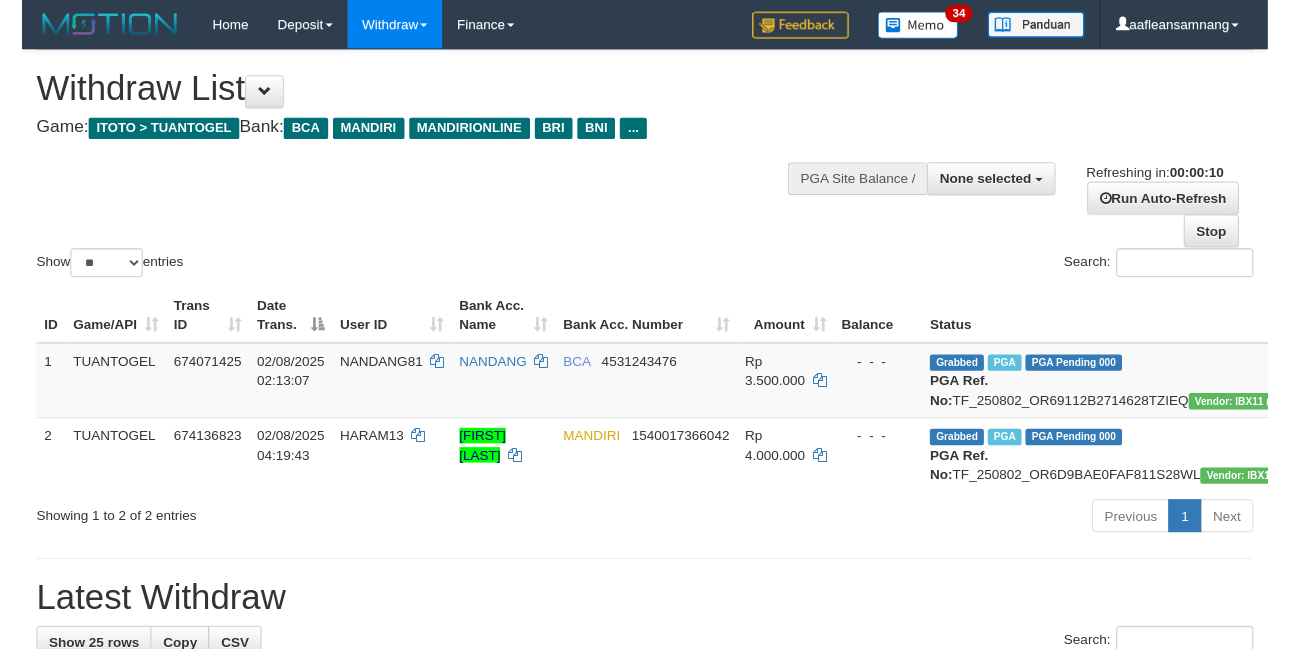 scroll, scrollTop: 0, scrollLeft: 0, axis: both 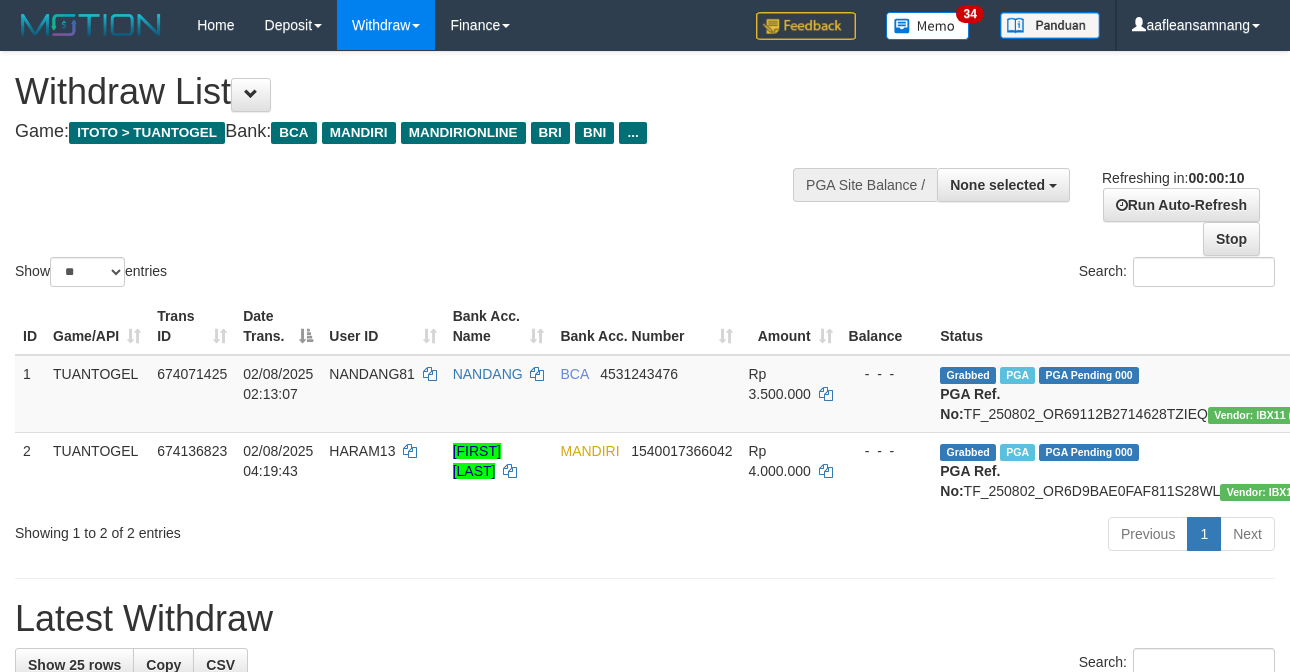 select 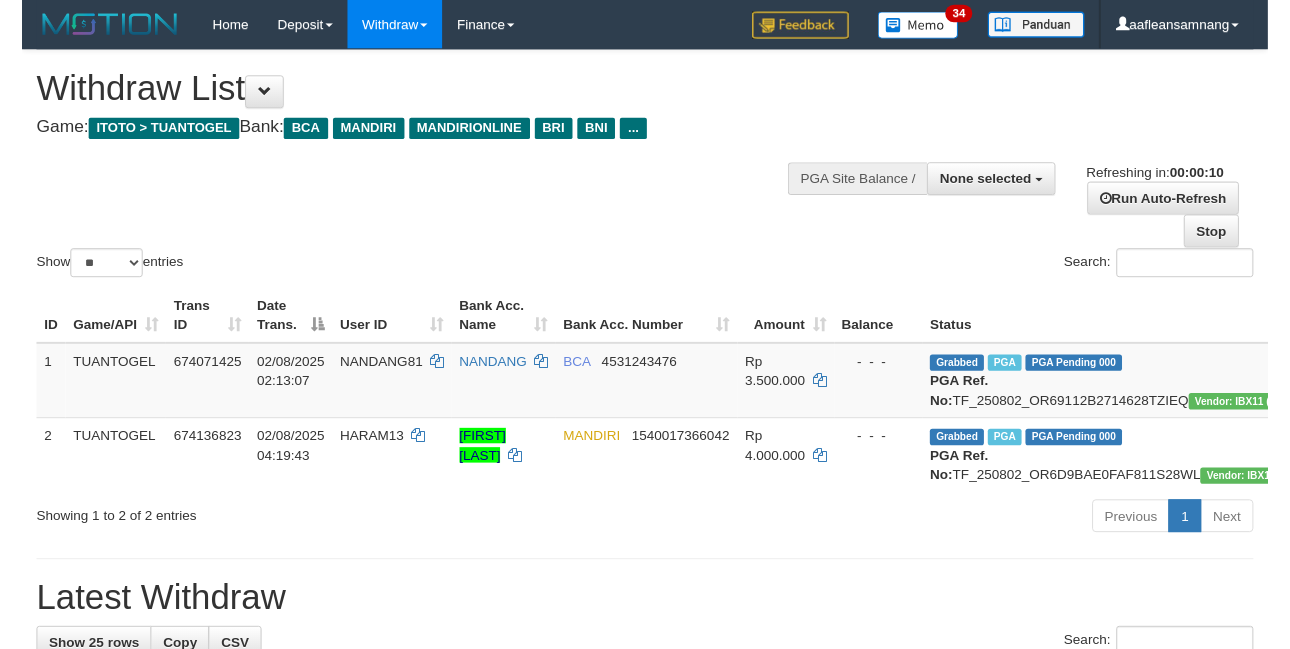 scroll, scrollTop: 0, scrollLeft: 0, axis: both 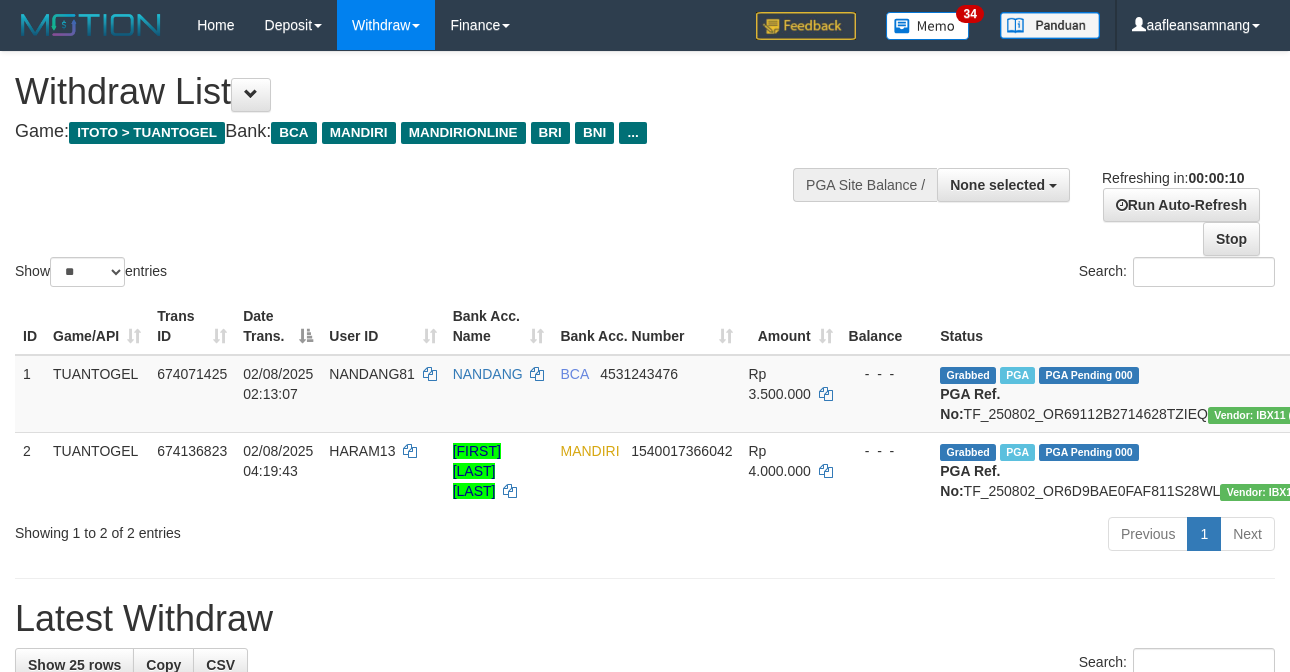 select 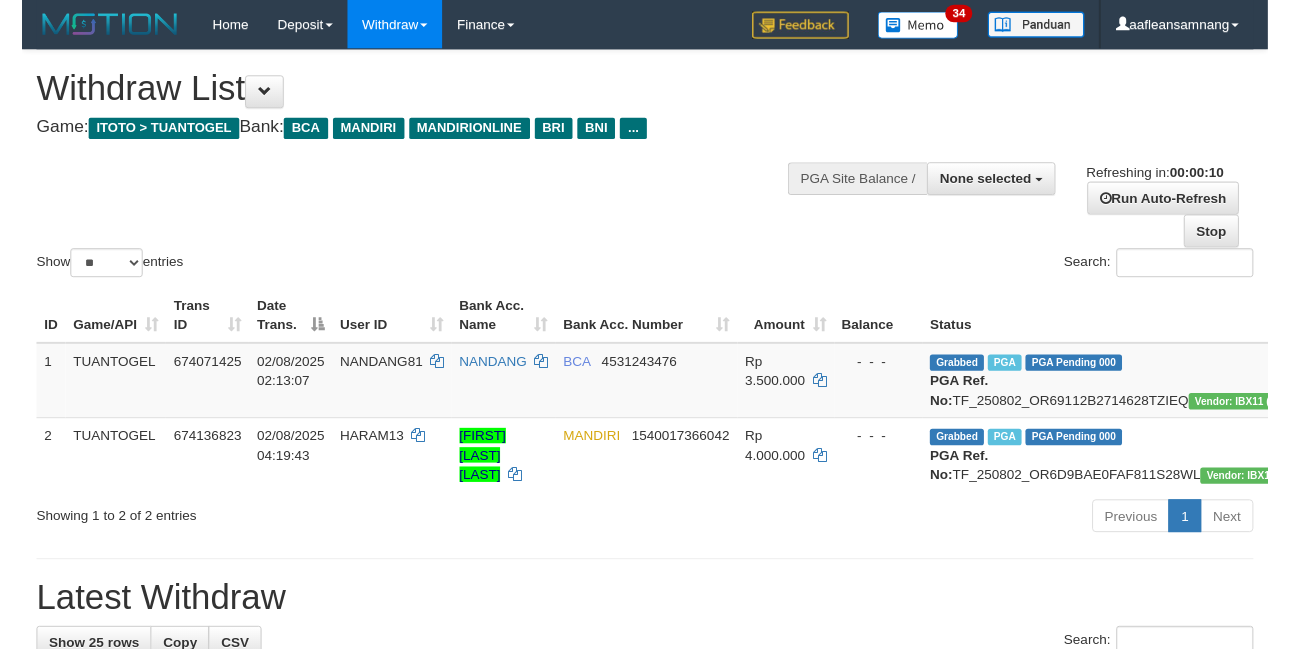 scroll, scrollTop: 0, scrollLeft: 0, axis: both 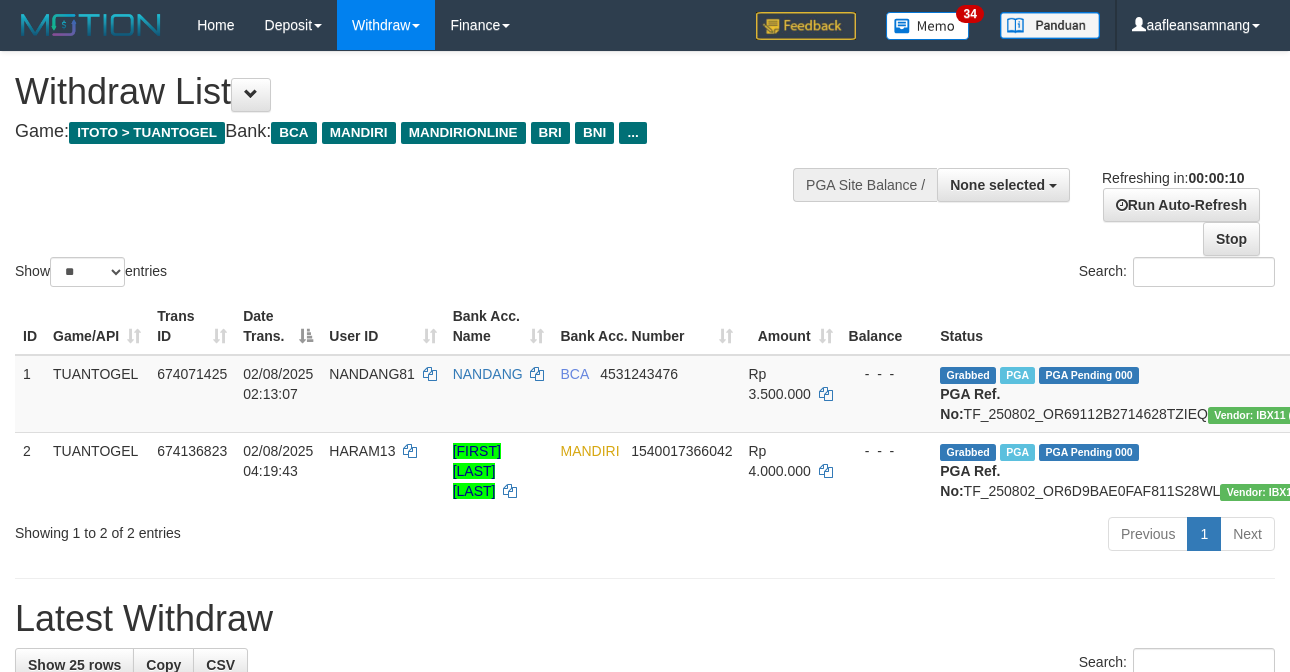 select 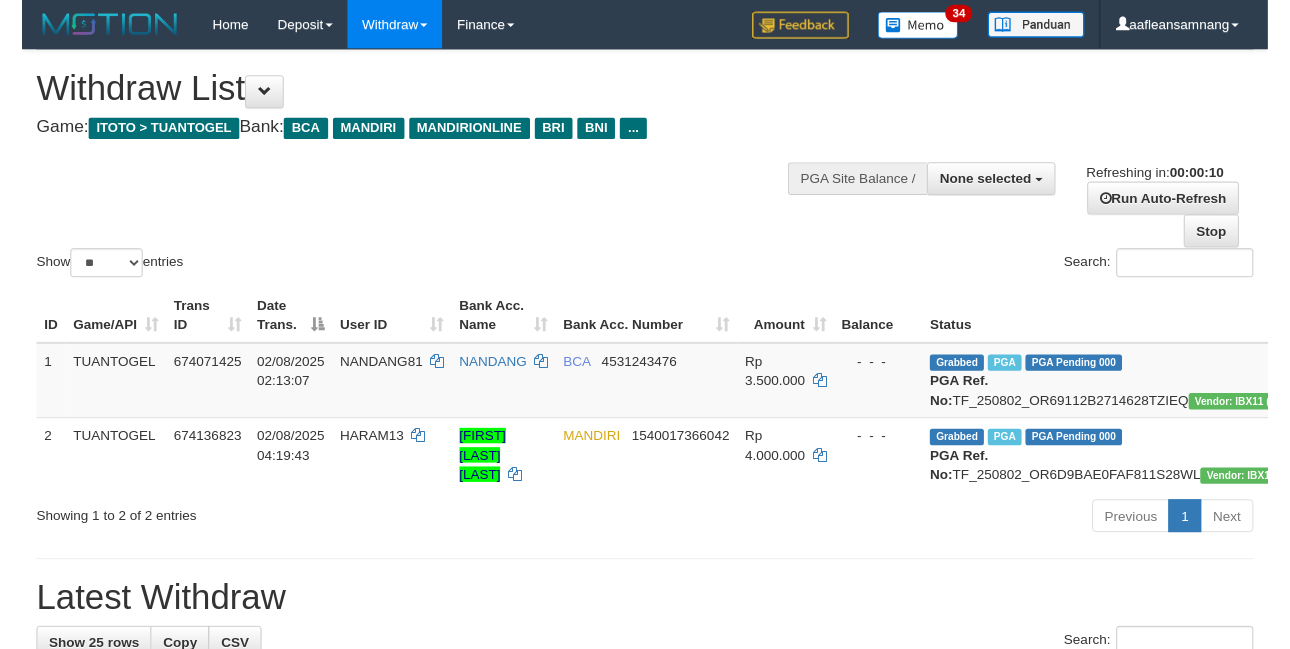 scroll, scrollTop: 0, scrollLeft: 0, axis: both 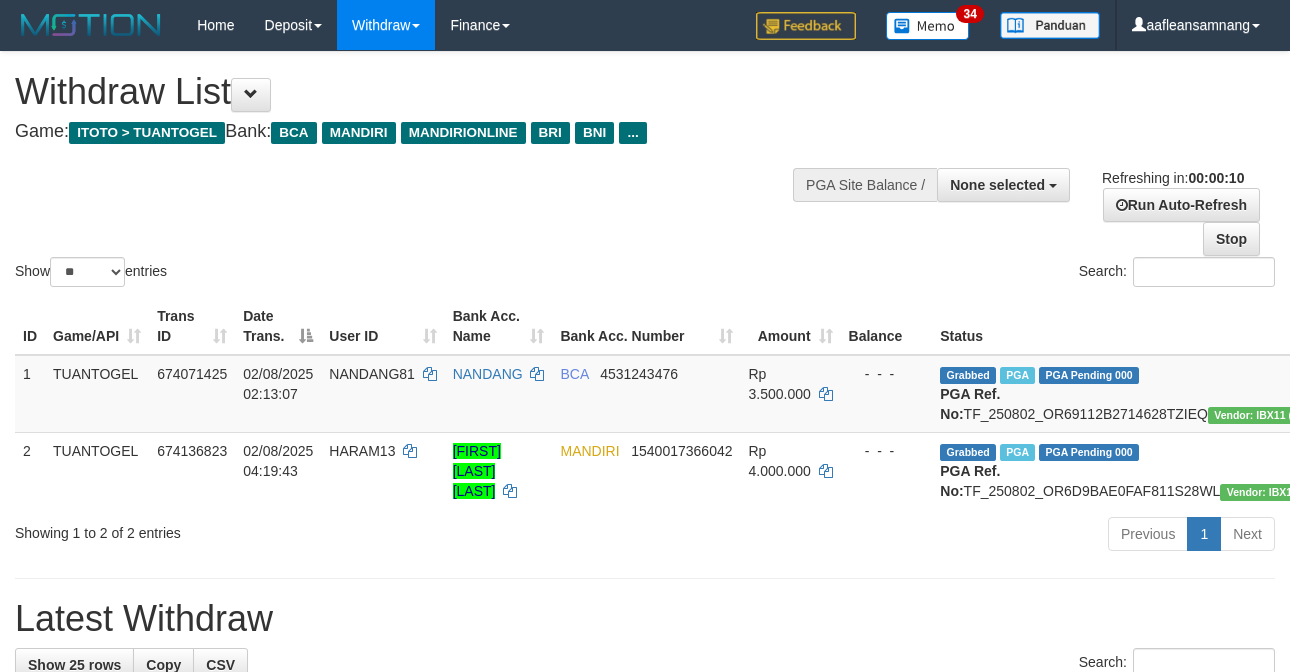 select 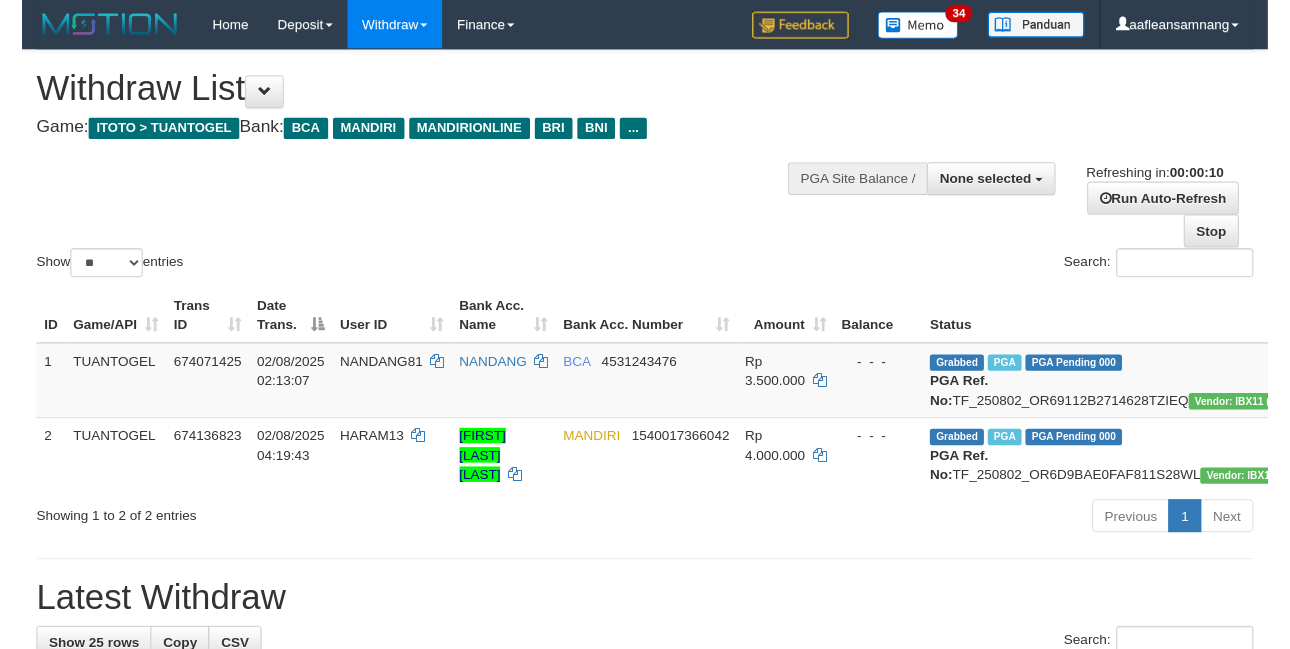 scroll, scrollTop: 0, scrollLeft: 0, axis: both 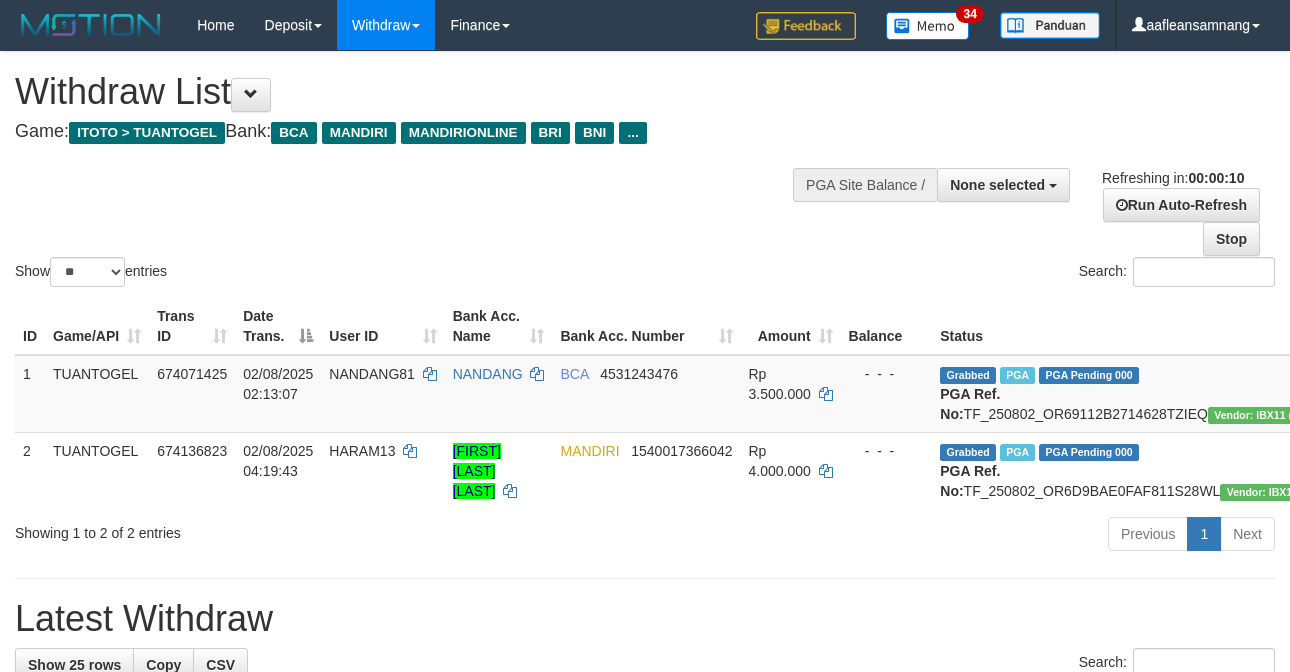 select 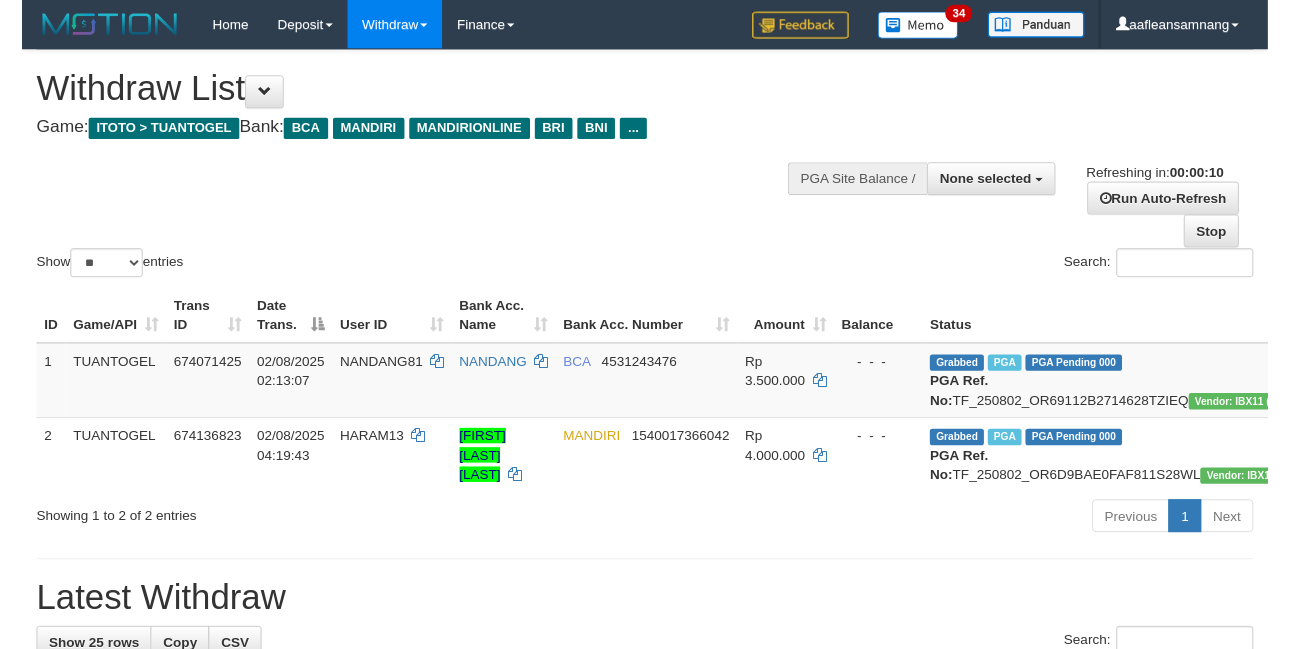 scroll, scrollTop: 0, scrollLeft: 0, axis: both 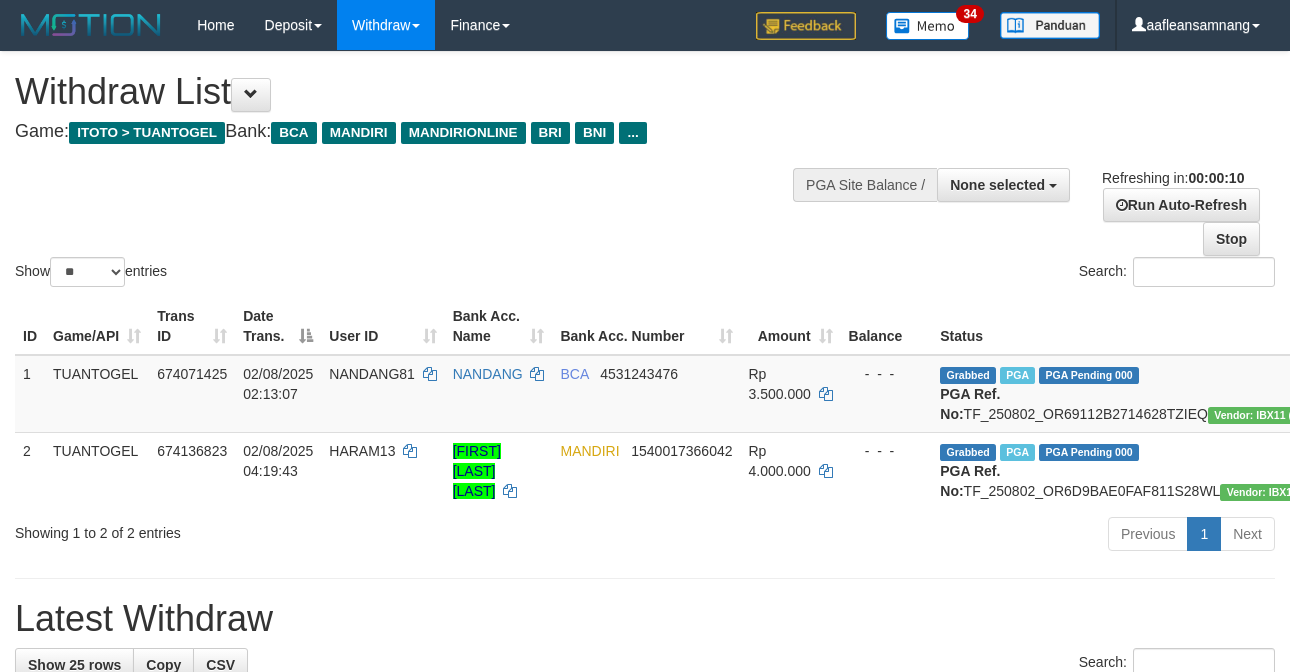 select 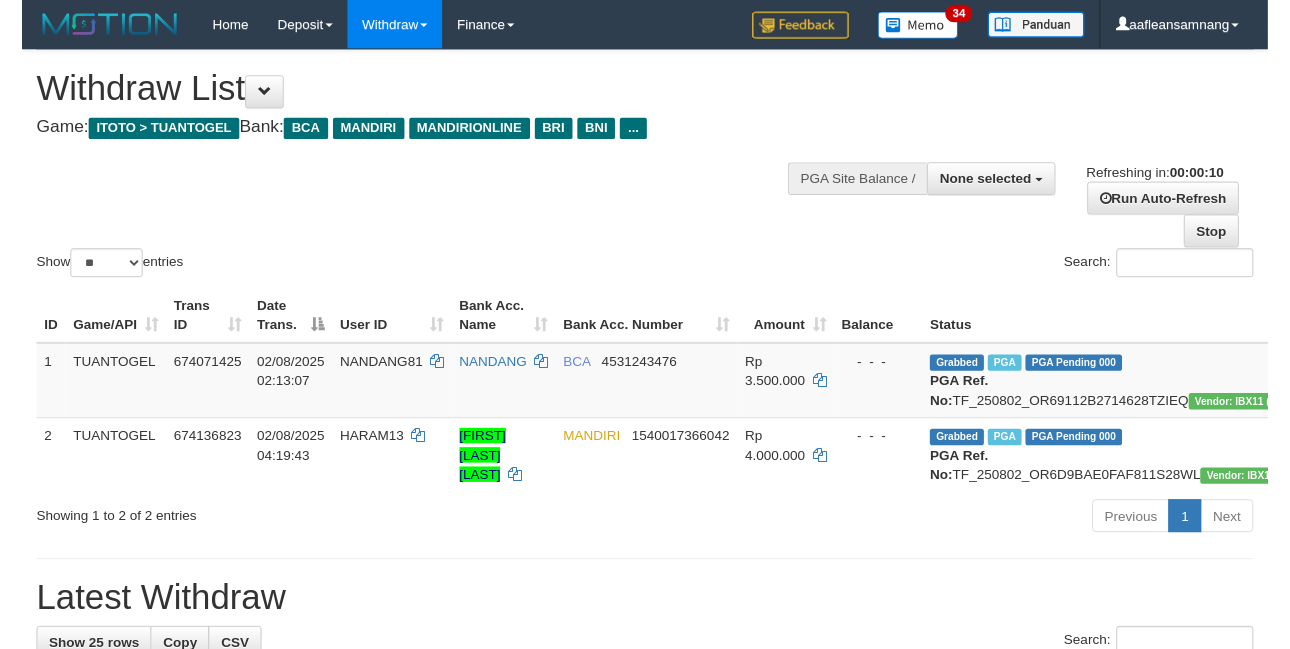 scroll, scrollTop: 0, scrollLeft: 0, axis: both 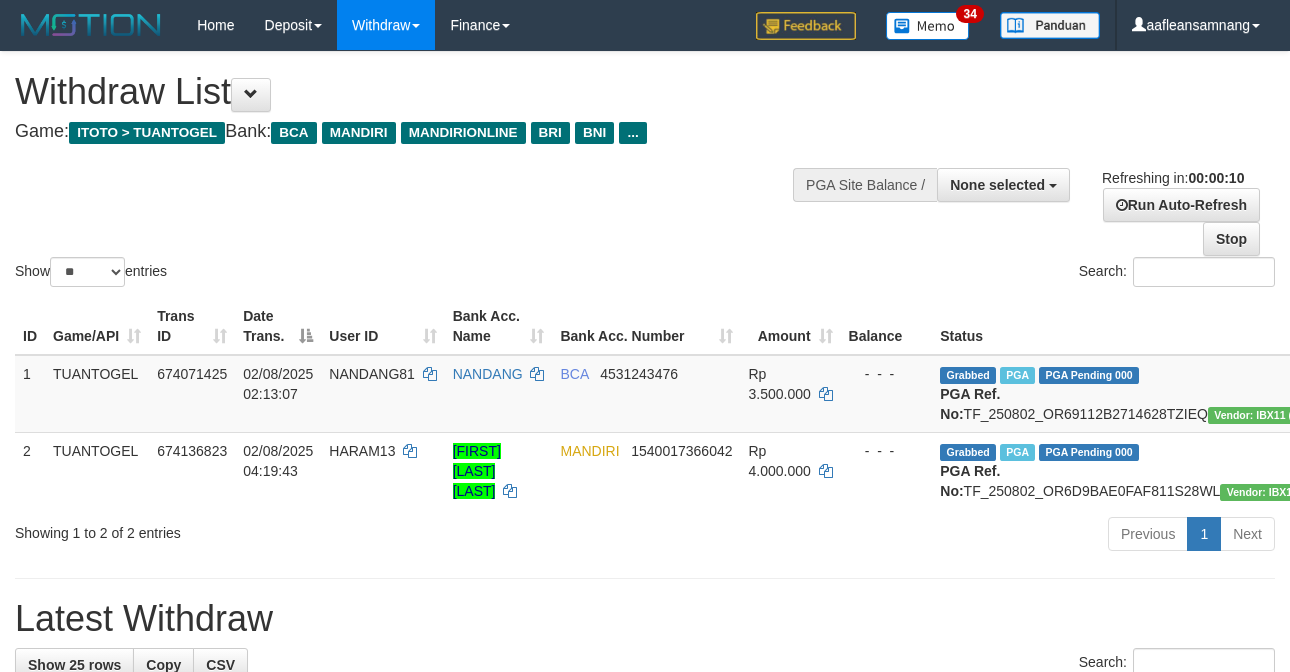 select 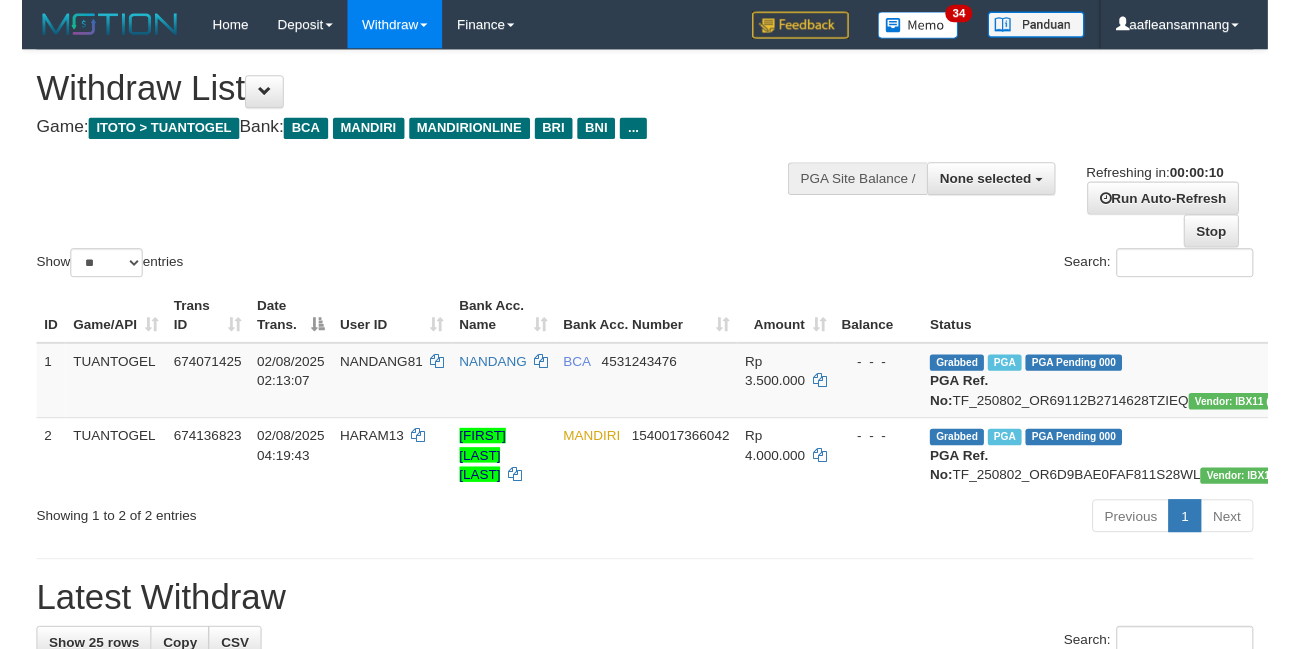 scroll, scrollTop: 0, scrollLeft: 0, axis: both 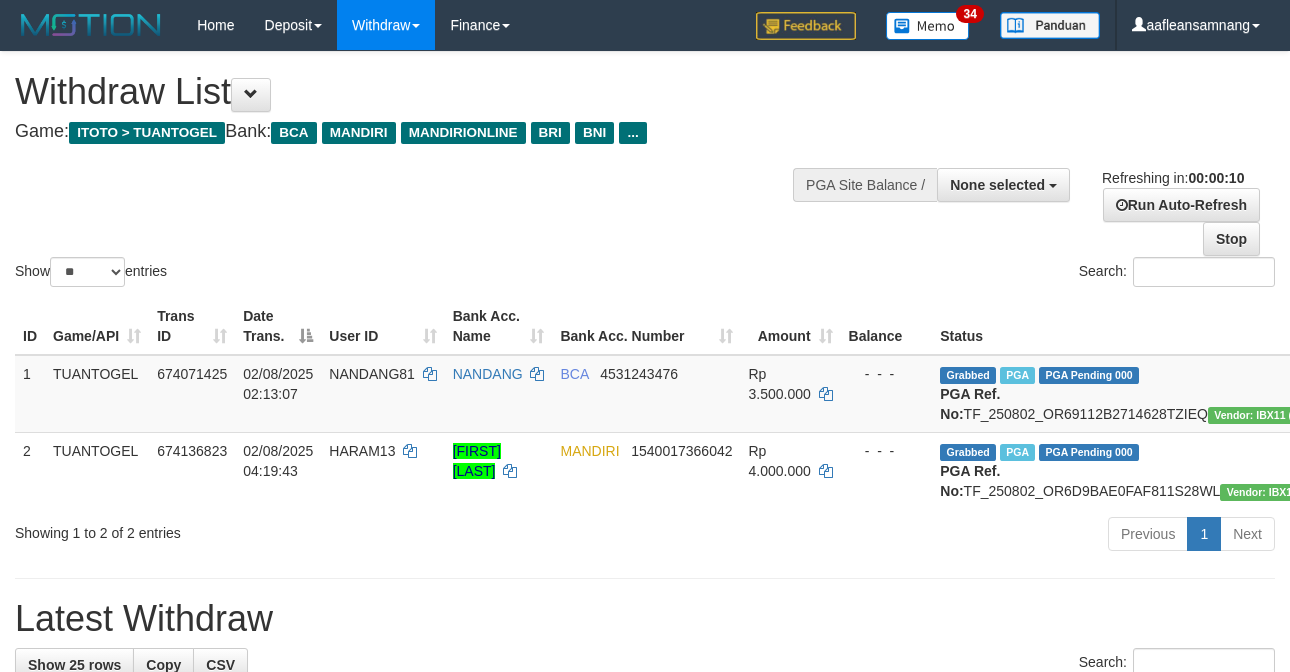 select 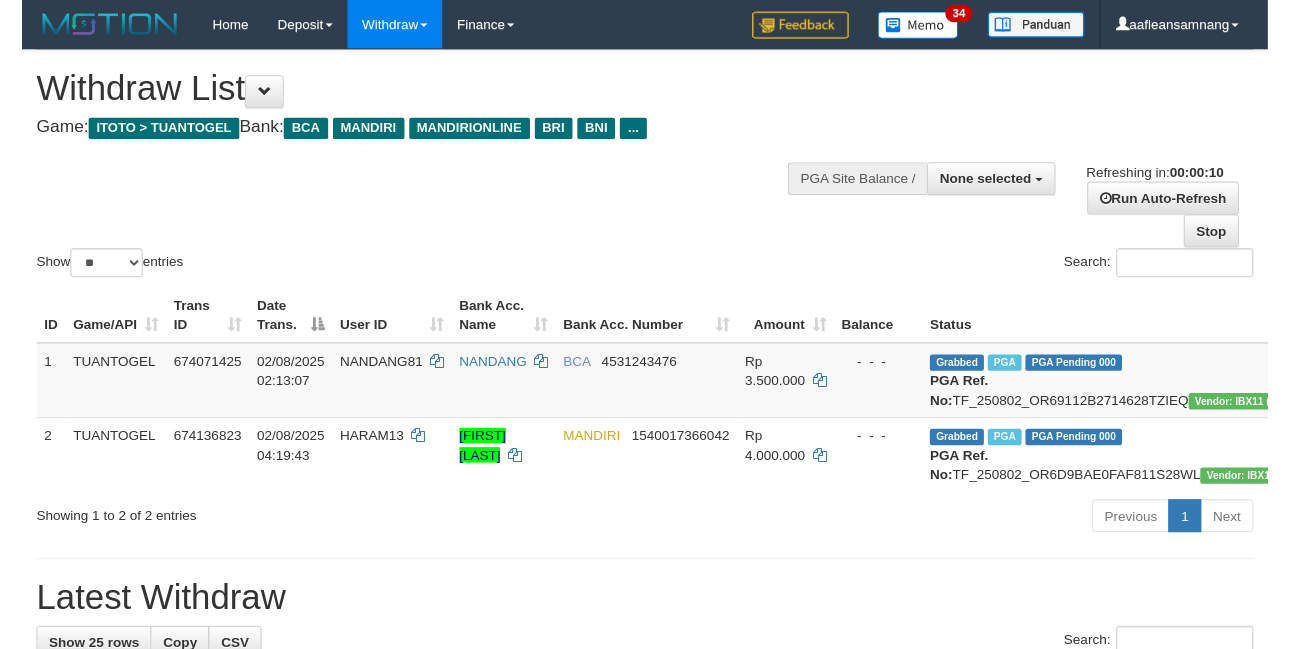 scroll, scrollTop: 0, scrollLeft: 0, axis: both 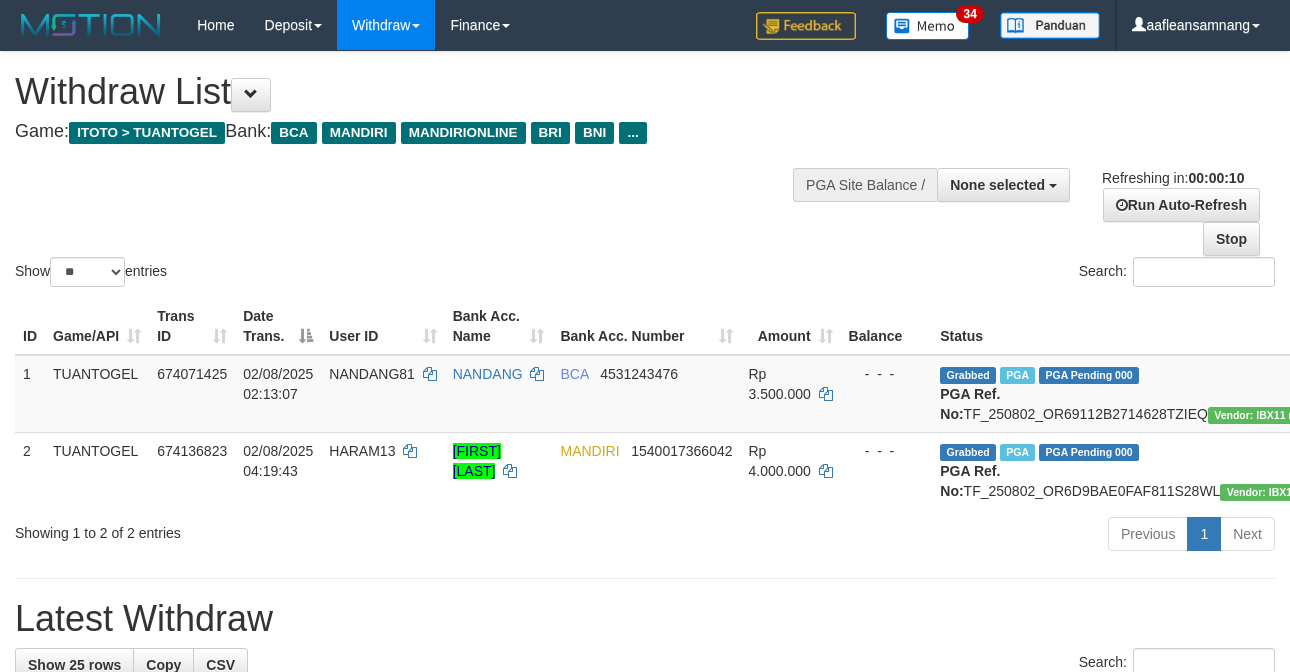 select 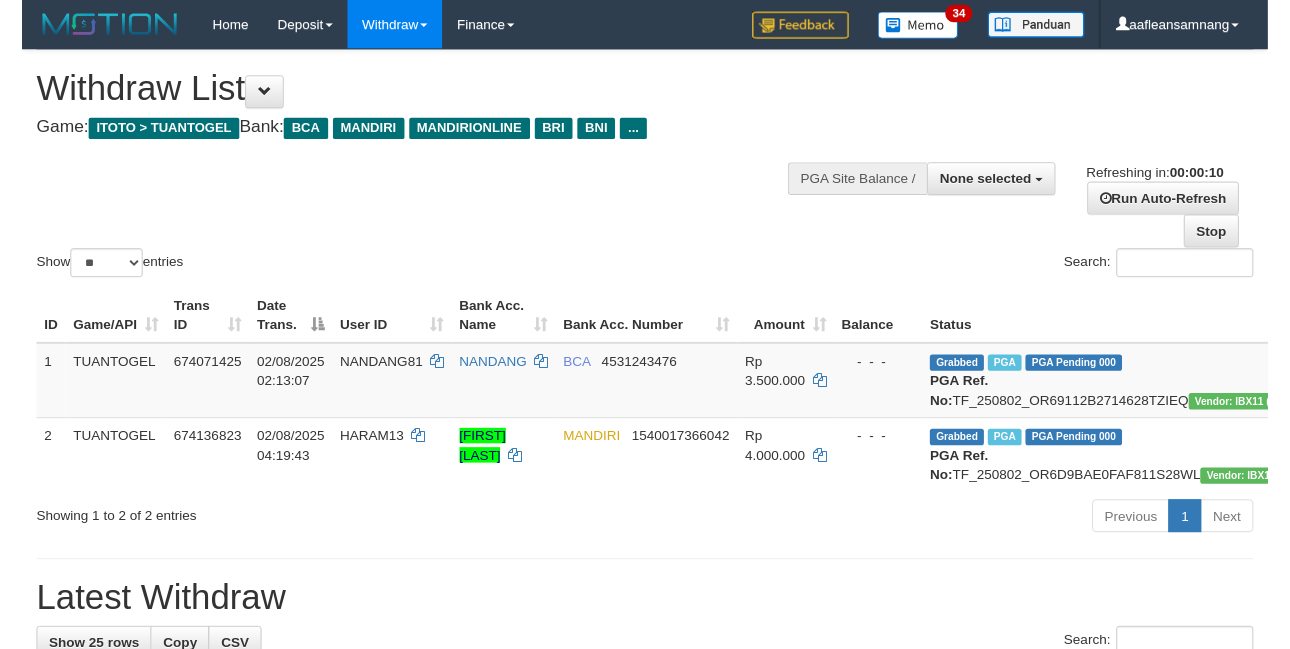 scroll, scrollTop: 0, scrollLeft: 0, axis: both 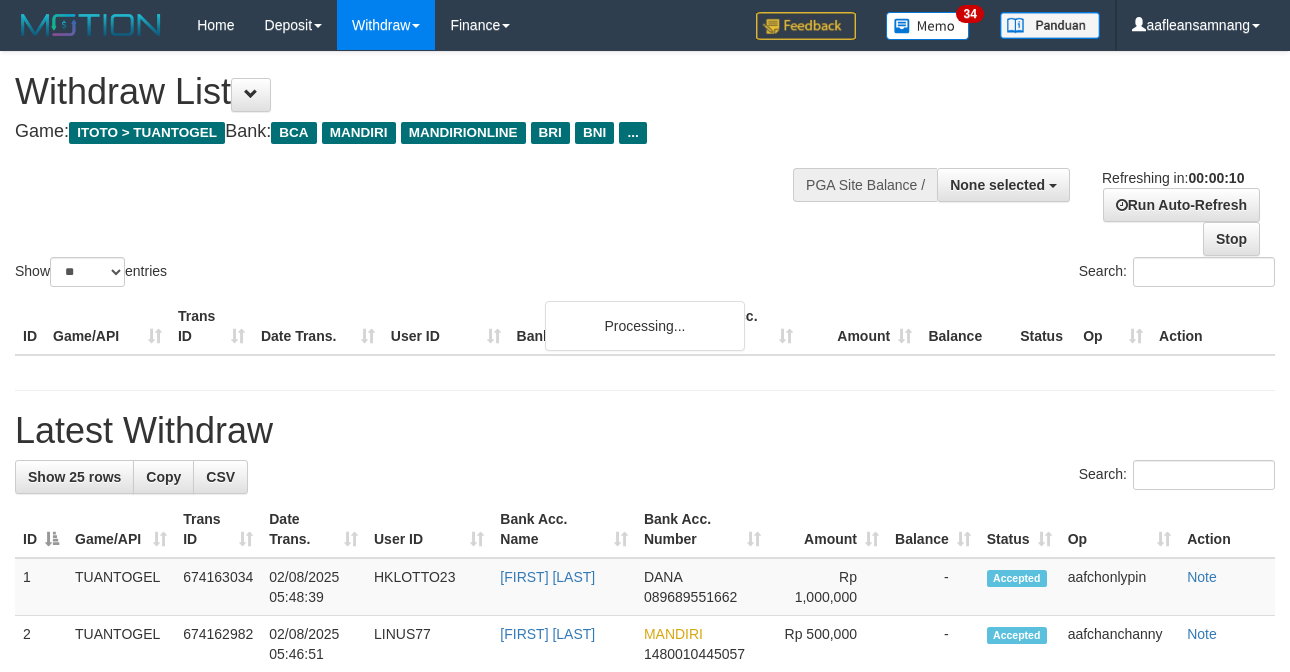 select 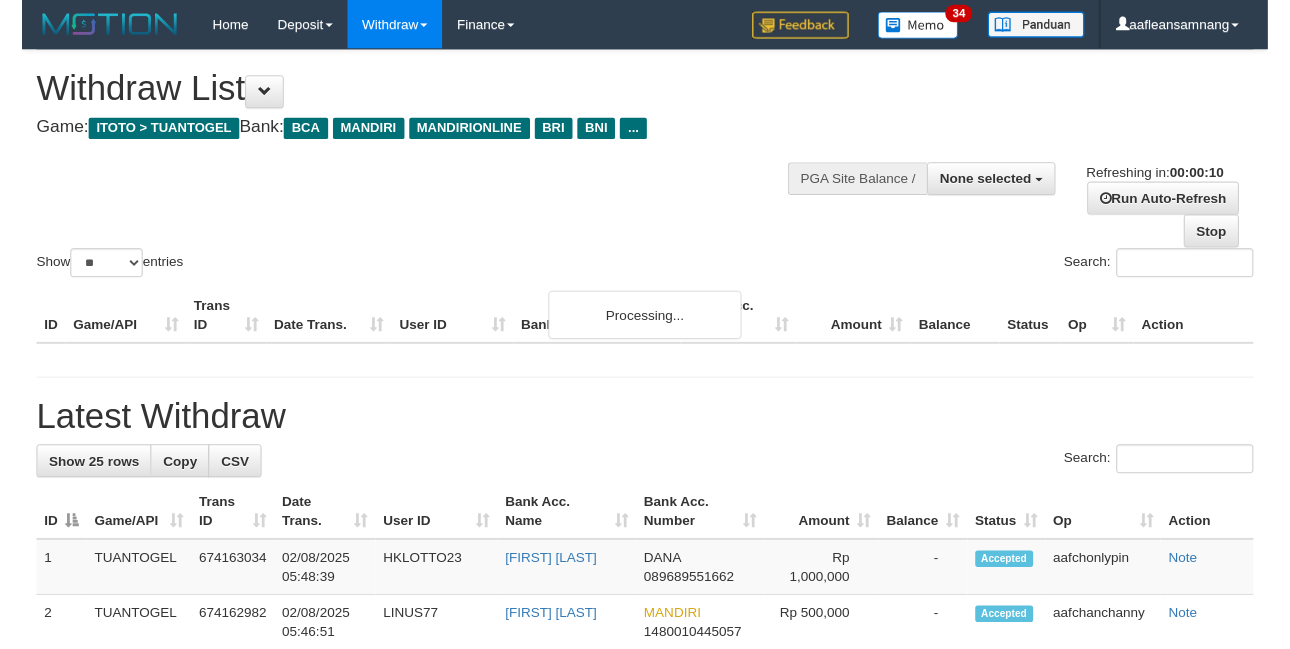 scroll, scrollTop: 0, scrollLeft: 0, axis: both 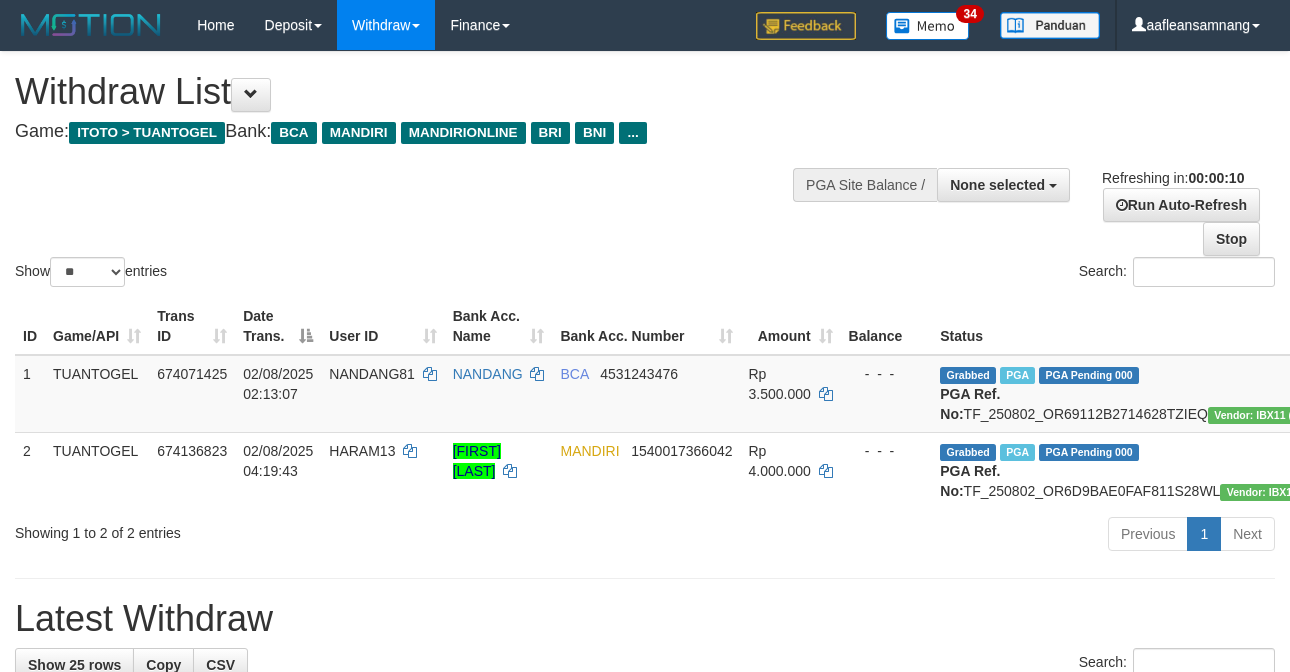 select 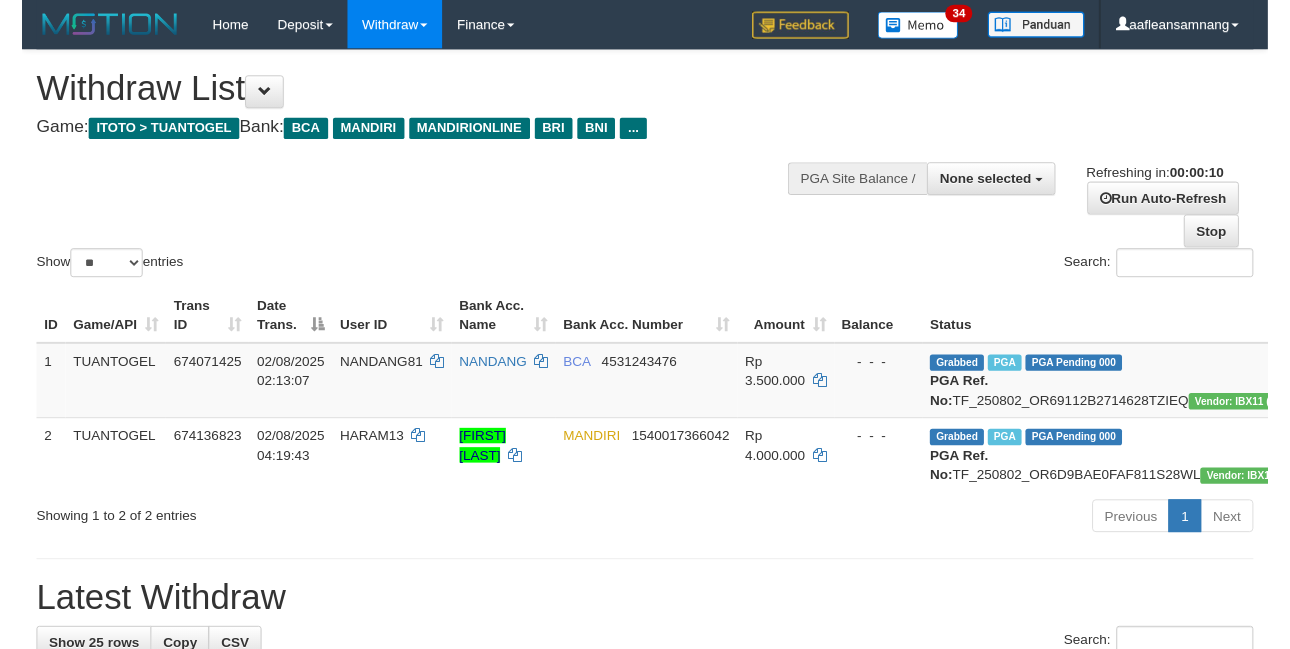 scroll, scrollTop: 0, scrollLeft: 0, axis: both 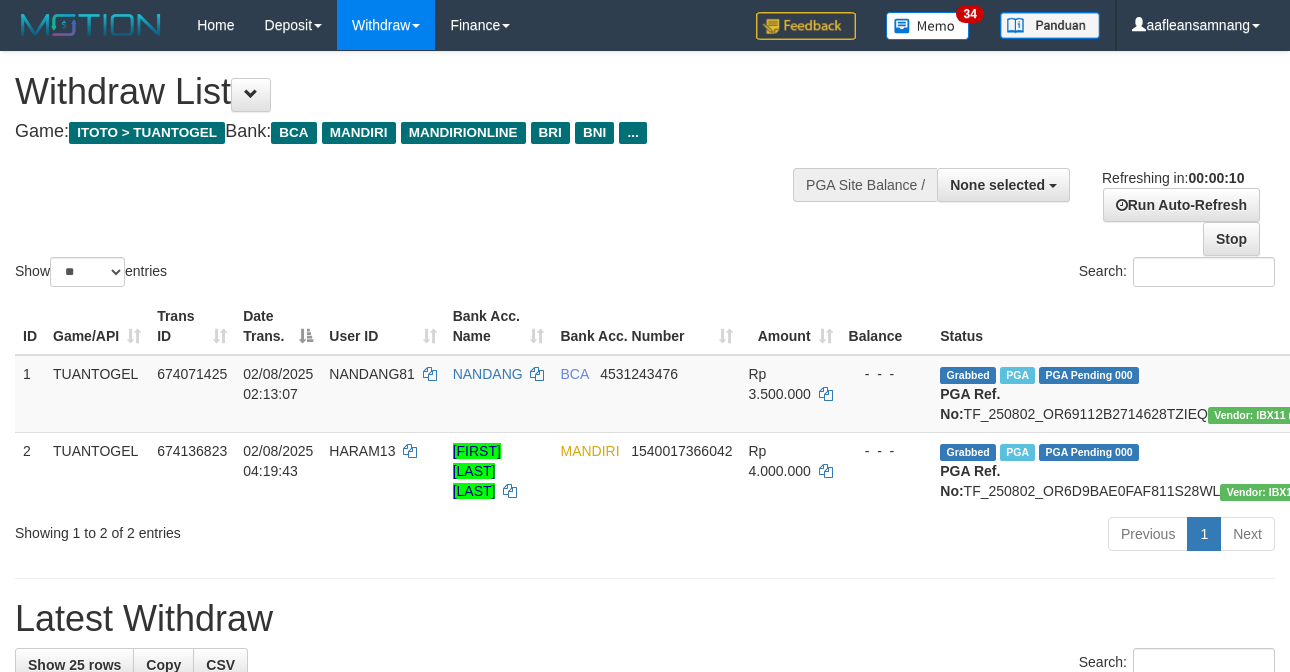 select 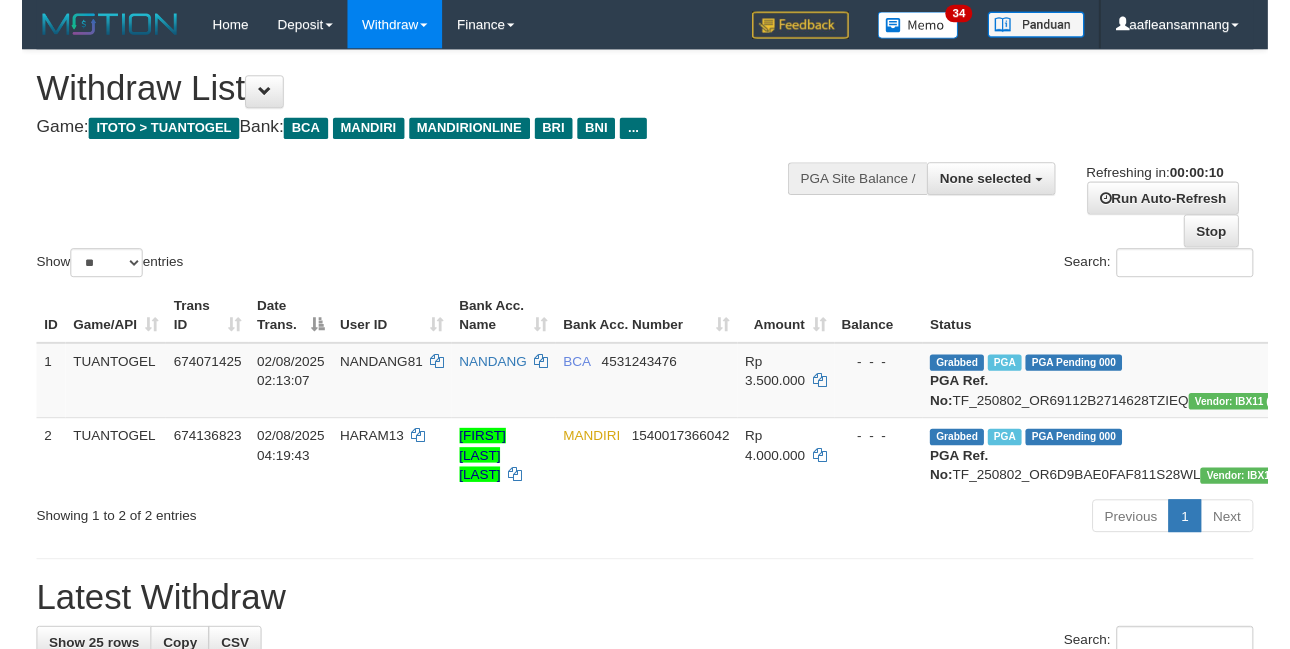scroll, scrollTop: 0, scrollLeft: 0, axis: both 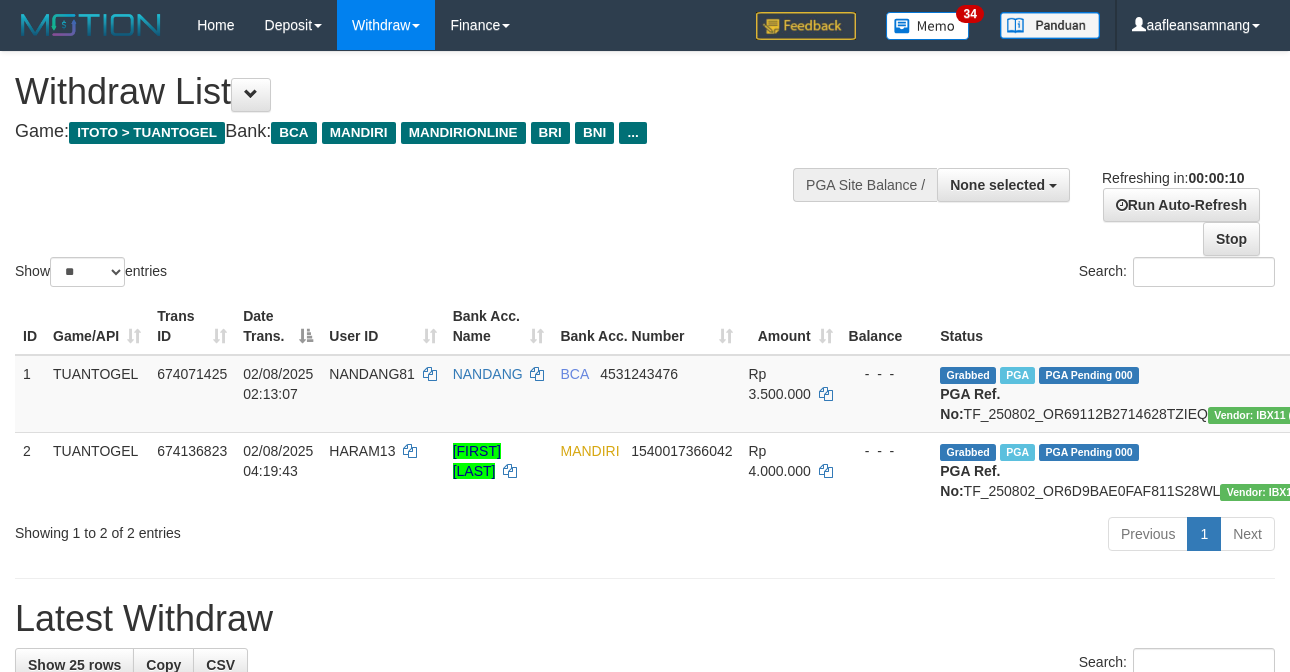 select 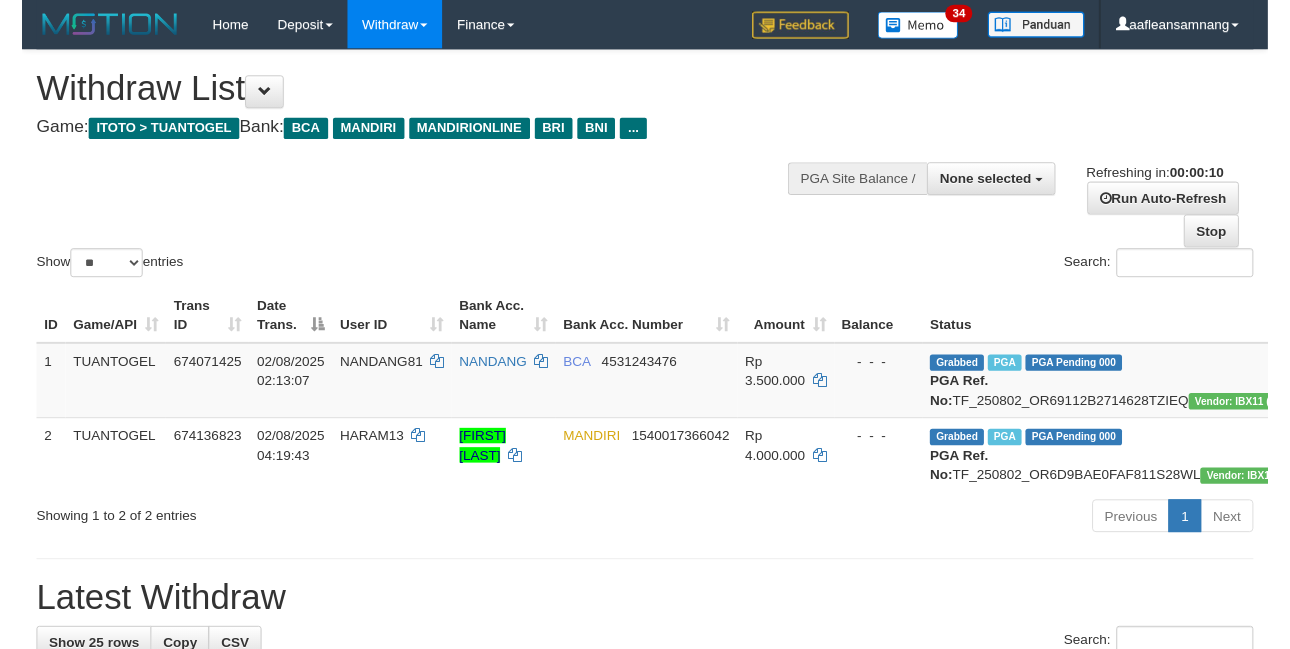scroll, scrollTop: 0, scrollLeft: 0, axis: both 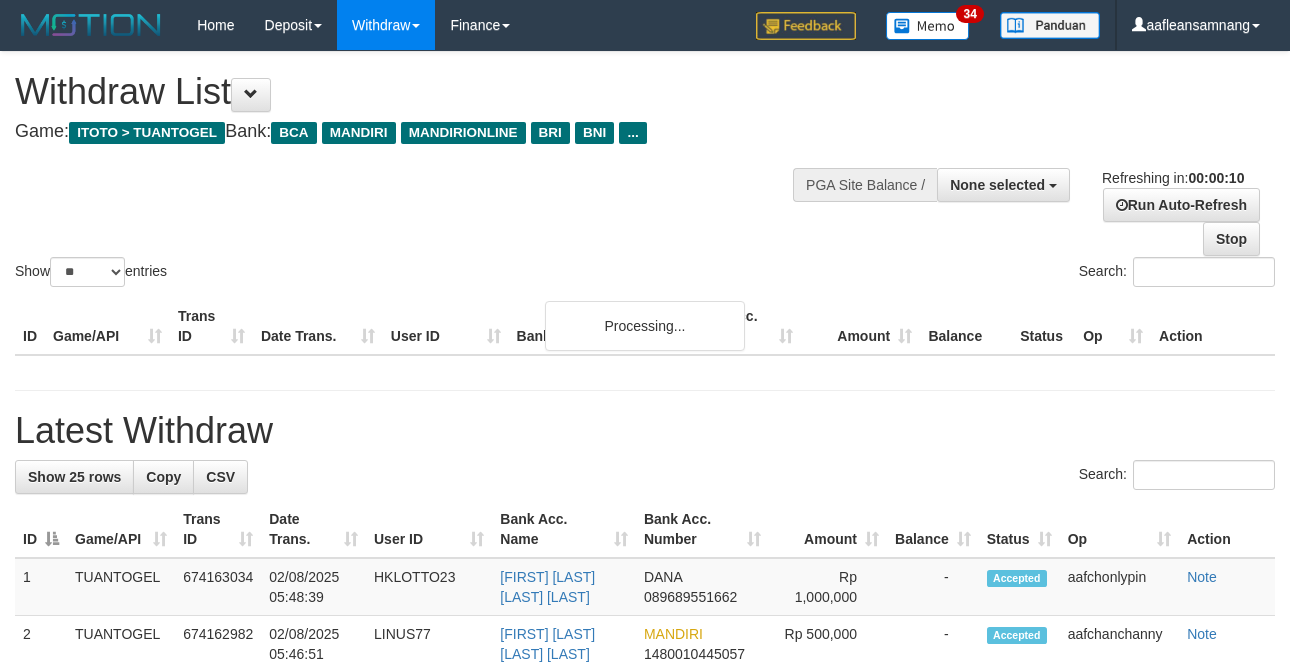 select 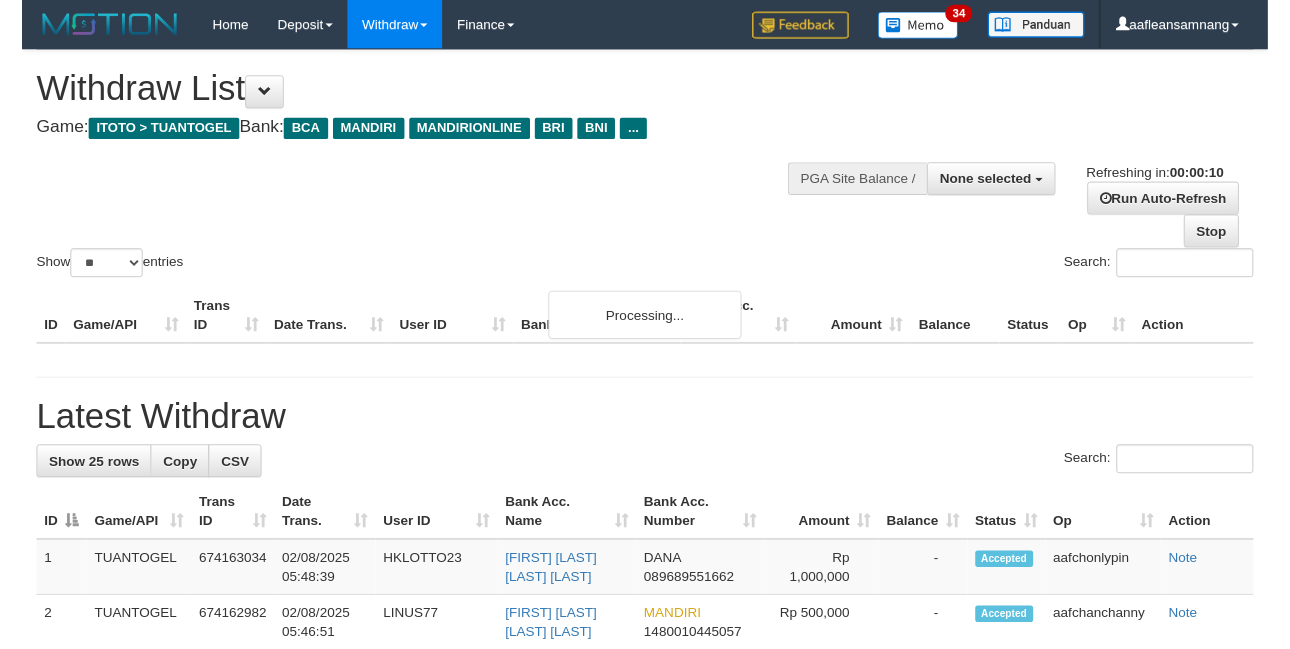 scroll, scrollTop: 0, scrollLeft: 0, axis: both 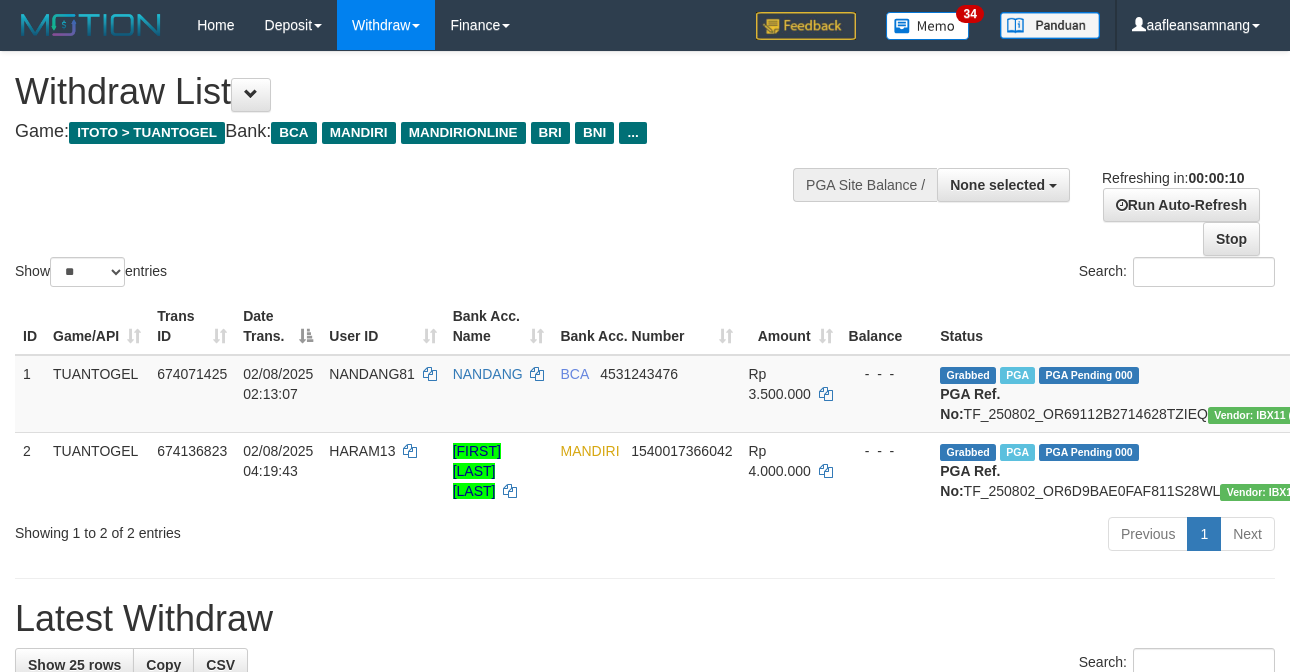 select 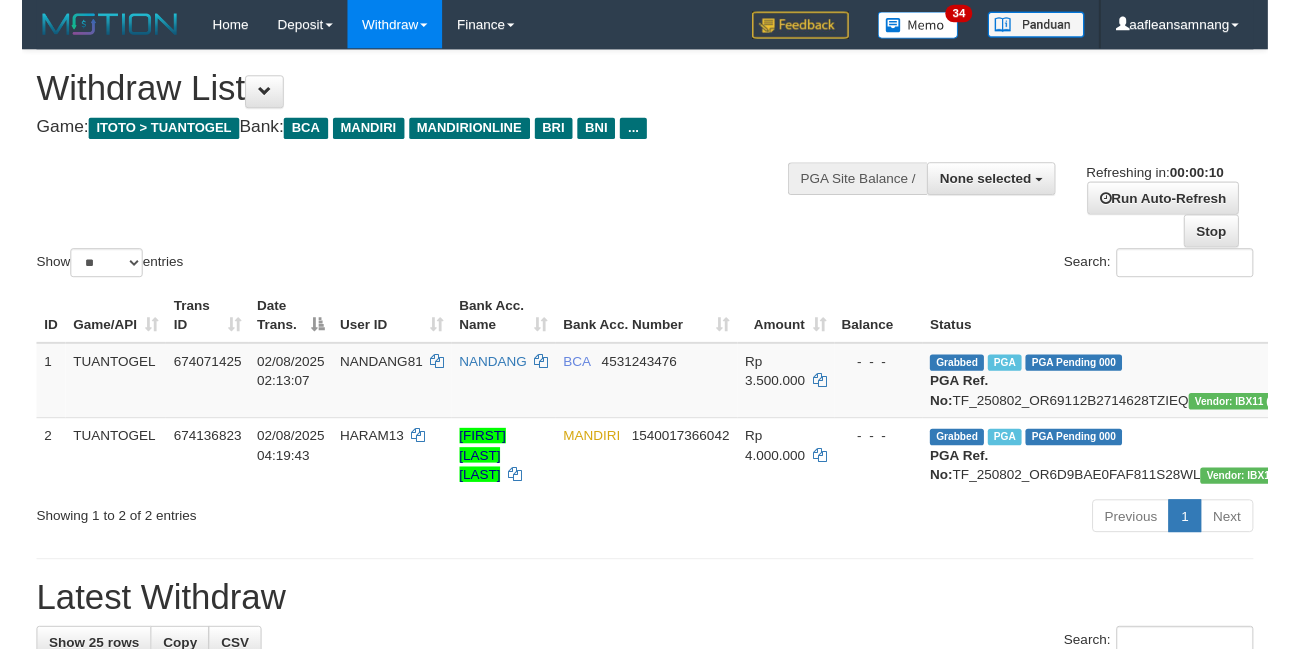scroll, scrollTop: 0, scrollLeft: 0, axis: both 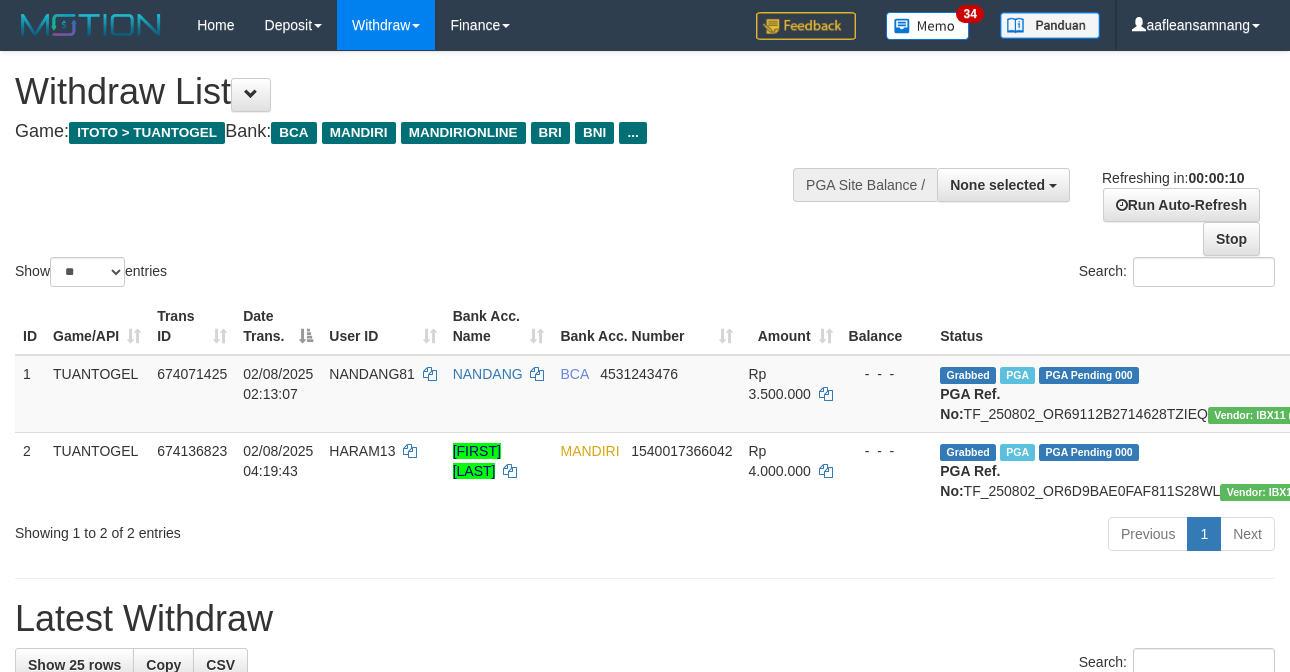select 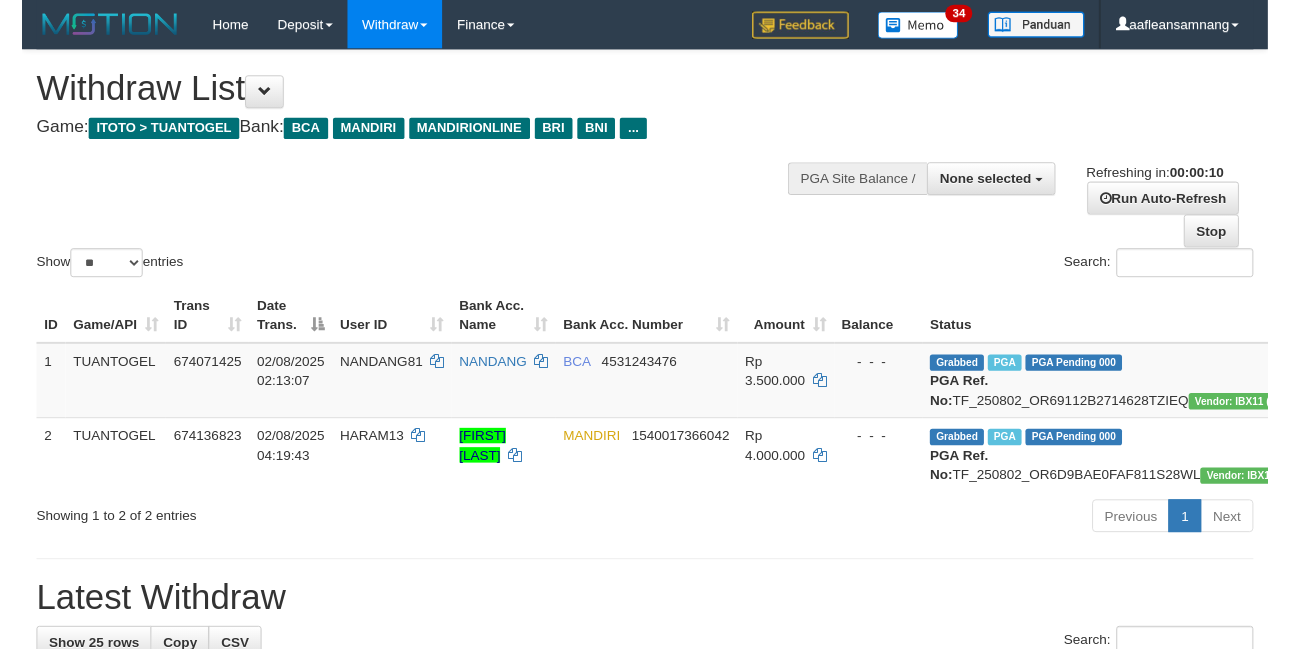 scroll, scrollTop: 0, scrollLeft: 0, axis: both 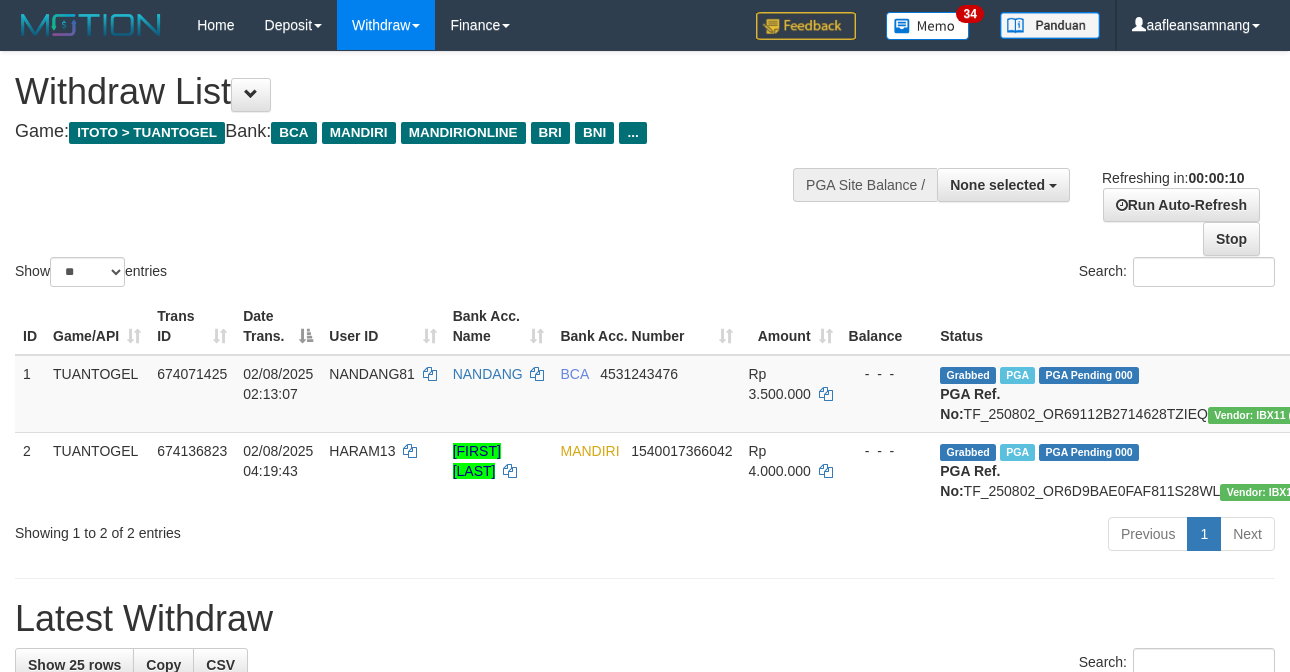 select 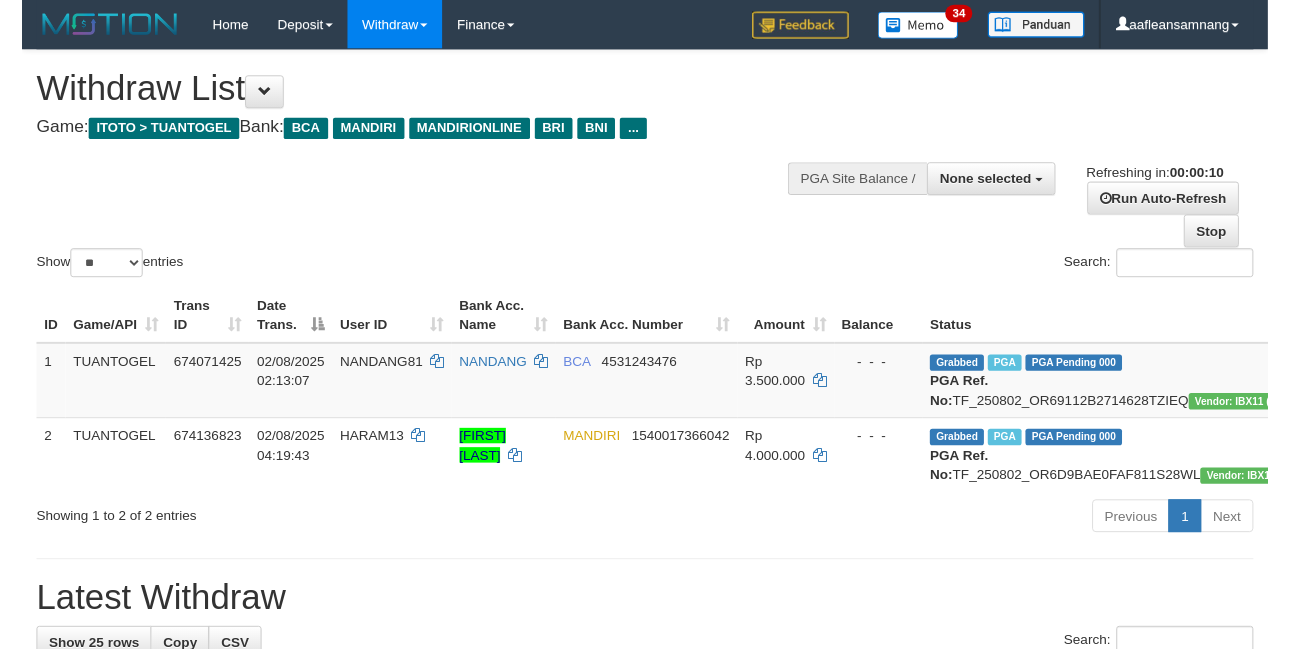 scroll, scrollTop: 0, scrollLeft: 0, axis: both 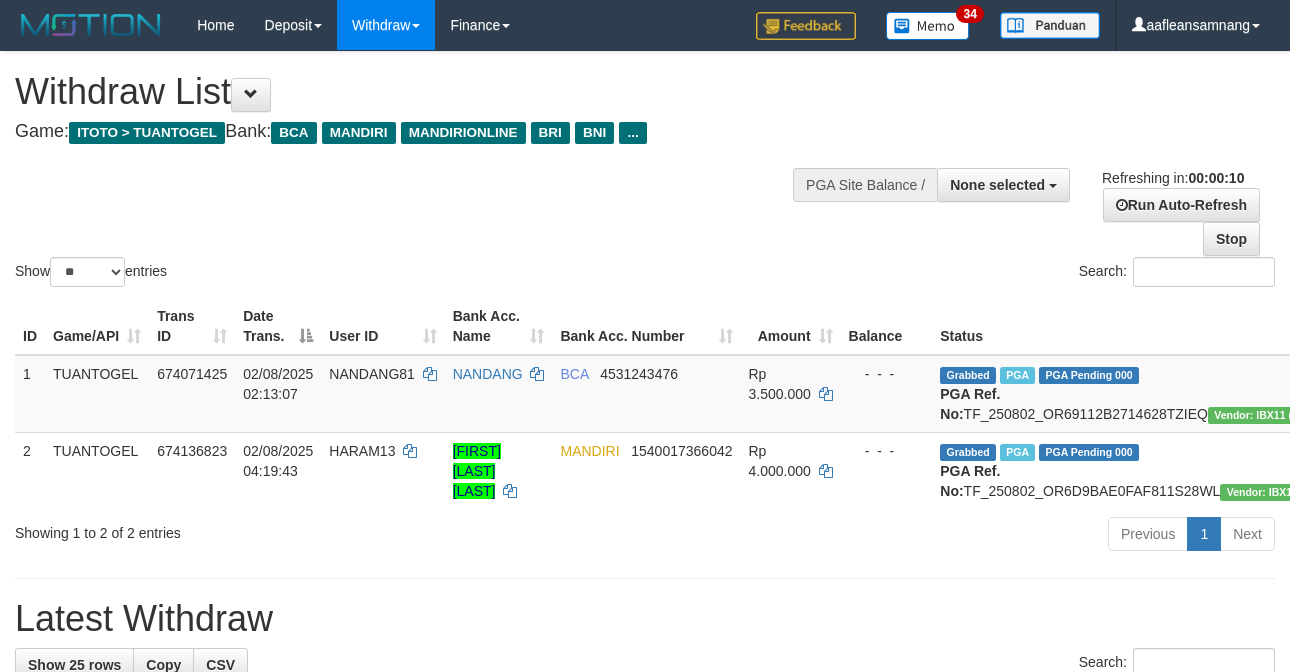select 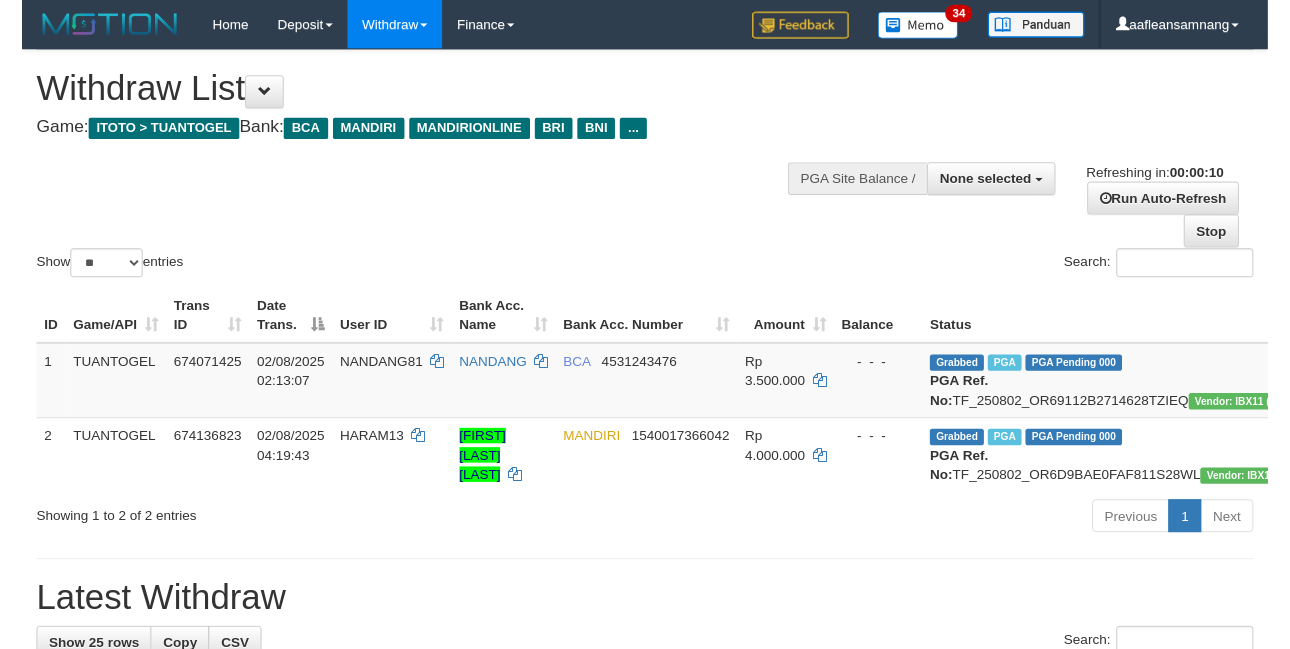 scroll, scrollTop: 0, scrollLeft: 0, axis: both 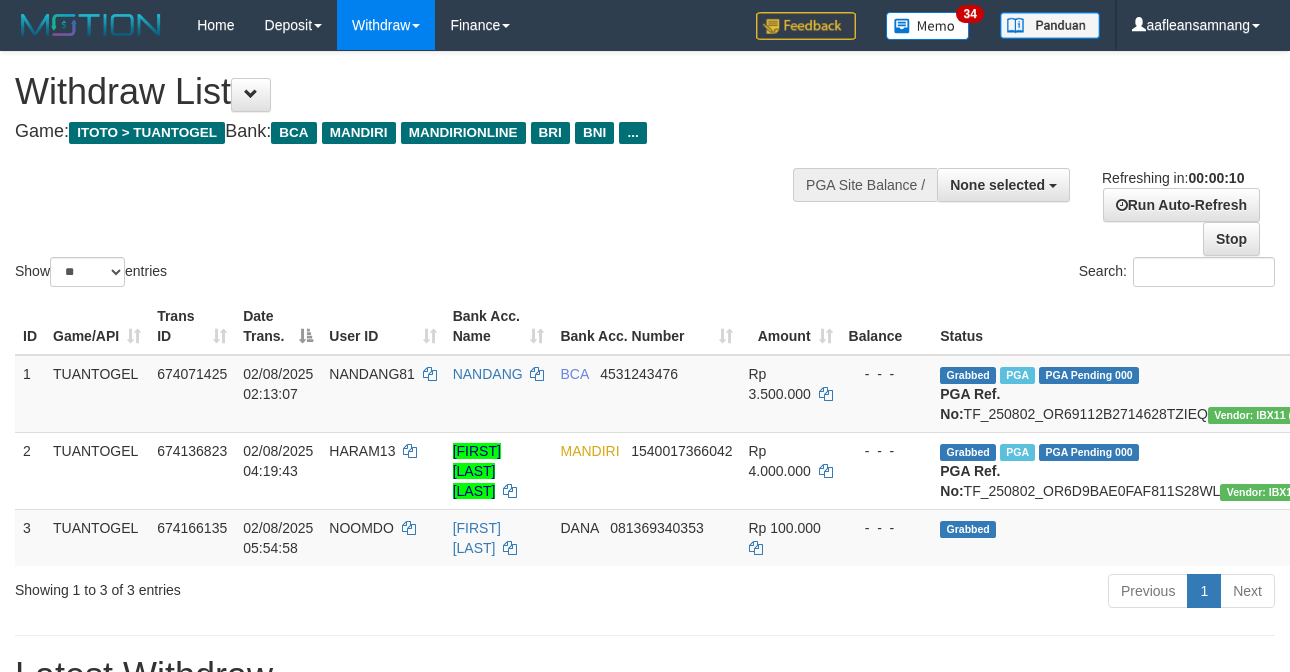select 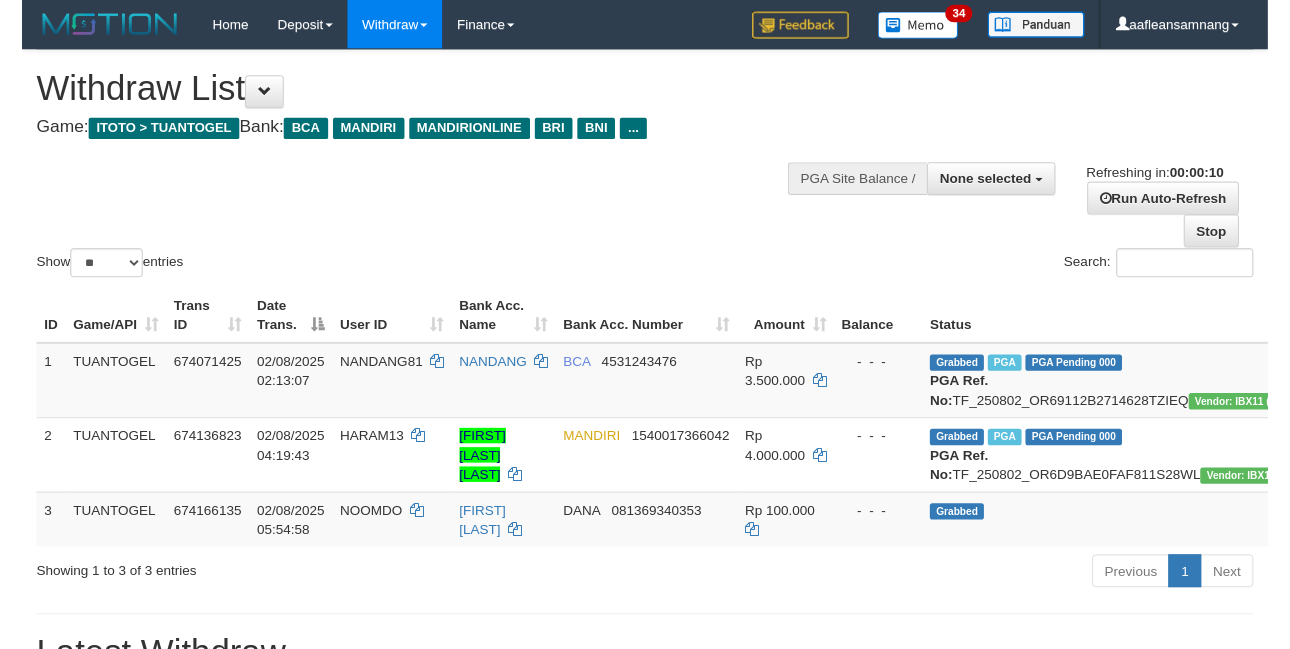scroll, scrollTop: 0, scrollLeft: 0, axis: both 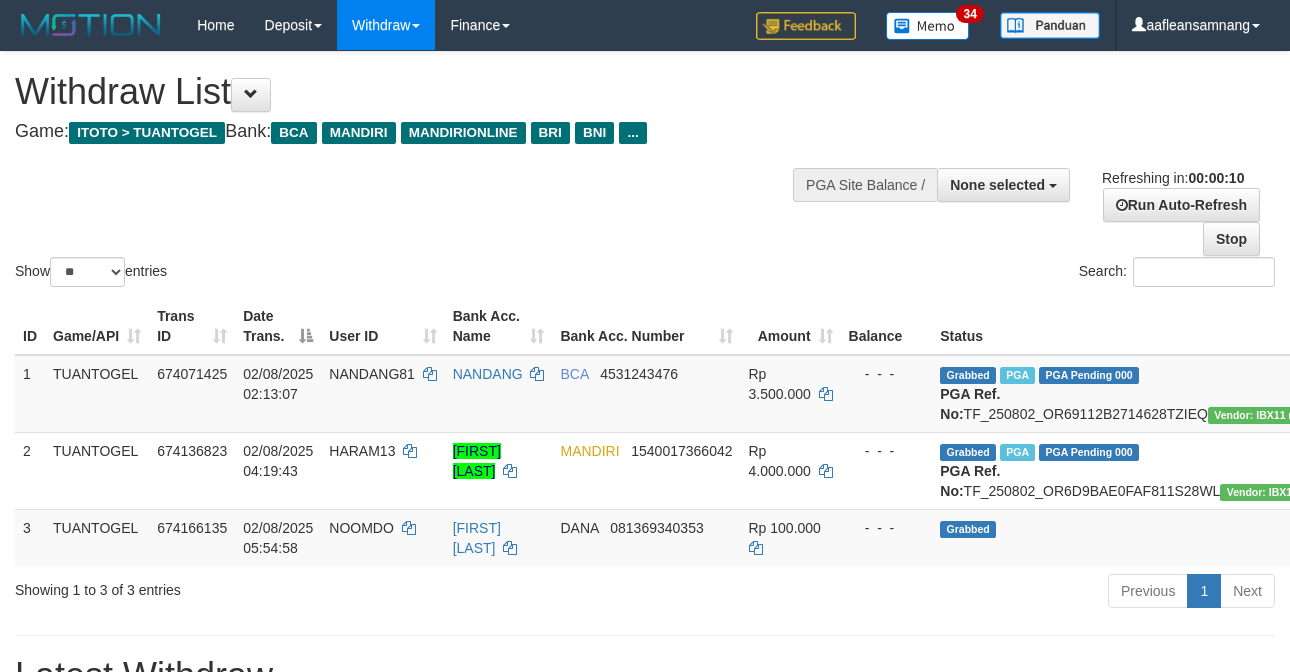 select 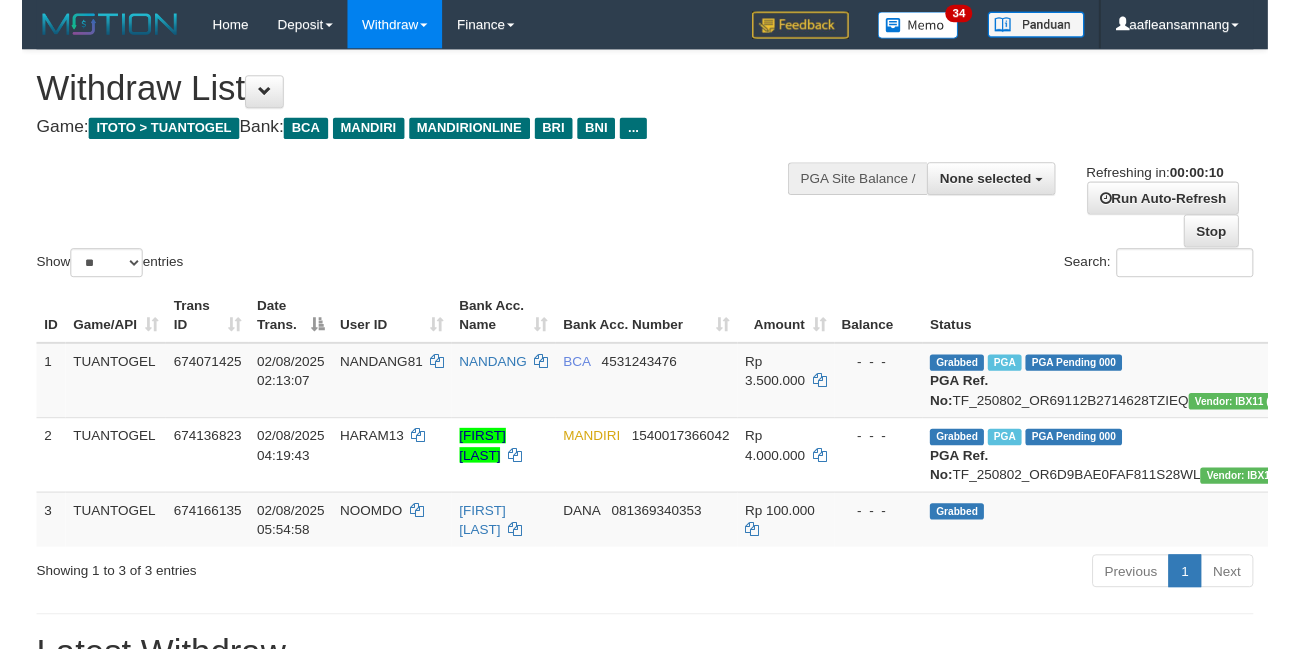 scroll, scrollTop: 0, scrollLeft: 0, axis: both 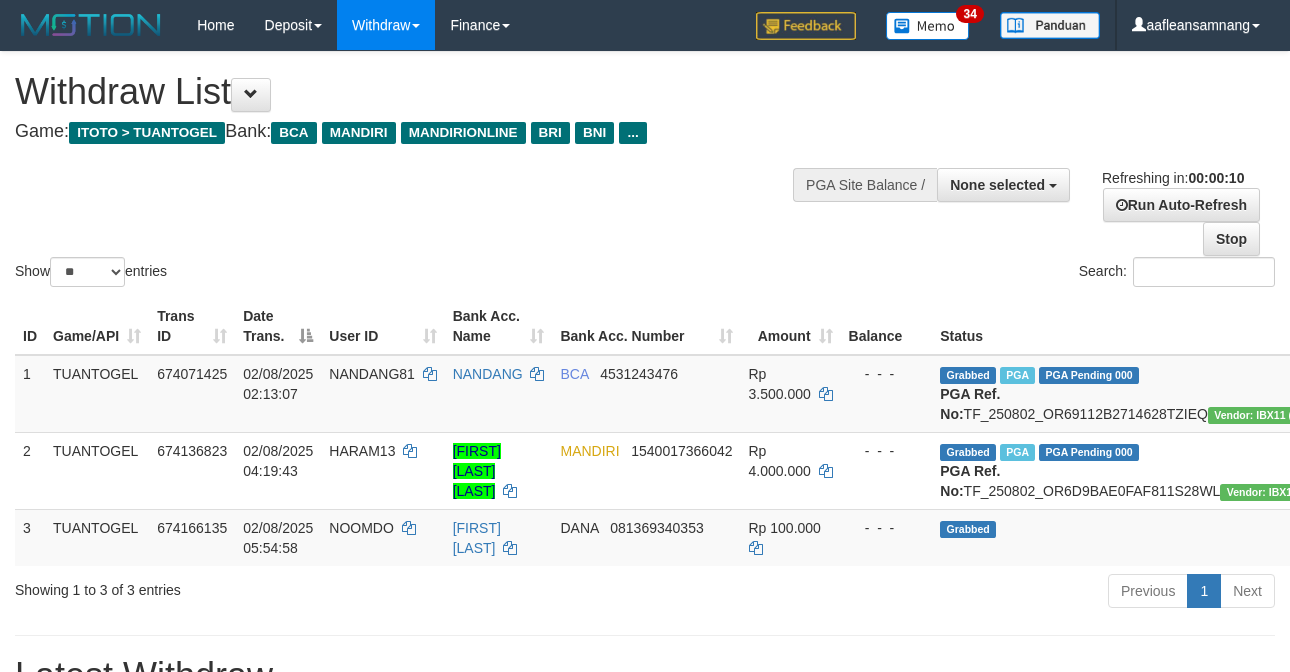 select 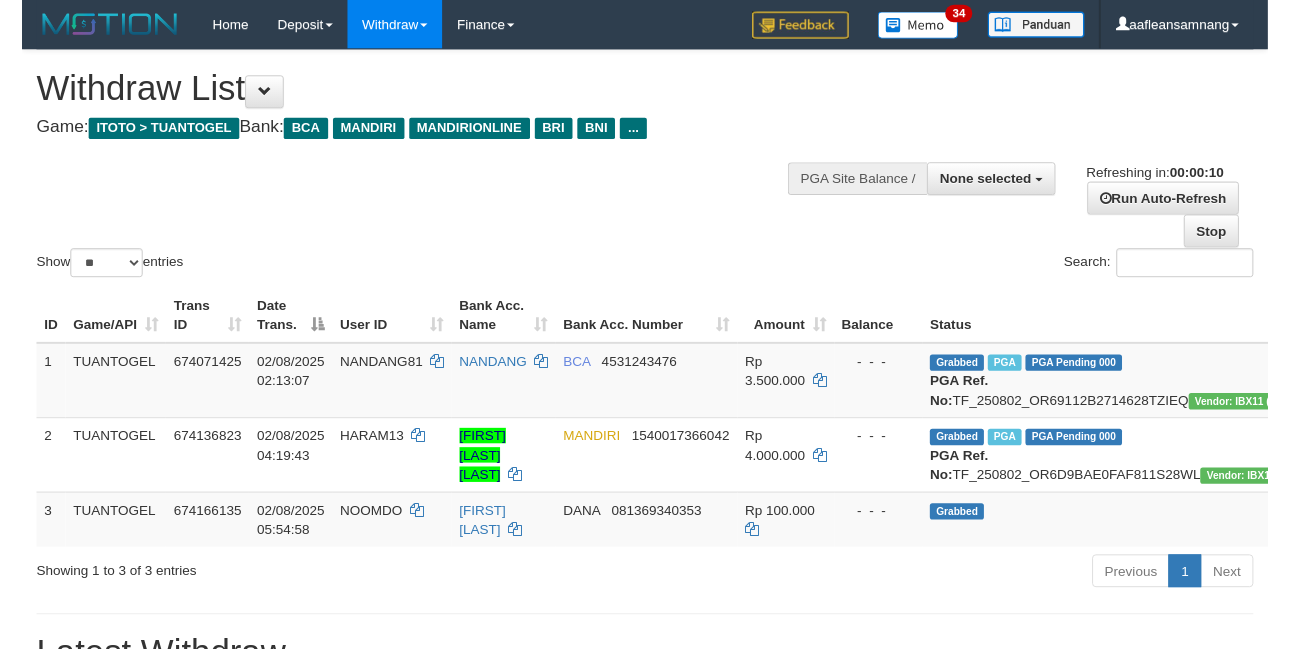 scroll, scrollTop: 0, scrollLeft: 0, axis: both 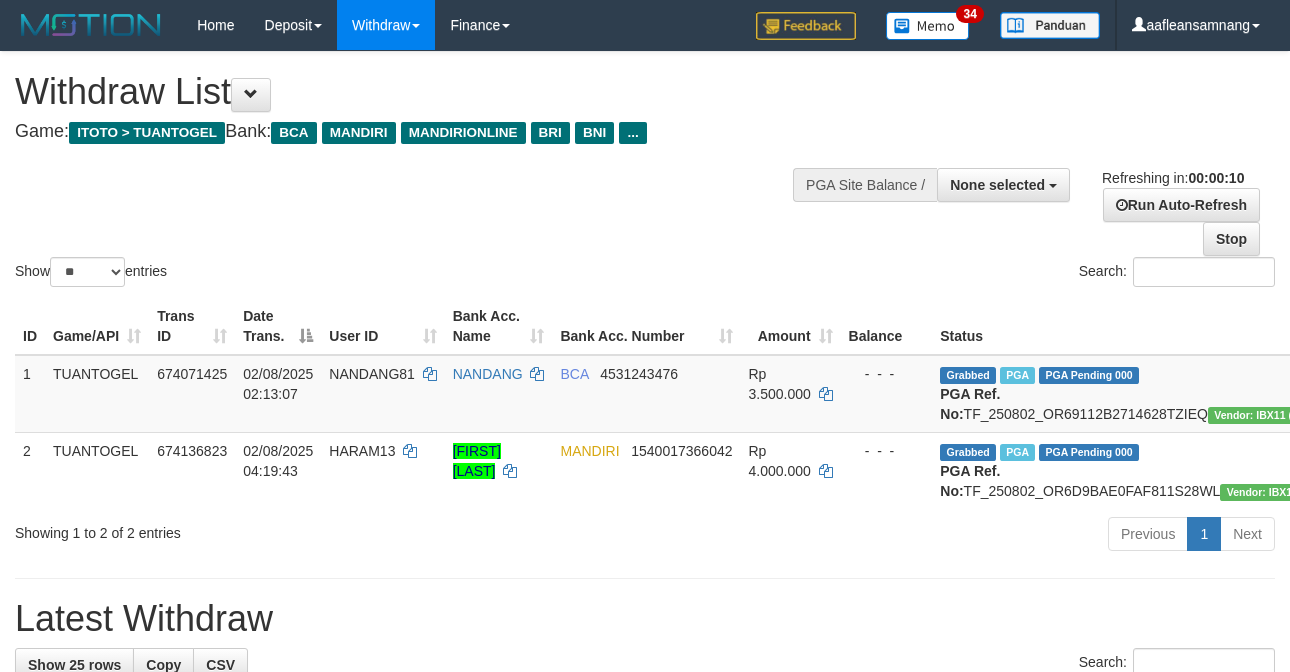 select 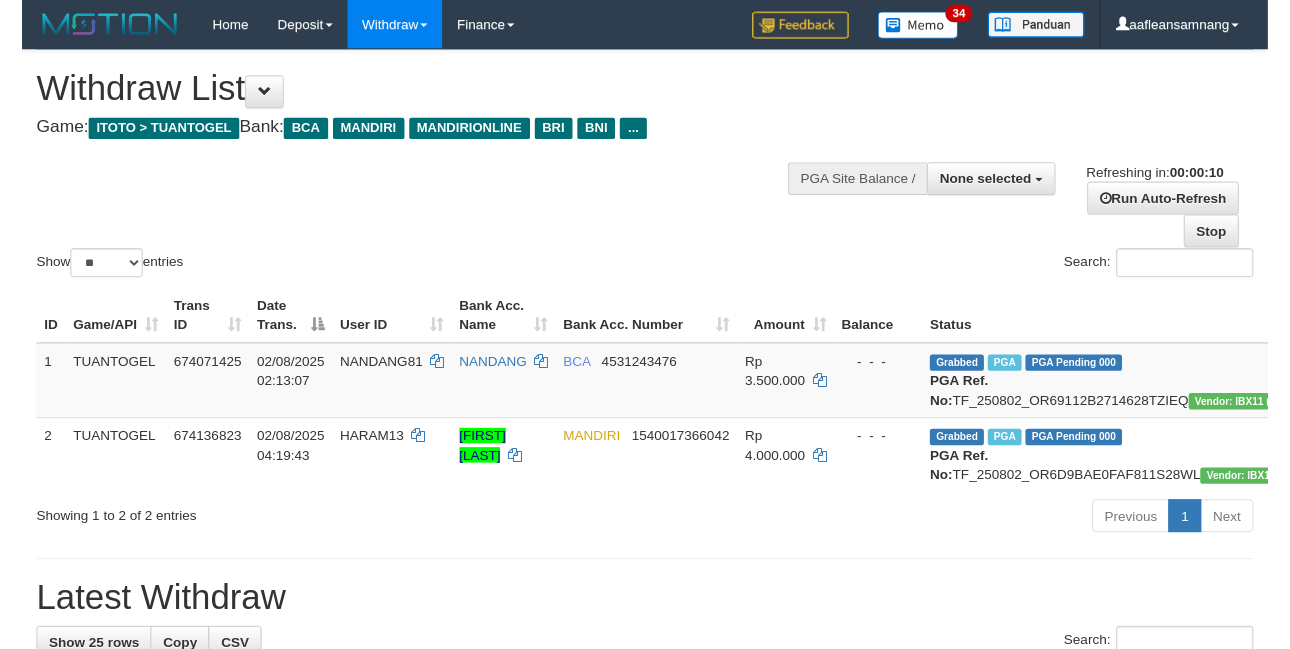 scroll, scrollTop: 0, scrollLeft: 0, axis: both 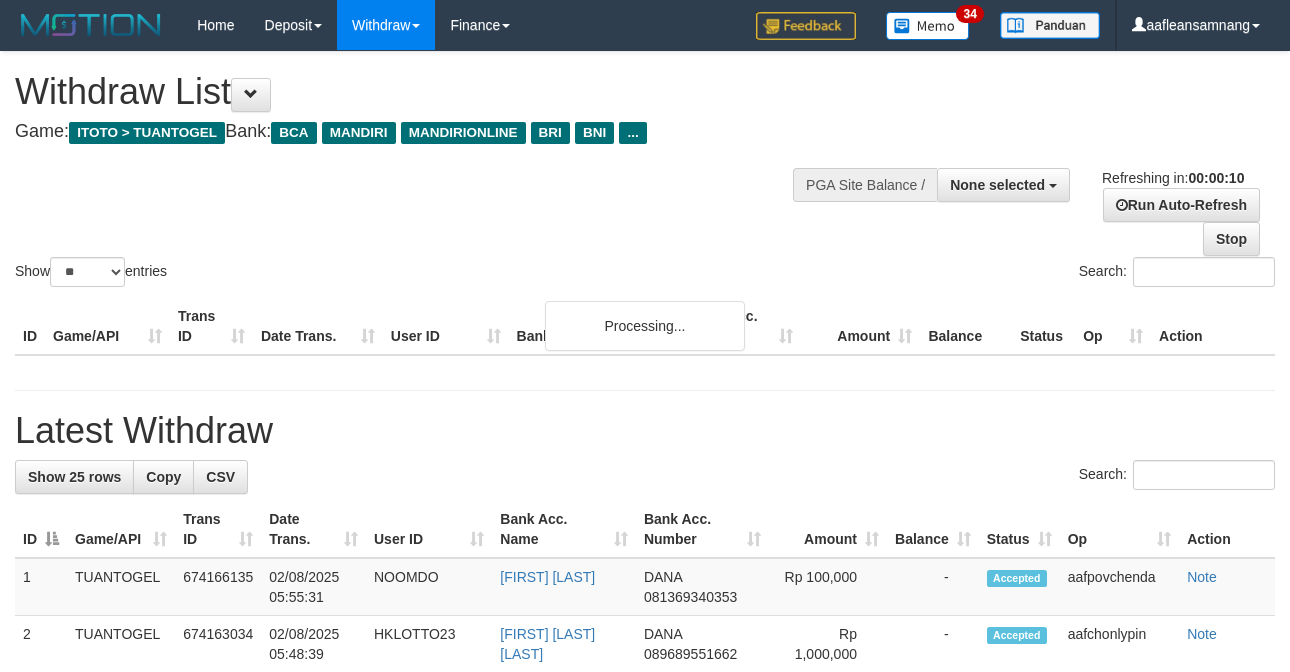 select 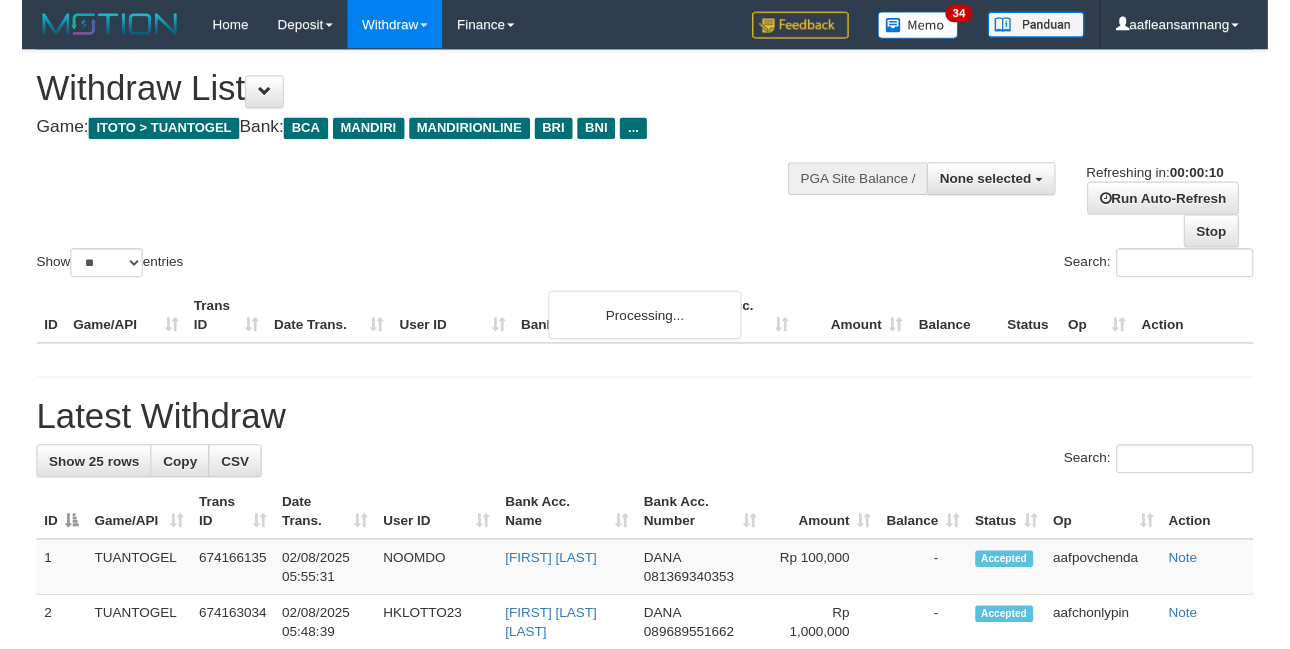 scroll, scrollTop: 0, scrollLeft: 0, axis: both 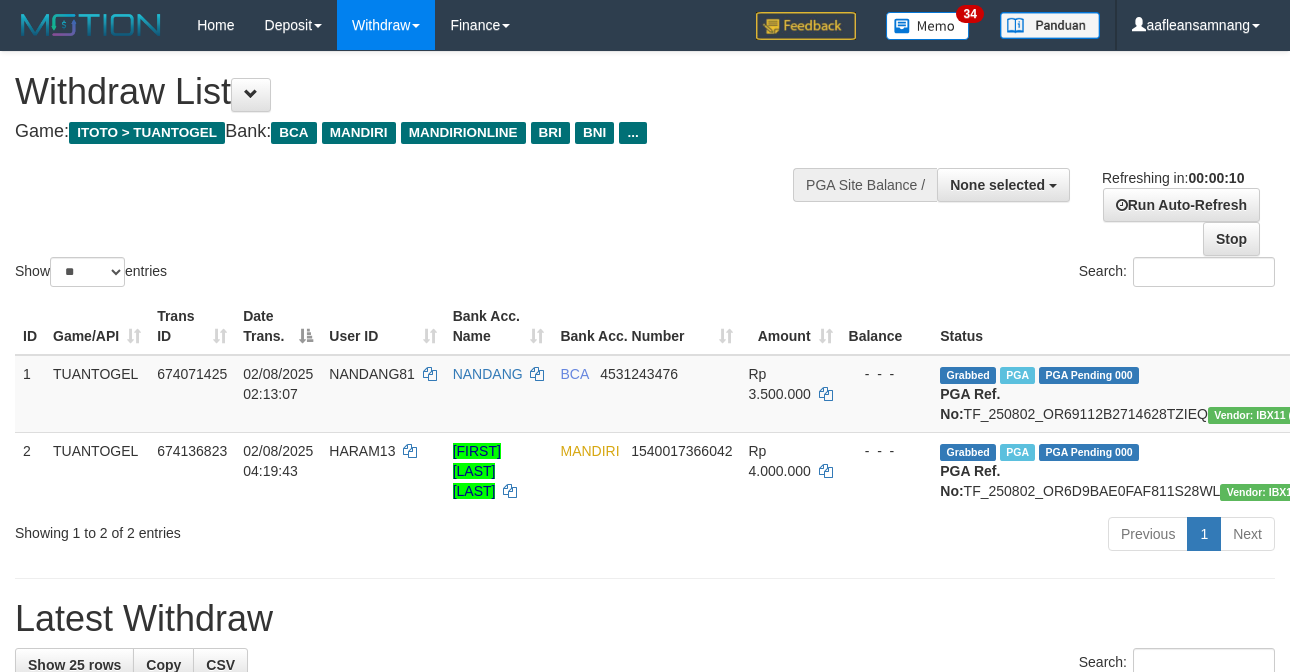 select 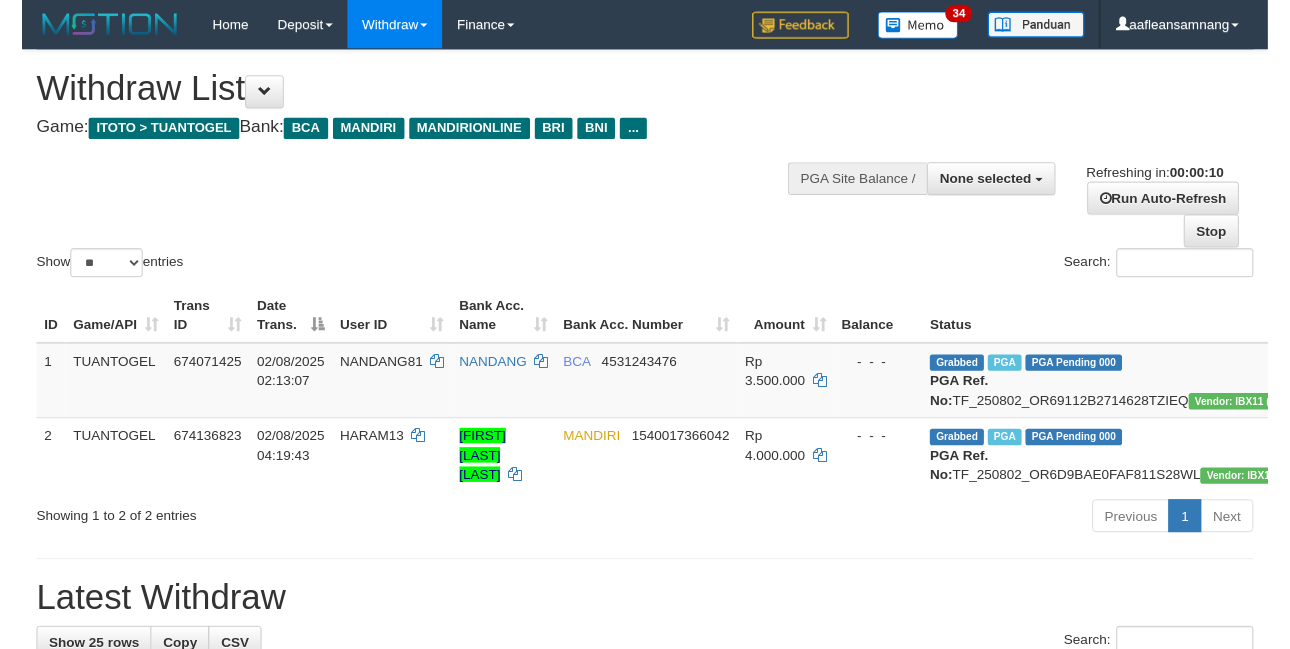 scroll, scrollTop: 0, scrollLeft: 0, axis: both 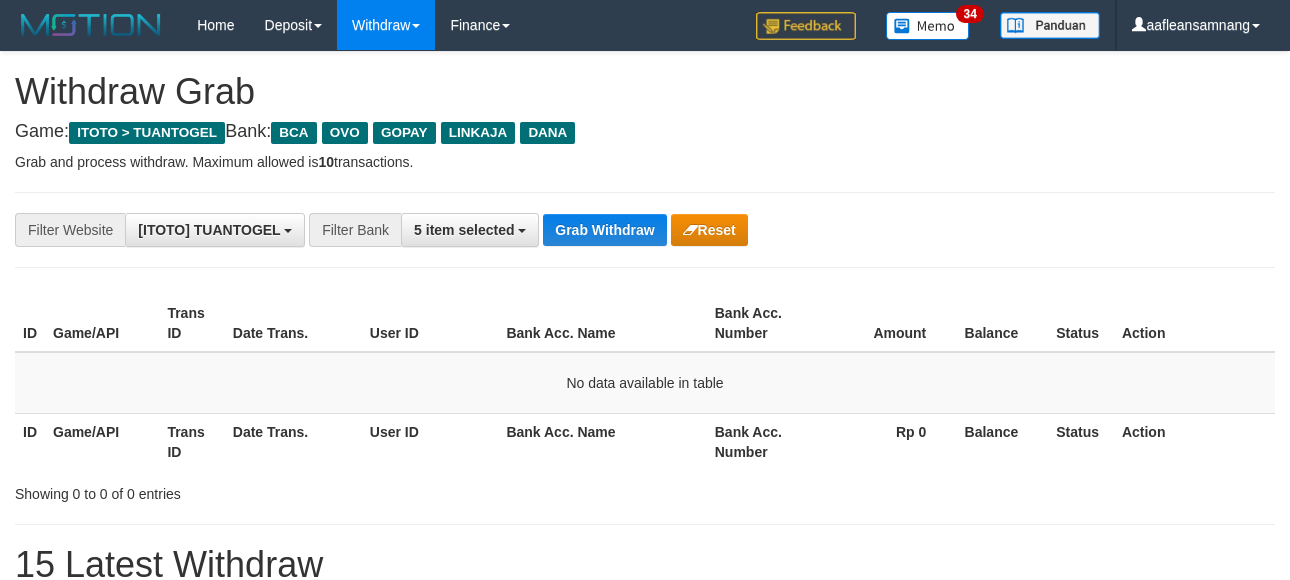 click on "**********" at bounding box center [645, 230] 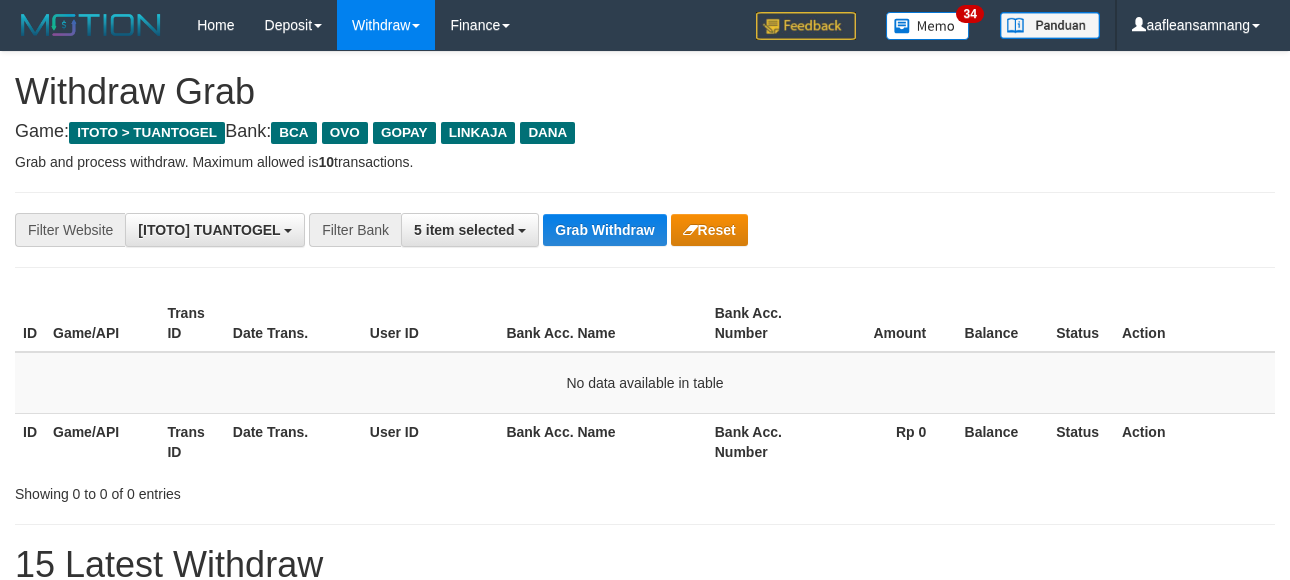 click on "**********" at bounding box center (645, 1113) 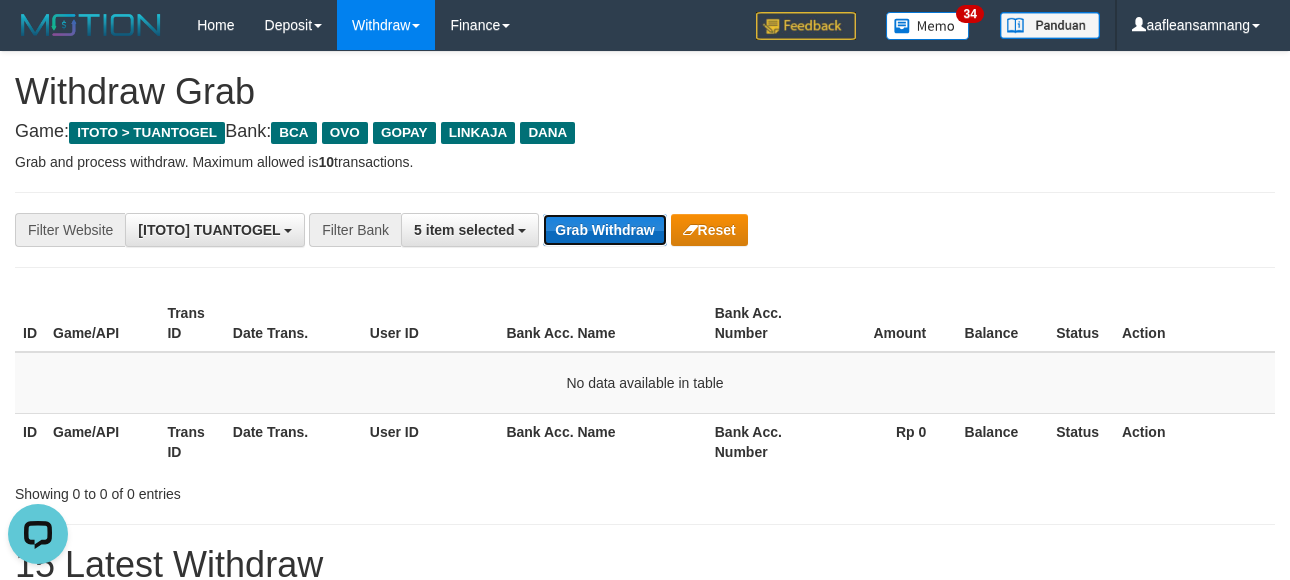 scroll, scrollTop: 0, scrollLeft: 0, axis: both 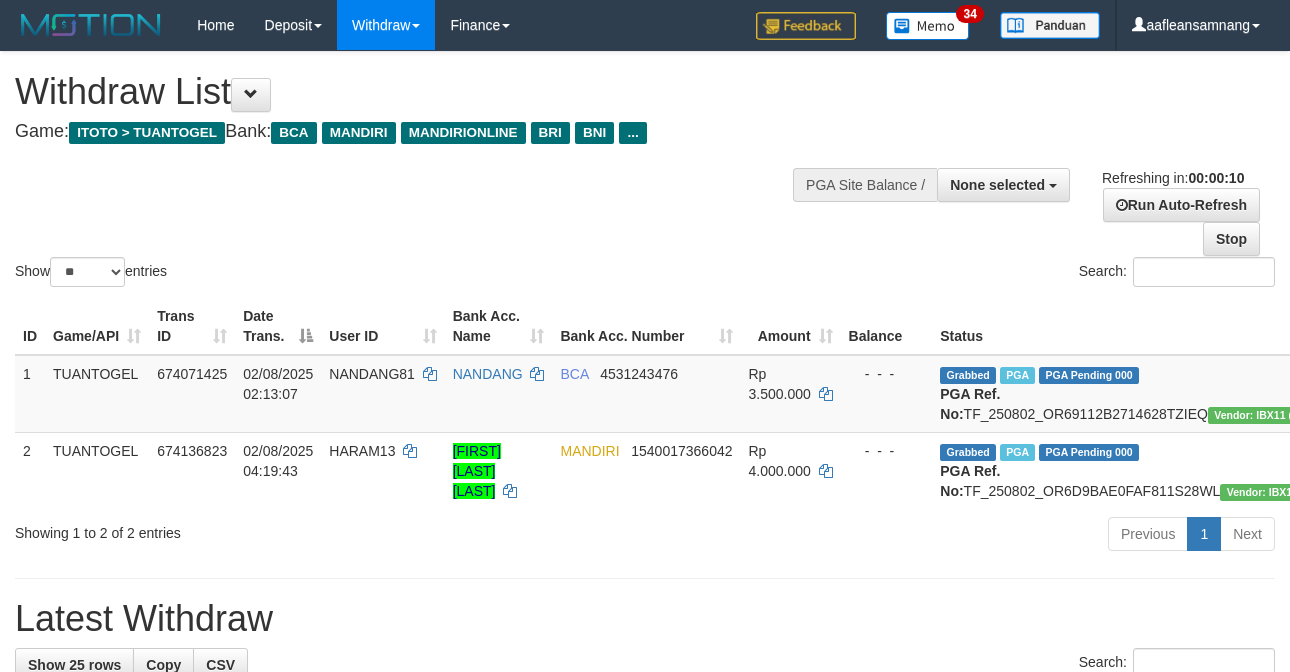select 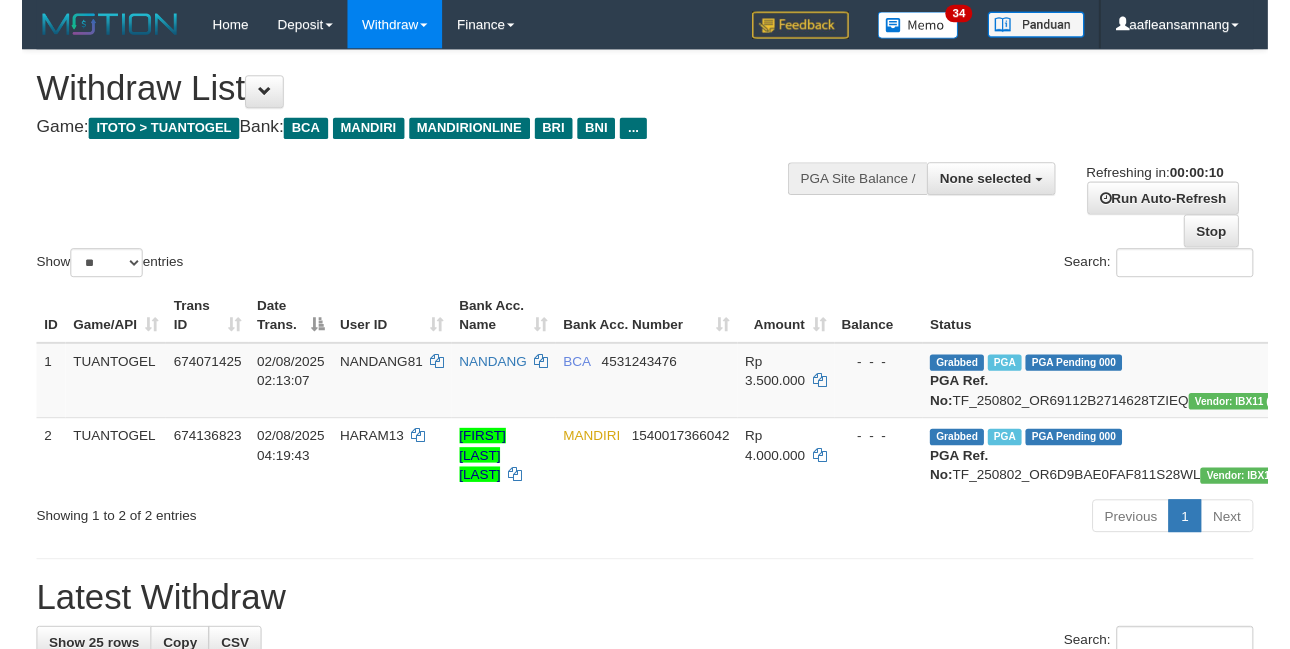 scroll, scrollTop: 0, scrollLeft: 0, axis: both 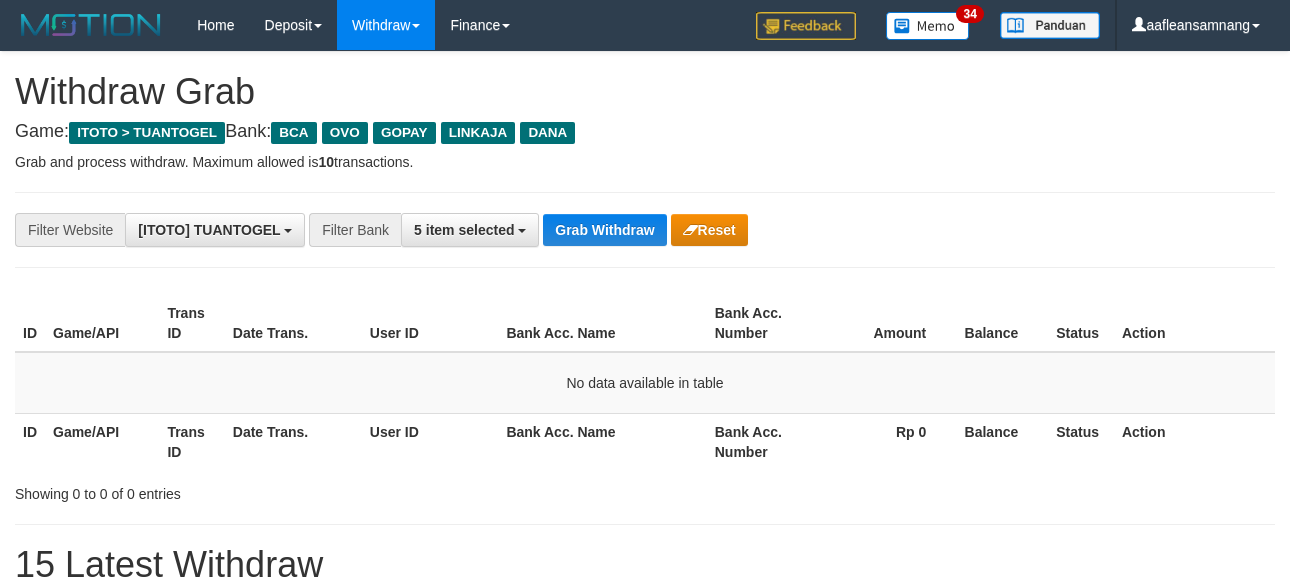 click on "Grab Withdraw" at bounding box center (604, 230) 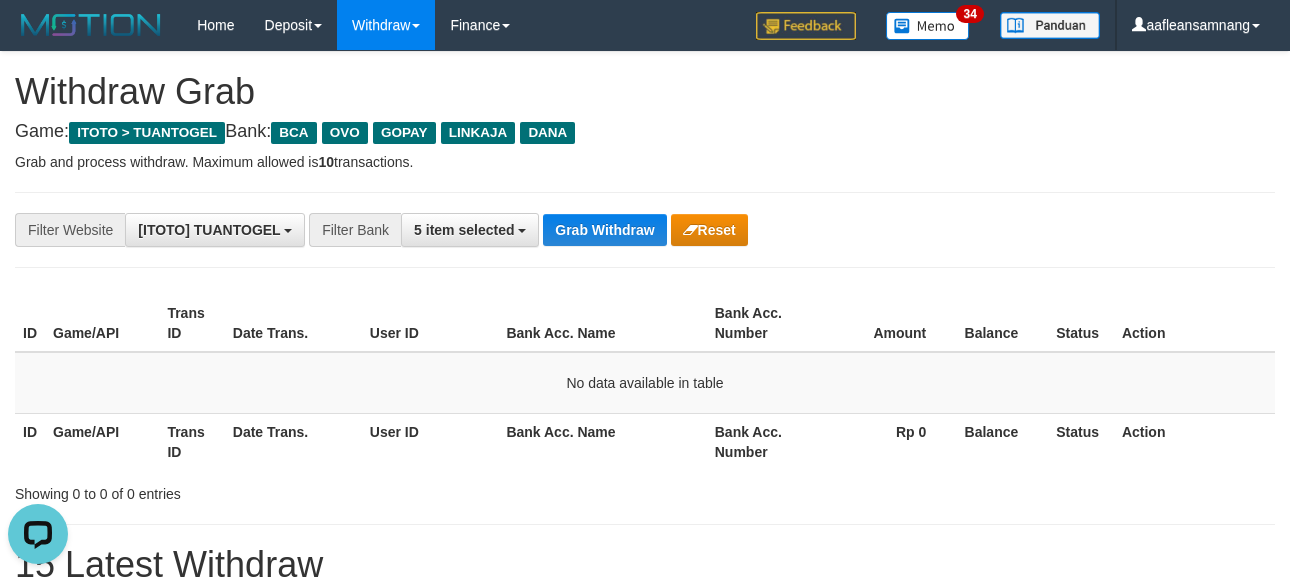 scroll, scrollTop: 0, scrollLeft: 0, axis: both 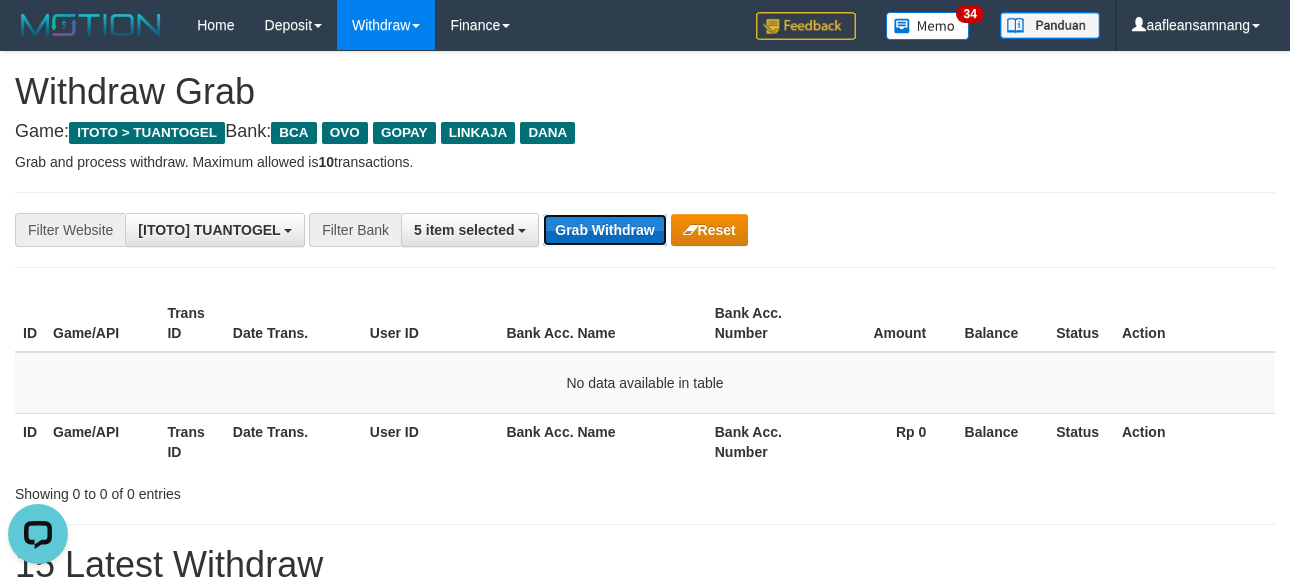 click on "Grab Withdraw" at bounding box center [604, 230] 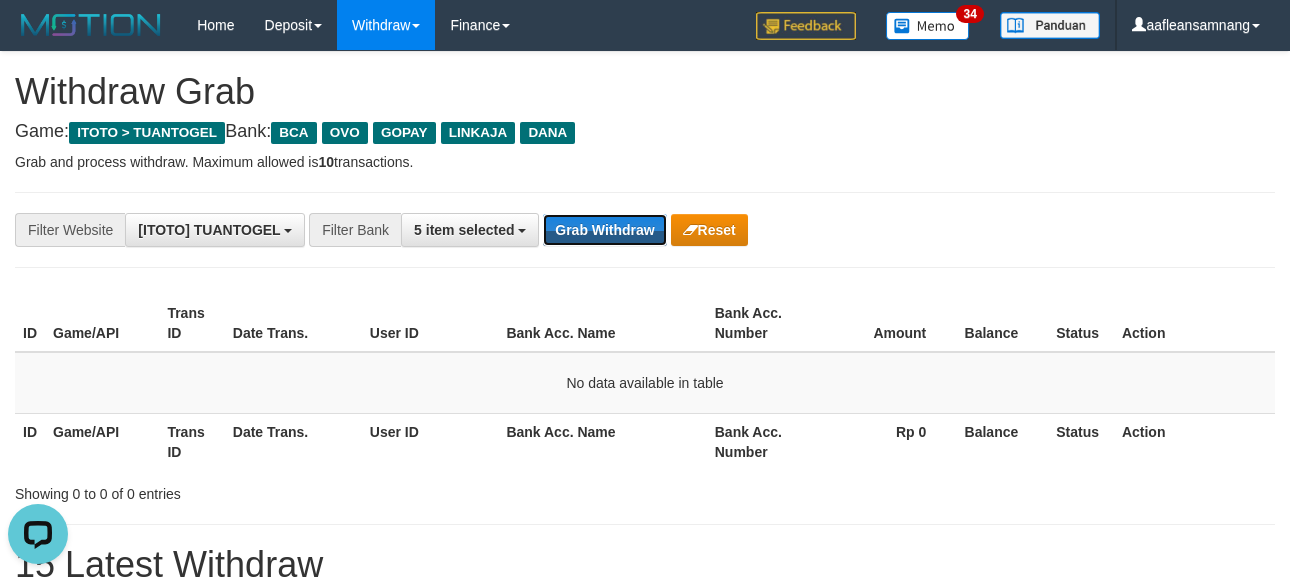 drag, startPoint x: 588, startPoint y: 225, endPoint x: 603, endPoint y: 208, distance: 22.671568 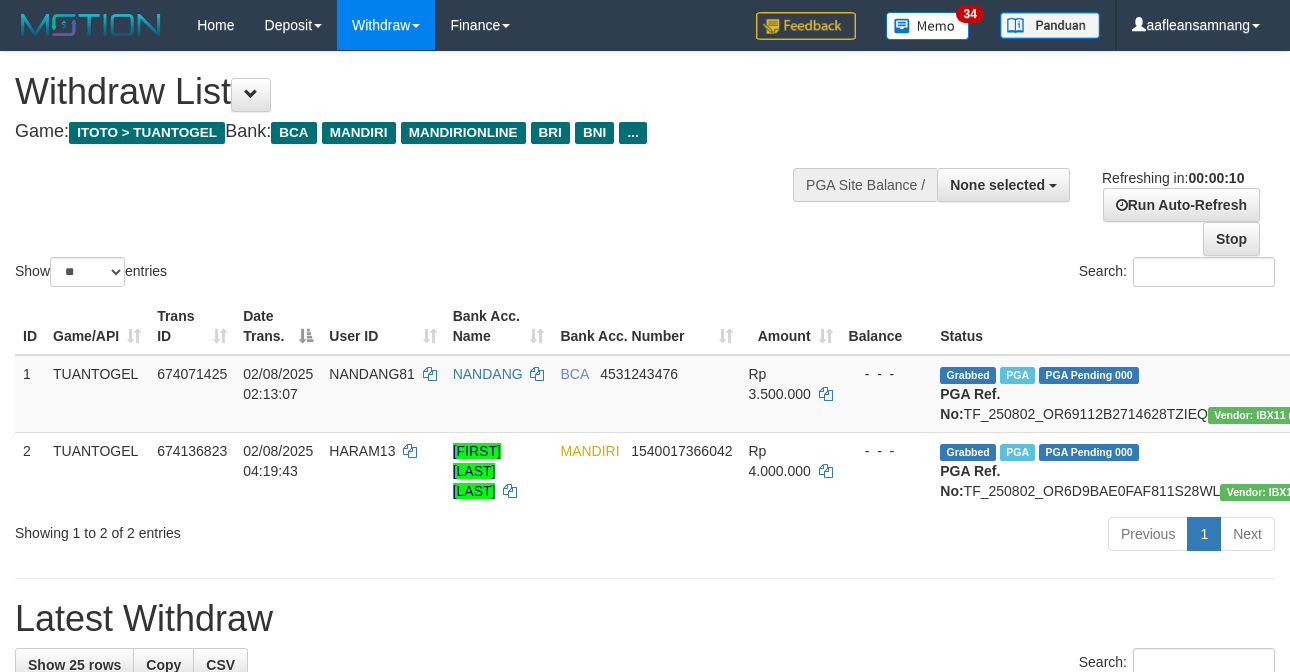 select 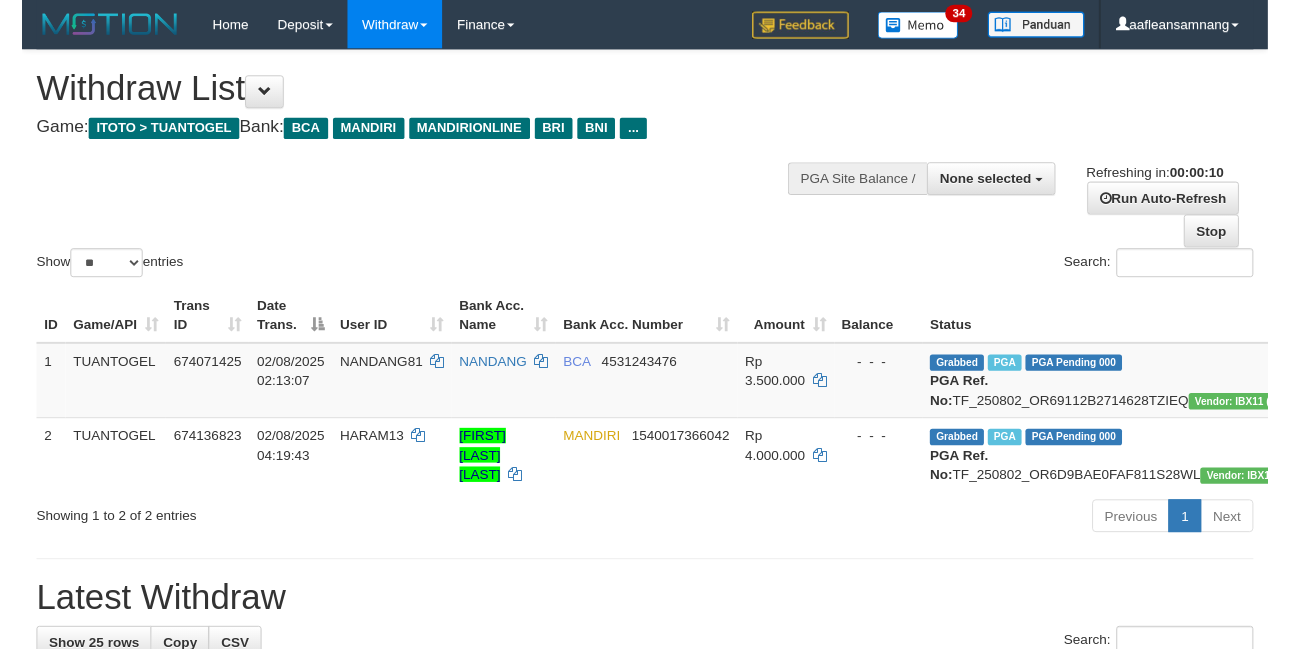 scroll, scrollTop: 0, scrollLeft: 0, axis: both 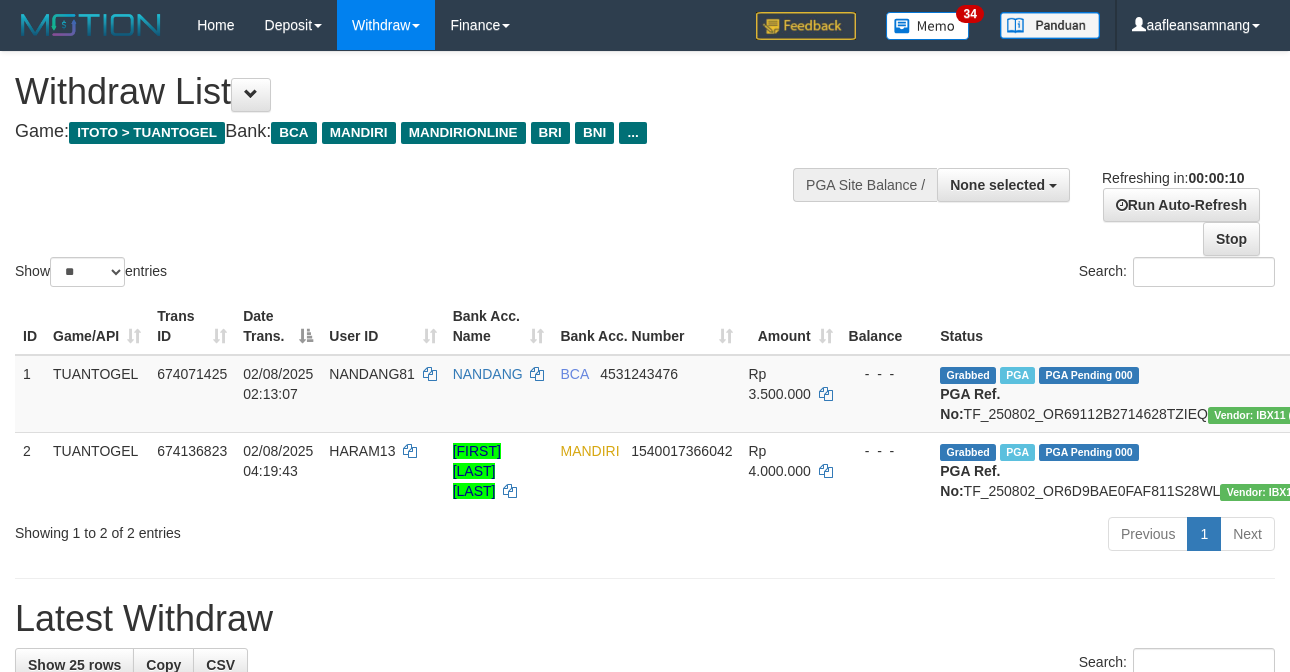 select 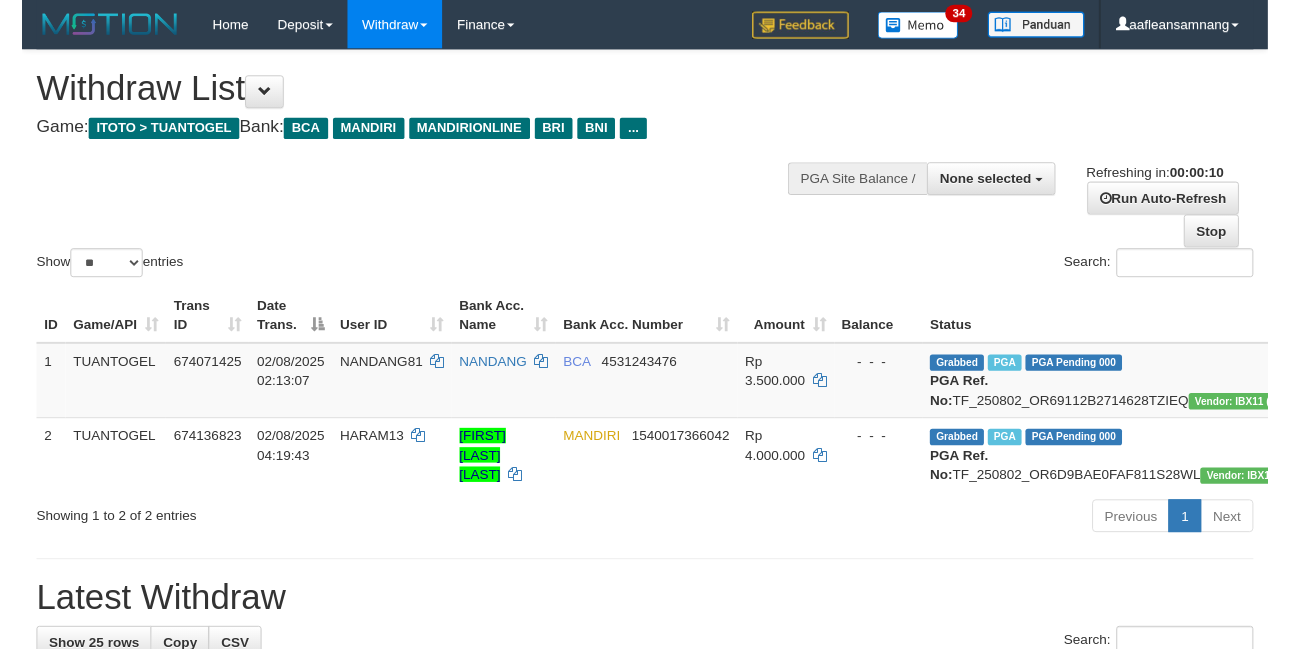 scroll, scrollTop: 0, scrollLeft: 0, axis: both 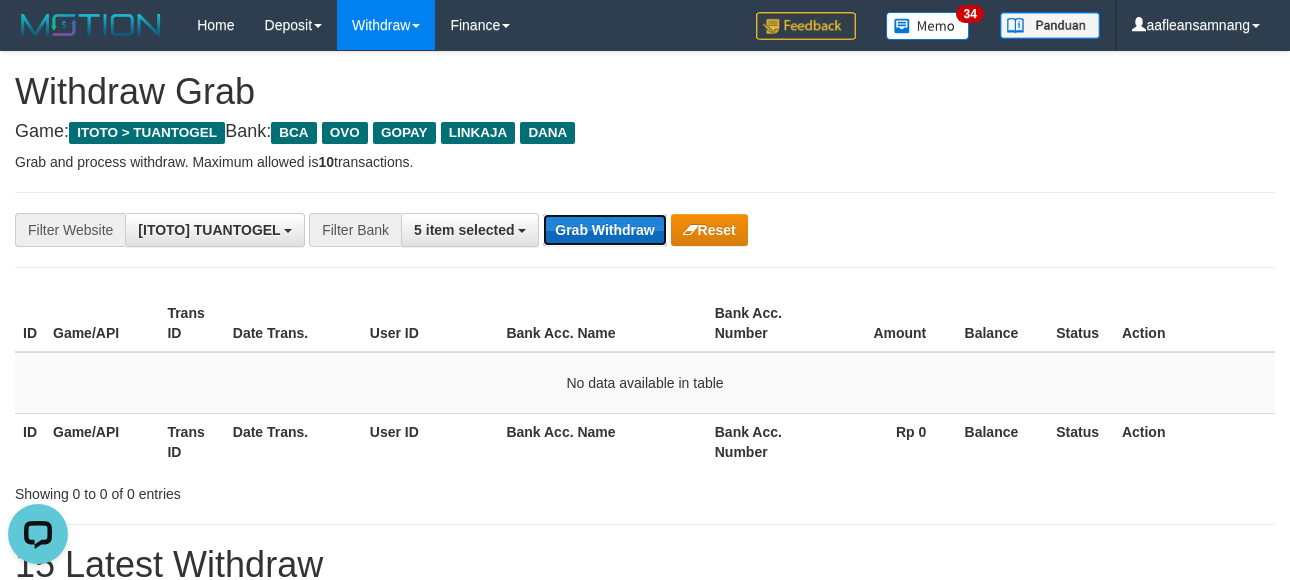click on "Grab Withdraw" at bounding box center (604, 230) 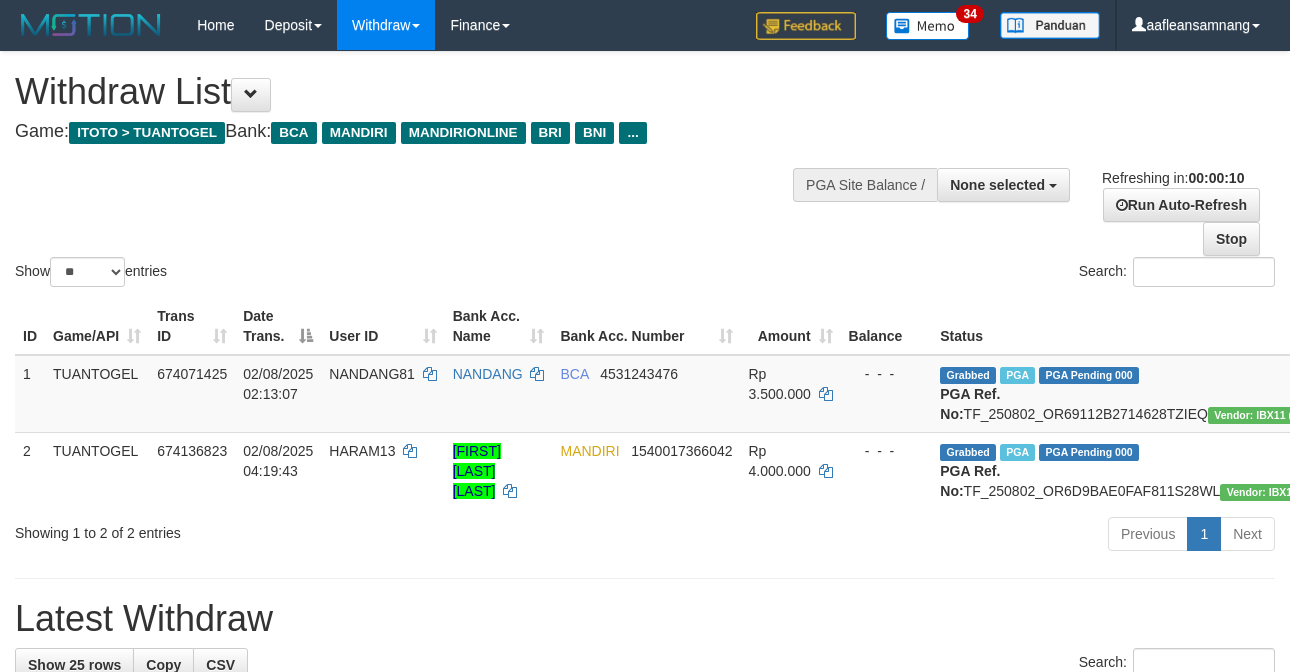 select 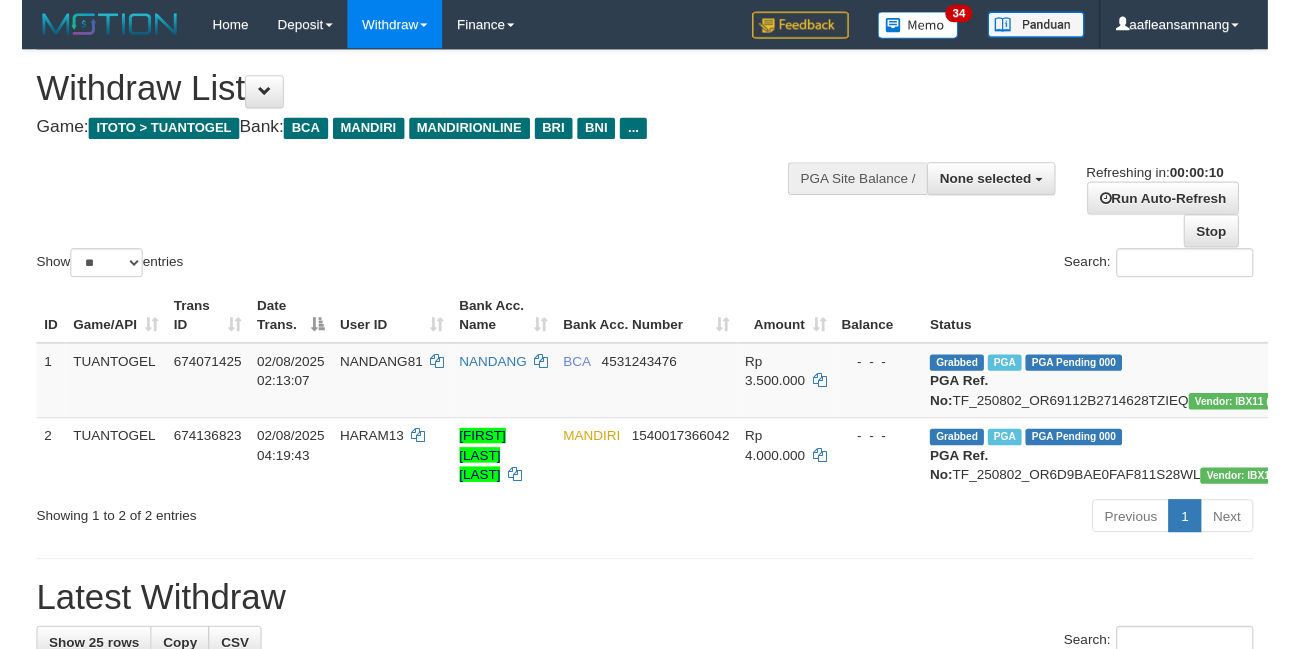 scroll, scrollTop: 0, scrollLeft: 0, axis: both 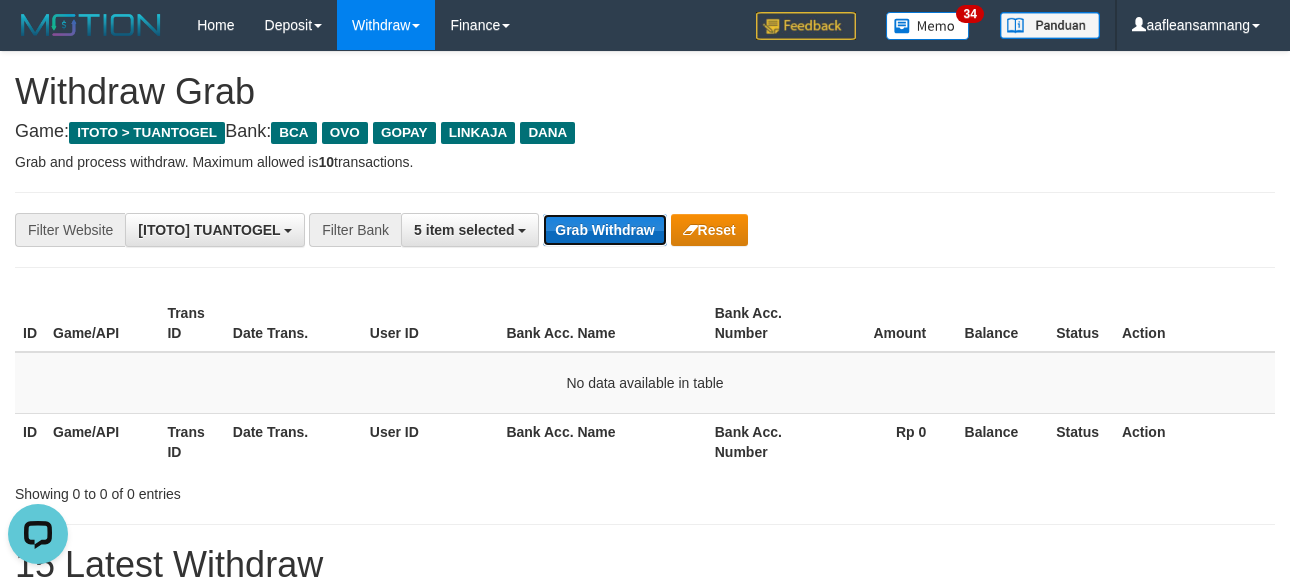 click on "Grab Withdraw" at bounding box center [604, 230] 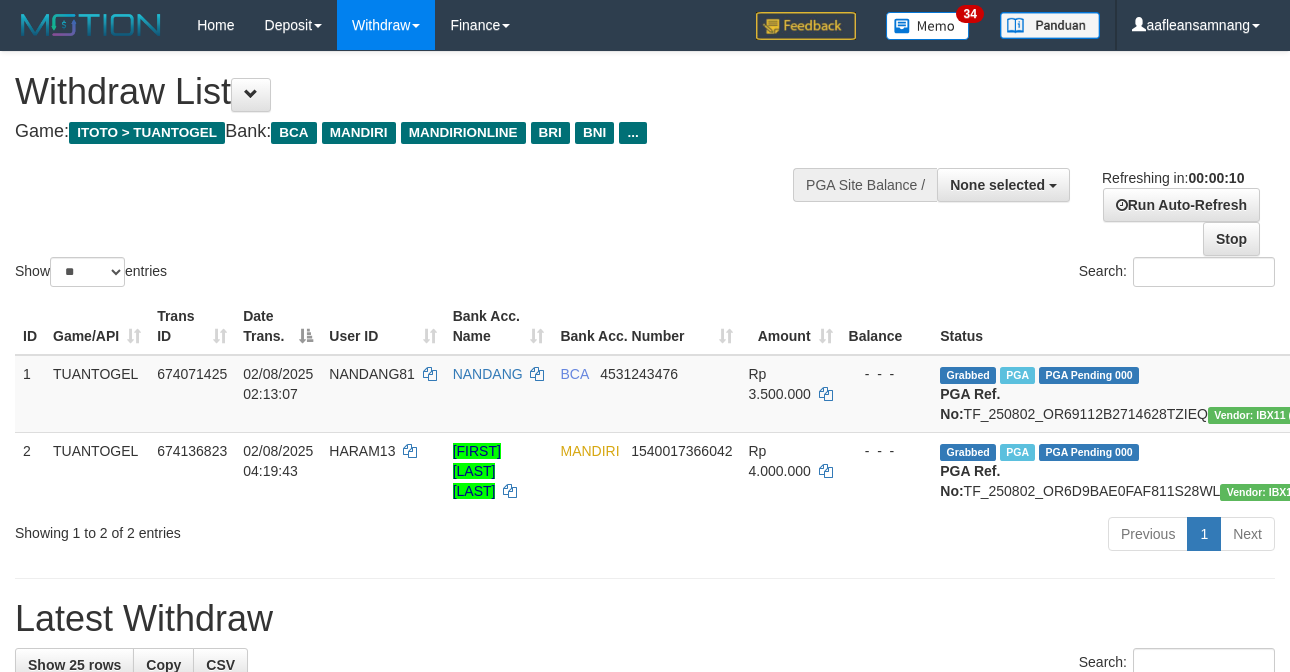 select 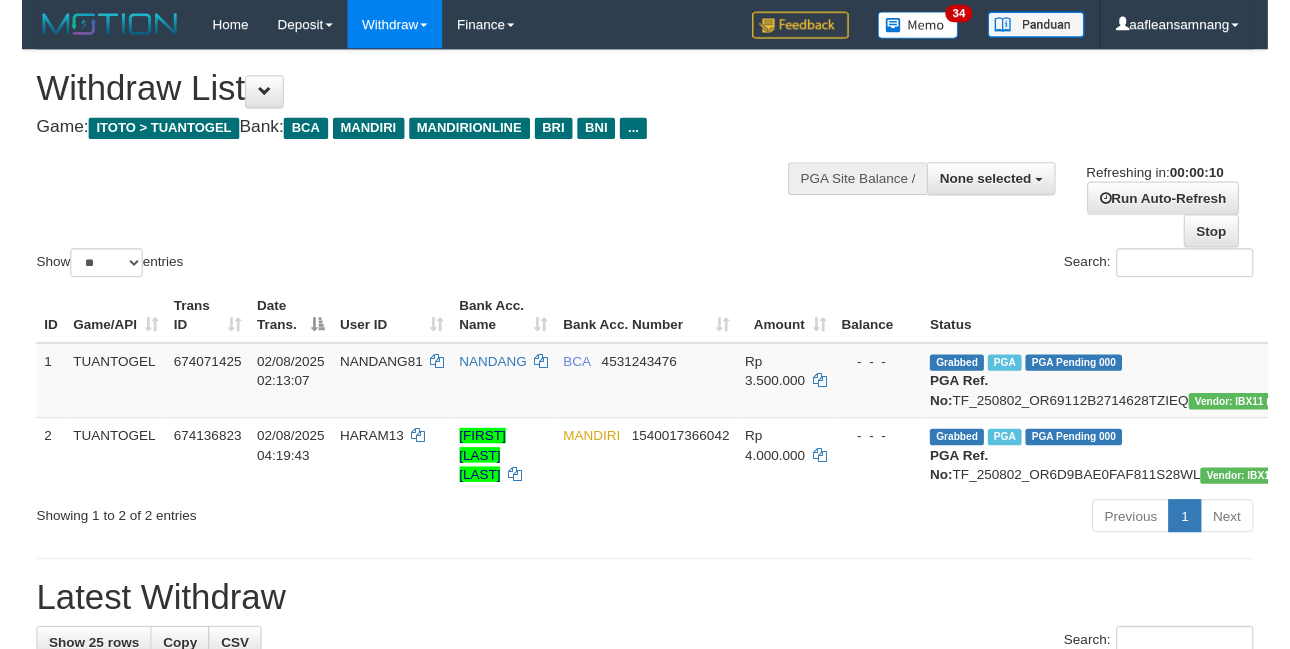 scroll, scrollTop: 0, scrollLeft: 0, axis: both 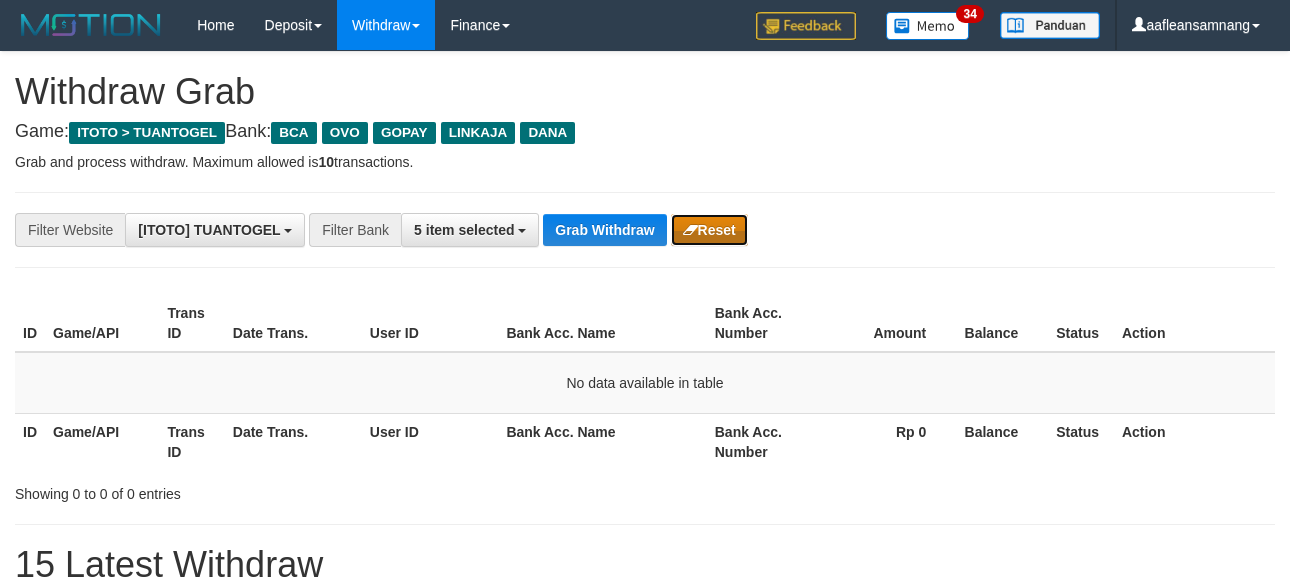 click at bounding box center [690, 230] 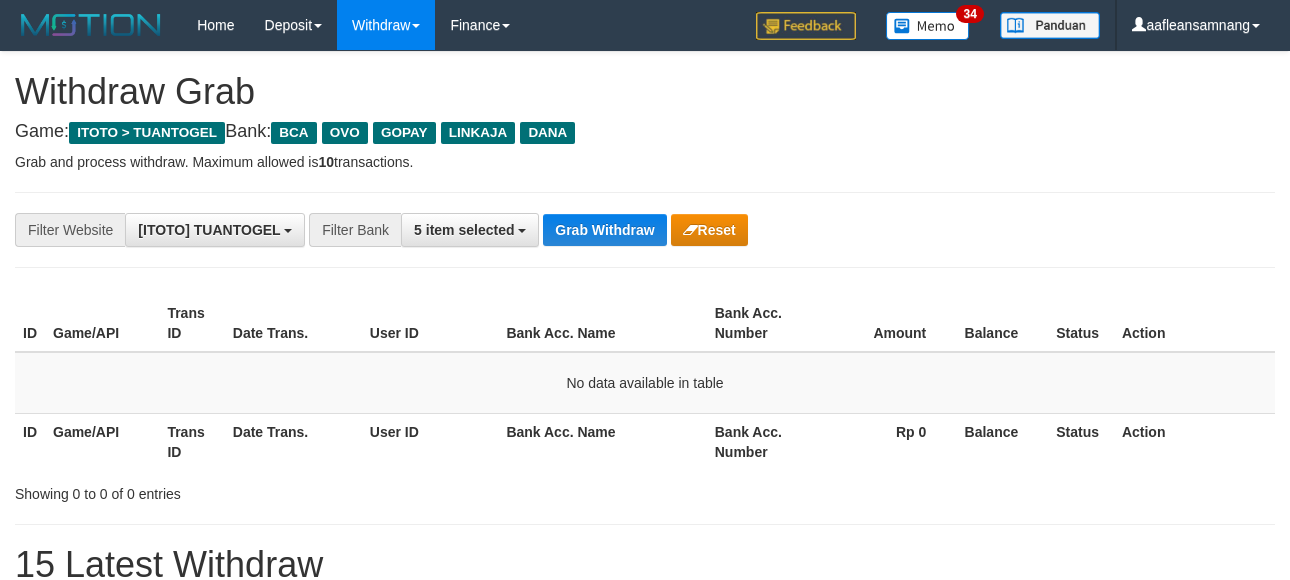 scroll, scrollTop: 0, scrollLeft: 0, axis: both 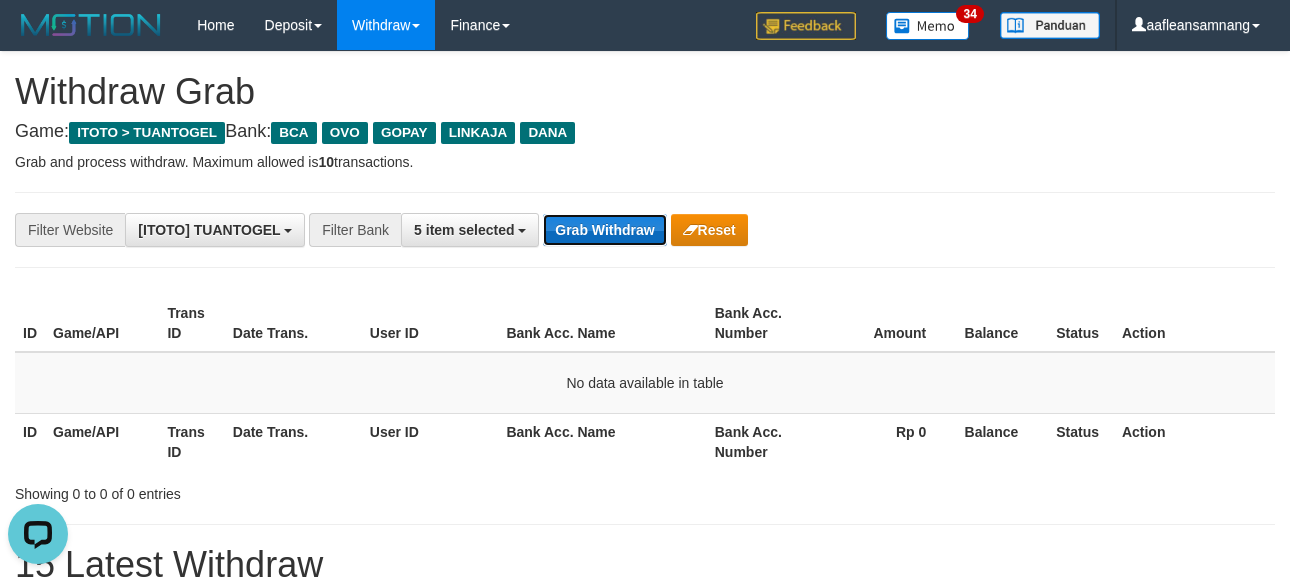click on "Grab Withdraw" at bounding box center (604, 230) 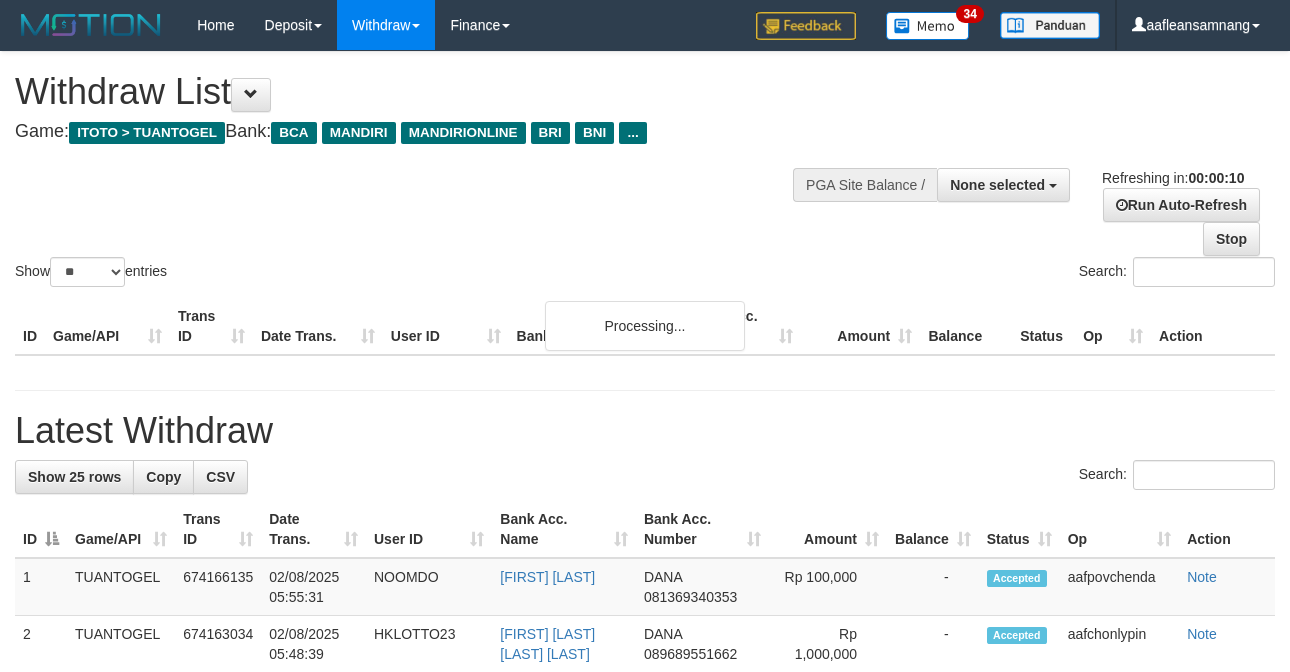 select 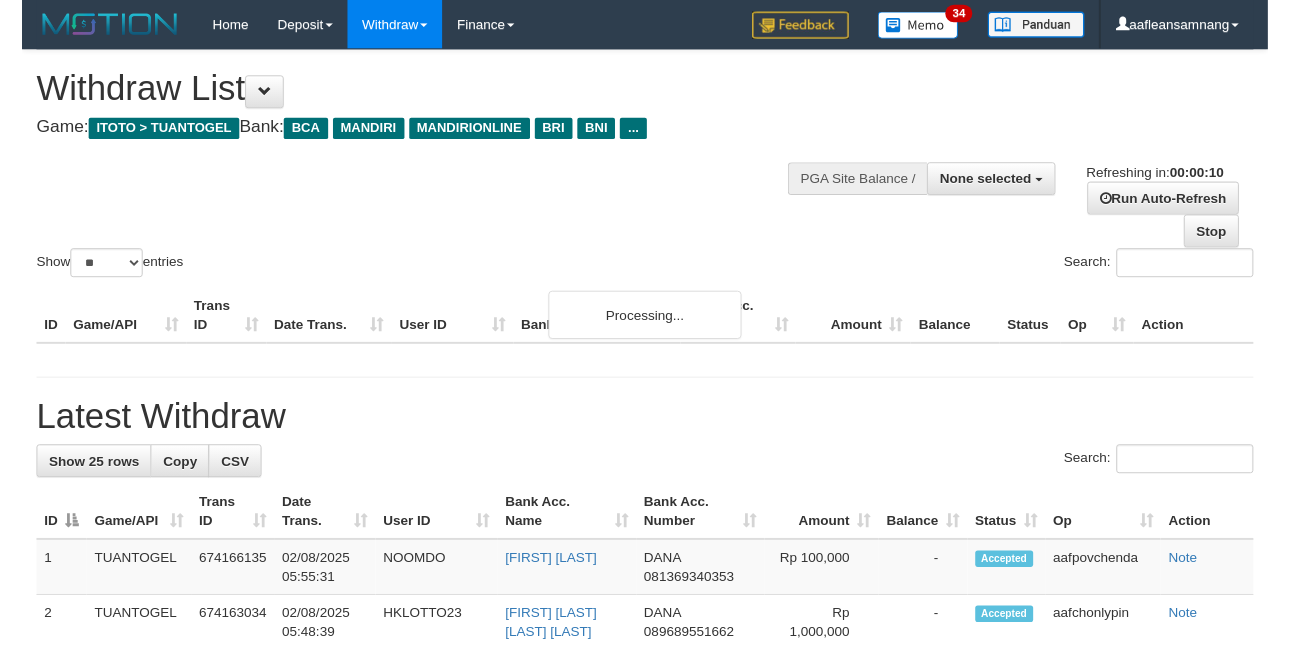 scroll, scrollTop: 0, scrollLeft: 0, axis: both 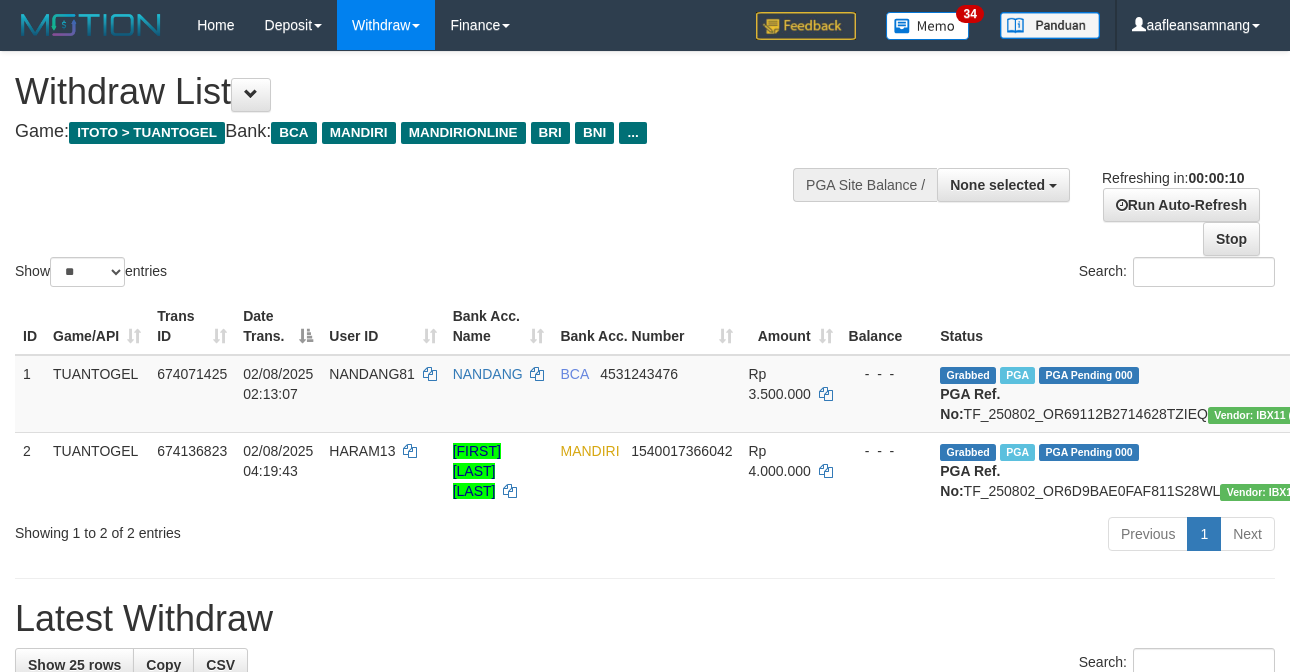 select 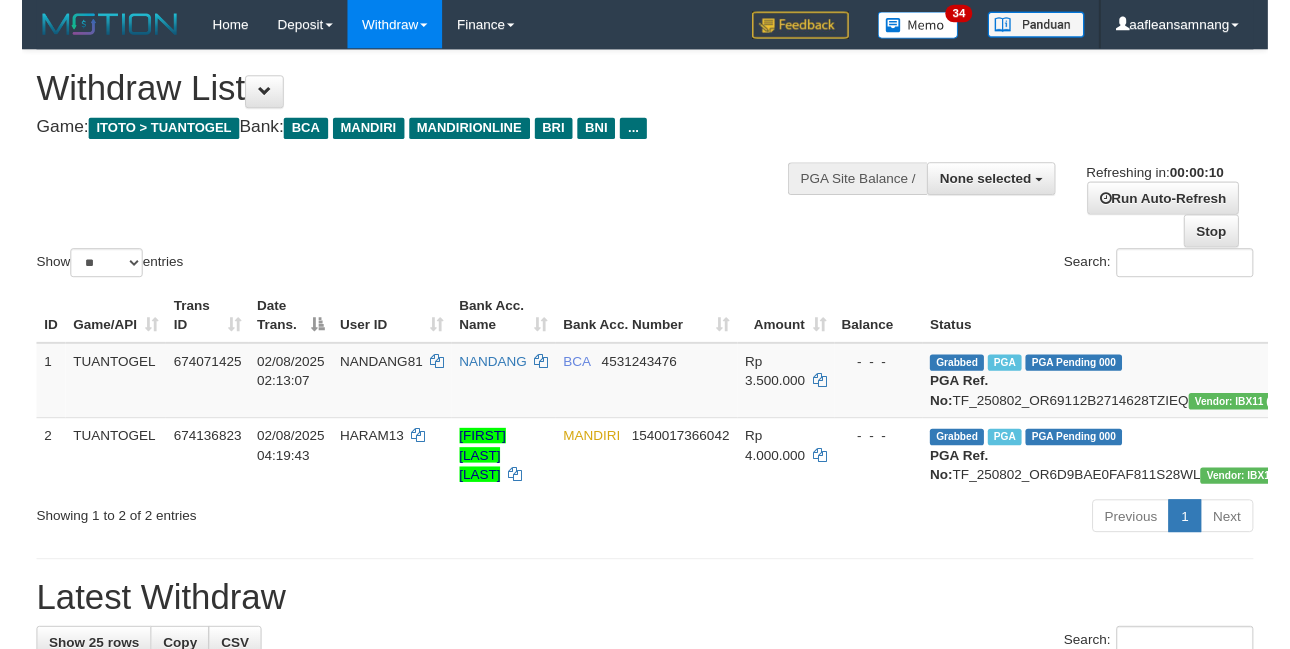 scroll, scrollTop: 0, scrollLeft: 0, axis: both 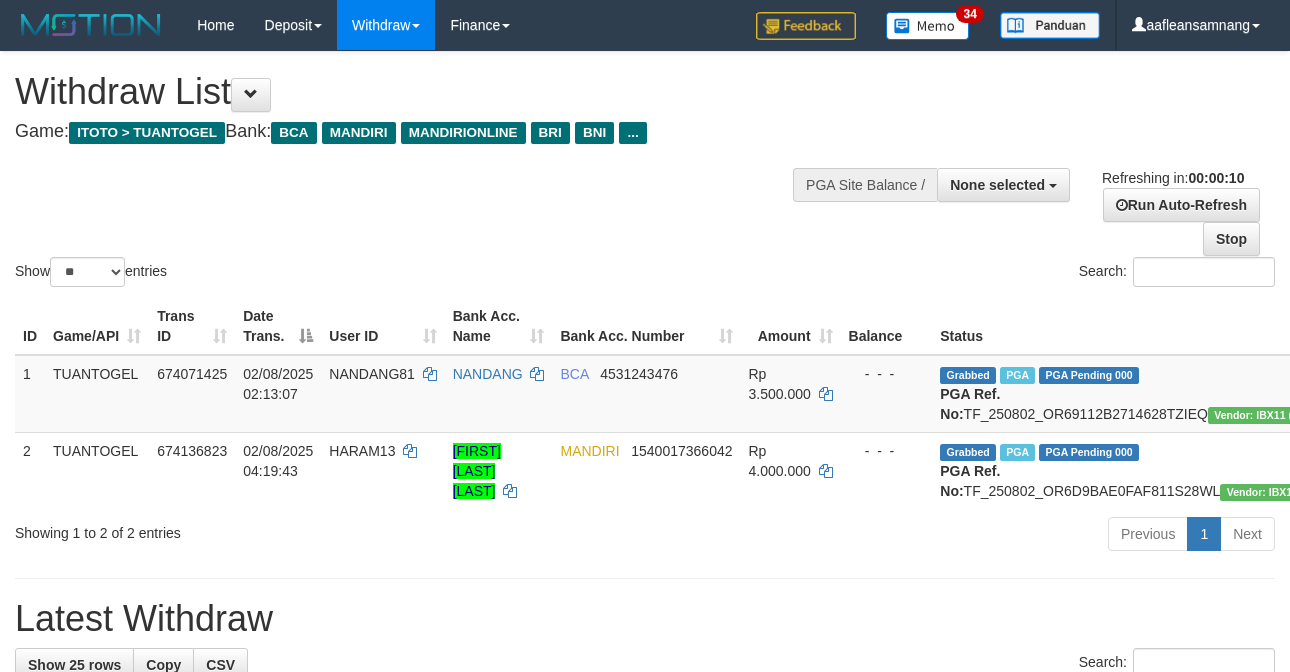 select 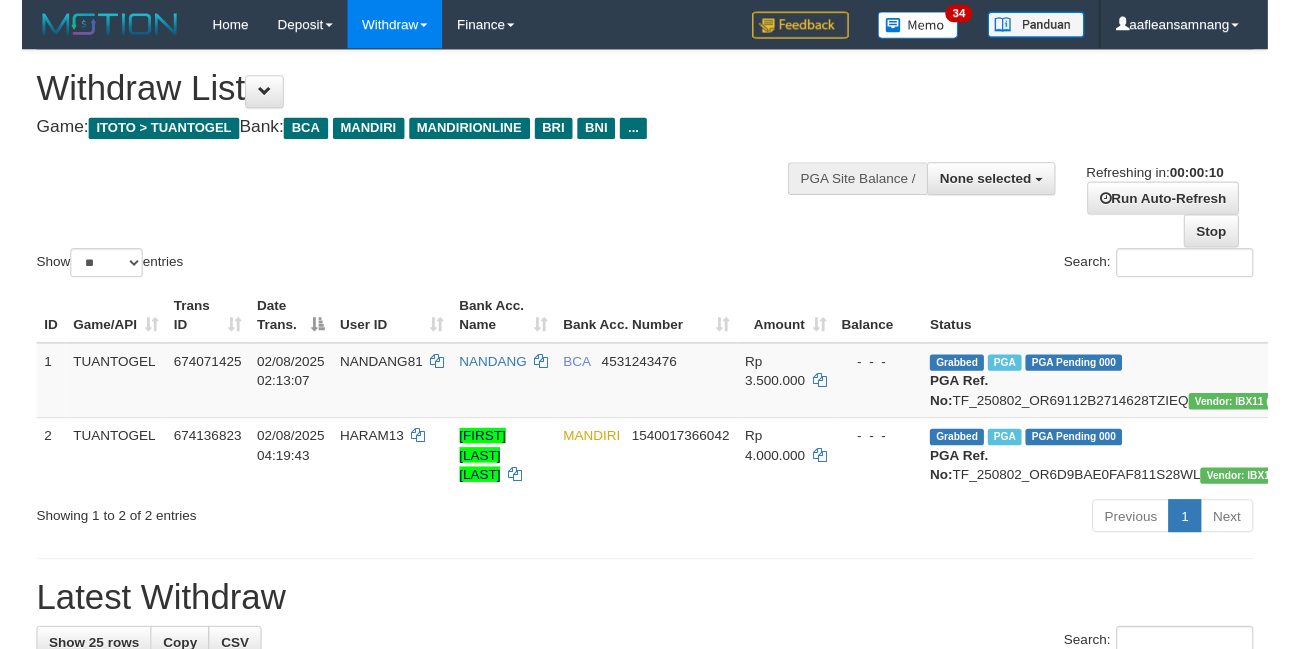 scroll, scrollTop: 0, scrollLeft: 0, axis: both 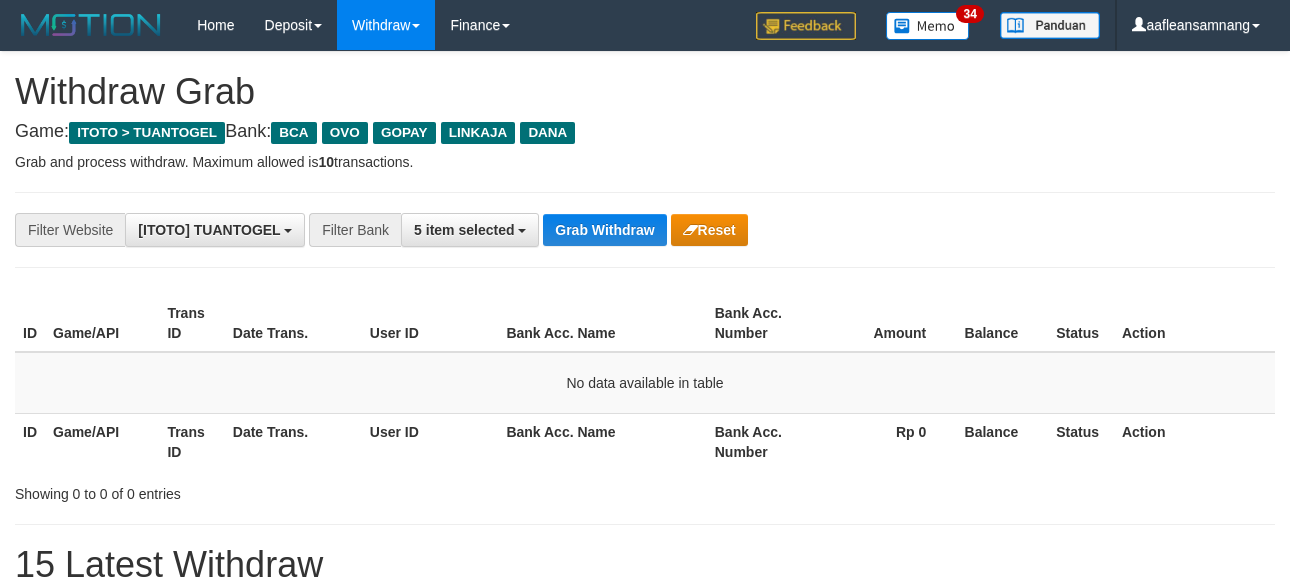 click on "**********" at bounding box center (537, 230) 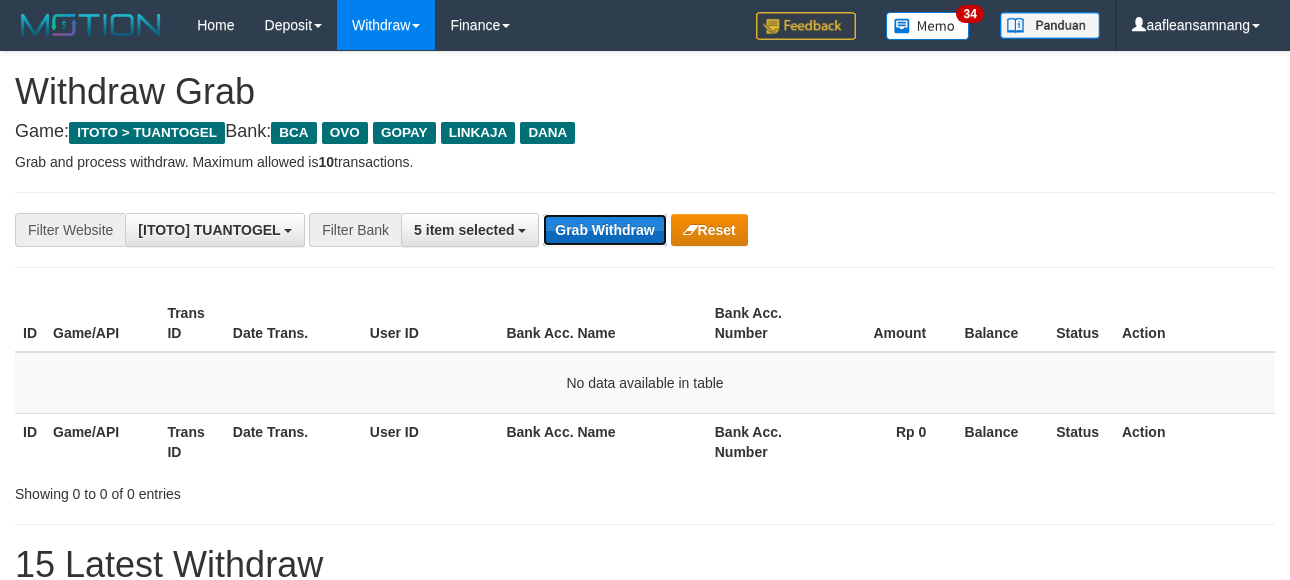 click on "Grab Withdraw" at bounding box center (604, 230) 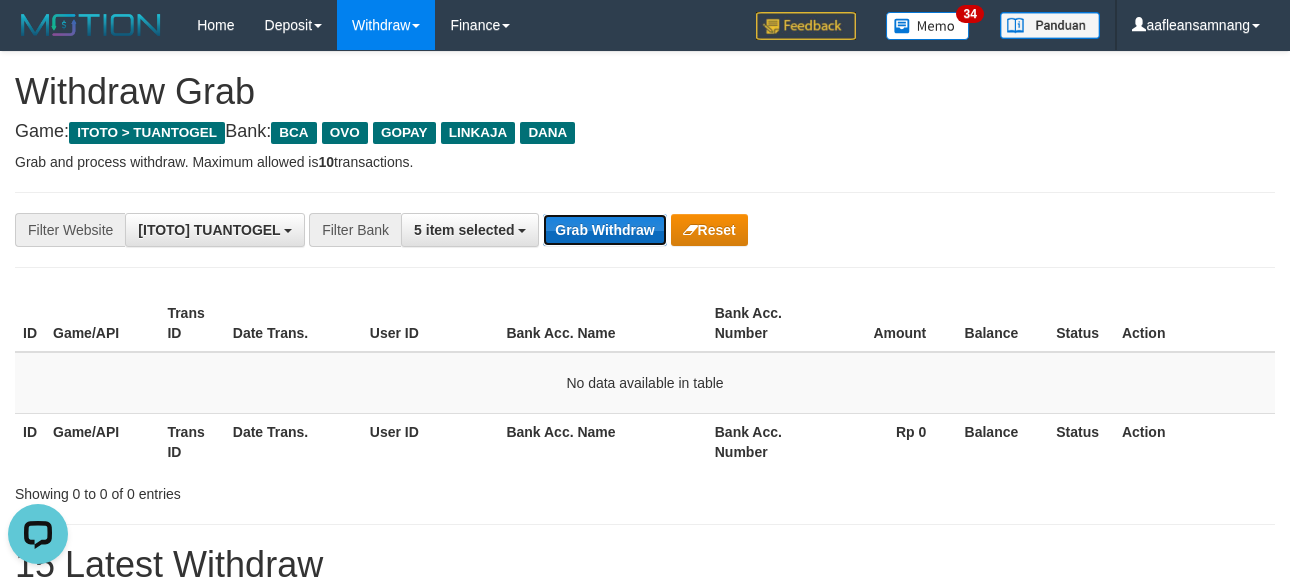 scroll, scrollTop: 0, scrollLeft: 0, axis: both 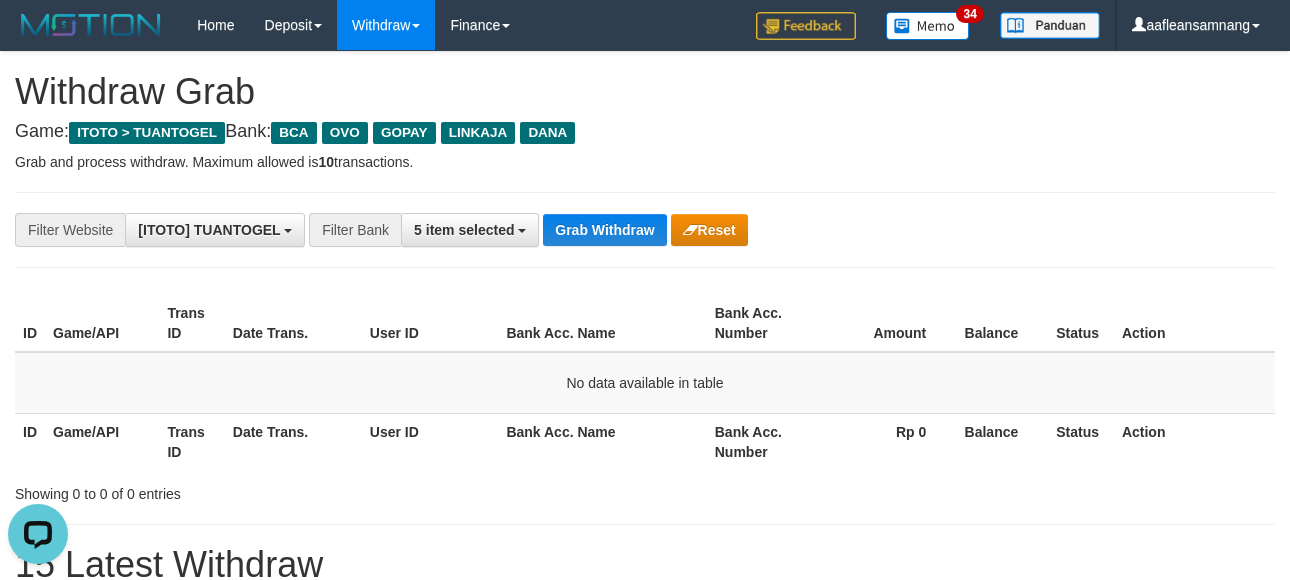 click on "**********" at bounding box center [645, 230] 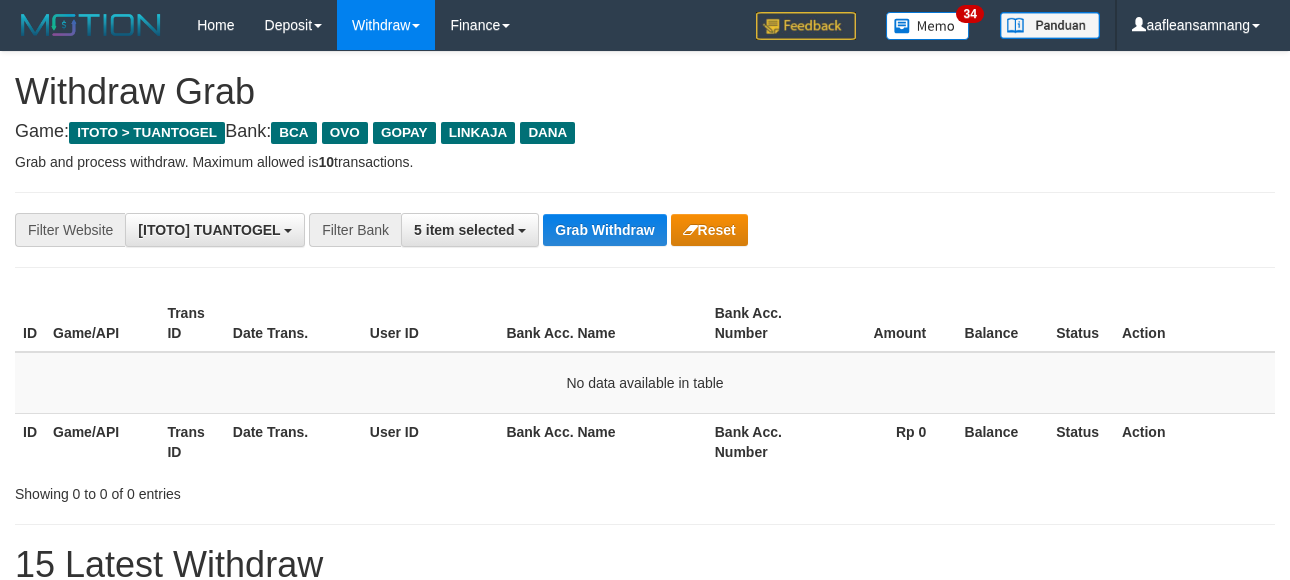 scroll, scrollTop: 0, scrollLeft: 0, axis: both 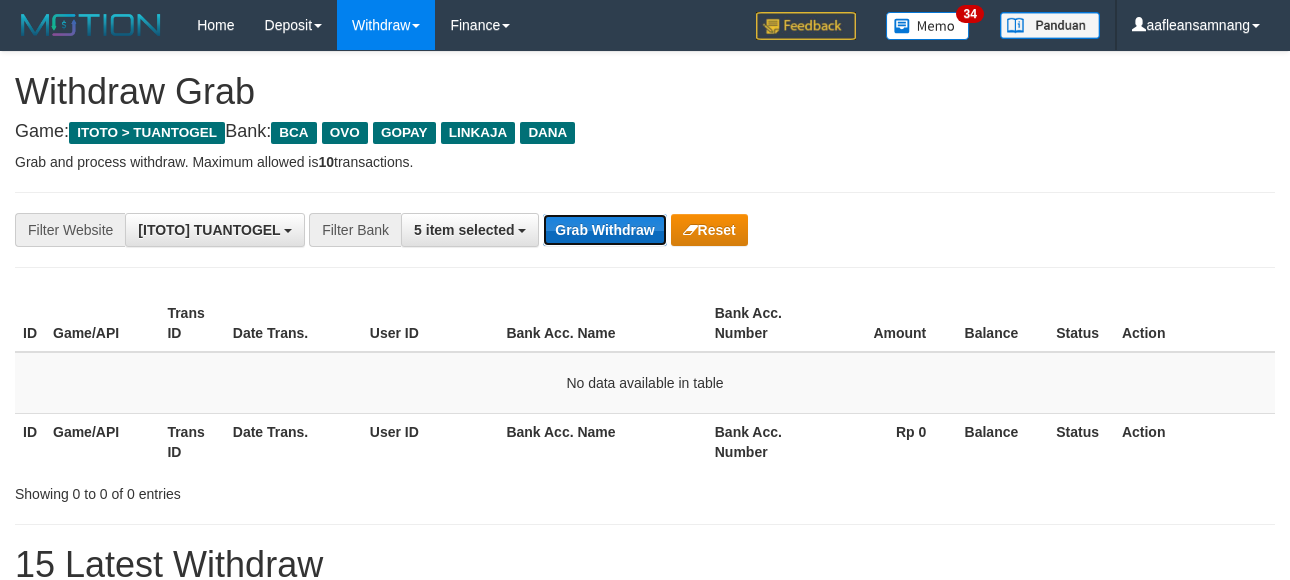 drag, startPoint x: 628, startPoint y: 228, endPoint x: 609, endPoint y: 232, distance: 19.416489 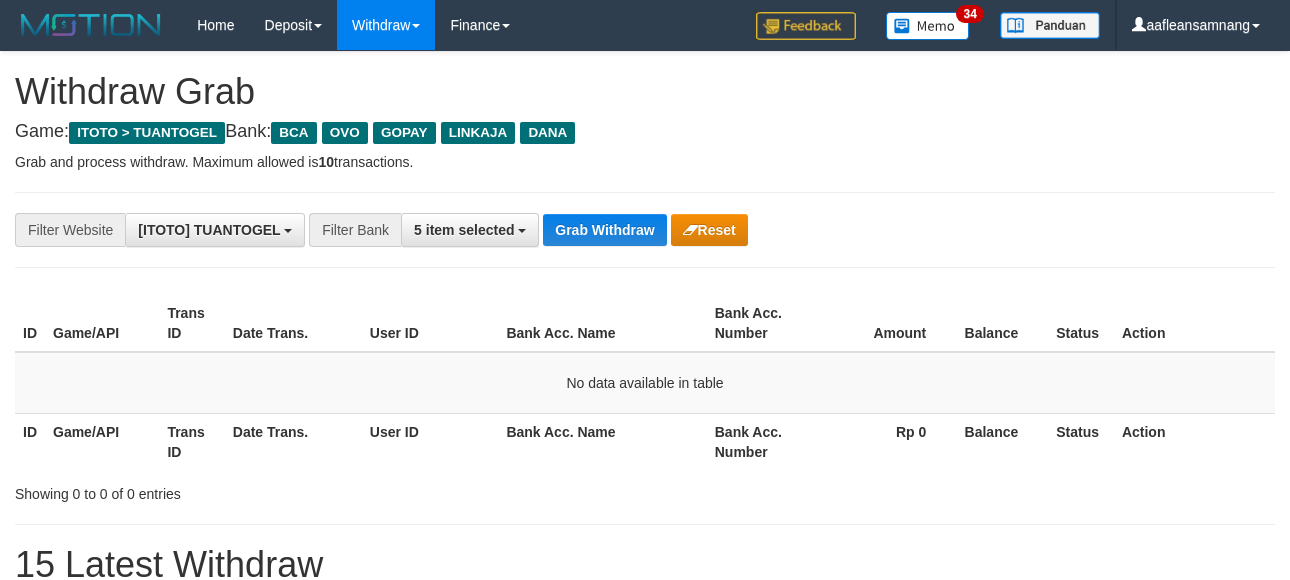 scroll, scrollTop: 0, scrollLeft: 0, axis: both 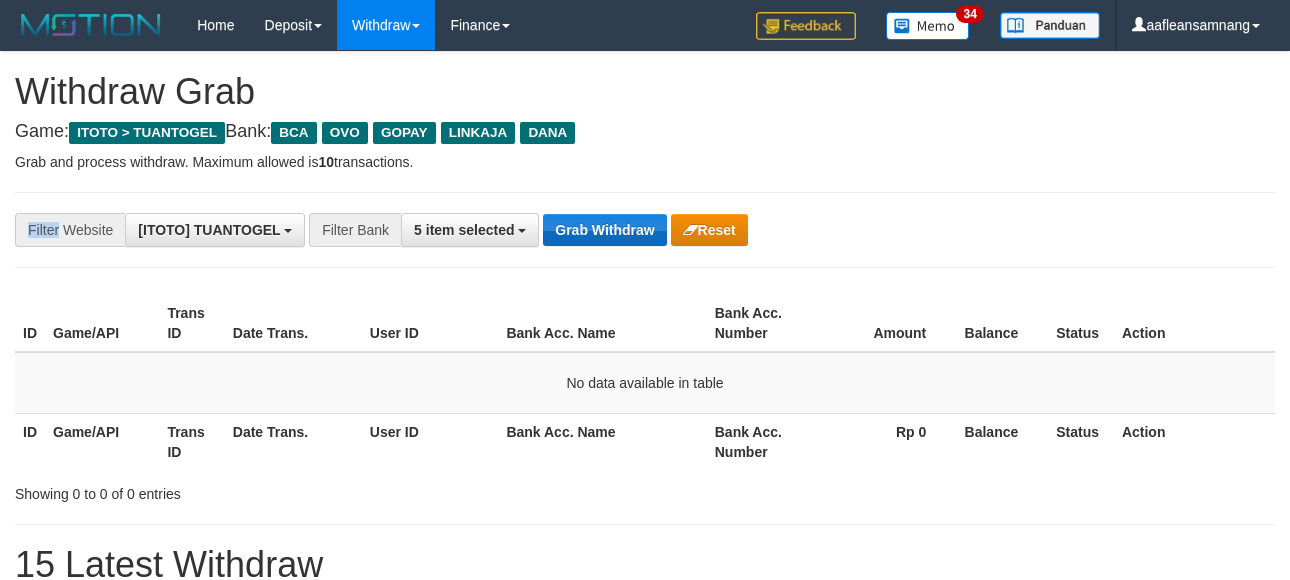 drag, startPoint x: 625, startPoint y: 205, endPoint x: 624, endPoint y: 222, distance: 17.029387 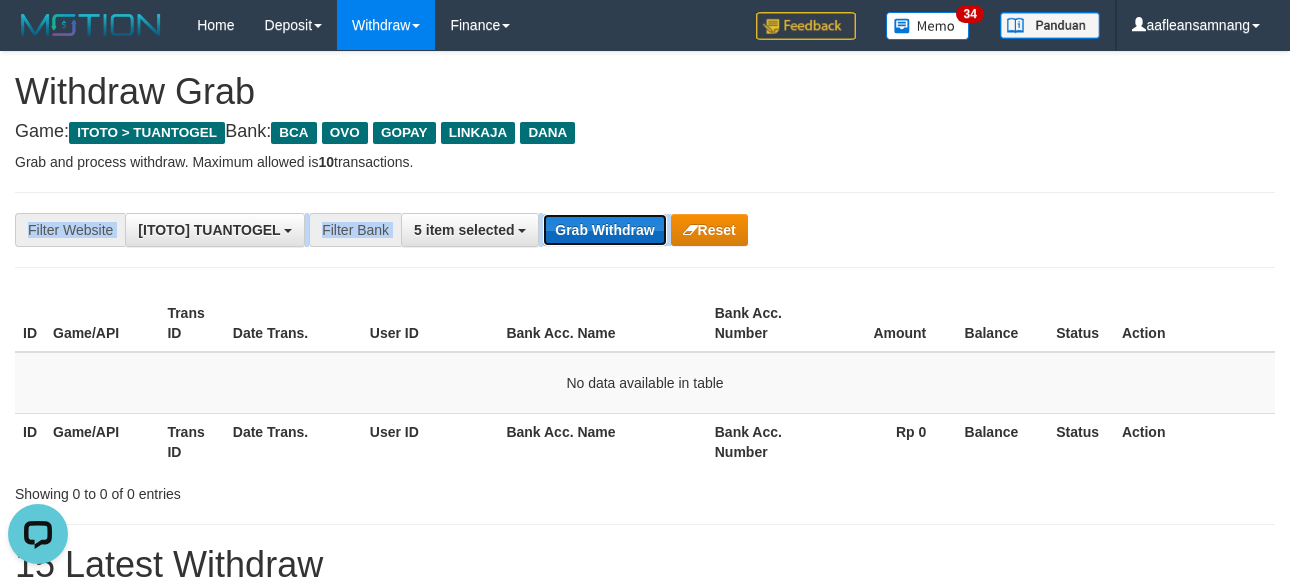 scroll, scrollTop: 0, scrollLeft: 0, axis: both 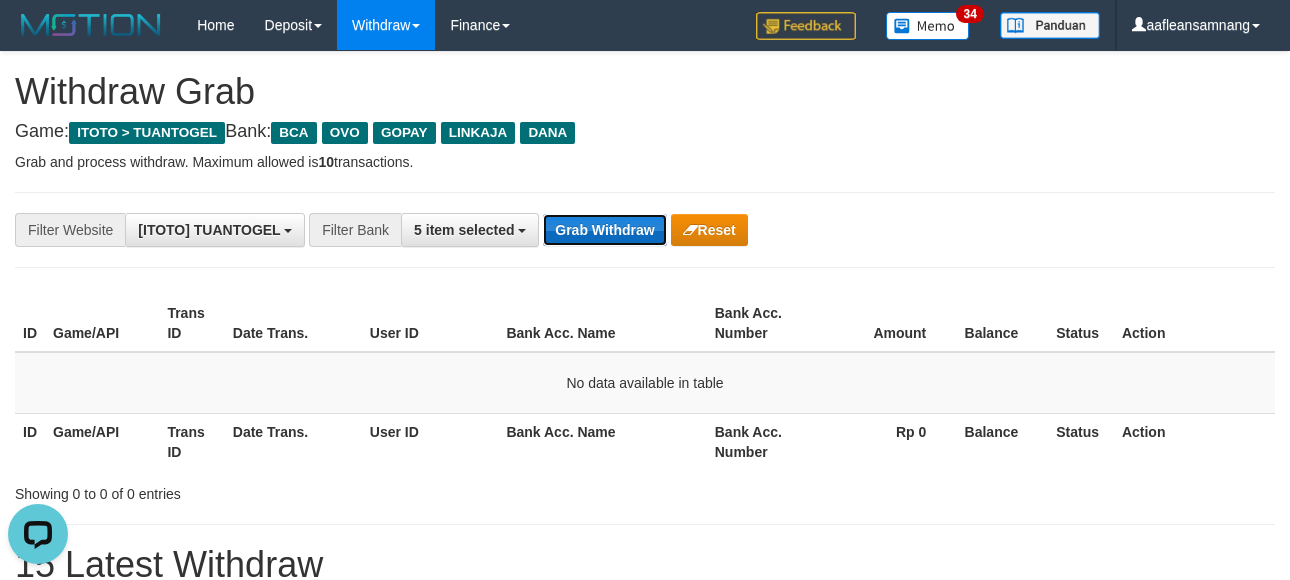 click on "Grab Withdraw" at bounding box center [604, 230] 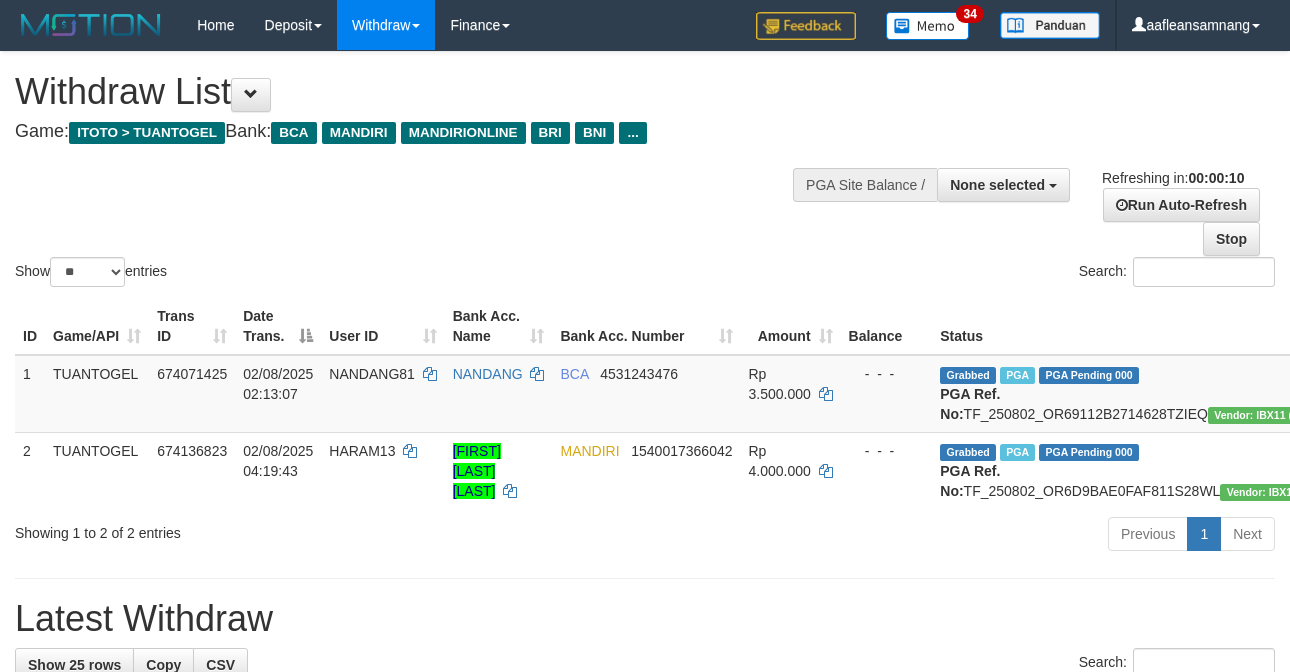 select 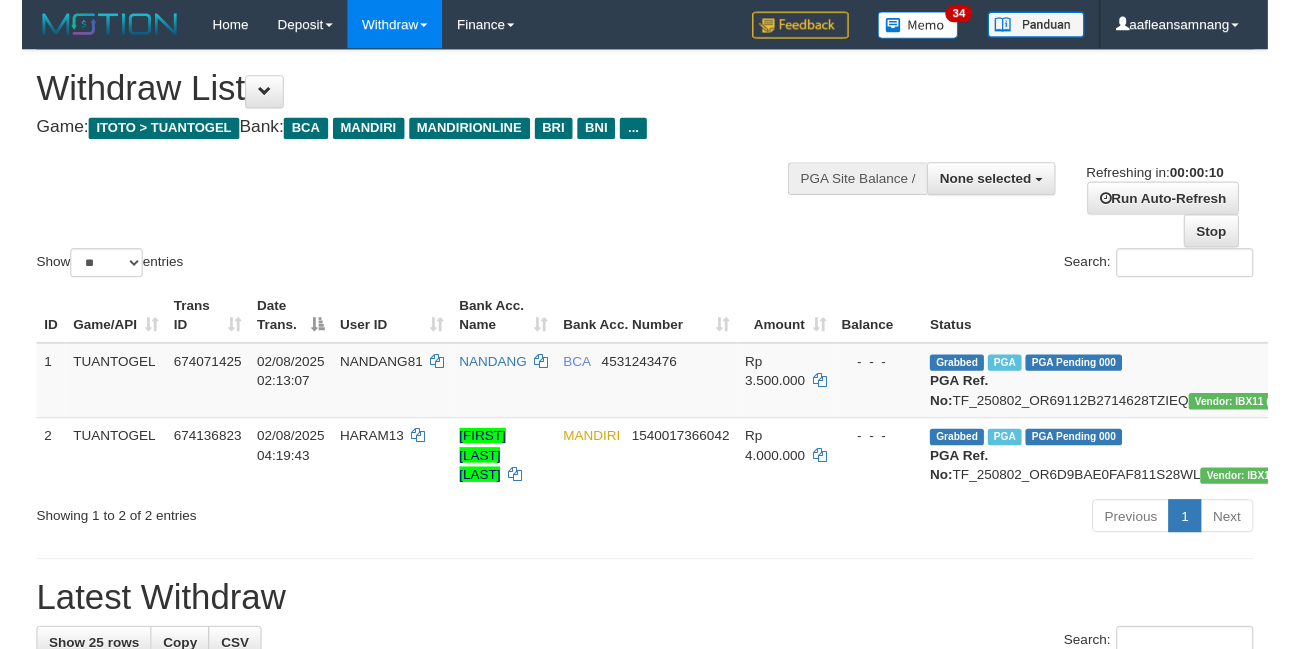 scroll, scrollTop: 0, scrollLeft: 0, axis: both 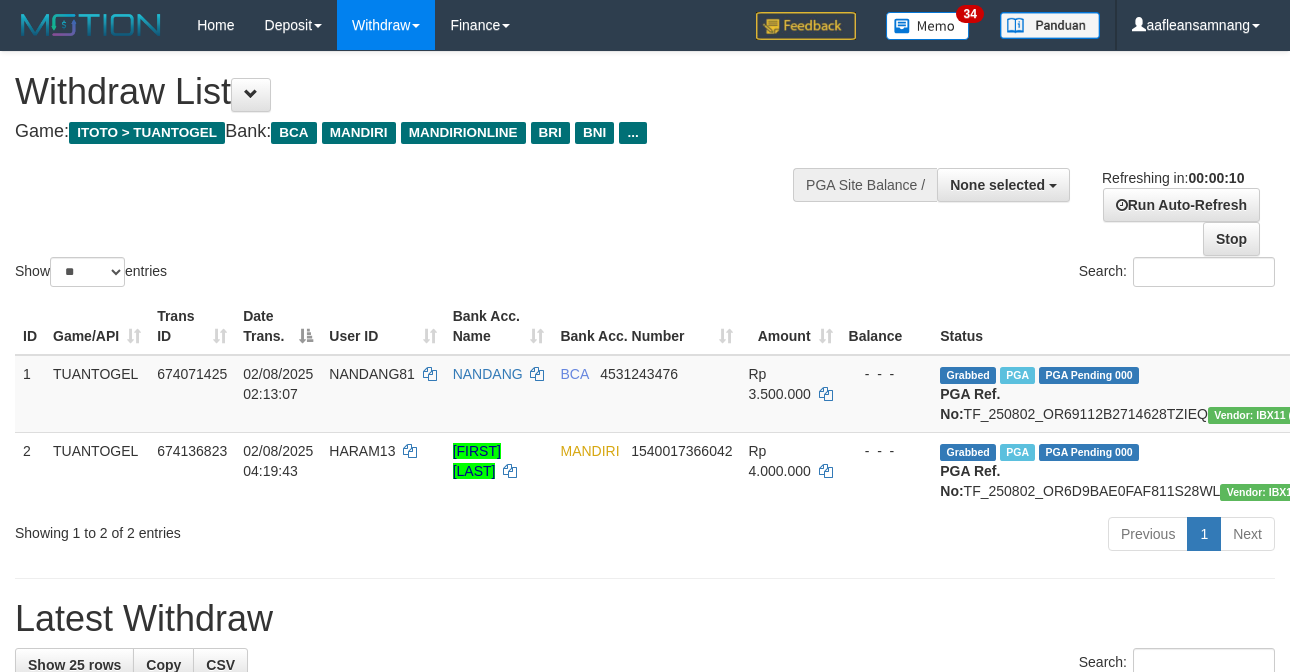 select 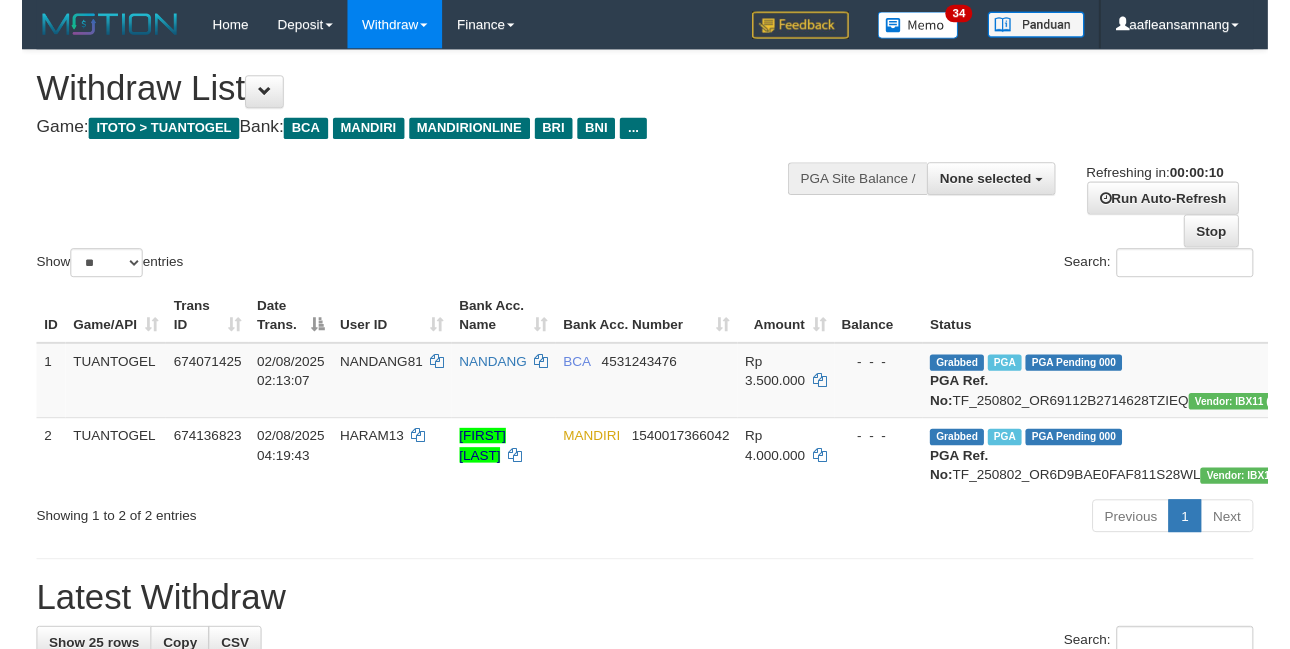 scroll, scrollTop: 0, scrollLeft: 0, axis: both 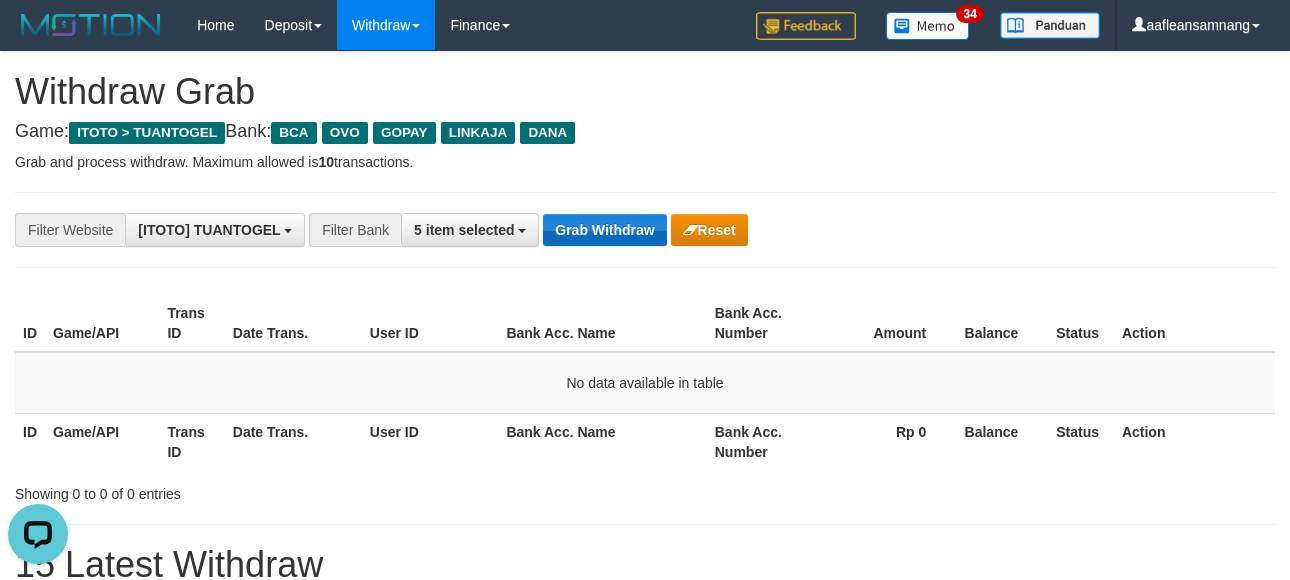 click on "**********" at bounding box center [645, 230] 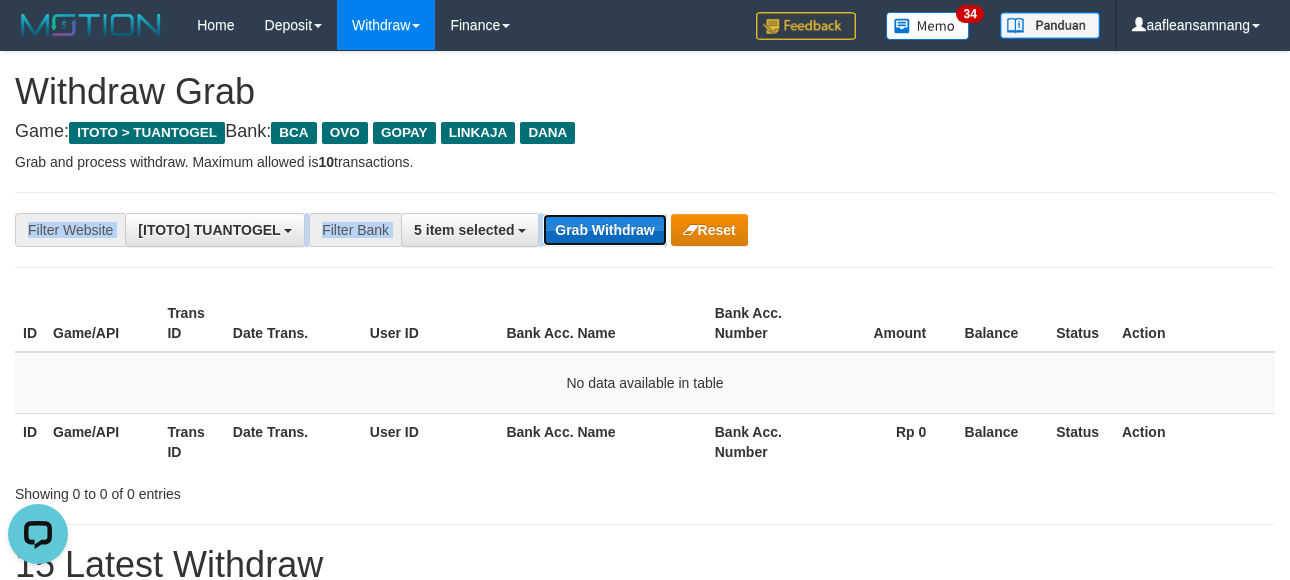 click on "Grab Withdraw" at bounding box center (604, 230) 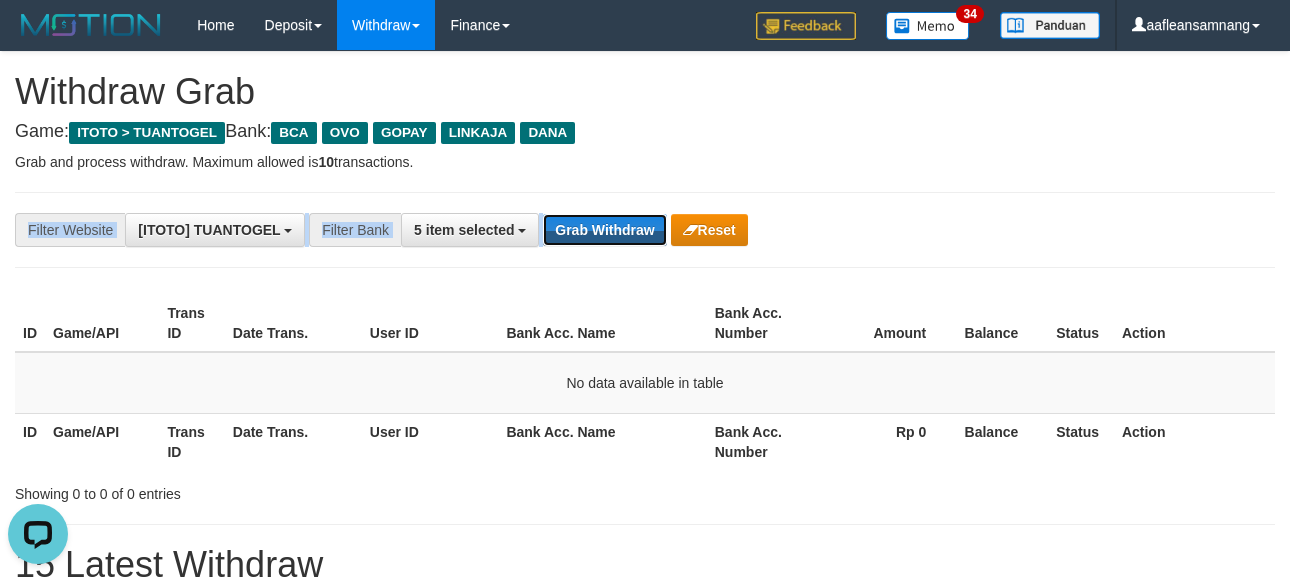 drag, startPoint x: 591, startPoint y: 216, endPoint x: 1300, endPoint y: 195, distance: 709.3109 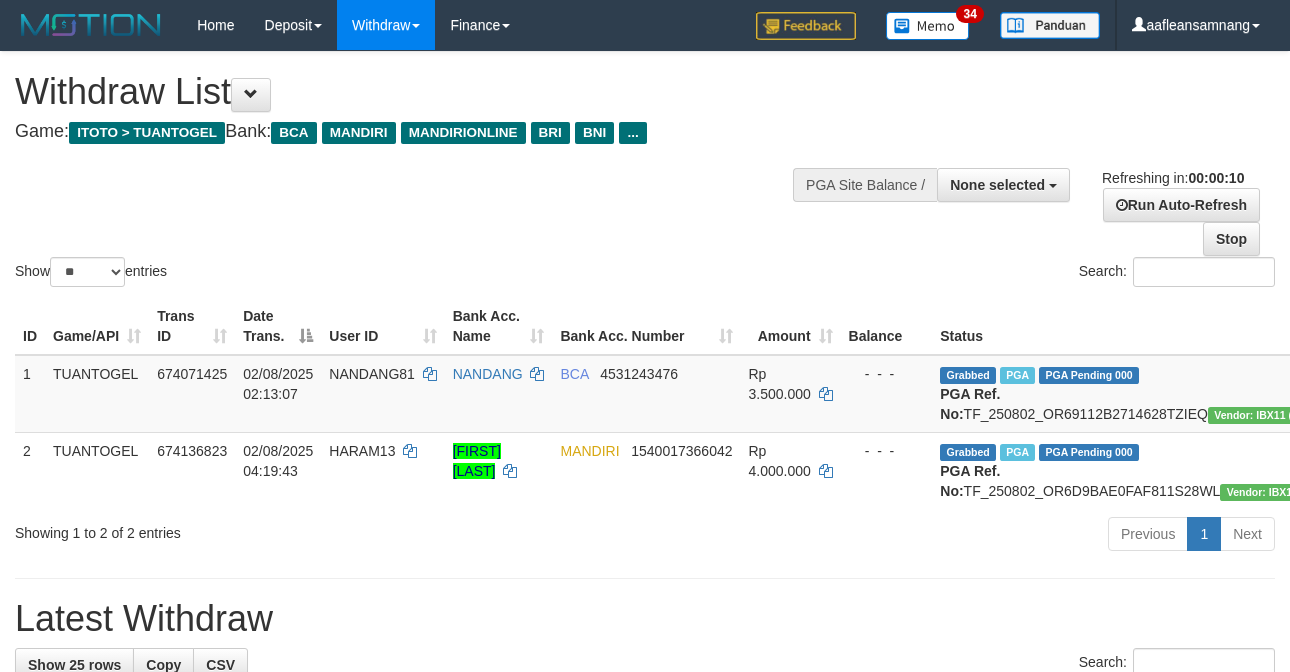 select 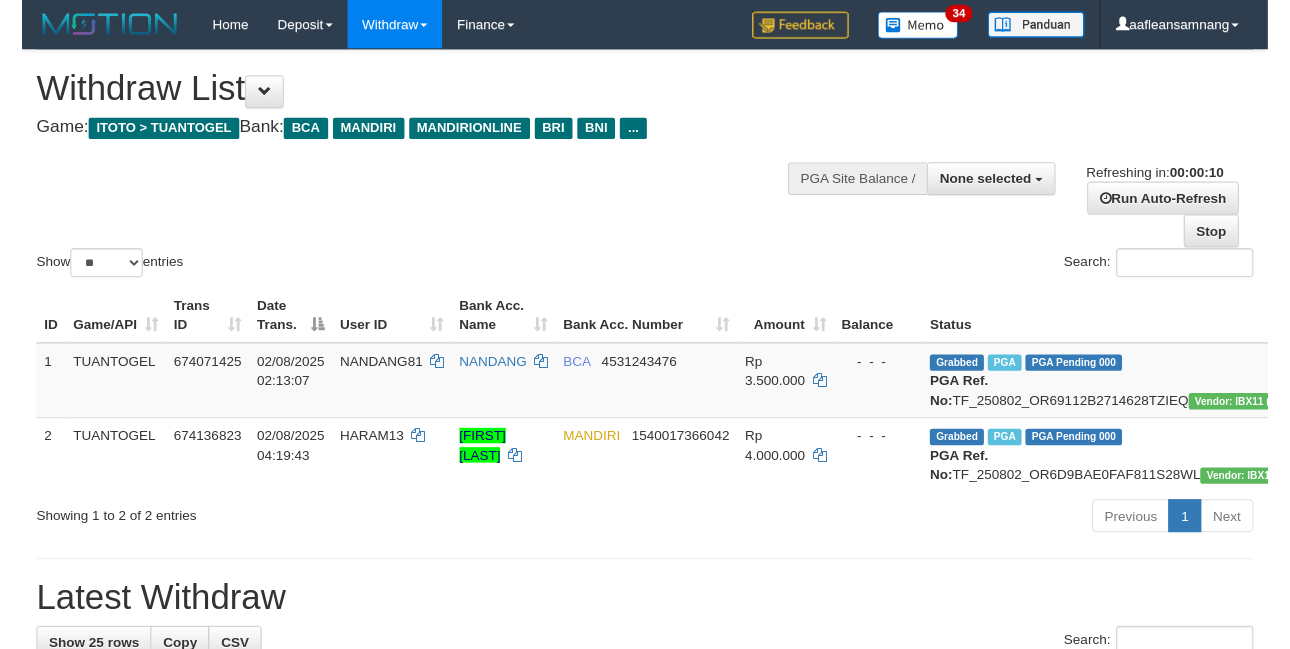 scroll, scrollTop: 0, scrollLeft: 0, axis: both 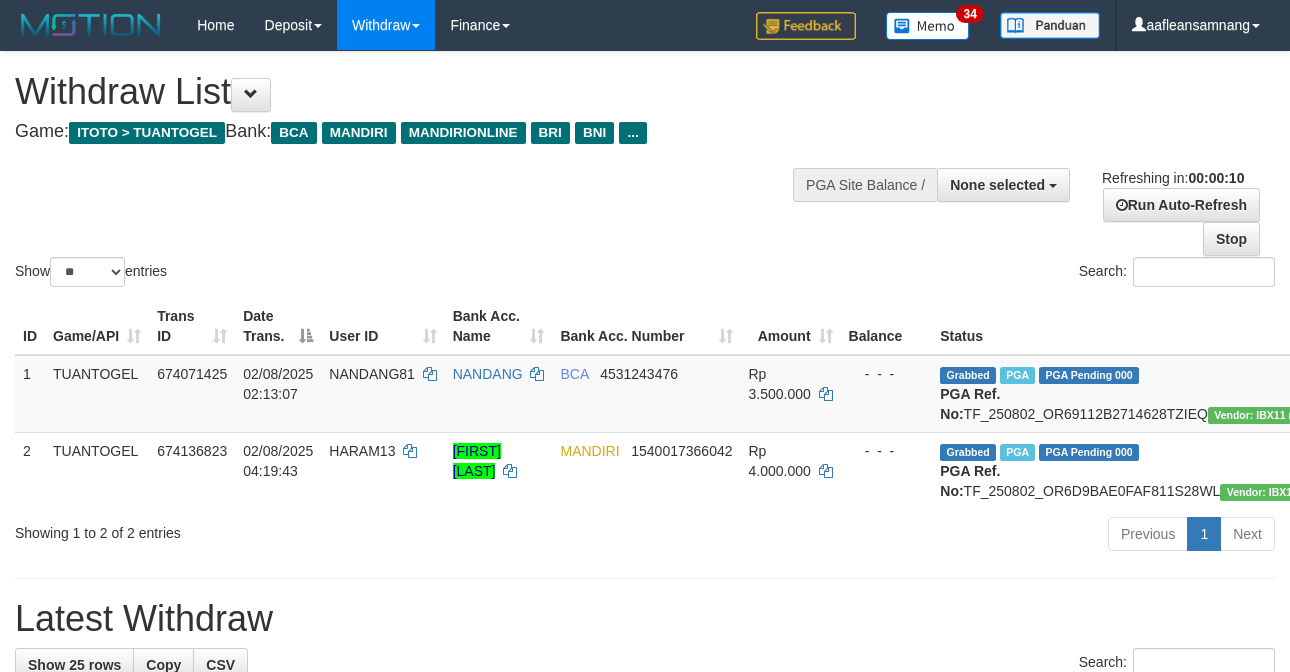 select 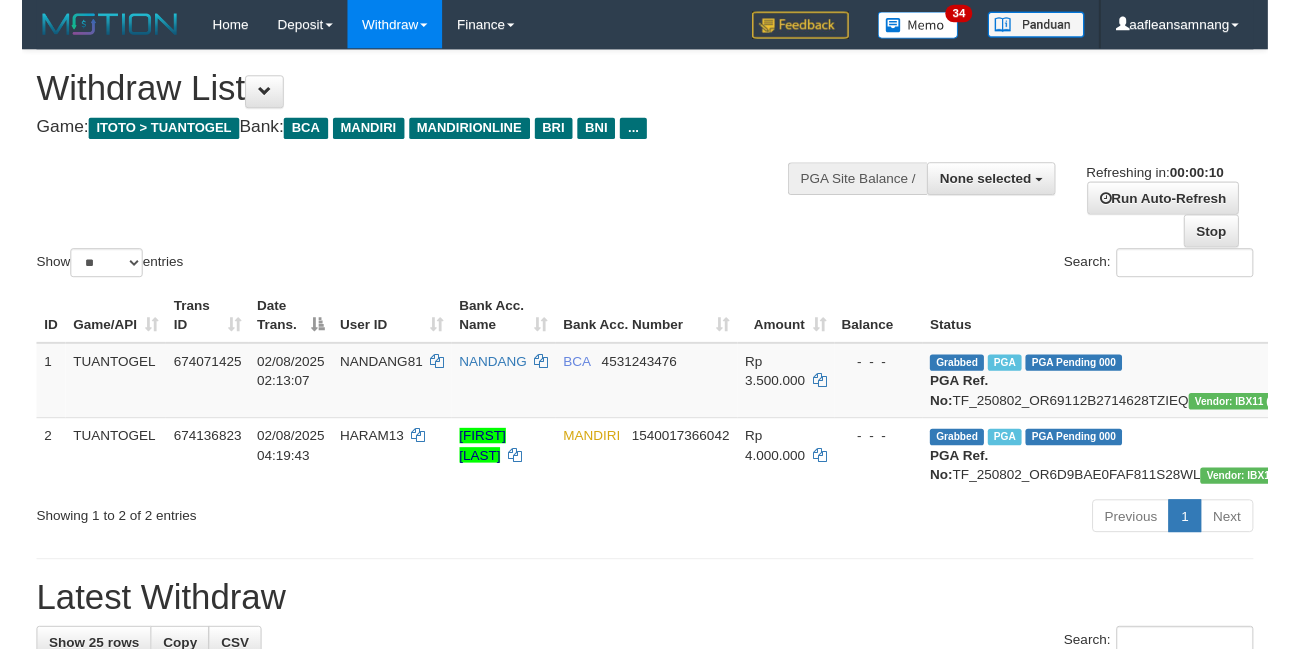 scroll, scrollTop: 0, scrollLeft: 0, axis: both 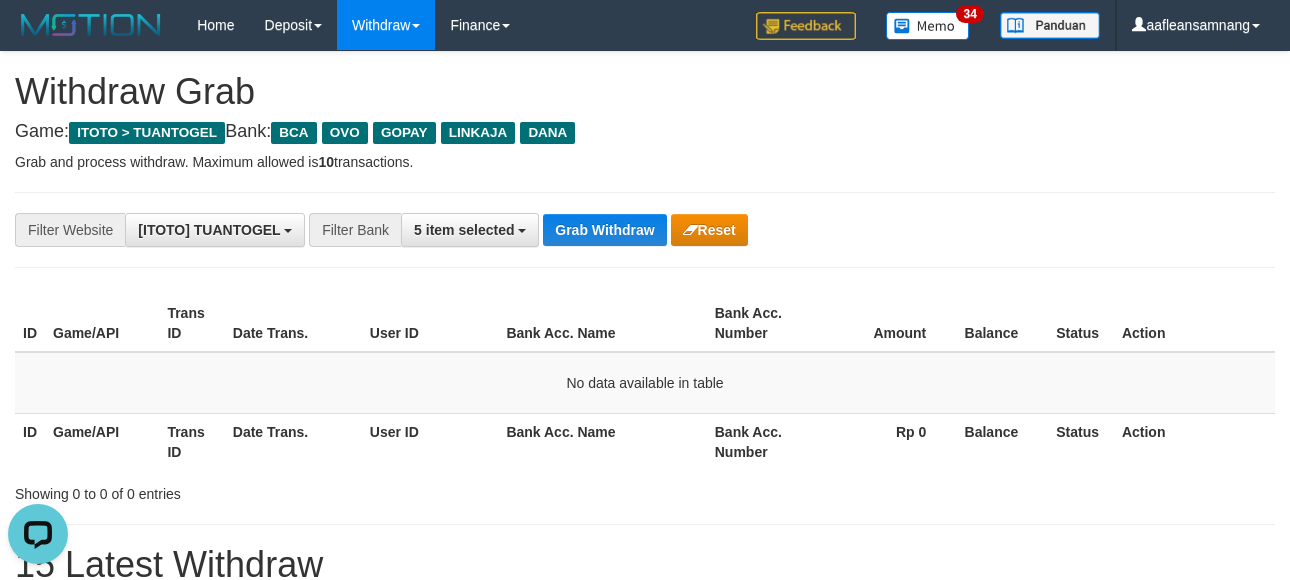 click on "**********" at bounding box center [645, 230] 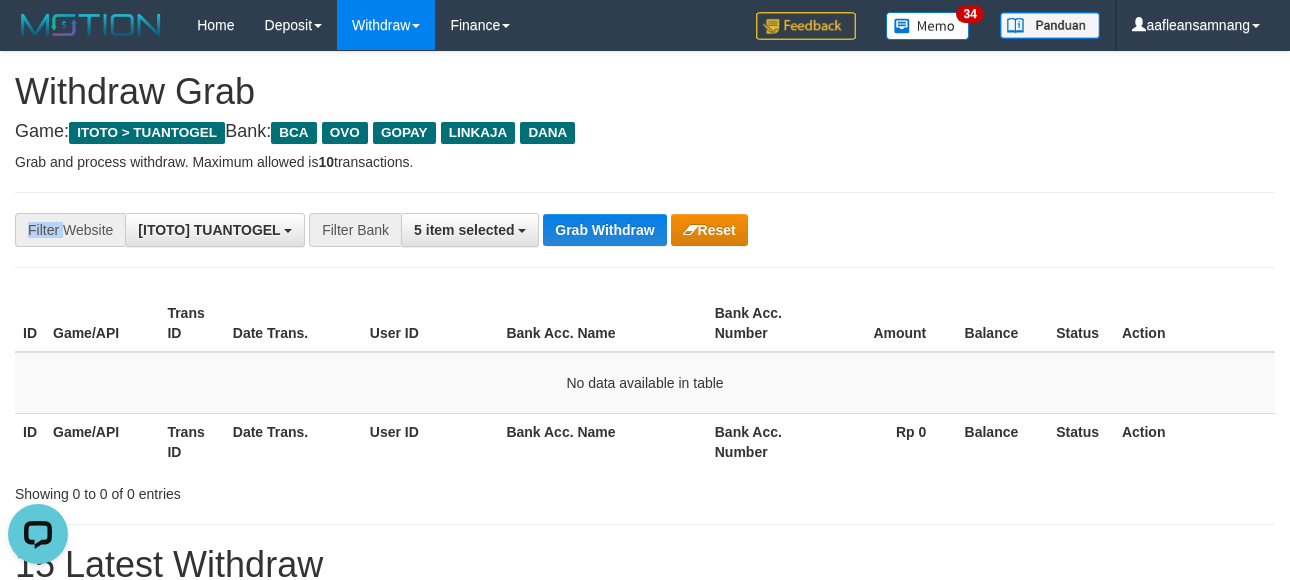 click on "**********" at bounding box center (645, 230) 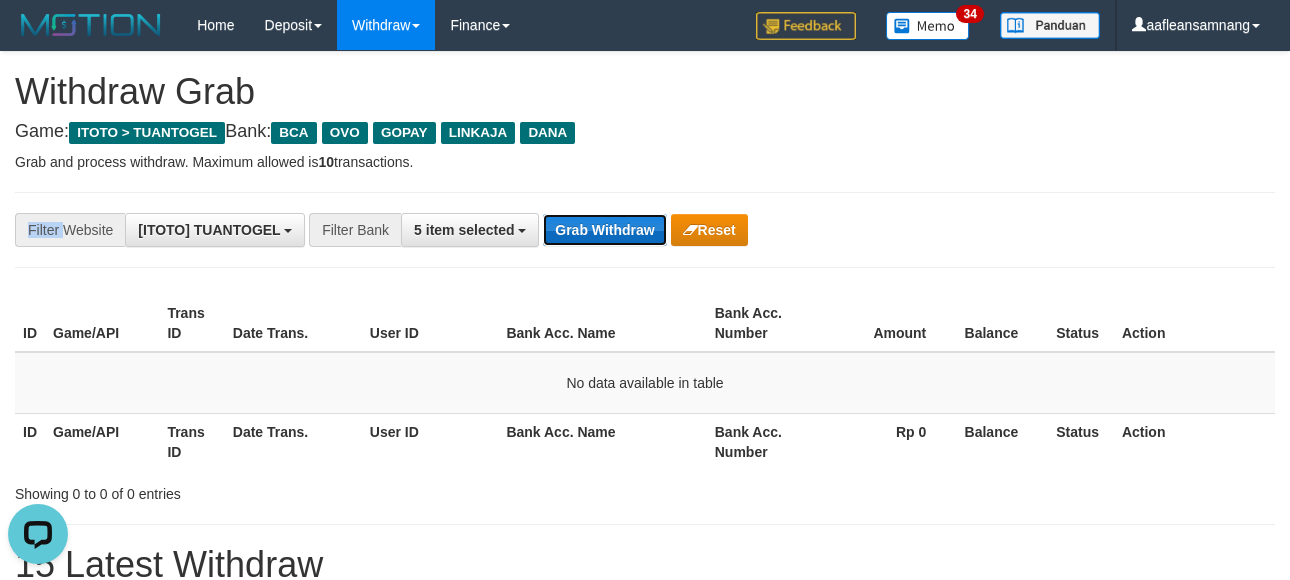 click on "Grab Withdraw" at bounding box center [604, 230] 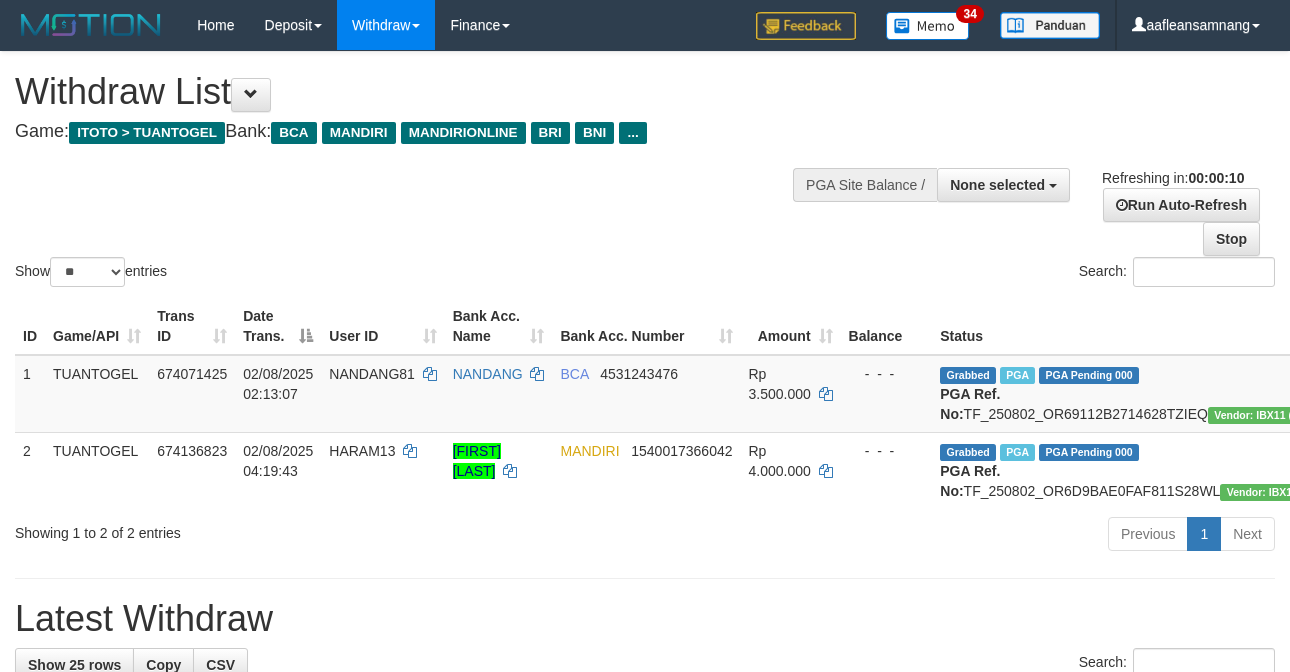 select 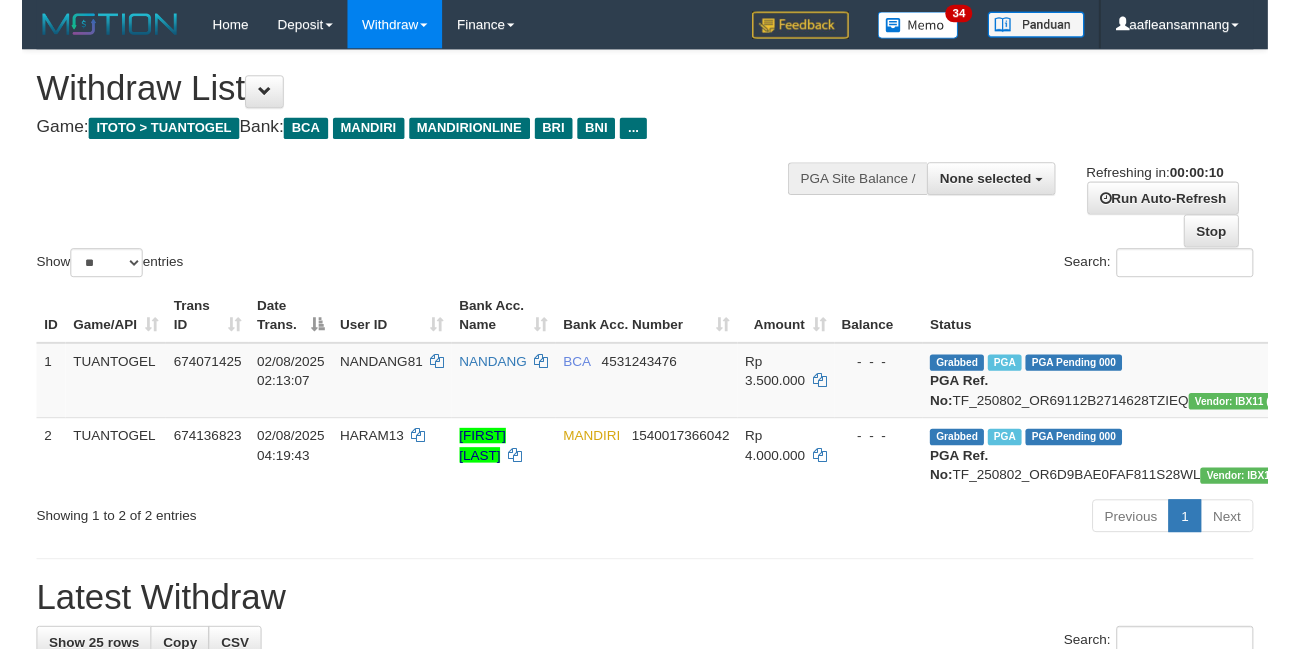 scroll, scrollTop: 0, scrollLeft: 0, axis: both 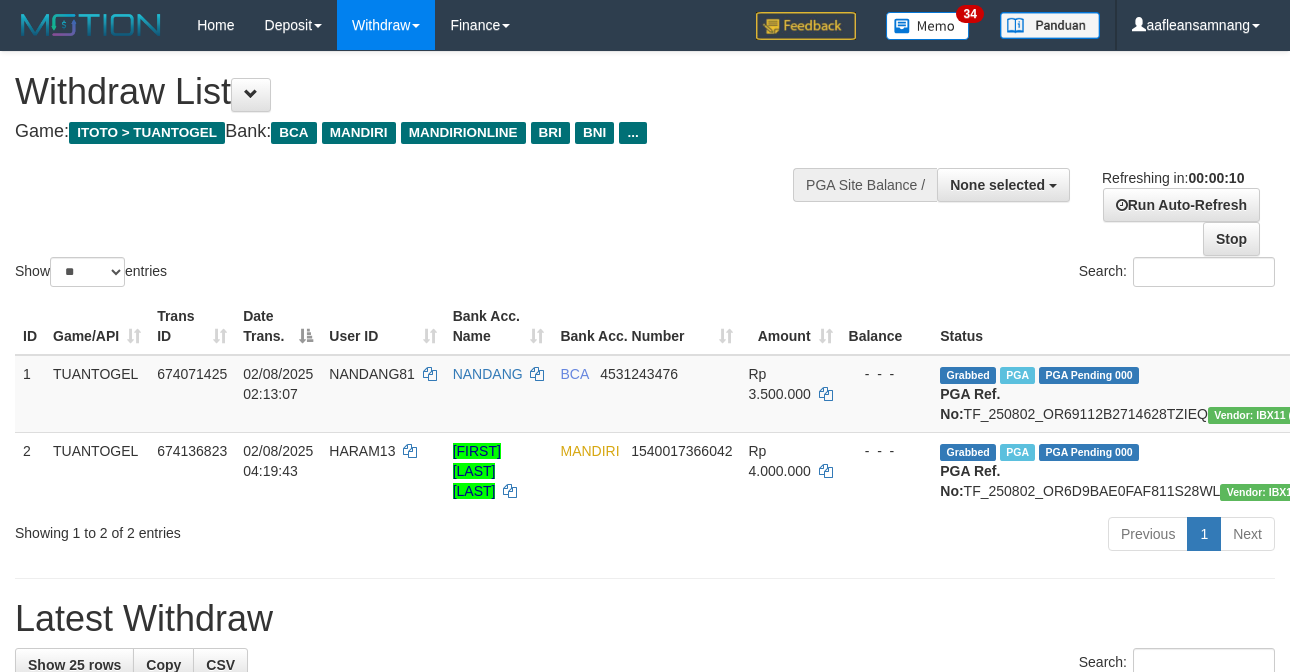 select 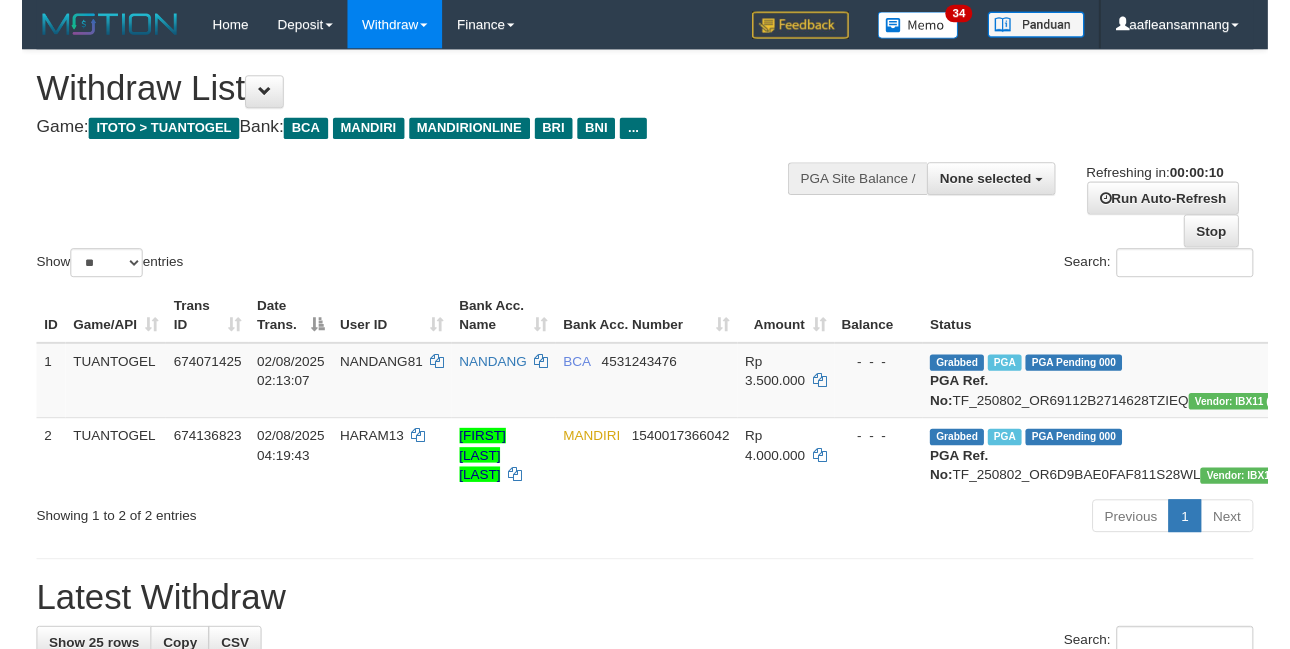 scroll, scrollTop: 0, scrollLeft: 0, axis: both 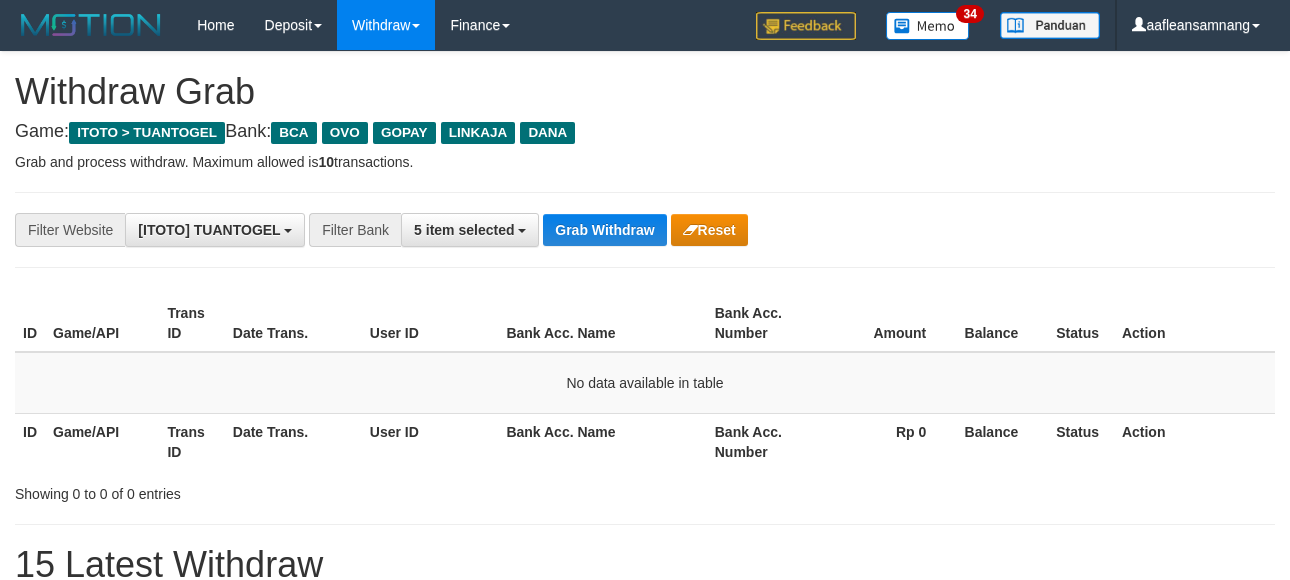 click on "**********" at bounding box center [645, 230] 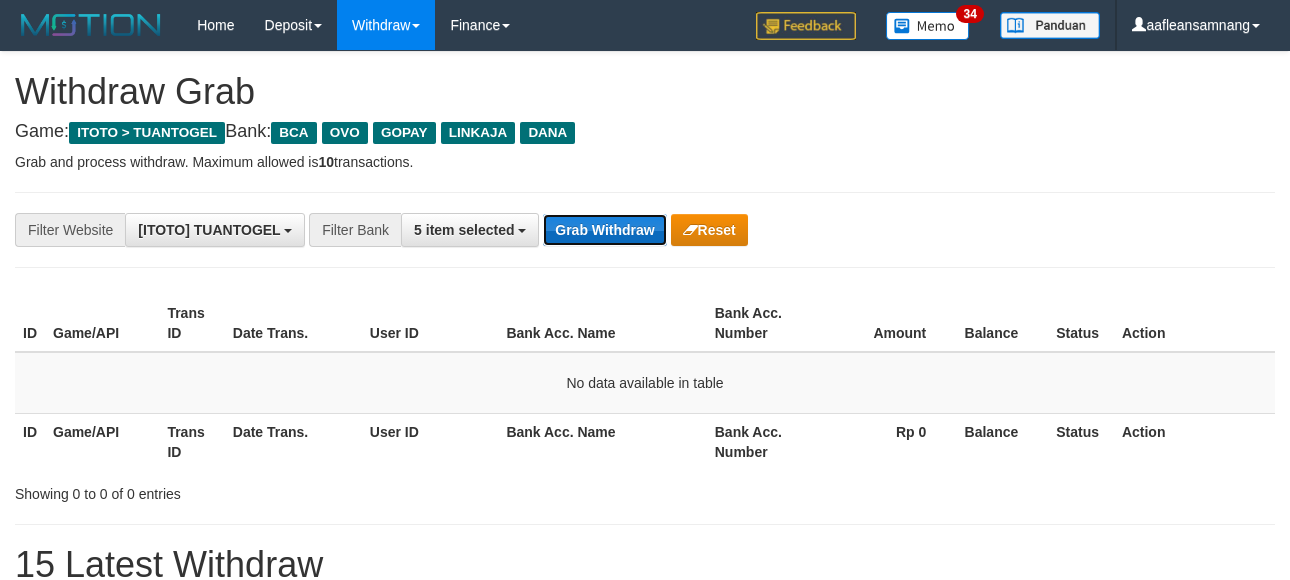 click on "Grab Withdraw" at bounding box center (604, 230) 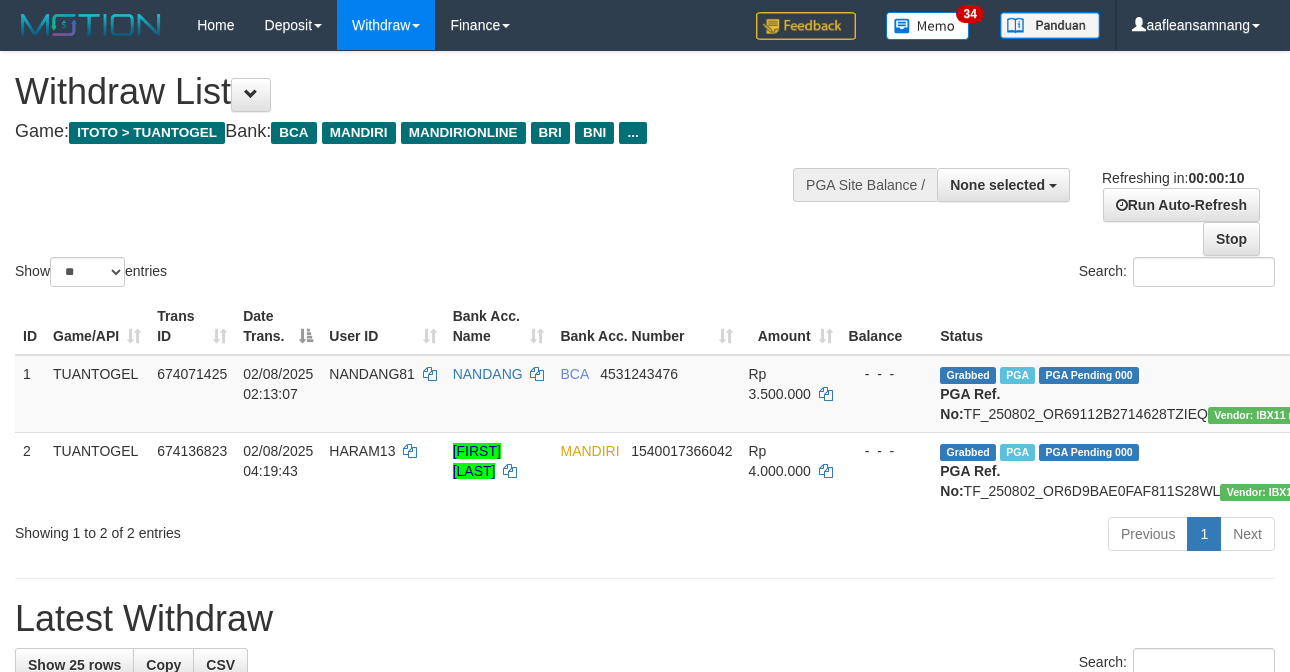 select 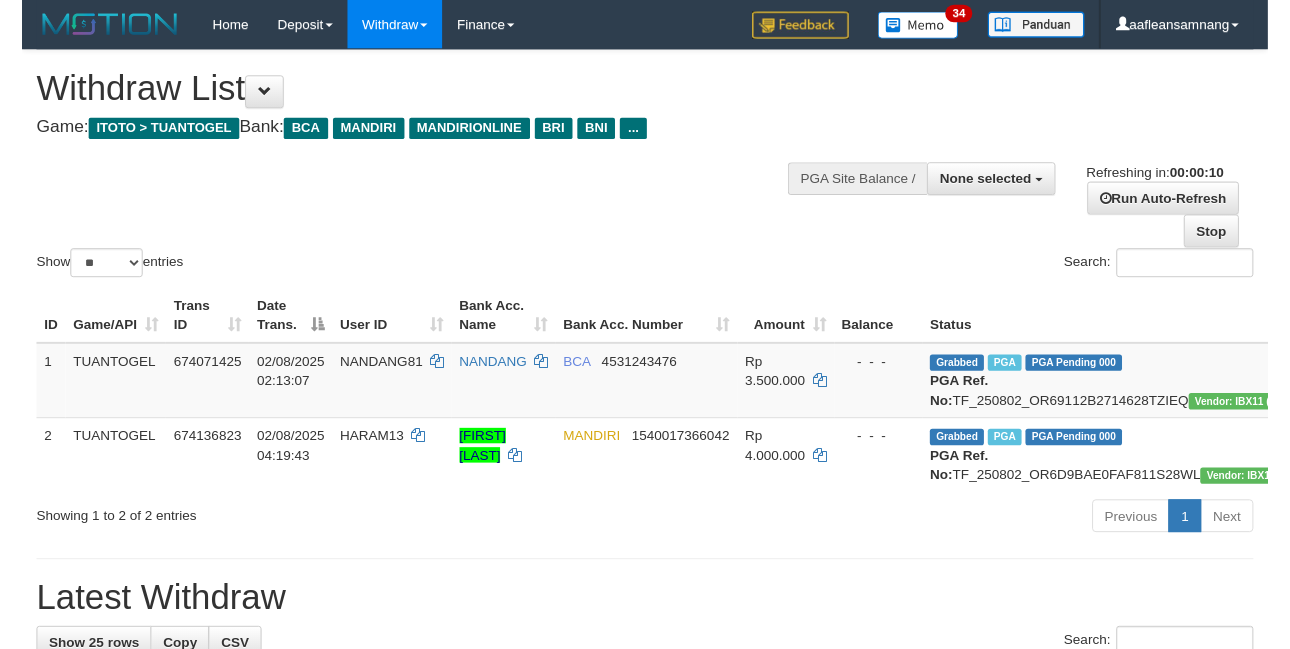 scroll, scrollTop: 0, scrollLeft: 0, axis: both 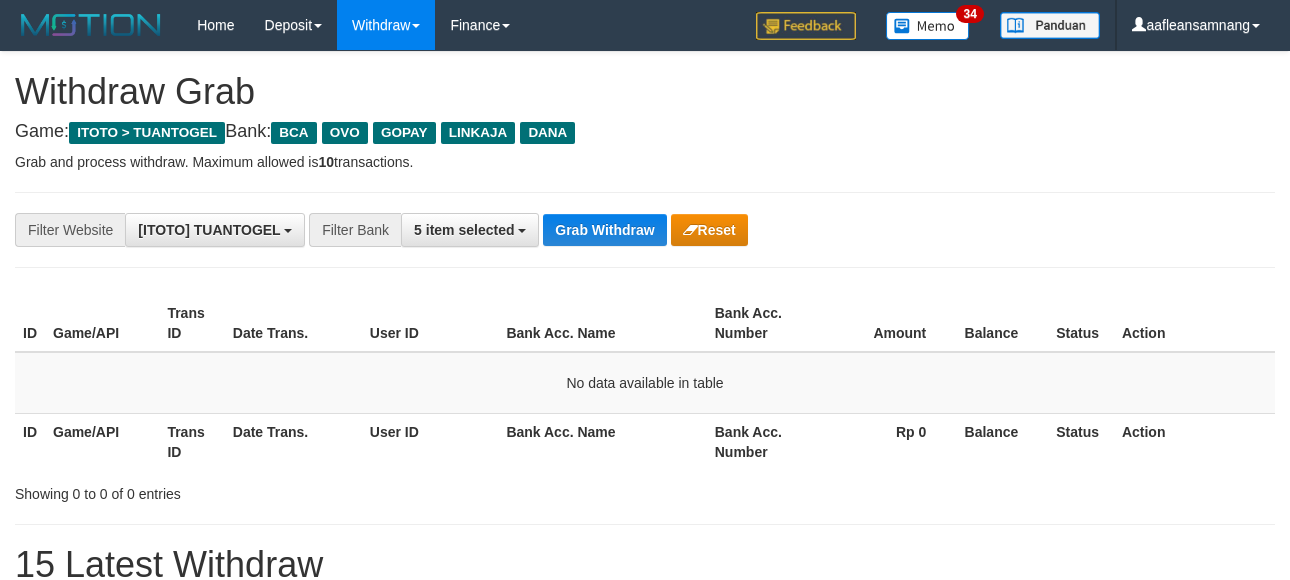 click on "Grab Withdraw" at bounding box center (604, 230) 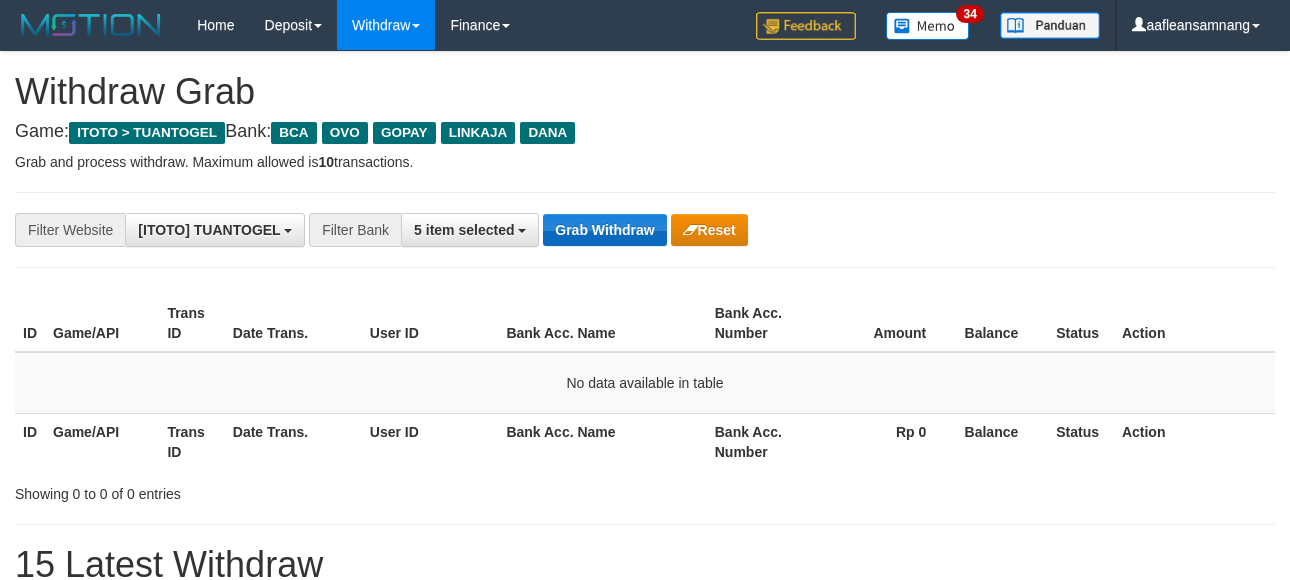 scroll, scrollTop: 18, scrollLeft: 0, axis: vertical 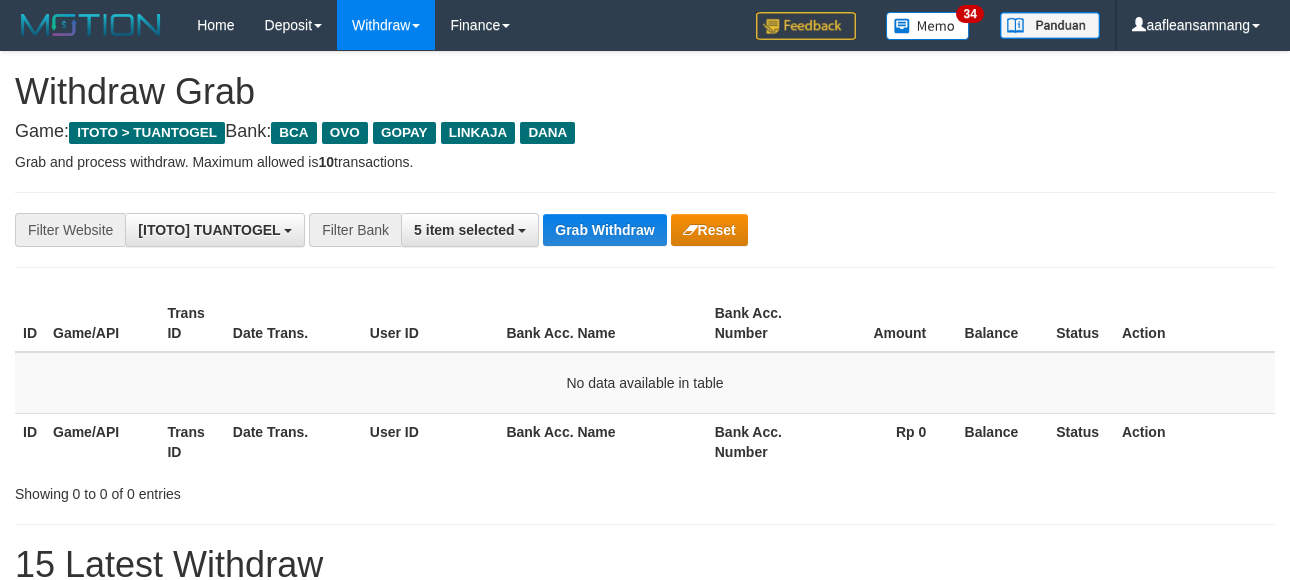 click on "Grab Withdraw" at bounding box center (604, 230) 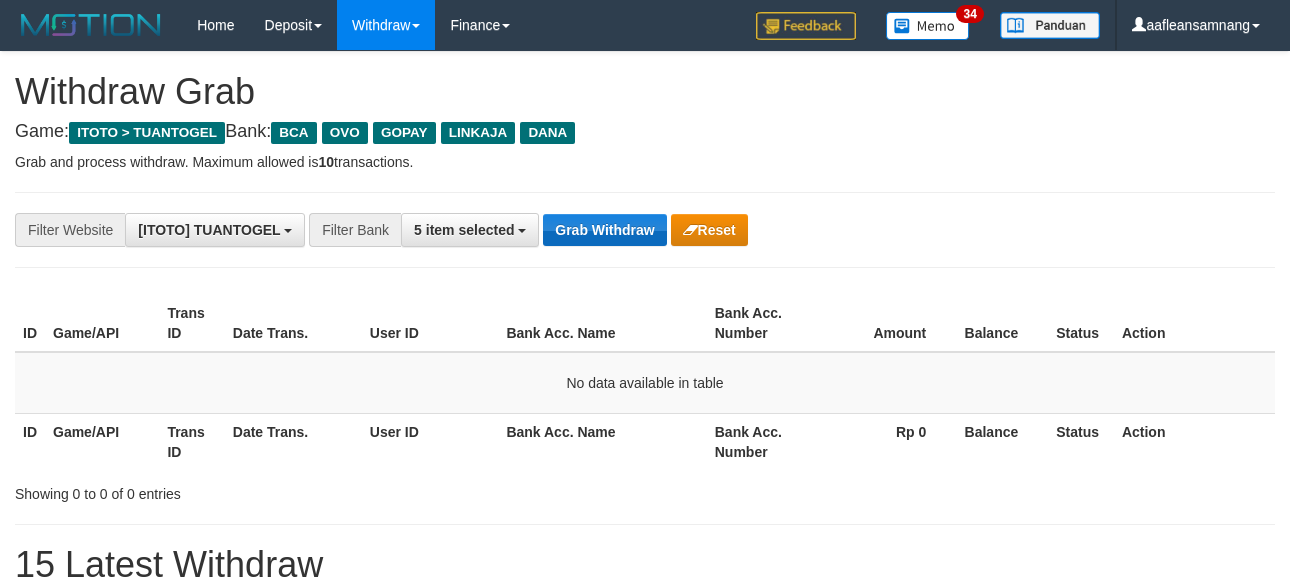 click on "Grab Withdraw" at bounding box center [604, 230] 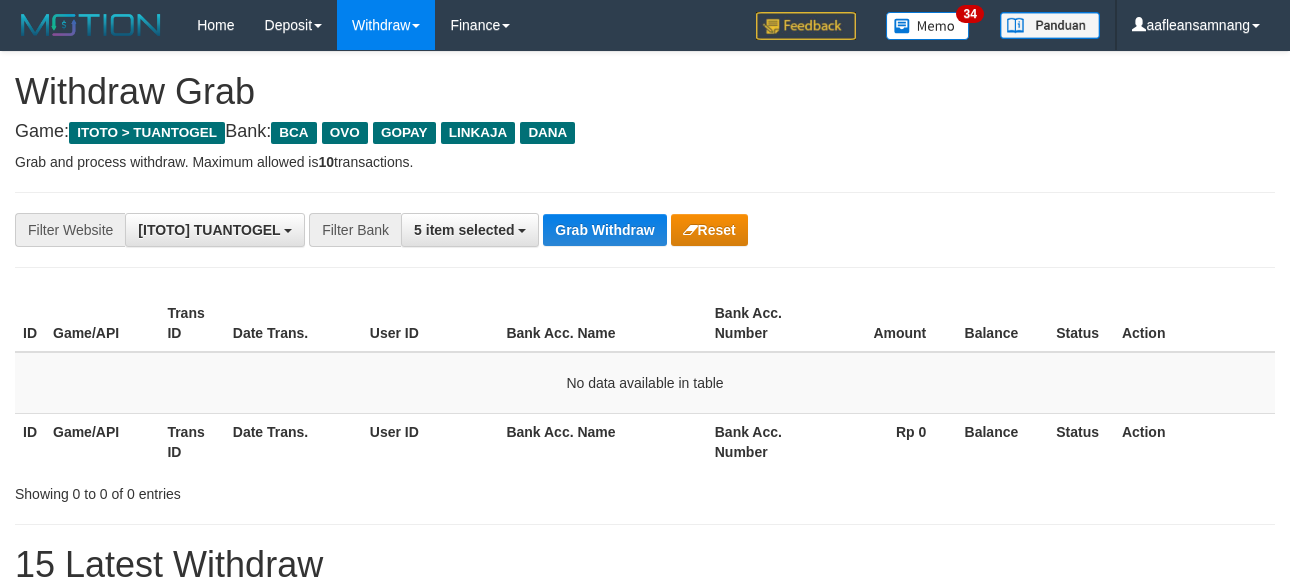 click on "Grab Withdraw" at bounding box center (604, 230) 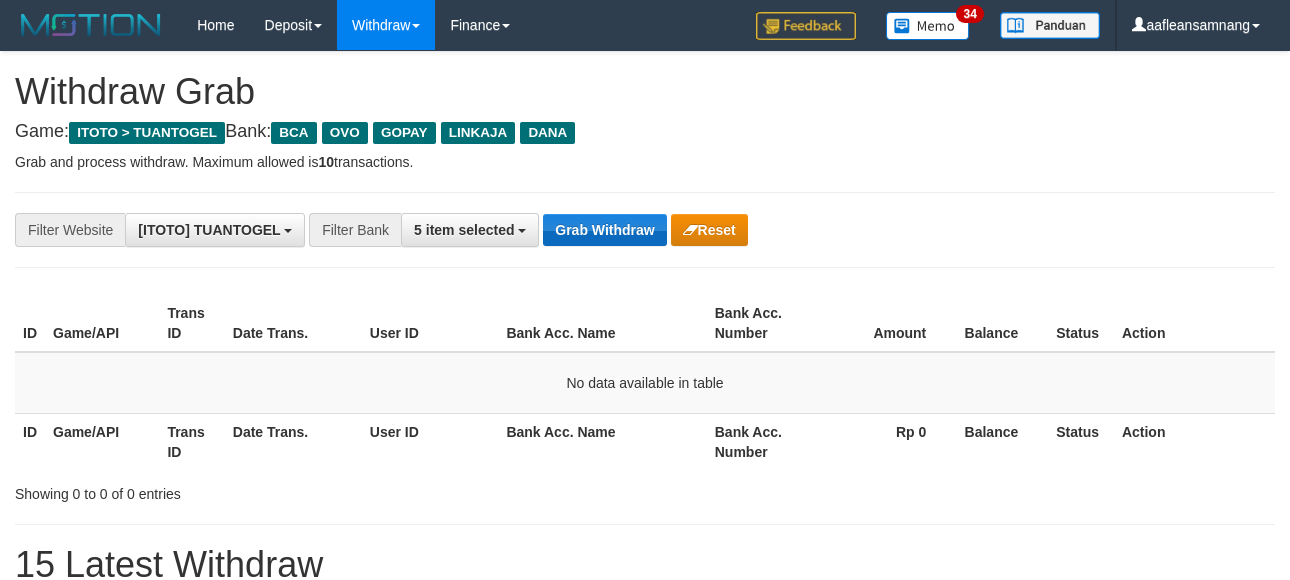 click on "Grab Withdraw" at bounding box center [604, 230] 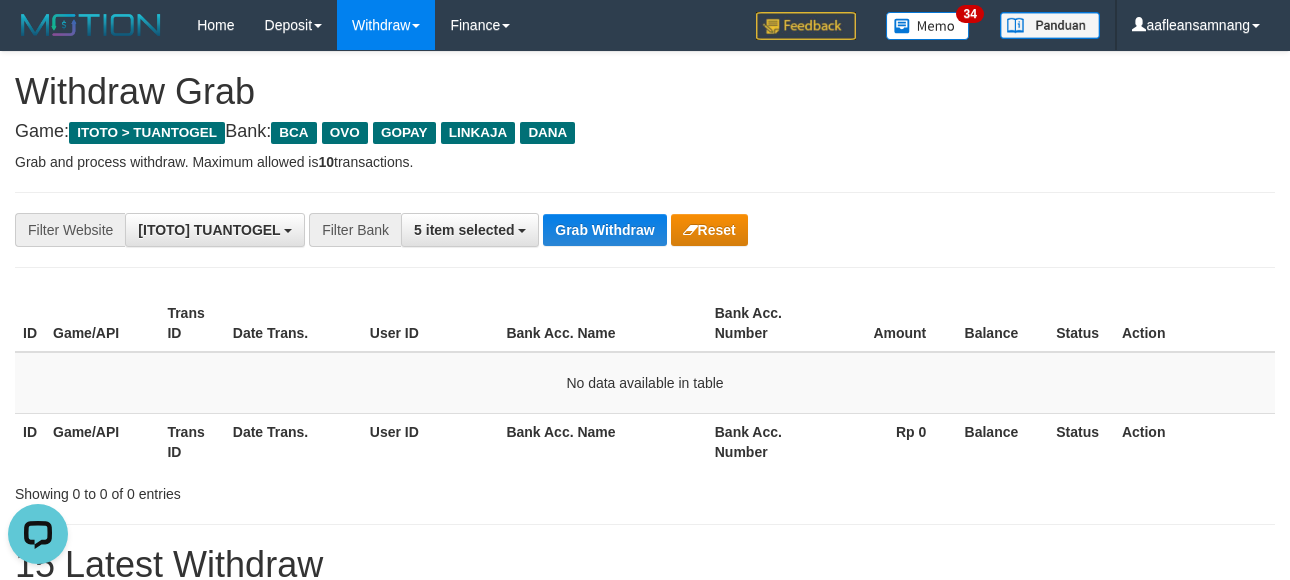 scroll, scrollTop: 0, scrollLeft: 0, axis: both 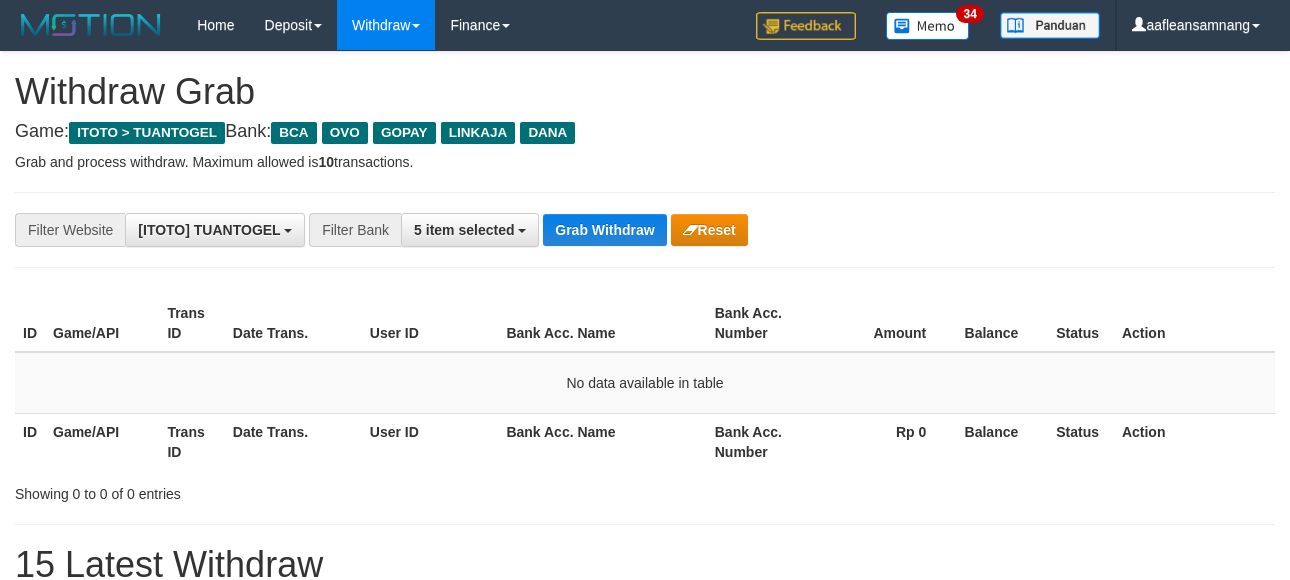click on "**********" at bounding box center [645, 230] 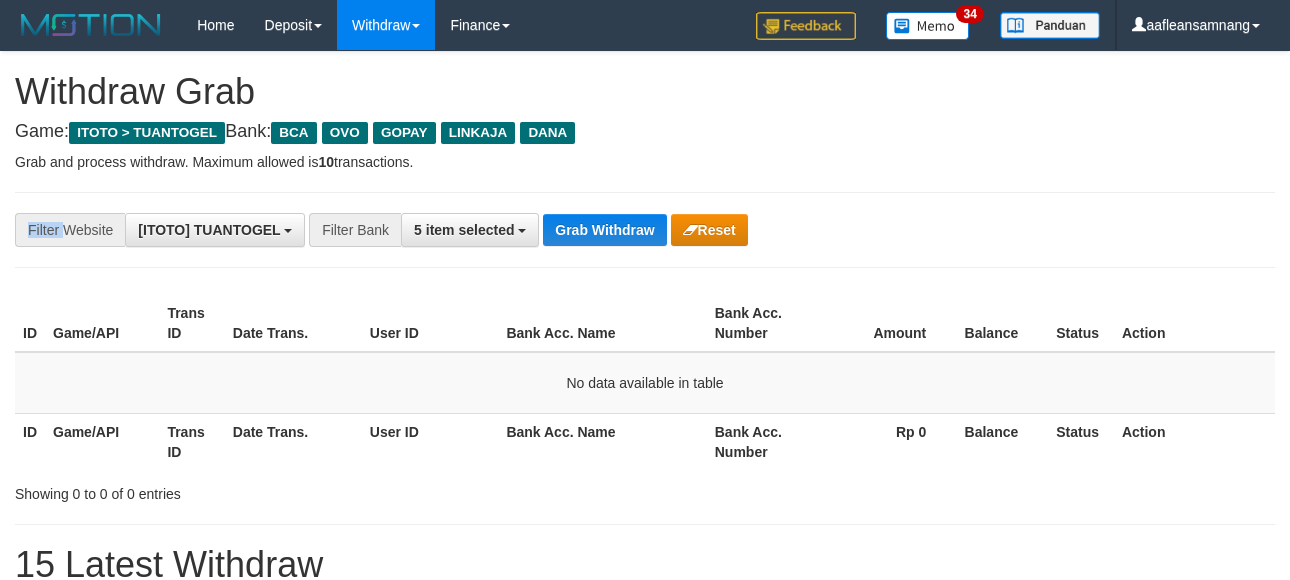 click on "**********" at bounding box center (645, 230) 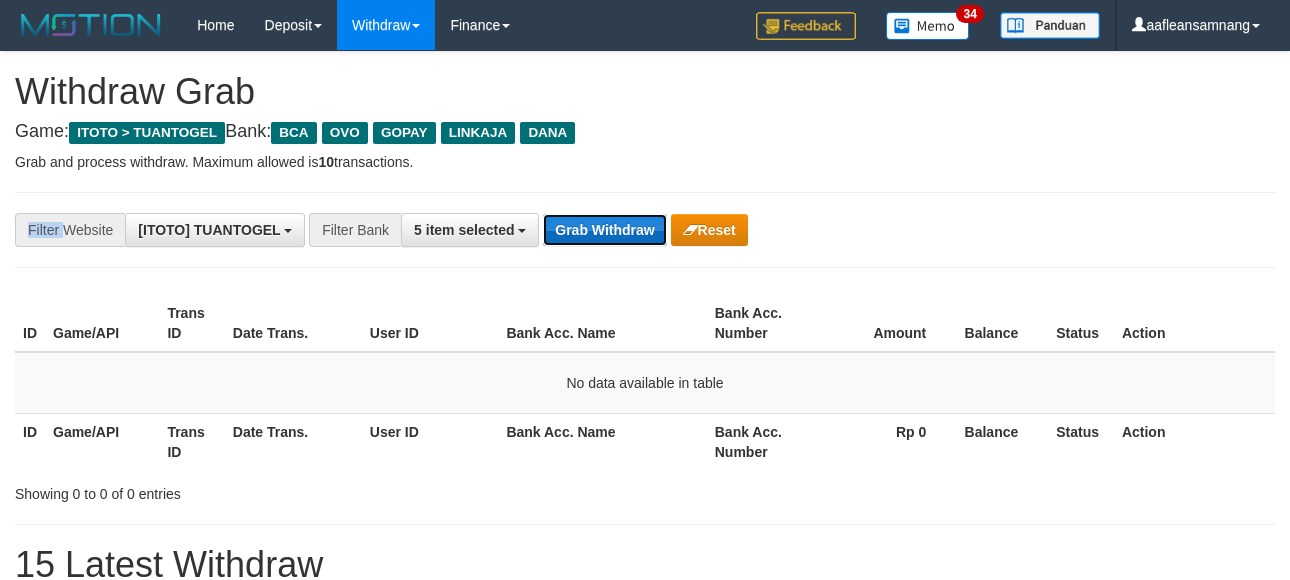 click on "Grab Withdraw" at bounding box center (604, 230) 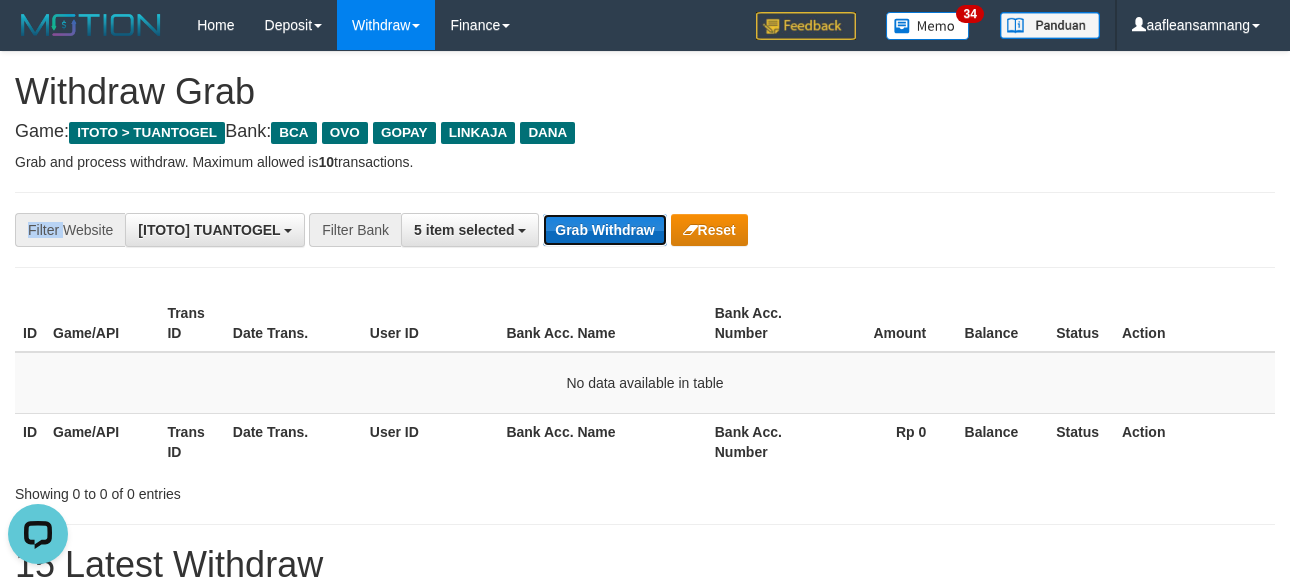 scroll, scrollTop: 0, scrollLeft: 0, axis: both 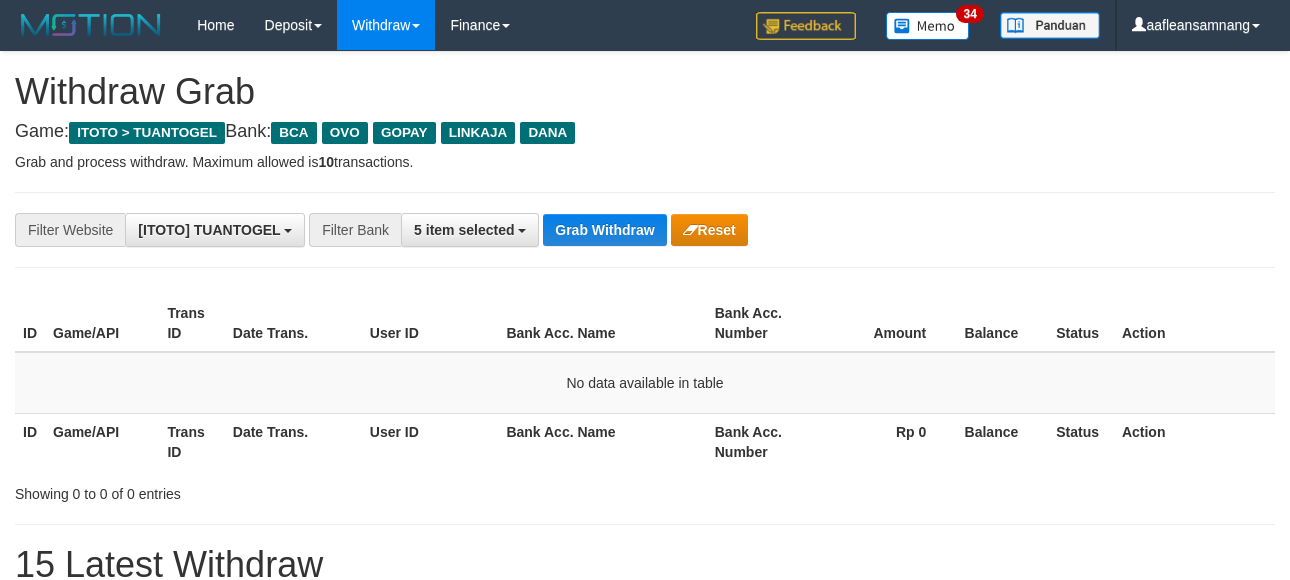 click on "Grab Withdraw" at bounding box center (604, 230) 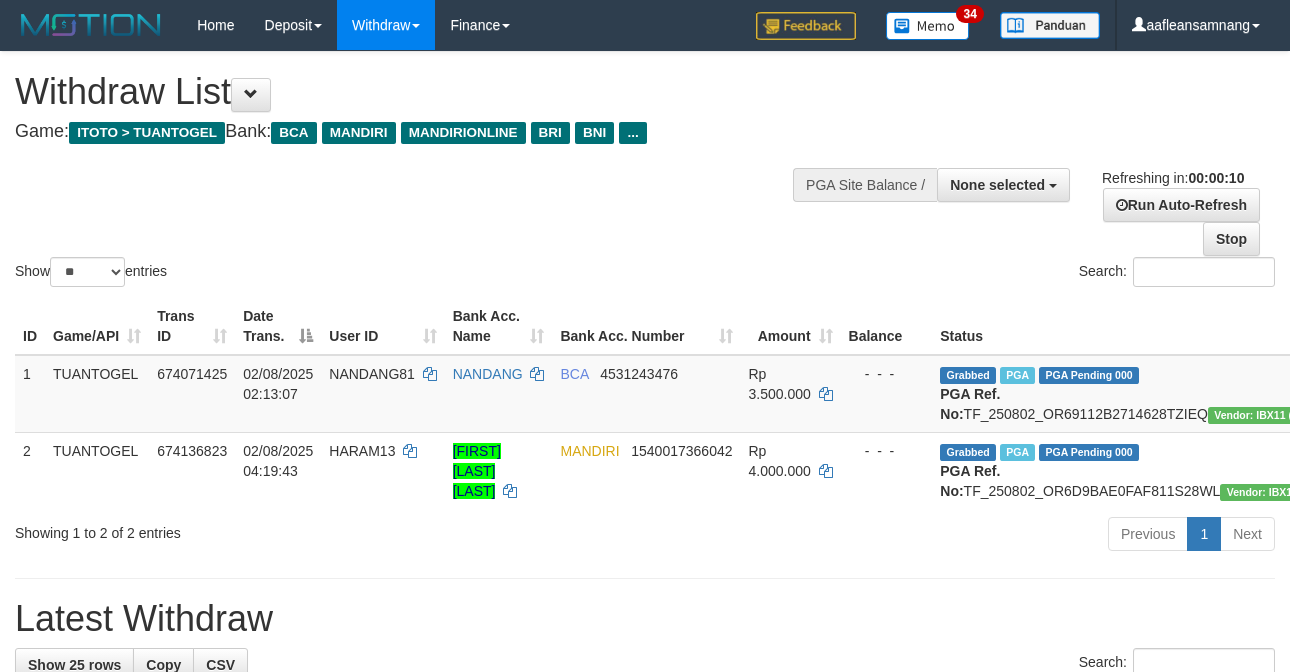 select 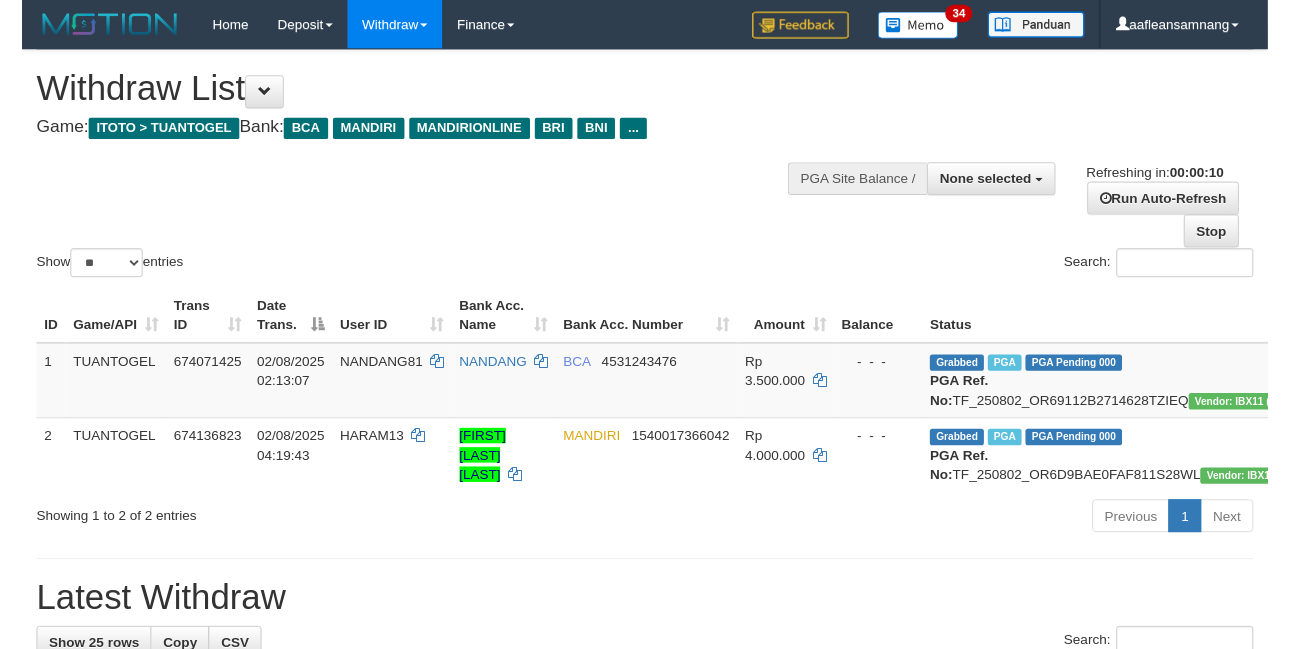 scroll, scrollTop: 0, scrollLeft: 0, axis: both 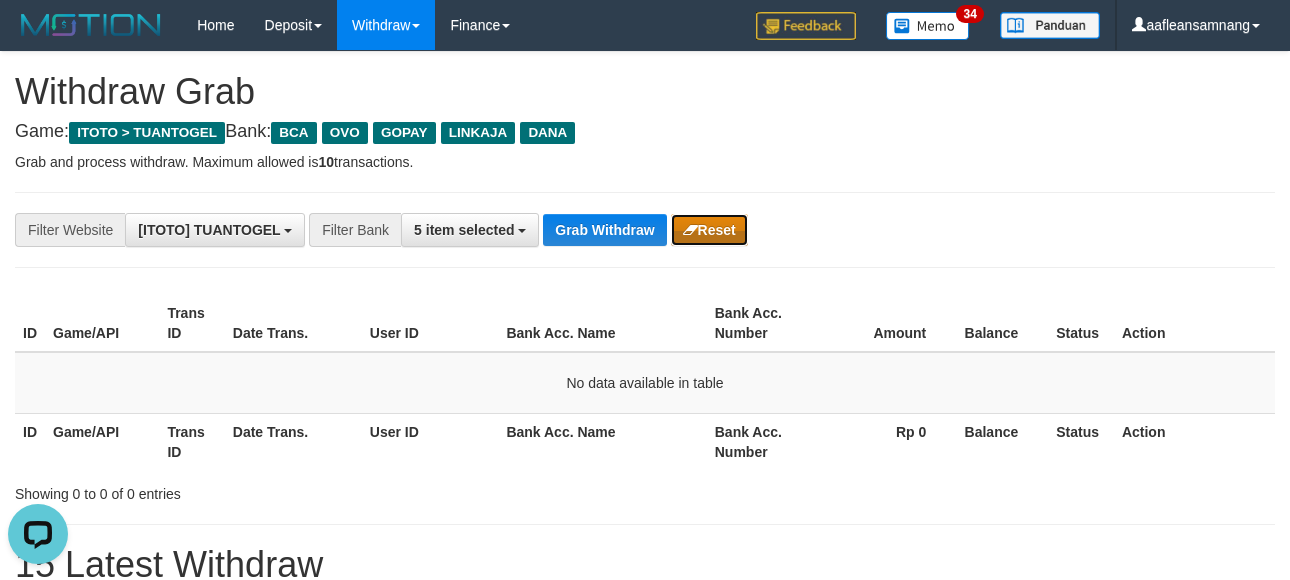 click on "Reset" at bounding box center (709, 230) 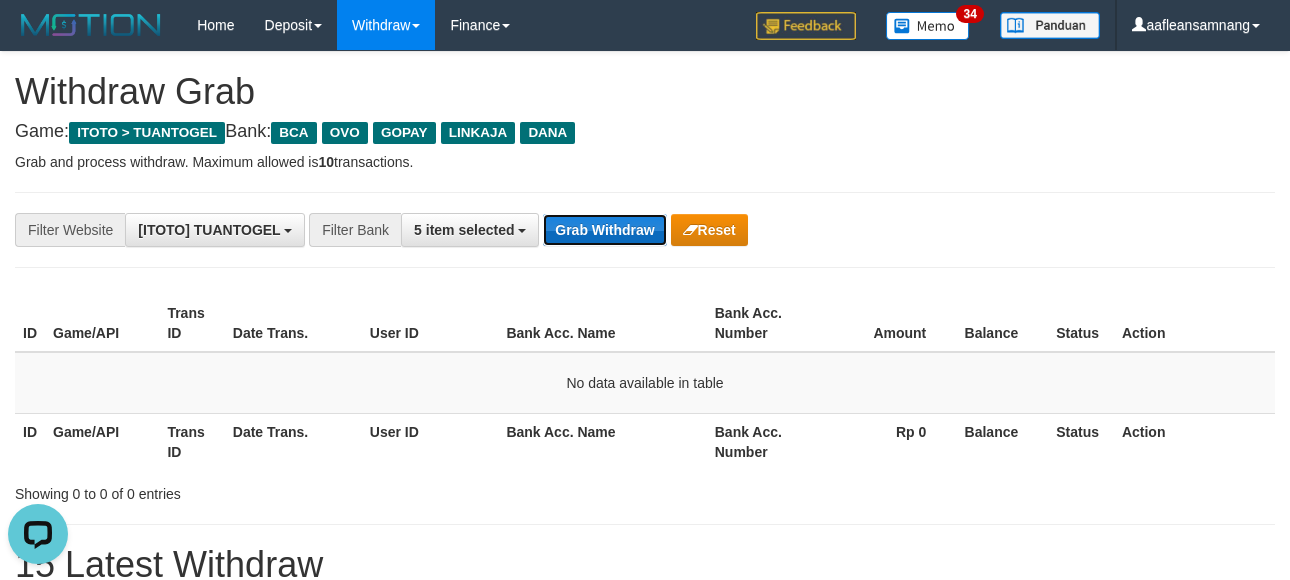 click on "Grab Withdraw" at bounding box center (604, 230) 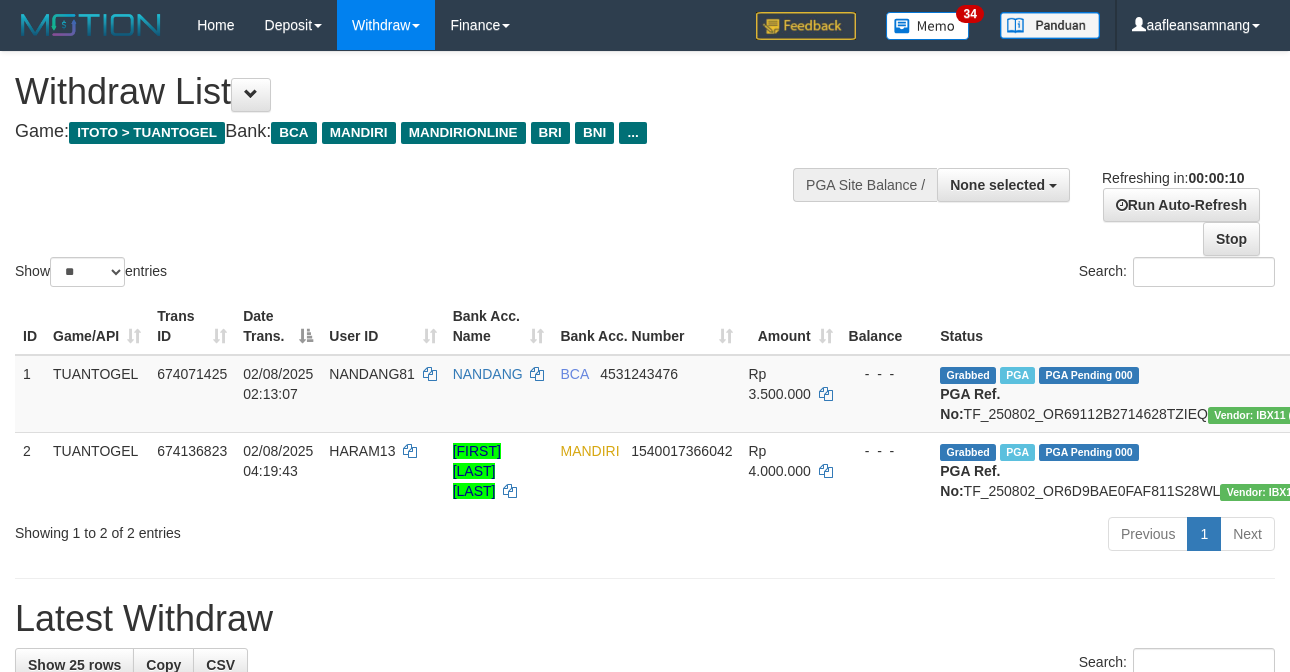 select 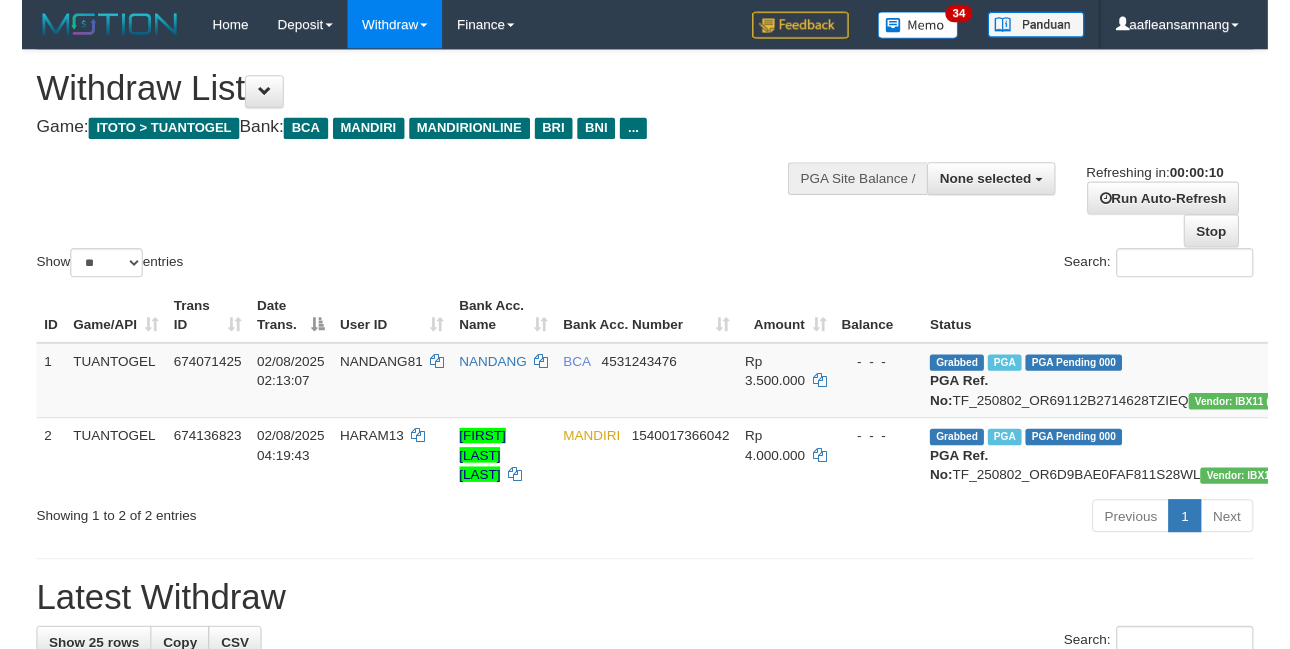 scroll, scrollTop: 0, scrollLeft: 0, axis: both 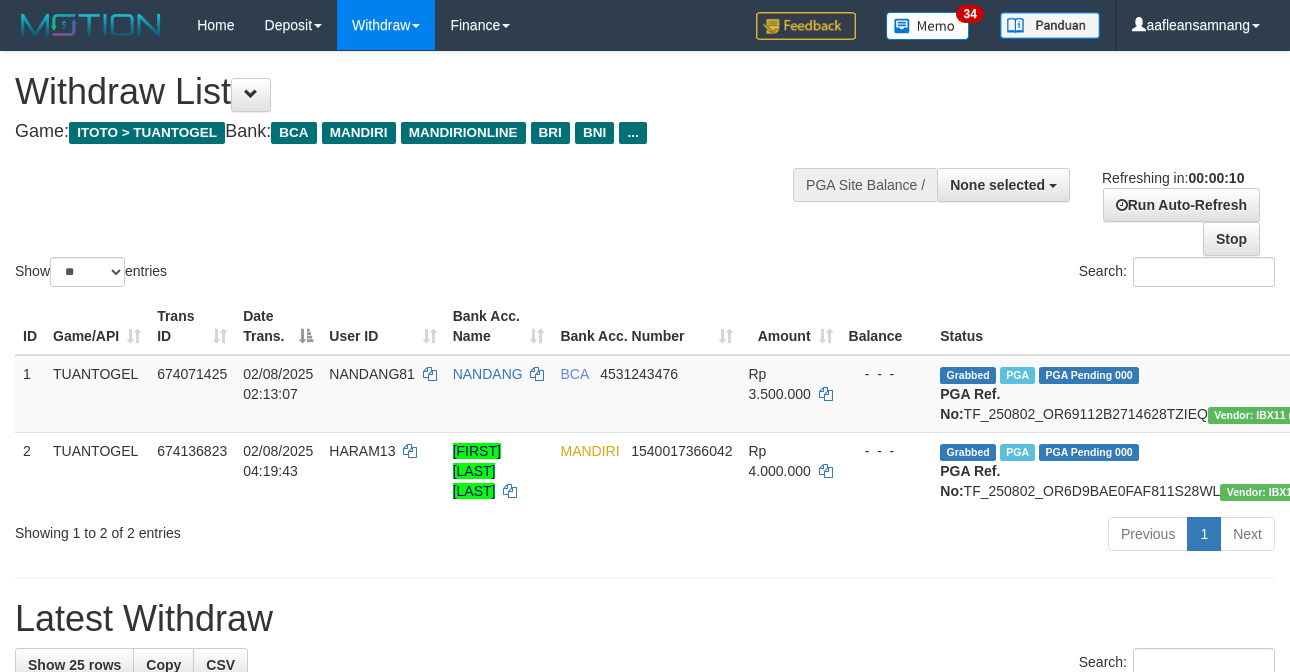 select 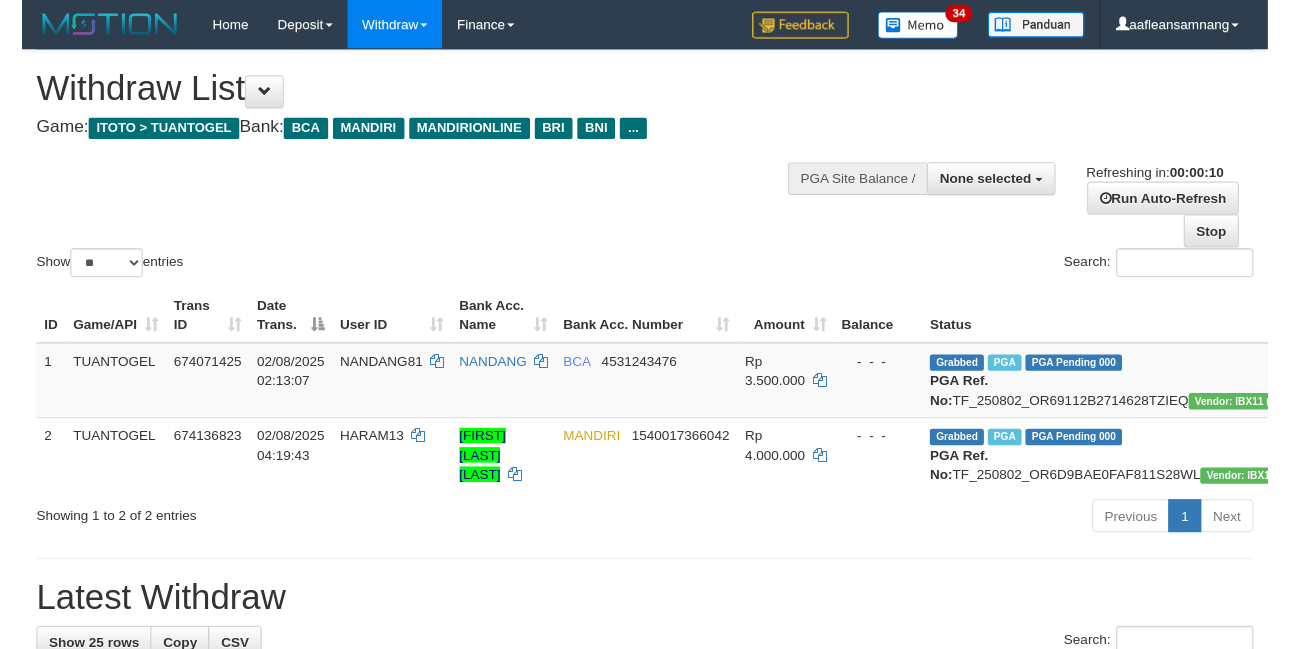 scroll, scrollTop: 0, scrollLeft: 0, axis: both 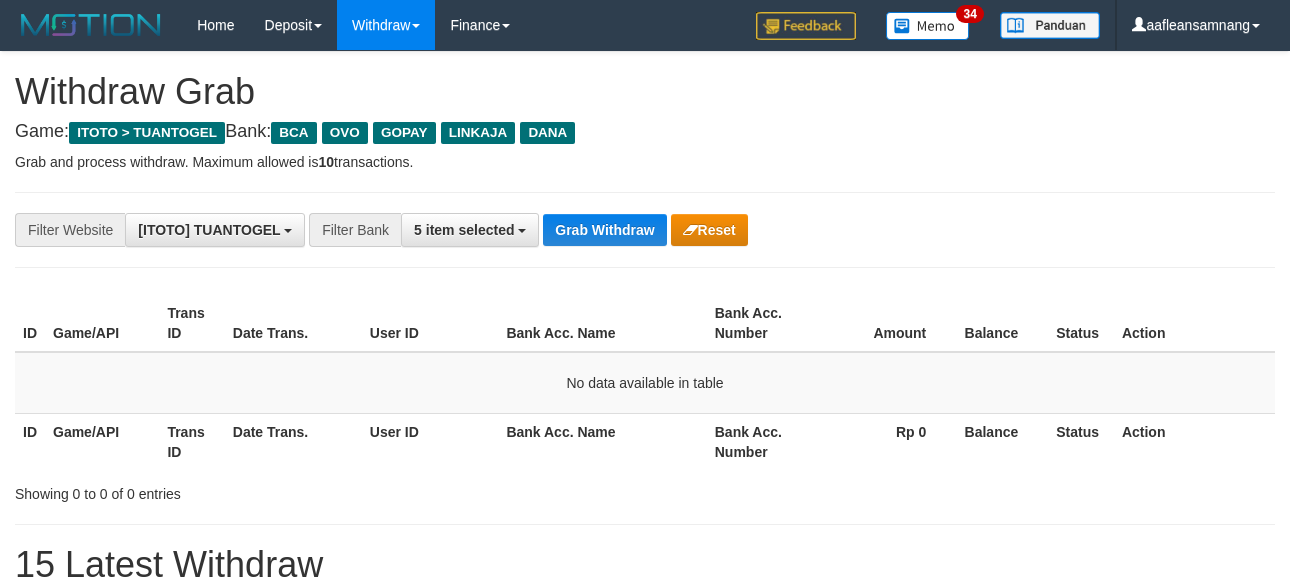 click on "Grab Withdraw" at bounding box center (604, 230) 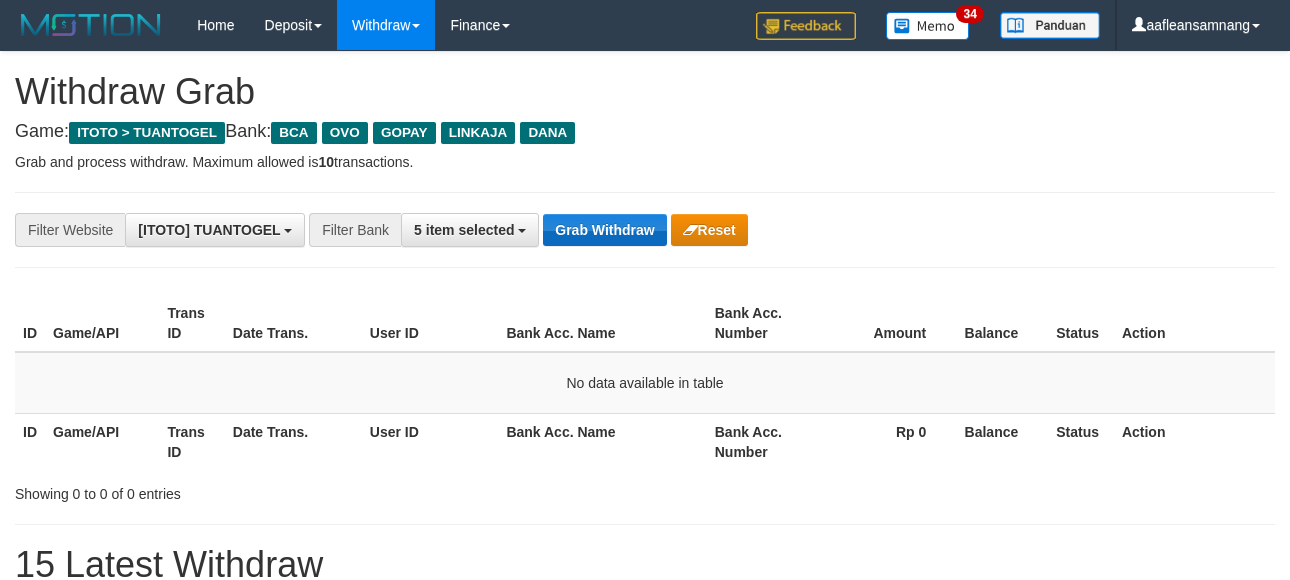 scroll, scrollTop: 0, scrollLeft: 0, axis: both 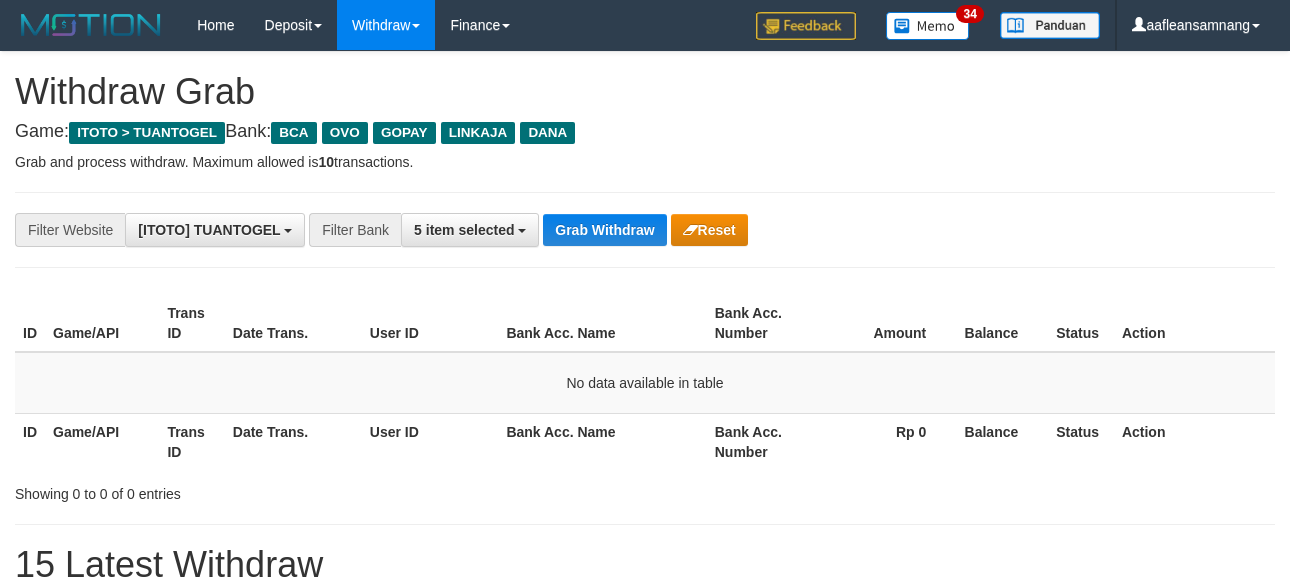 click on "**********" at bounding box center (645, 230) 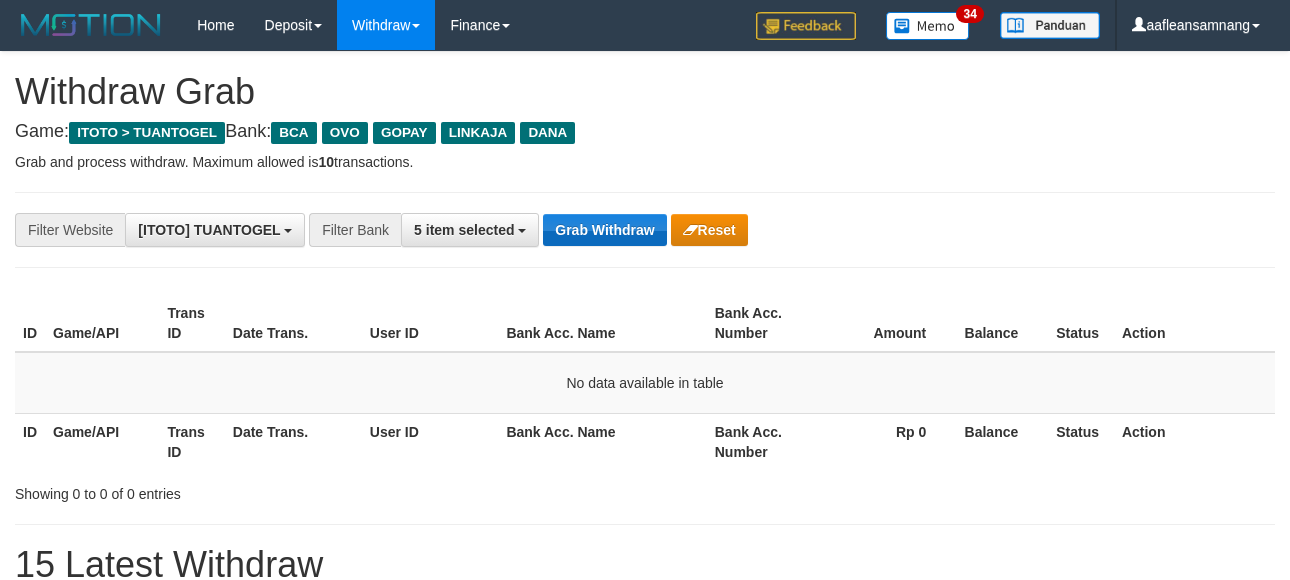 scroll, scrollTop: 0, scrollLeft: 0, axis: both 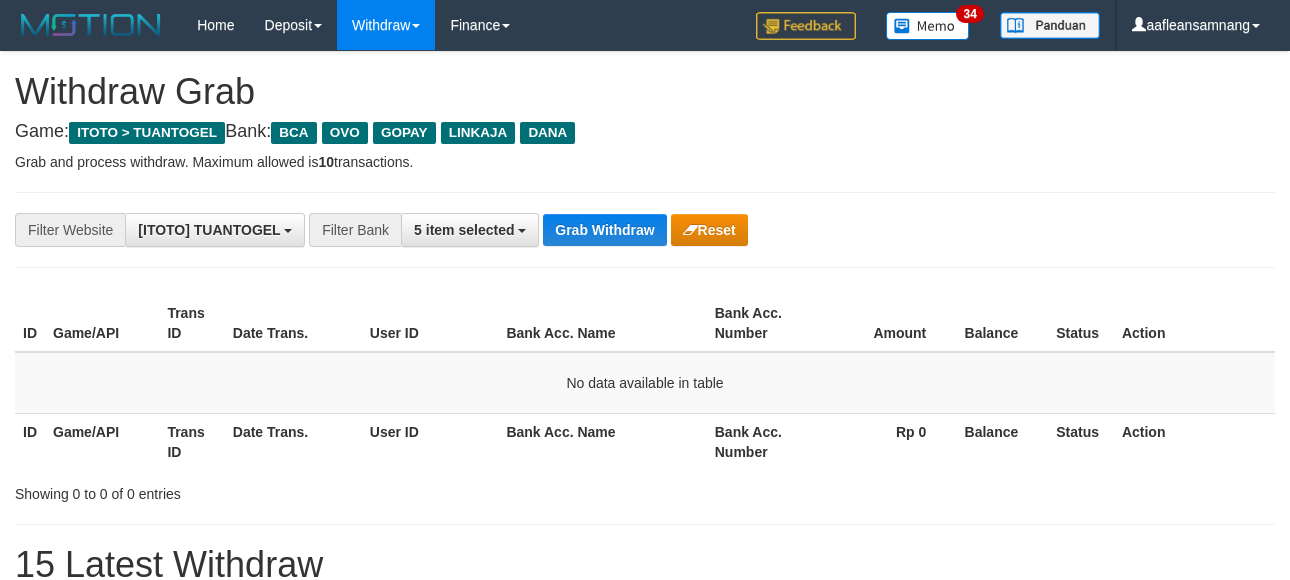 click on "**********" at bounding box center [645, 230] 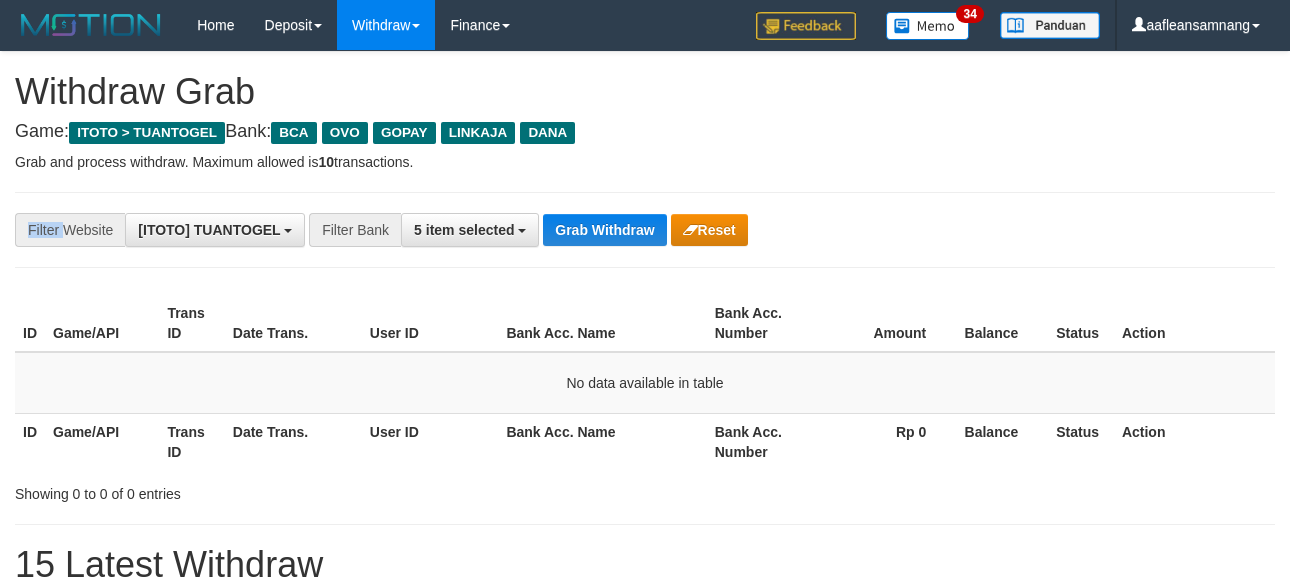 drag, startPoint x: 574, startPoint y: 210, endPoint x: 1308, endPoint y: 222, distance: 734.0981 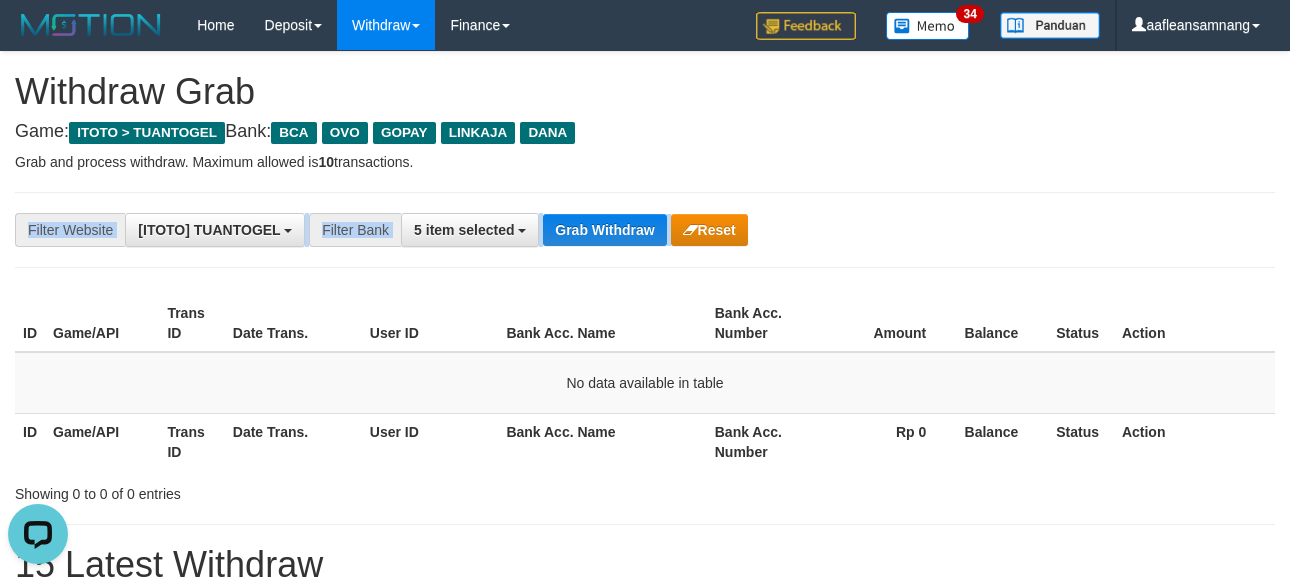 scroll, scrollTop: 0, scrollLeft: 0, axis: both 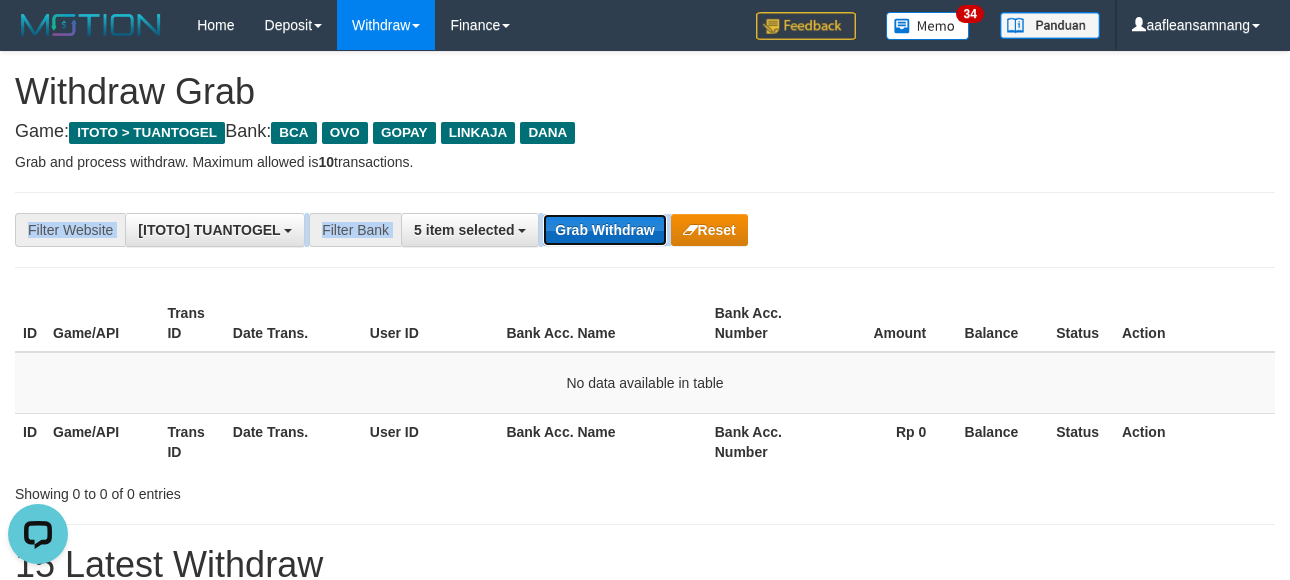click on "Grab Withdraw" at bounding box center (604, 230) 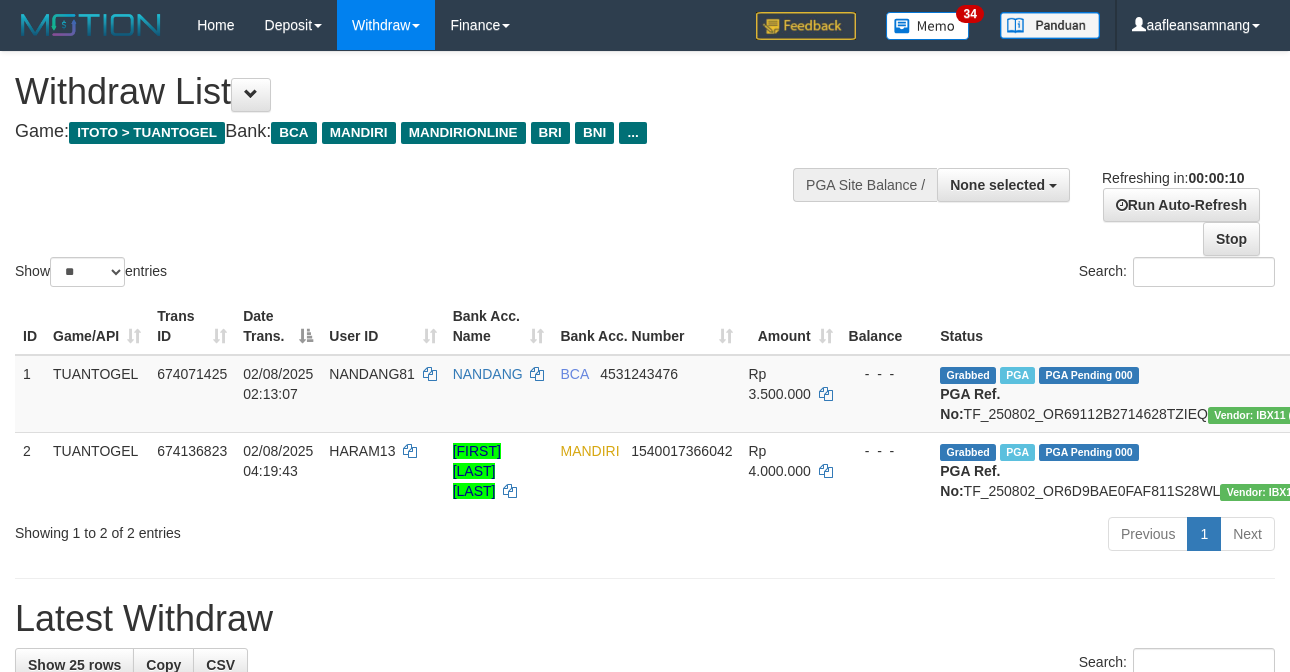 select 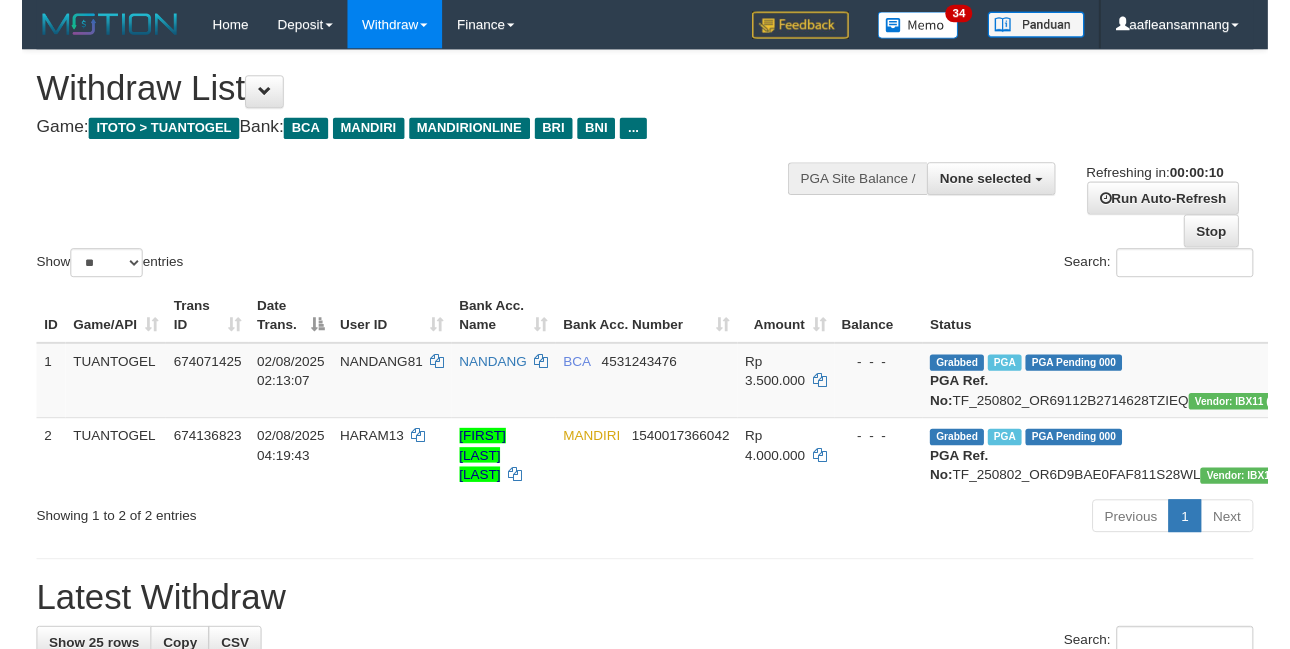 scroll, scrollTop: 0, scrollLeft: 0, axis: both 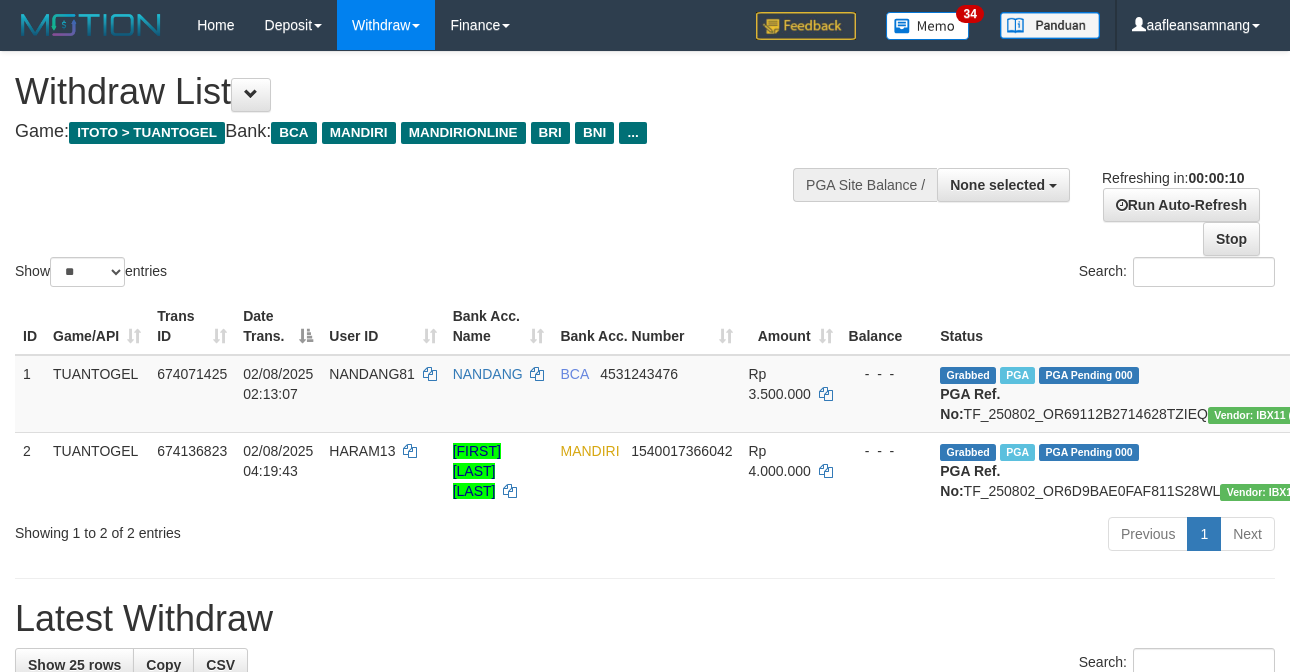 select 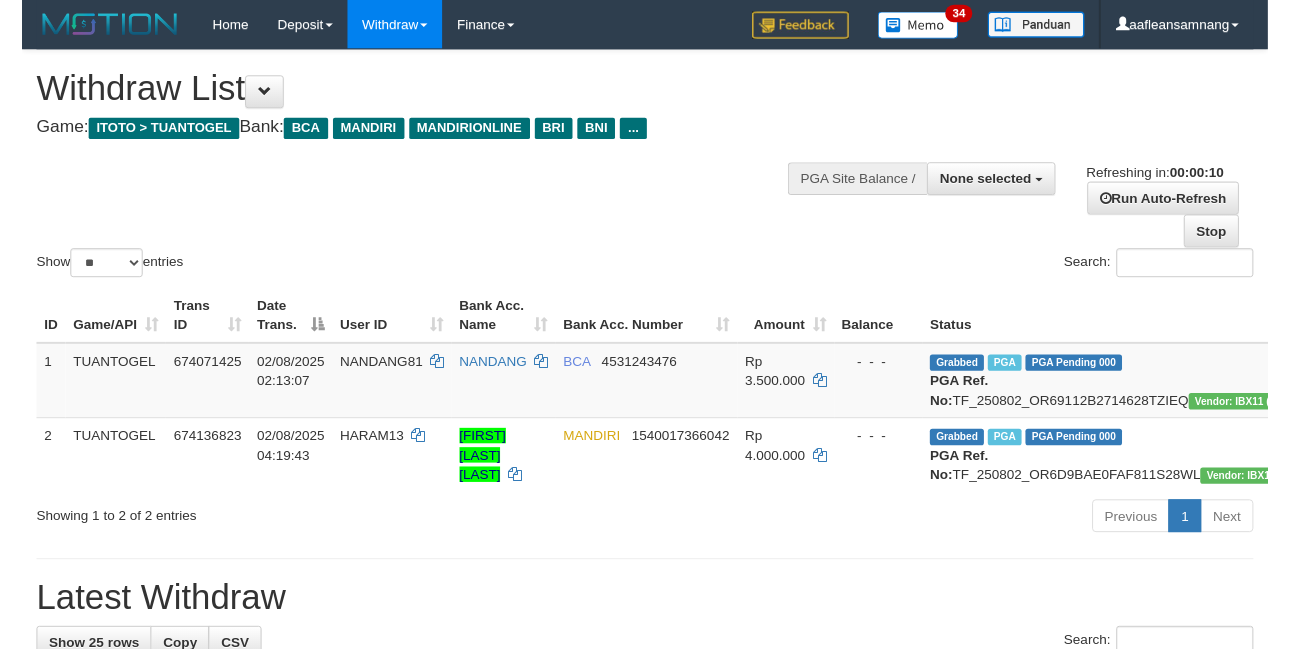 scroll, scrollTop: 0, scrollLeft: 0, axis: both 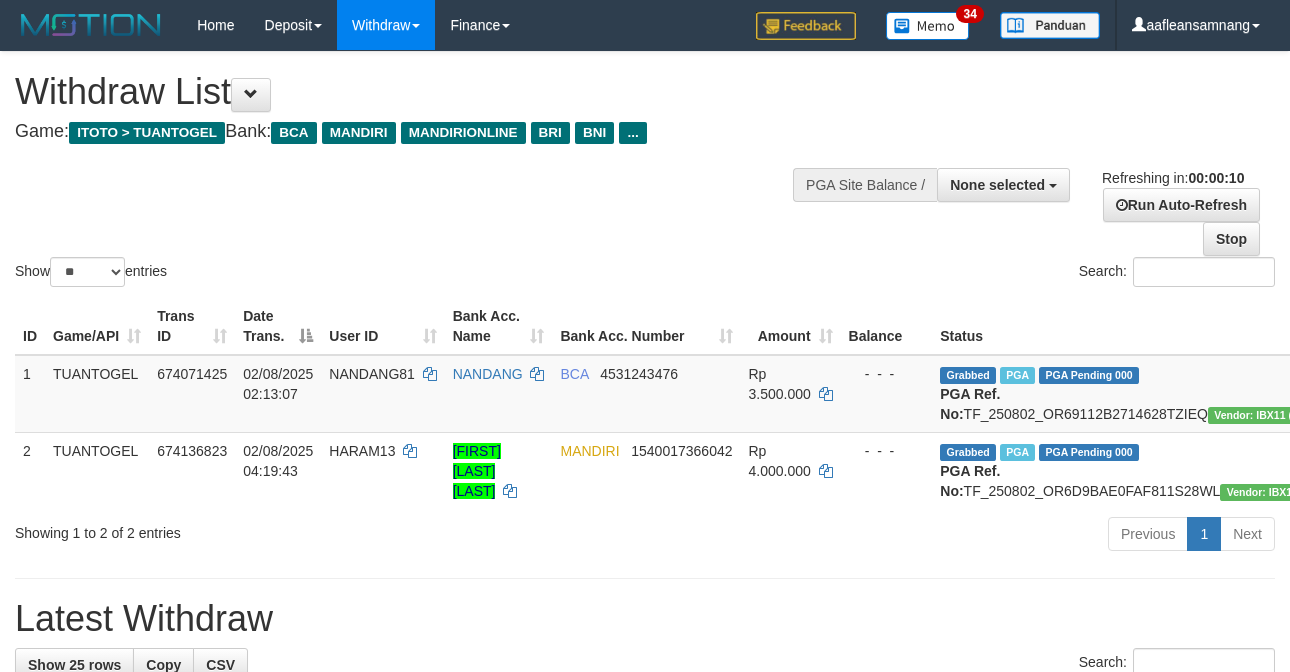 select 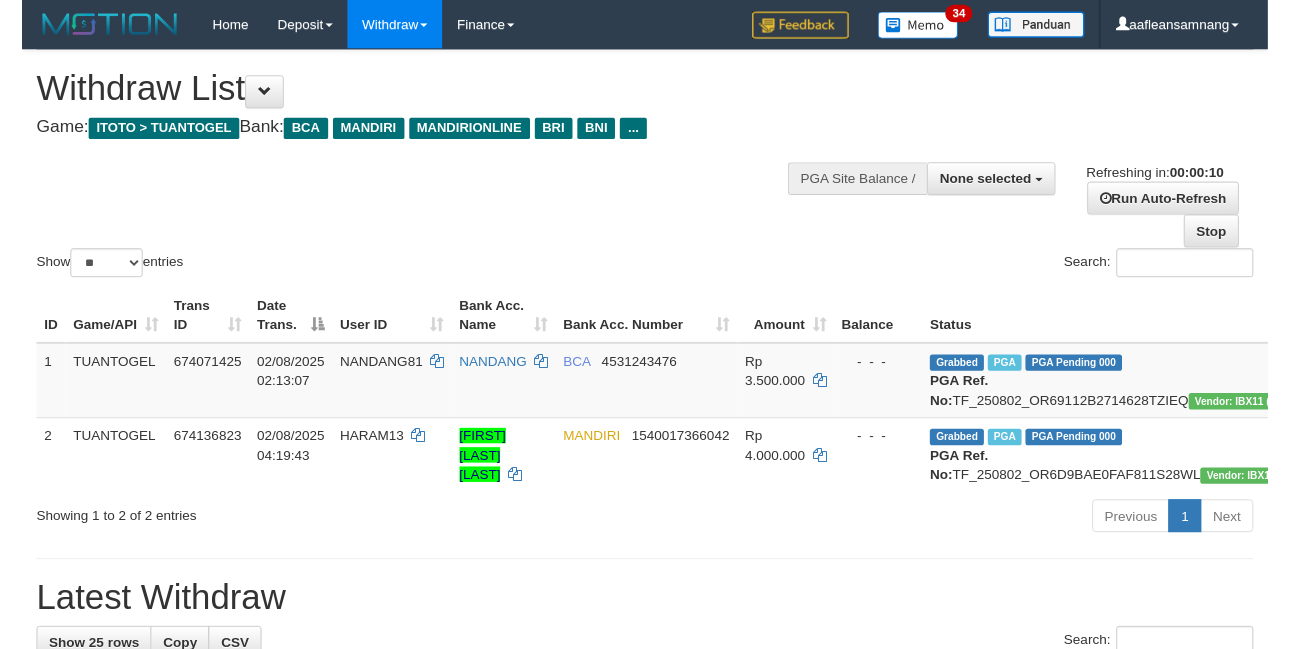 scroll, scrollTop: 0, scrollLeft: 0, axis: both 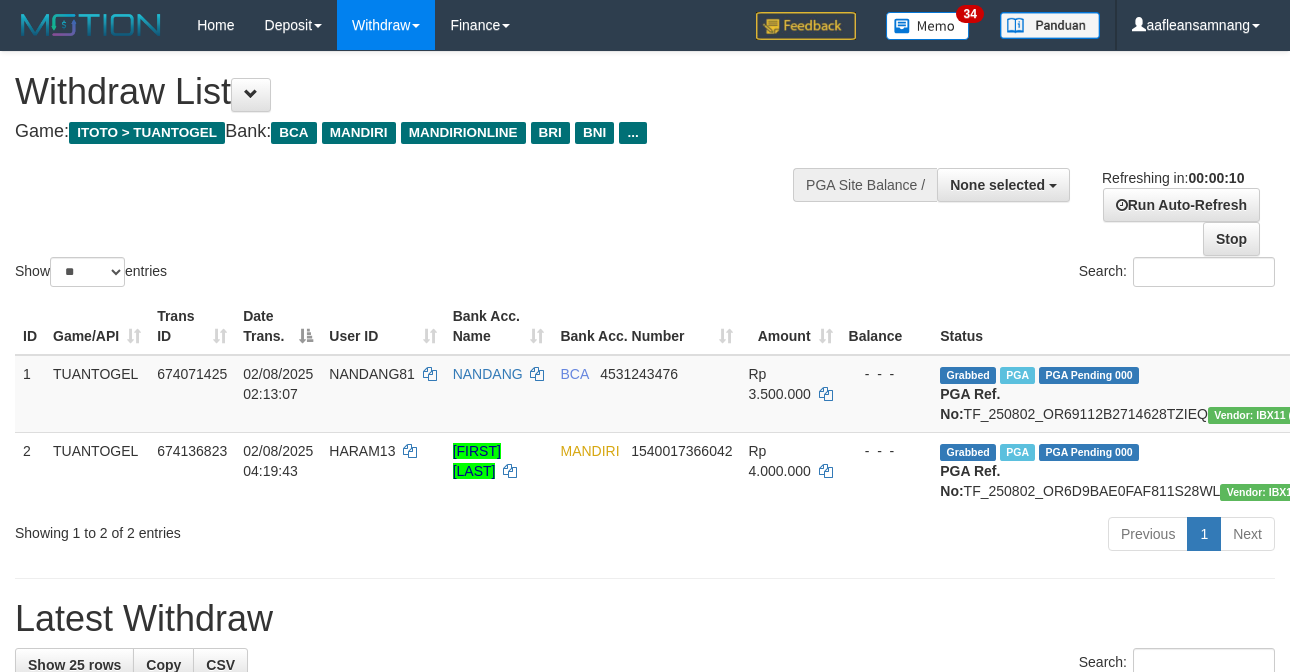 select 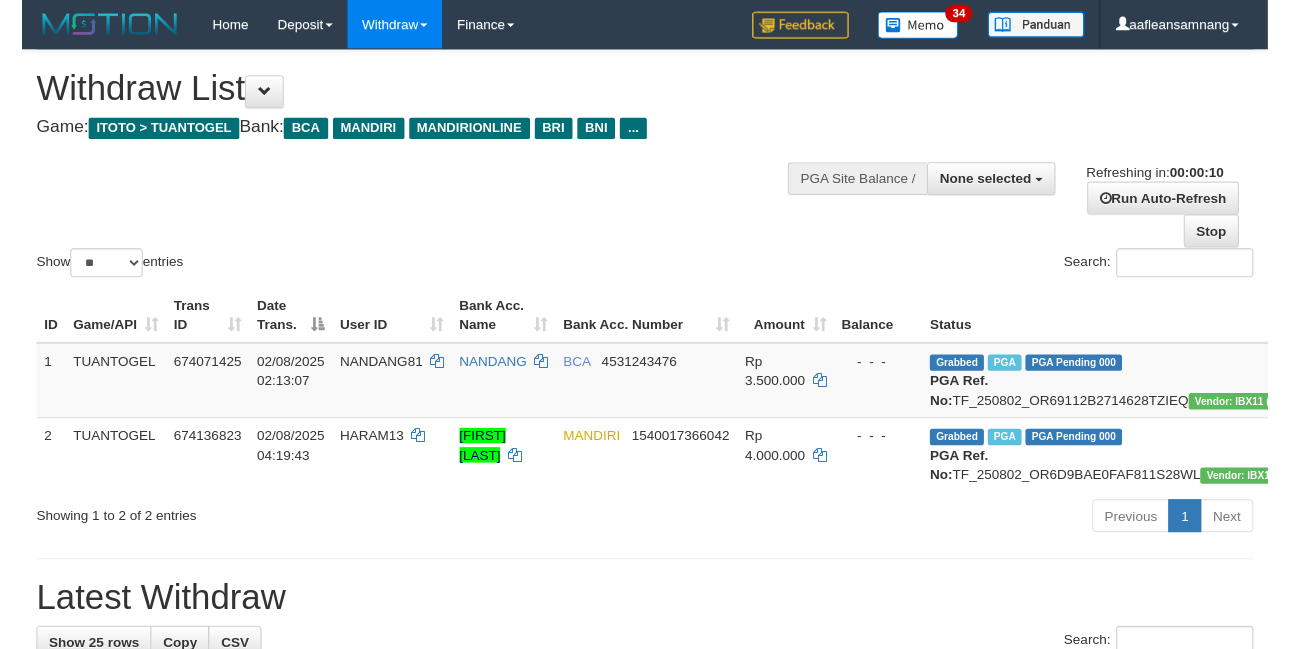 scroll, scrollTop: 0, scrollLeft: 0, axis: both 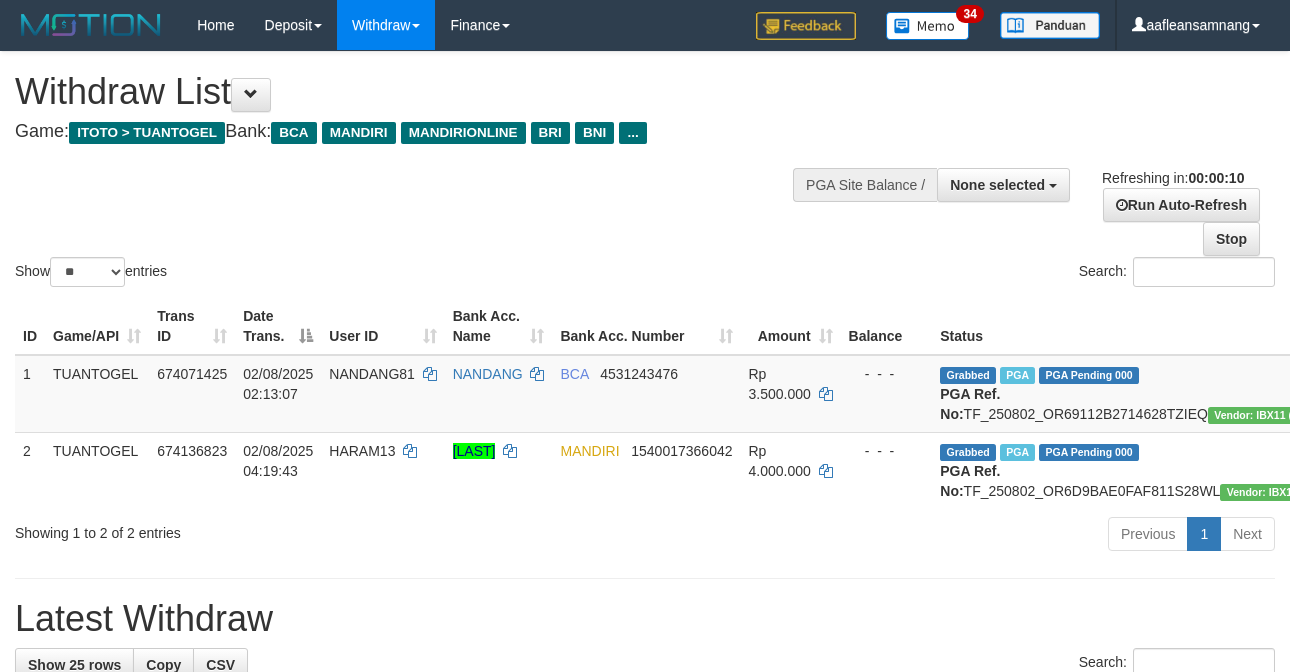 select 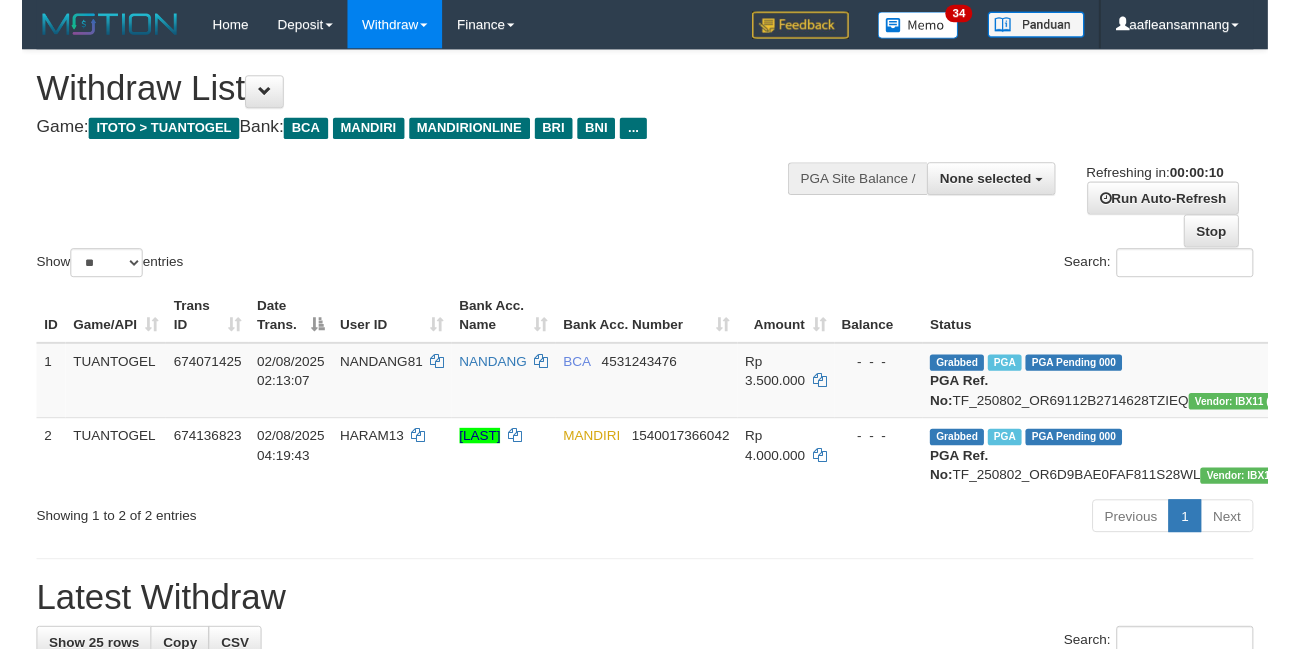 scroll, scrollTop: 0, scrollLeft: 0, axis: both 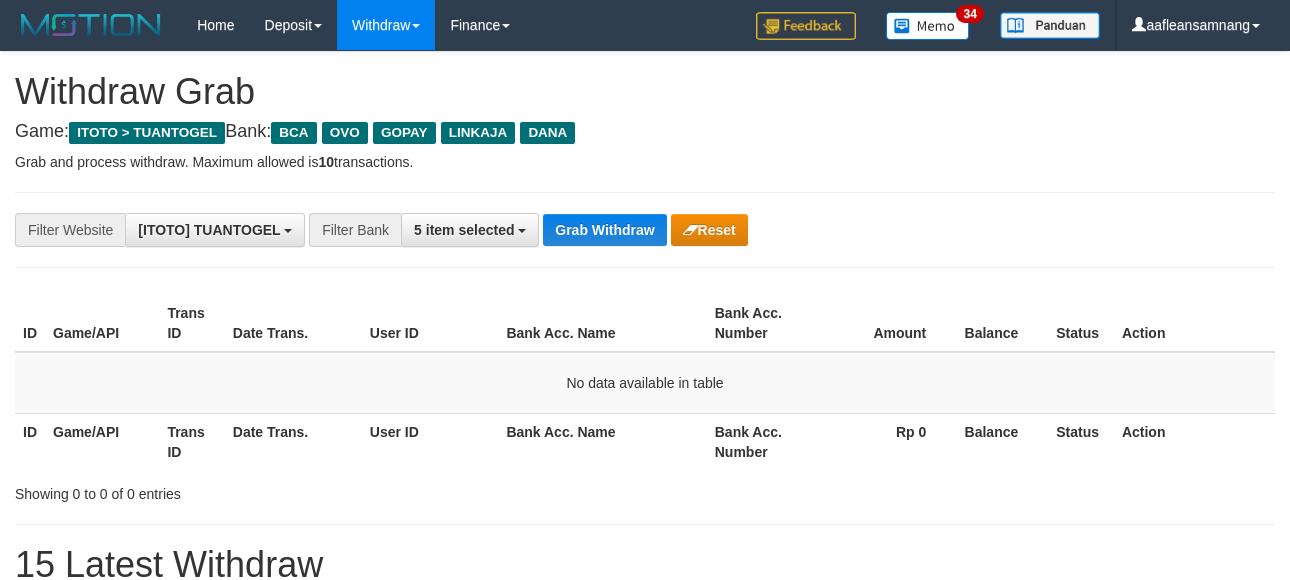 click on "Grab Withdraw" at bounding box center (604, 230) 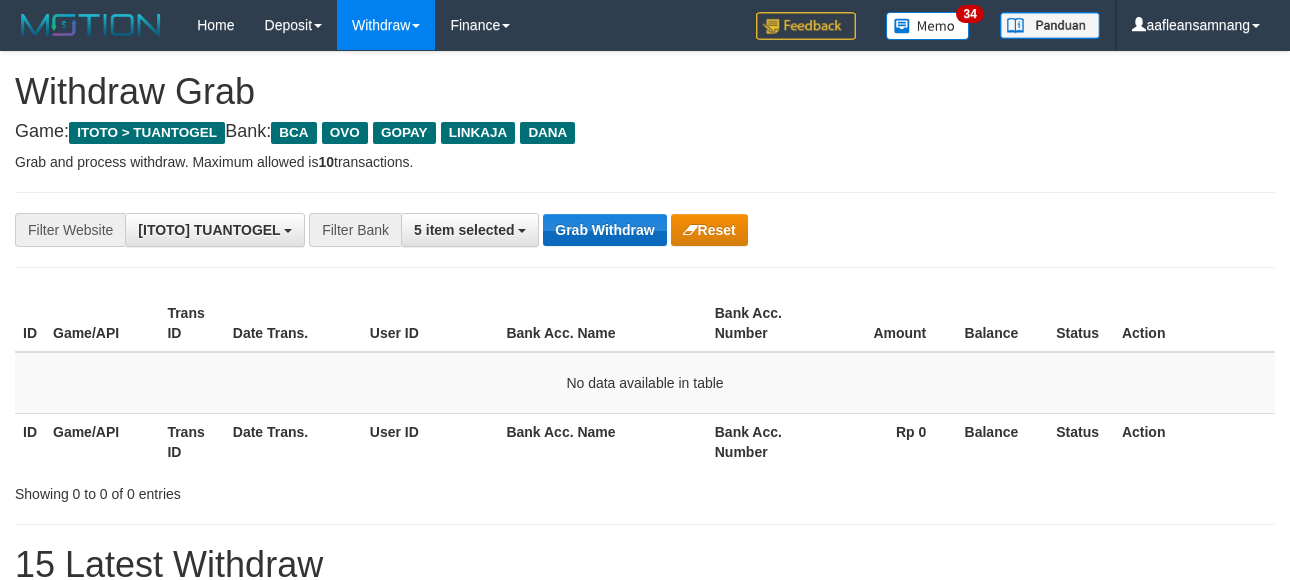 click on "Grab Withdraw" at bounding box center [604, 230] 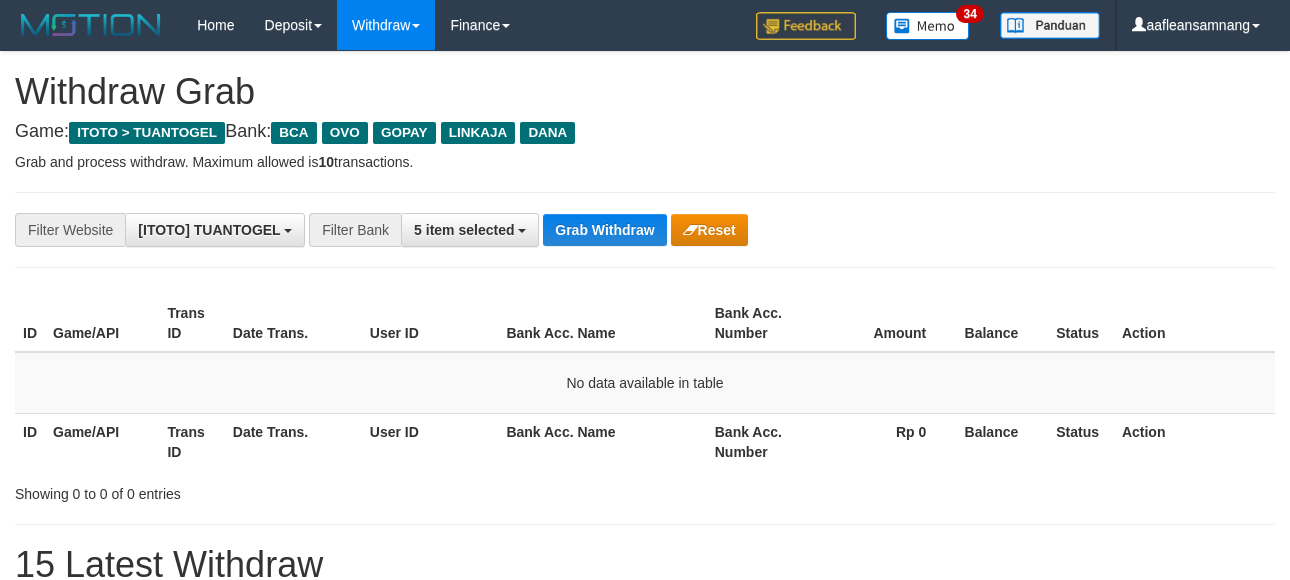 scroll, scrollTop: 0, scrollLeft: 0, axis: both 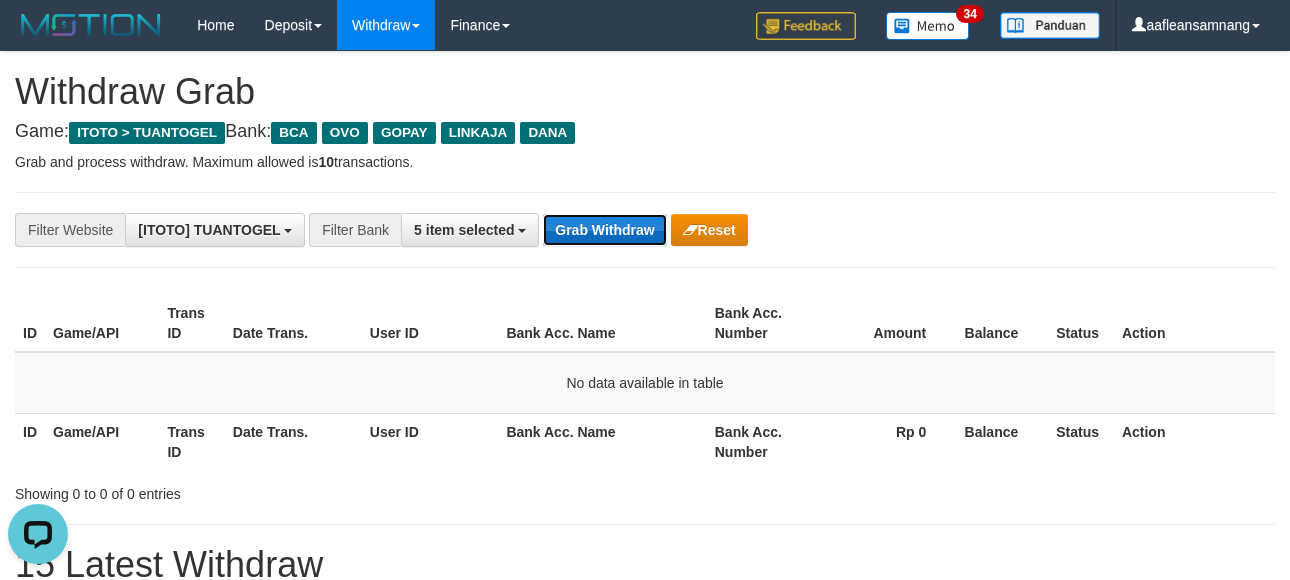 click on "Grab Withdraw" at bounding box center [604, 230] 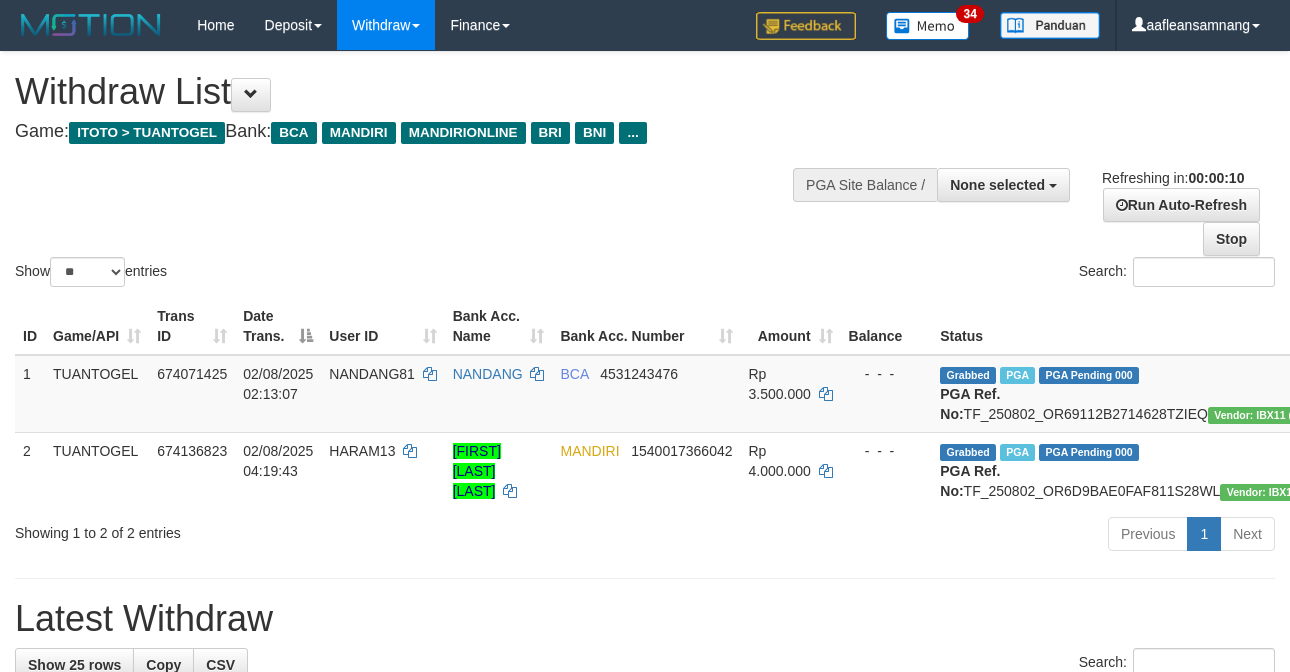 select 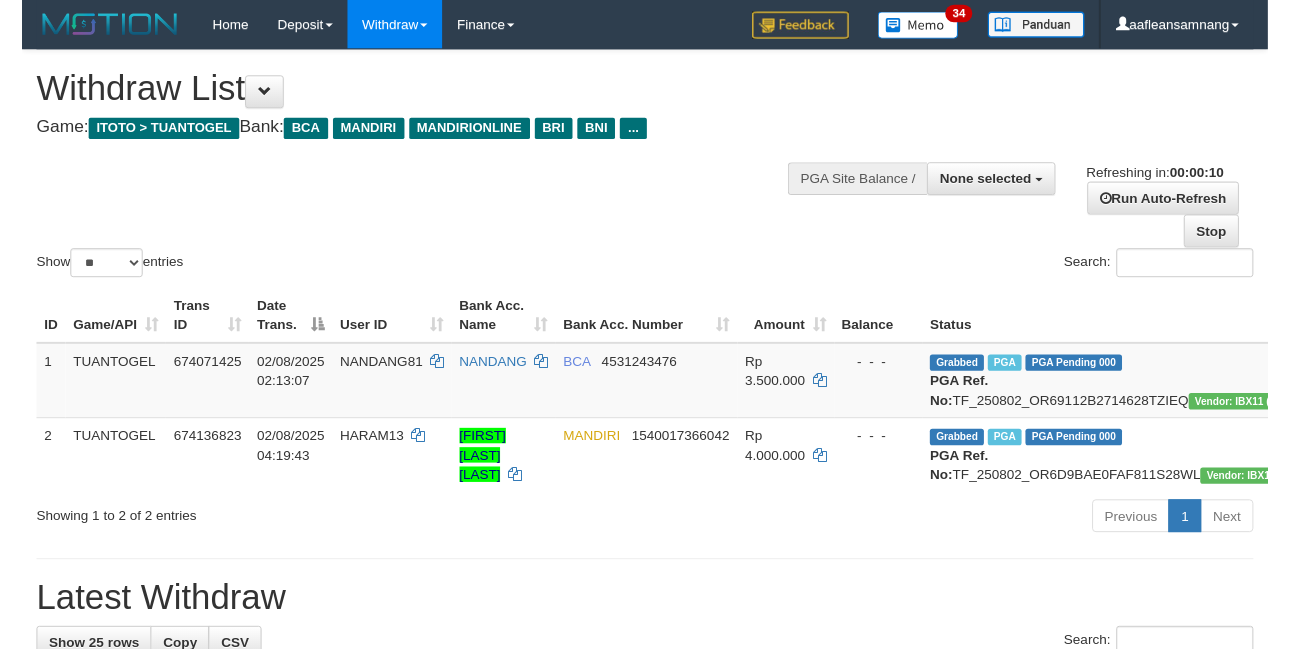 scroll, scrollTop: 0, scrollLeft: 0, axis: both 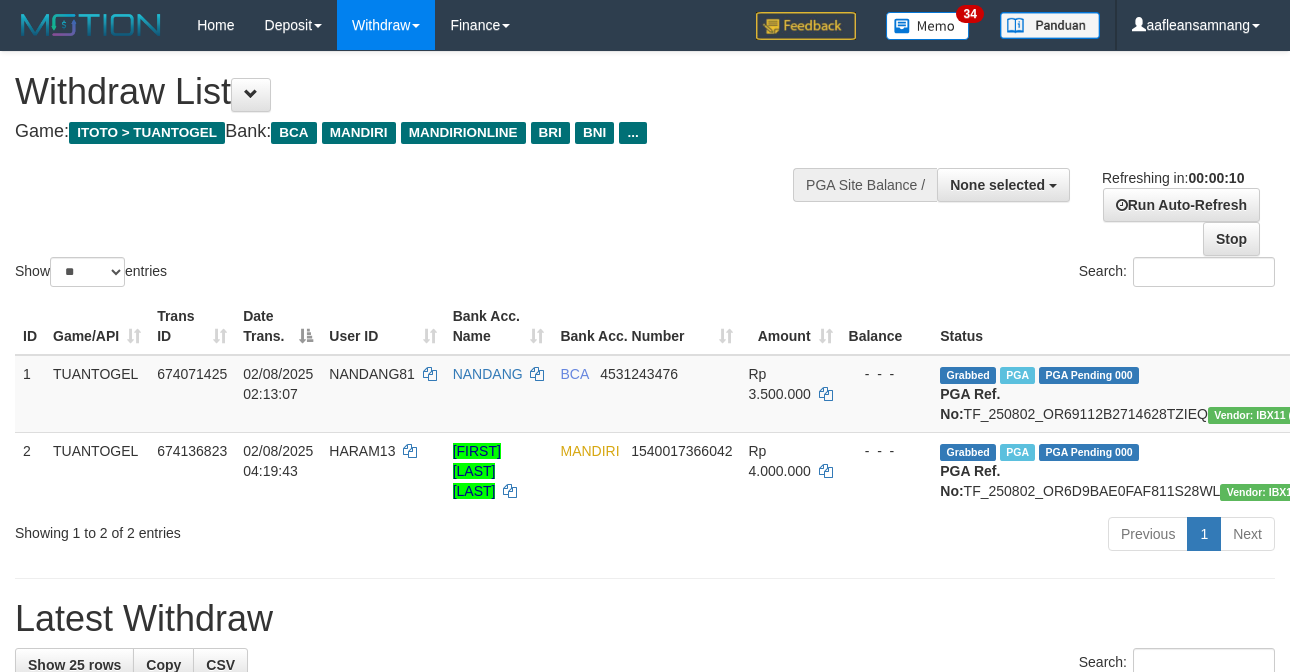 select 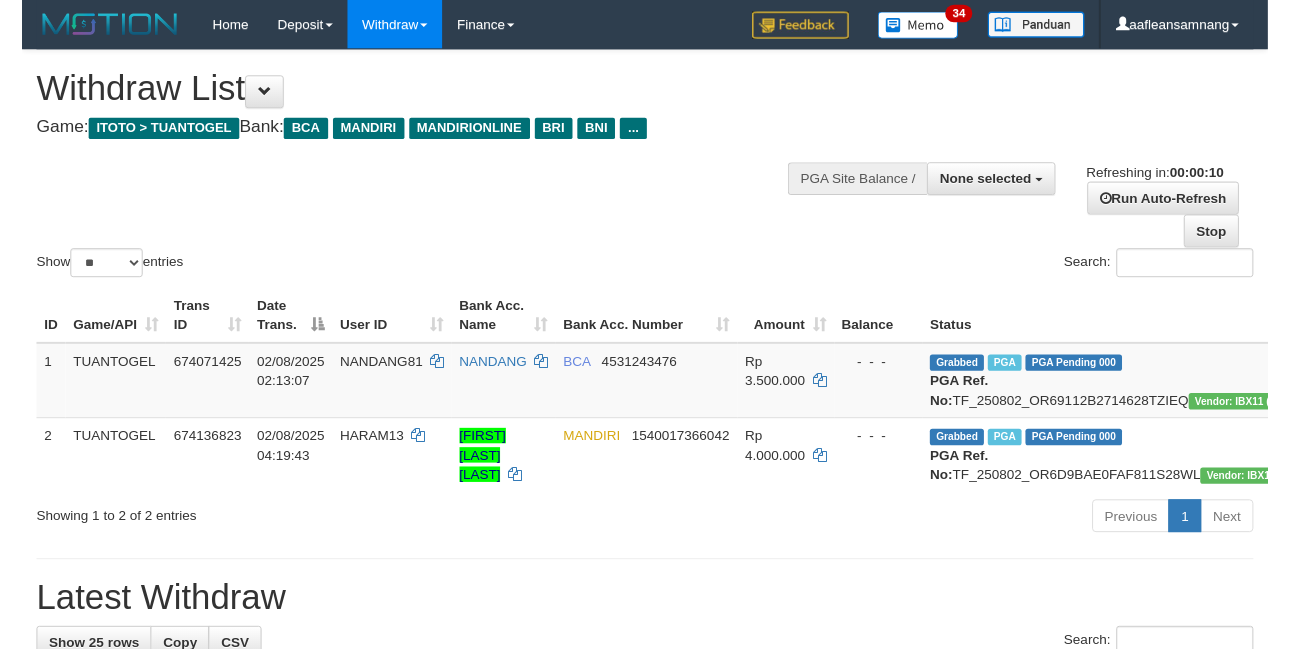 scroll, scrollTop: 0, scrollLeft: 0, axis: both 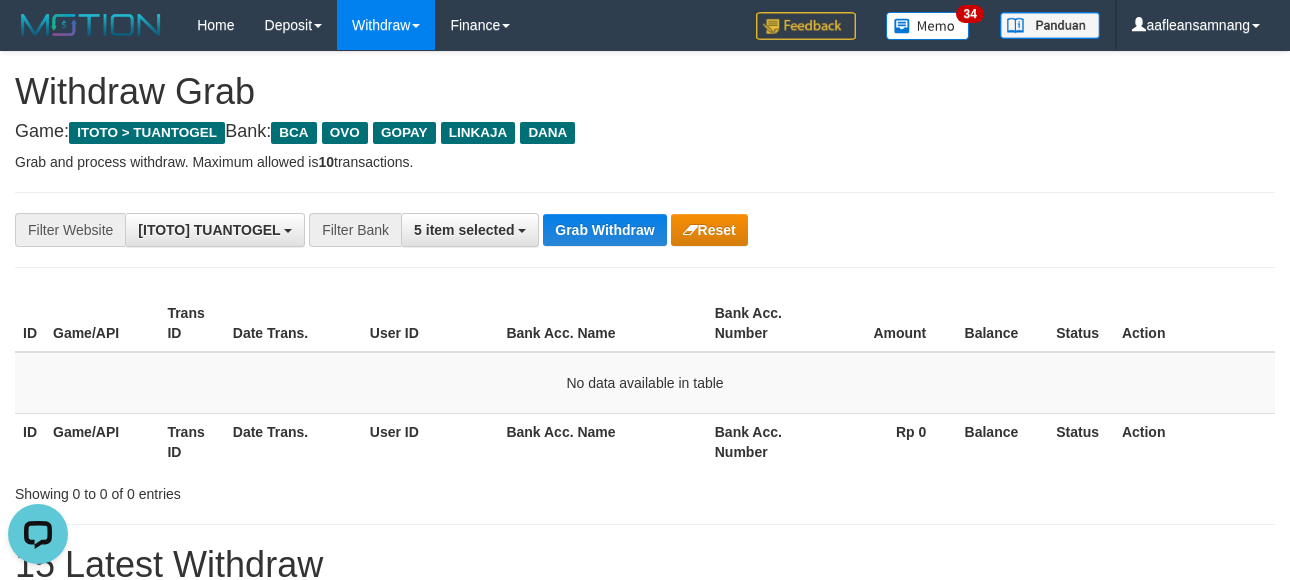 click on "**********" at bounding box center [645, 230] 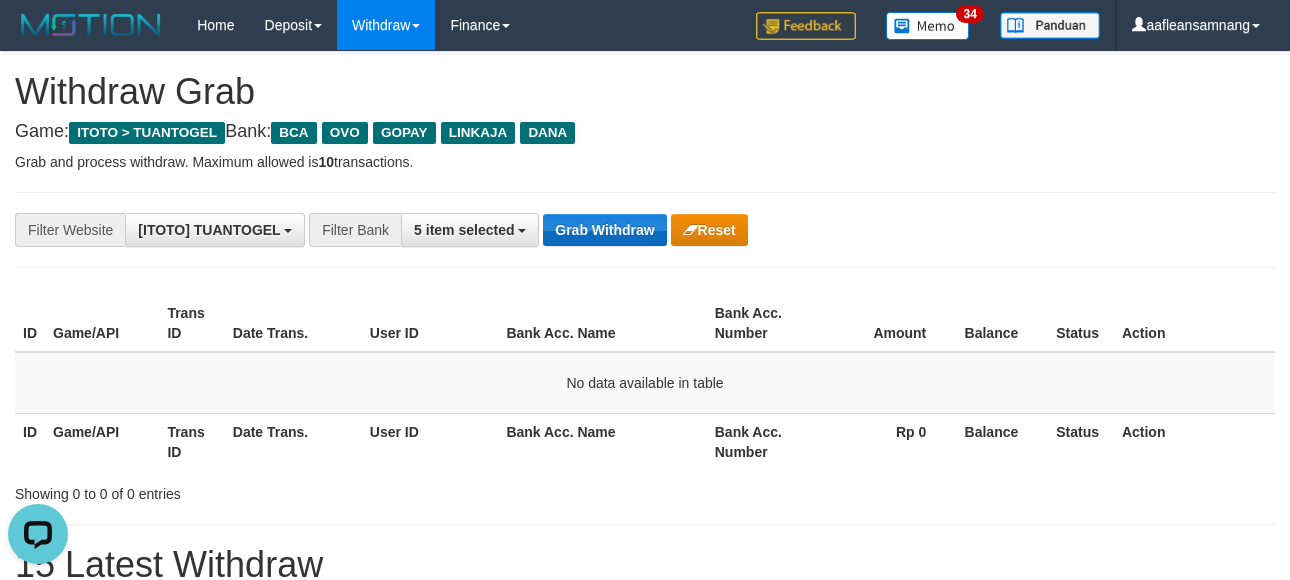 click on "**********" at bounding box center [537, 230] 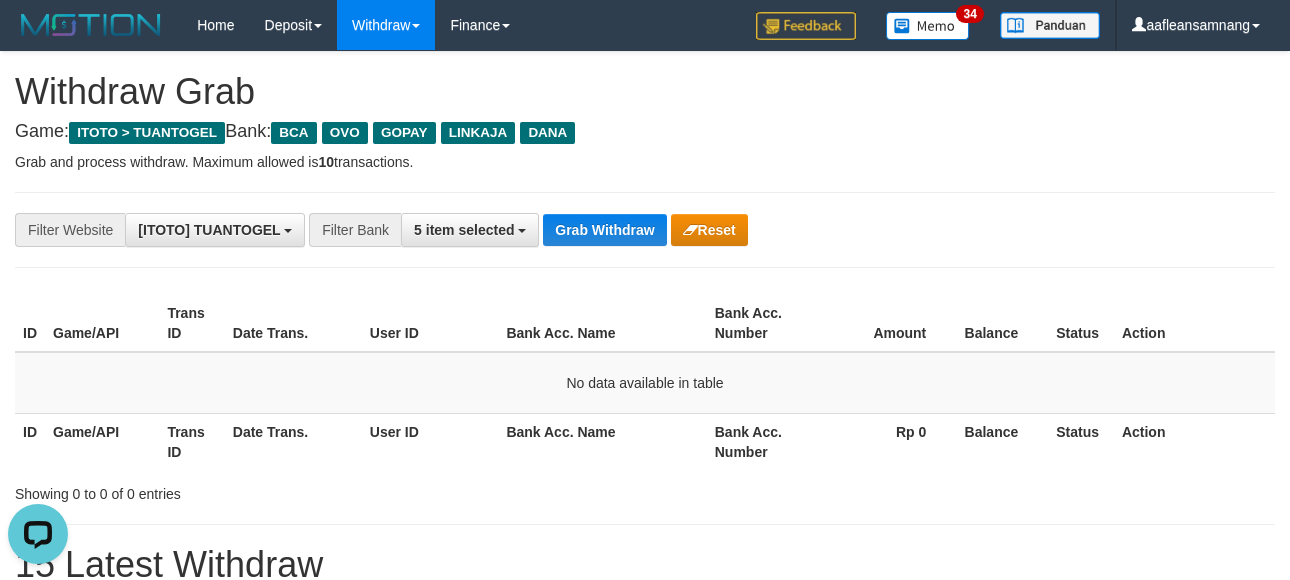 click on "**********" at bounding box center (537, 230) 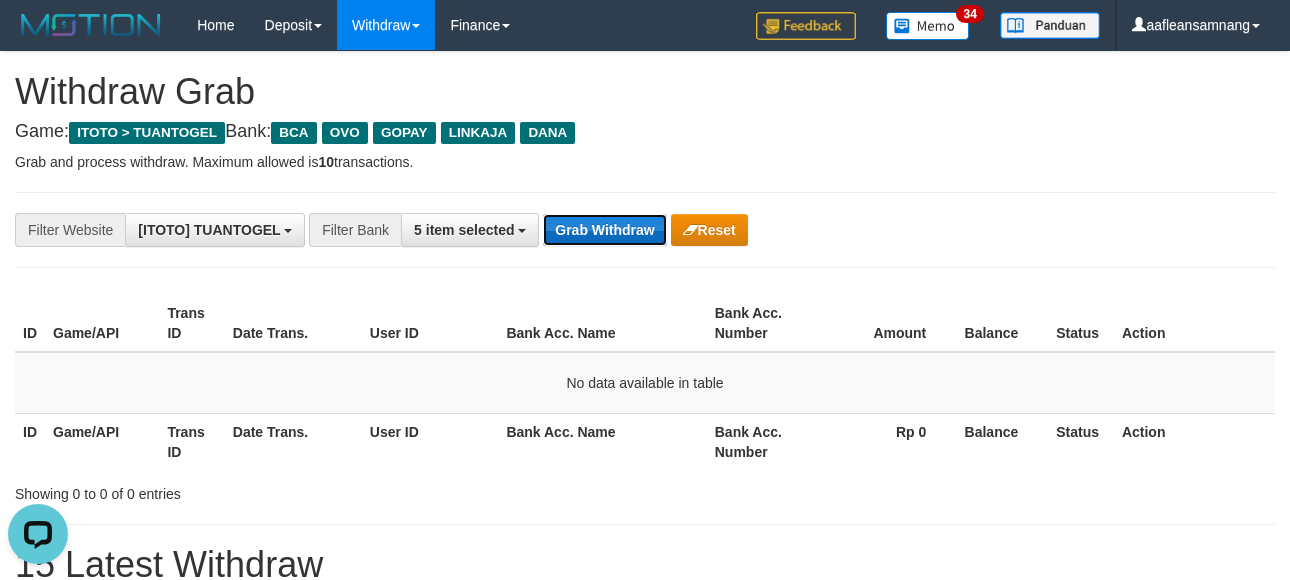 click on "Grab Withdraw" at bounding box center (604, 230) 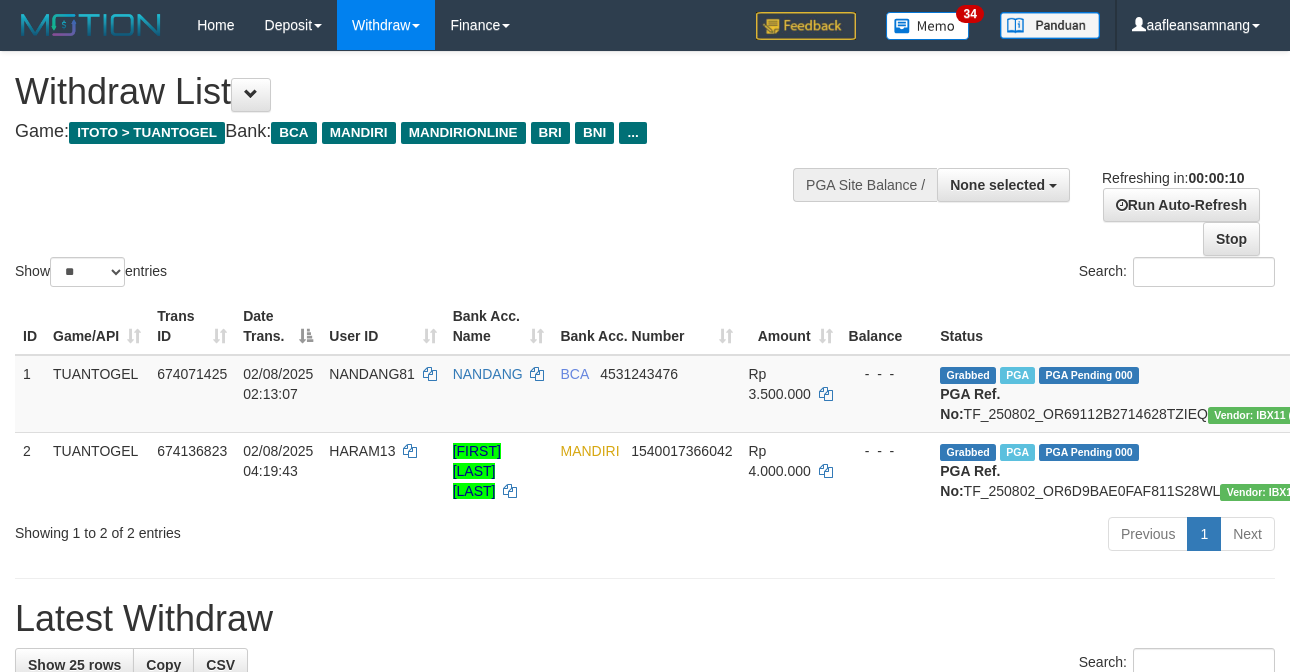 select 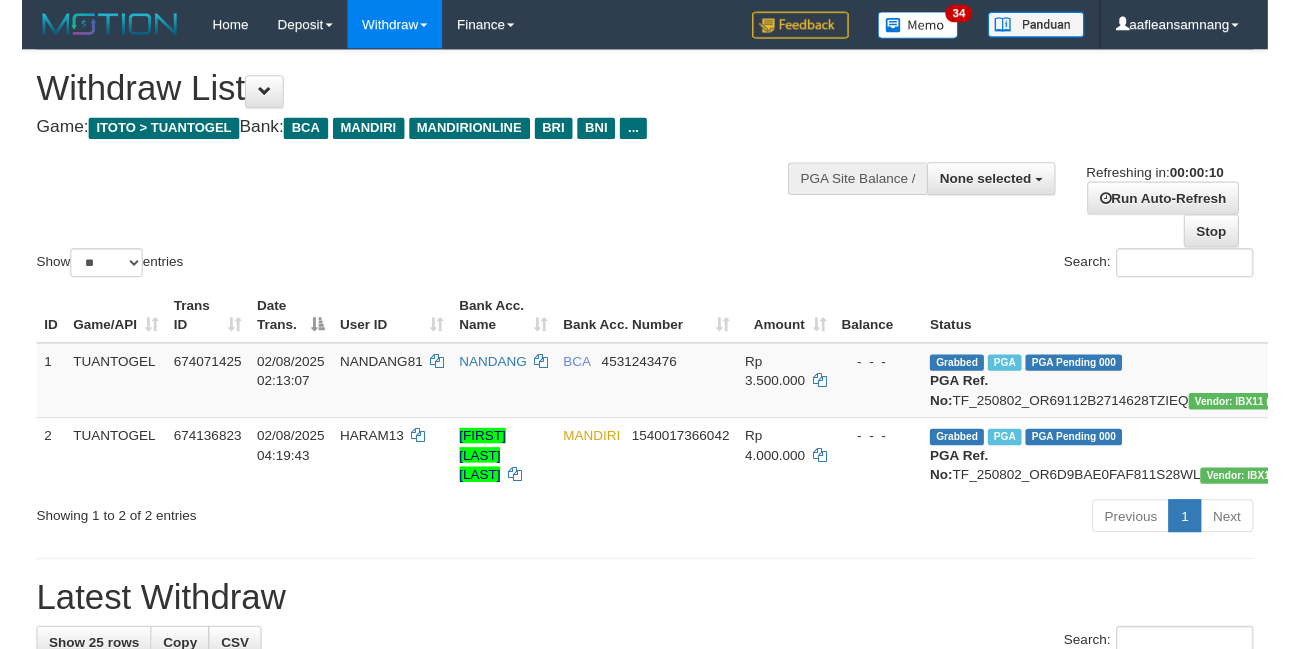 scroll, scrollTop: 0, scrollLeft: 0, axis: both 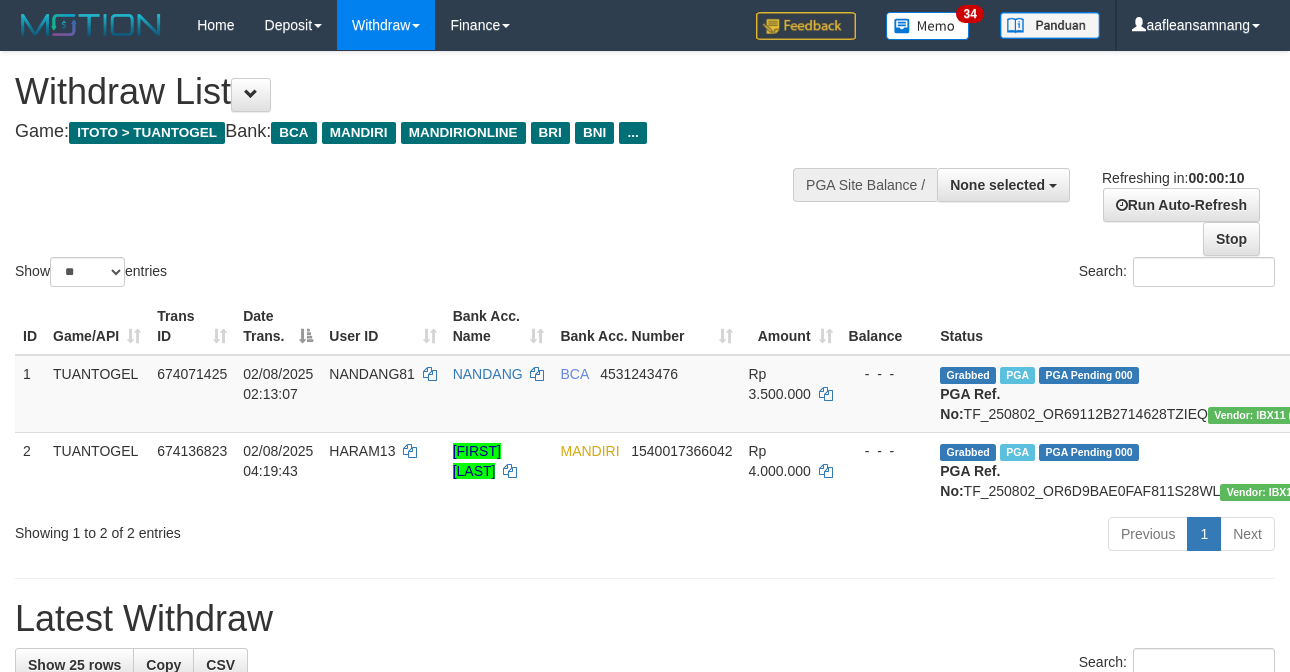 select 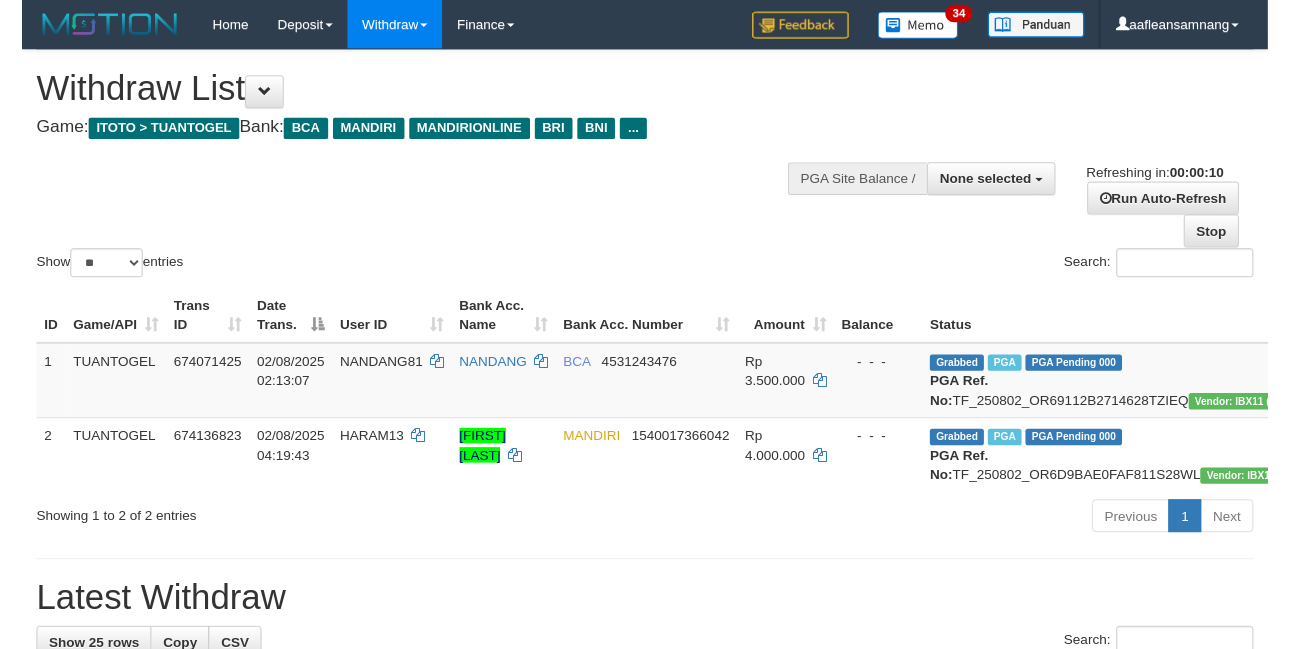 scroll, scrollTop: 0, scrollLeft: 0, axis: both 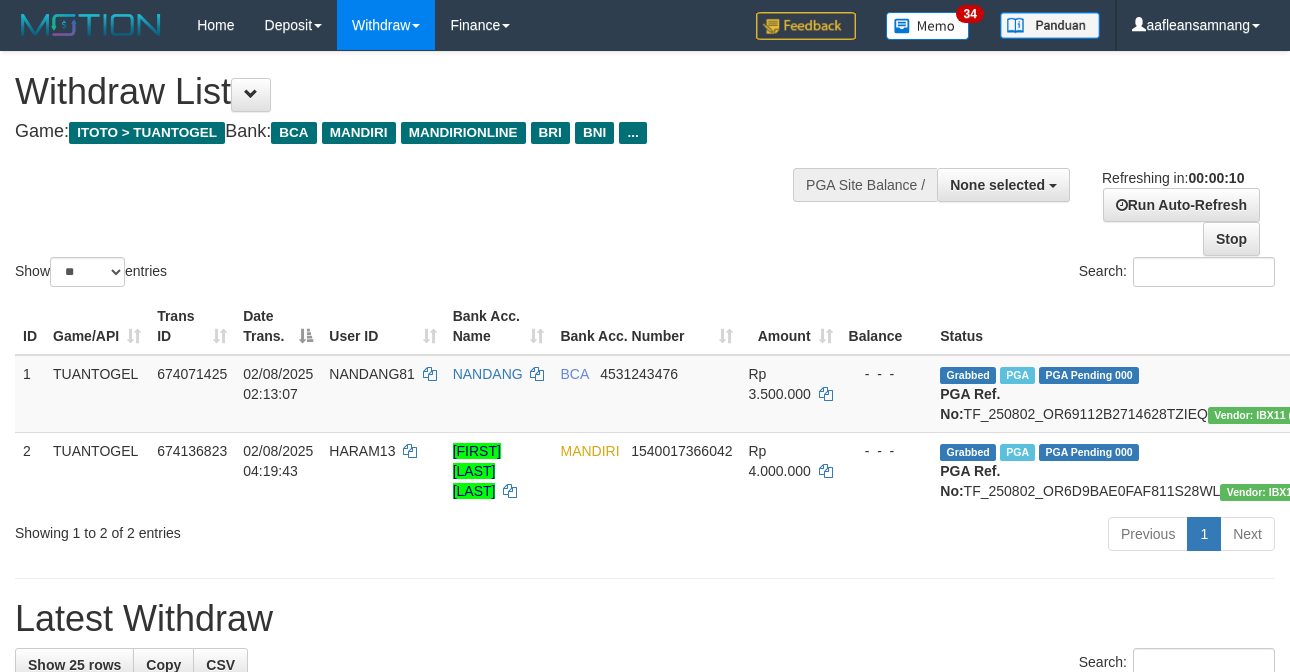 select 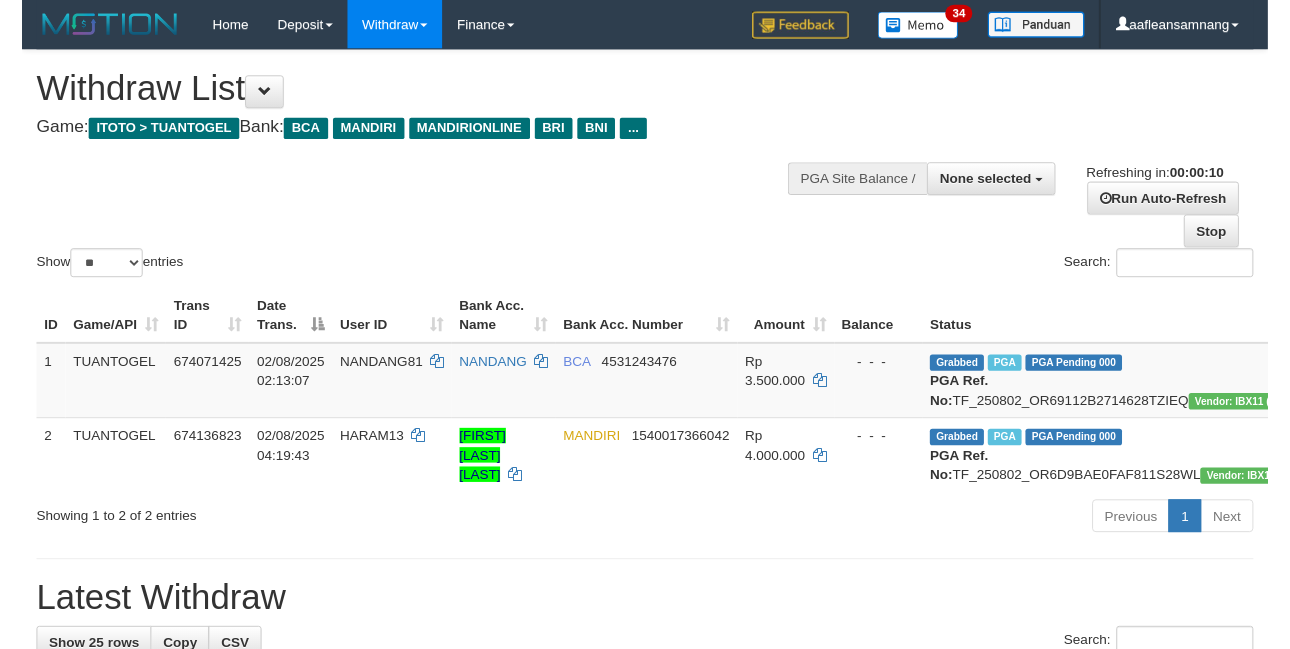 scroll, scrollTop: 0, scrollLeft: 0, axis: both 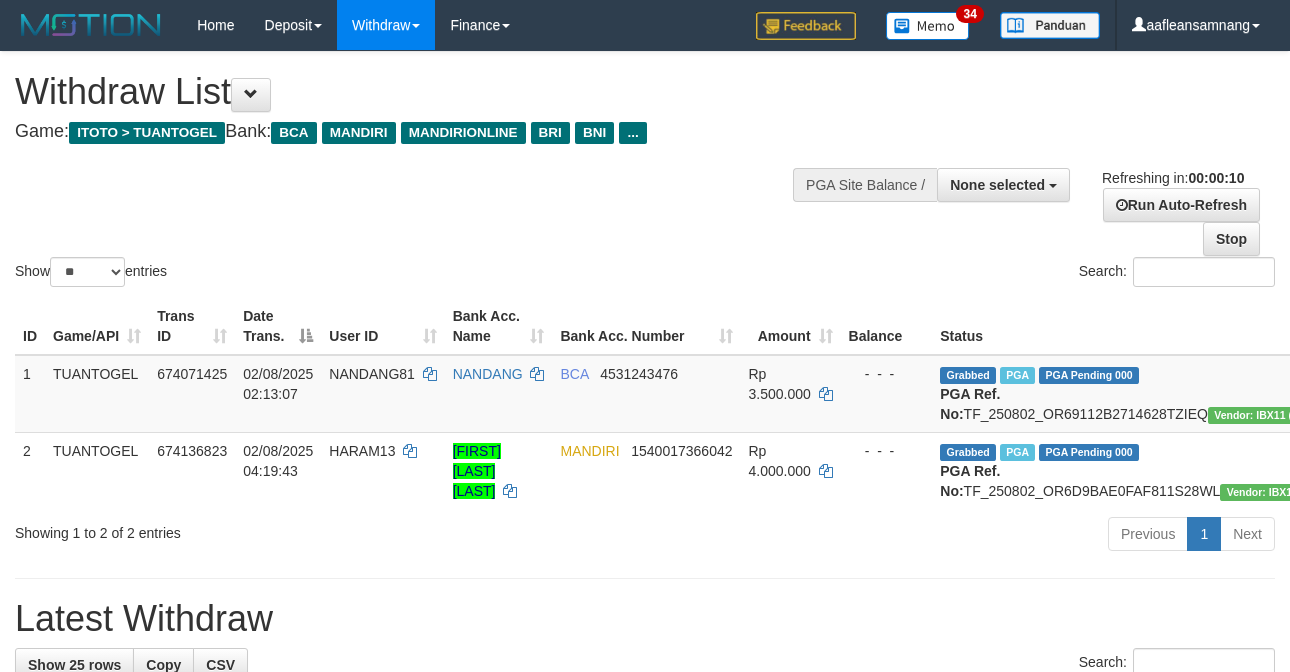 select 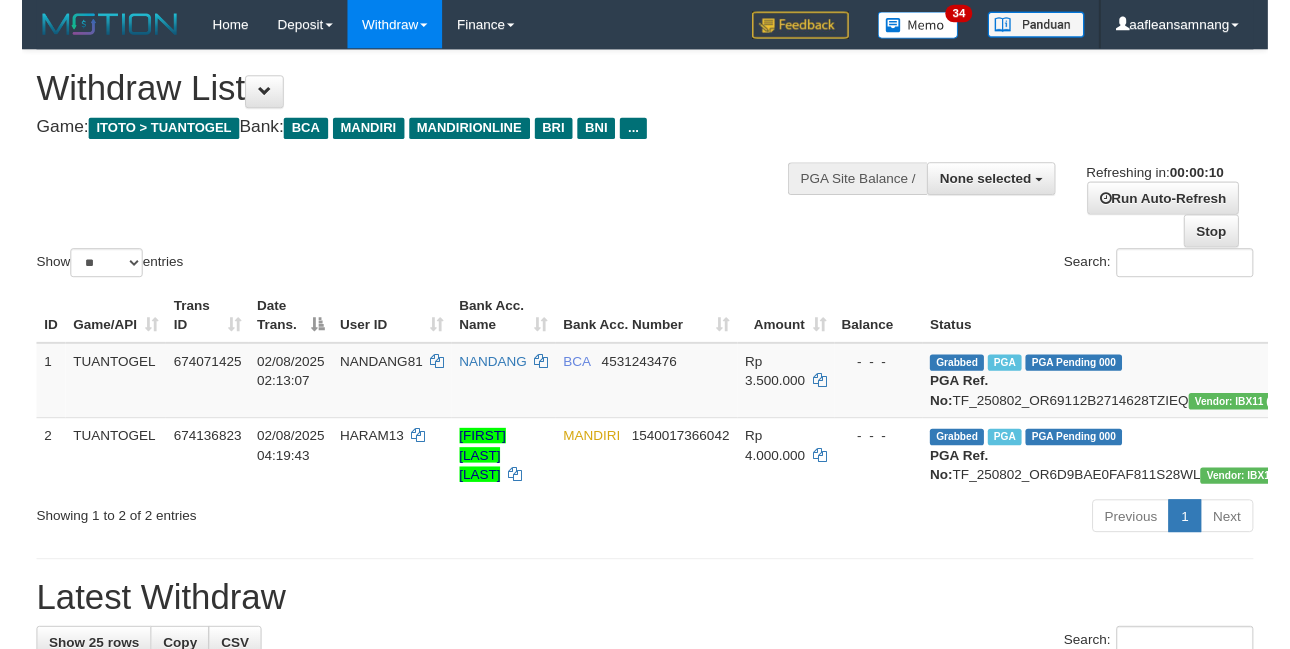 scroll, scrollTop: 0, scrollLeft: 0, axis: both 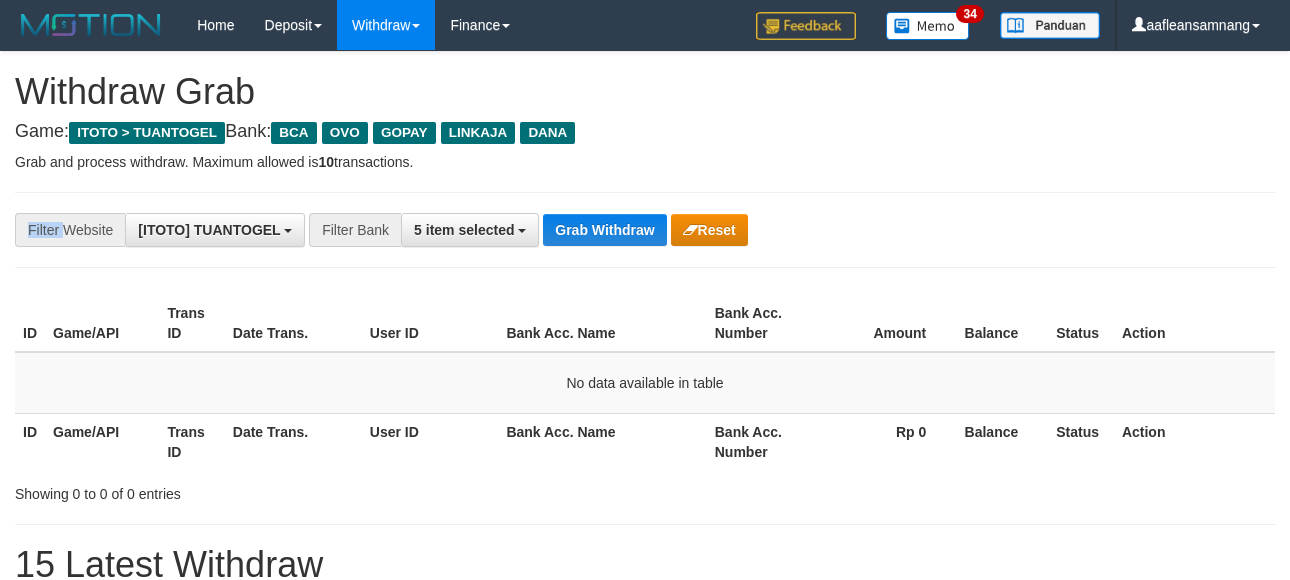 click on "**********" at bounding box center [645, 230] 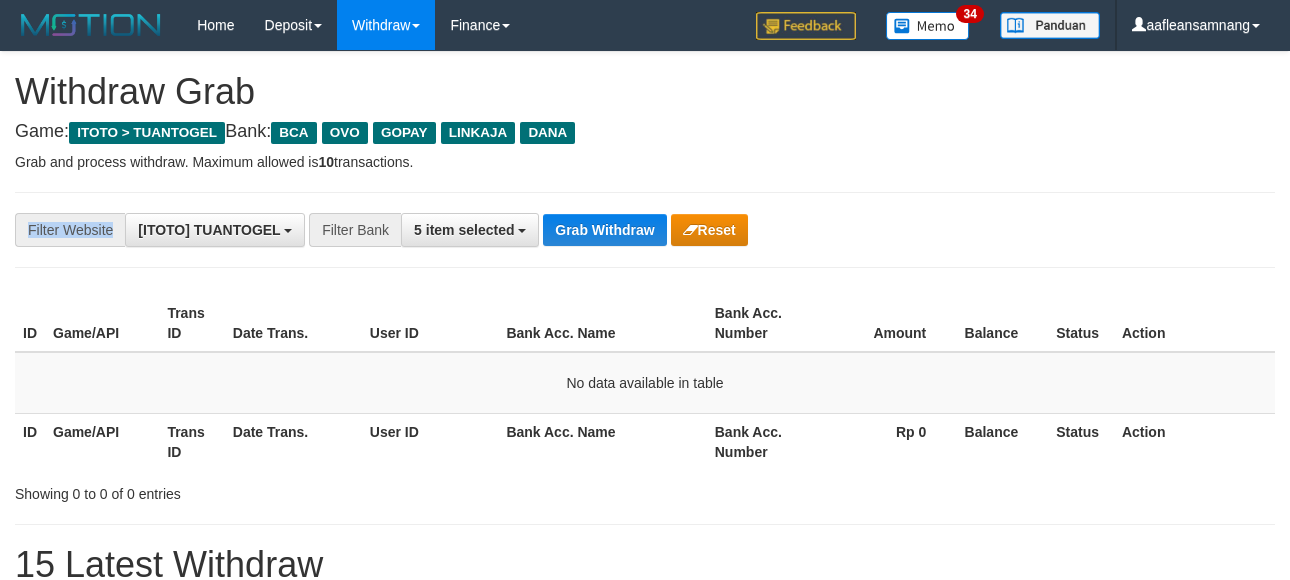 click on "**********" at bounding box center [645, 230] 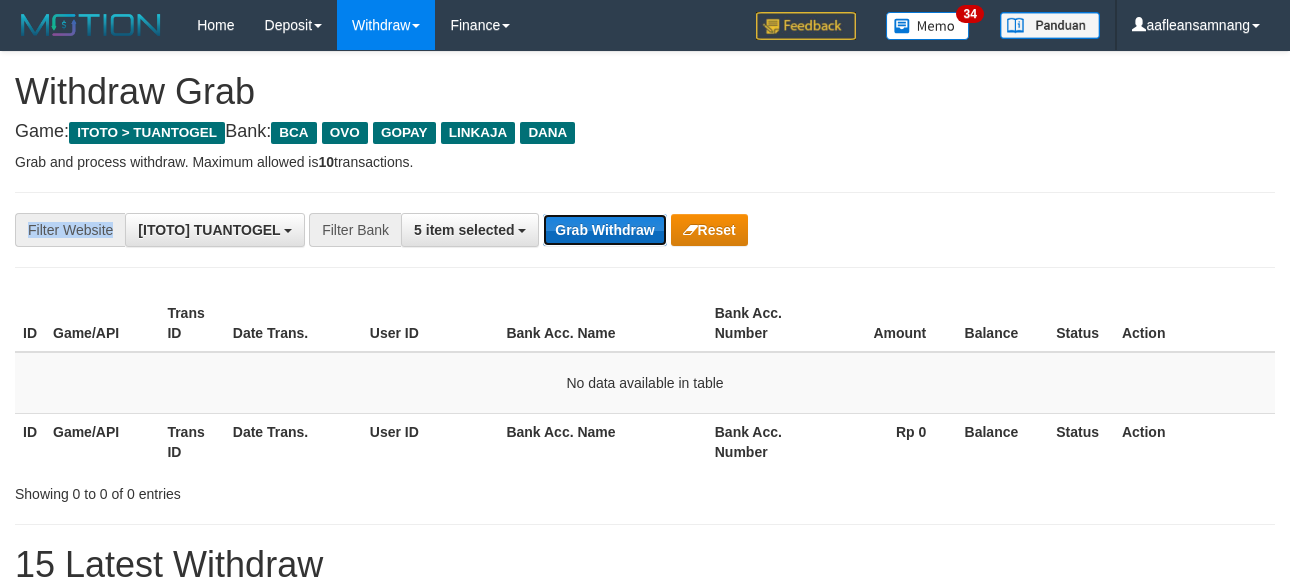 click on "Grab Withdraw" at bounding box center [604, 230] 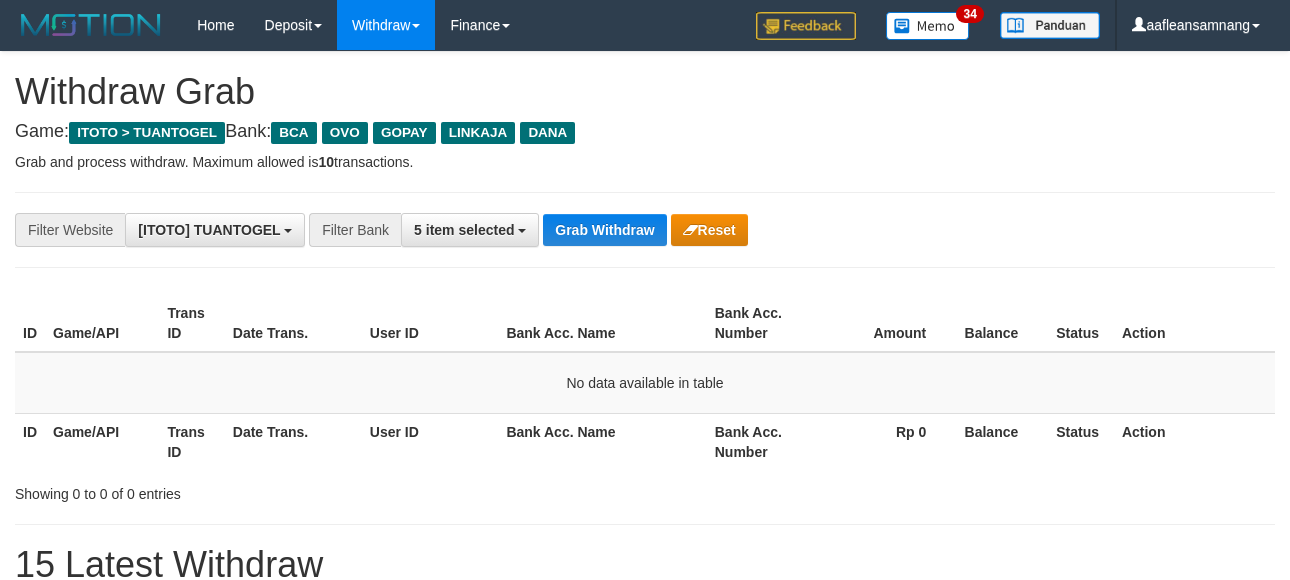 scroll, scrollTop: 0, scrollLeft: 0, axis: both 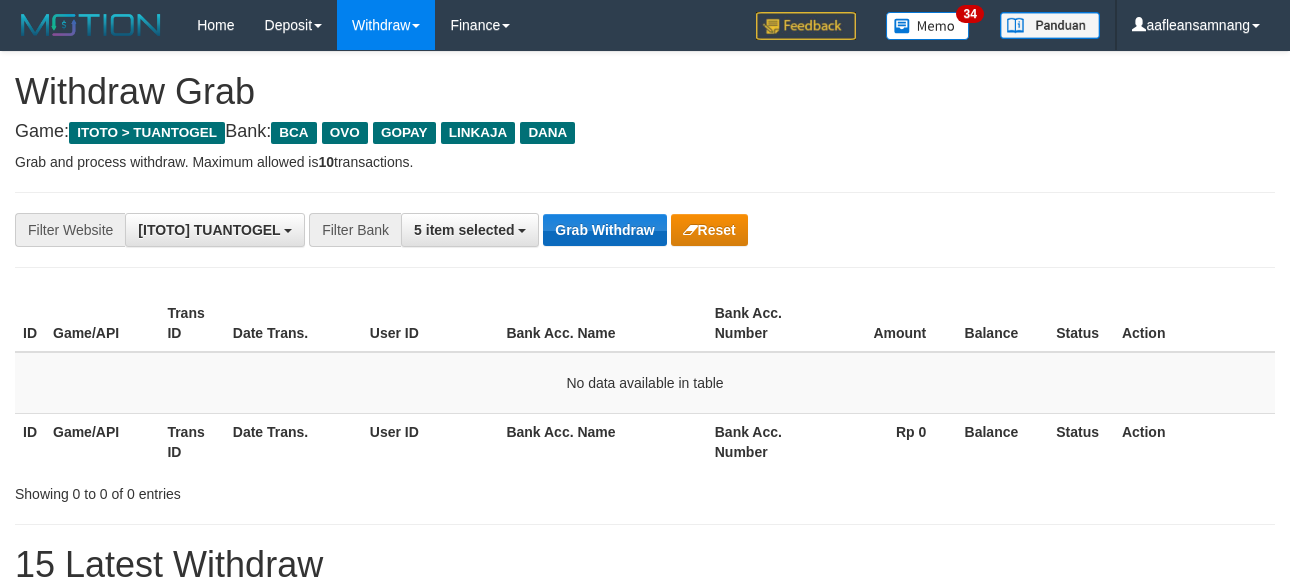 click on "Grab Withdraw" at bounding box center (604, 230) 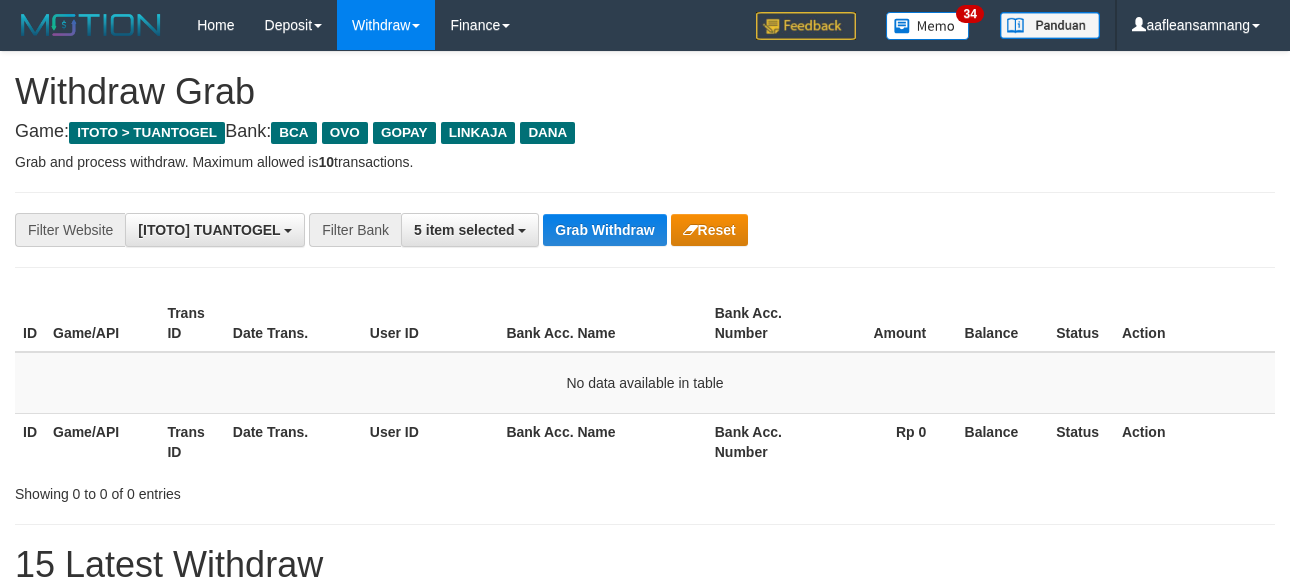 click on "Grab Withdraw" at bounding box center [604, 230] 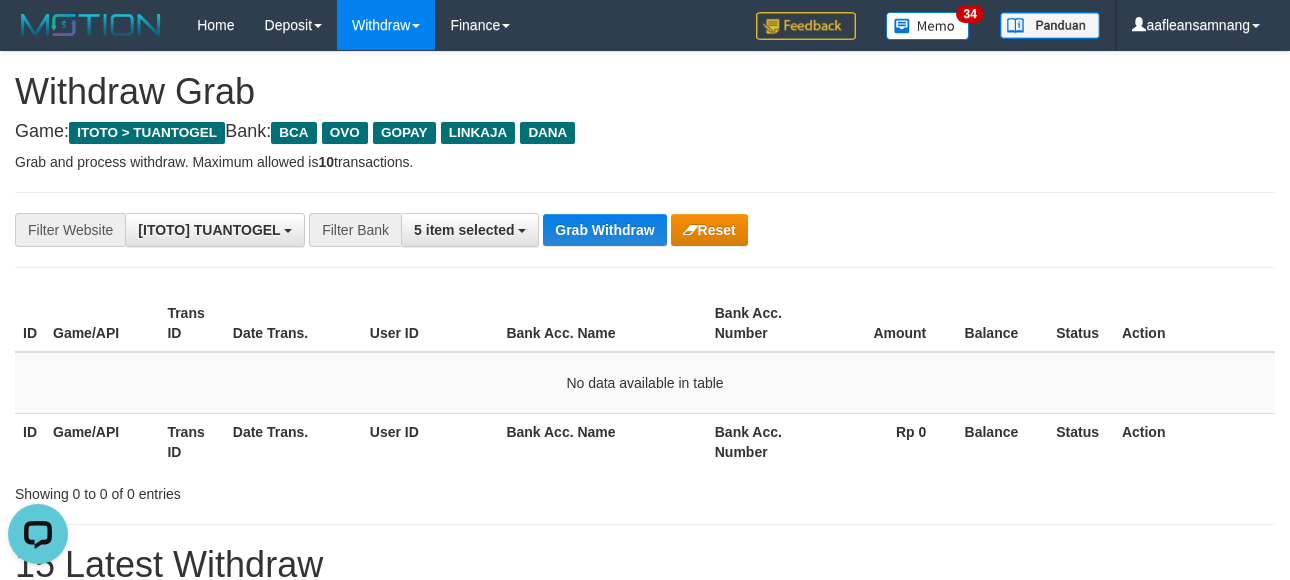 scroll, scrollTop: 0, scrollLeft: 0, axis: both 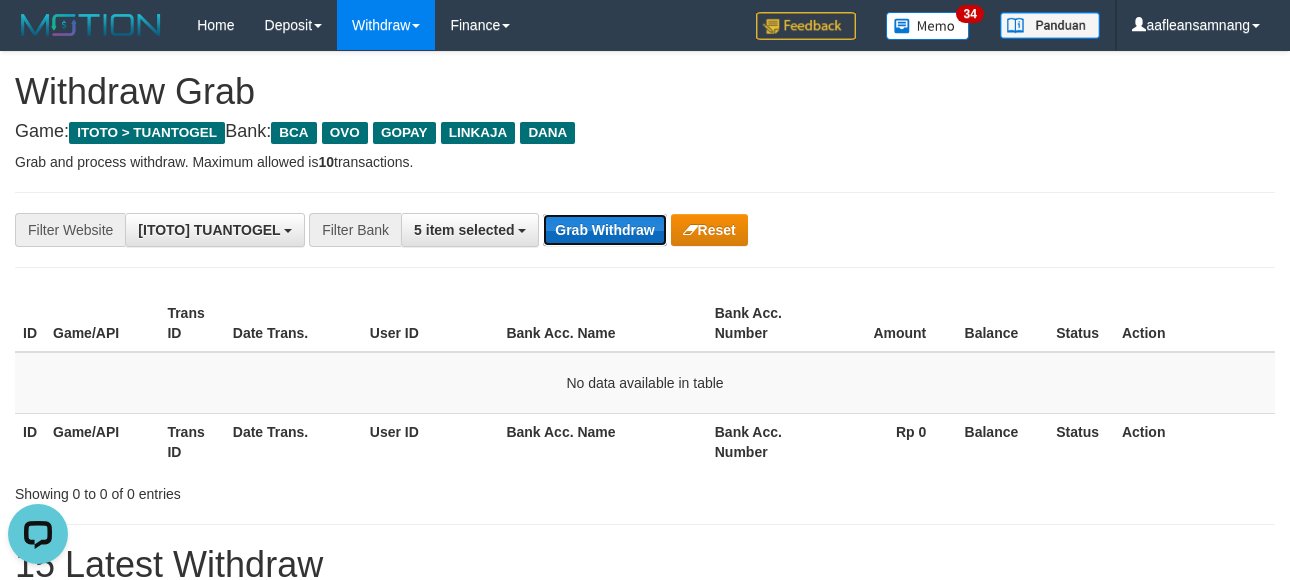 click on "Grab Withdraw" at bounding box center [604, 230] 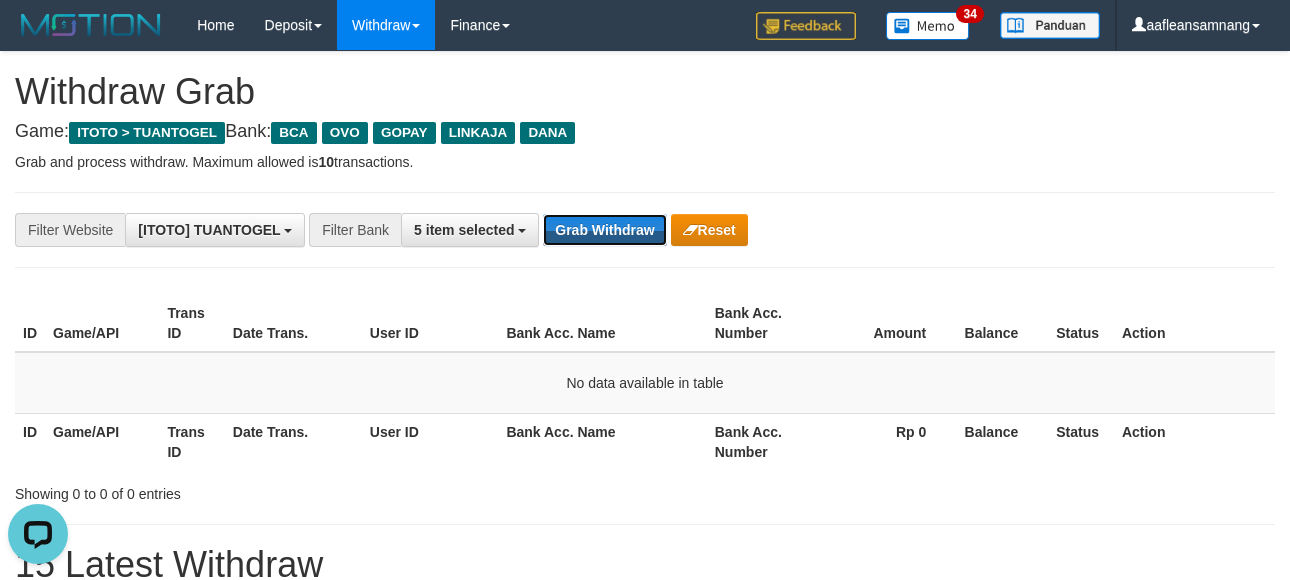 drag, startPoint x: 610, startPoint y: 229, endPoint x: 1306, endPoint y: 436, distance: 726.1301 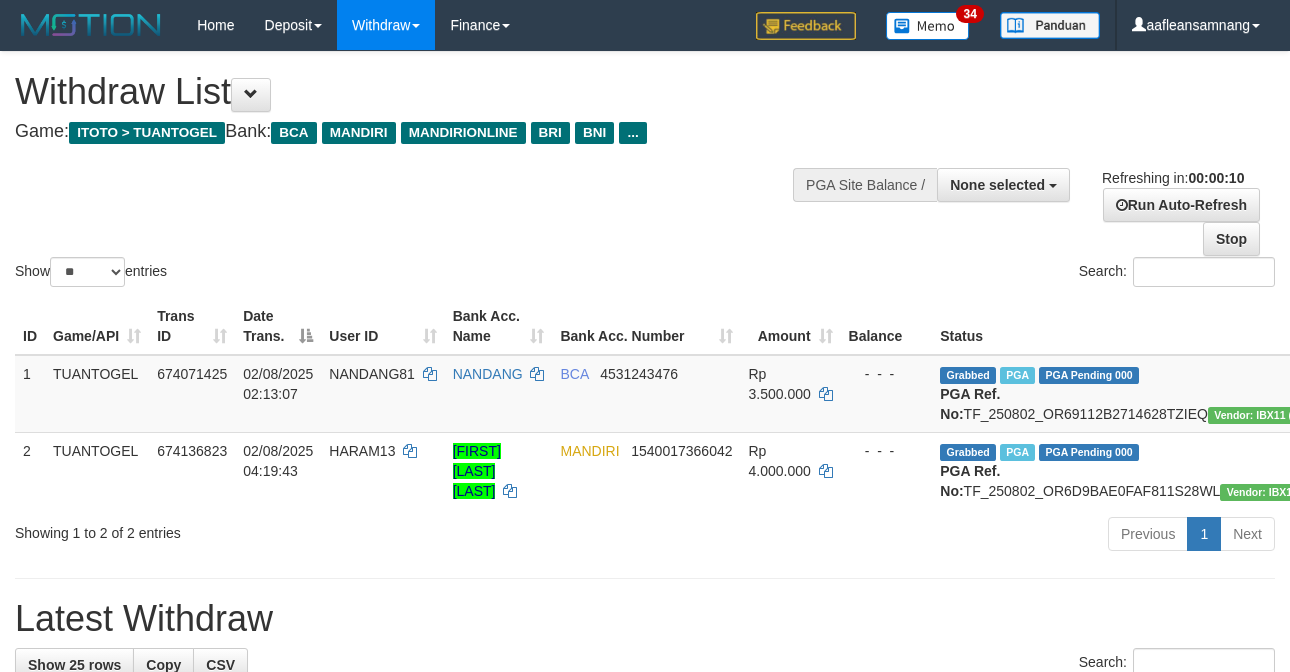 select 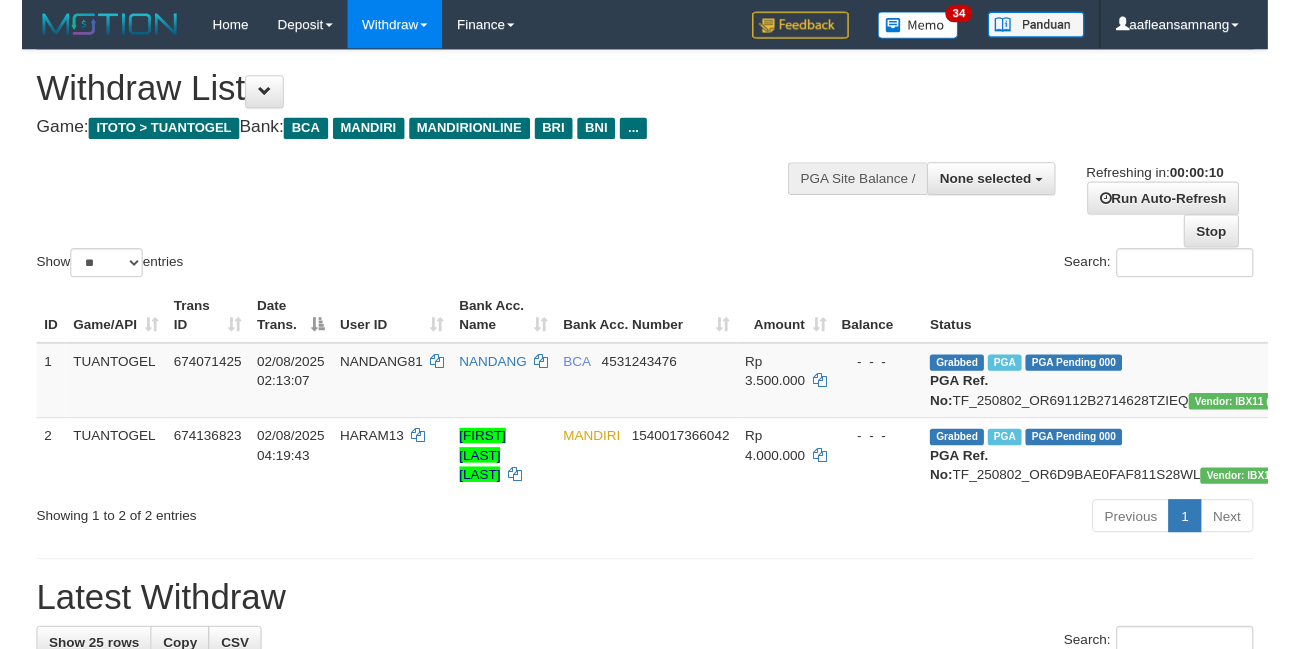 scroll, scrollTop: 0, scrollLeft: 0, axis: both 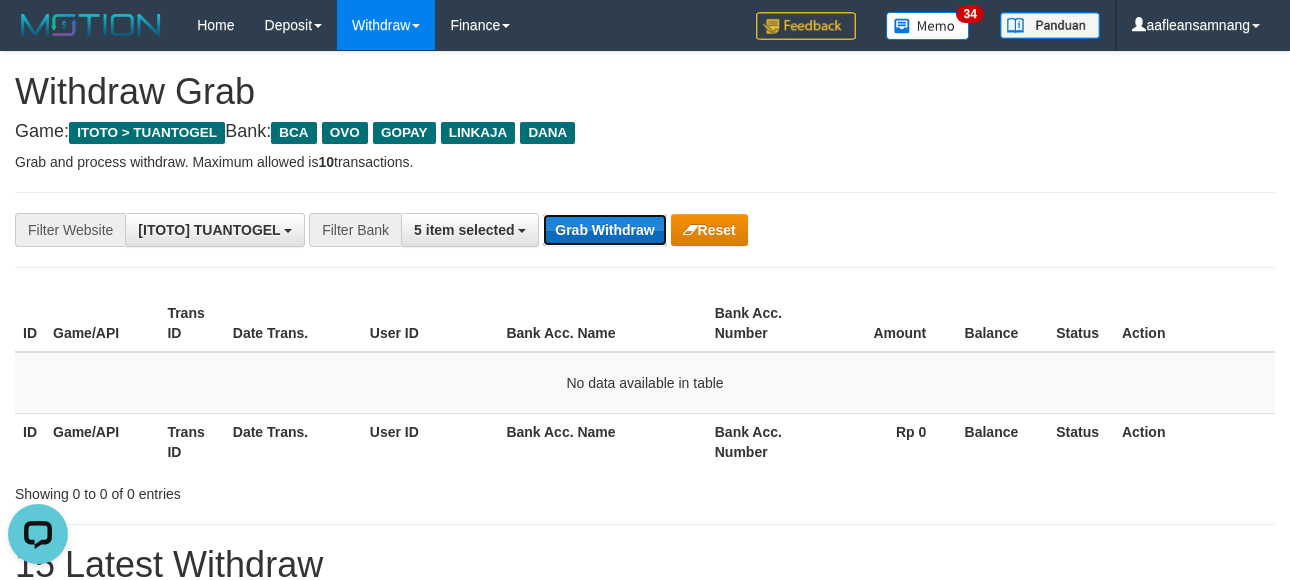 click on "Grab Withdraw" at bounding box center [604, 230] 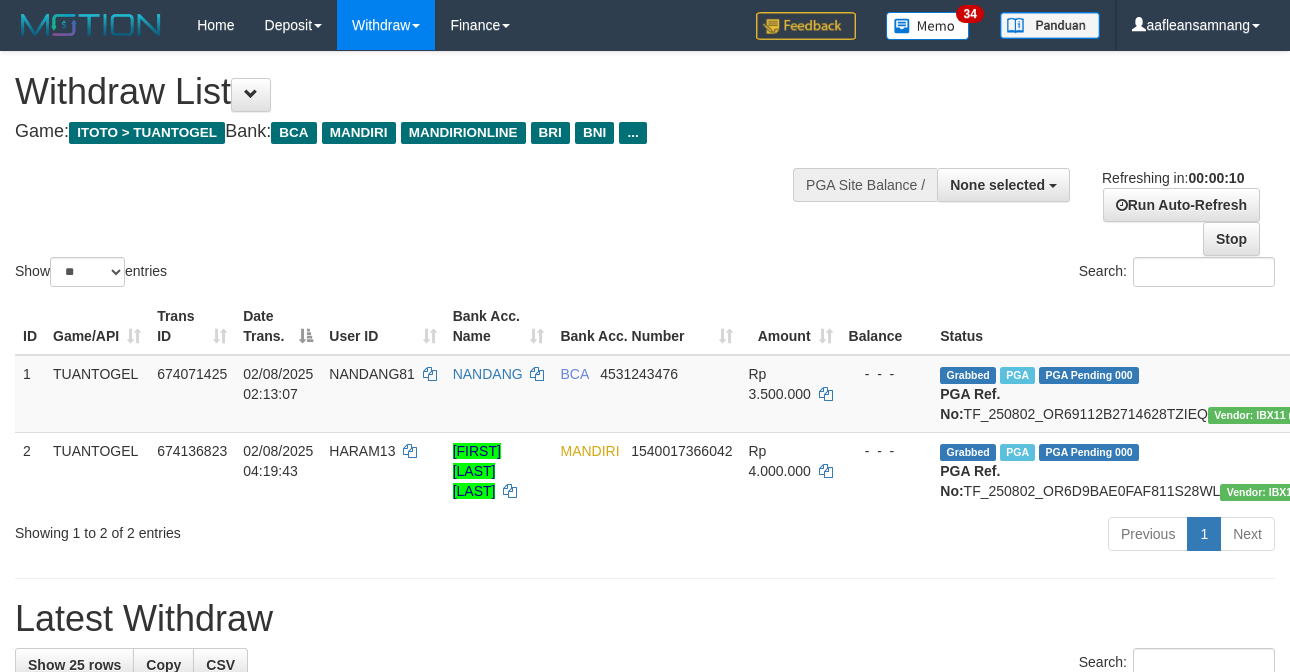 select 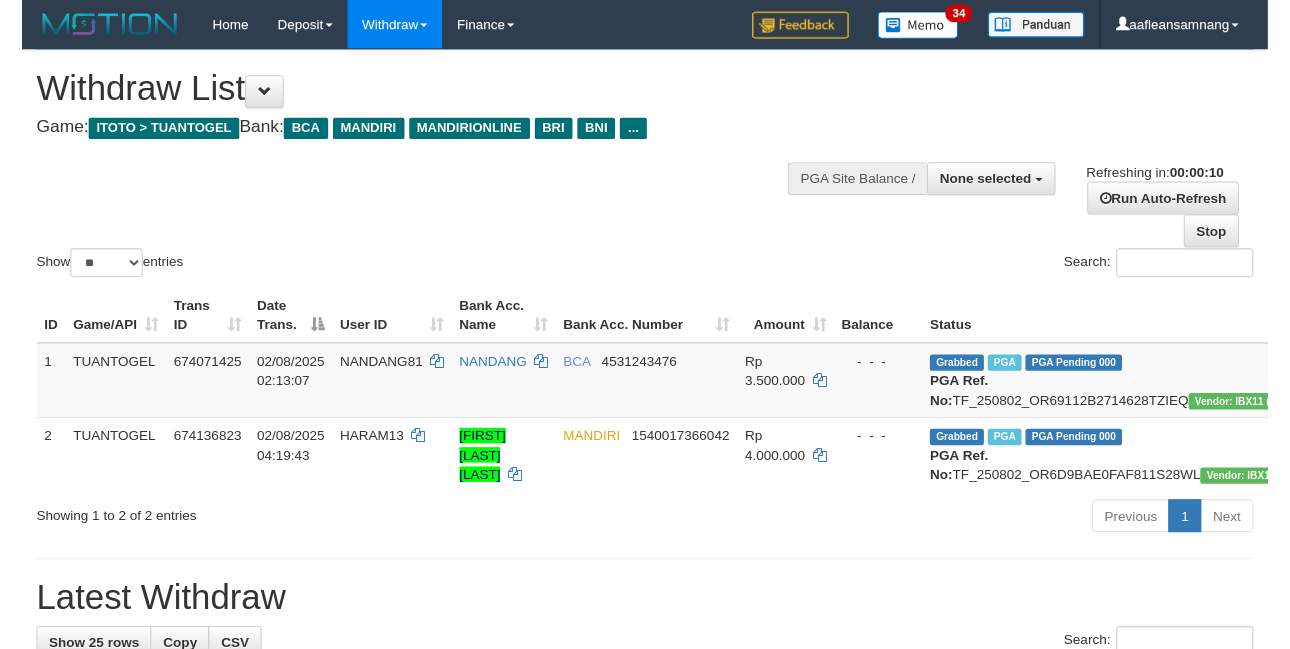 scroll, scrollTop: 0, scrollLeft: 0, axis: both 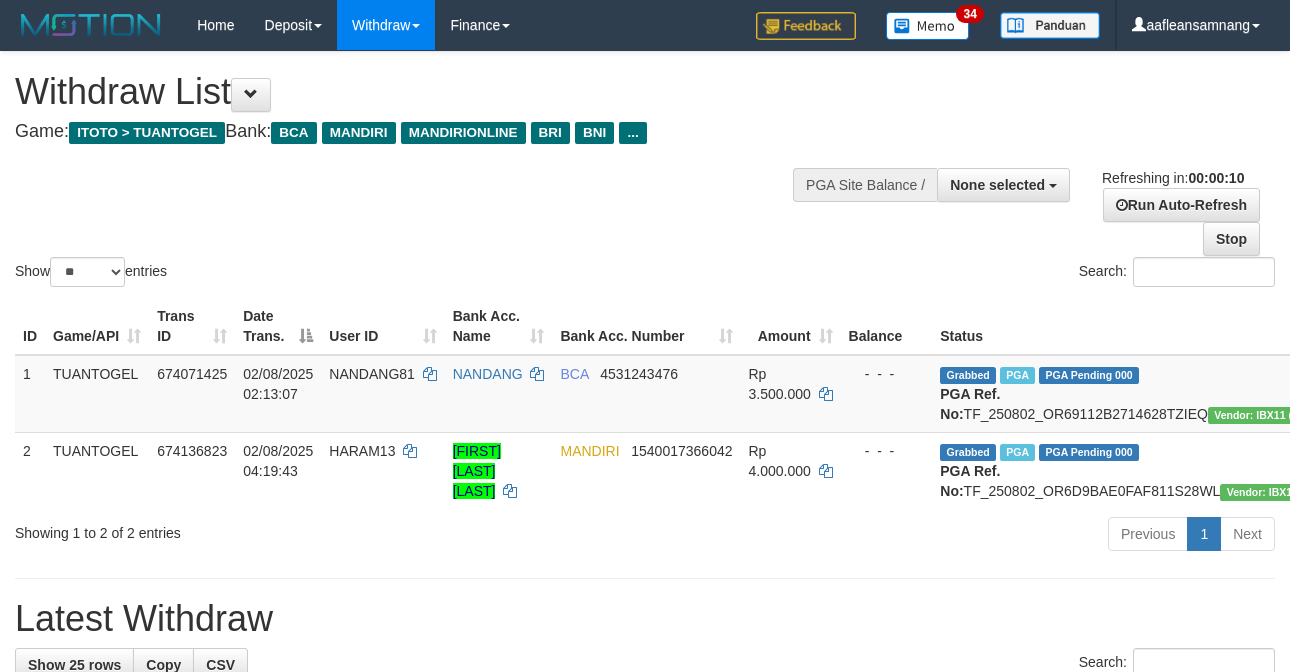 select 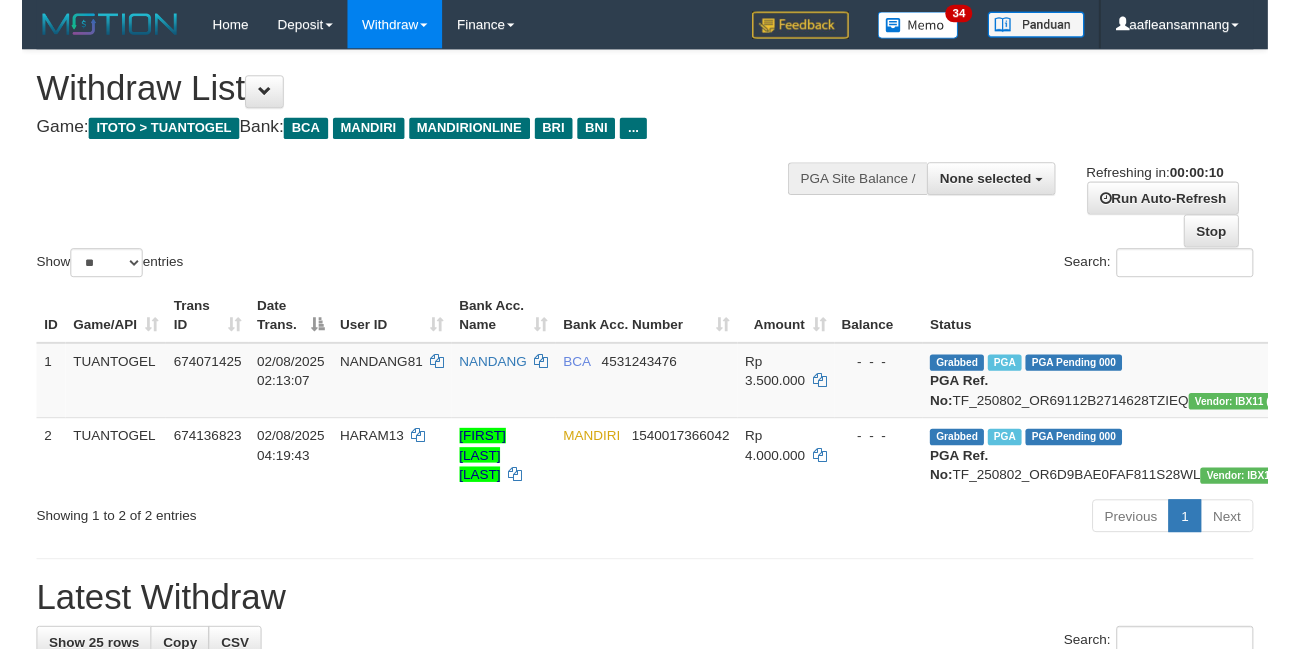 scroll, scrollTop: 0, scrollLeft: 0, axis: both 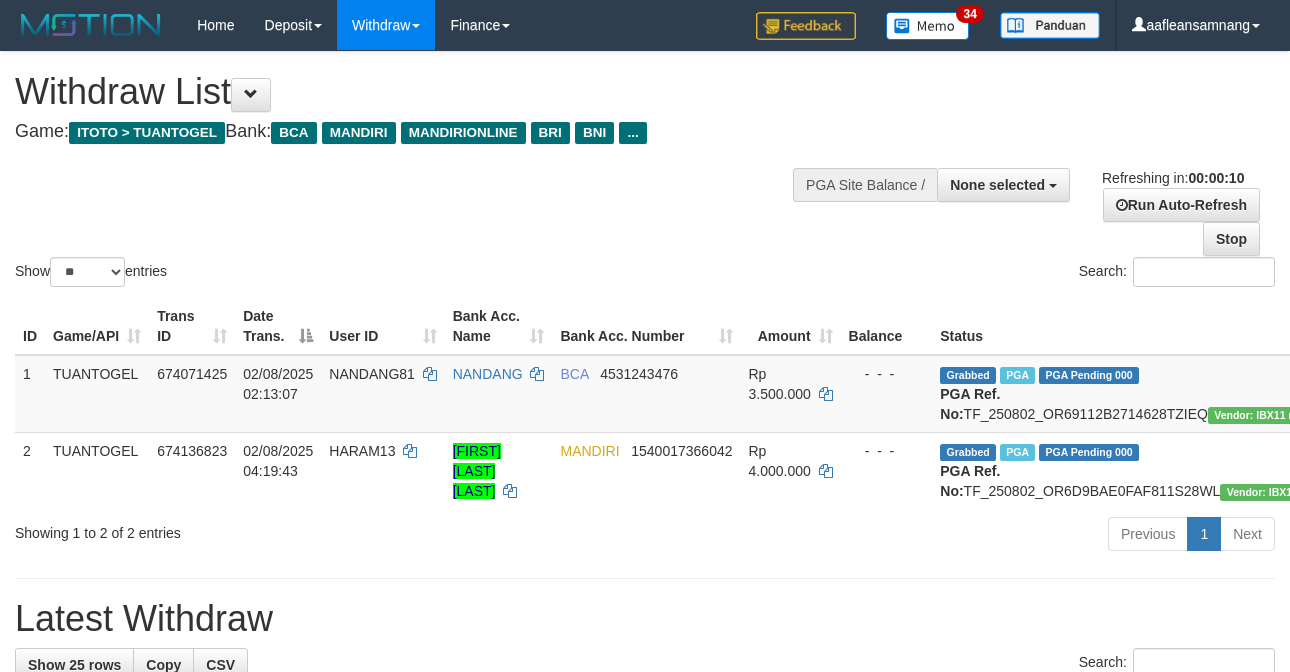 select 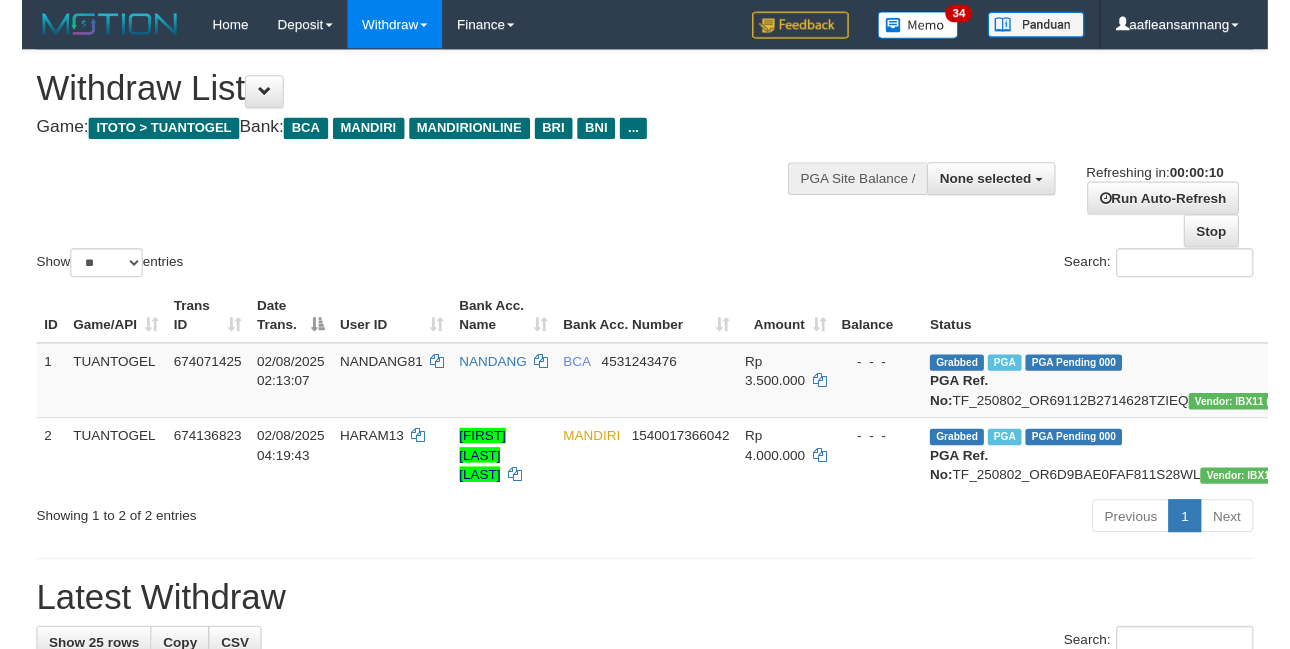 scroll, scrollTop: 0, scrollLeft: 0, axis: both 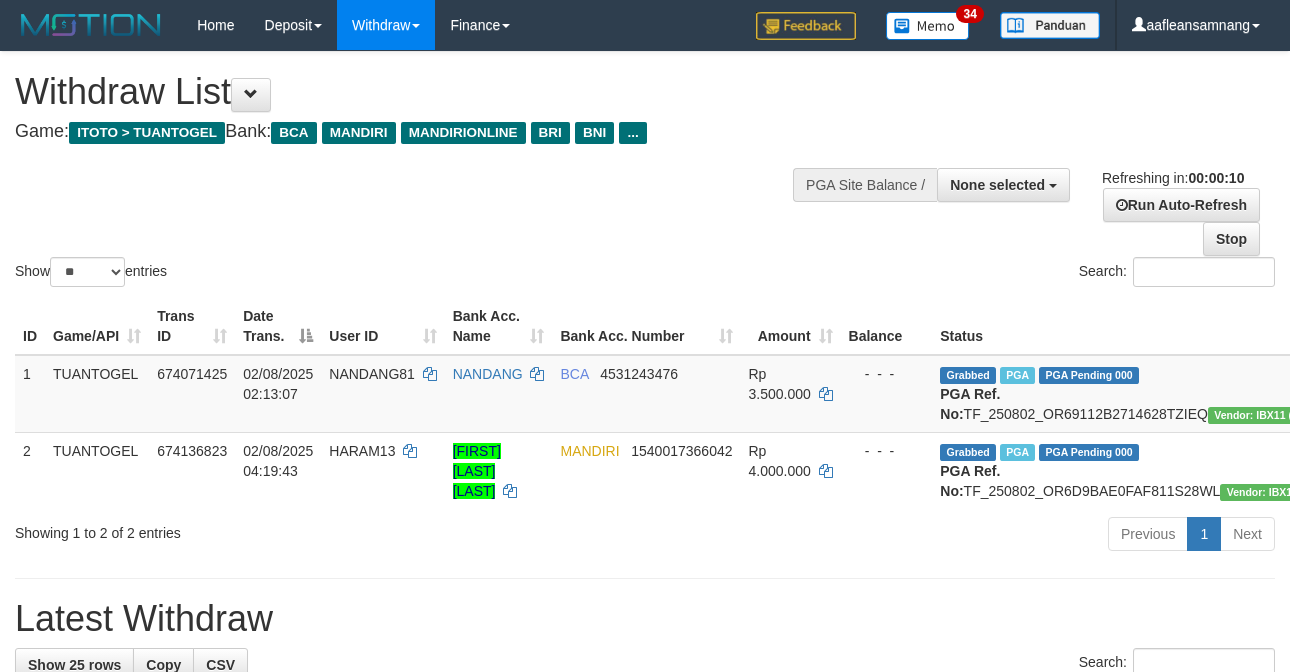 select 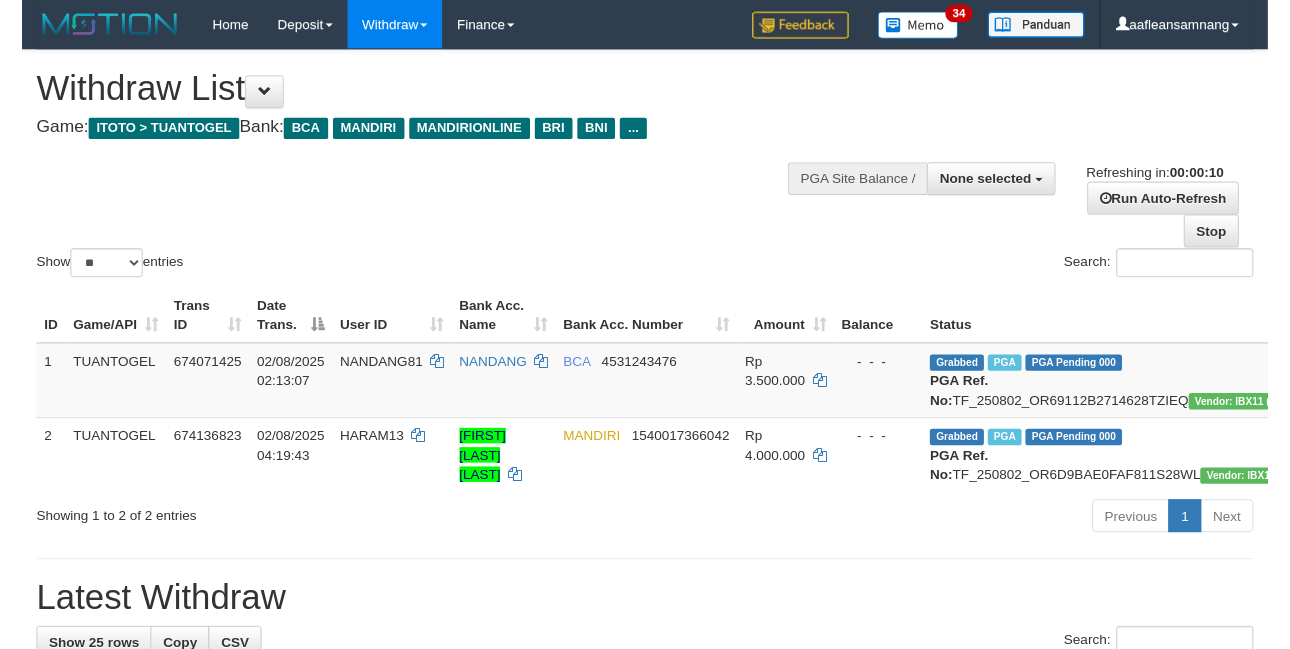 scroll, scrollTop: 0, scrollLeft: 0, axis: both 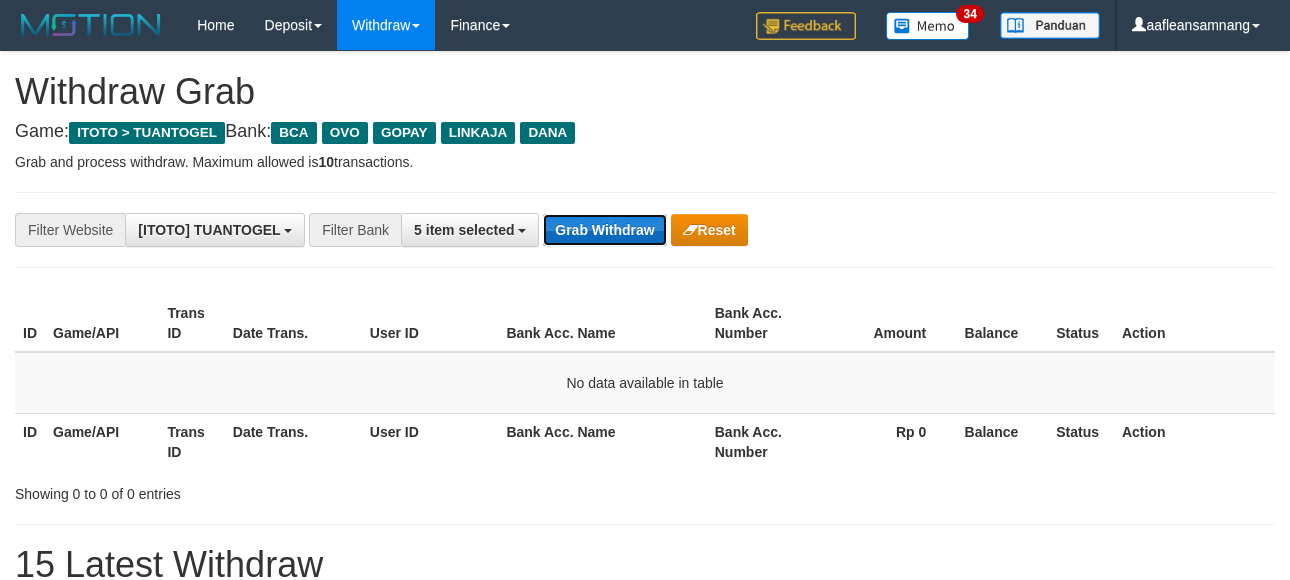 click on "Grab Withdraw" at bounding box center (604, 230) 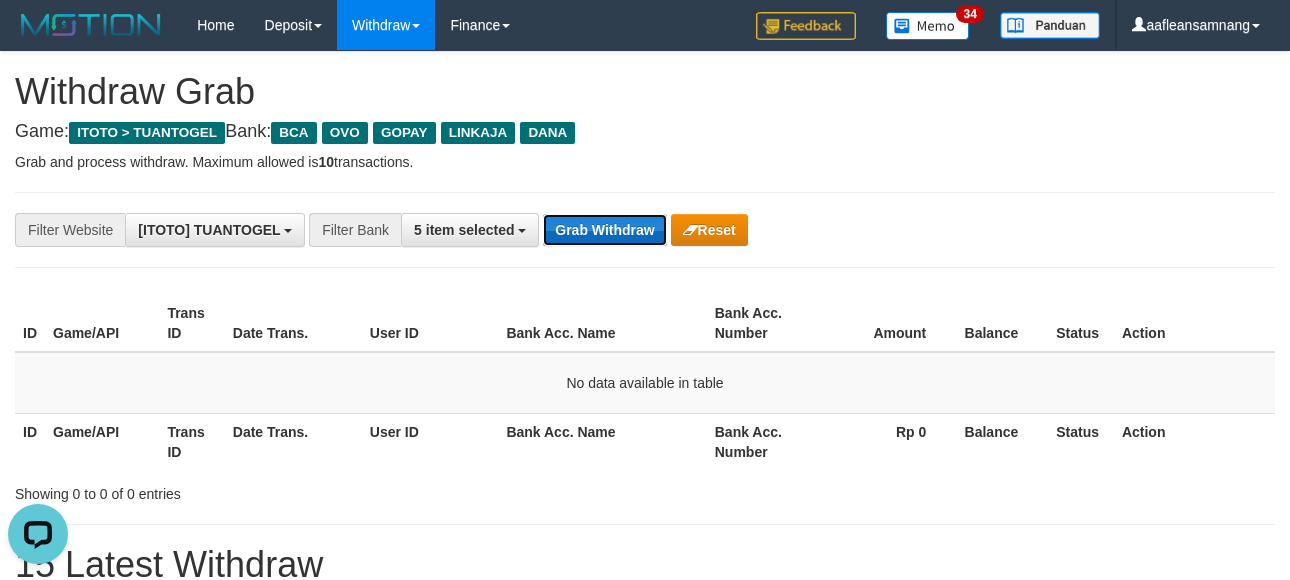 click on "Grab Withdraw" at bounding box center [604, 230] 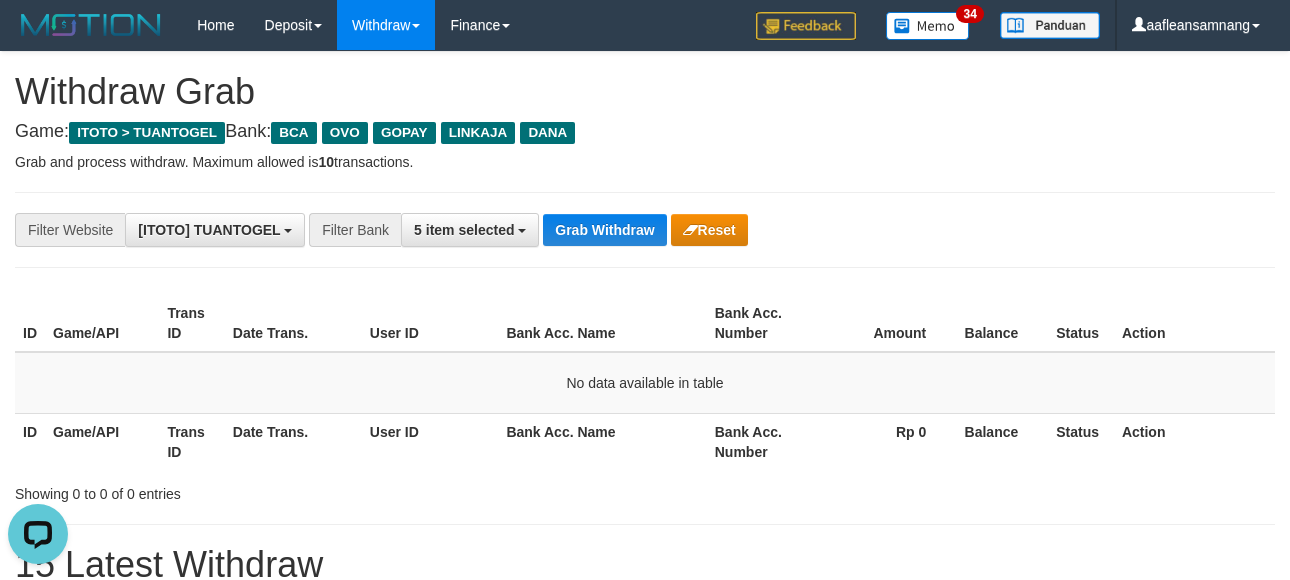 click on "**********" at bounding box center (645, 230) 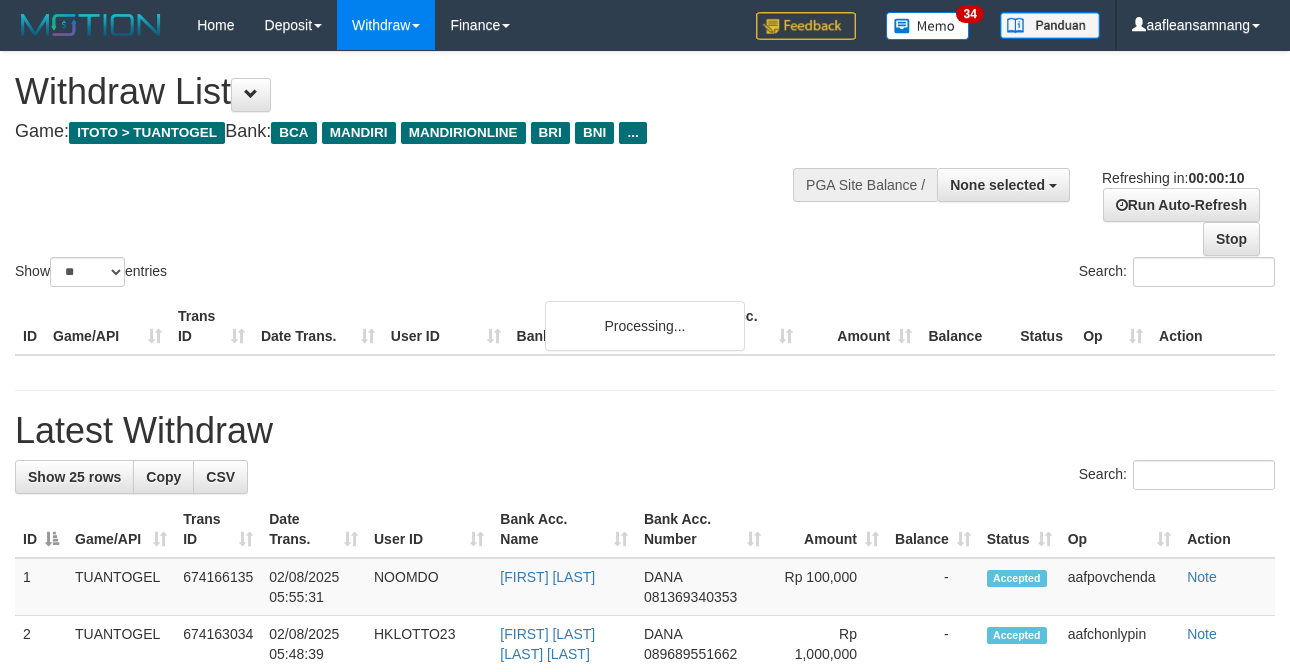 select 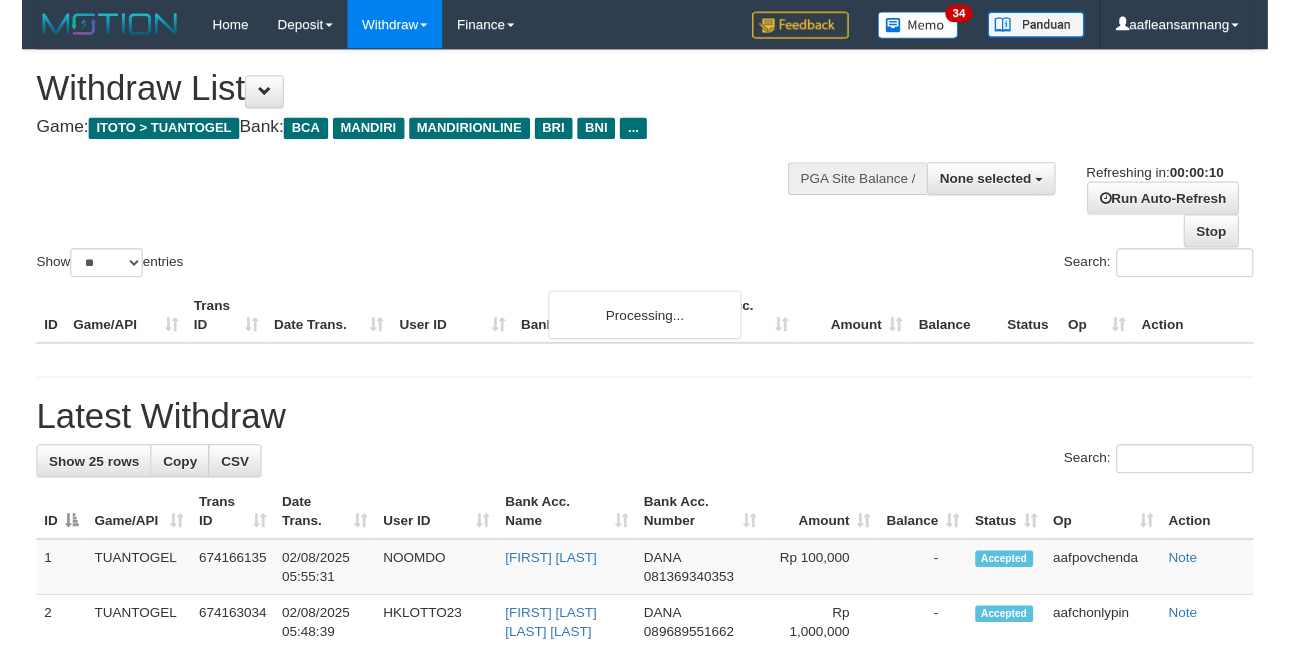 scroll, scrollTop: 0, scrollLeft: 0, axis: both 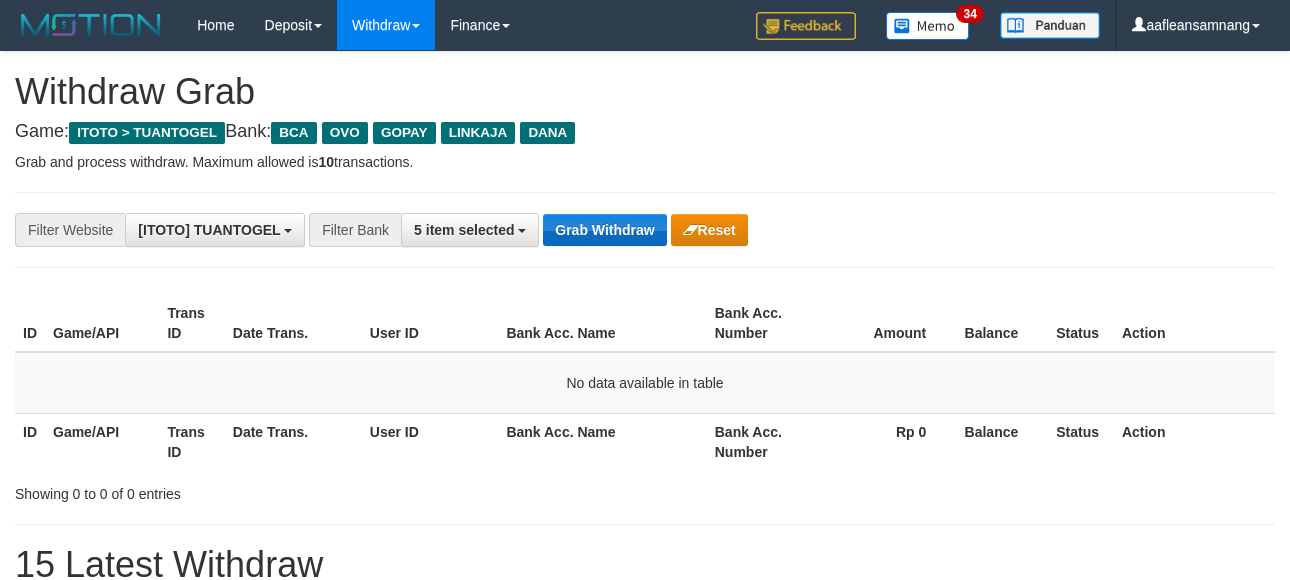 click on "Grab Withdraw" at bounding box center [604, 230] 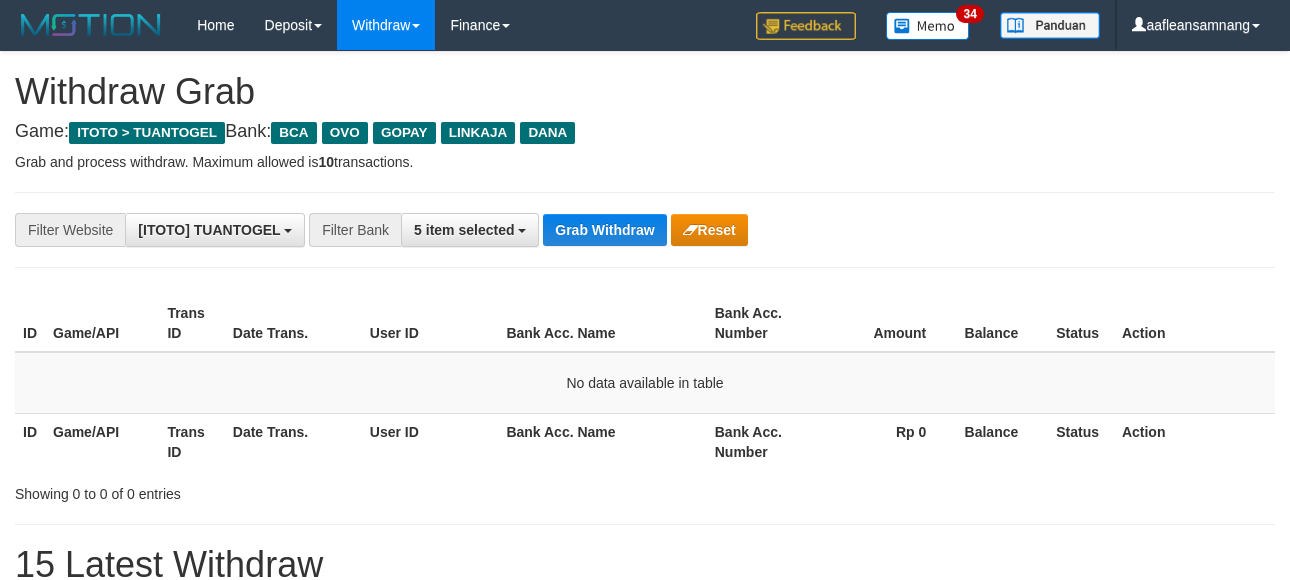scroll, scrollTop: 0, scrollLeft: 0, axis: both 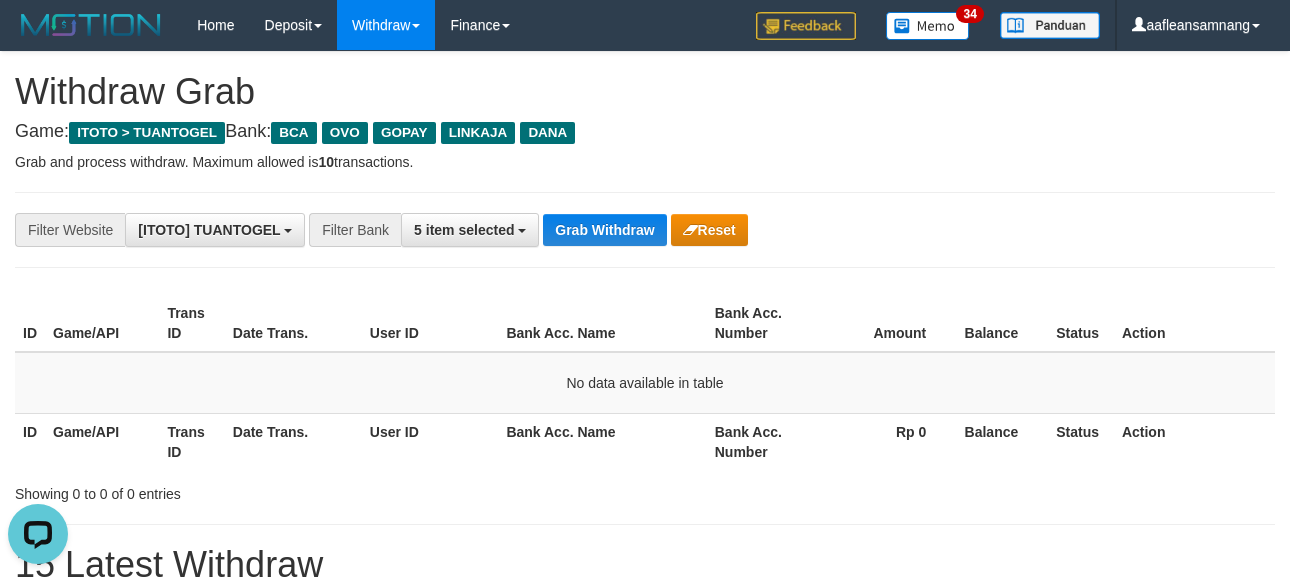 click on "**********" at bounding box center [645, 230] 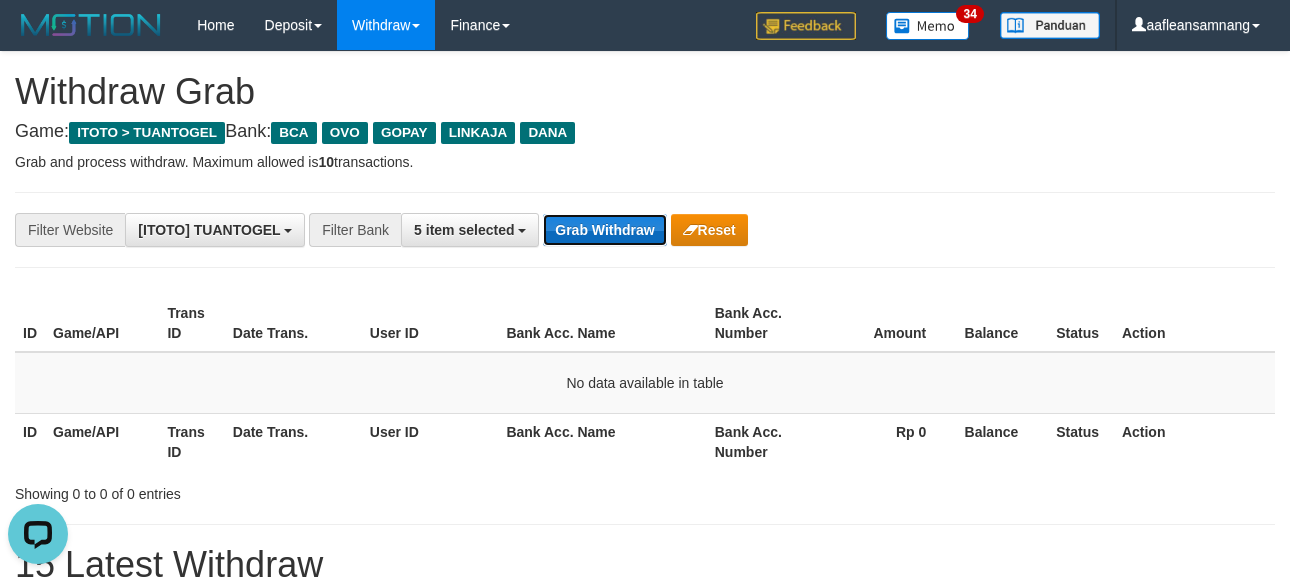click on "Grab Withdraw" at bounding box center (604, 230) 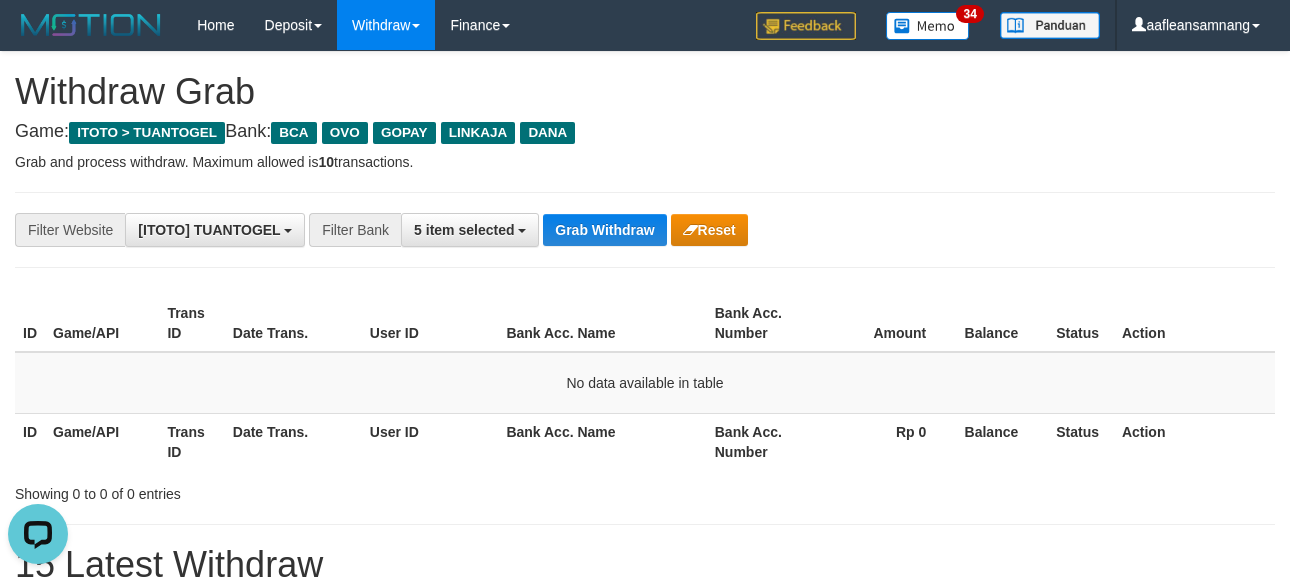 click on "**********" at bounding box center (645, 230) 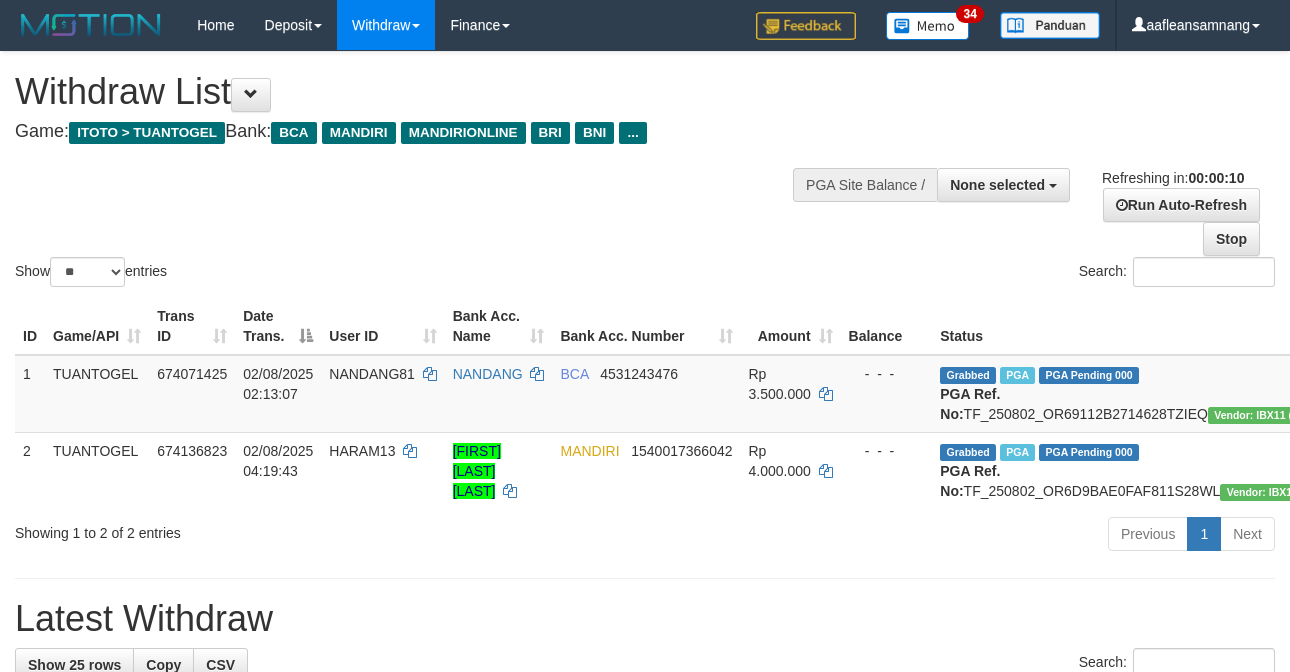 select 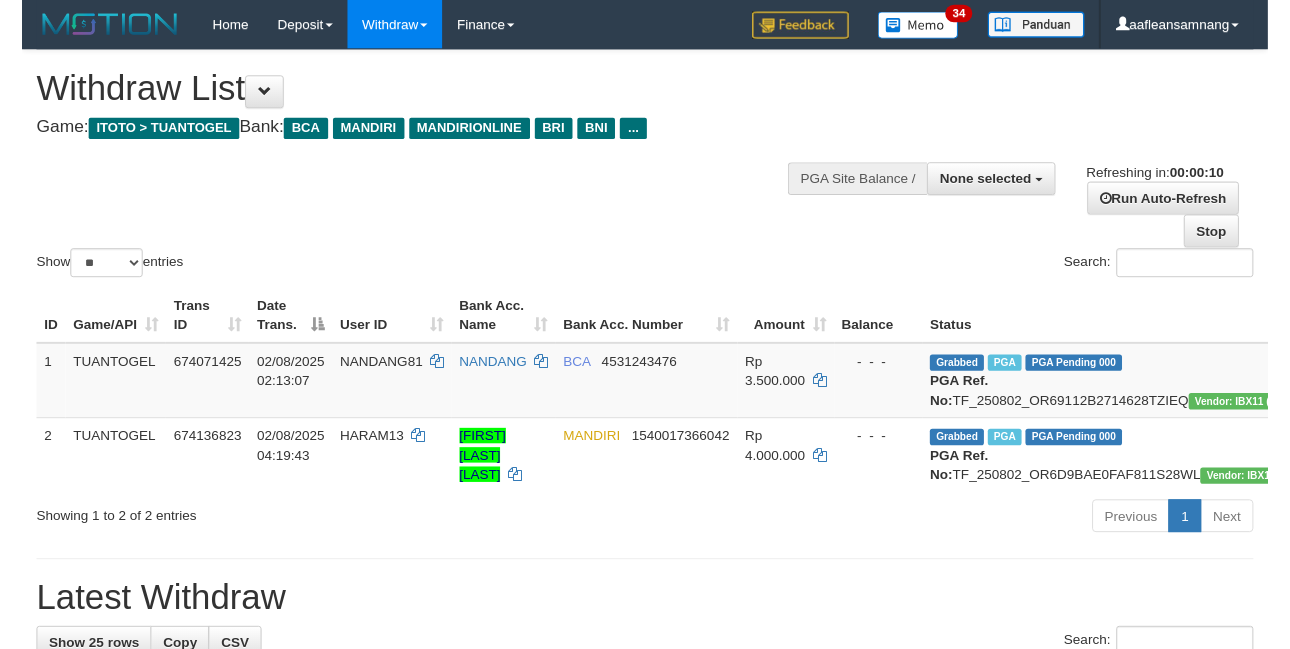scroll, scrollTop: 0, scrollLeft: 0, axis: both 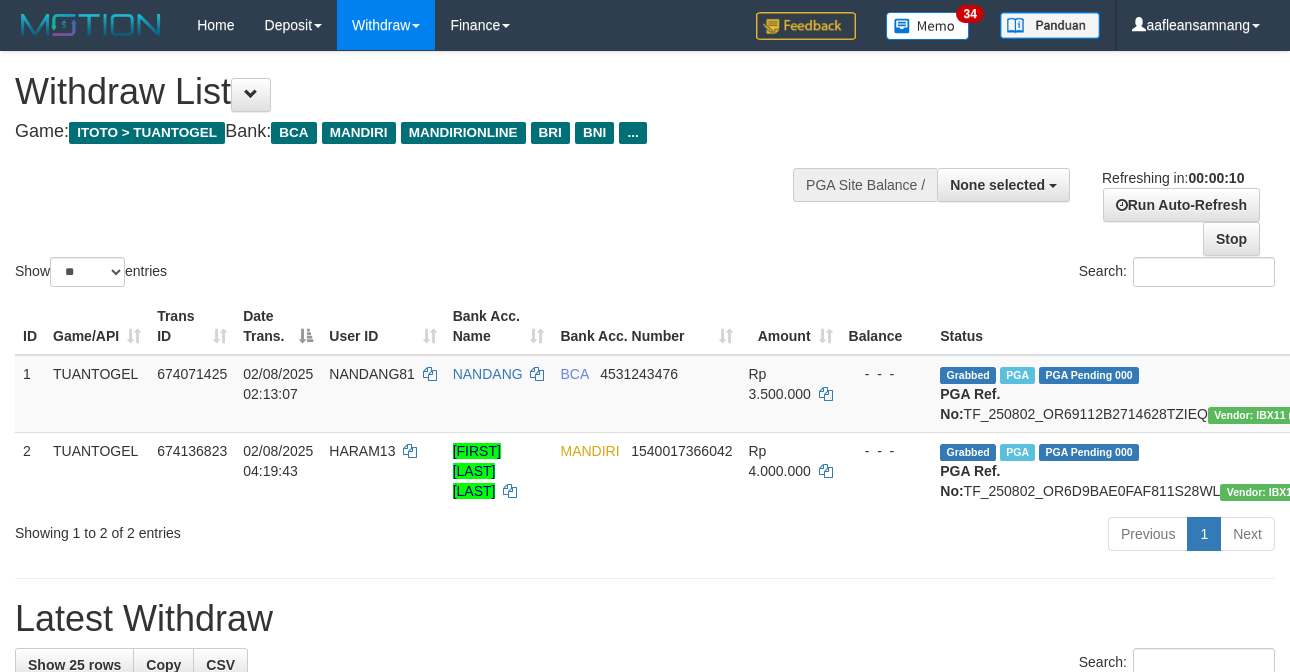 select 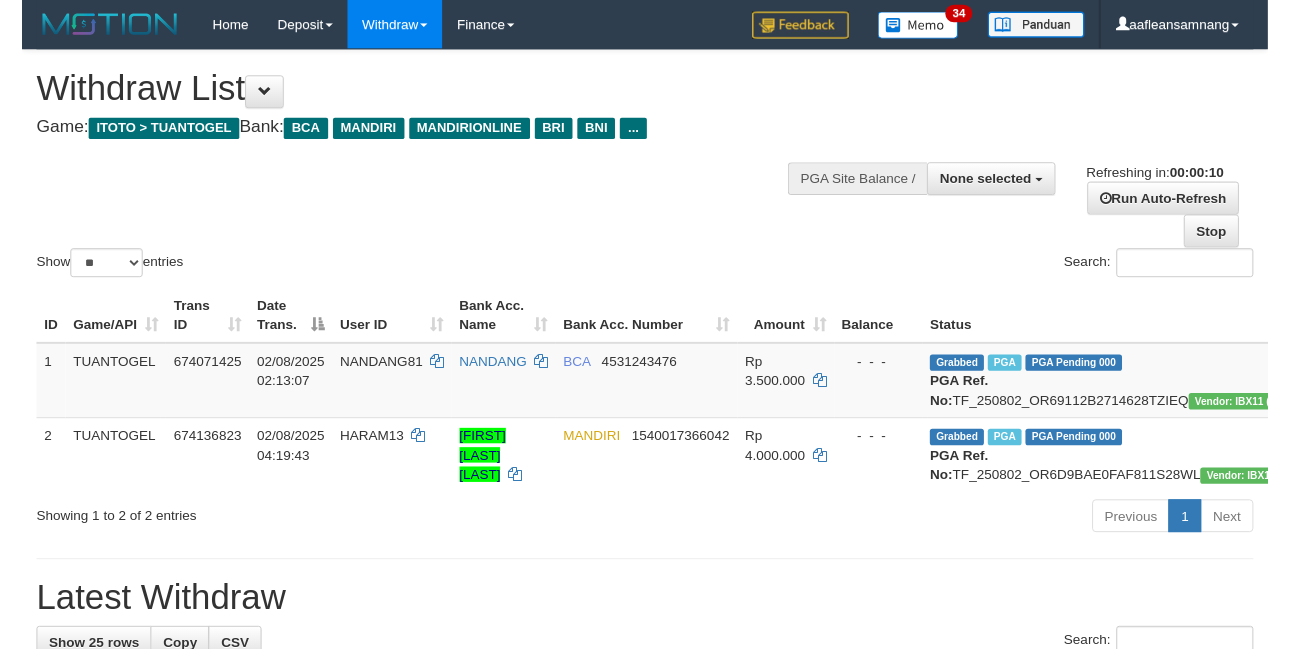 scroll, scrollTop: 0, scrollLeft: 0, axis: both 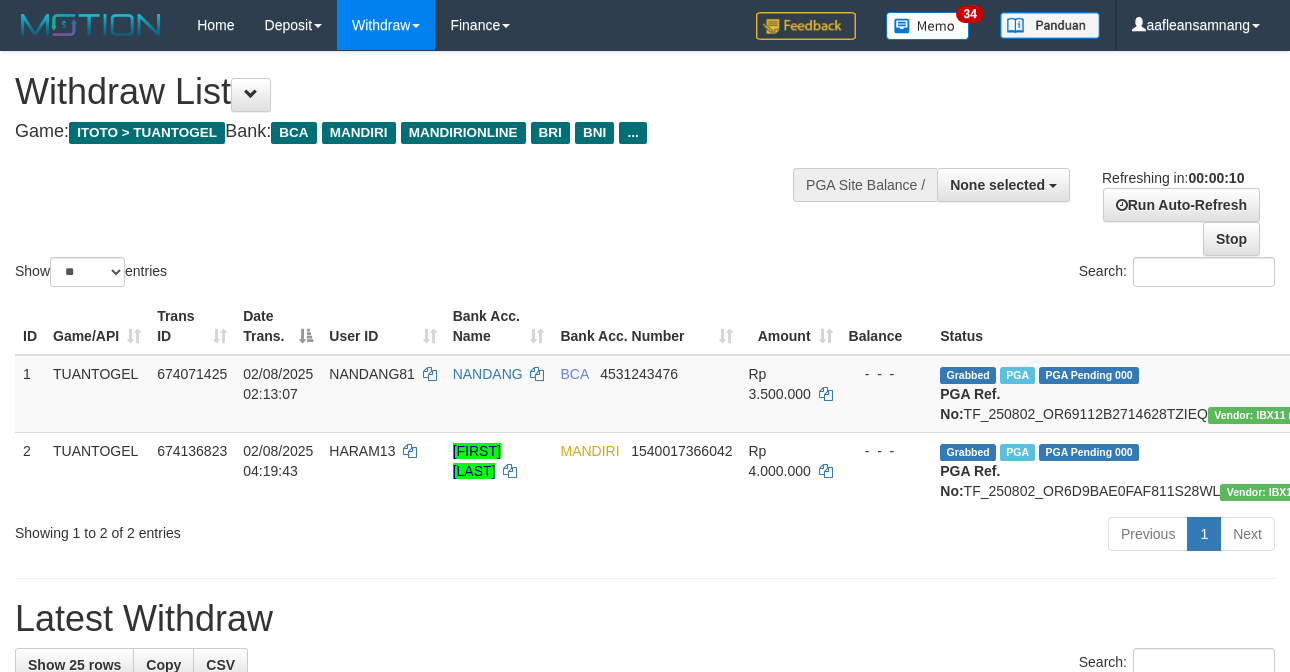 select 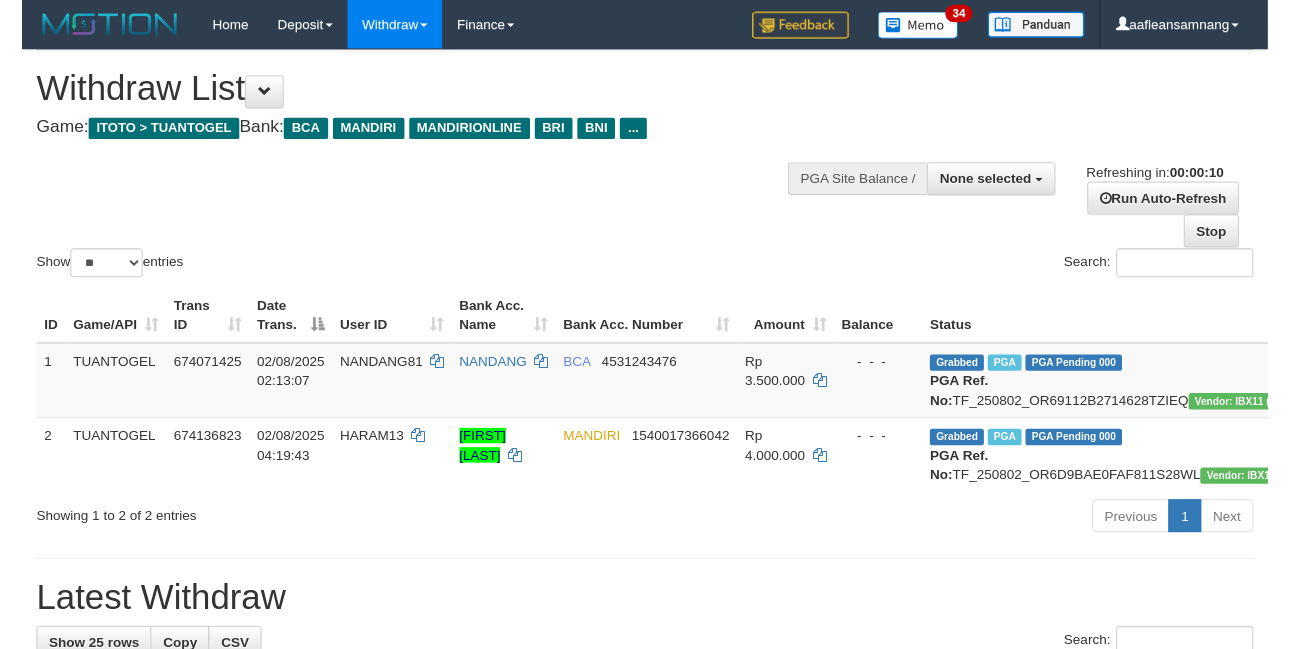 scroll, scrollTop: 0, scrollLeft: 0, axis: both 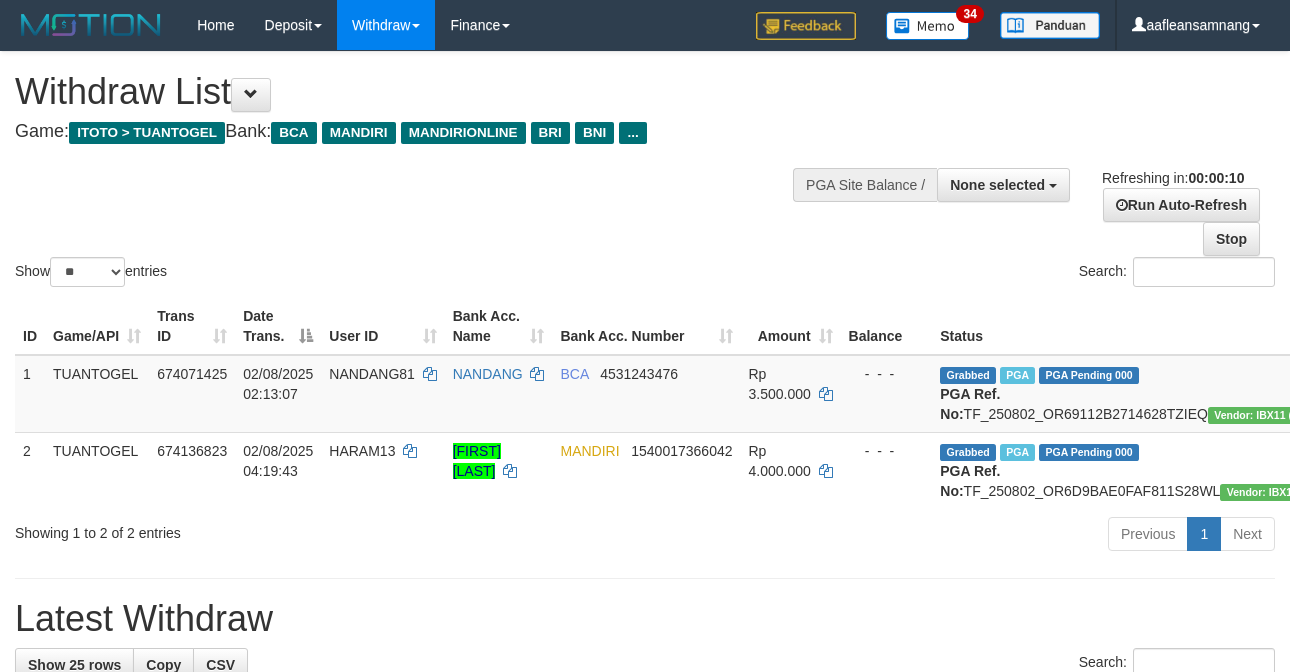 select 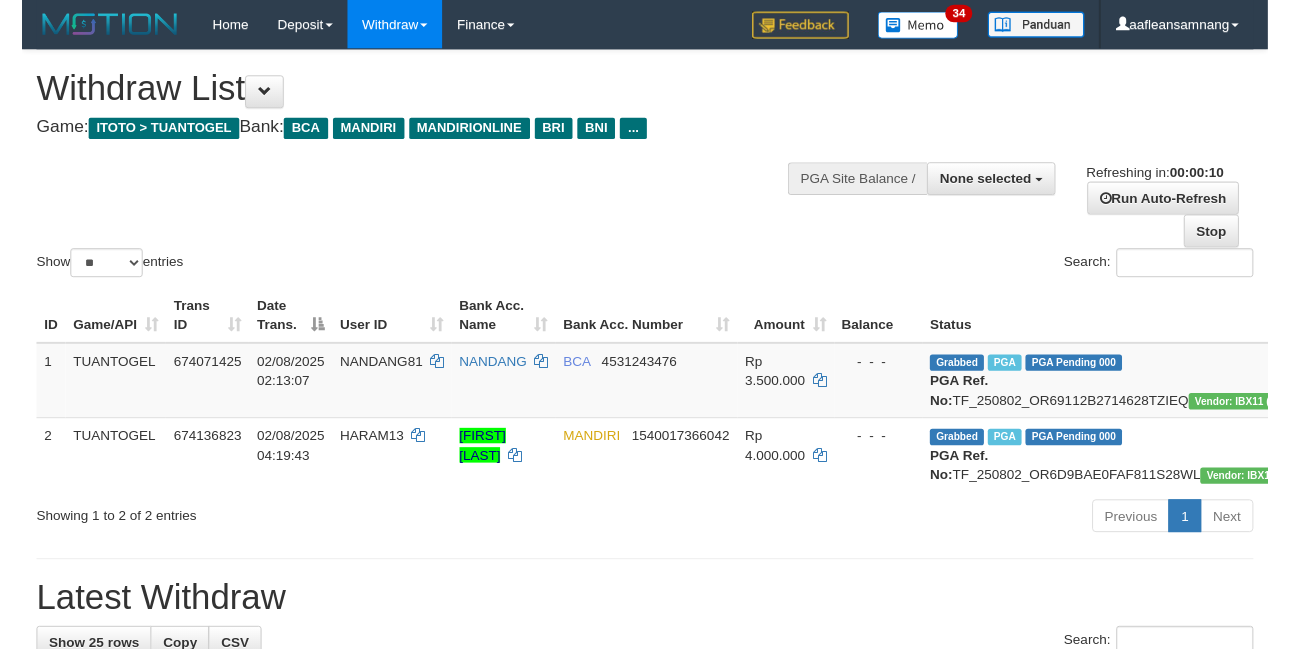 scroll, scrollTop: 0, scrollLeft: 0, axis: both 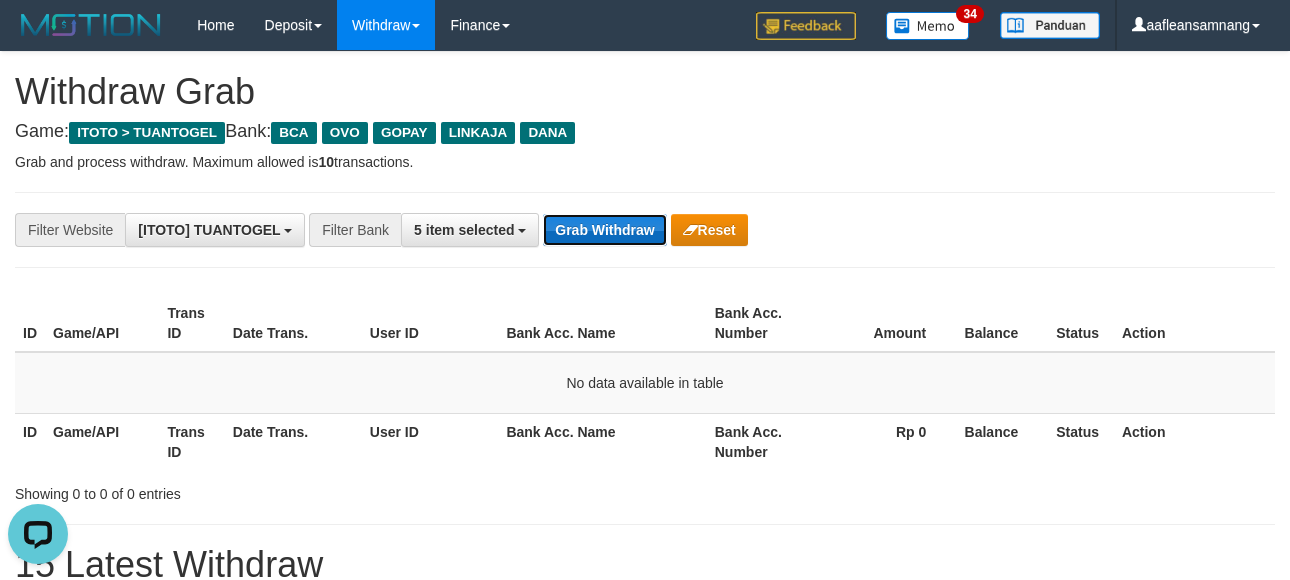 click on "Grab Withdraw" at bounding box center (604, 230) 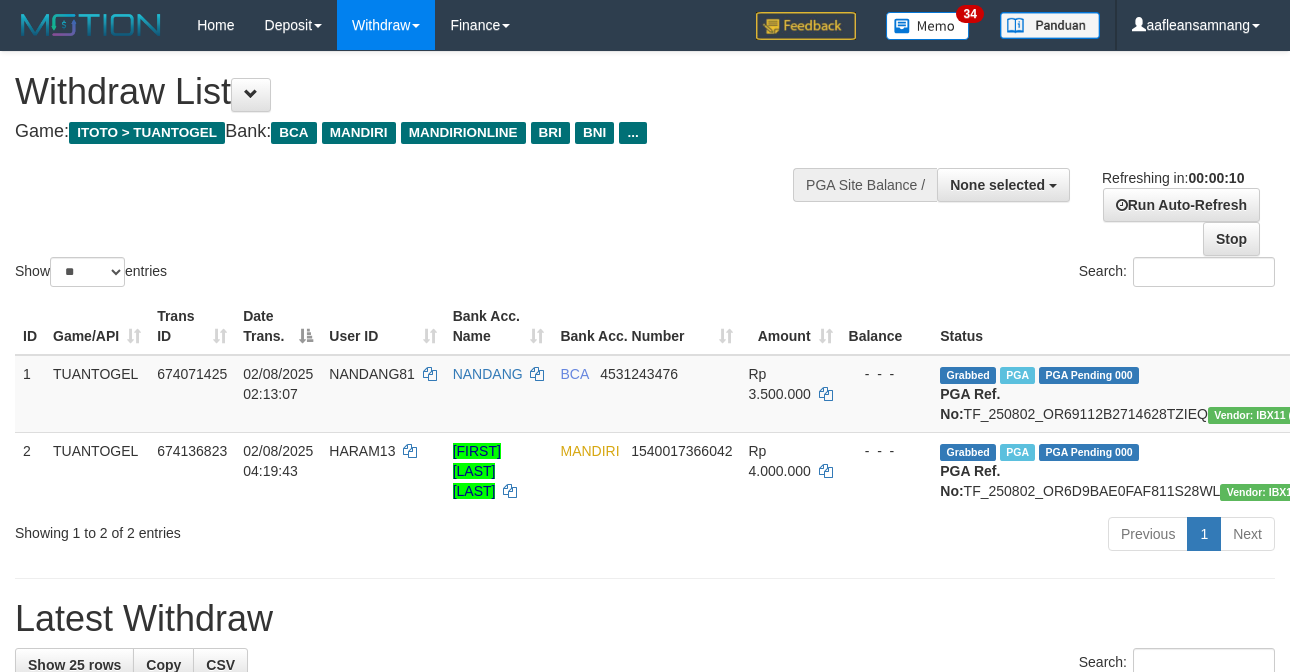select 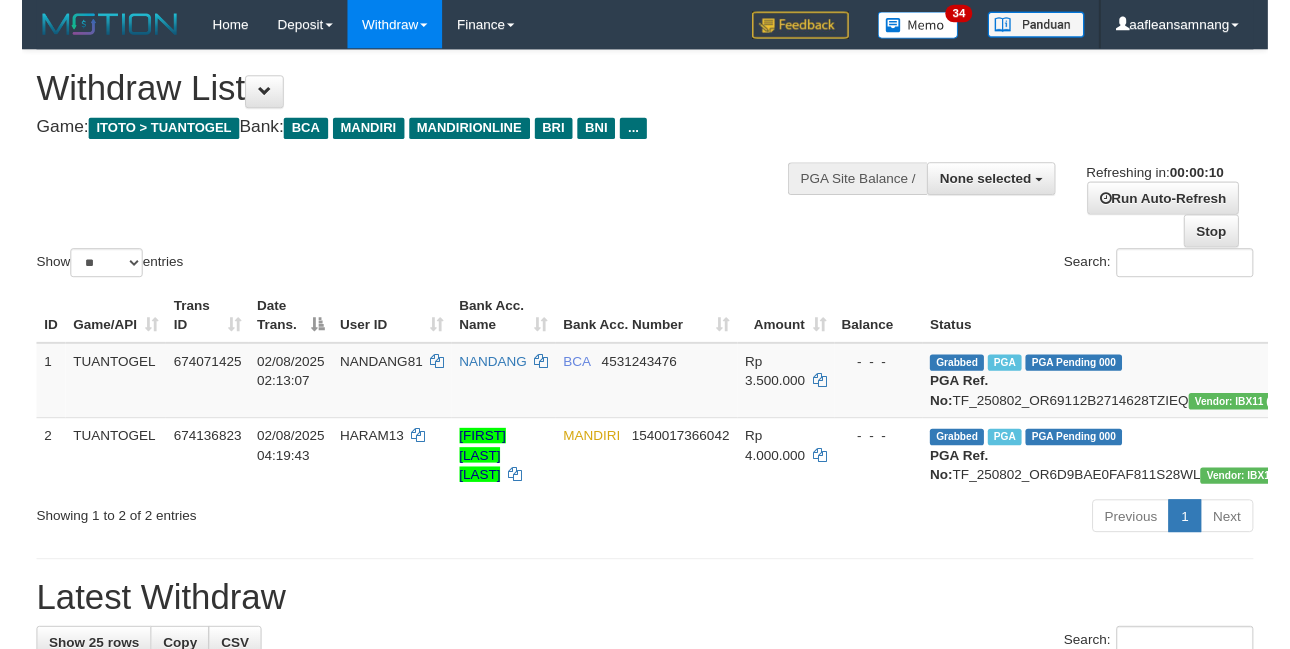 scroll, scrollTop: 0, scrollLeft: 0, axis: both 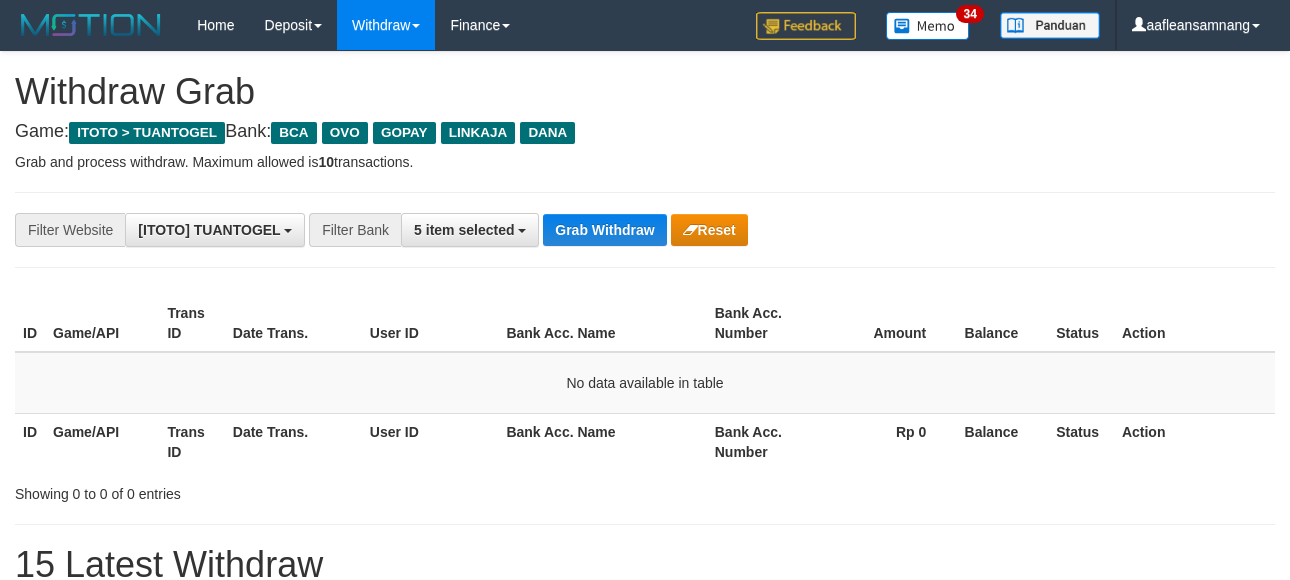 click on "Grab Withdraw" at bounding box center (604, 230) 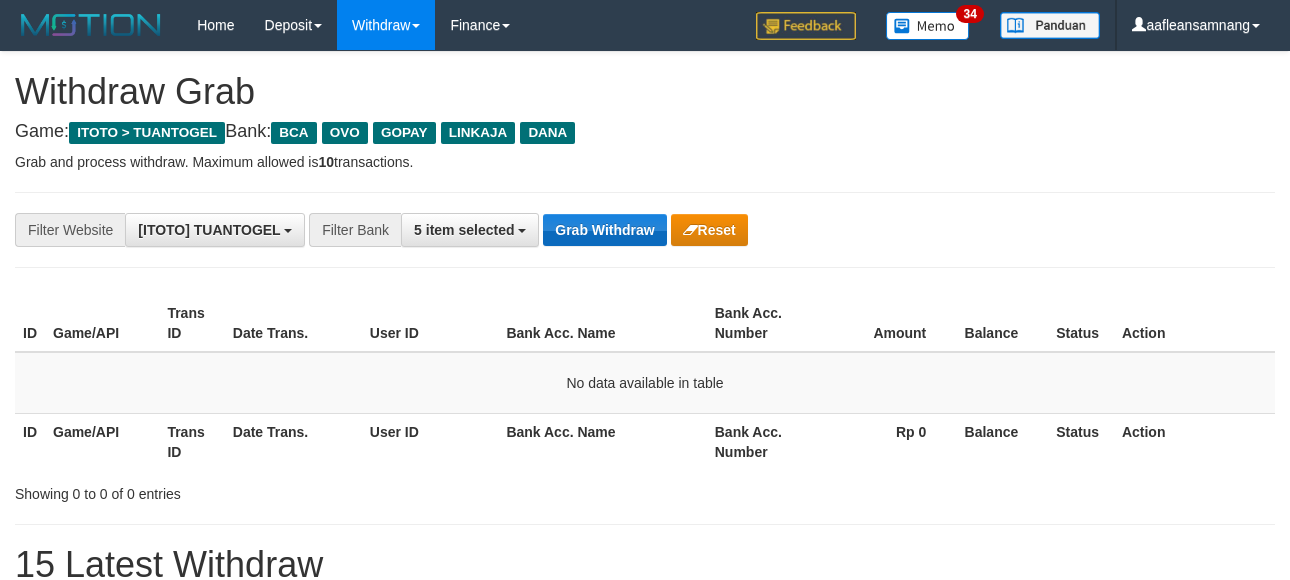 scroll, scrollTop: 0, scrollLeft: 0, axis: both 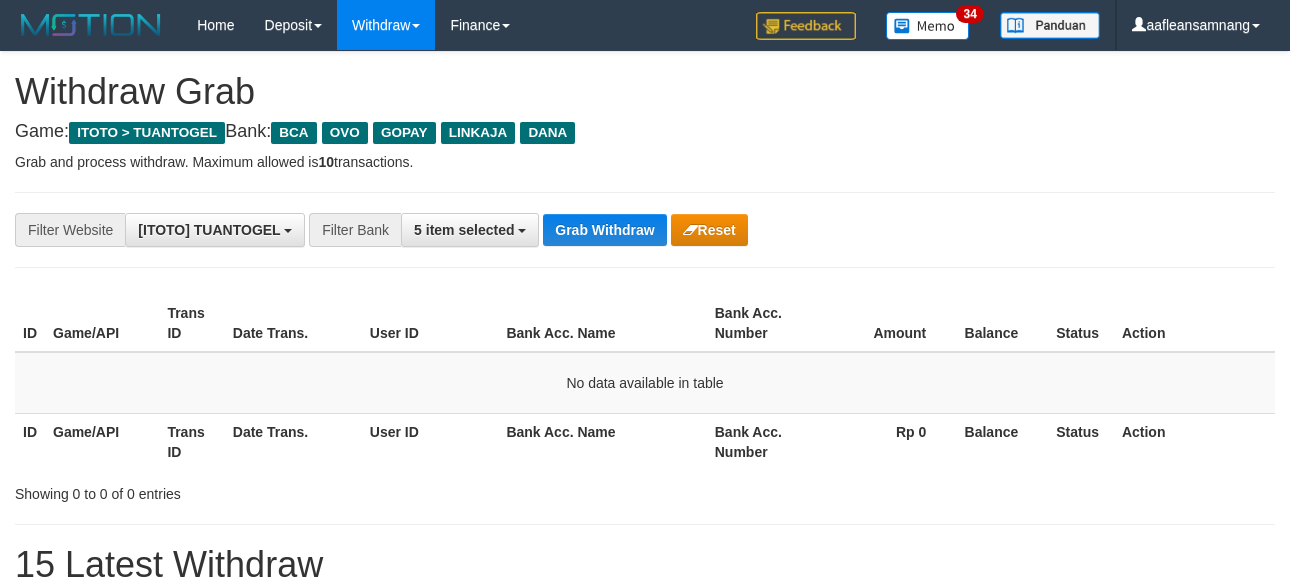 click on "Grab Withdraw" at bounding box center [604, 230] 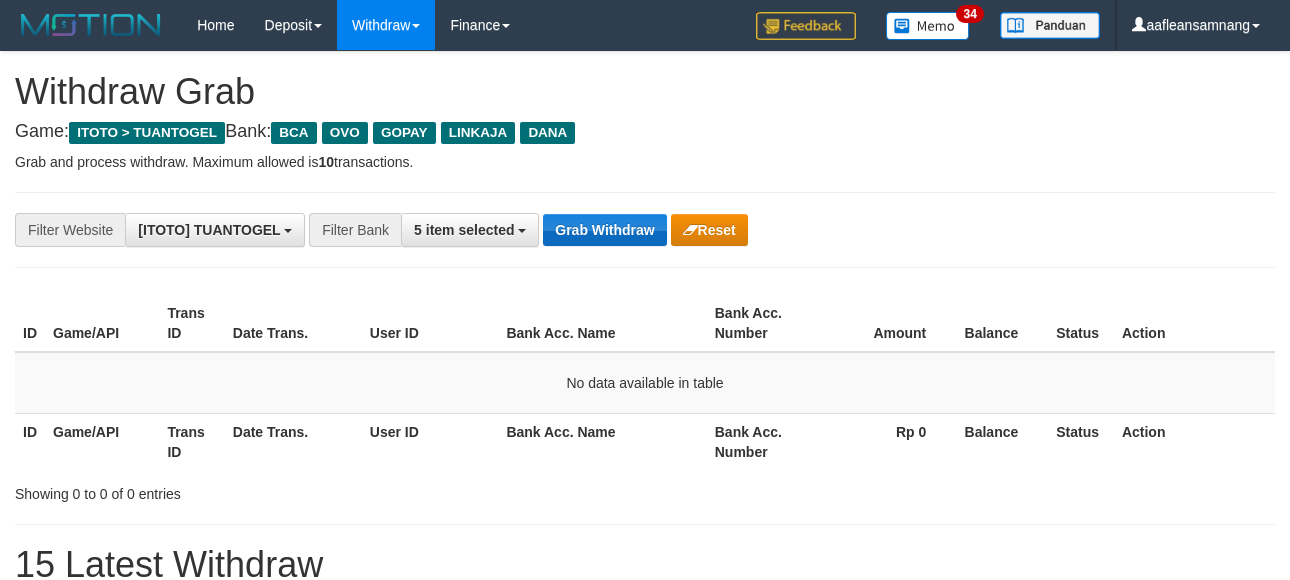click on "Grab Withdraw" at bounding box center (604, 230) 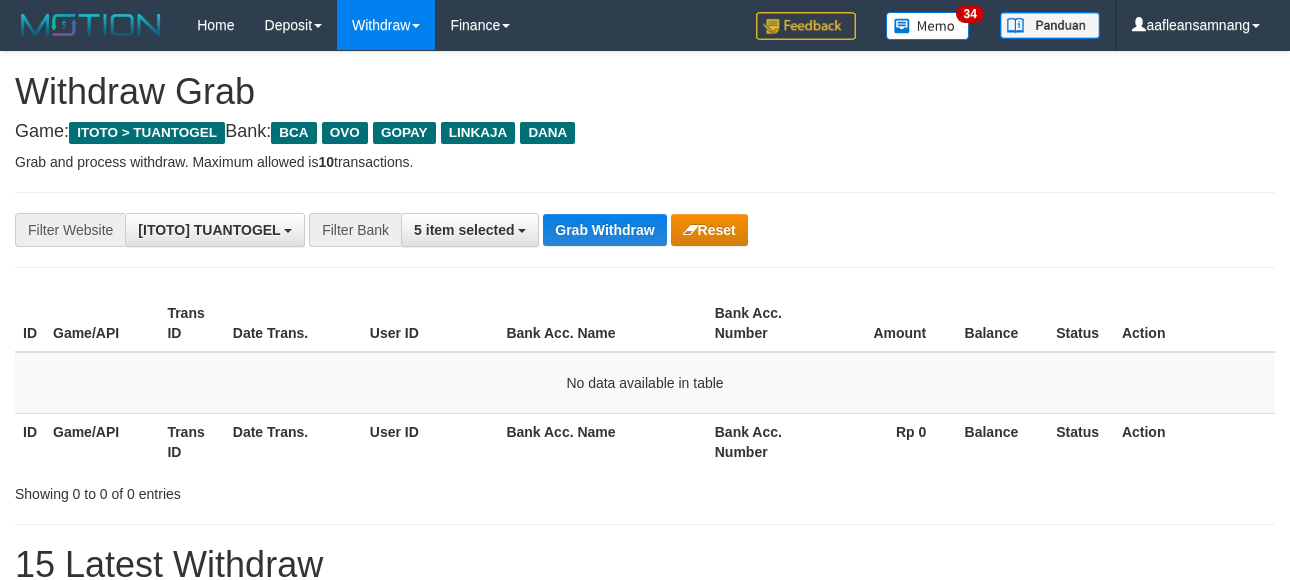 scroll, scrollTop: 0, scrollLeft: 0, axis: both 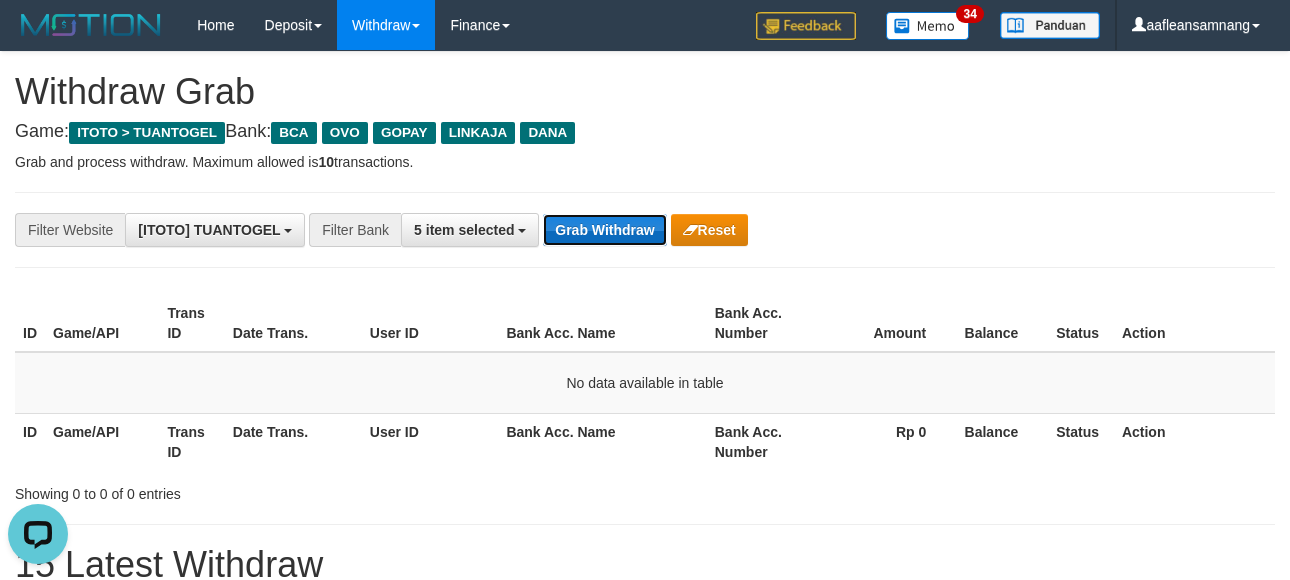 click on "Grab Withdraw" at bounding box center (604, 230) 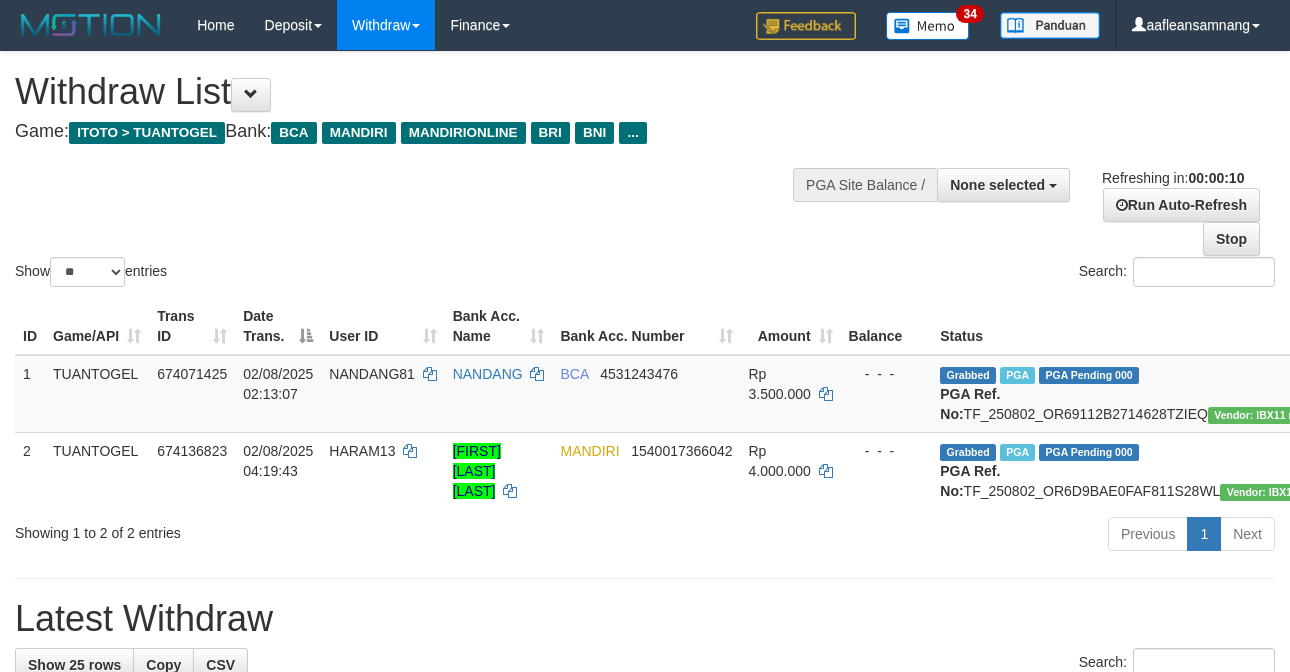 select 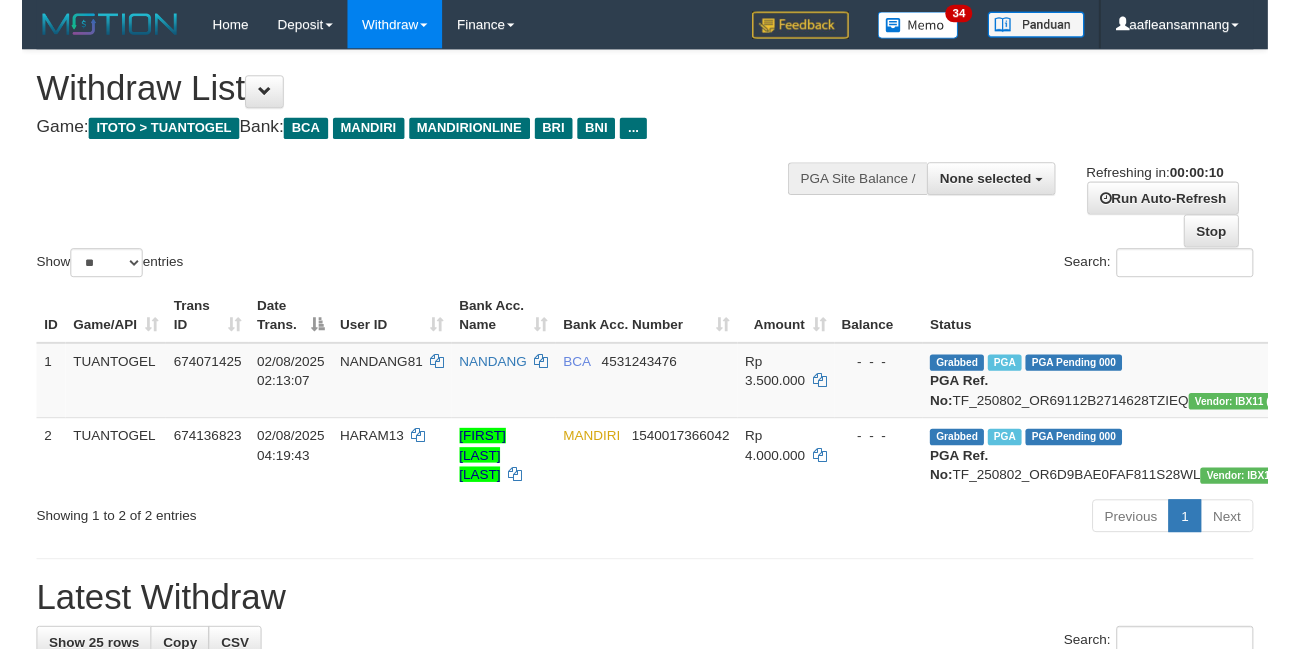 scroll, scrollTop: 0, scrollLeft: 0, axis: both 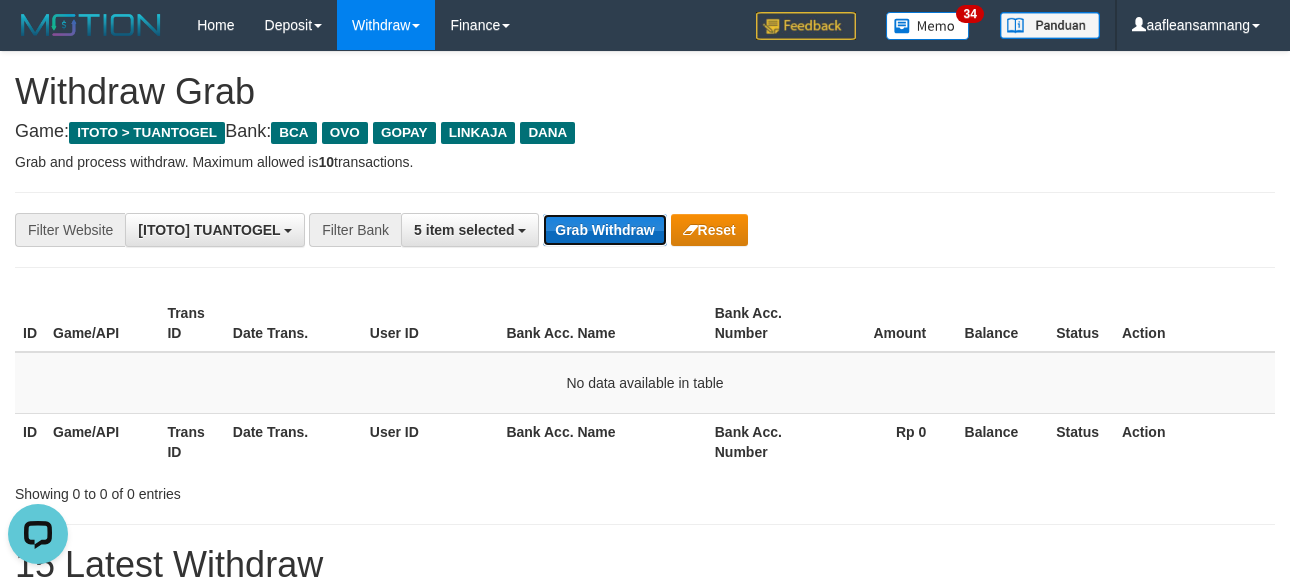 click on "Grab Withdraw" at bounding box center [604, 230] 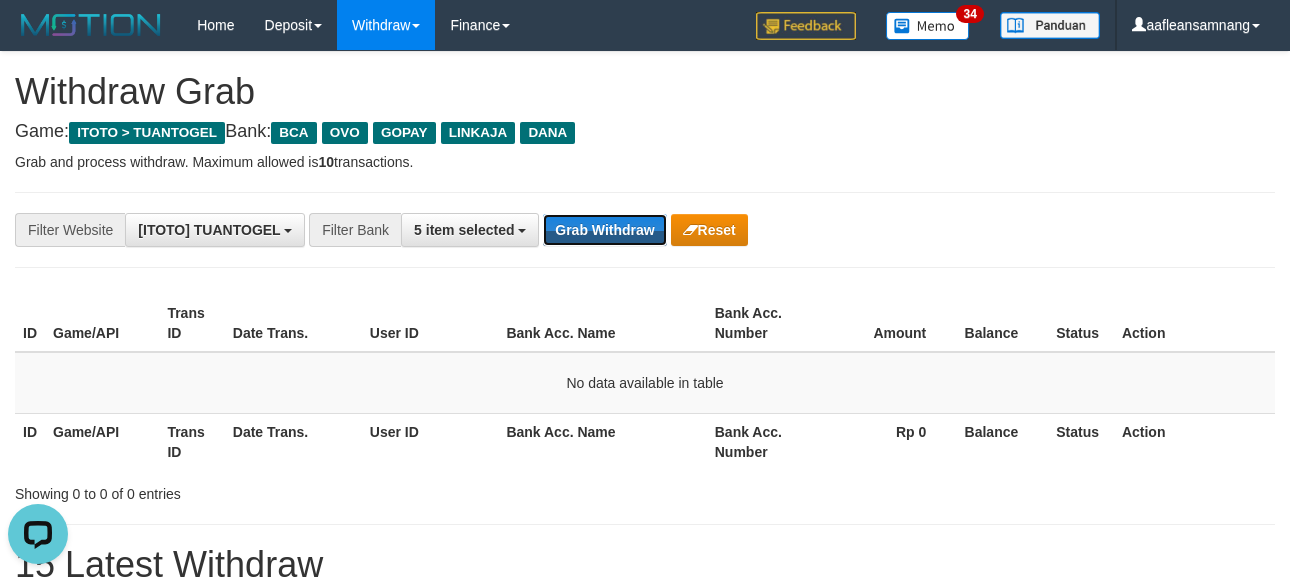 drag, startPoint x: 604, startPoint y: 237, endPoint x: 592, endPoint y: 249, distance: 16.970562 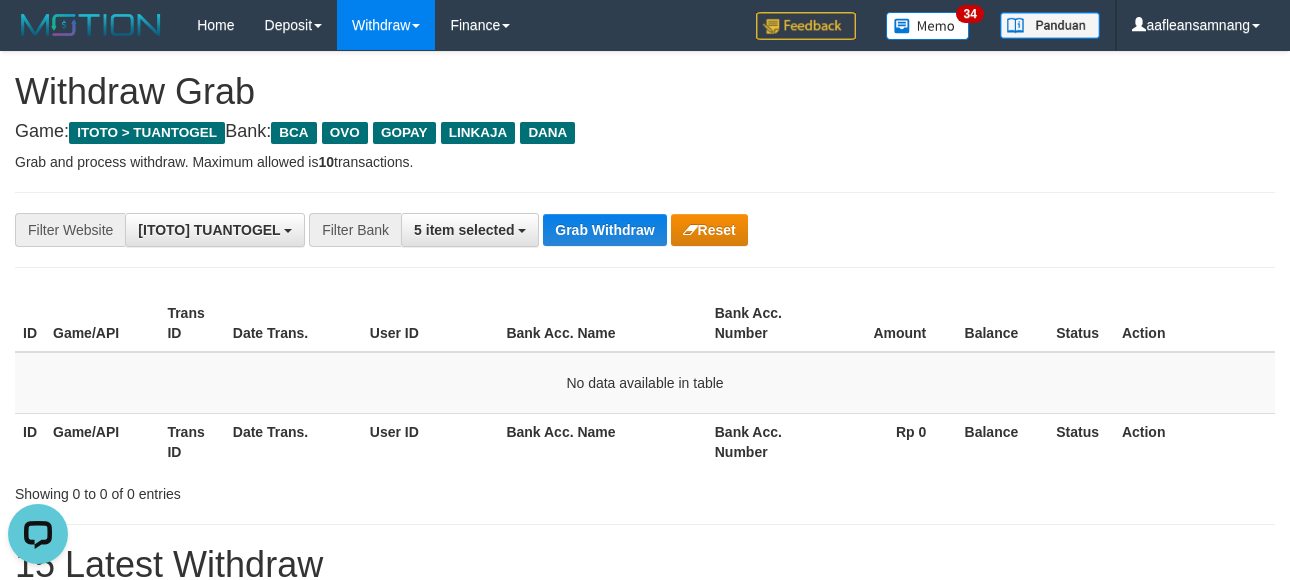 click on "**********" at bounding box center (645, 230) 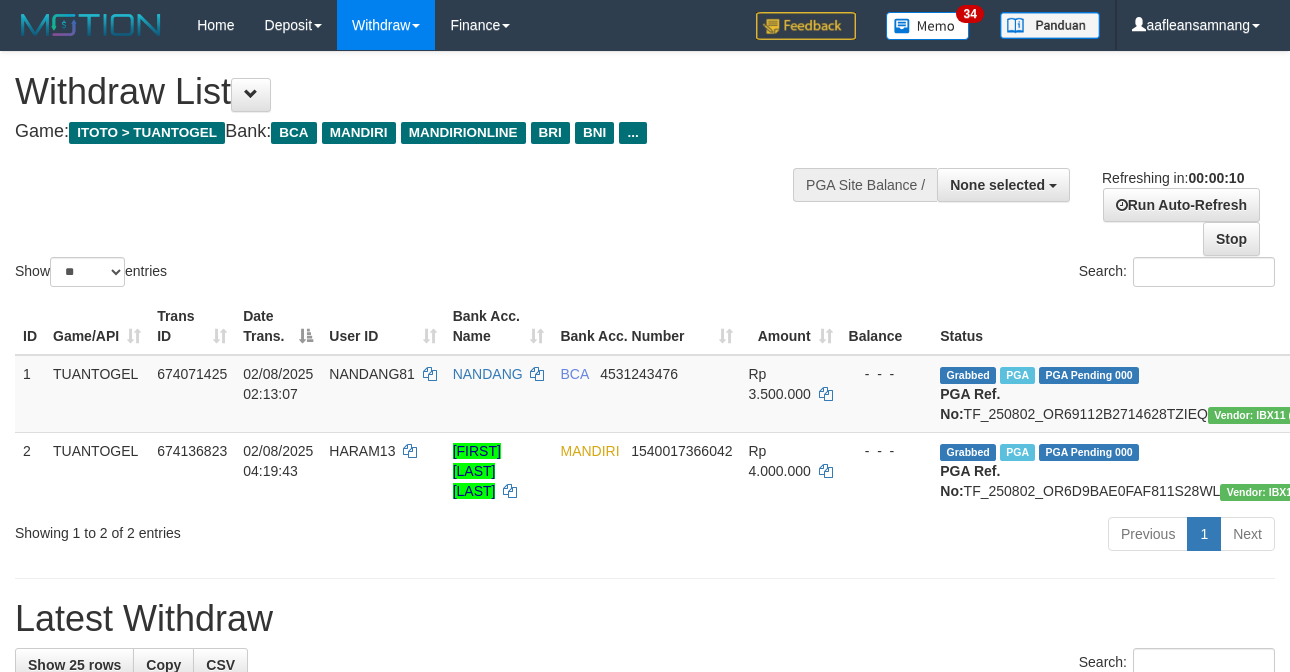 select 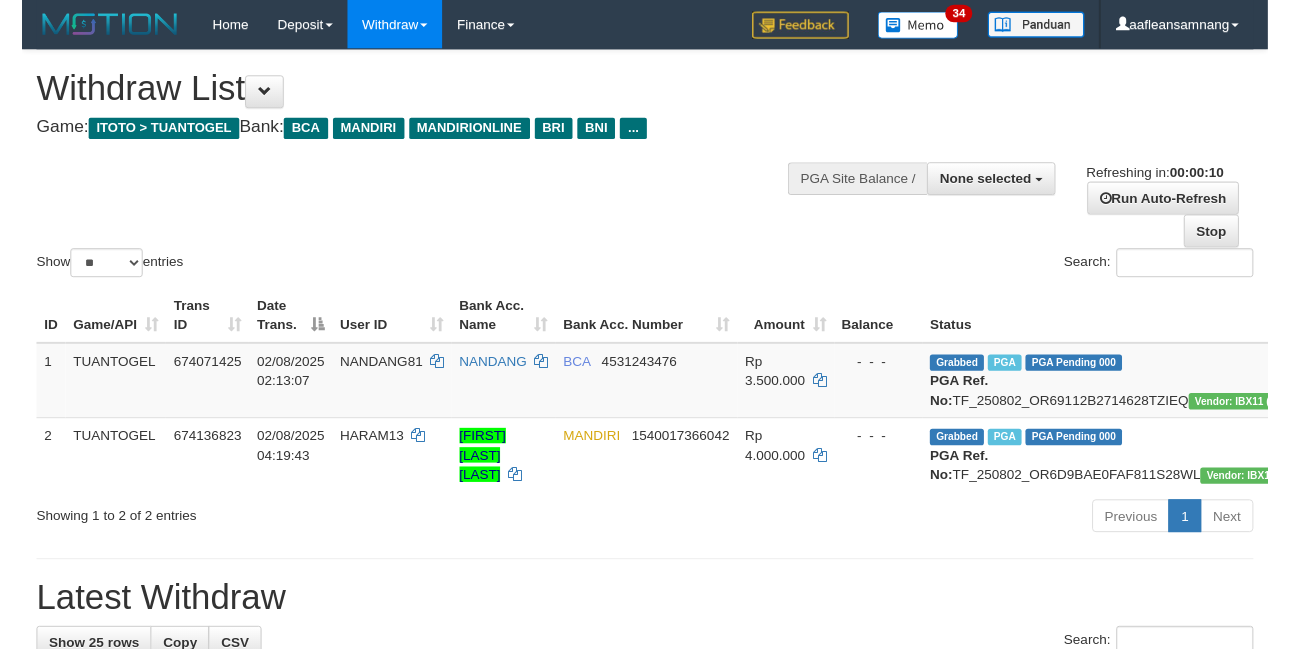 scroll, scrollTop: 0, scrollLeft: 0, axis: both 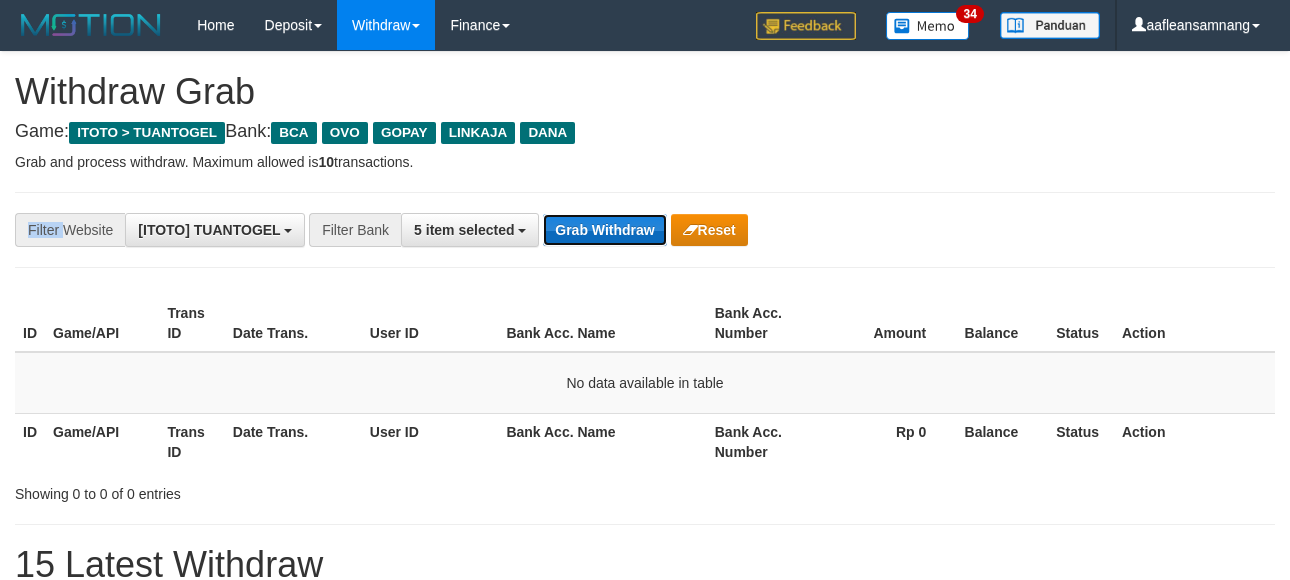 click on "Grab Withdraw" at bounding box center (604, 230) 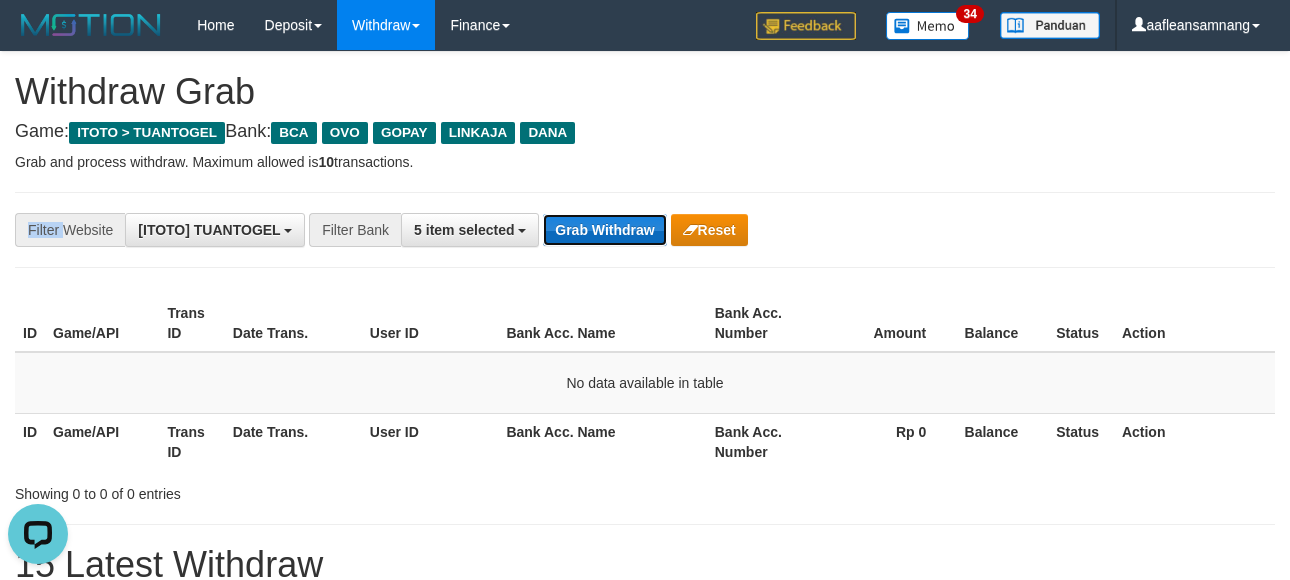 scroll, scrollTop: 0, scrollLeft: 0, axis: both 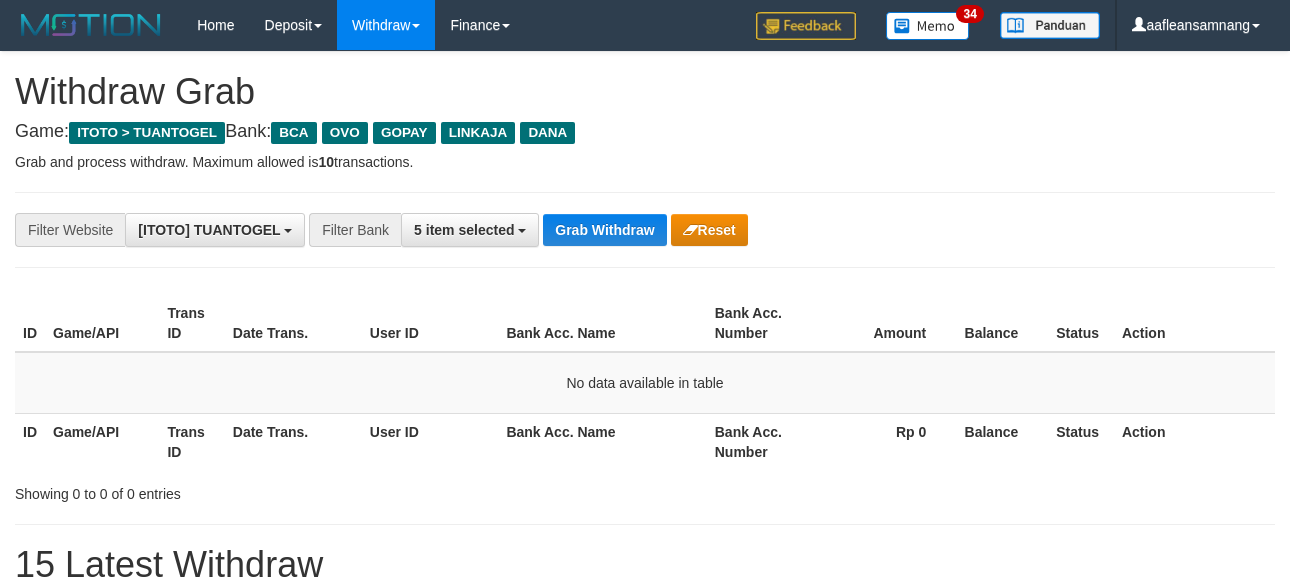 click on "5 item selected" at bounding box center (470, 230) 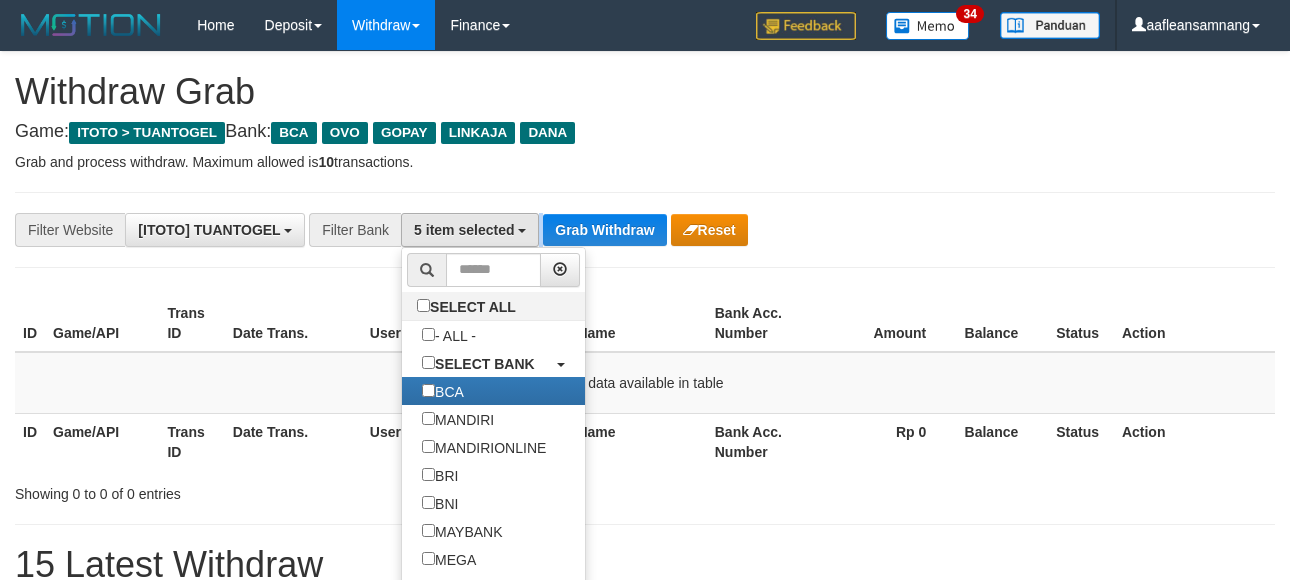 click on "**********" at bounding box center [537, 230] 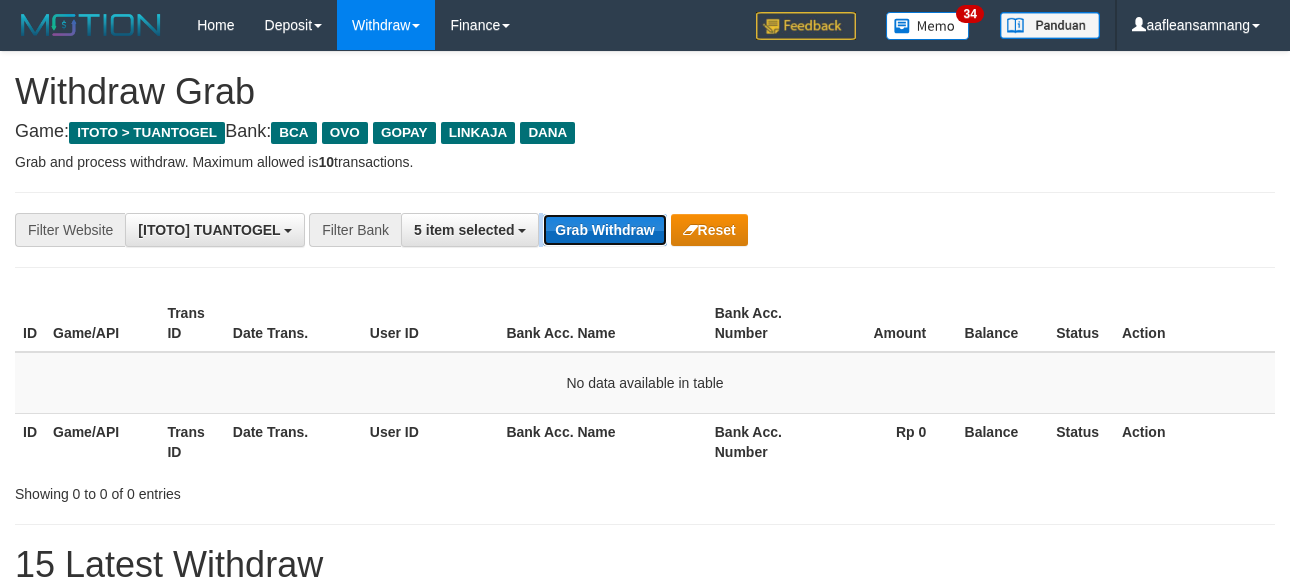 click on "Grab Withdraw" at bounding box center (604, 230) 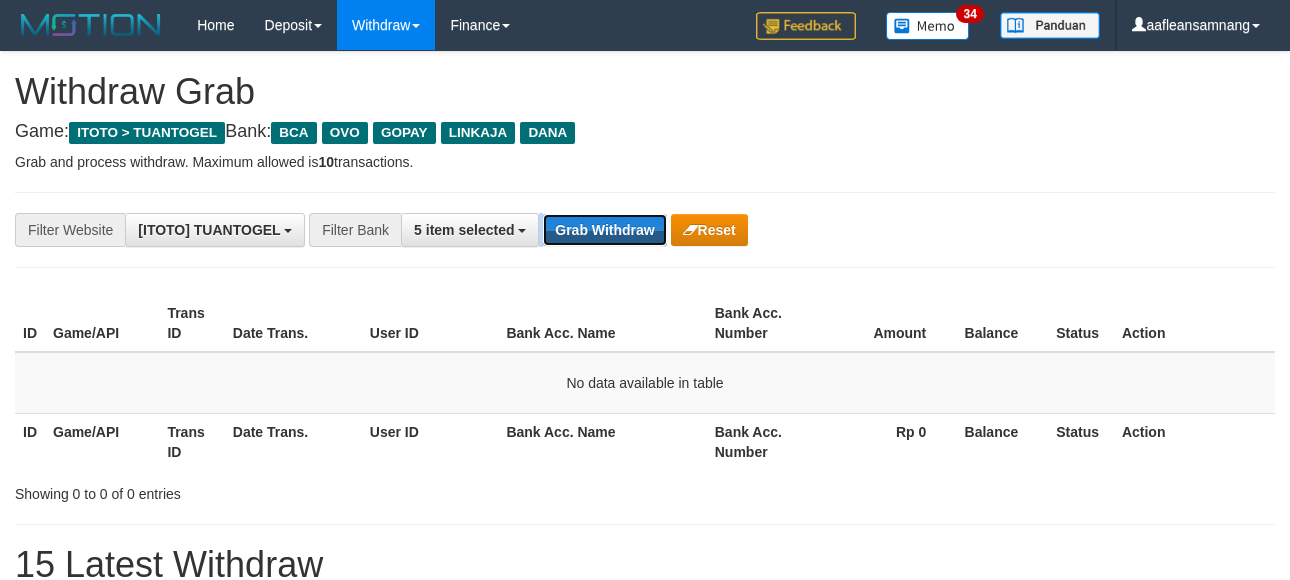 click on "**********" at bounding box center (645, 230) 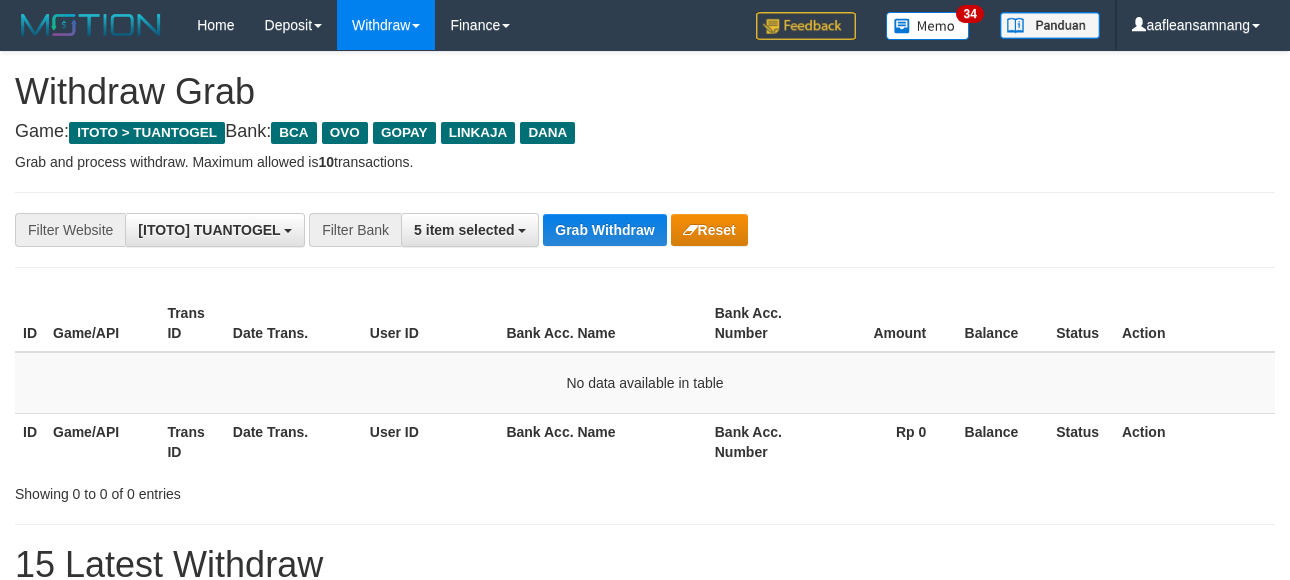 scroll, scrollTop: 0, scrollLeft: 0, axis: both 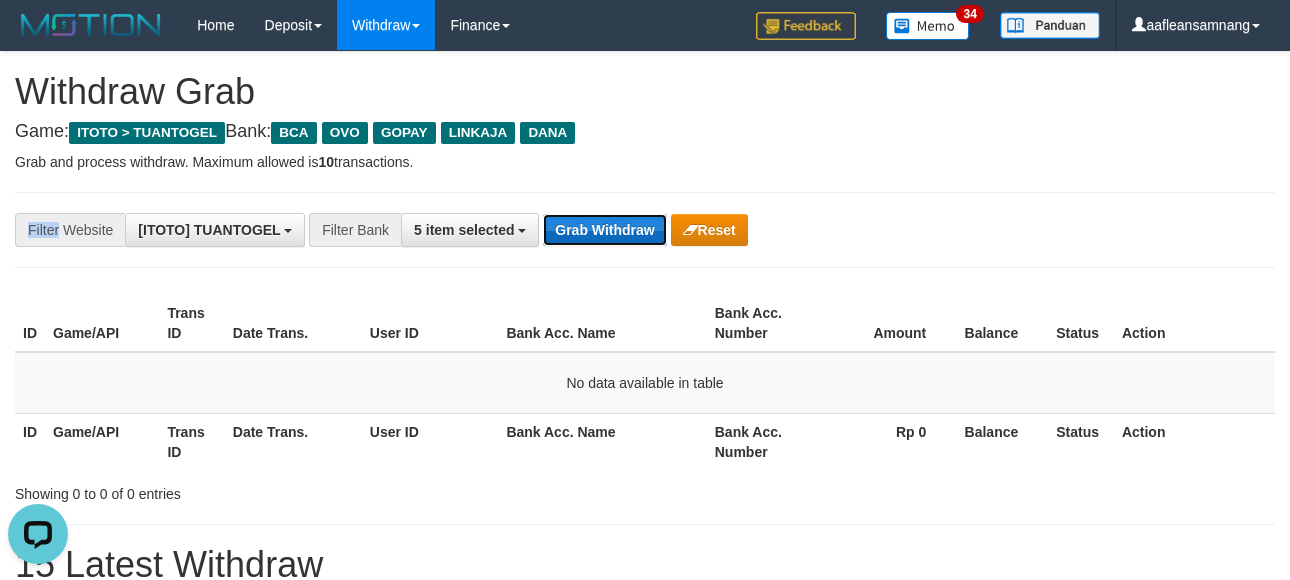 click on "Grab Withdraw" at bounding box center (604, 230) 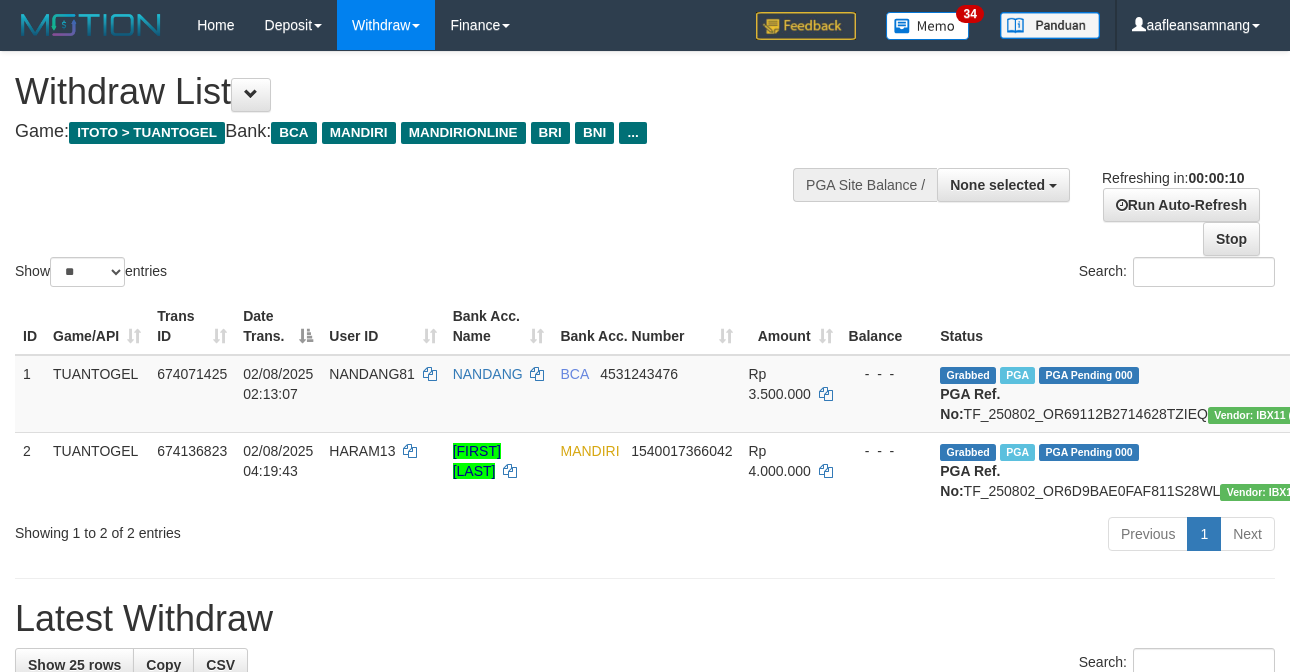 select 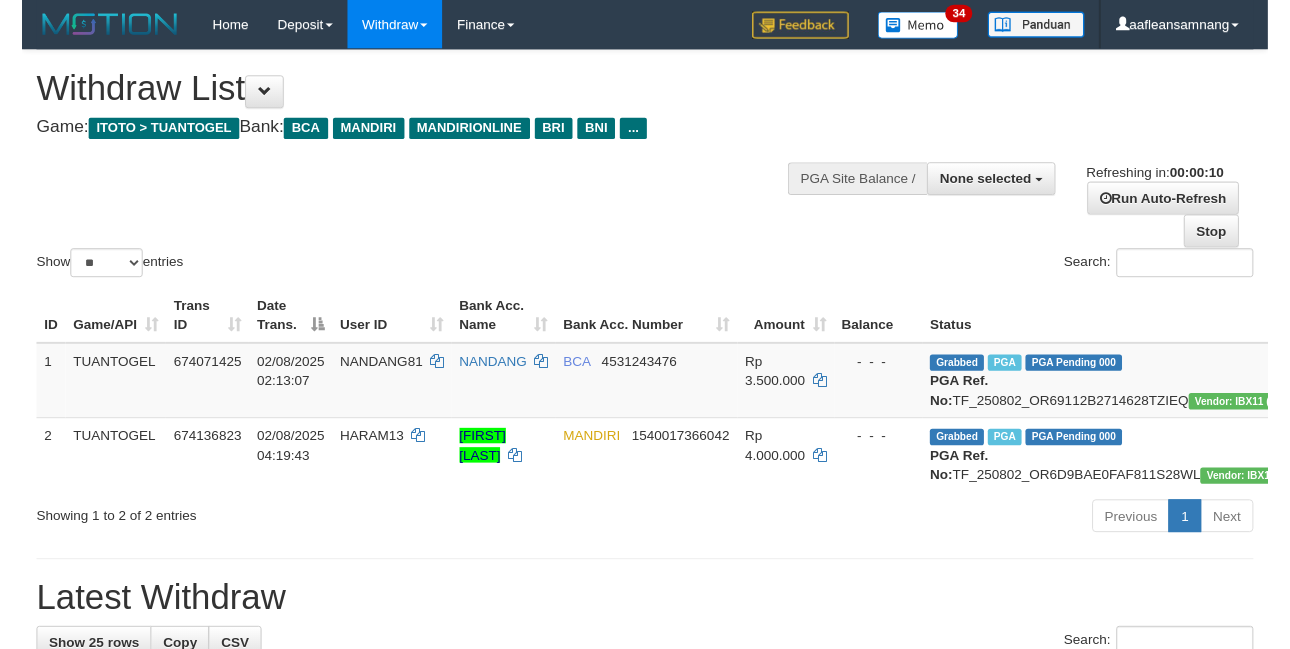 scroll, scrollTop: 0, scrollLeft: 0, axis: both 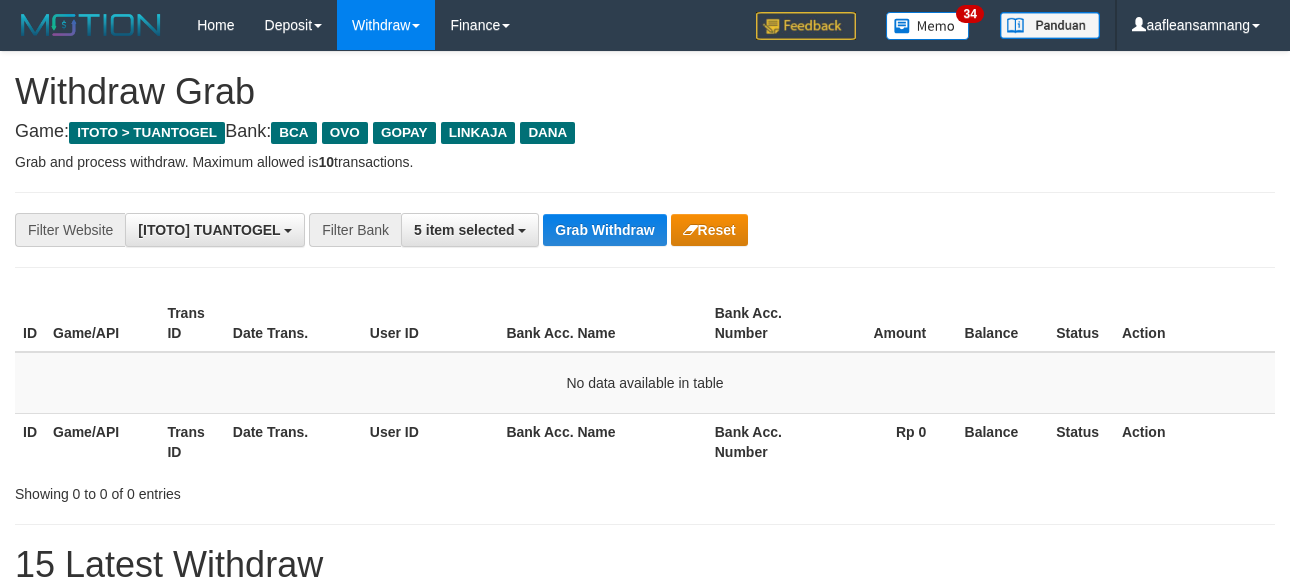 click on "Grab Withdraw" at bounding box center (604, 230) 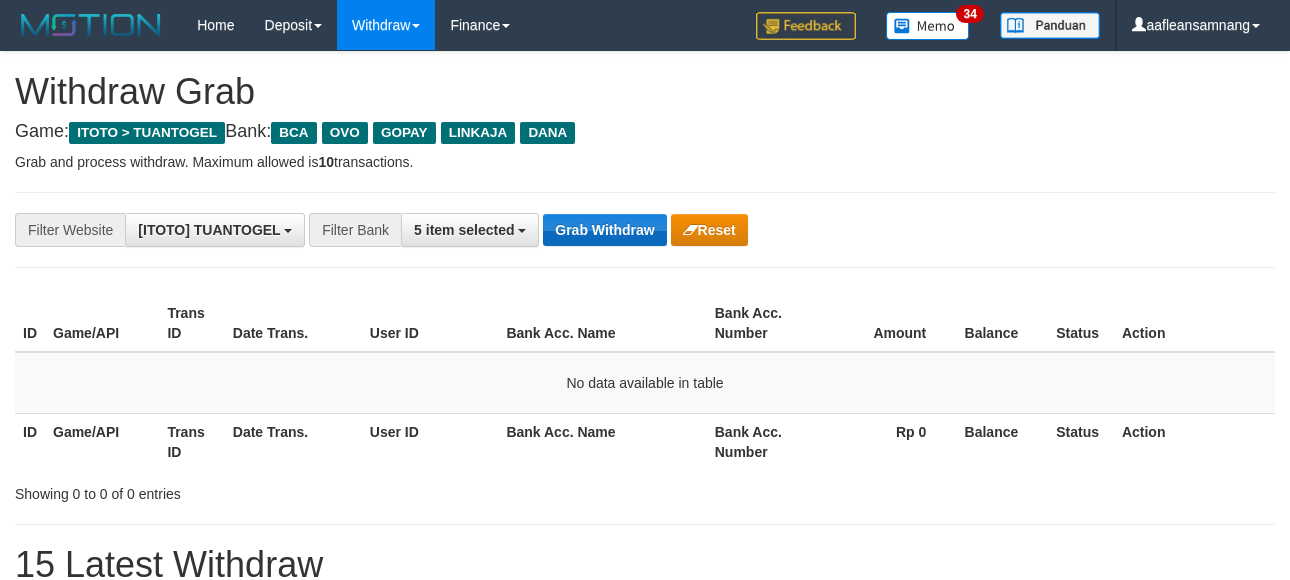drag, startPoint x: 610, startPoint y: 223, endPoint x: 624, endPoint y: 231, distance: 16.124516 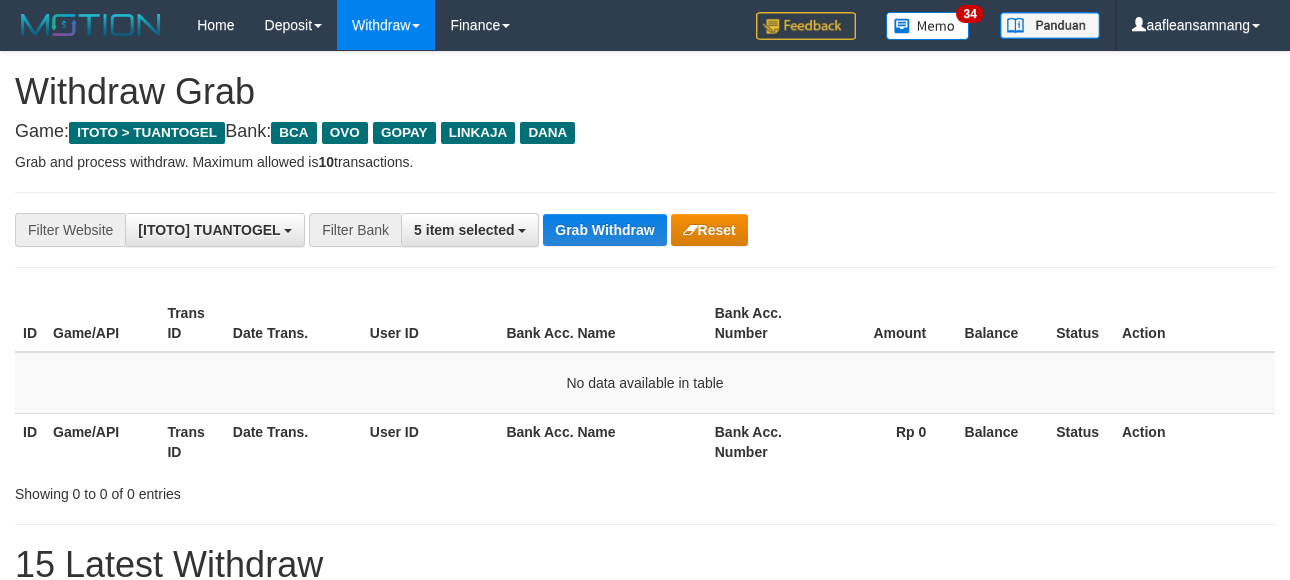 scroll, scrollTop: 0, scrollLeft: 0, axis: both 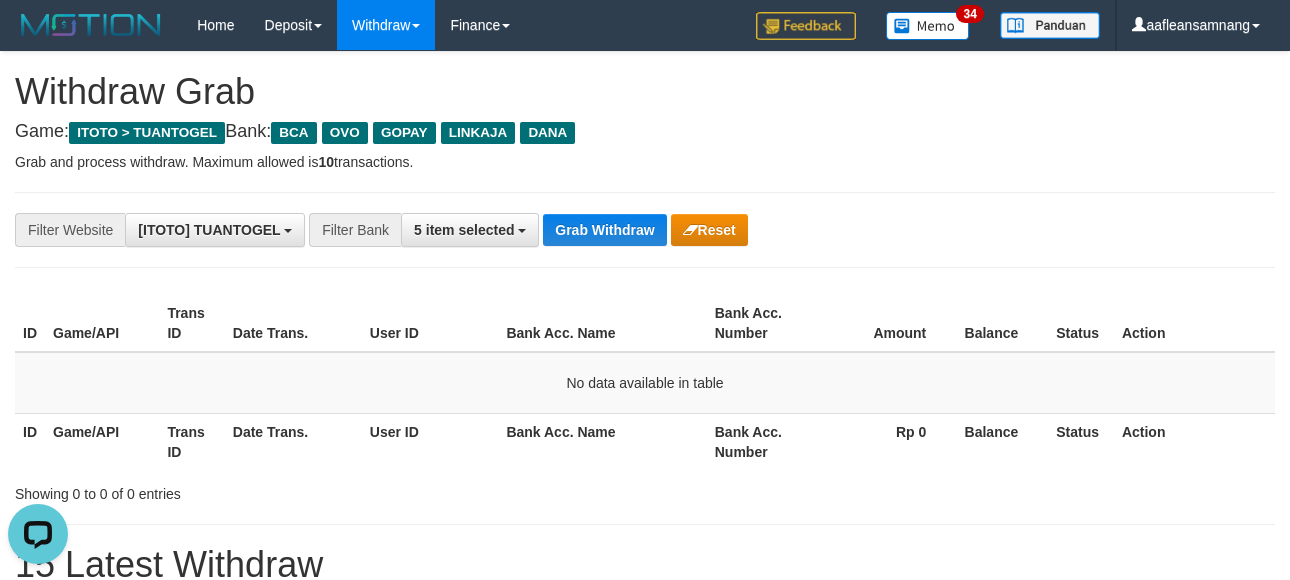 click on "**********" at bounding box center [645, 230] 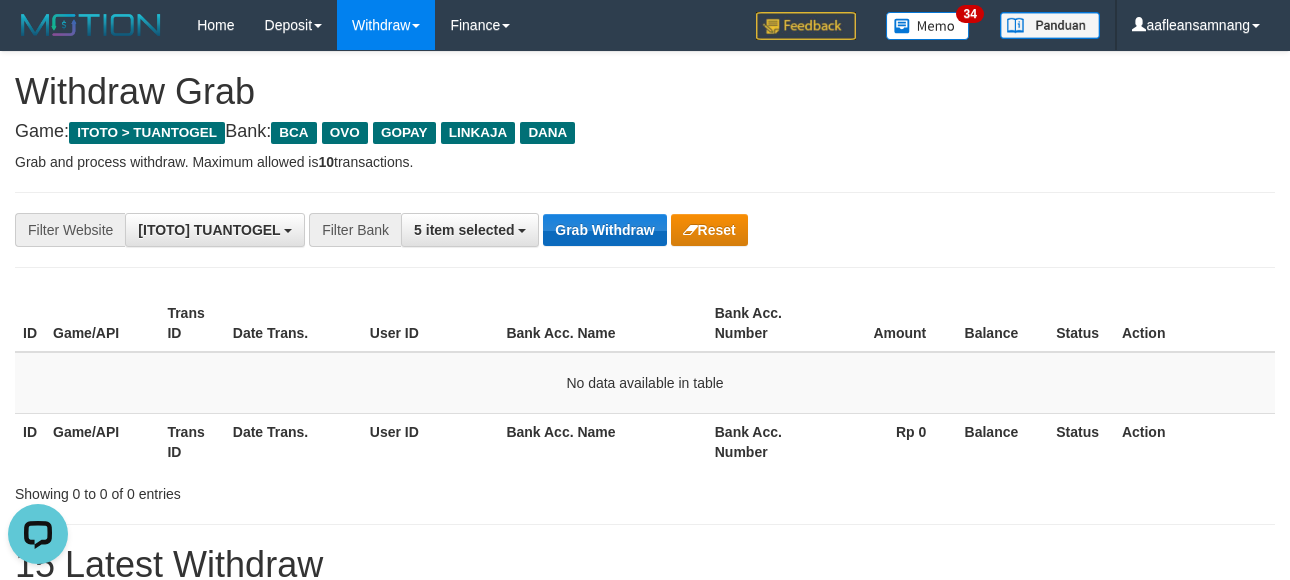 click on "**********" at bounding box center (537, 230) 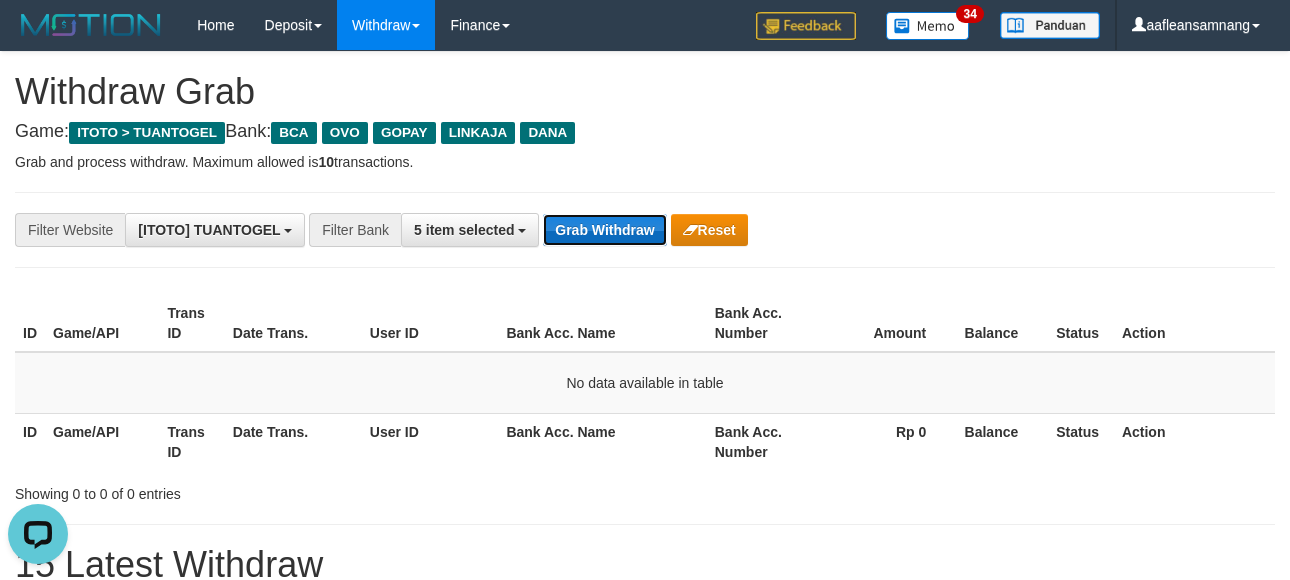 click on "Grab Withdraw" at bounding box center [604, 230] 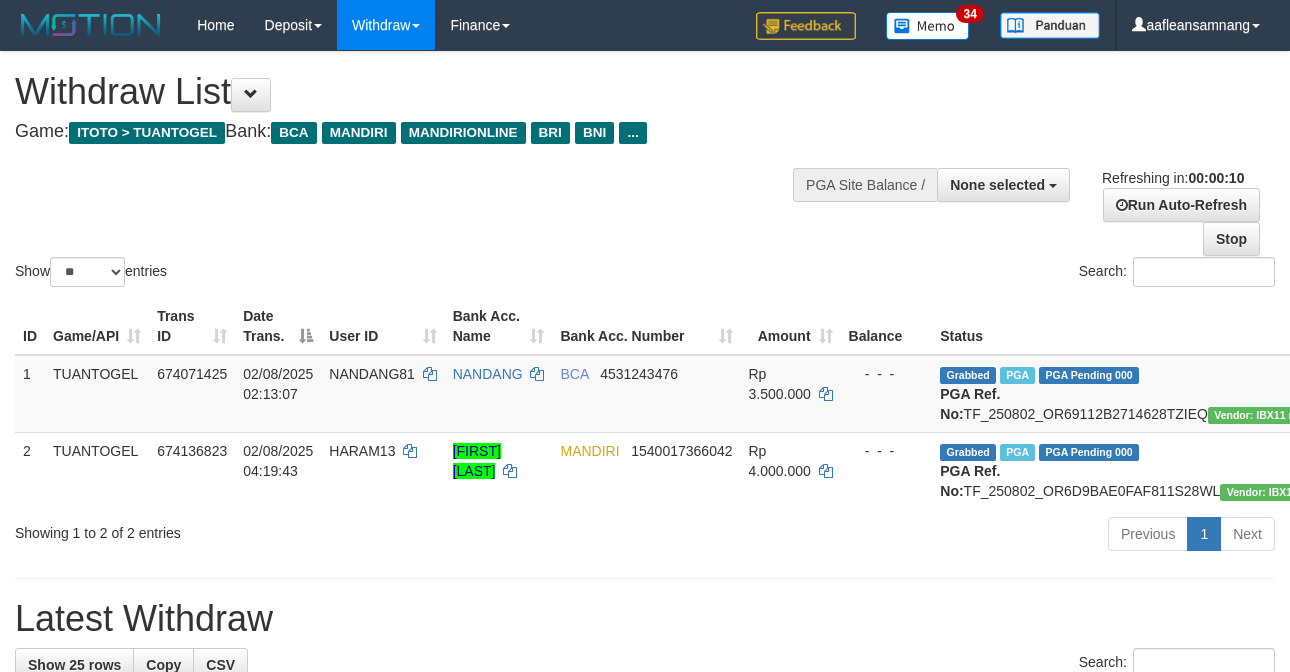 select 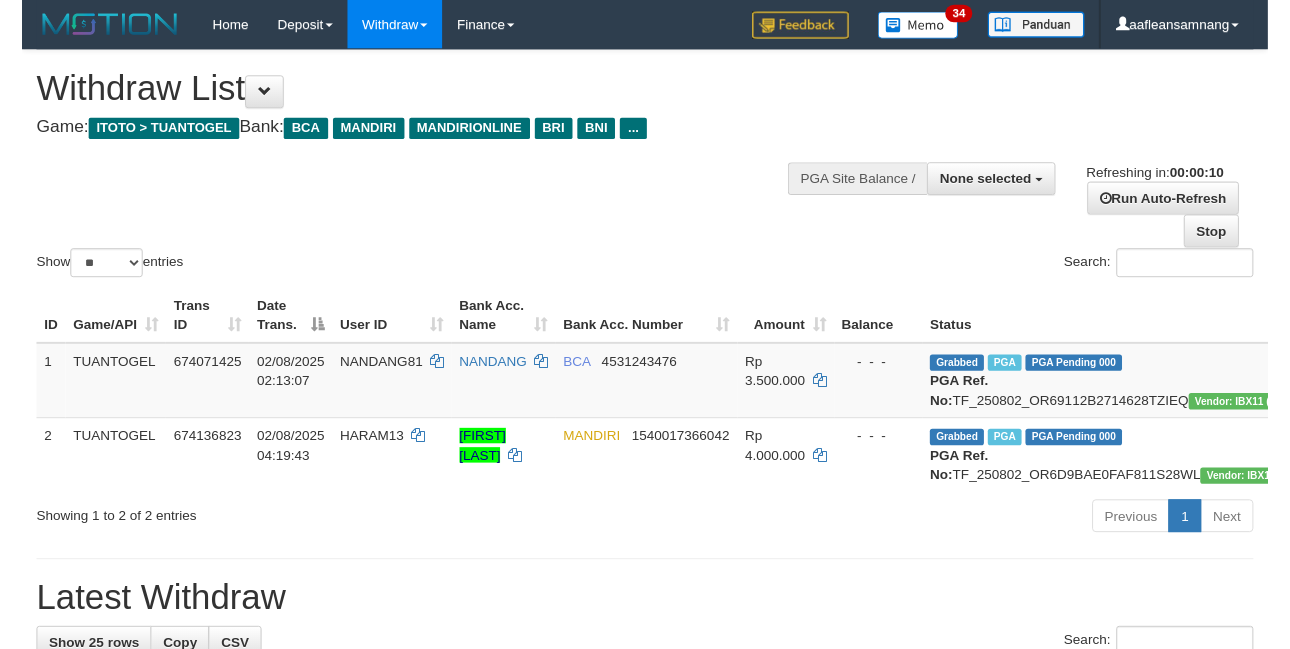 scroll, scrollTop: 0, scrollLeft: 0, axis: both 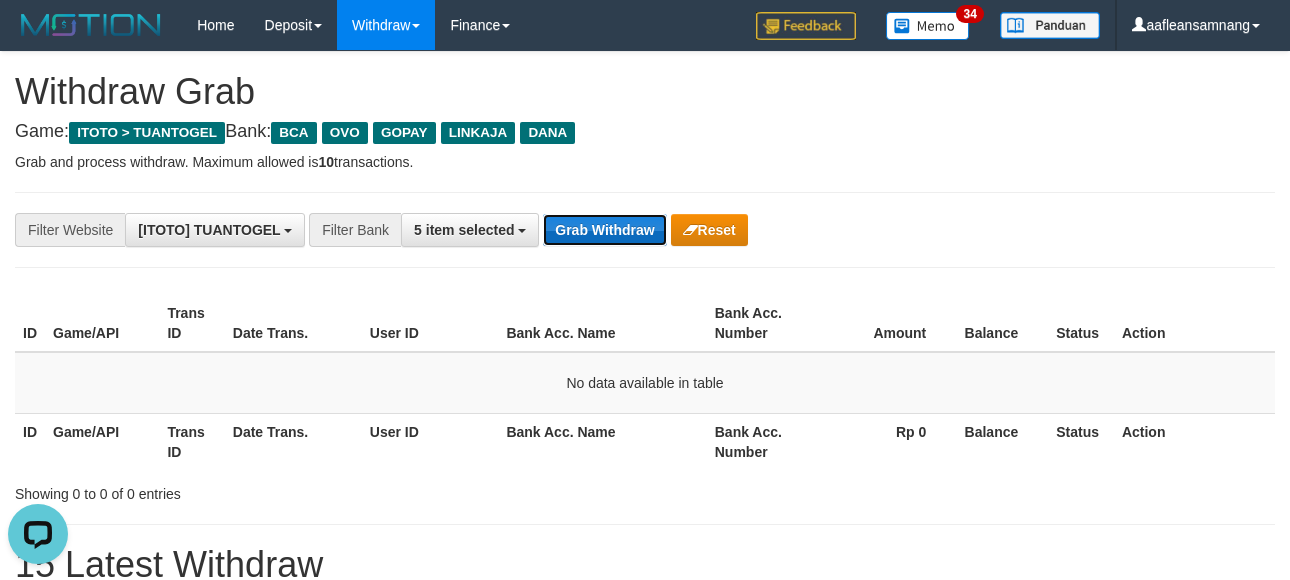 click on "Grab Withdraw" at bounding box center [604, 230] 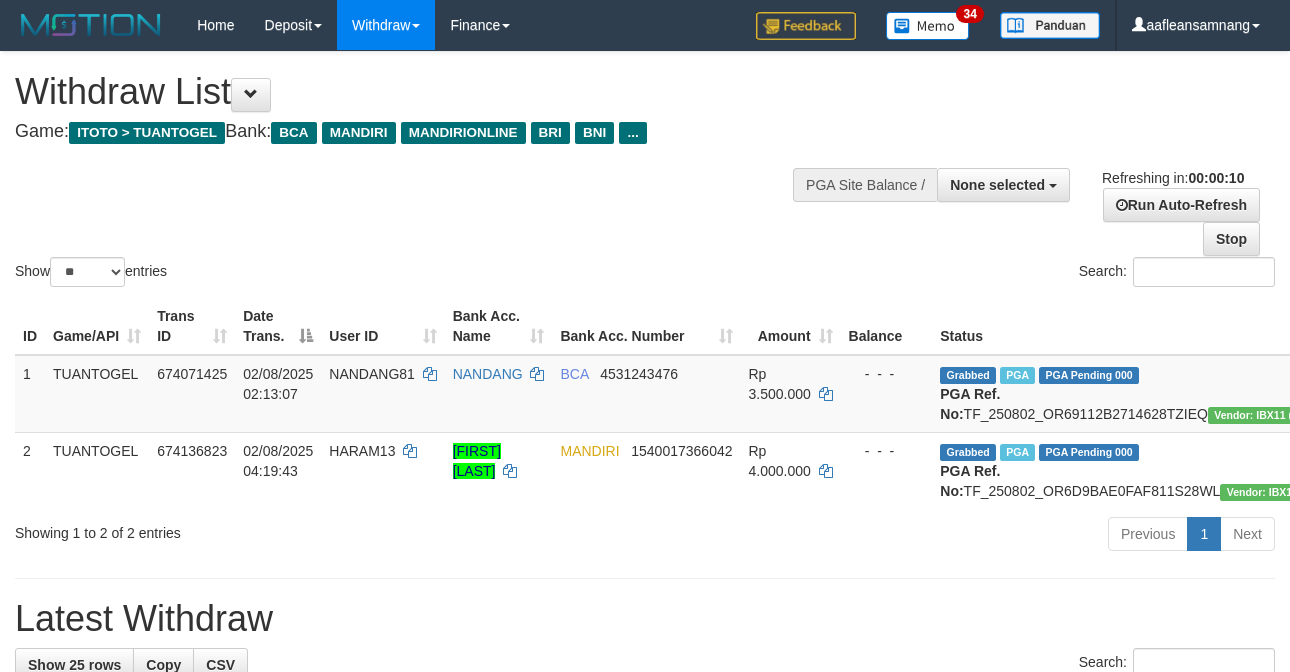 select 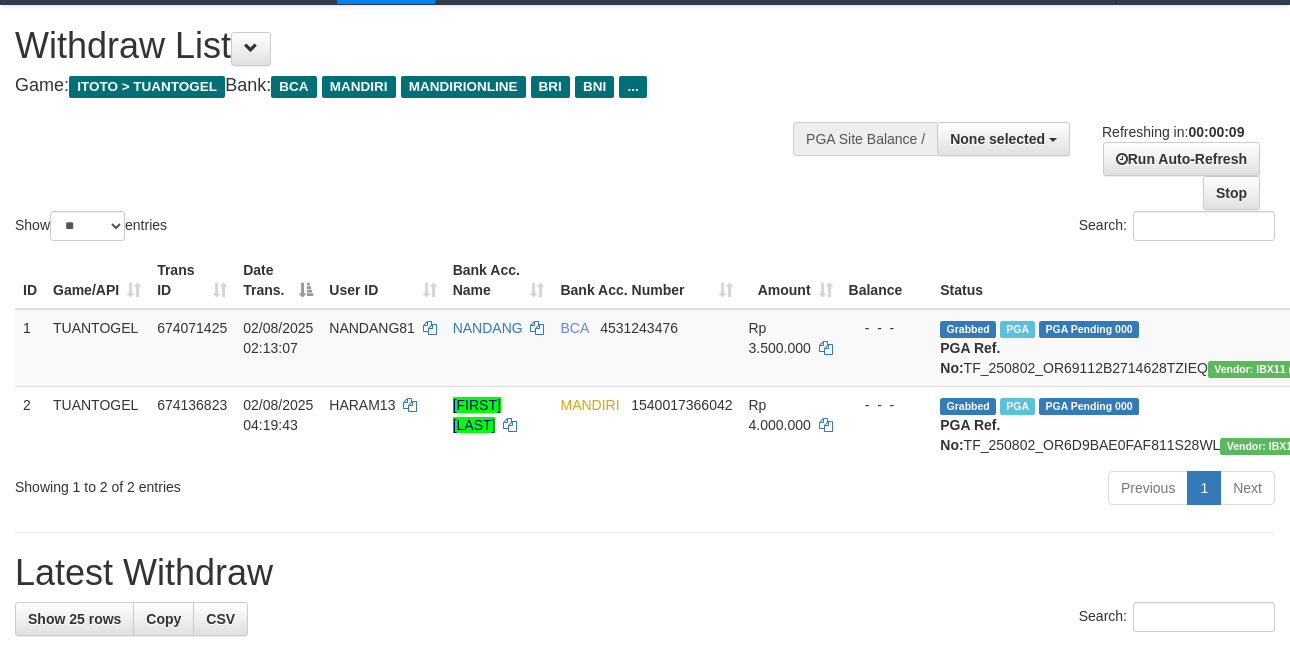 scroll, scrollTop: 100, scrollLeft: 0, axis: vertical 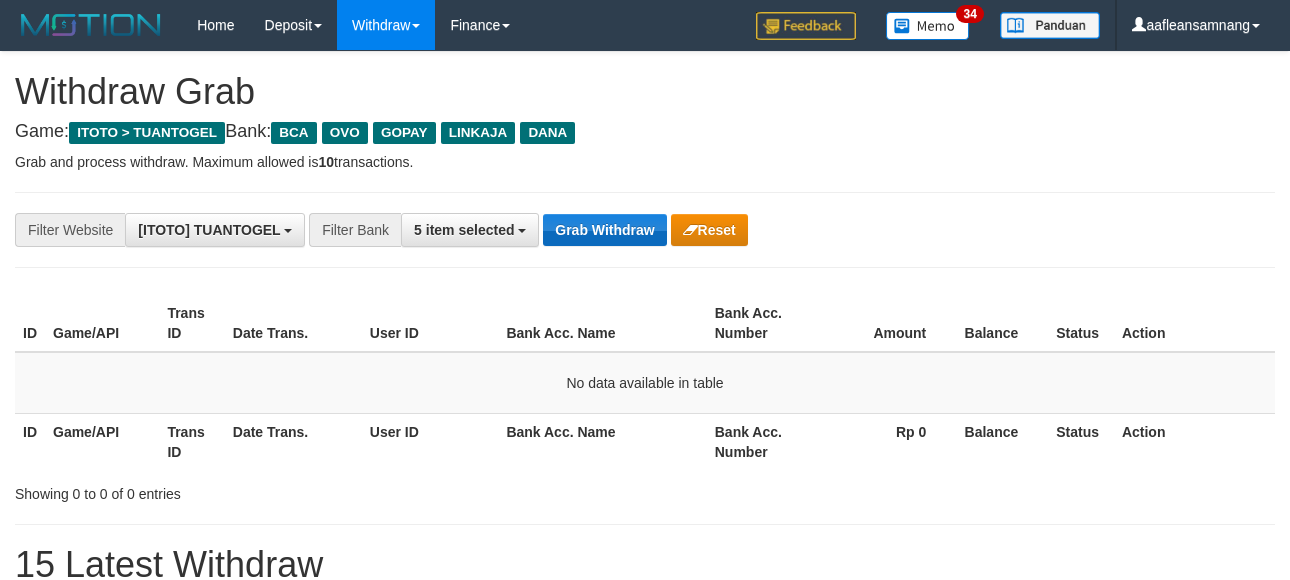 drag, startPoint x: 0, startPoint y: 0, endPoint x: 631, endPoint y: 226, distance: 670.25146 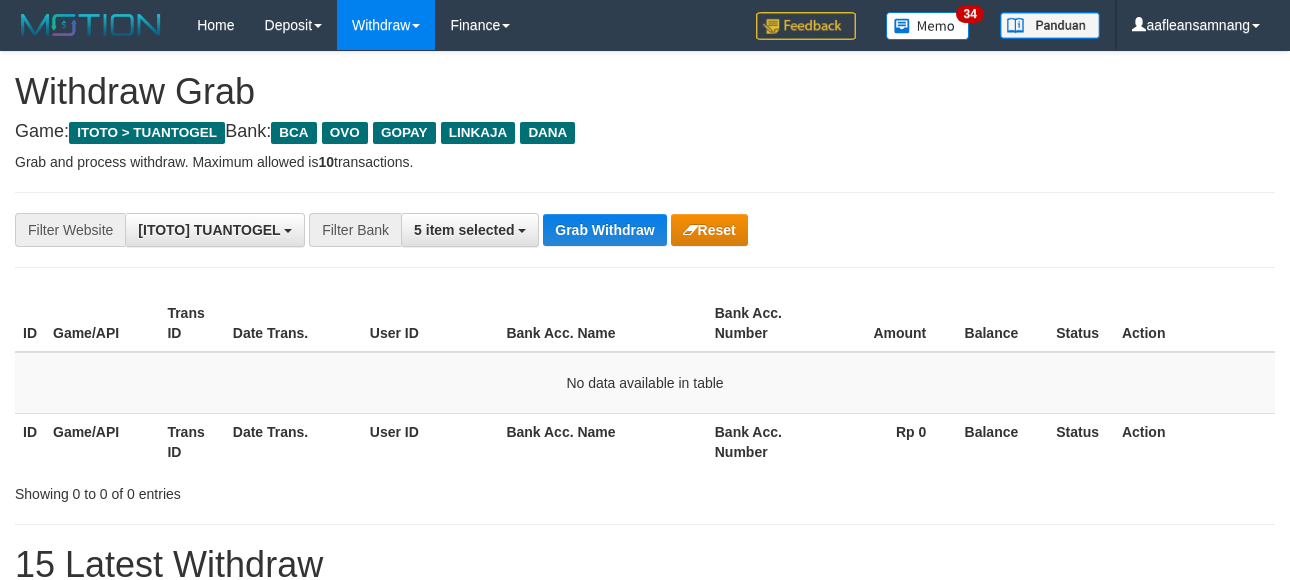 click on "**********" at bounding box center [537, 230] 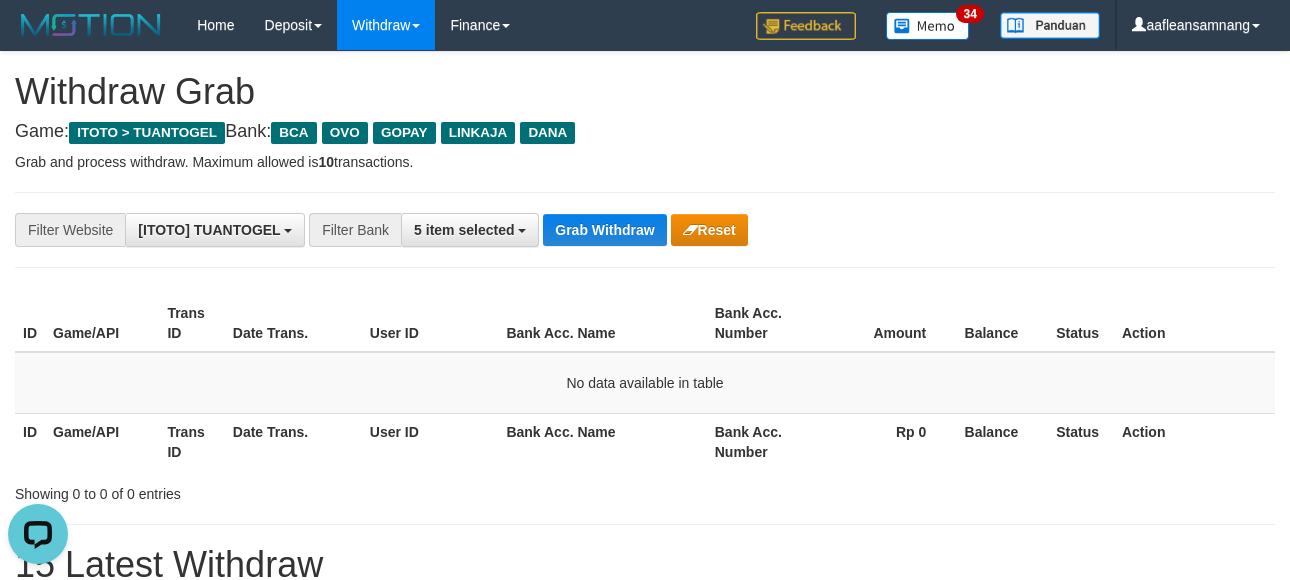 scroll, scrollTop: 0, scrollLeft: 0, axis: both 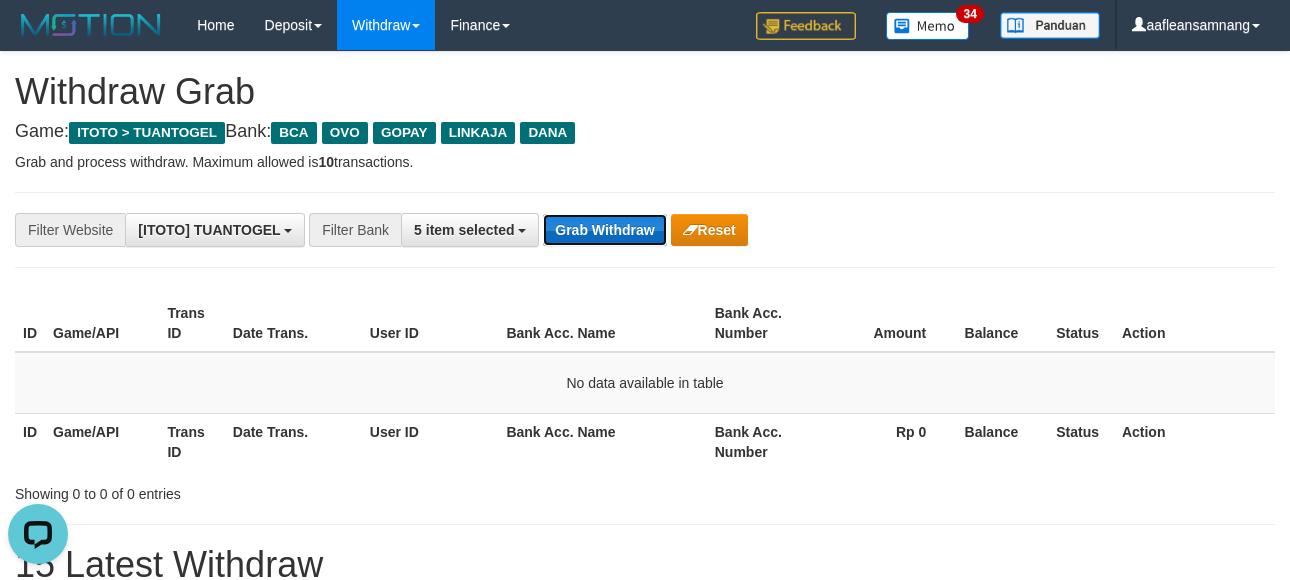 click on "Grab Withdraw" at bounding box center (604, 230) 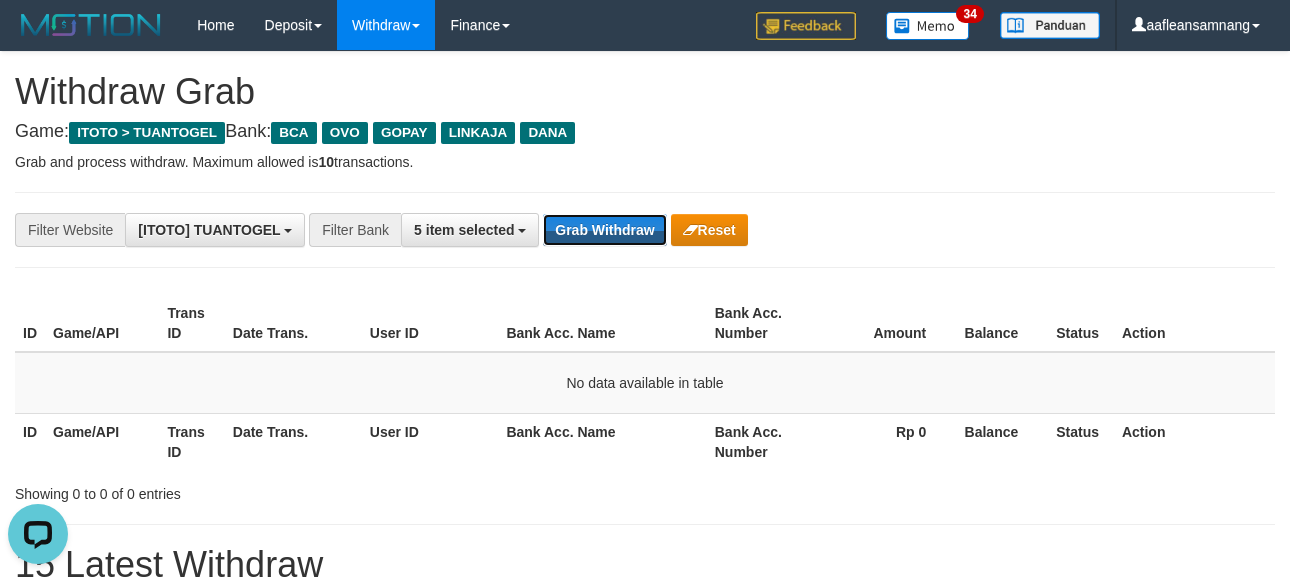 drag, startPoint x: 606, startPoint y: 223, endPoint x: 619, endPoint y: 210, distance: 18.384777 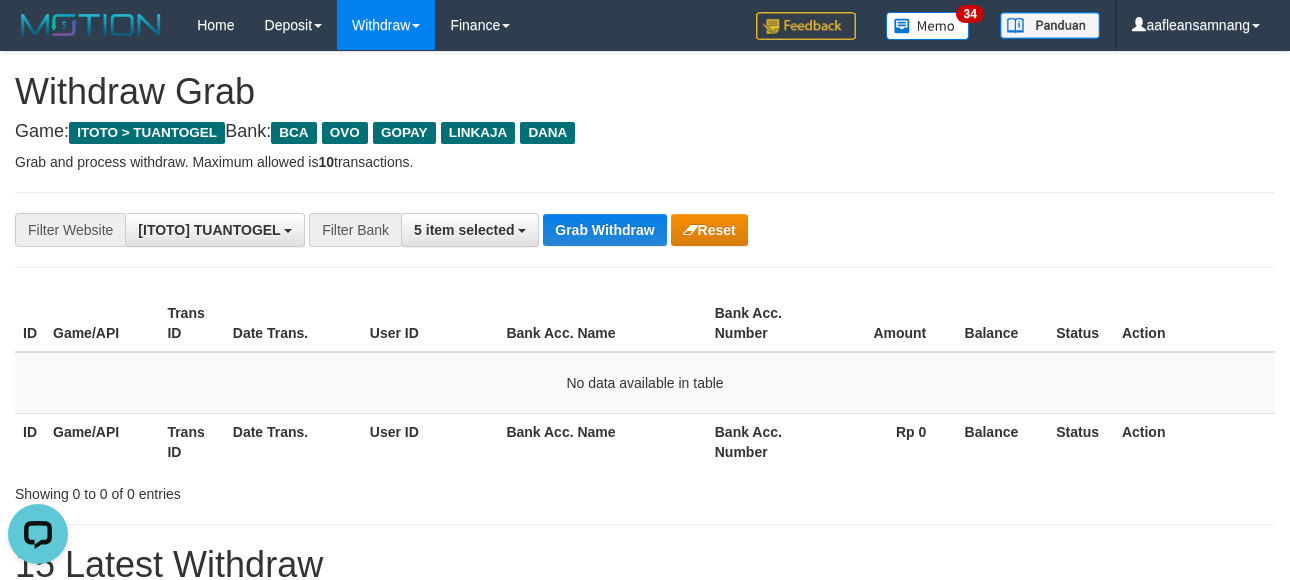 click on "**********" at bounding box center (645, 230) 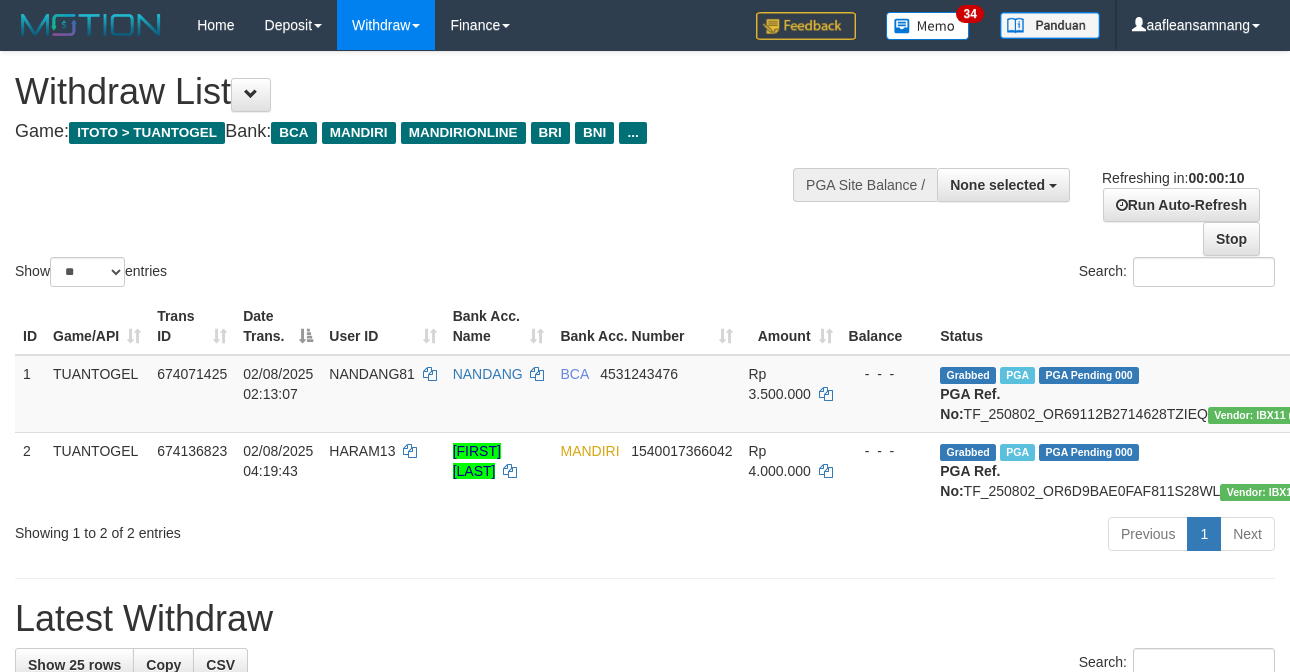 select 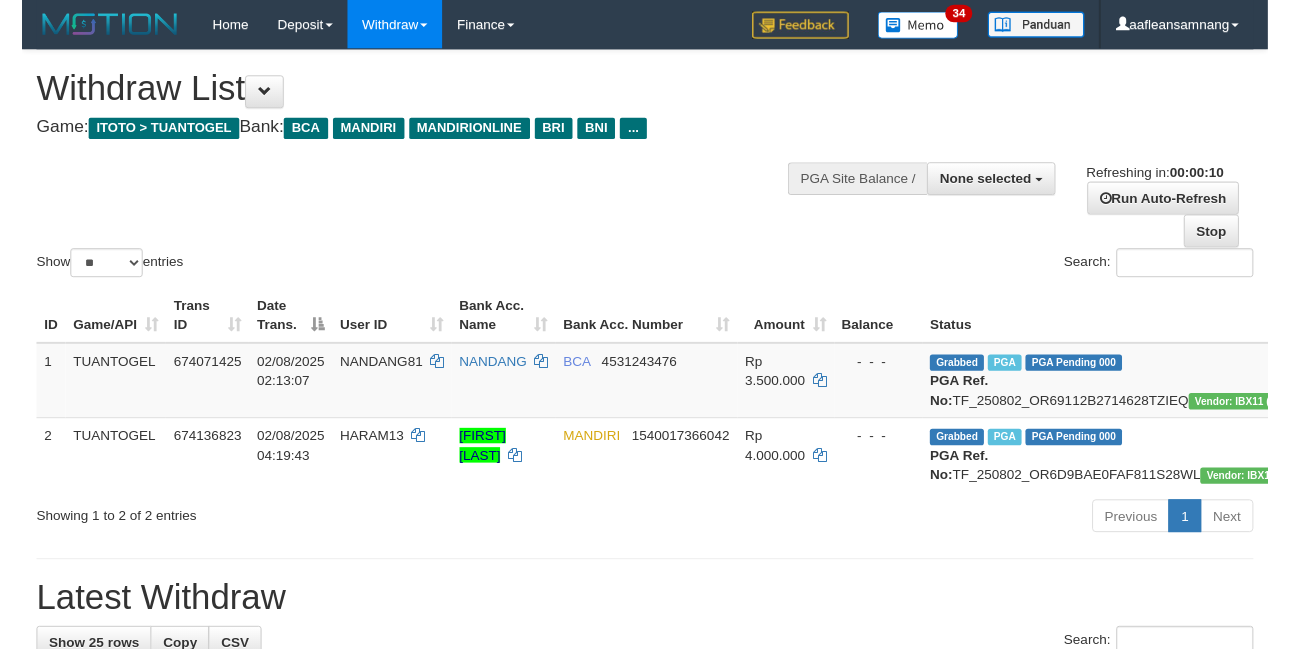 scroll, scrollTop: 0, scrollLeft: 0, axis: both 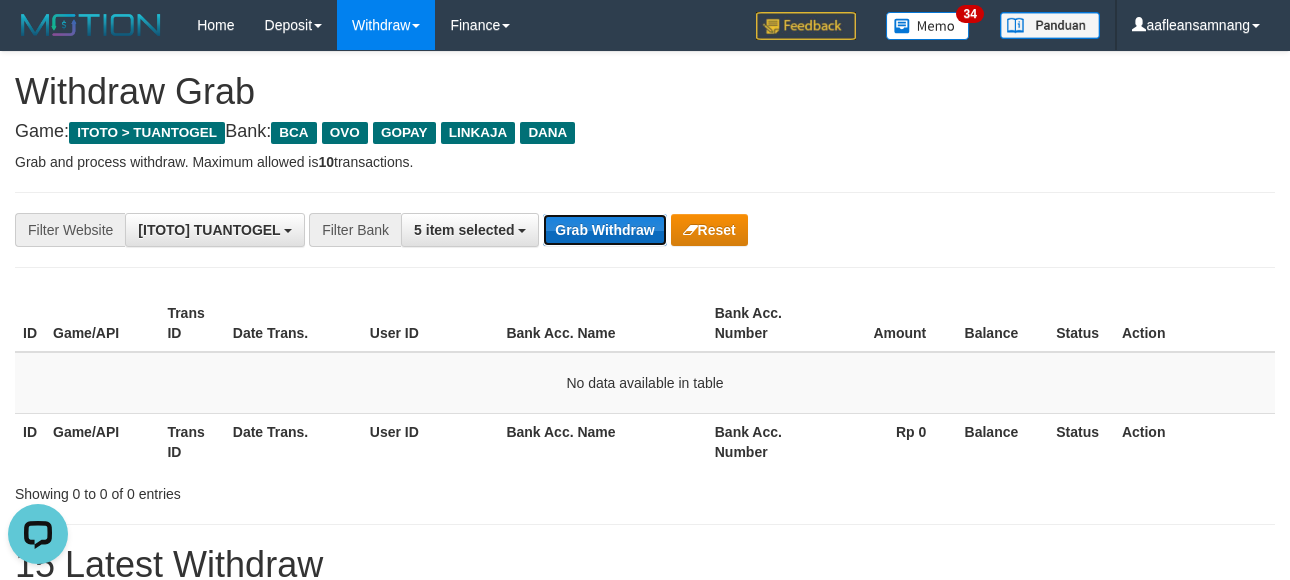 click on "Grab Withdraw" at bounding box center (604, 230) 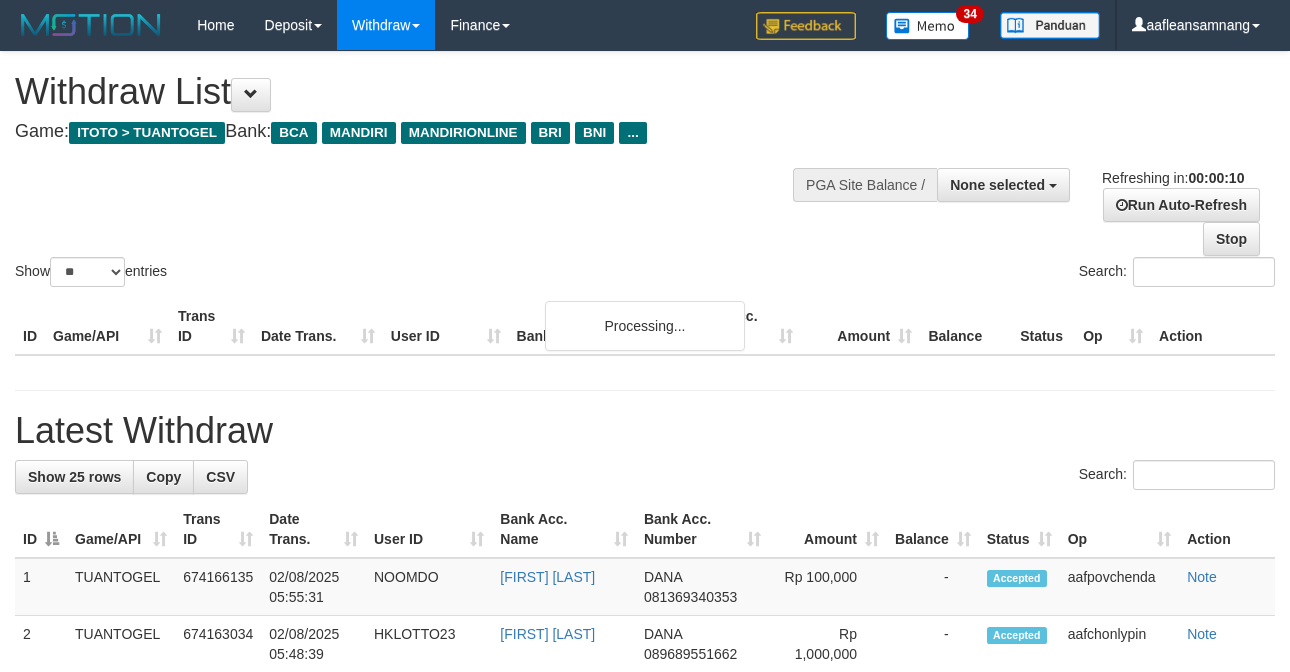 select 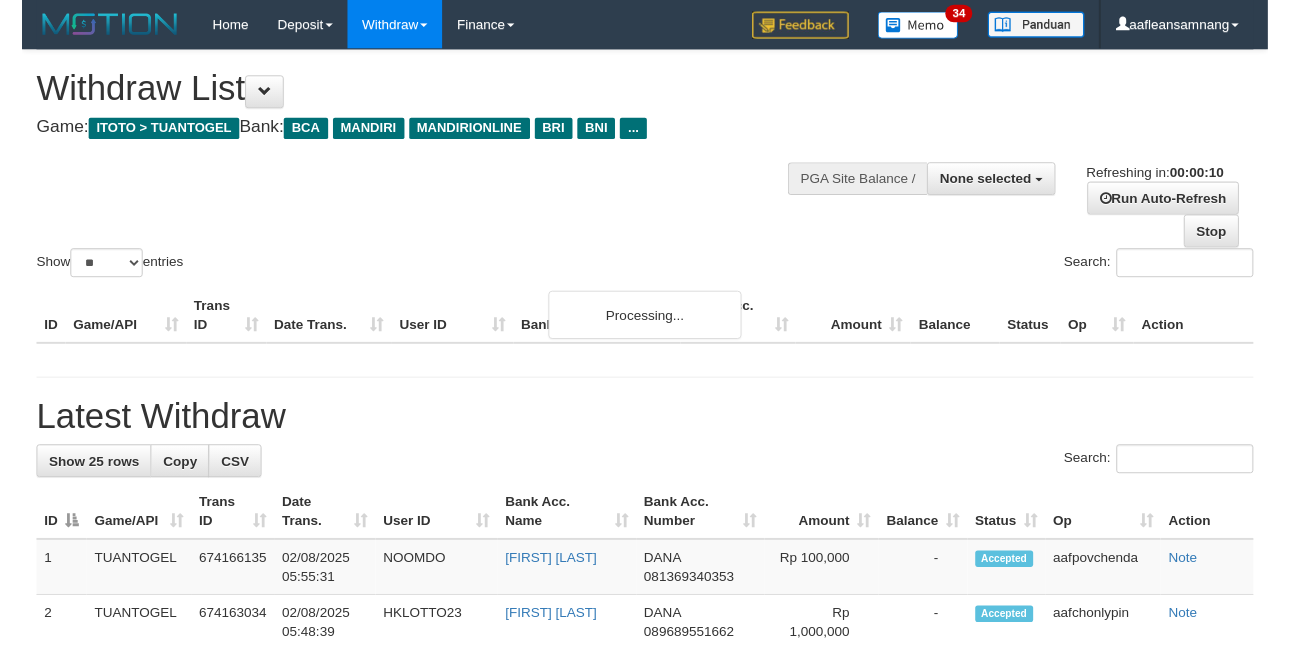 scroll, scrollTop: 0, scrollLeft: 0, axis: both 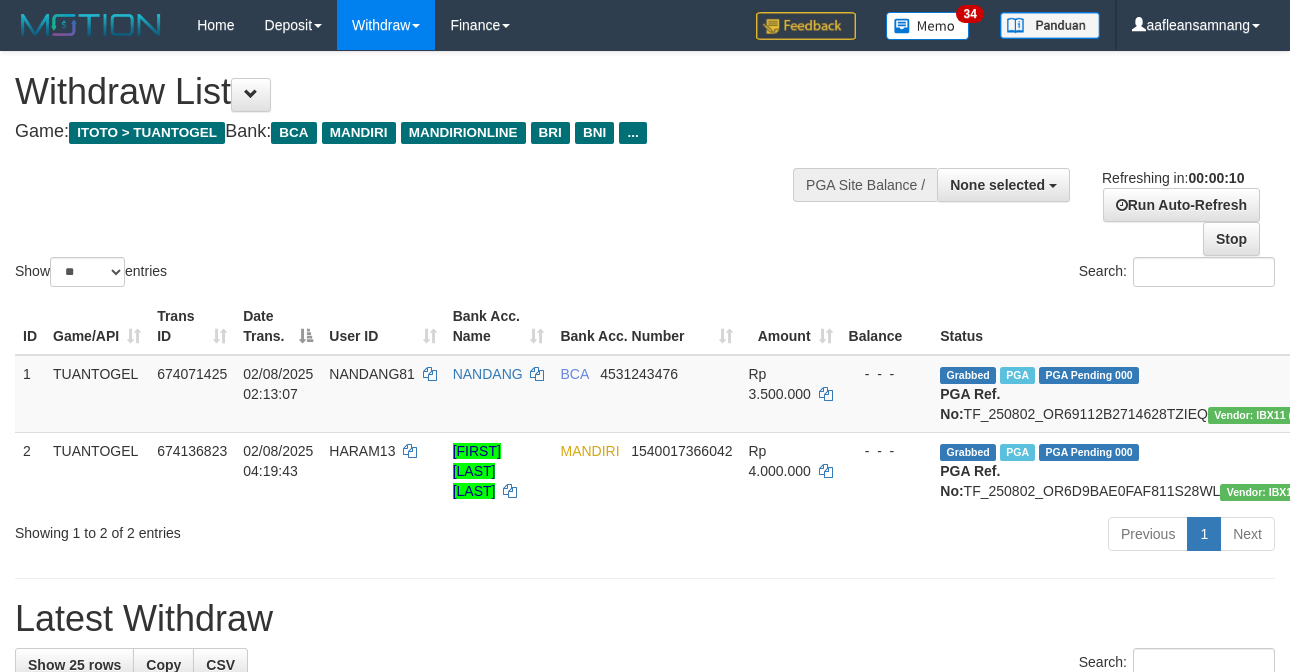 select 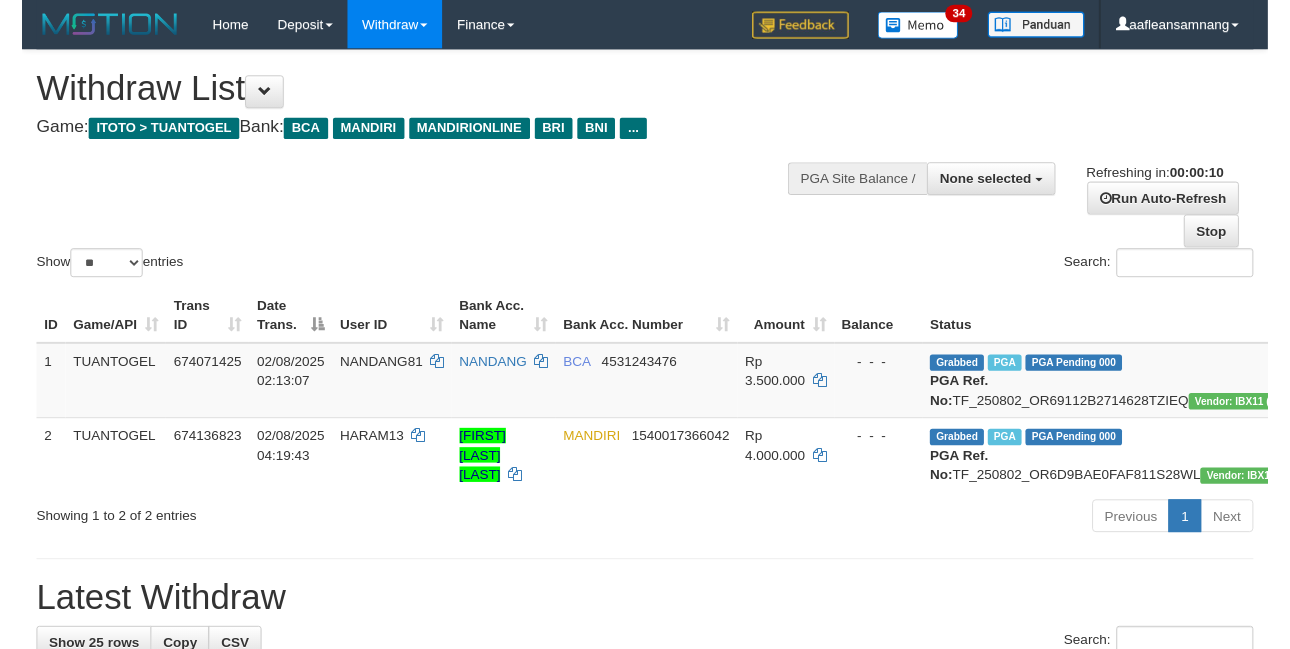 scroll, scrollTop: 0, scrollLeft: 0, axis: both 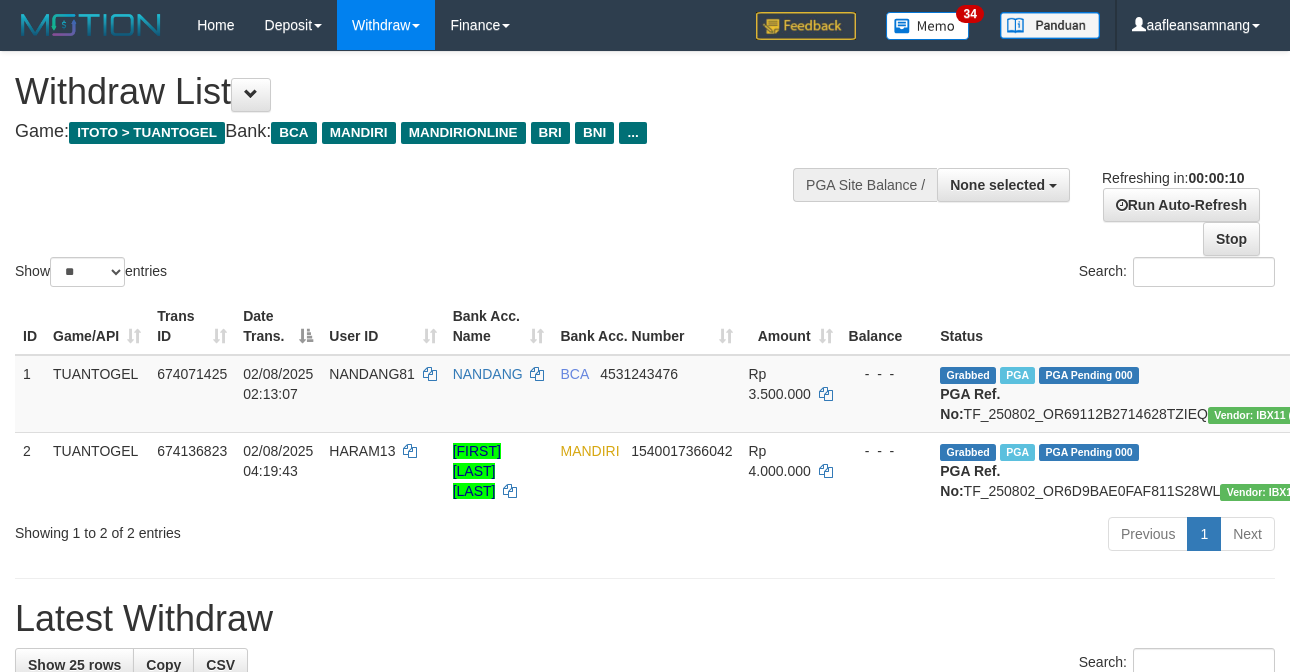 select 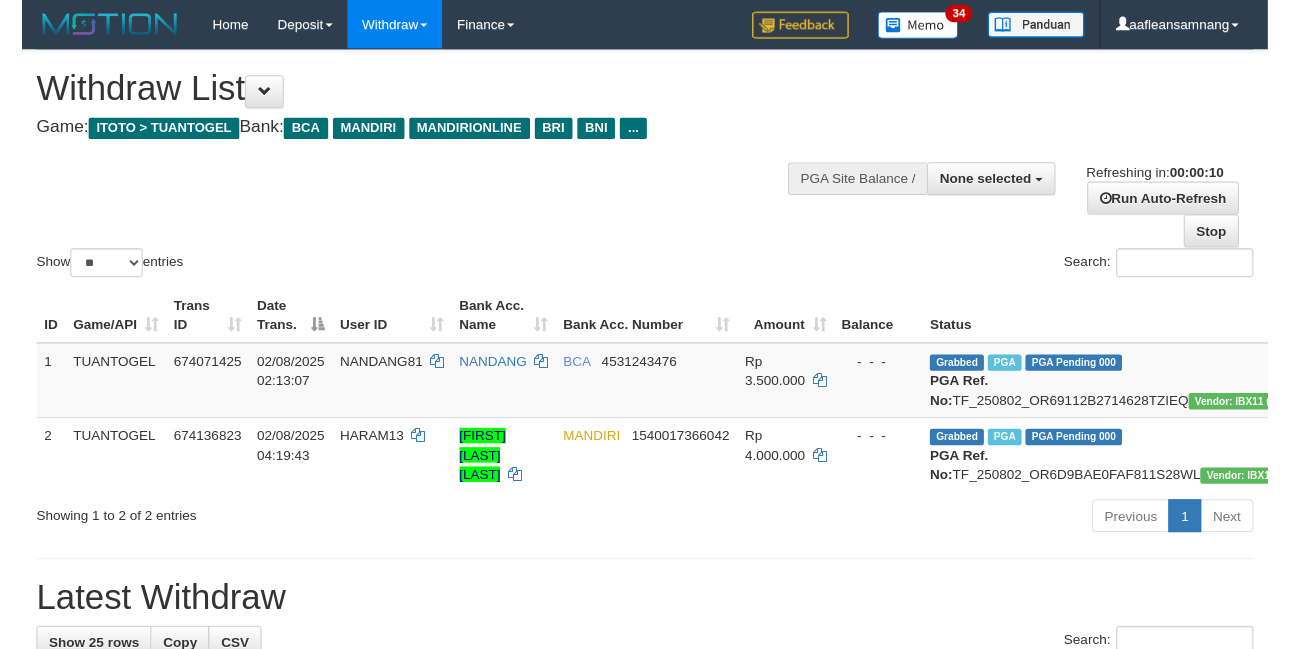 scroll, scrollTop: 0, scrollLeft: 0, axis: both 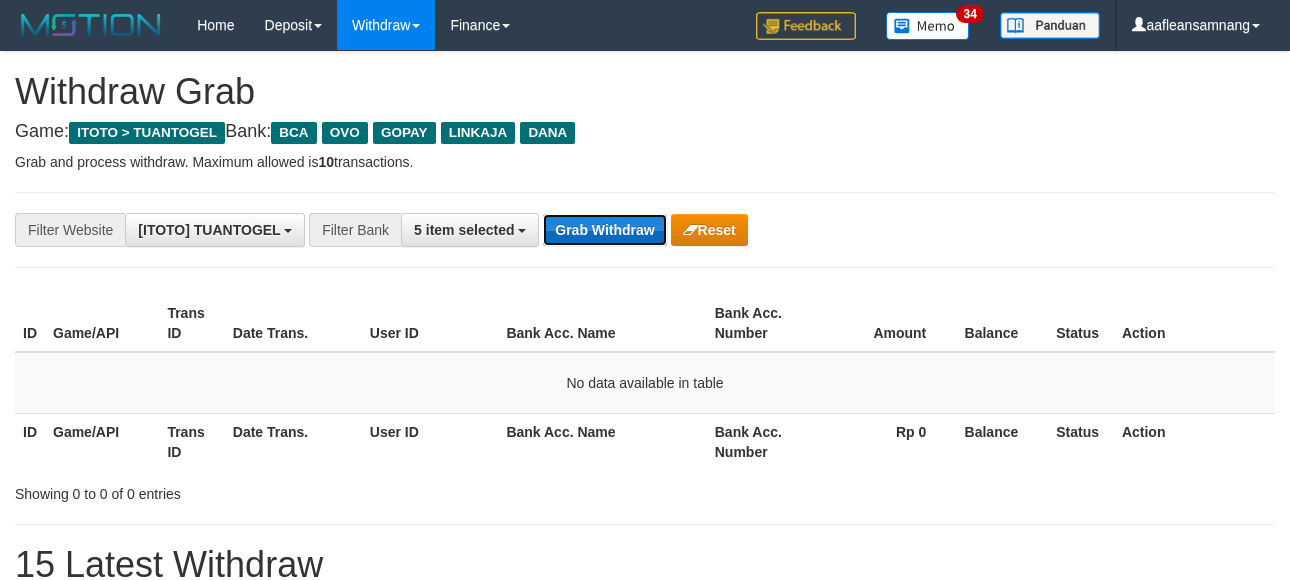click on "Grab Withdraw" at bounding box center (604, 230) 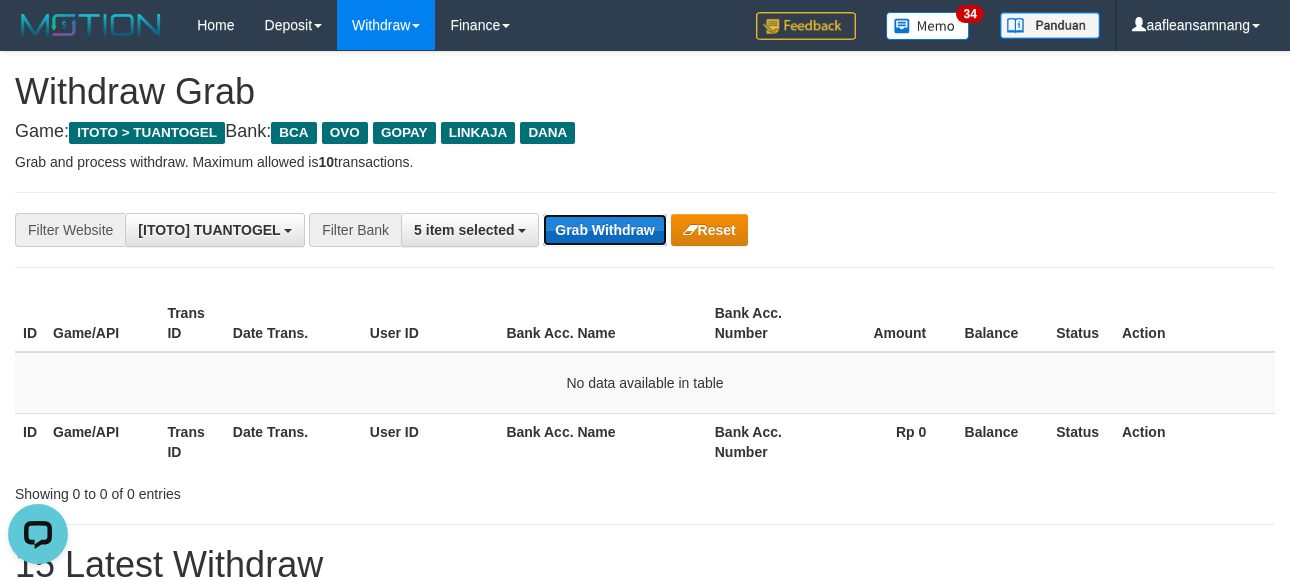 scroll, scrollTop: 0, scrollLeft: 0, axis: both 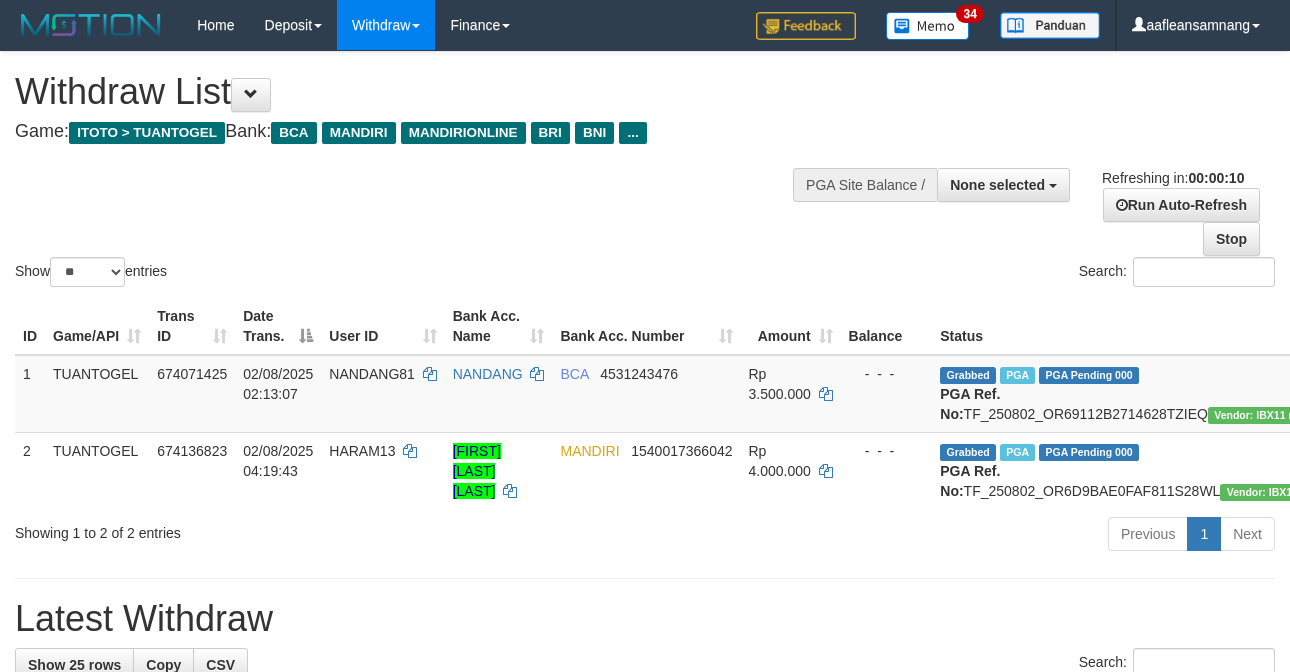 select 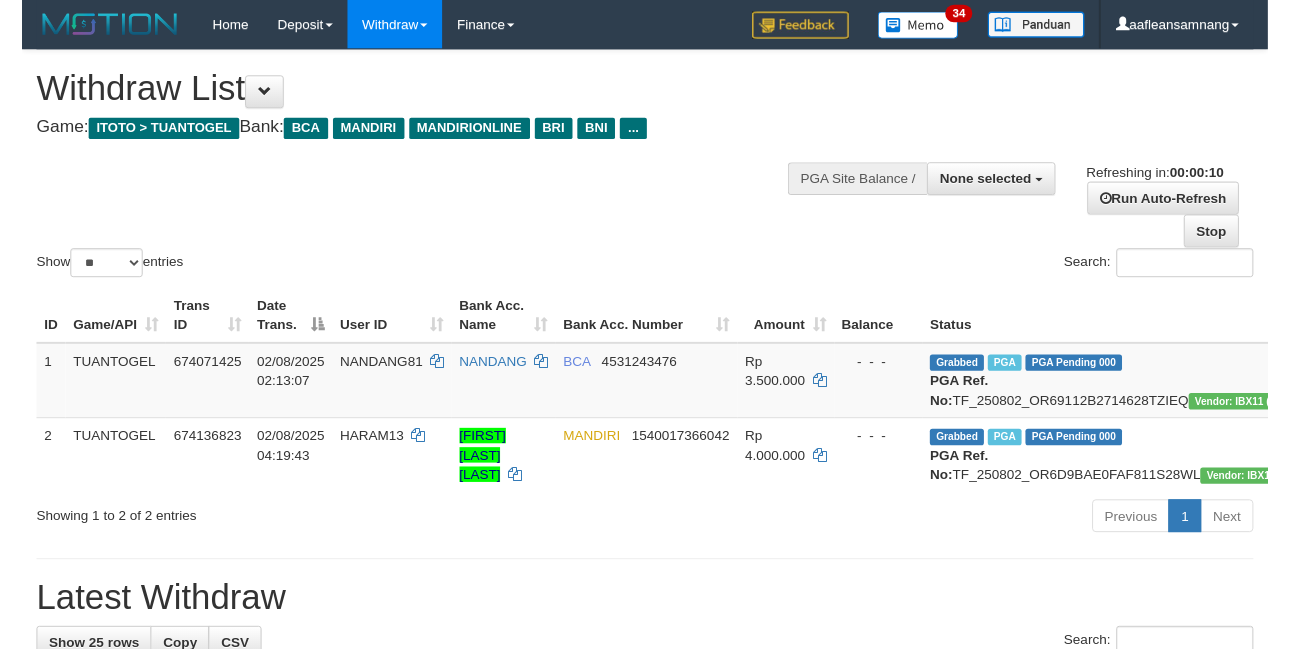 scroll, scrollTop: 0, scrollLeft: 0, axis: both 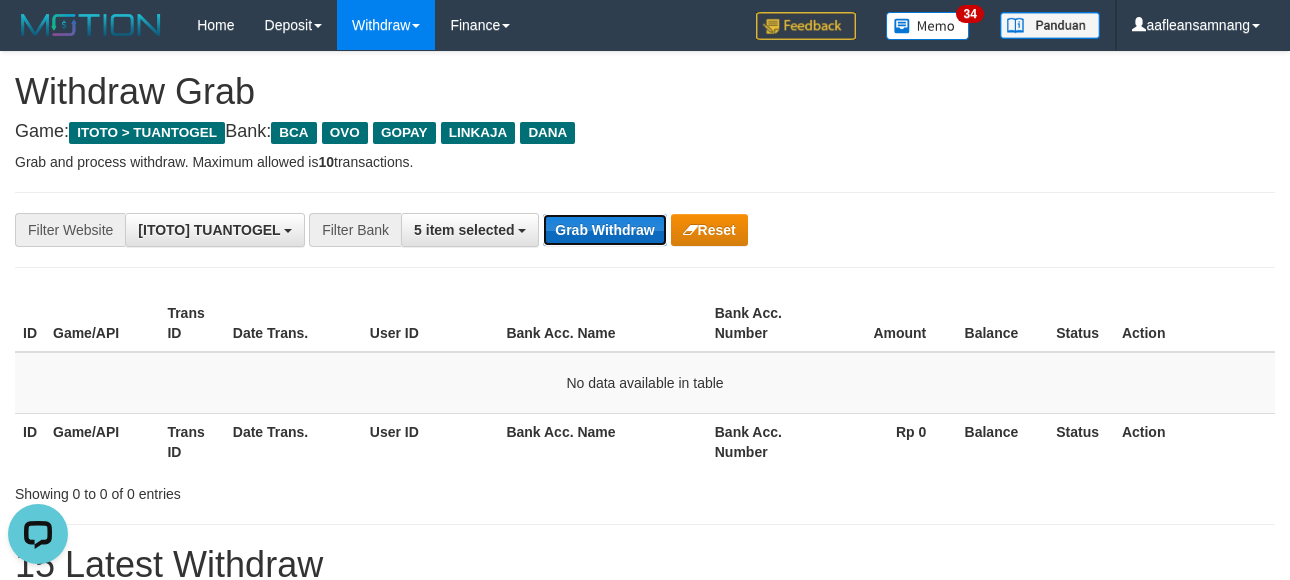 click on "Grab Withdraw" at bounding box center (604, 230) 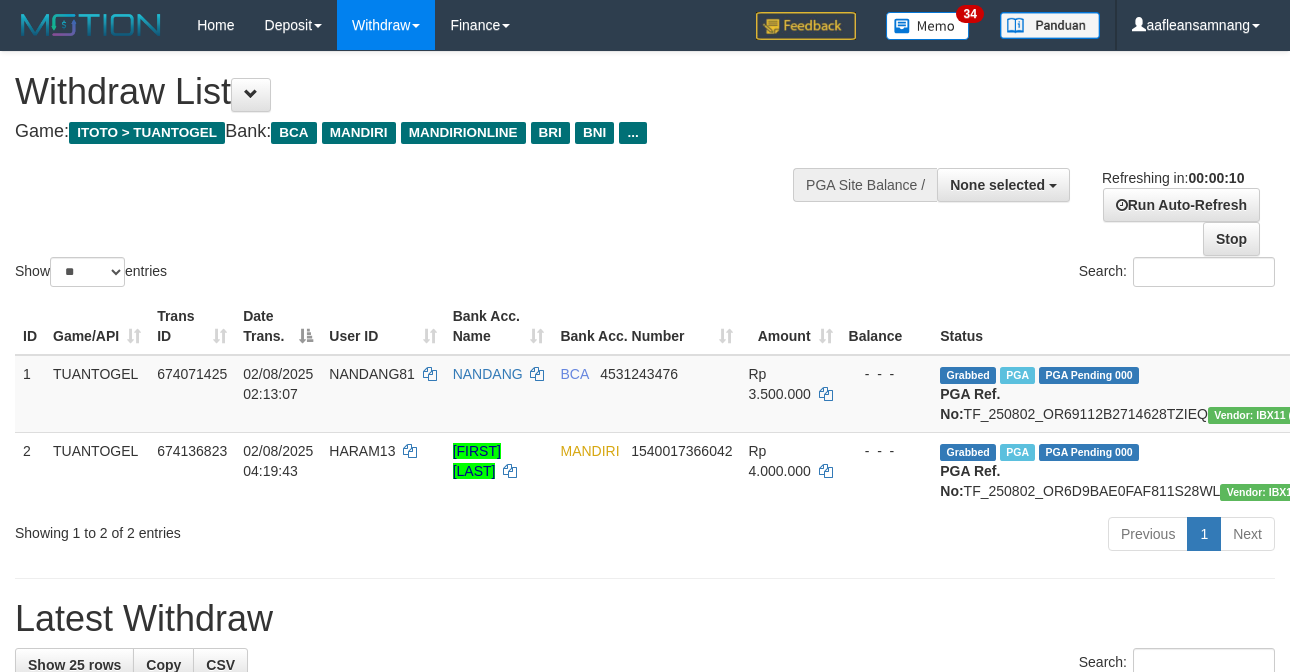 select 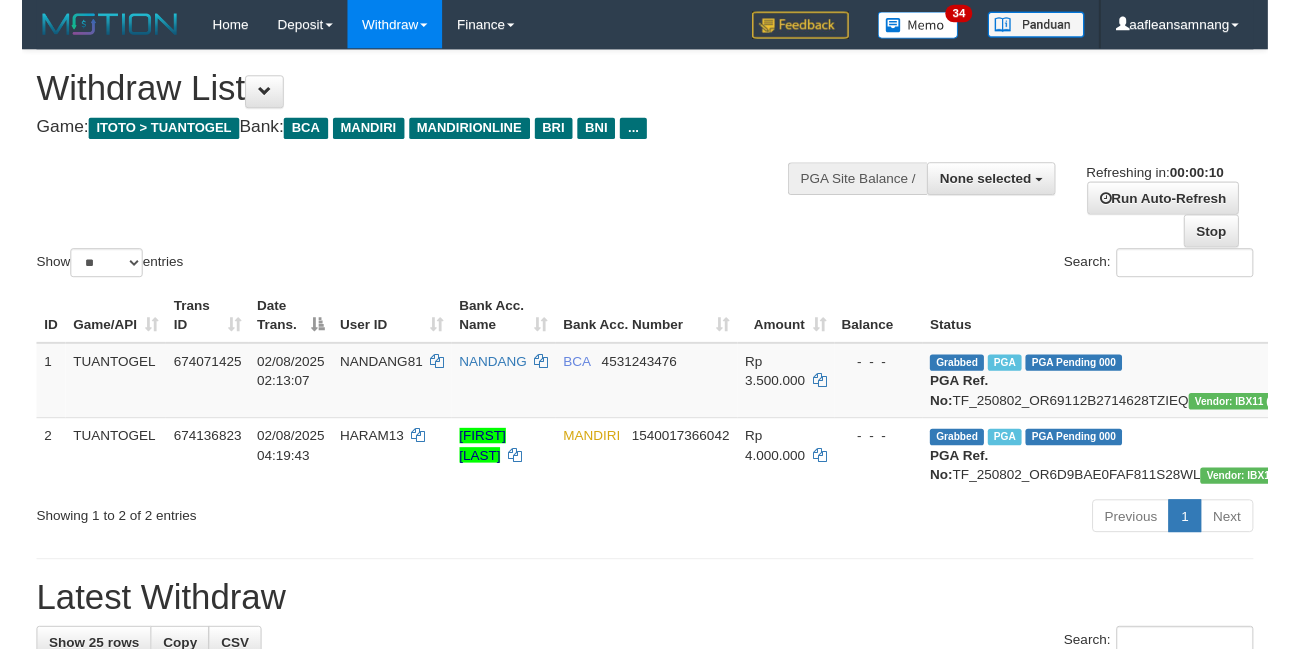 scroll, scrollTop: 0, scrollLeft: 0, axis: both 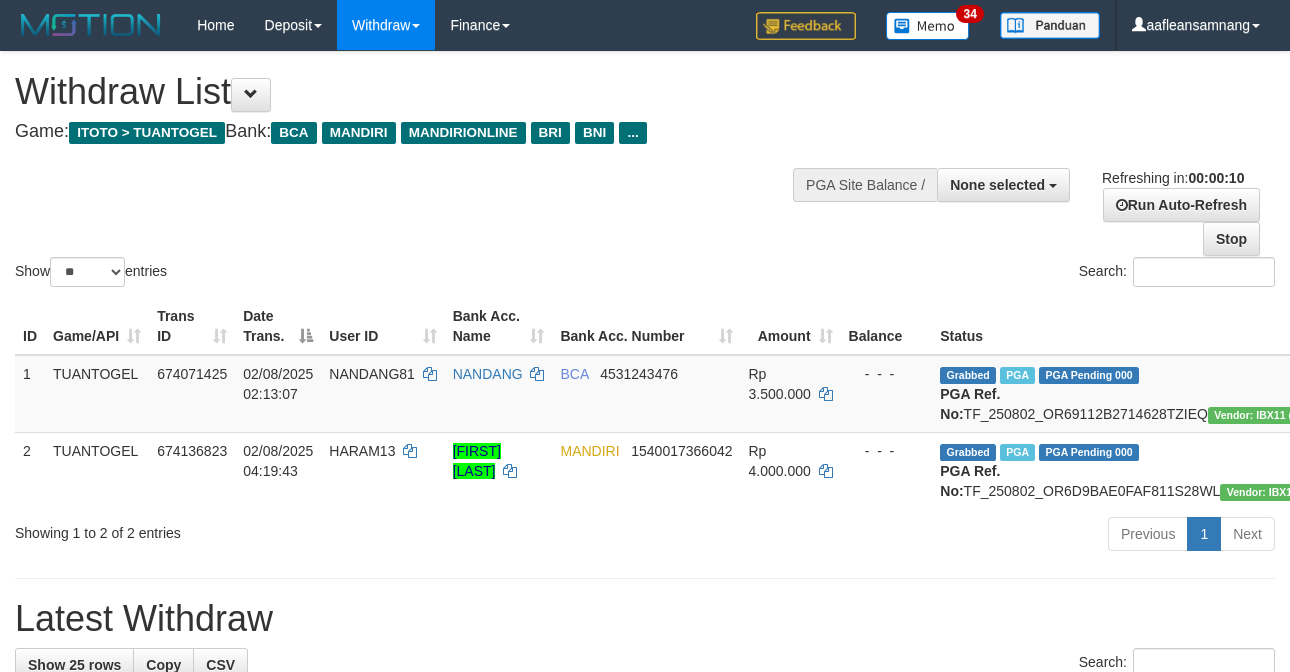 select 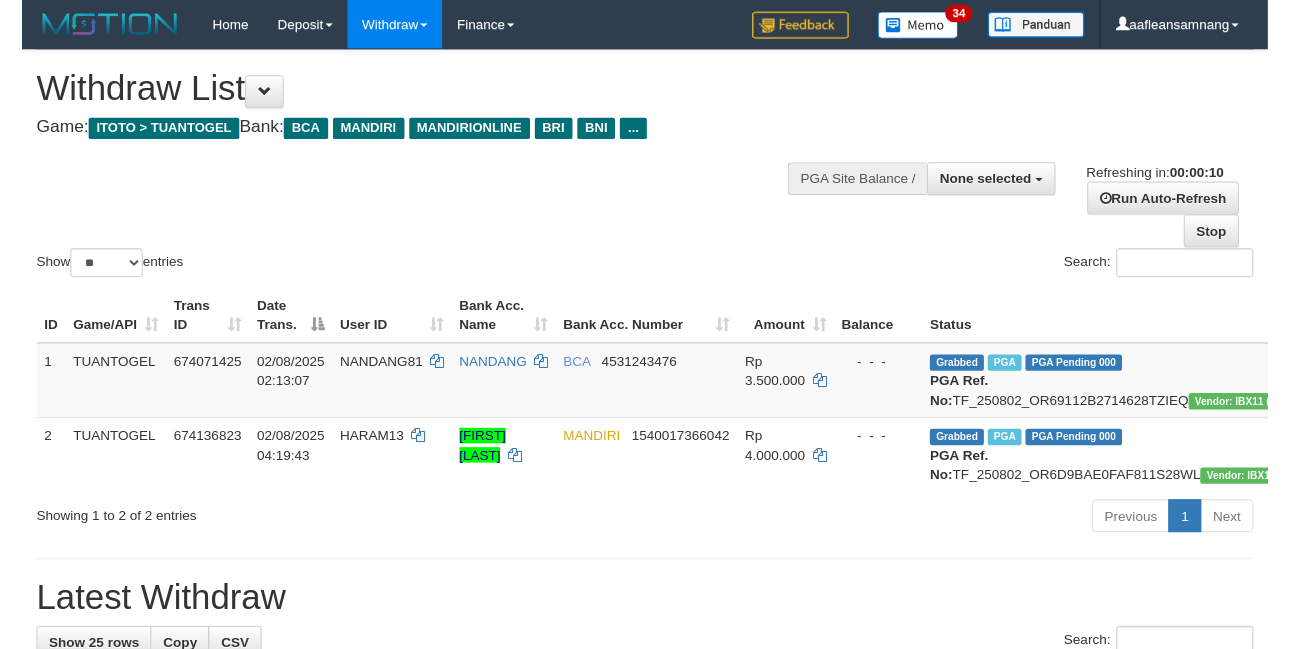 scroll, scrollTop: 0, scrollLeft: 0, axis: both 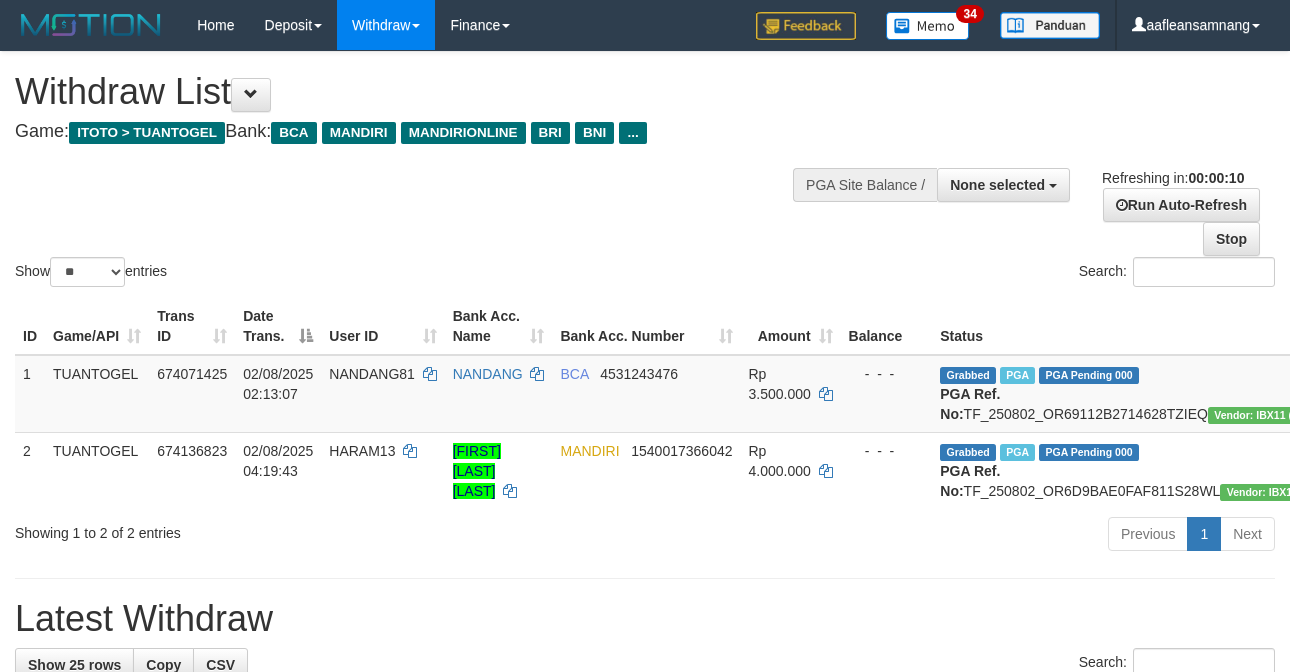 select 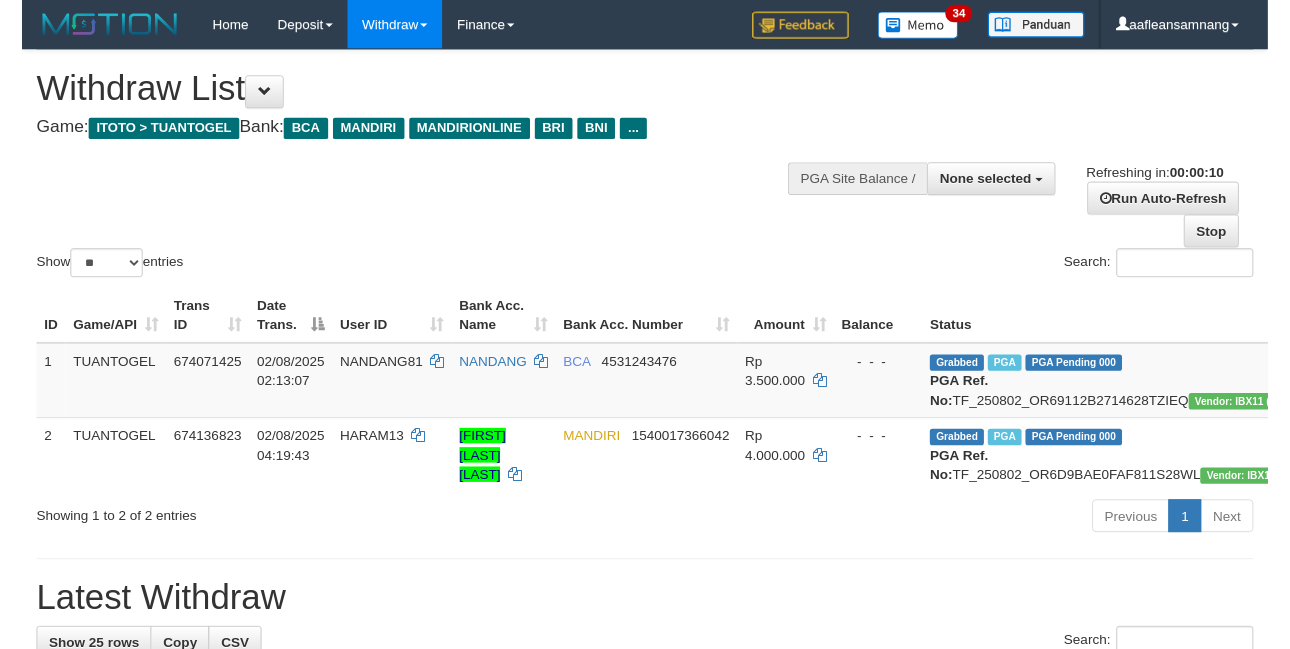 scroll, scrollTop: 0, scrollLeft: 0, axis: both 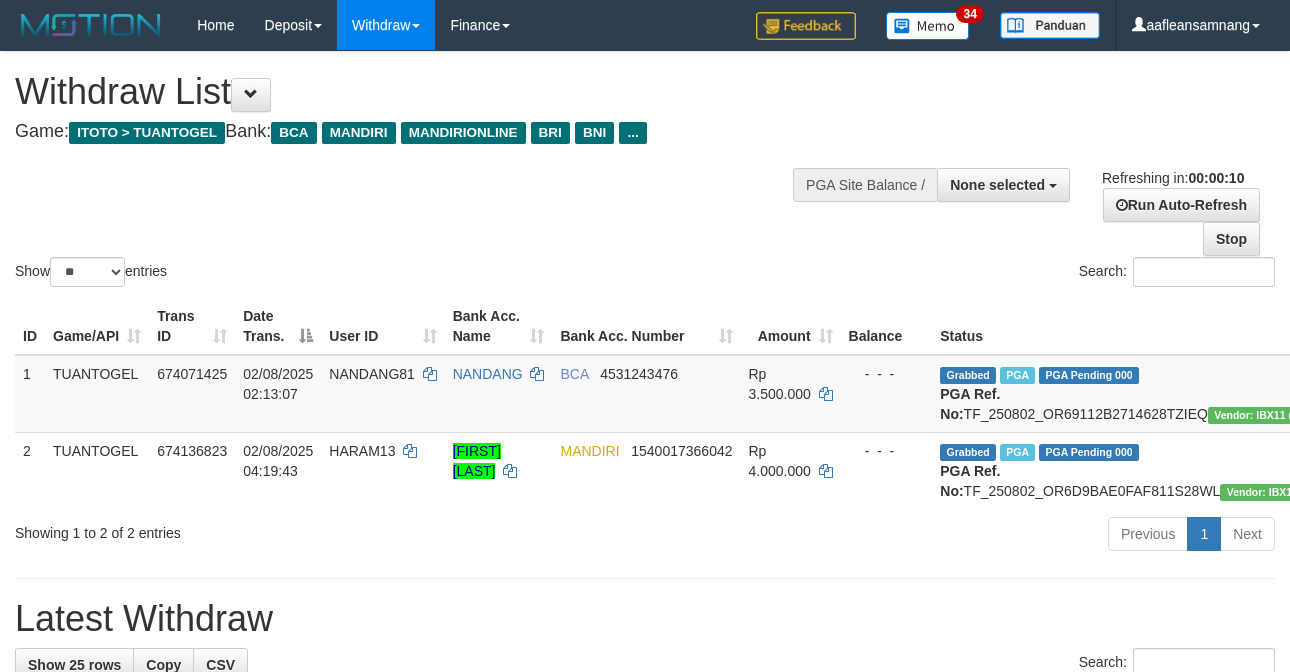 select 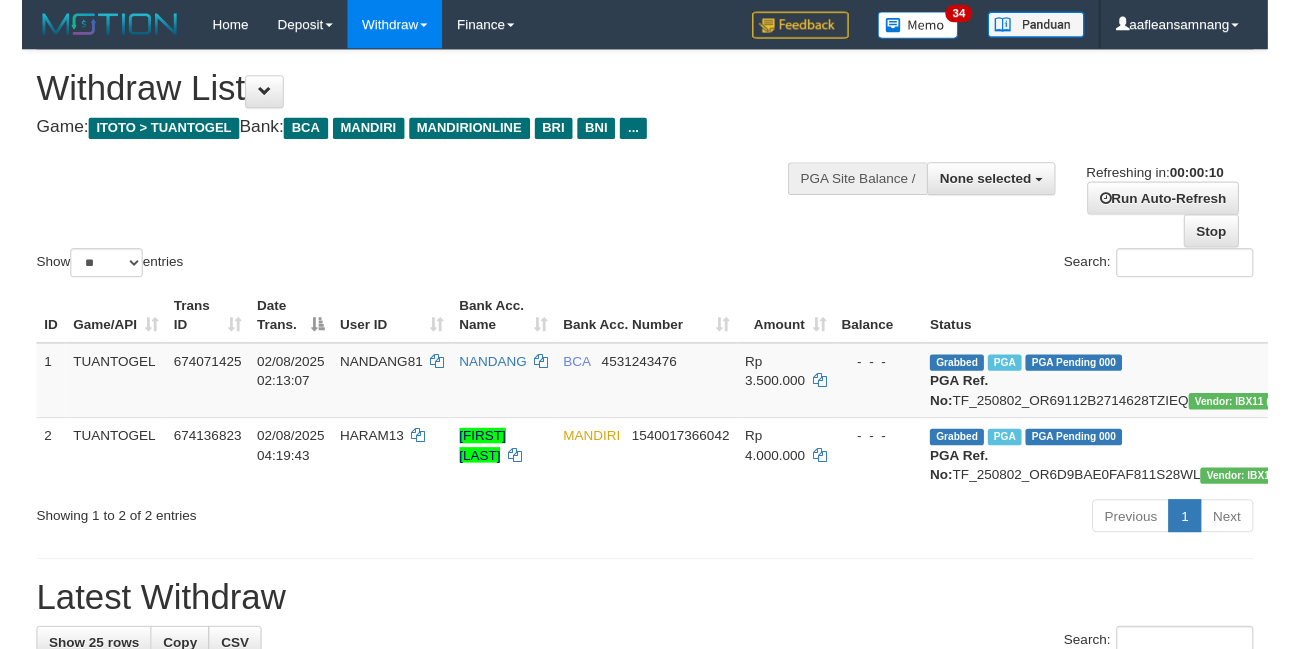 scroll, scrollTop: 0, scrollLeft: 0, axis: both 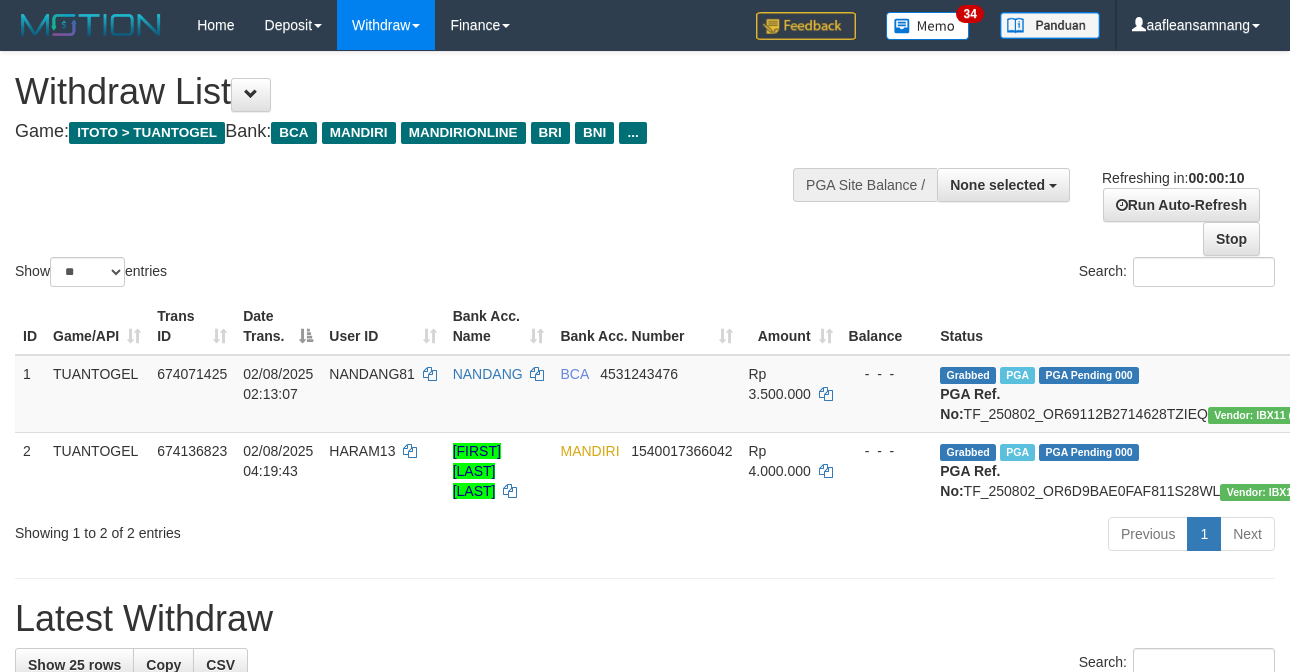 select 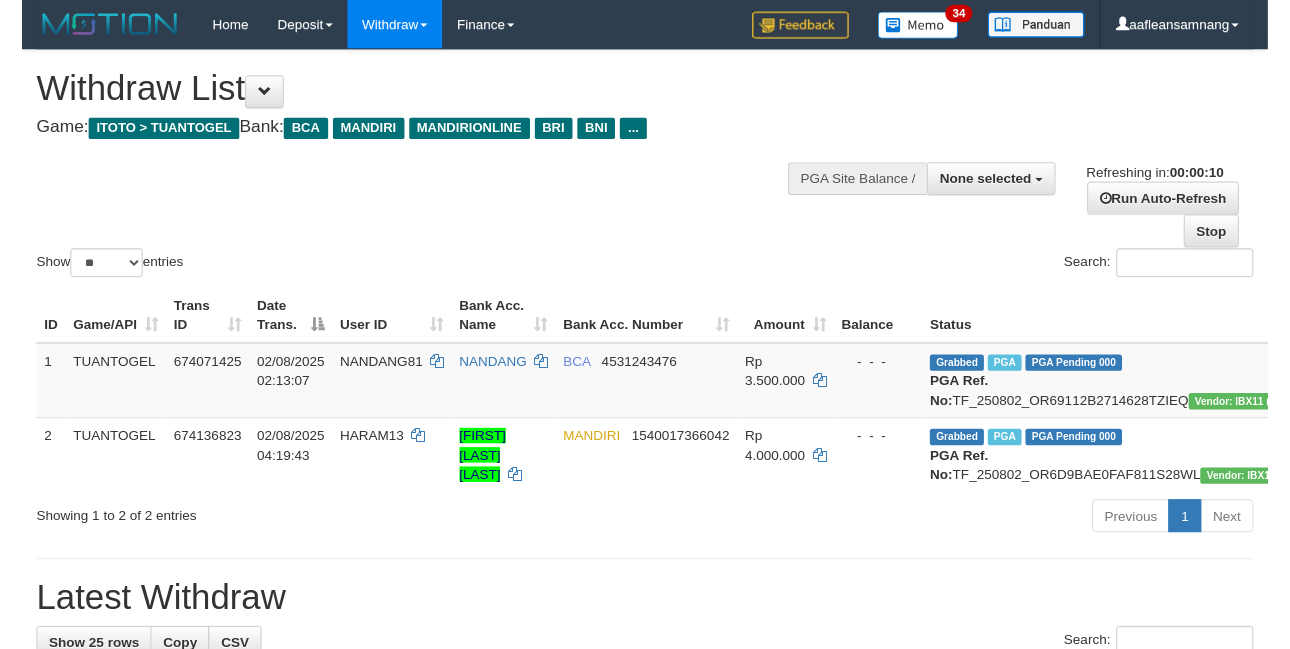 scroll, scrollTop: 0, scrollLeft: 0, axis: both 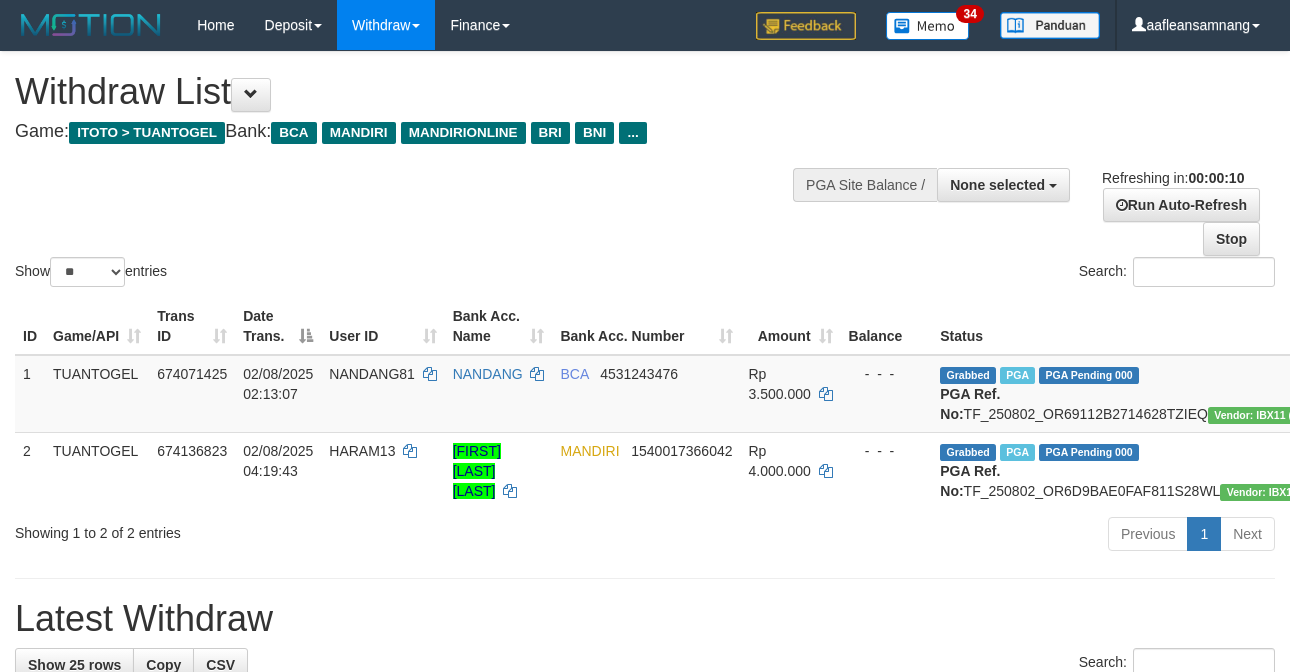 select 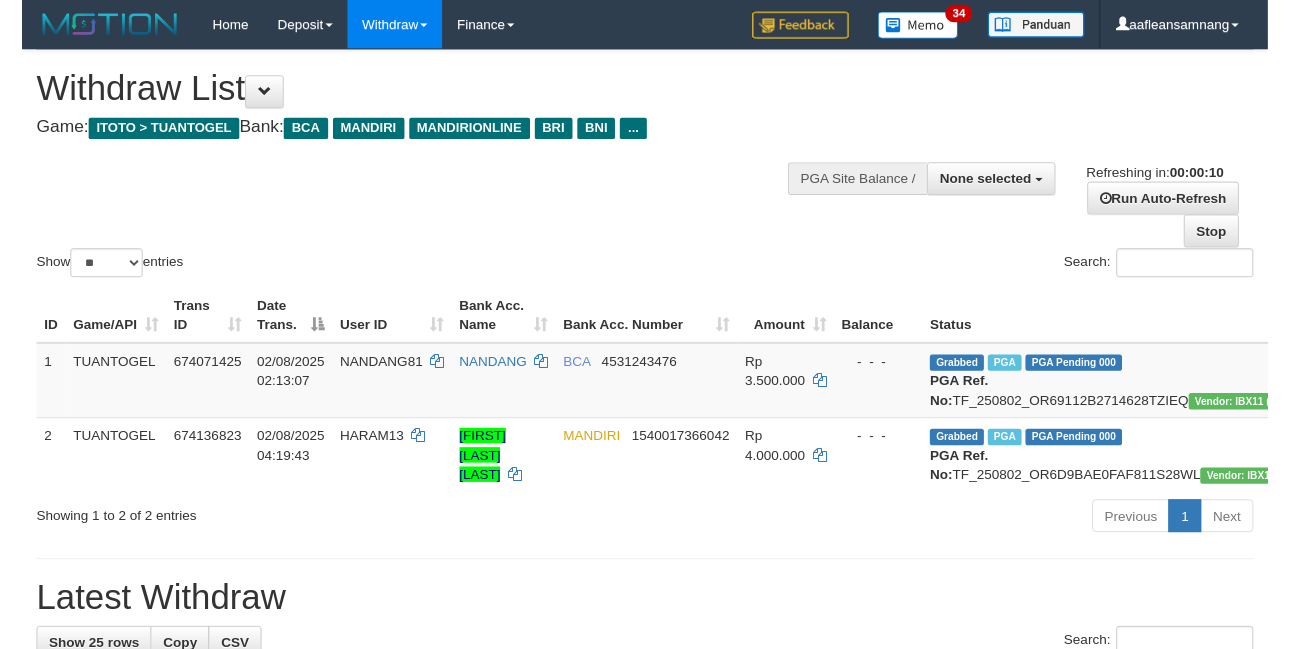 scroll, scrollTop: 0, scrollLeft: 0, axis: both 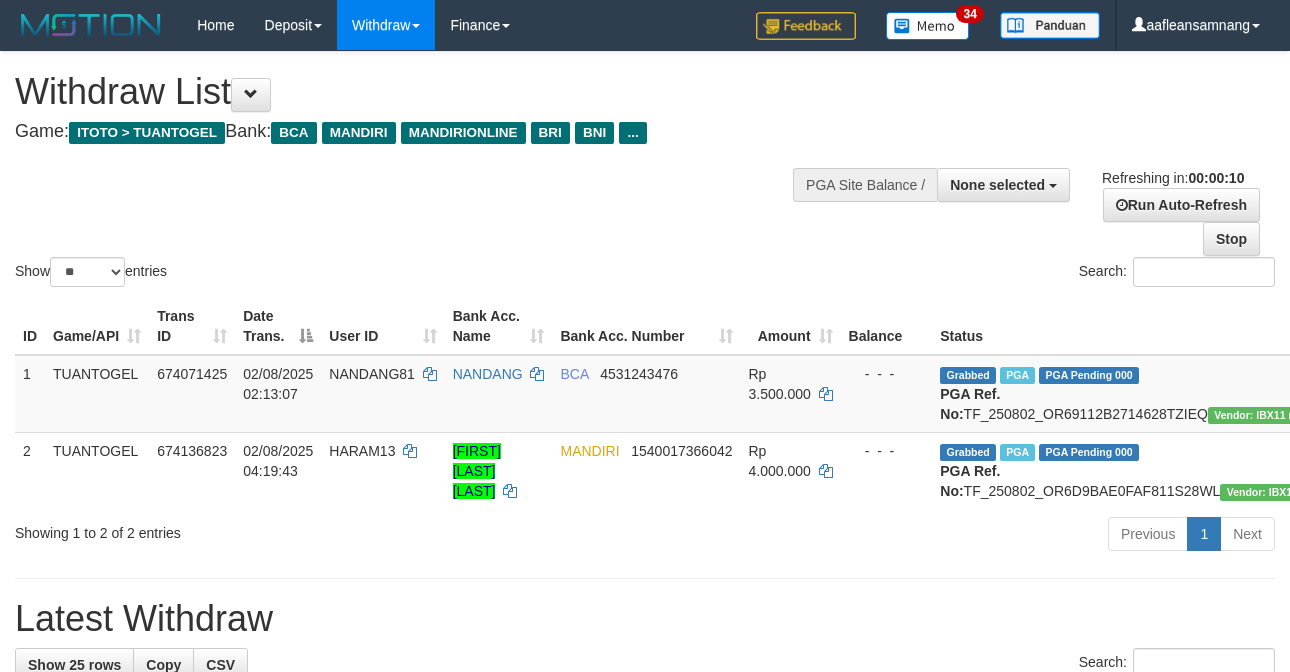 select 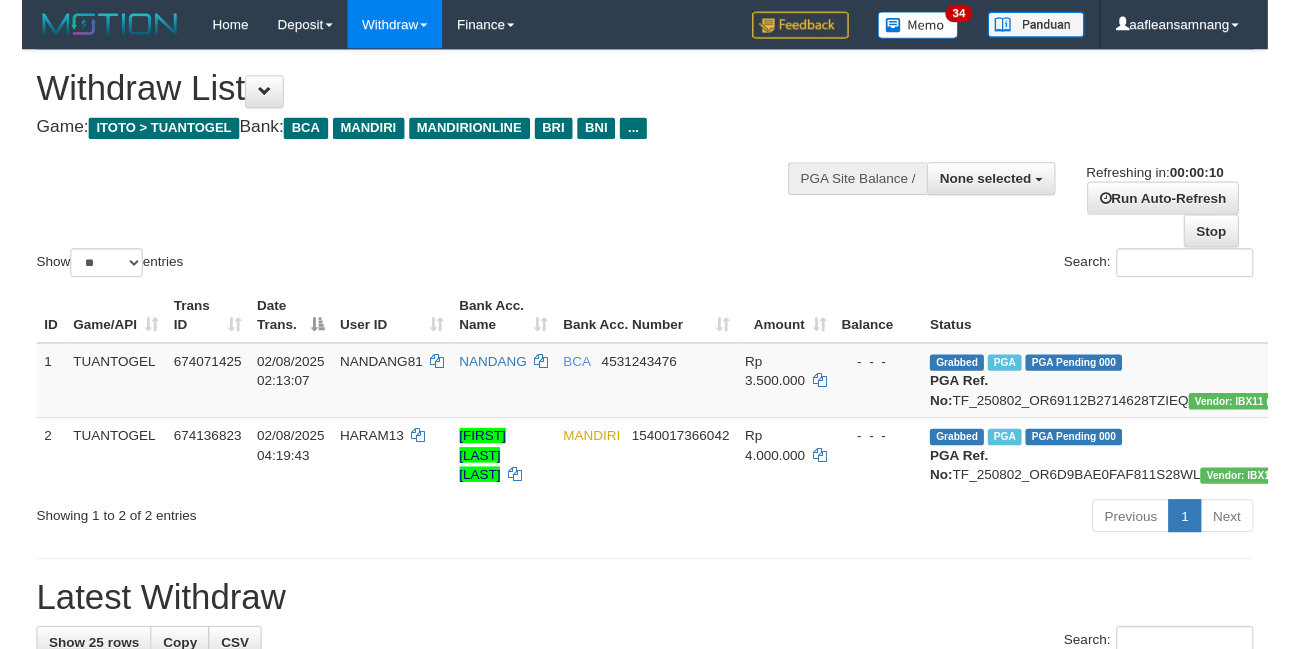 scroll, scrollTop: 0, scrollLeft: 0, axis: both 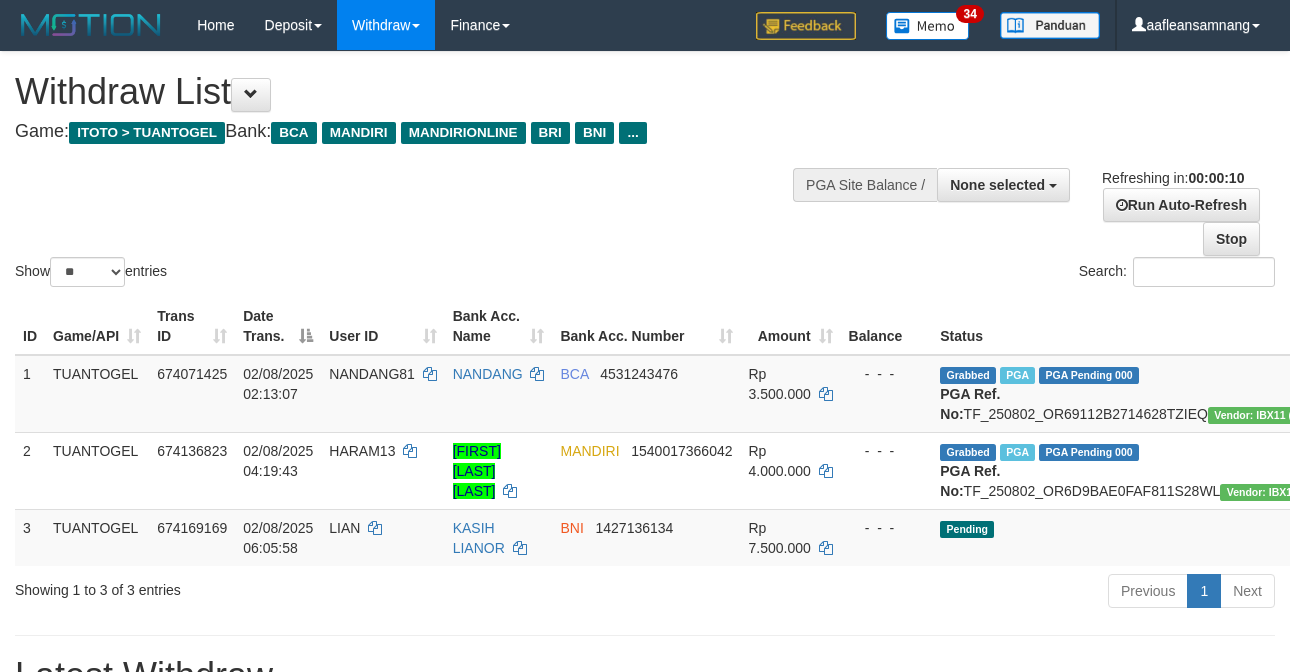select 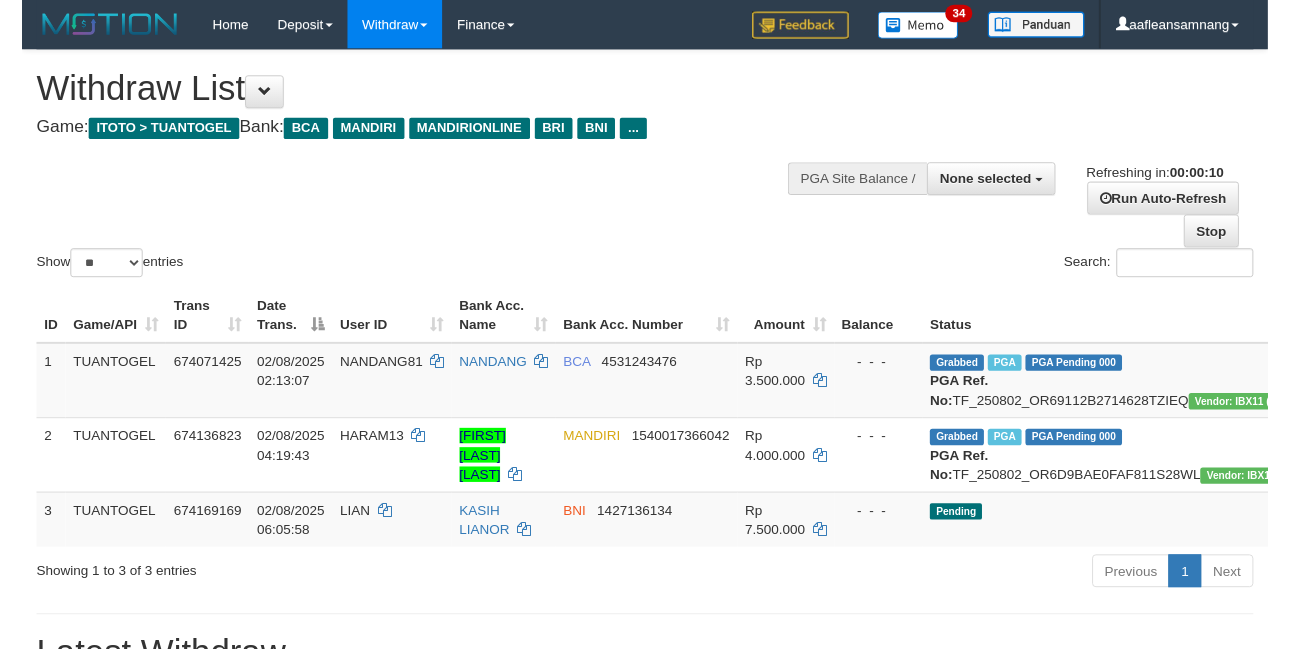 scroll, scrollTop: 0, scrollLeft: 0, axis: both 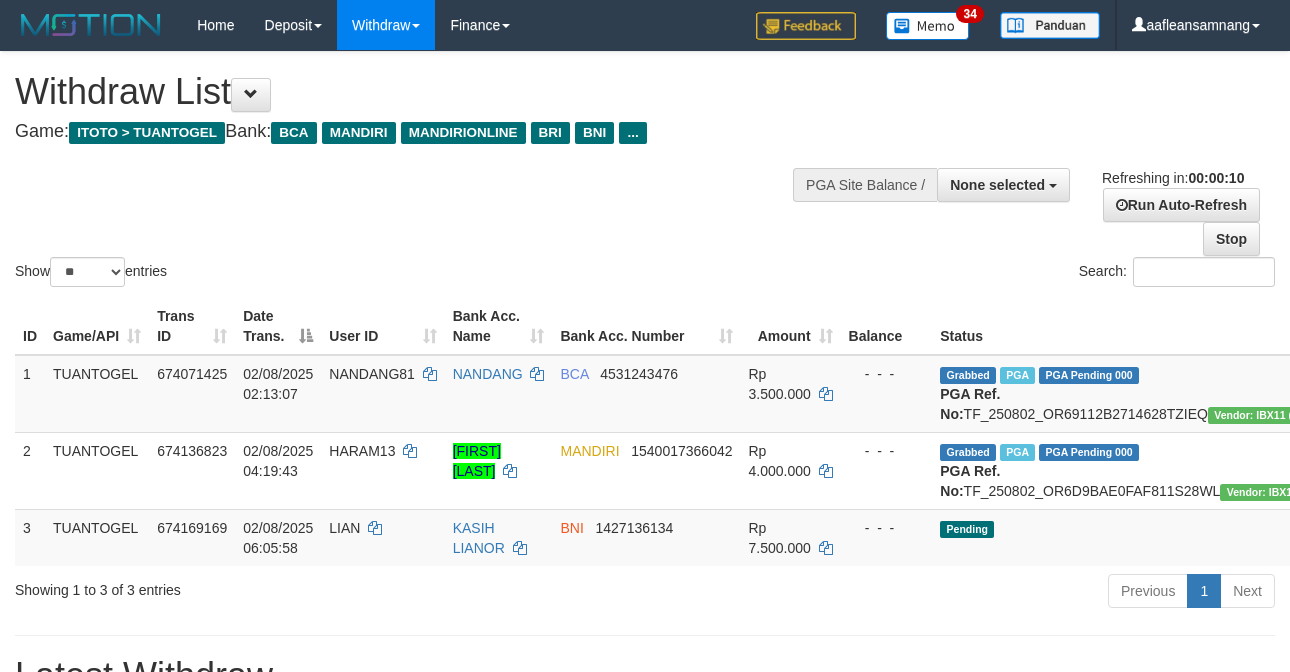 select 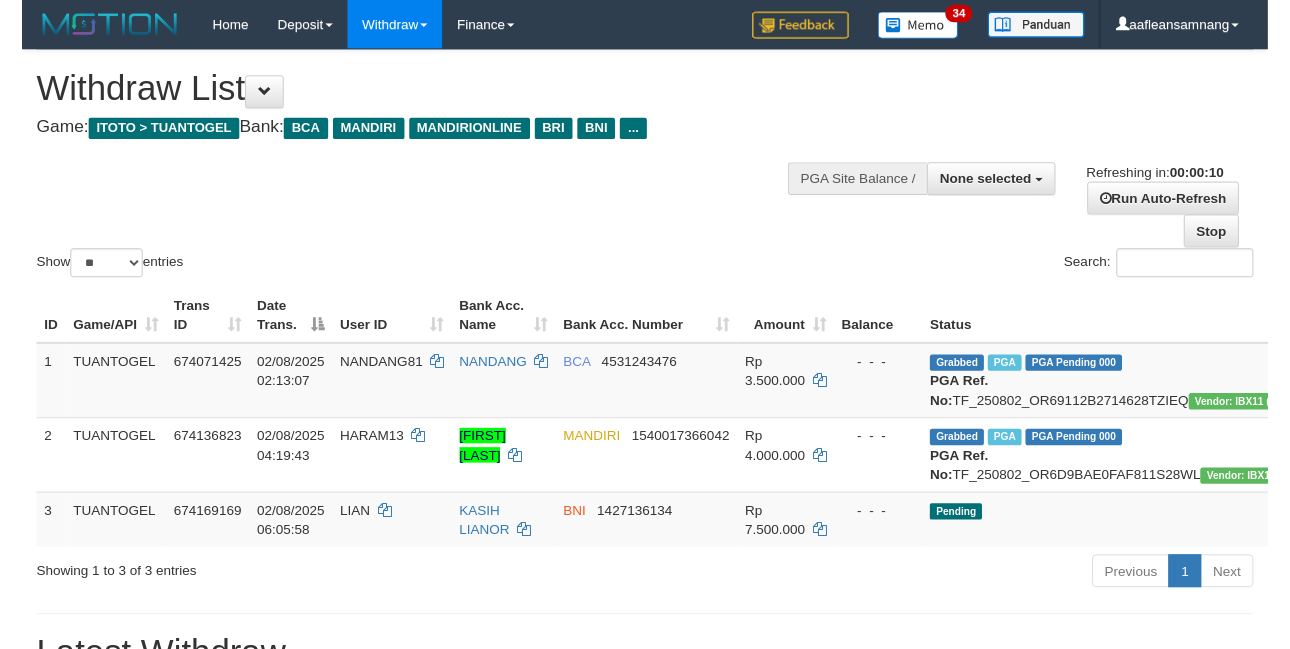 scroll, scrollTop: 0, scrollLeft: 0, axis: both 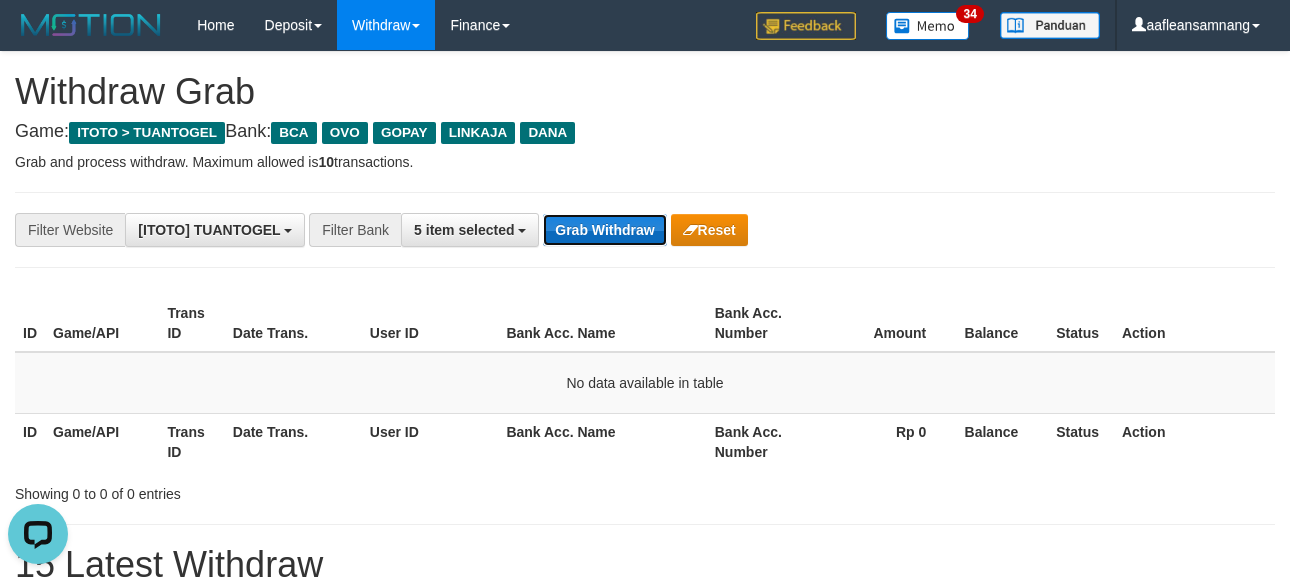 click on "Grab Withdraw" at bounding box center [604, 230] 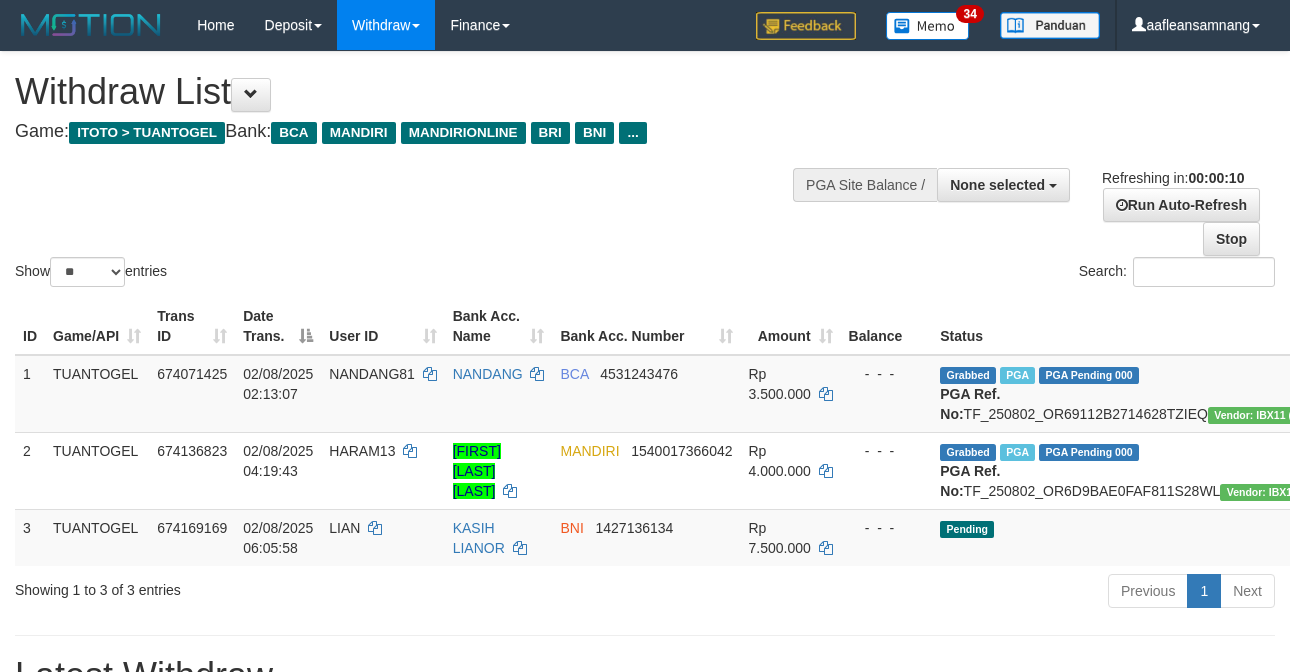 select 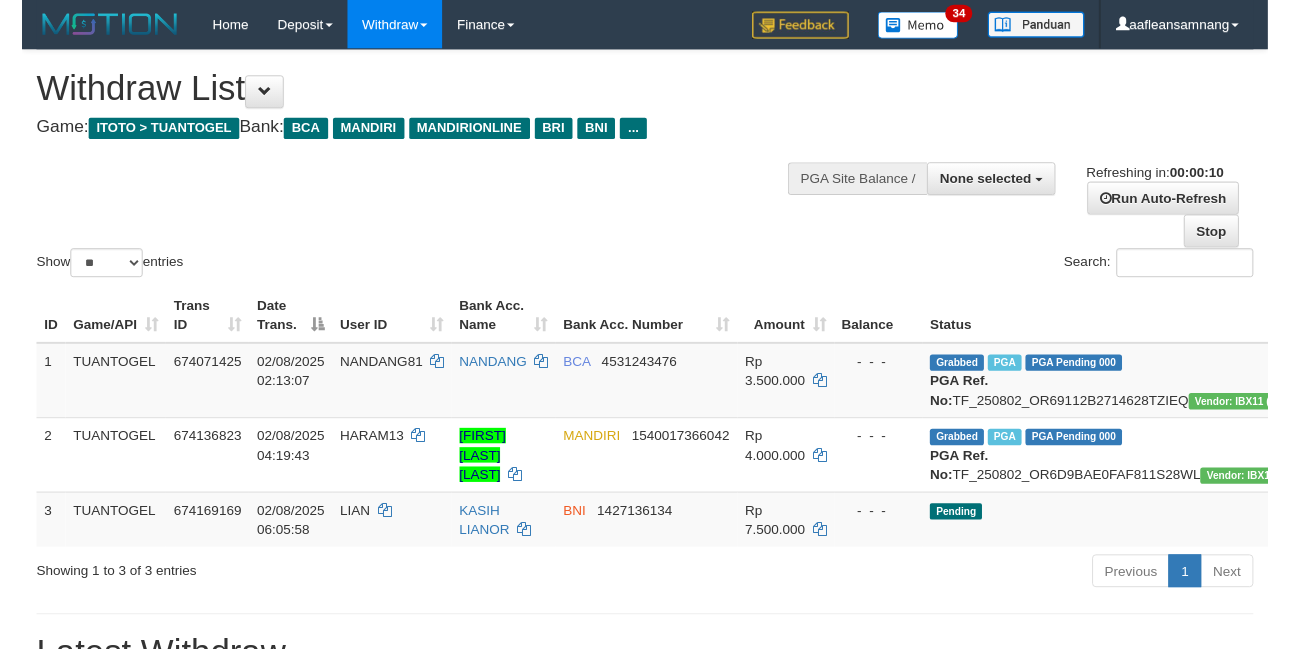 scroll, scrollTop: 0, scrollLeft: 0, axis: both 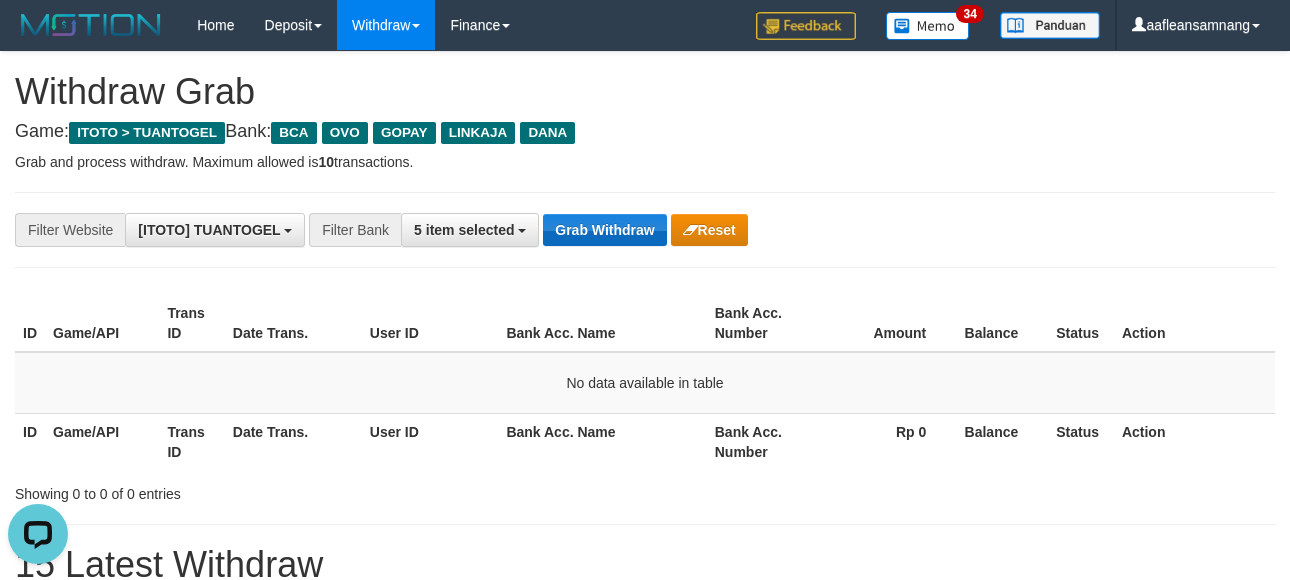 click on "**********" at bounding box center [645, 230] 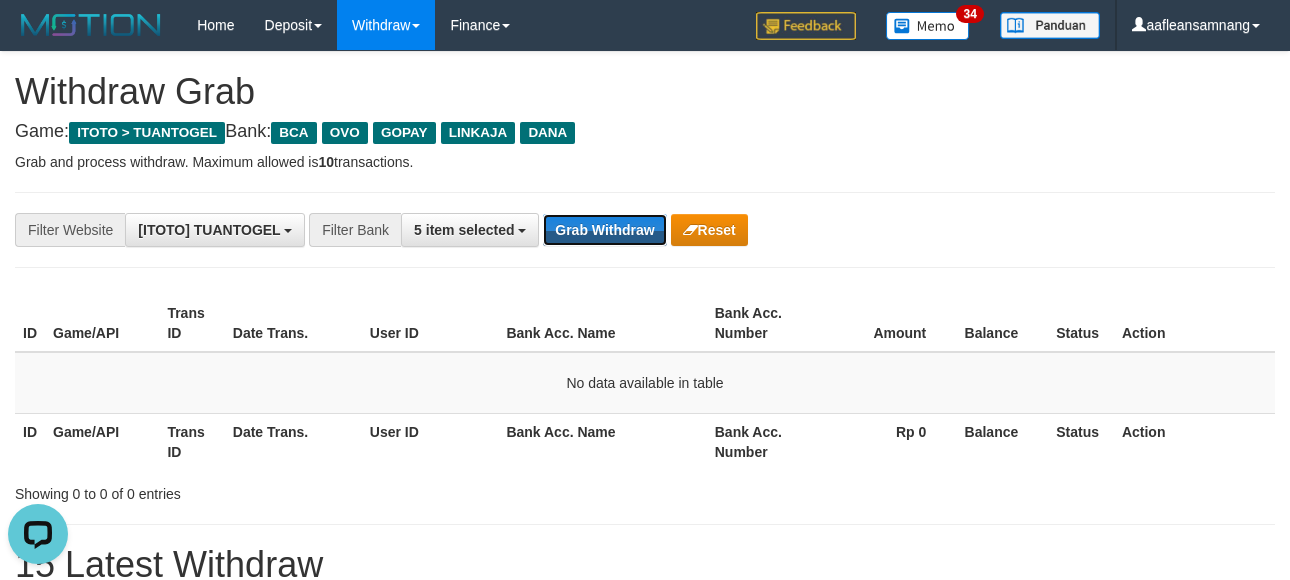 drag, startPoint x: 598, startPoint y: 214, endPoint x: 1311, endPoint y: 483, distance: 762.05646 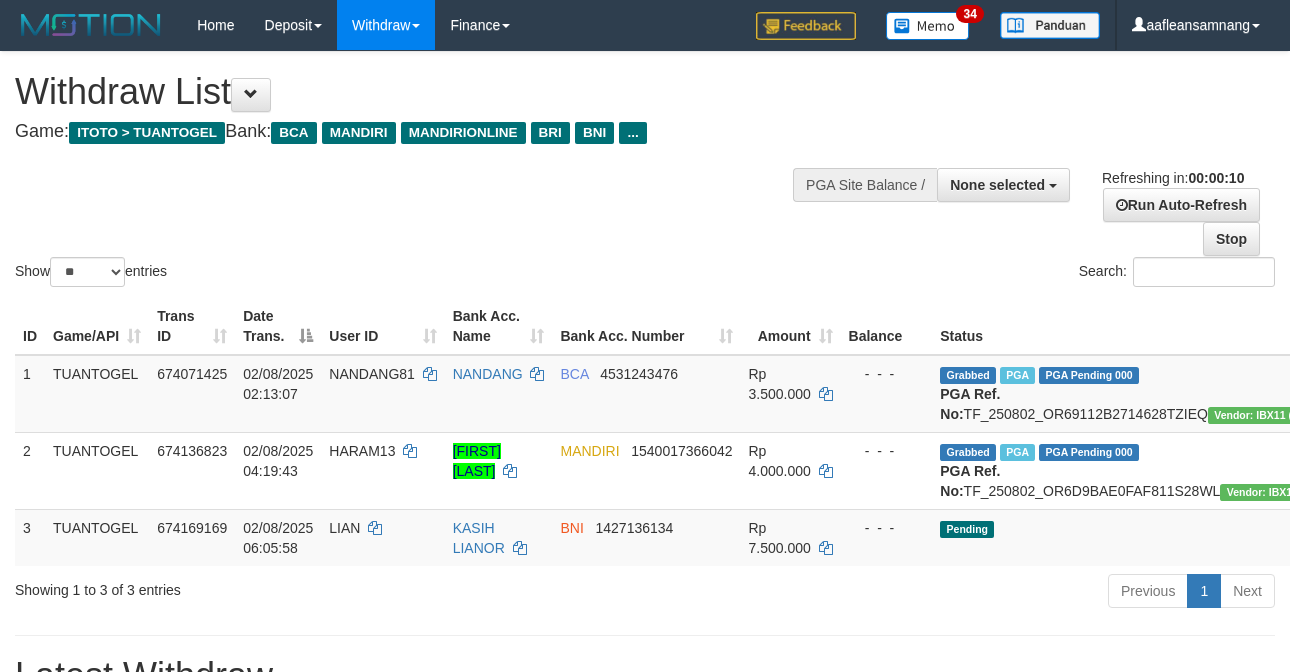 select 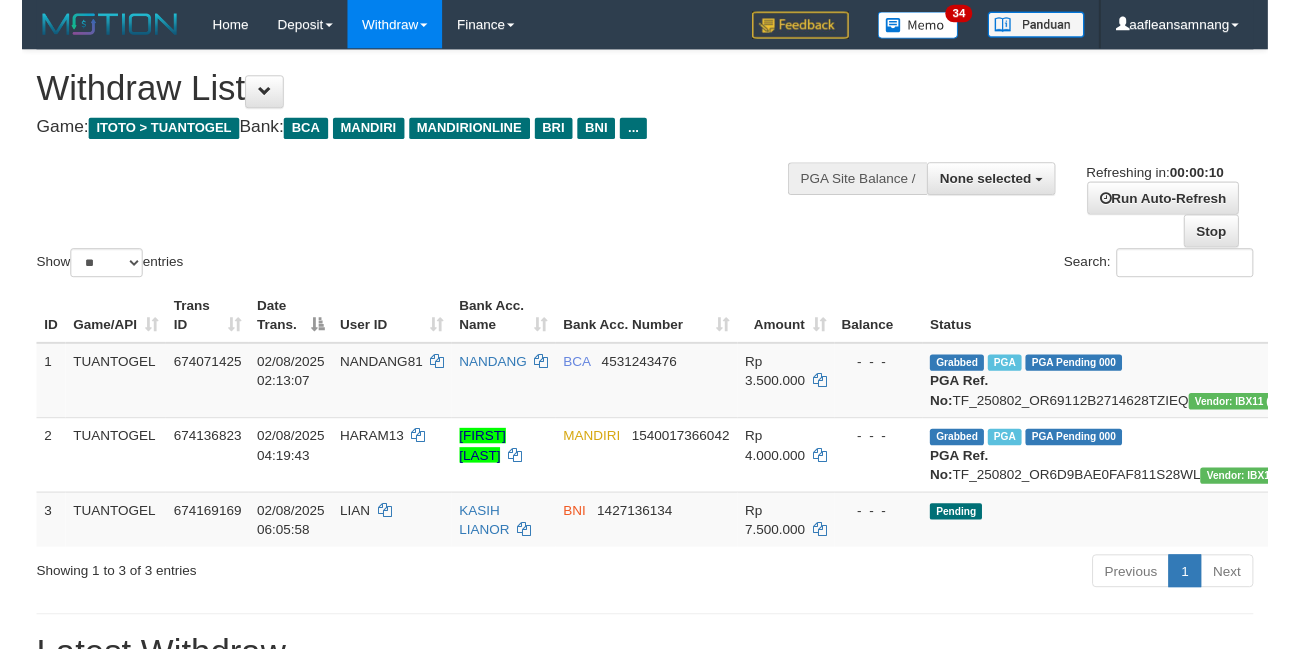 scroll, scrollTop: 0, scrollLeft: 0, axis: both 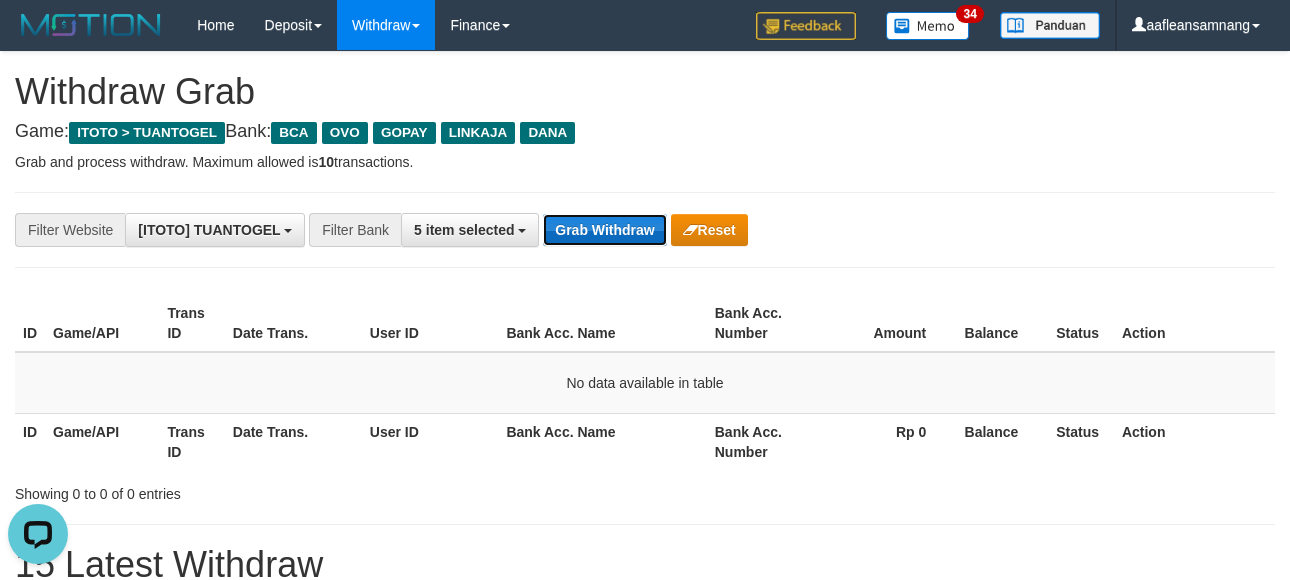 click on "Grab Withdraw" at bounding box center [604, 230] 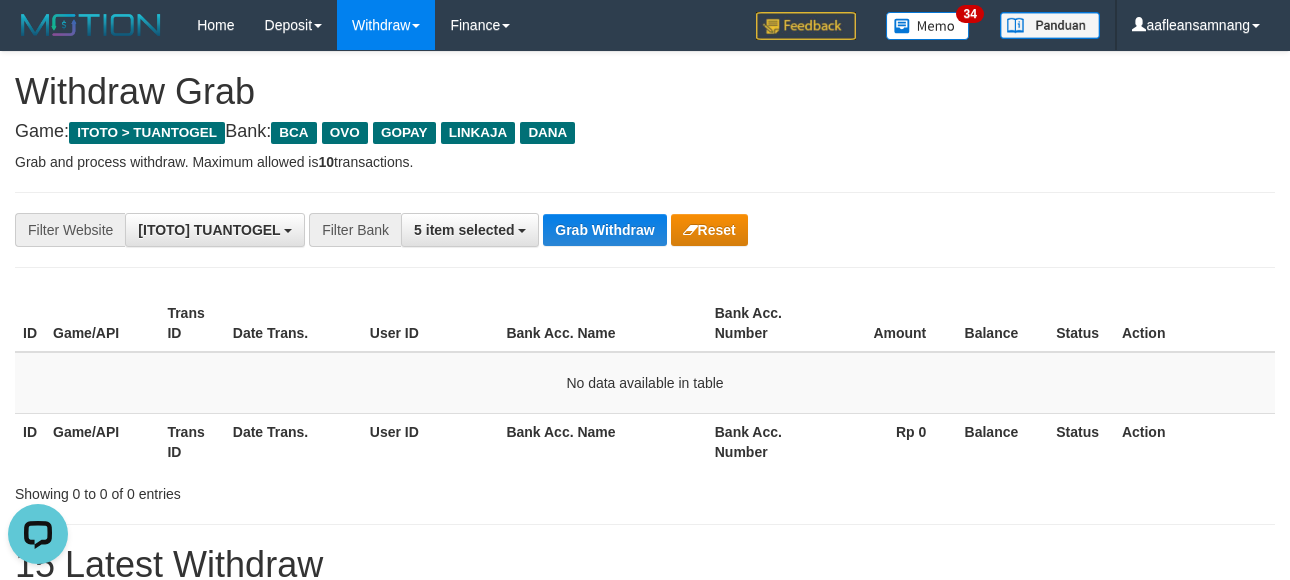 click on "**********" at bounding box center [645, 230] 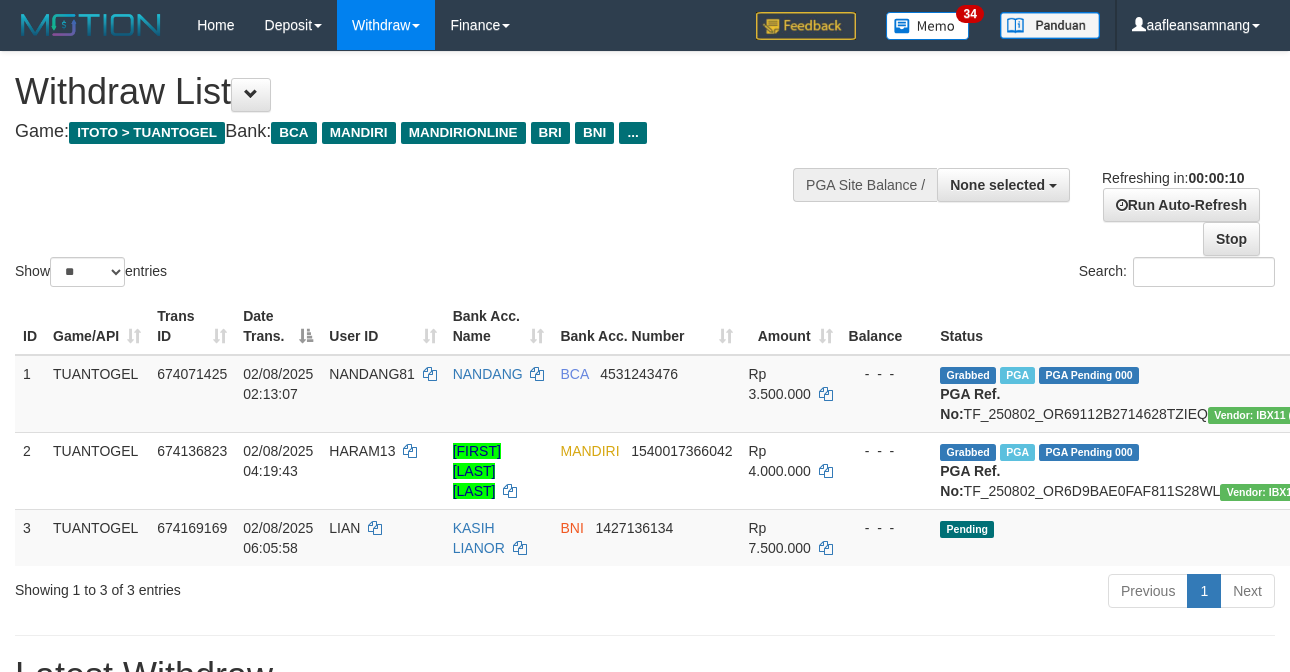 select 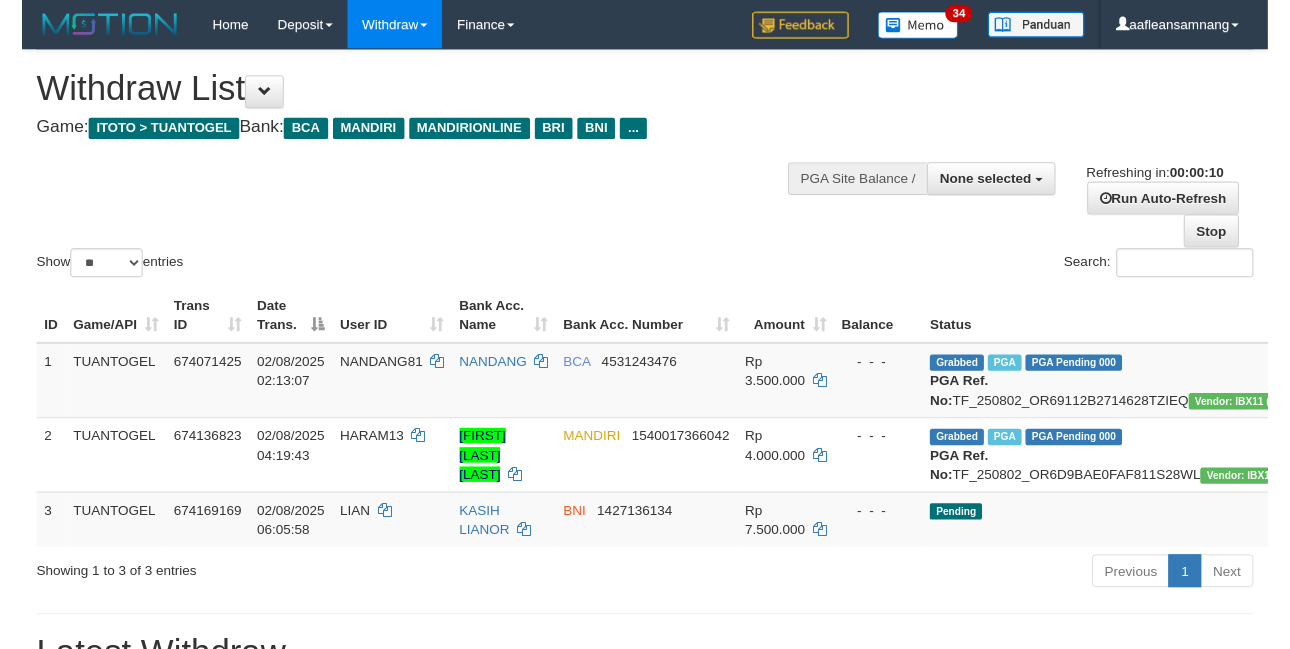 scroll, scrollTop: 0, scrollLeft: 0, axis: both 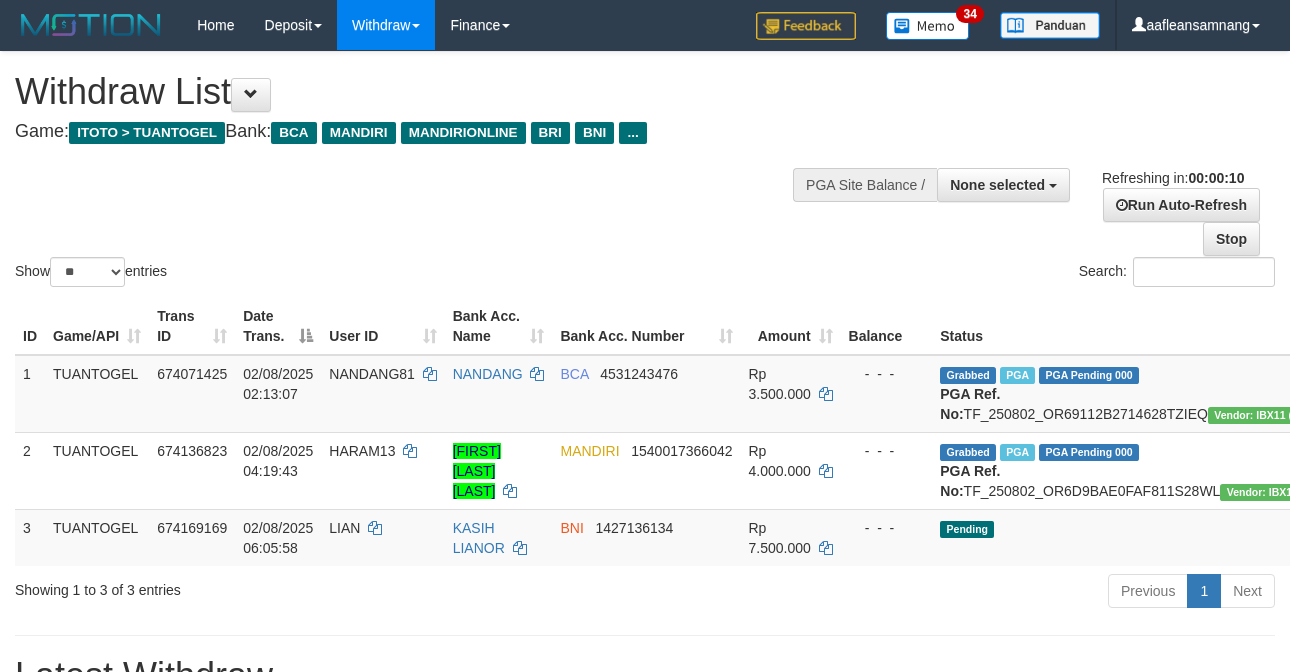 select 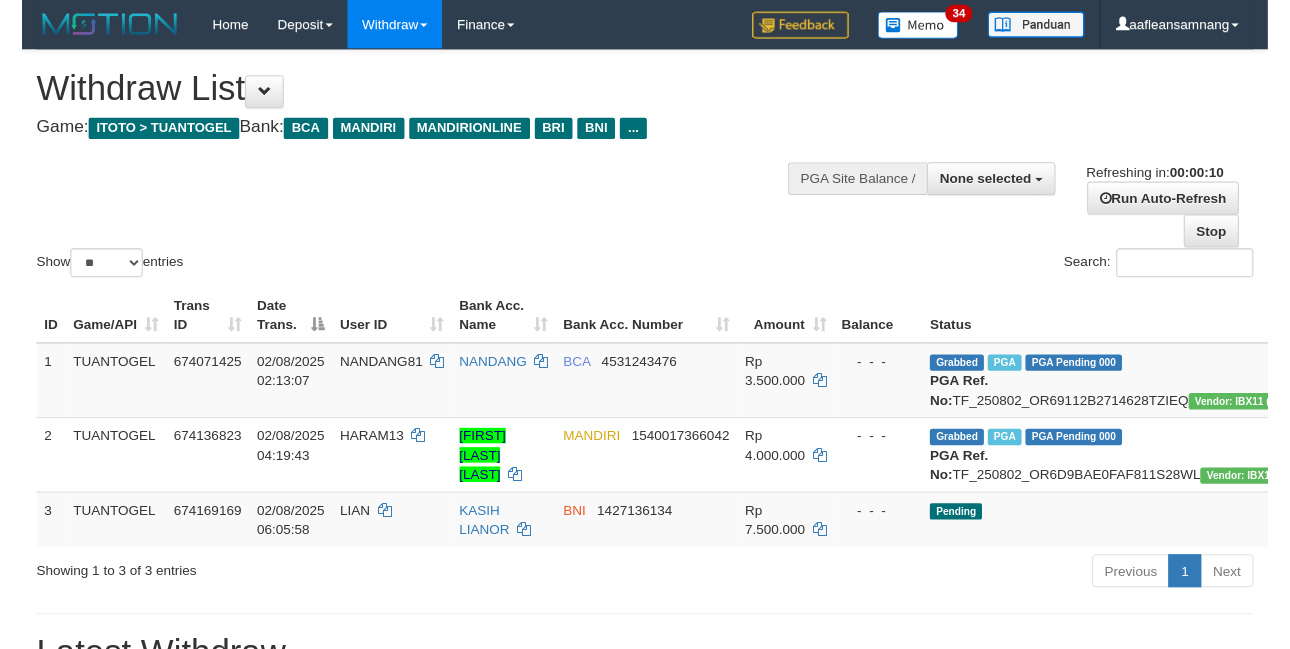 scroll, scrollTop: 0, scrollLeft: 0, axis: both 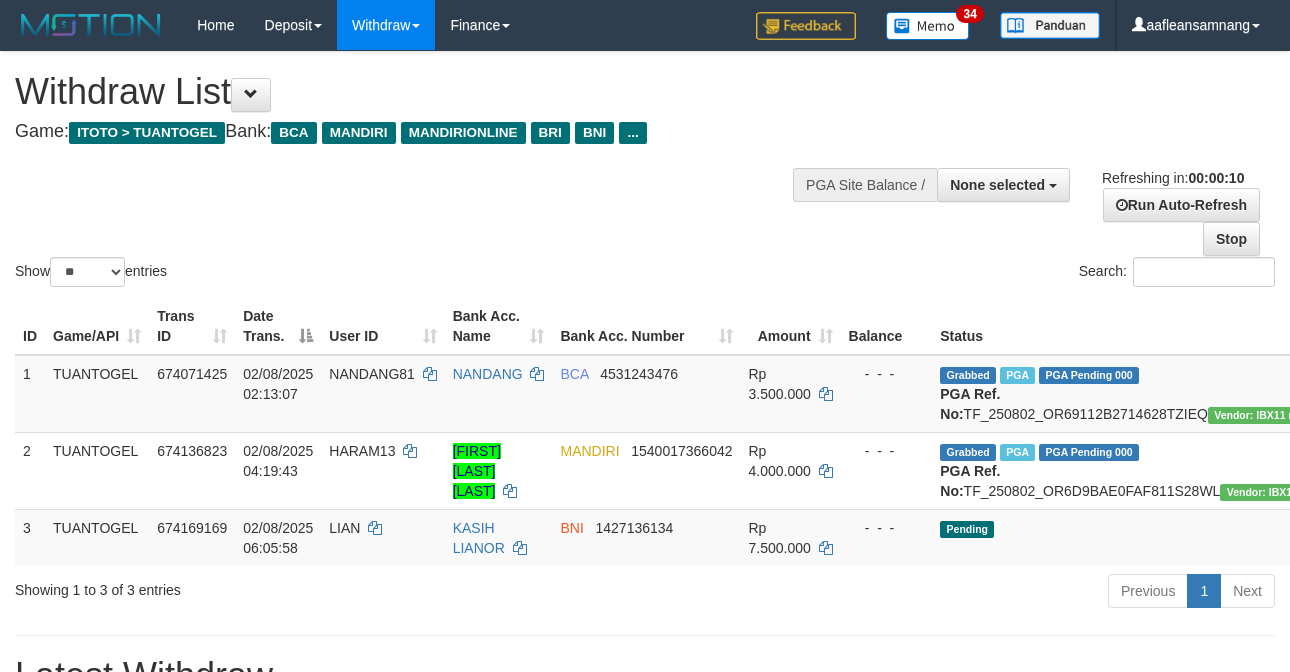 select 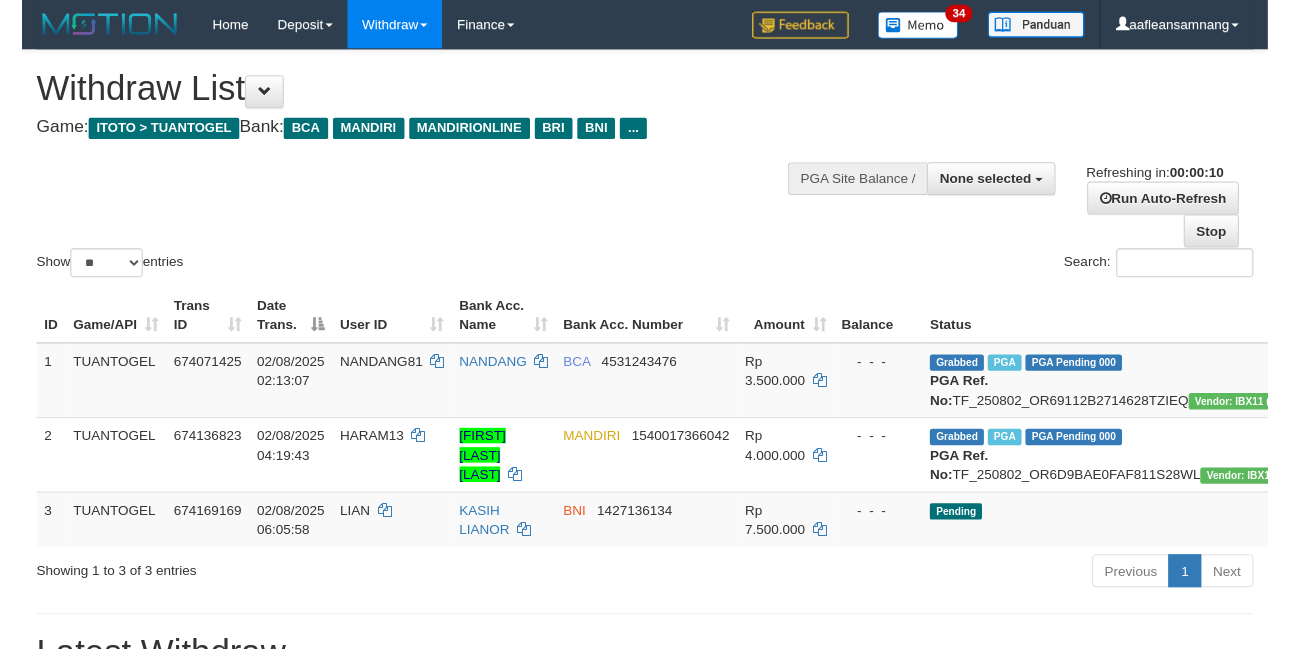 scroll, scrollTop: 0, scrollLeft: 0, axis: both 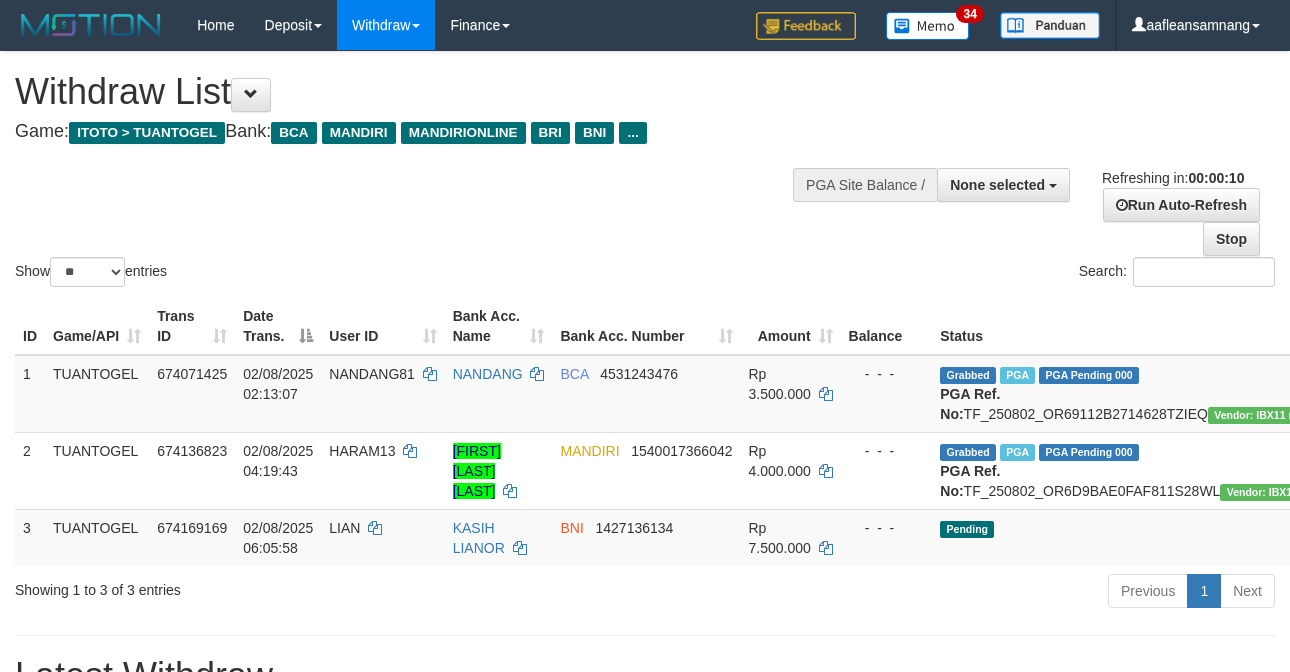 select 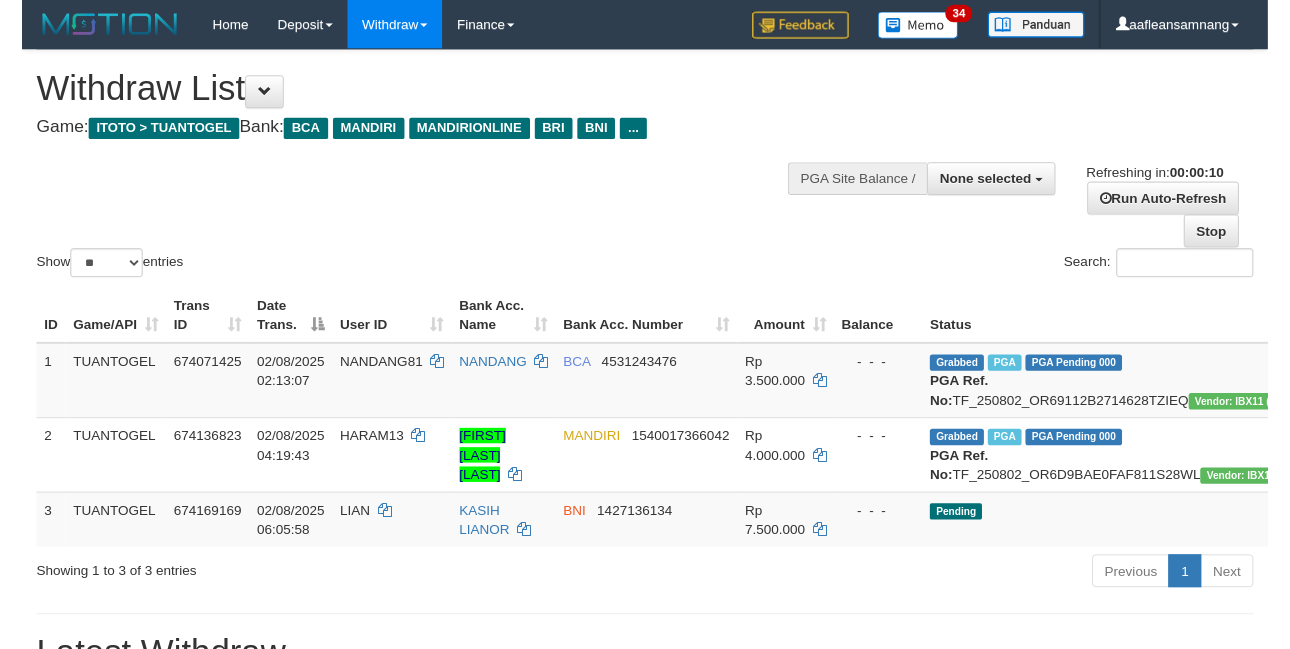 scroll, scrollTop: 0, scrollLeft: 0, axis: both 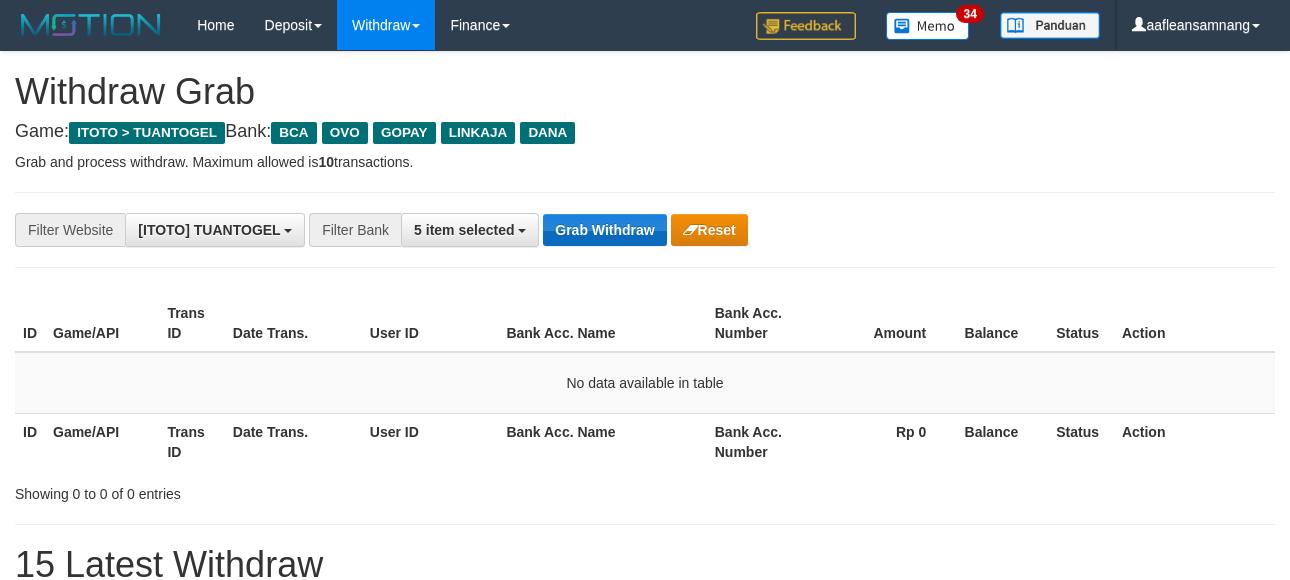 drag, startPoint x: 606, startPoint y: 202, endPoint x: 601, endPoint y: 216, distance: 14.866069 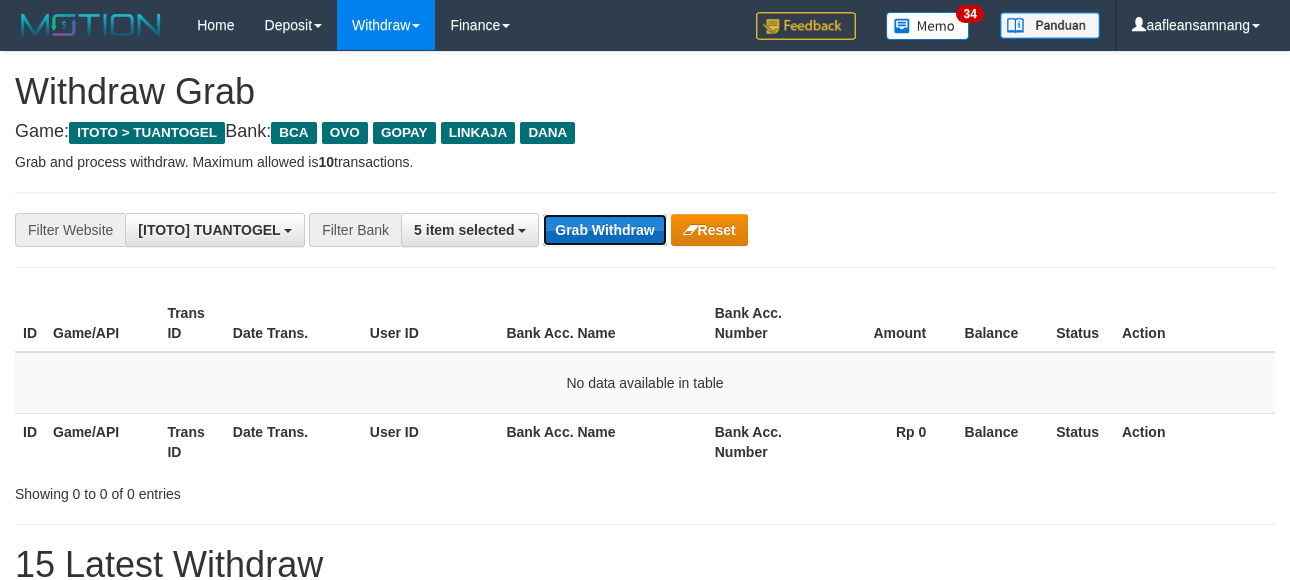 drag, startPoint x: 601, startPoint y: 216, endPoint x: 615, endPoint y: 216, distance: 14 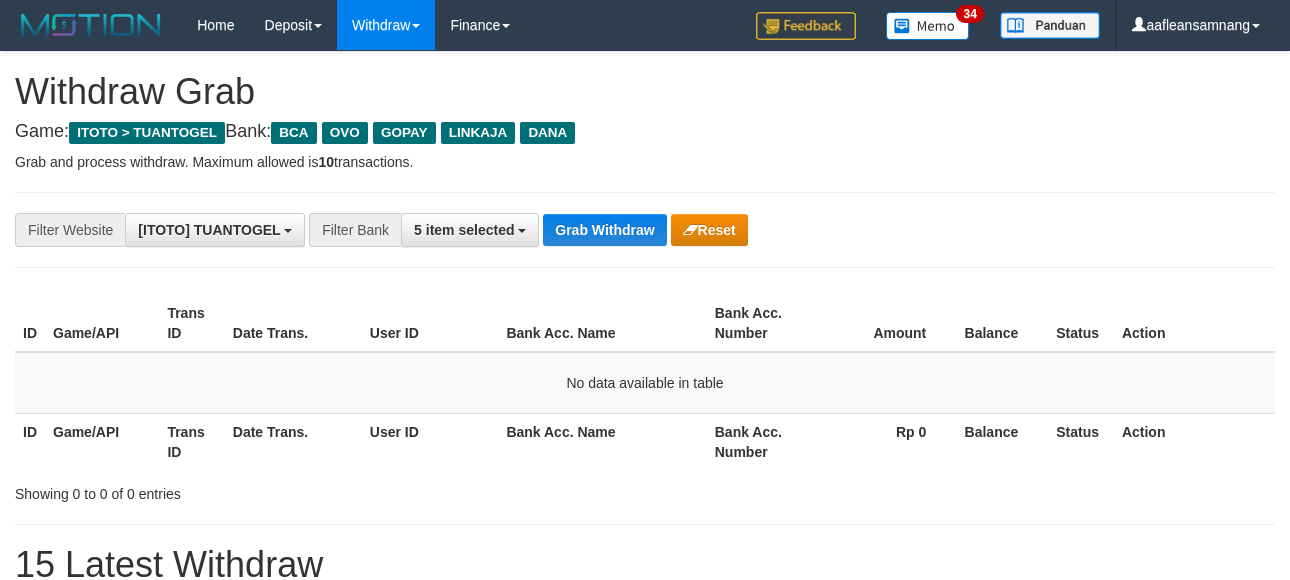 click on "Grab Withdraw" at bounding box center [604, 230] 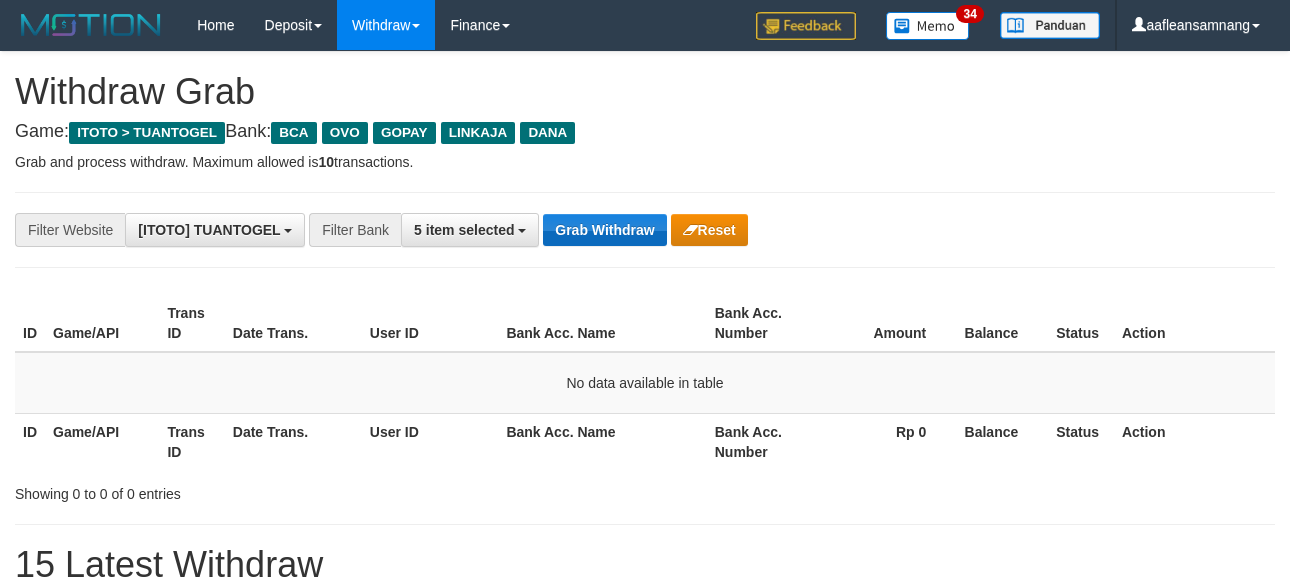 scroll, scrollTop: 0, scrollLeft: 0, axis: both 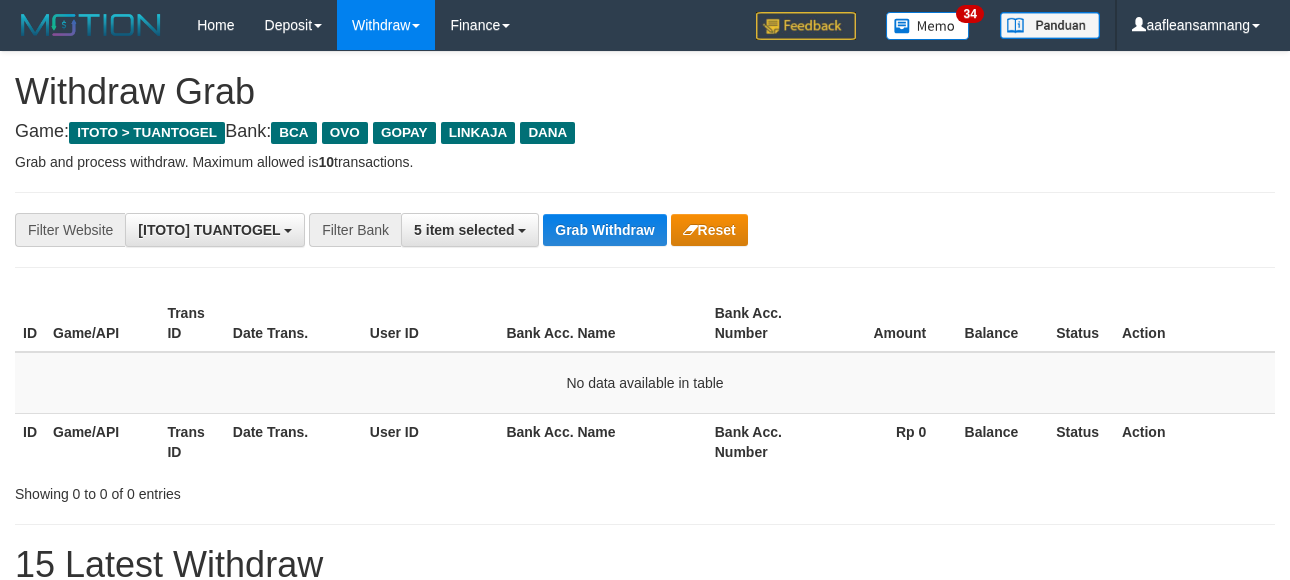 drag, startPoint x: 663, startPoint y: 232, endPoint x: 586, endPoint y: 258, distance: 81.27115 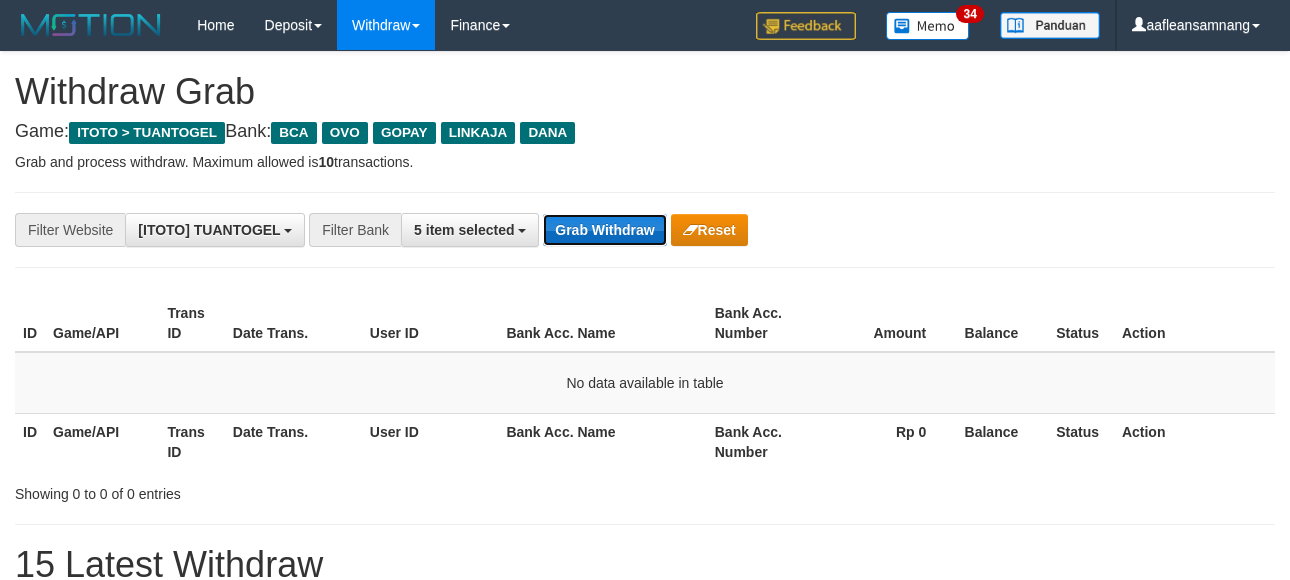 drag, startPoint x: 0, startPoint y: 0, endPoint x: 612, endPoint y: 244, distance: 658.8475 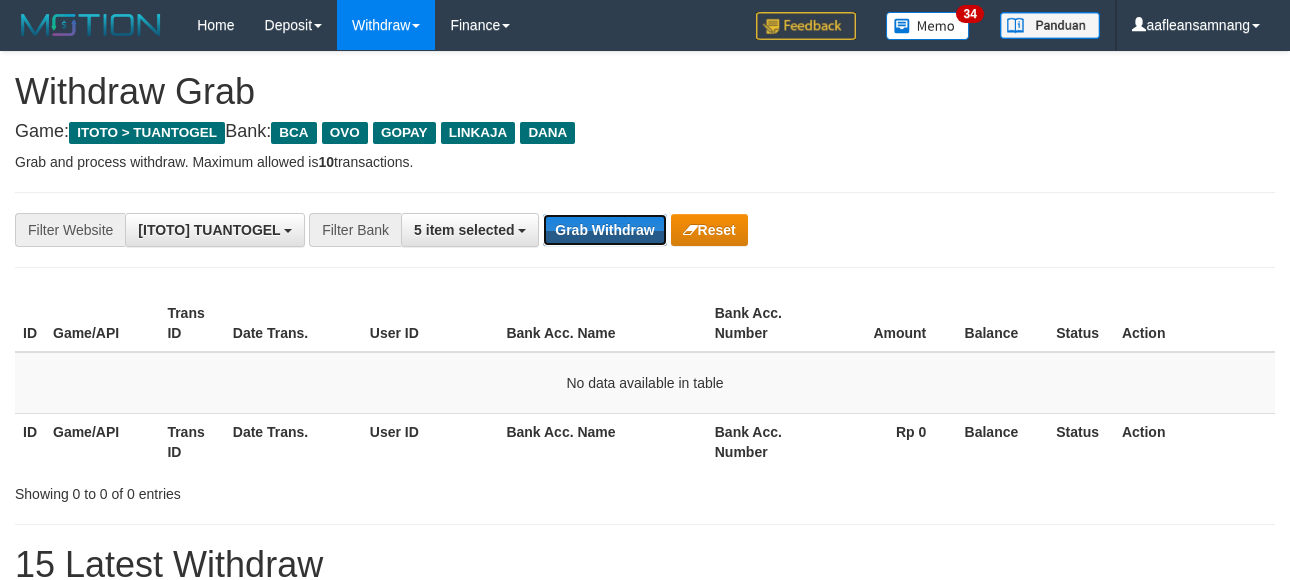 drag, startPoint x: 624, startPoint y: 237, endPoint x: 355, endPoint y: 571, distance: 428.85547 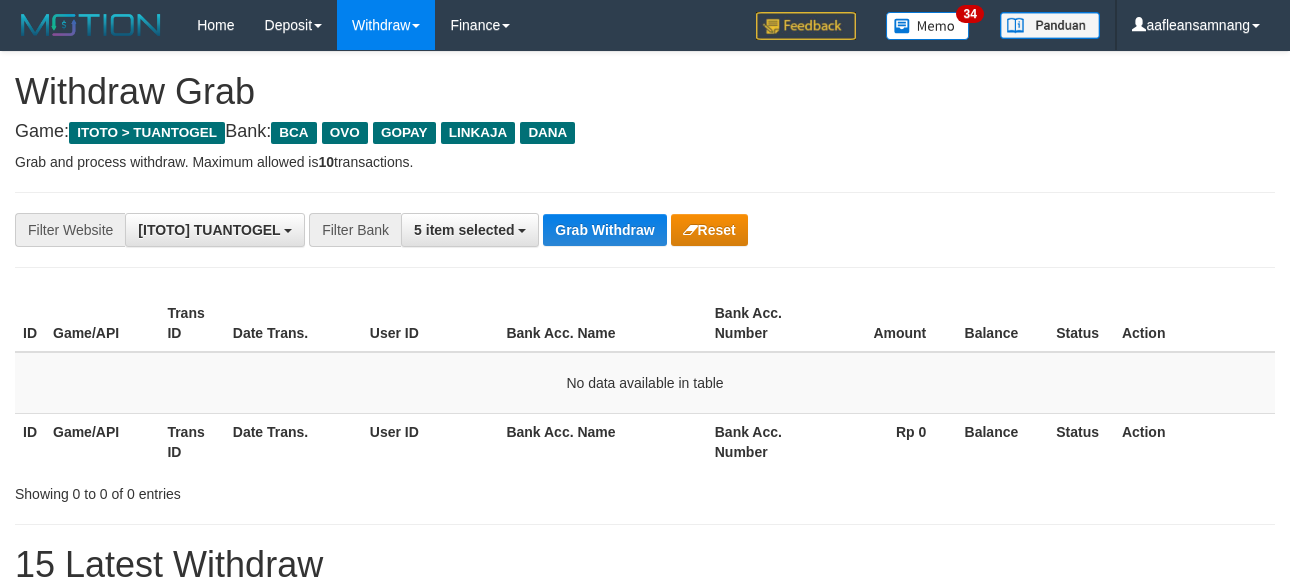 scroll, scrollTop: 0, scrollLeft: 0, axis: both 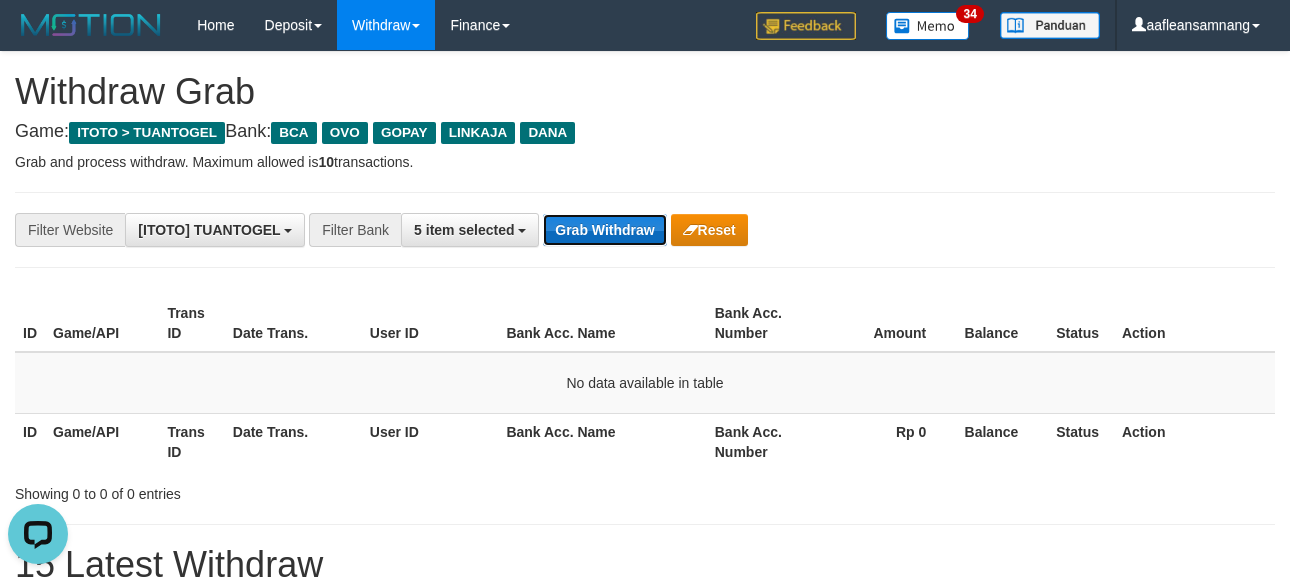 click on "Grab Withdraw" at bounding box center (604, 230) 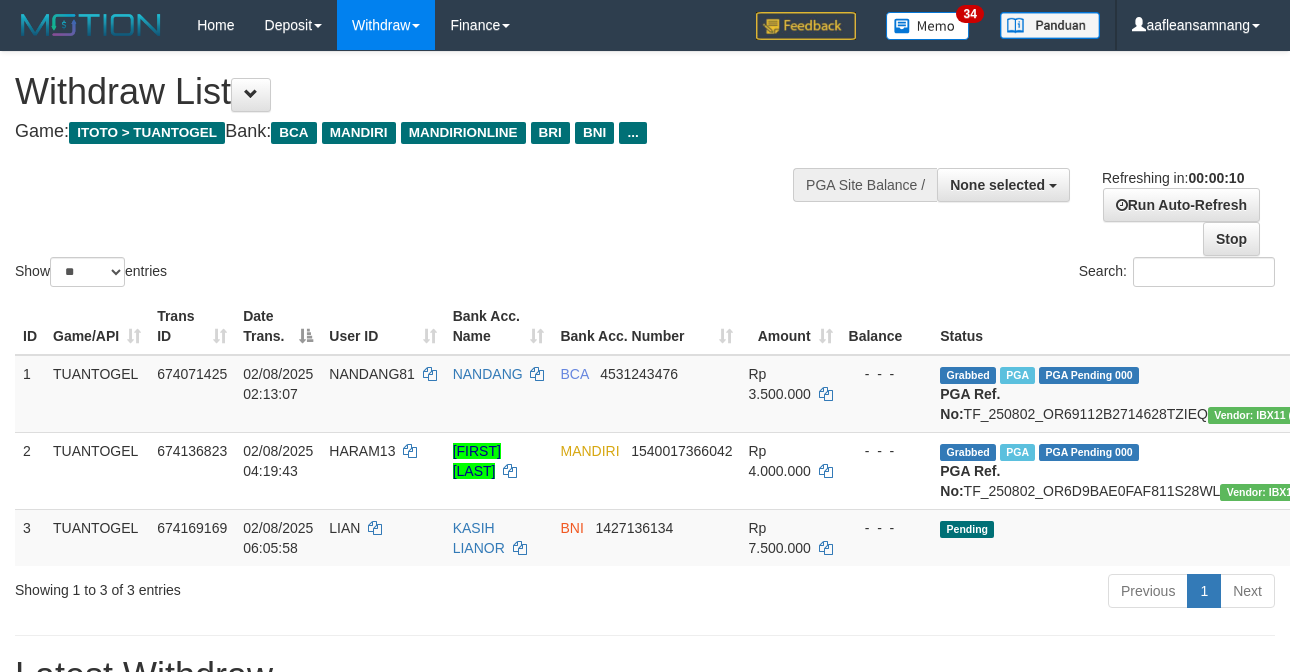 select 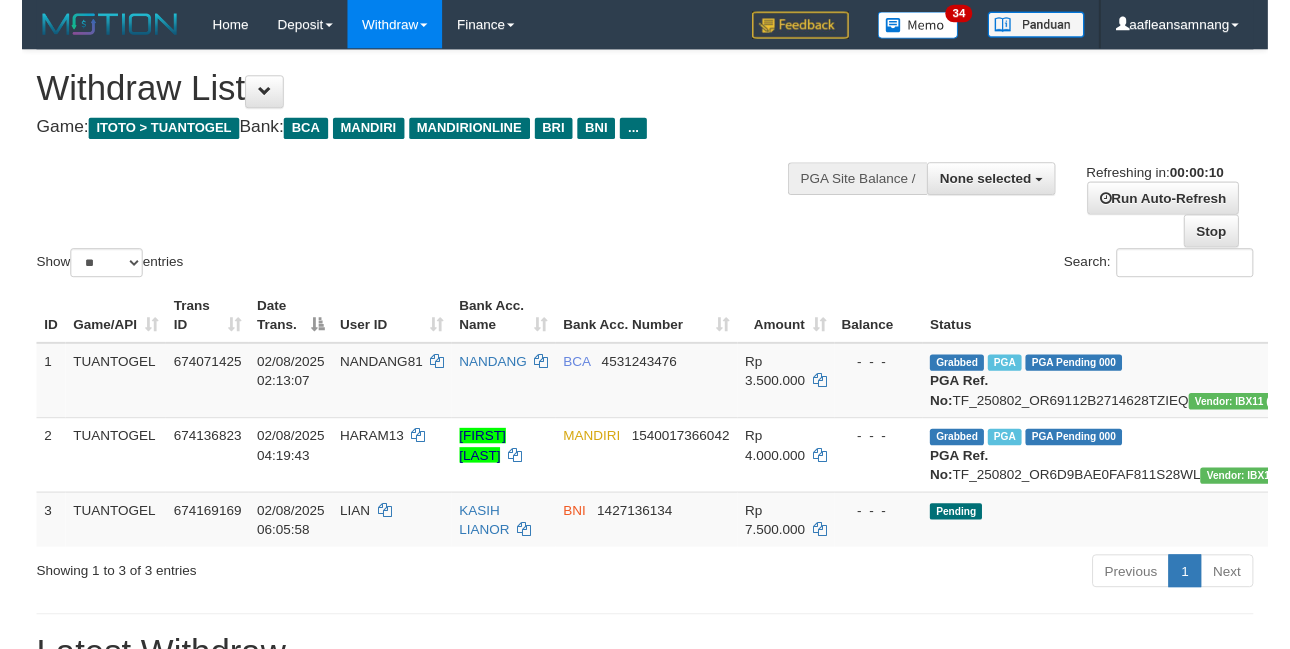 scroll, scrollTop: 0, scrollLeft: 0, axis: both 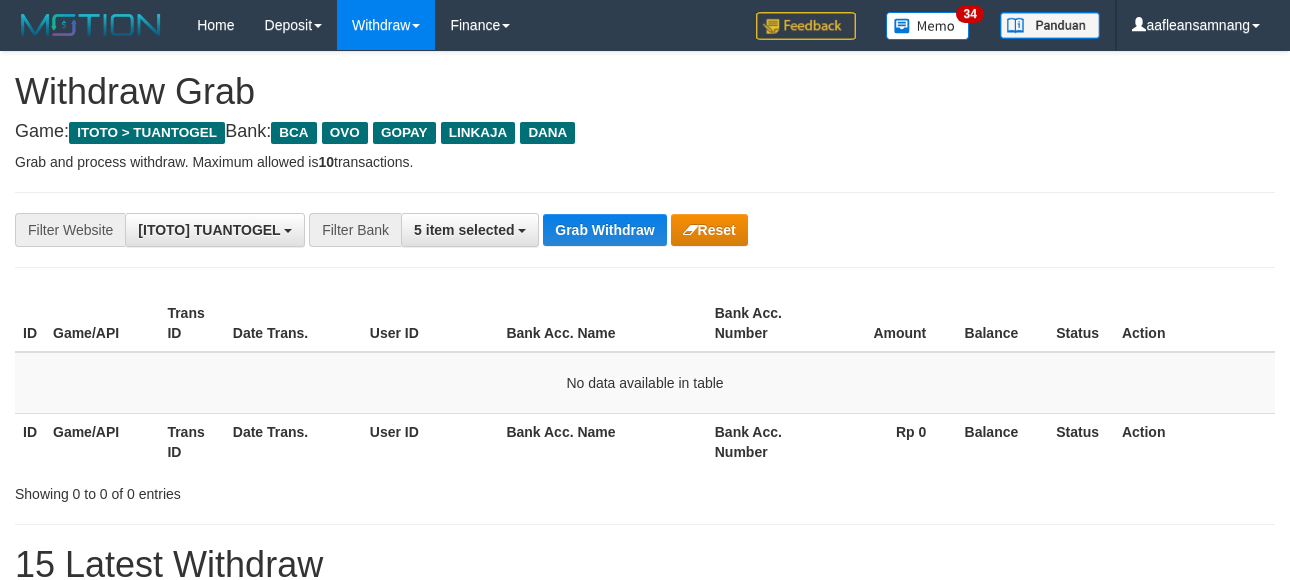click on "Grab Withdraw" at bounding box center [604, 230] 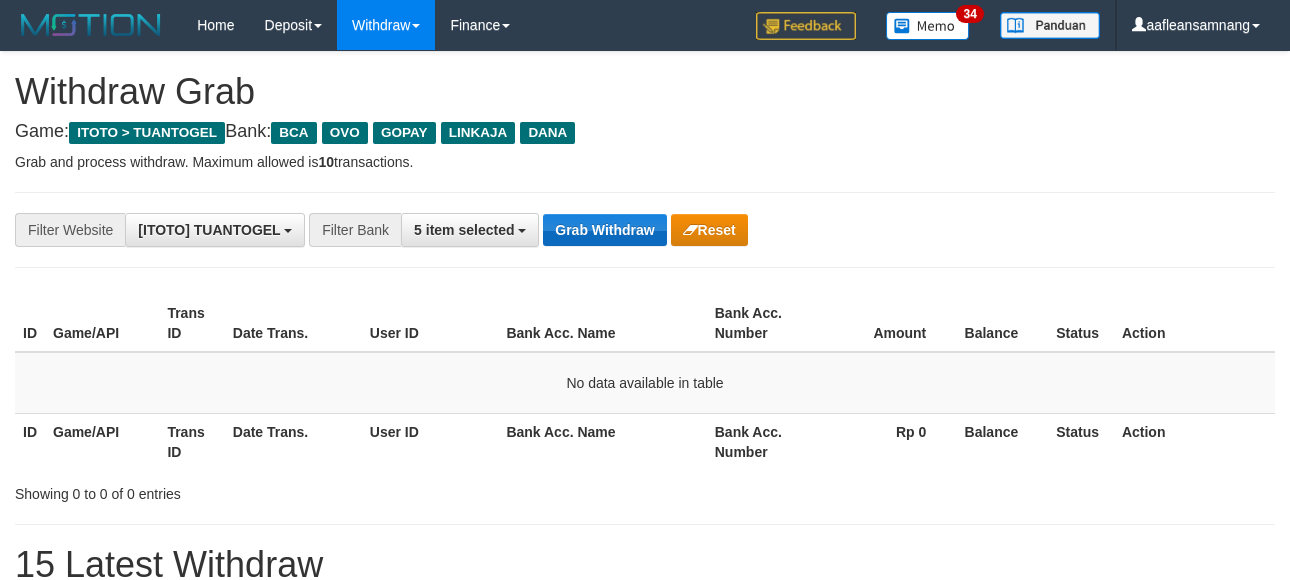click on "Grab Withdraw" at bounding box center [604, 230] 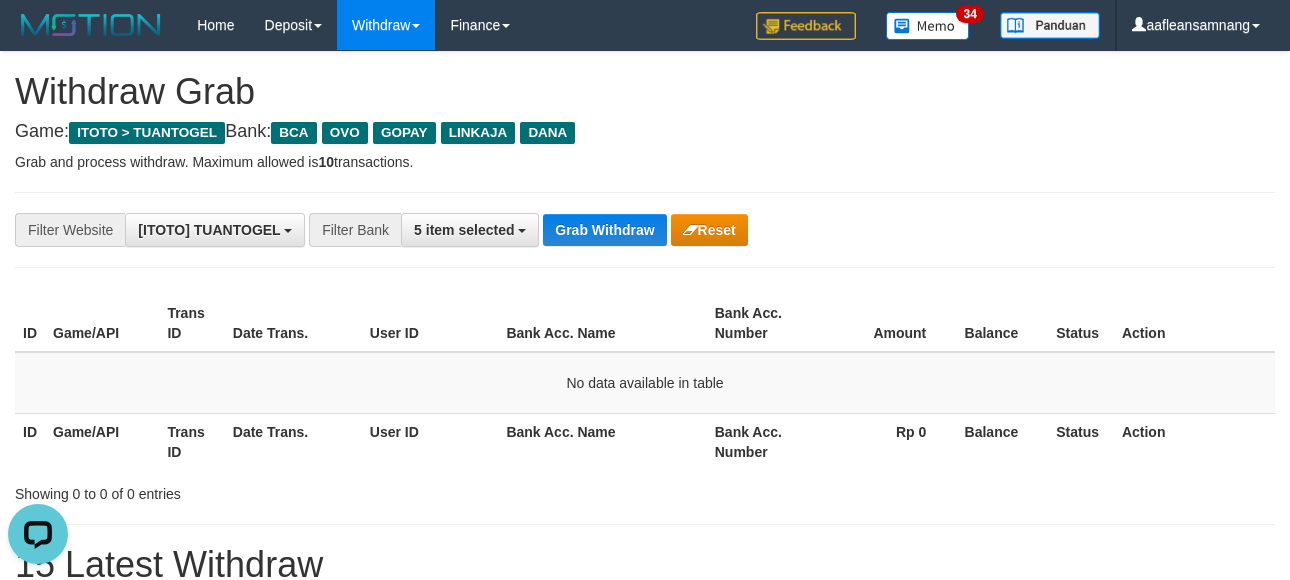 scroll, scrollTop: 0, scrollLeft: 0, axis: both 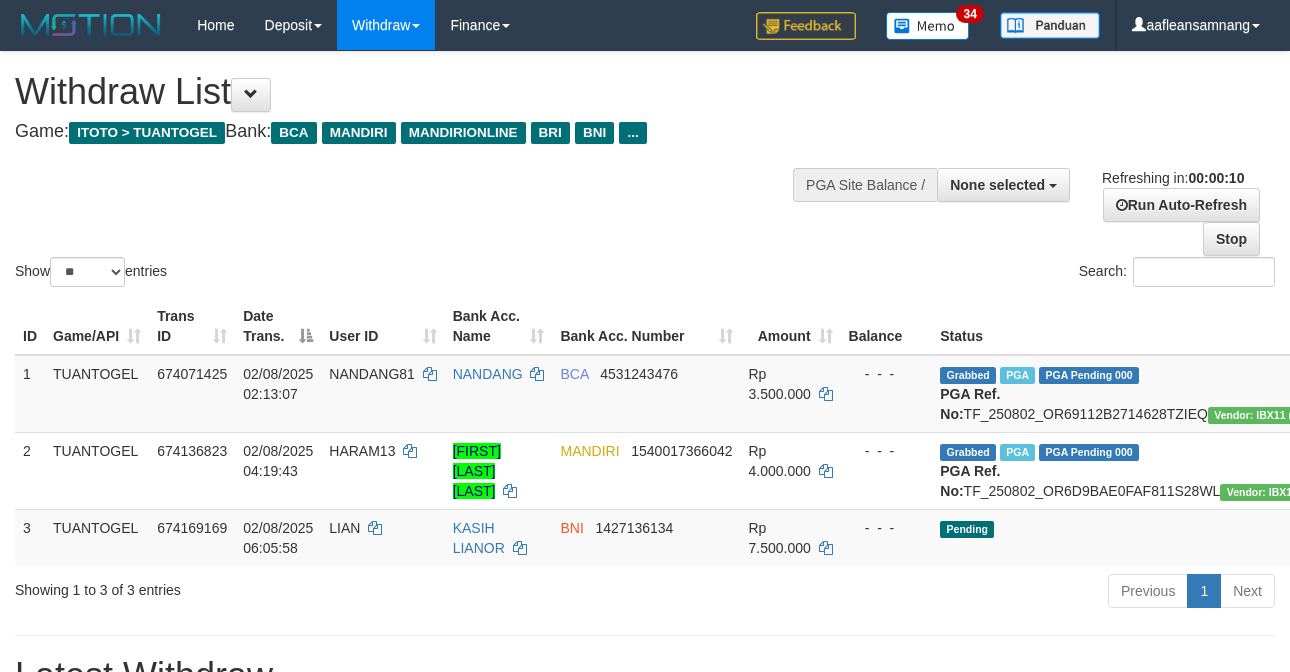 select 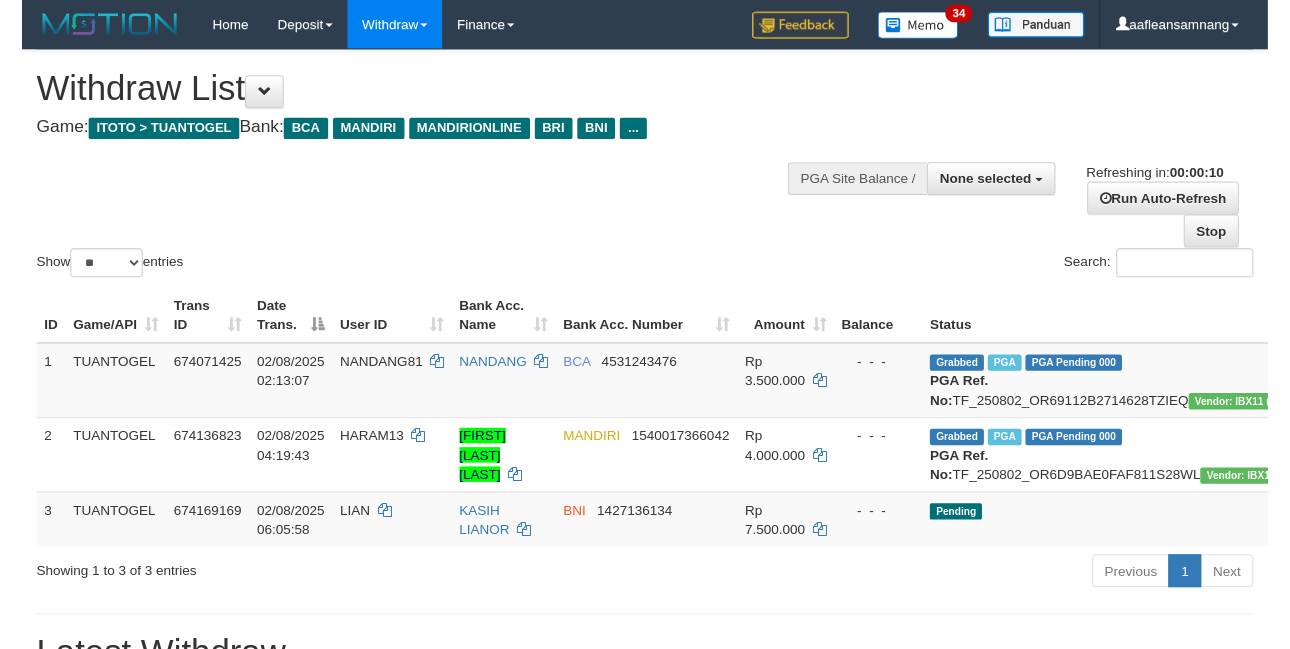 scroll, scrollTop: 0, scrollLeft: 0, axis: both 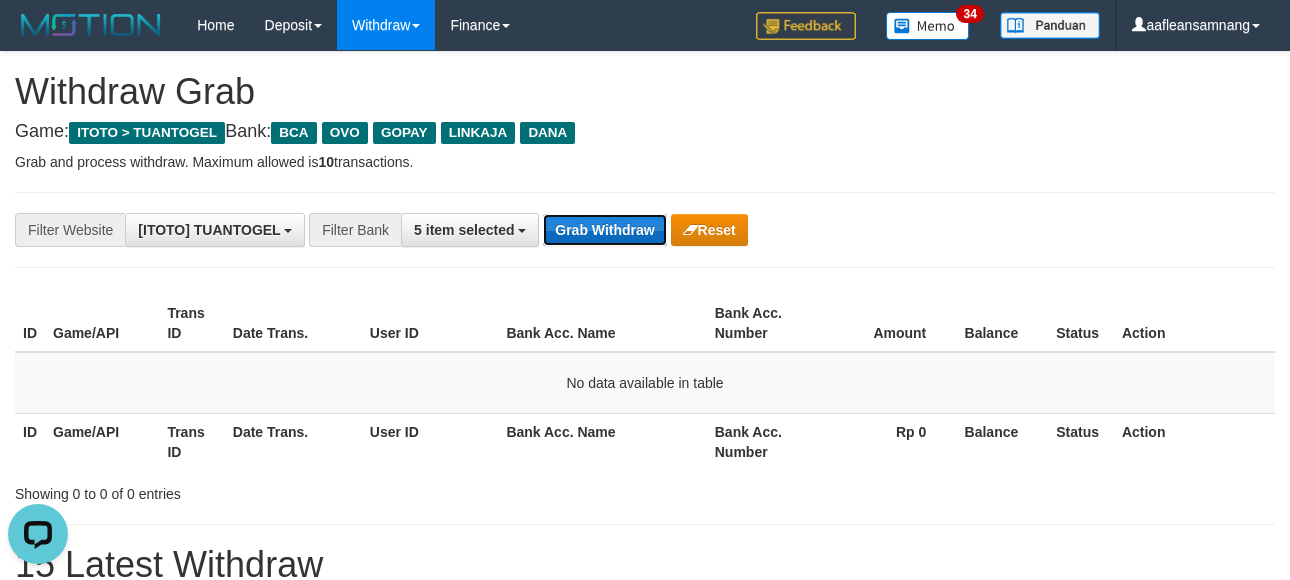 click on "Grab Withdraw" at bounding box center (604, 230) 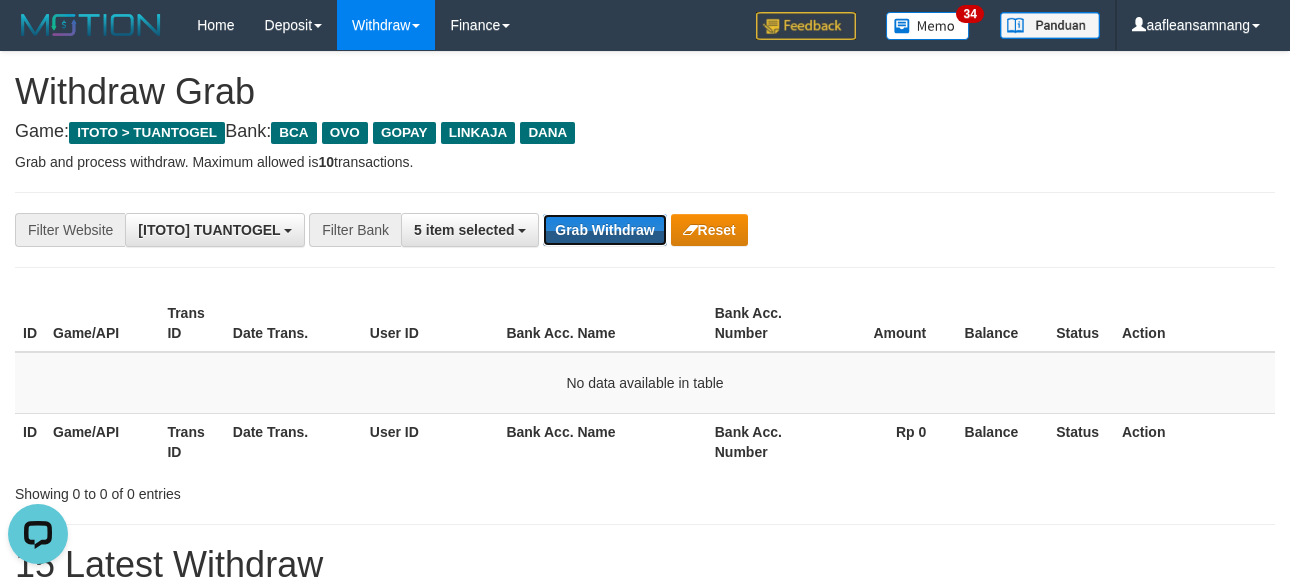drag, startPoint x: 622, startPoint y: 220, endPoint x: 883, endPoint y: 351, distance: 292.03082 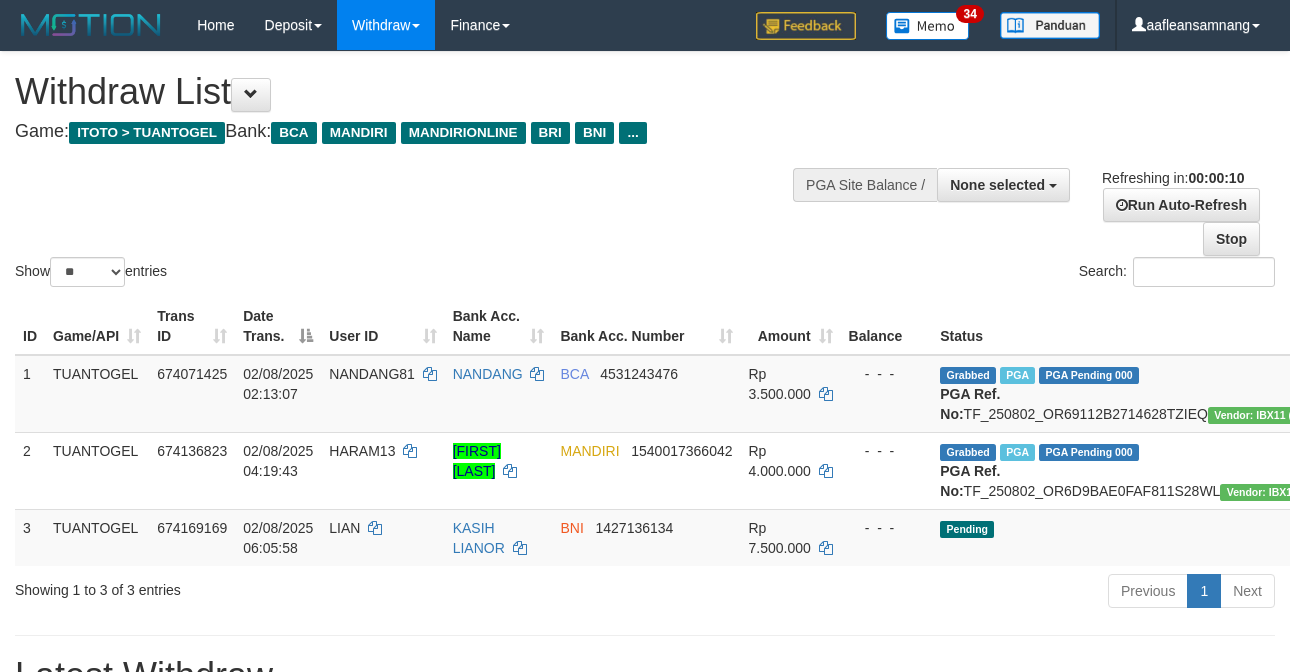 select 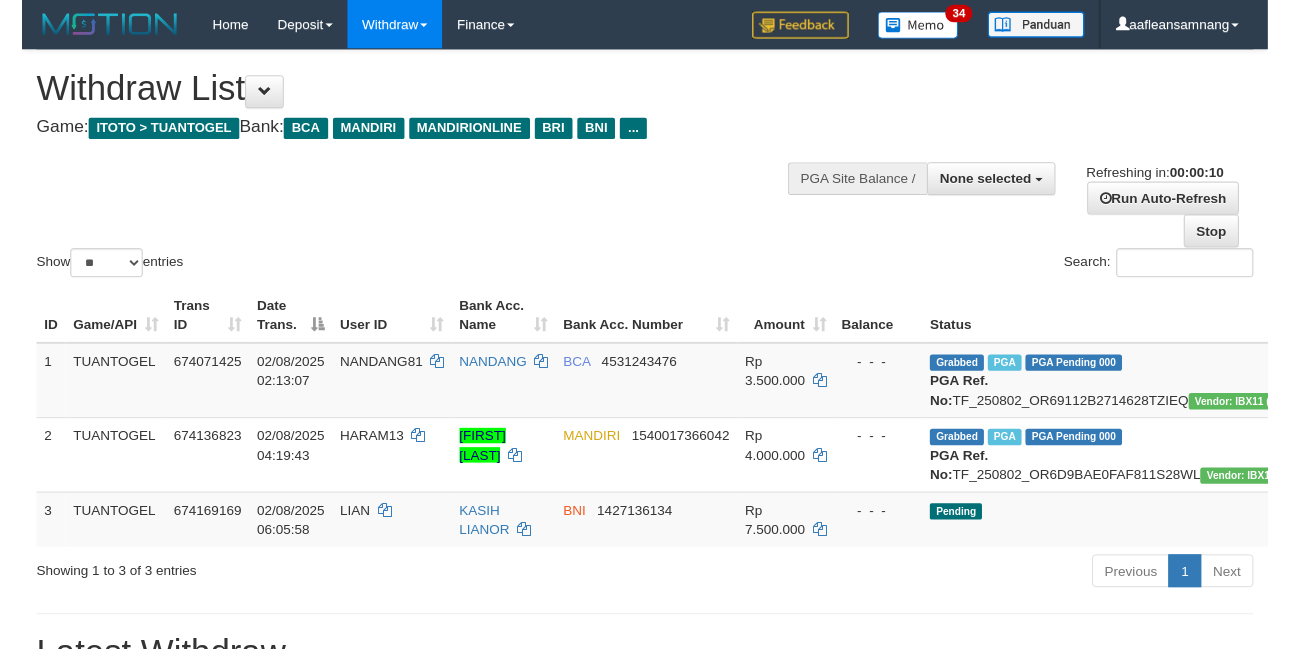 scroll, scrollTop: 0, scrollLeft: 0, axis: both 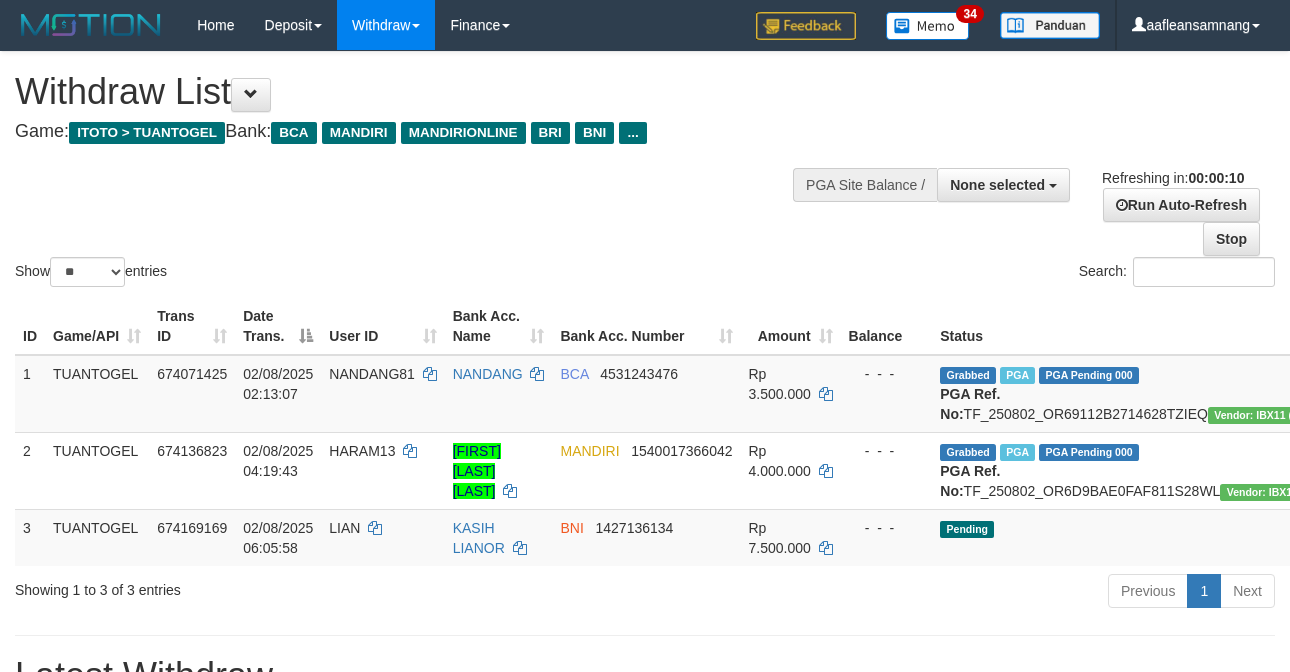 select 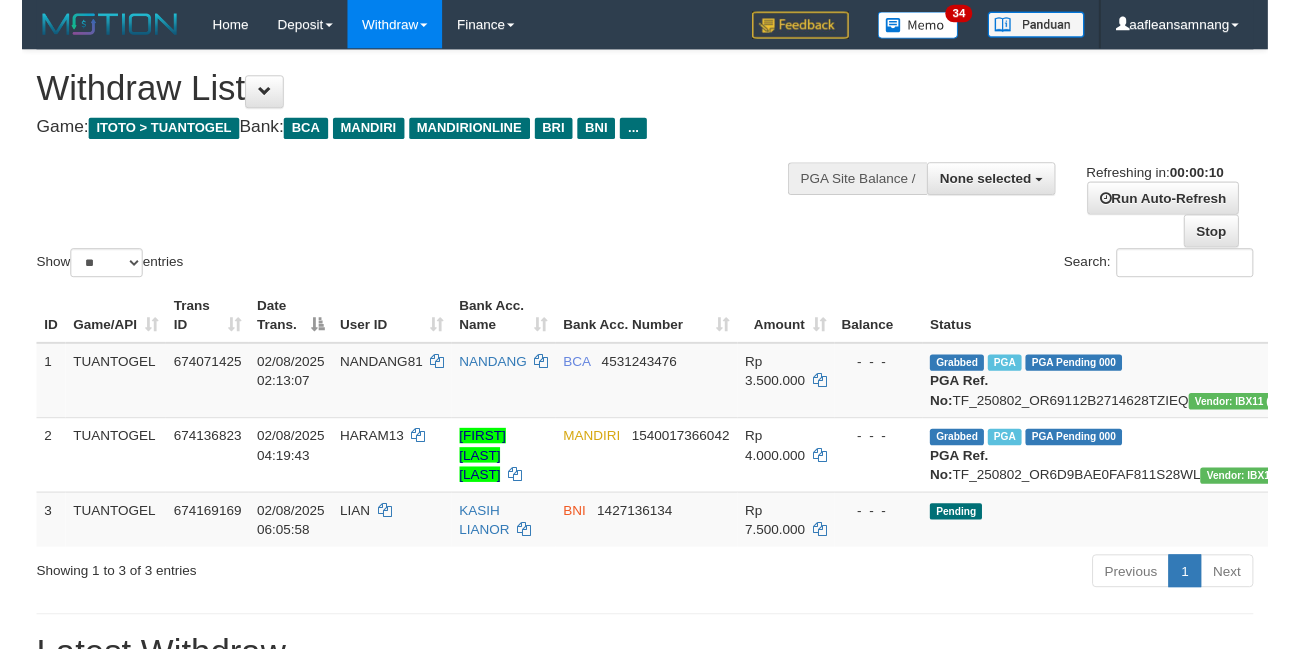 scroll, scrollTop: 0, scrollLeft: 0, axis: both 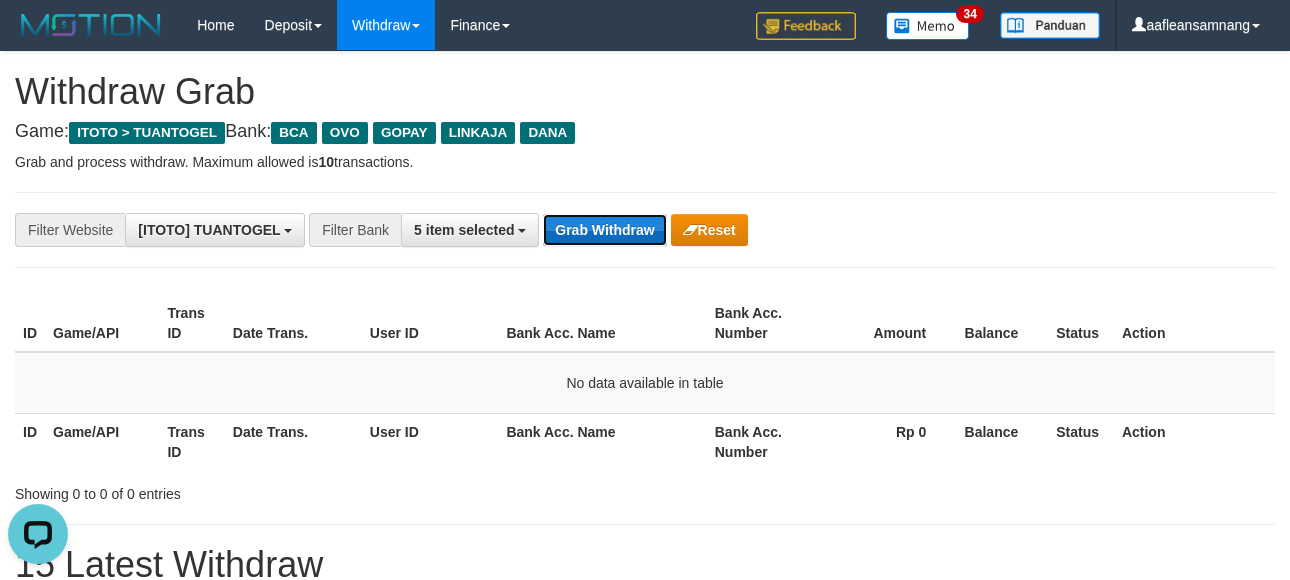 drag, startPoint x: 579, startPoint y: 234, endPoint x: 592, endPoint y: 231, distance: 13.341664 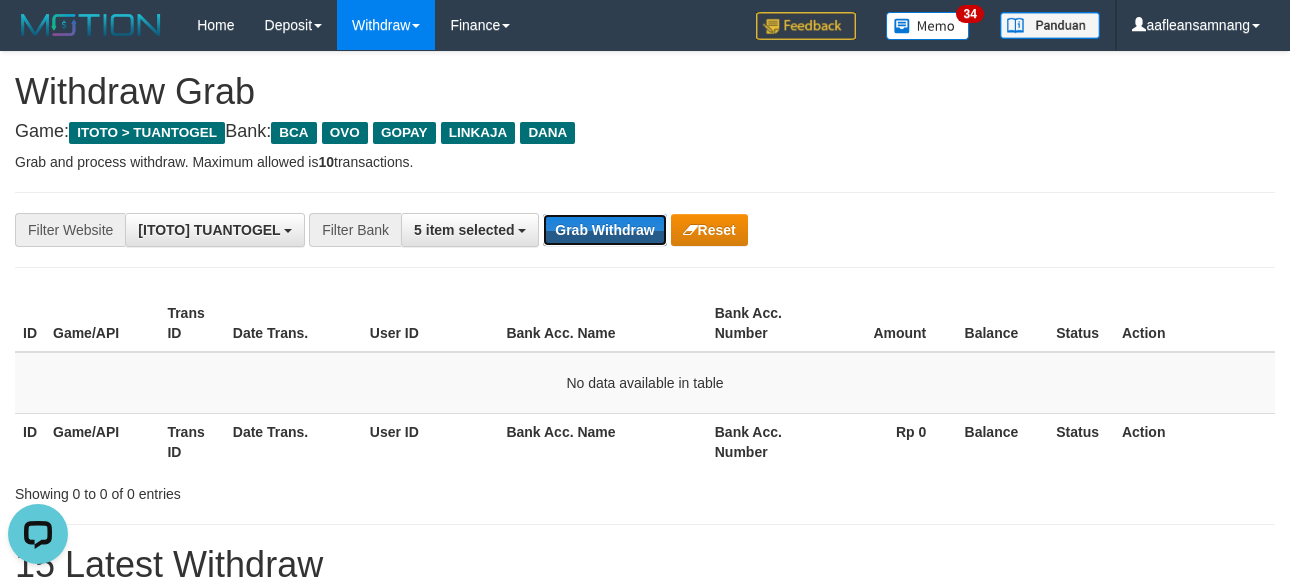 drag, startPoint x: 592, startPoint y: 231, endPoint x: 1243, endPoint y: 577, distance: 737.2361 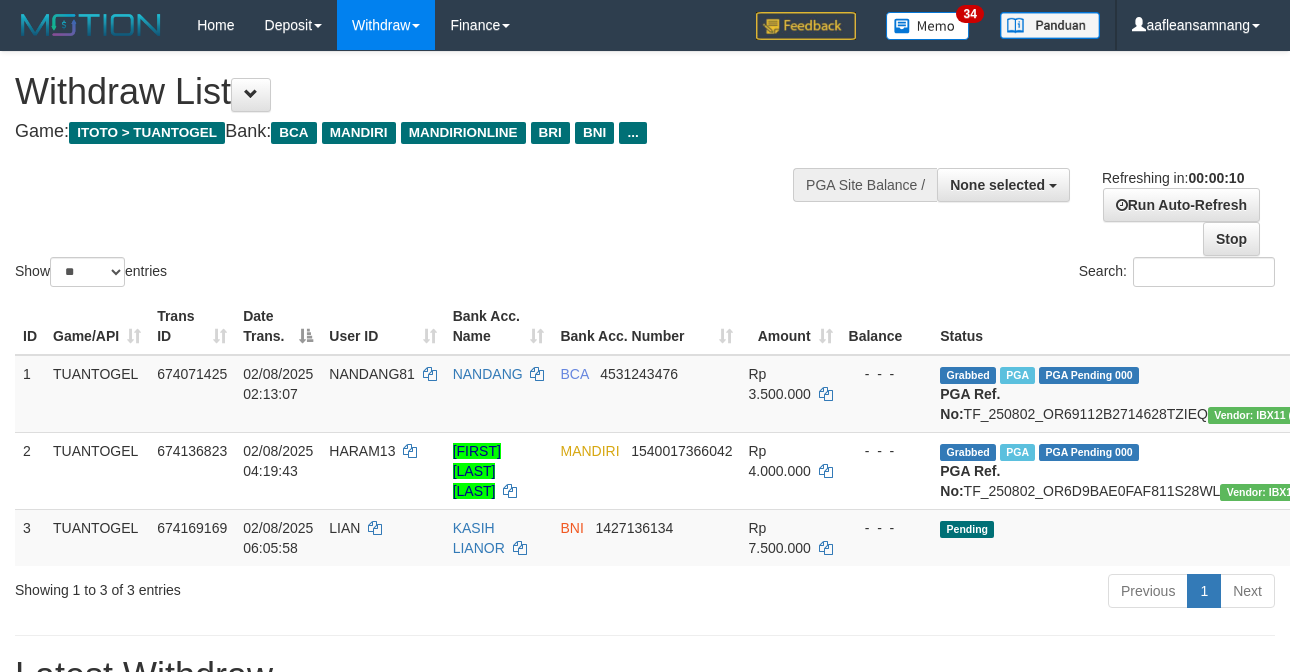 select 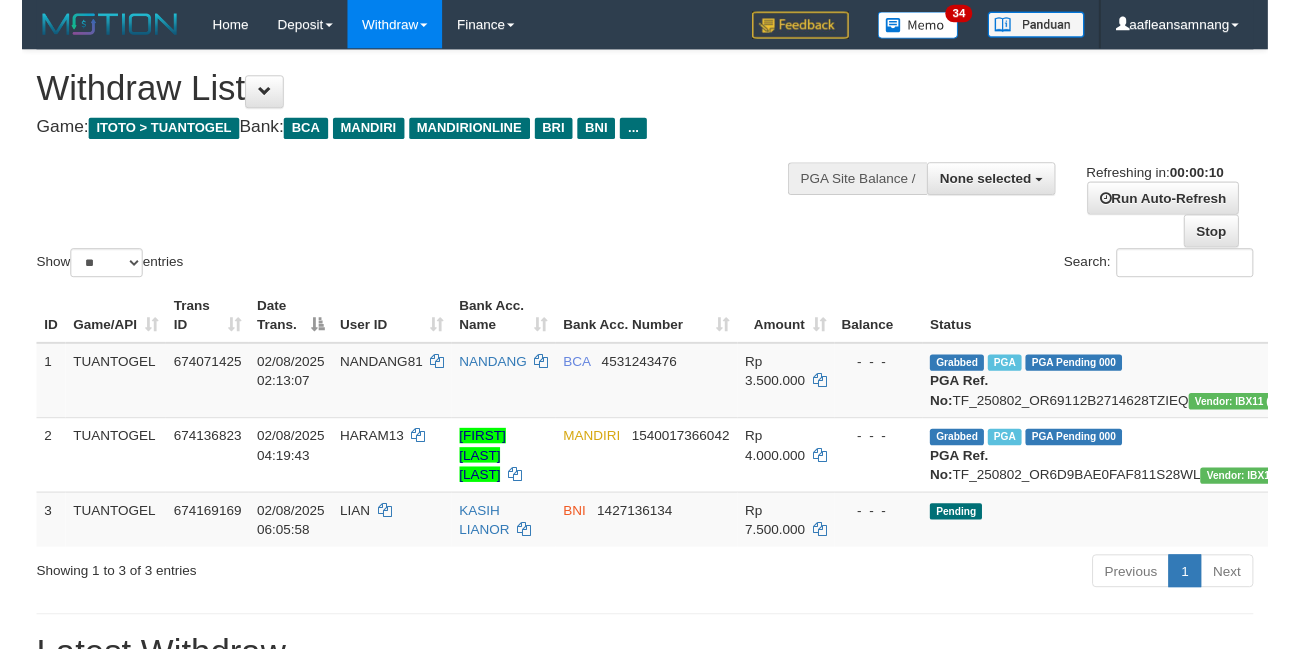 scroll, scrollTop: 0, scrollLeft: 0, axis: both 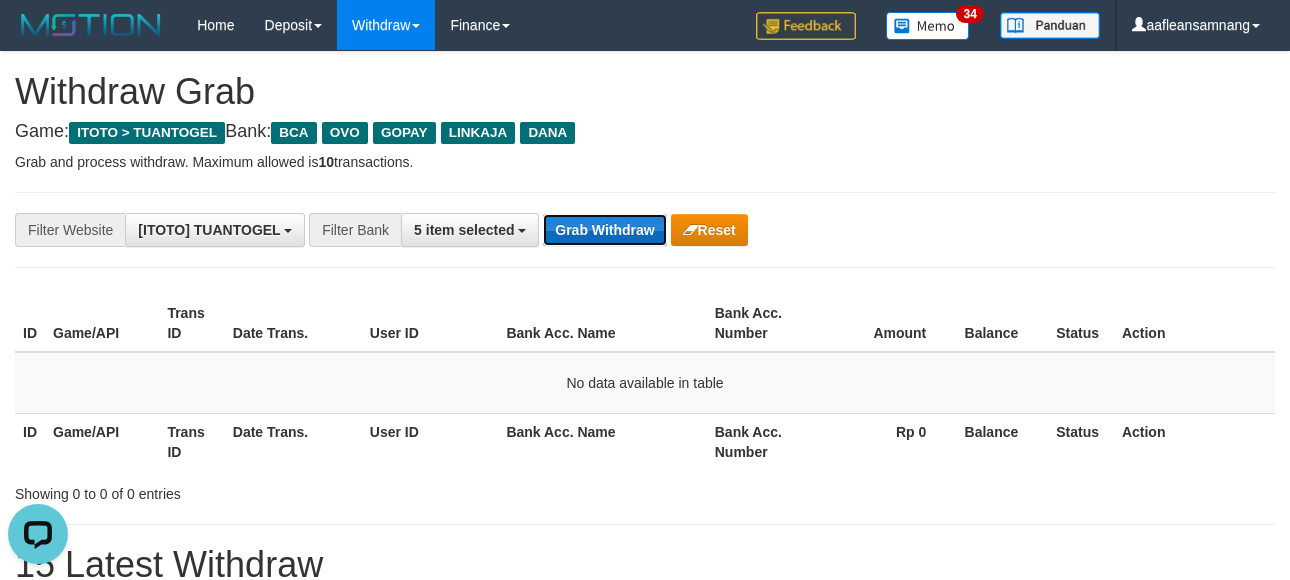click on "Grab Withdraw" at bounding box center (604, 230) 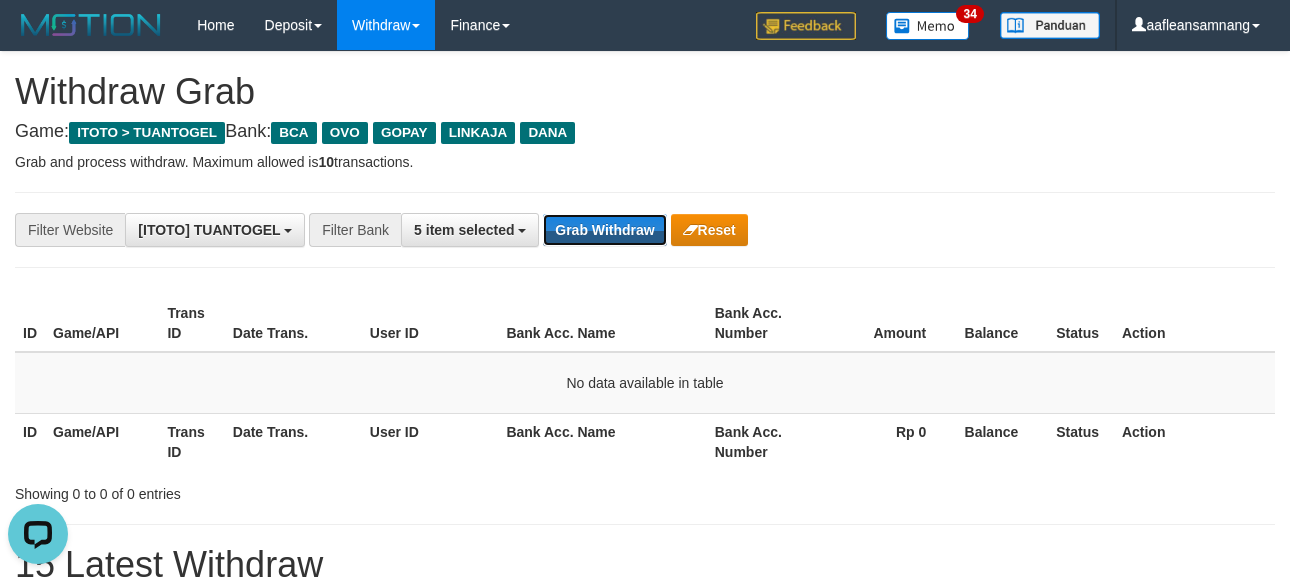 drag, startPoint x: 633, startPoint y: 222, endPoint x: 631, endPoint y: 211, distance: 11.18034 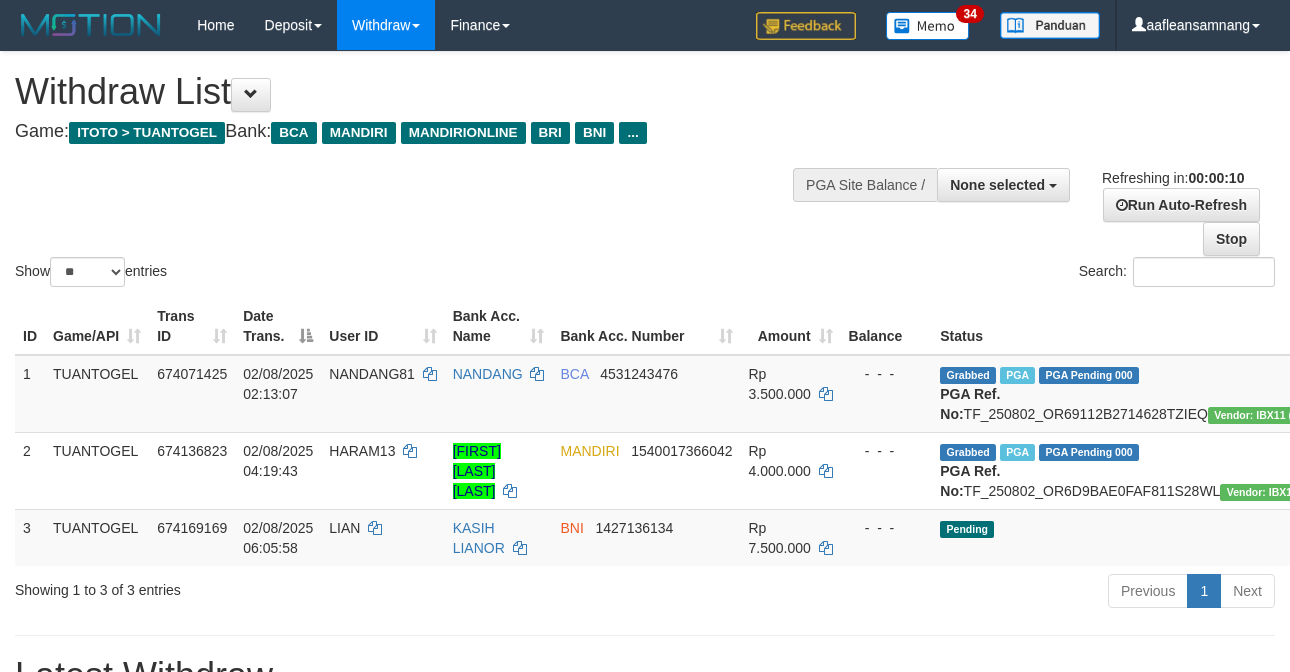 select 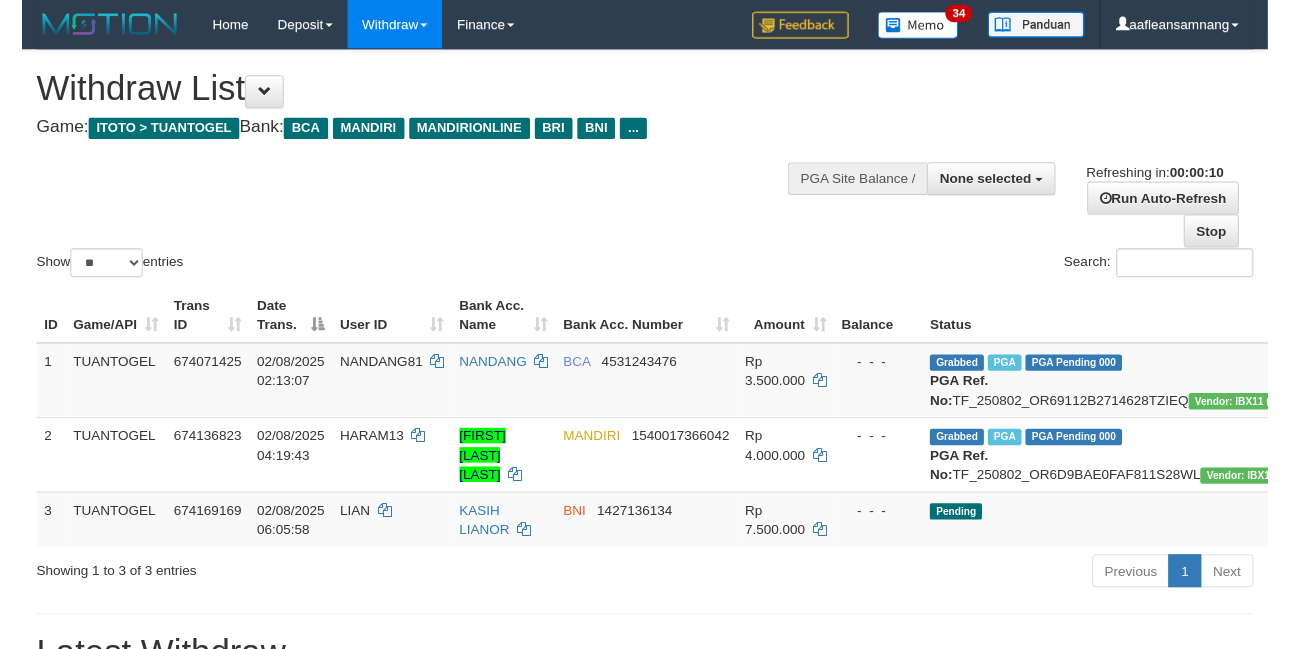 scroll, scrollTop: 0, scrollLeft: 0, axis: both 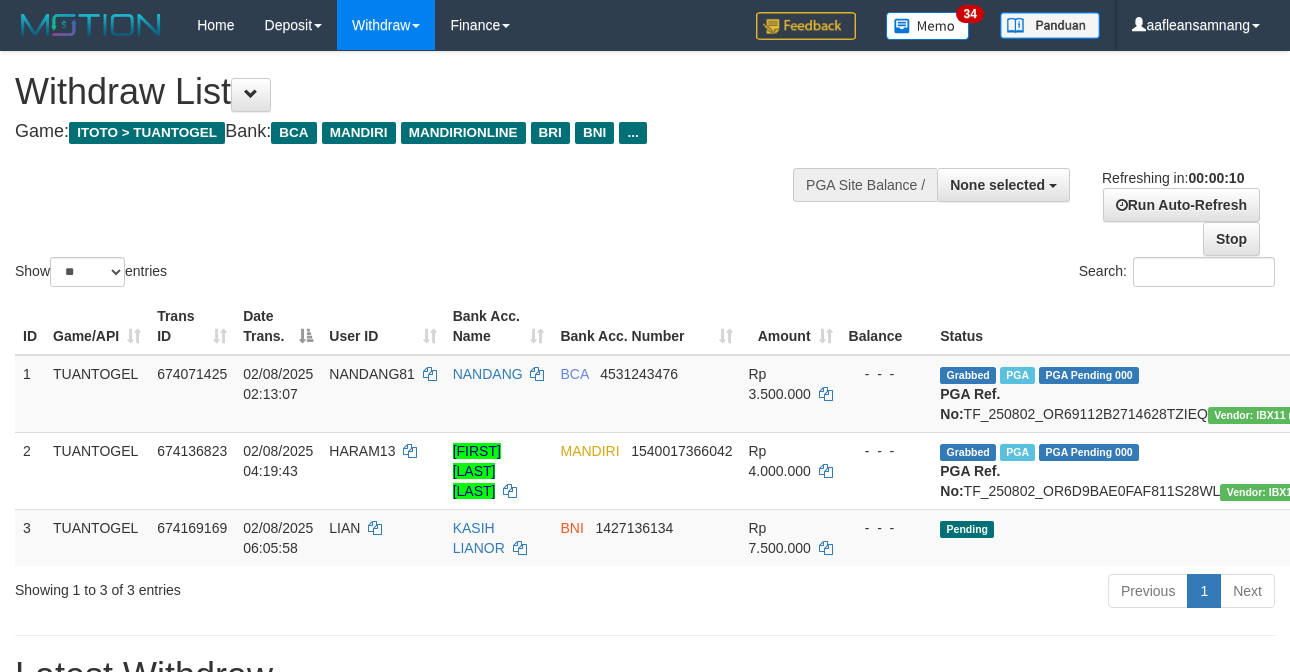 select 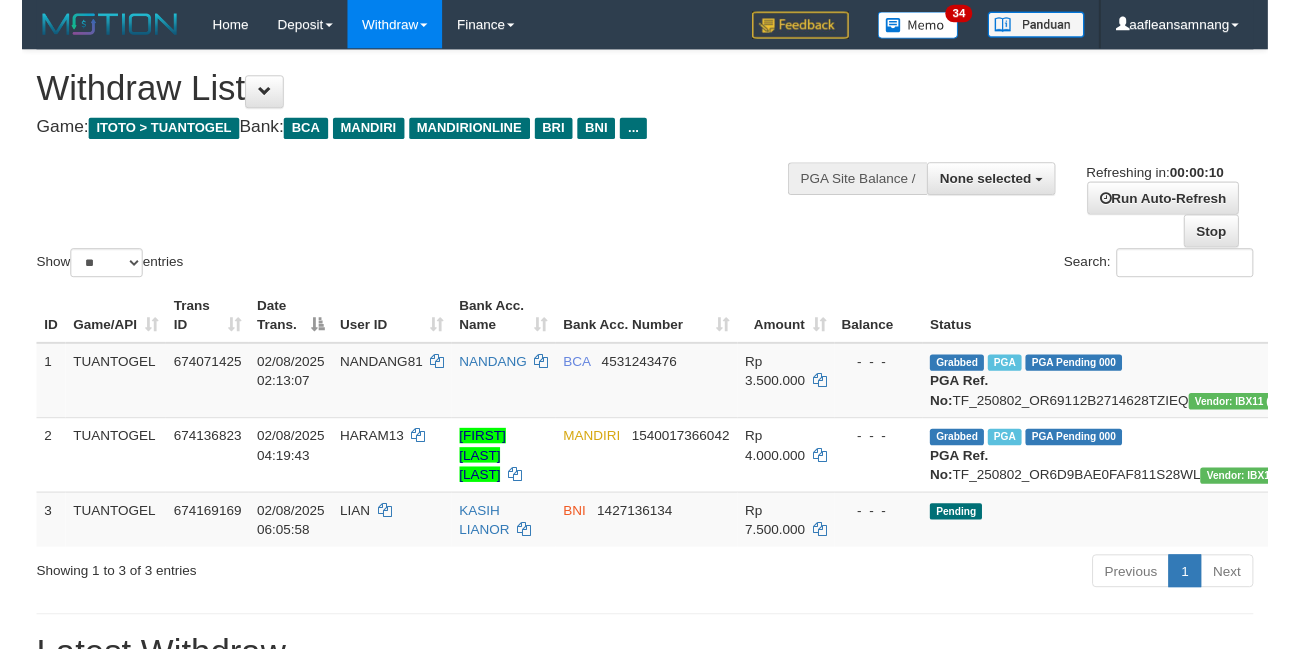 scroll, scrollTop: 0, scrollLeft: 0, axis: both 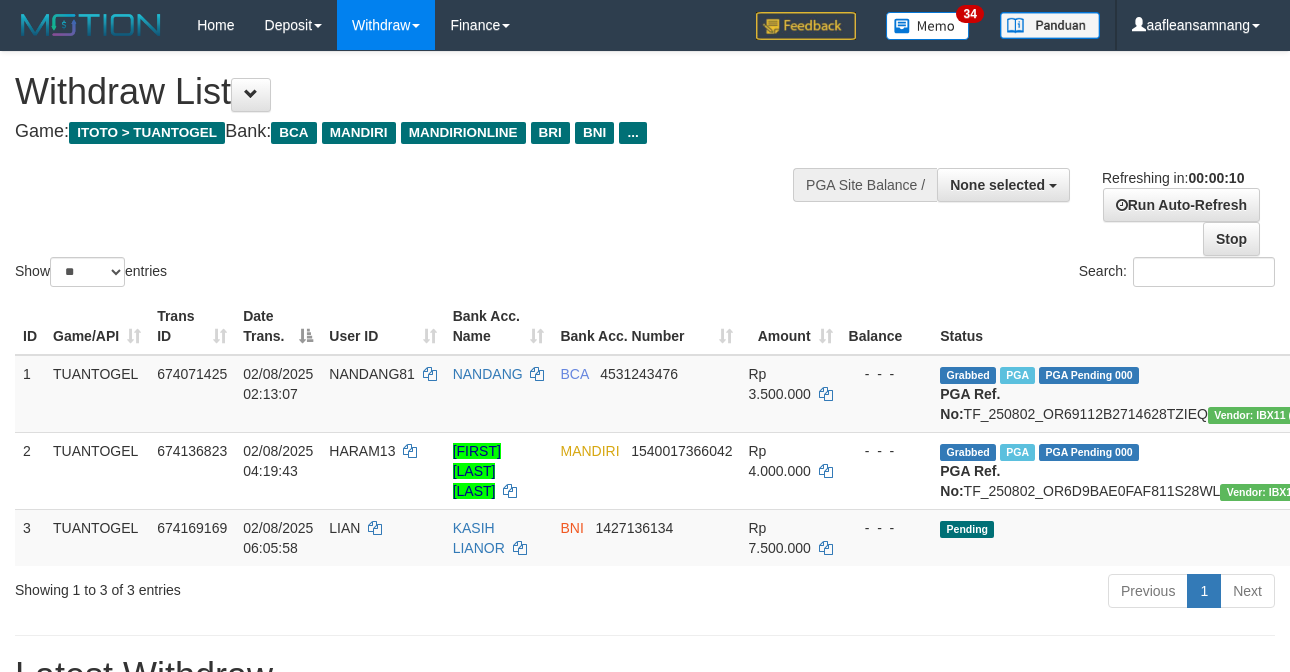 select 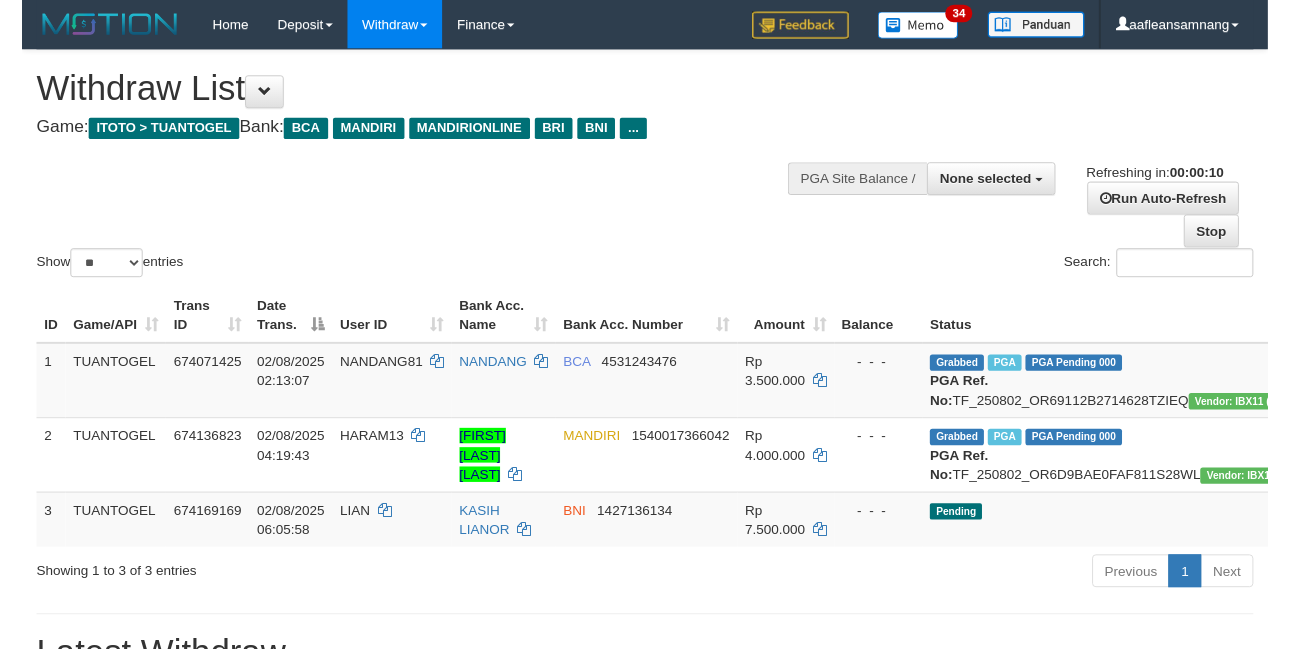 scroll, scrollTop: 0, scrollLeft: 0, axis: both 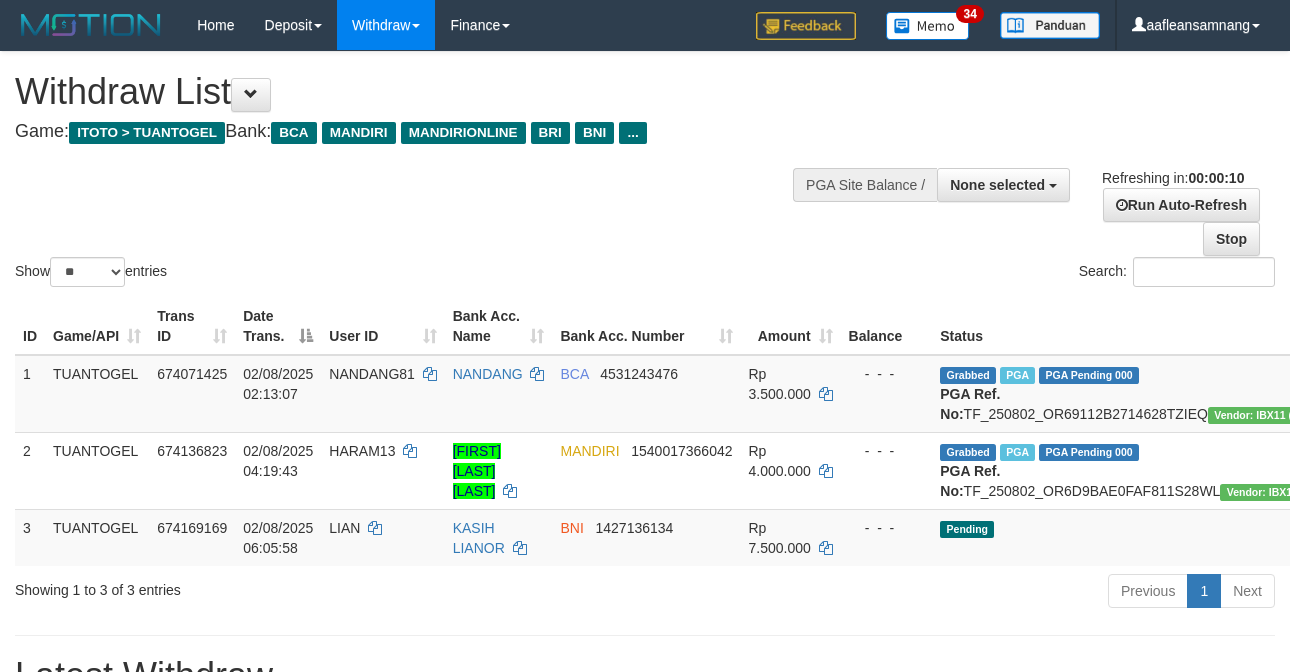 select 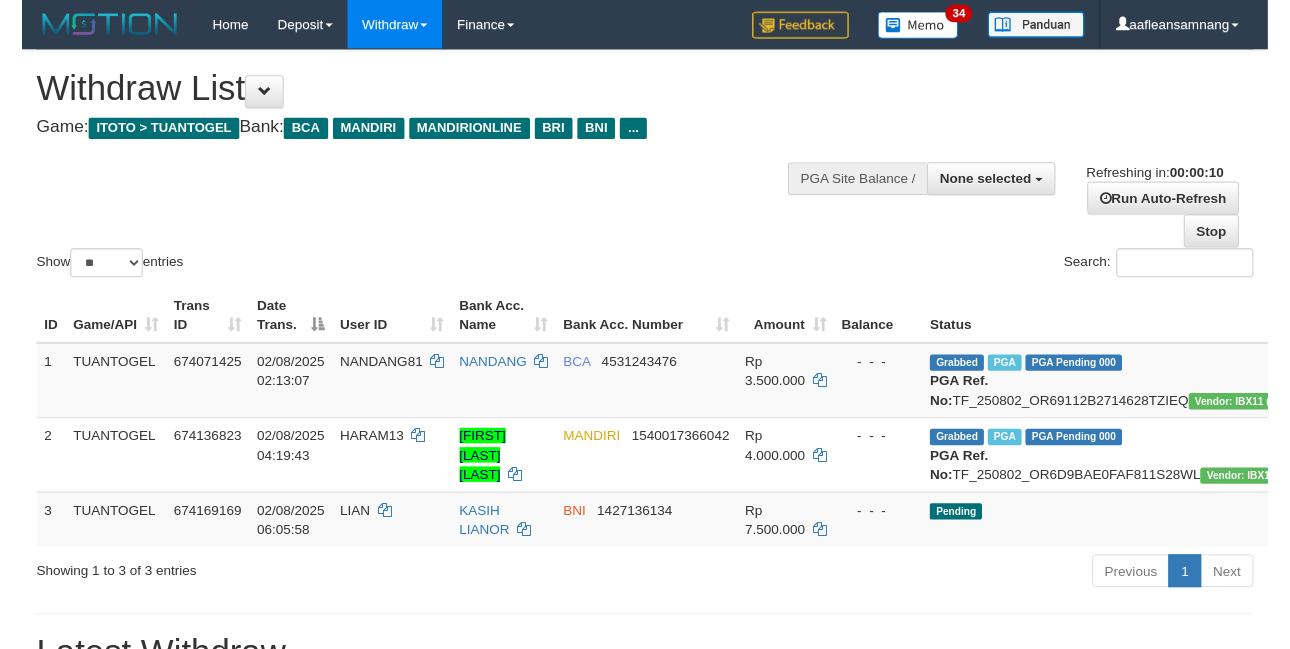 scroll, scrollTop: 0, scrollLeft: 0, axis: both 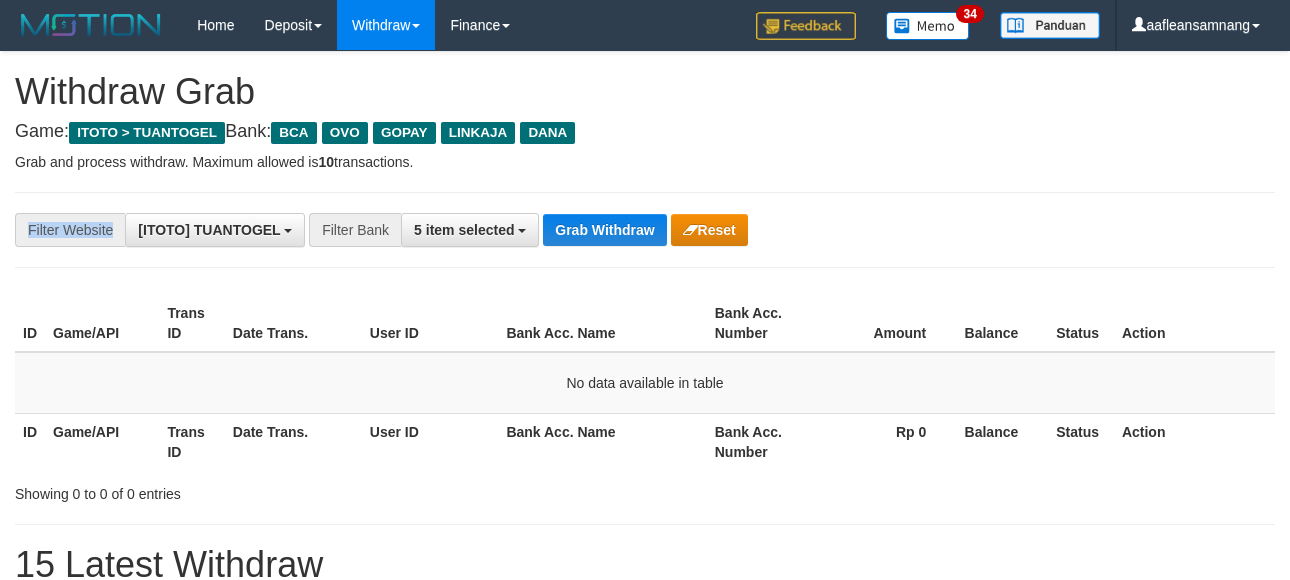 click on "**********" at bounding box center [645, 230] 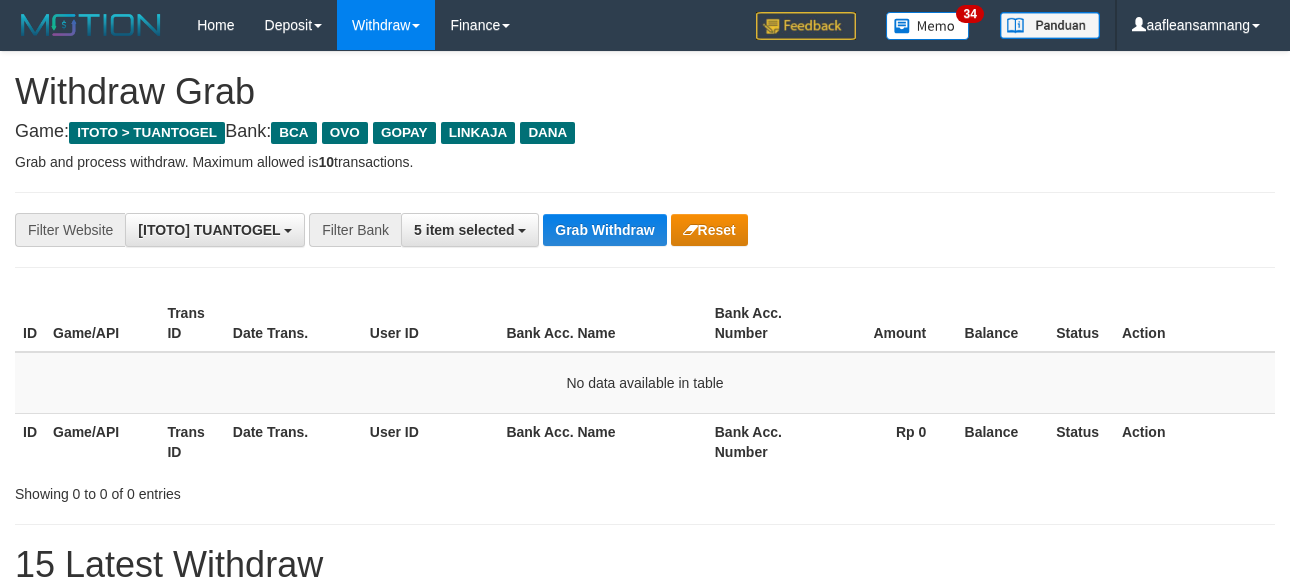 click on "**********" at bounding box center (645, 230) 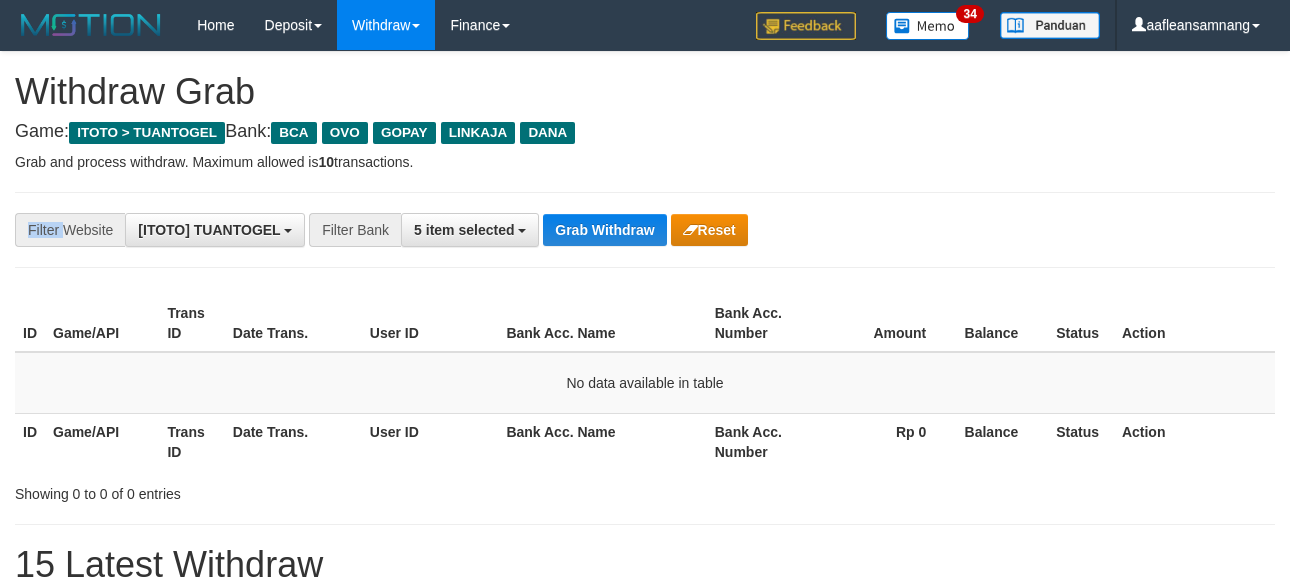 click on "**********" at bounding box center (645, 230) 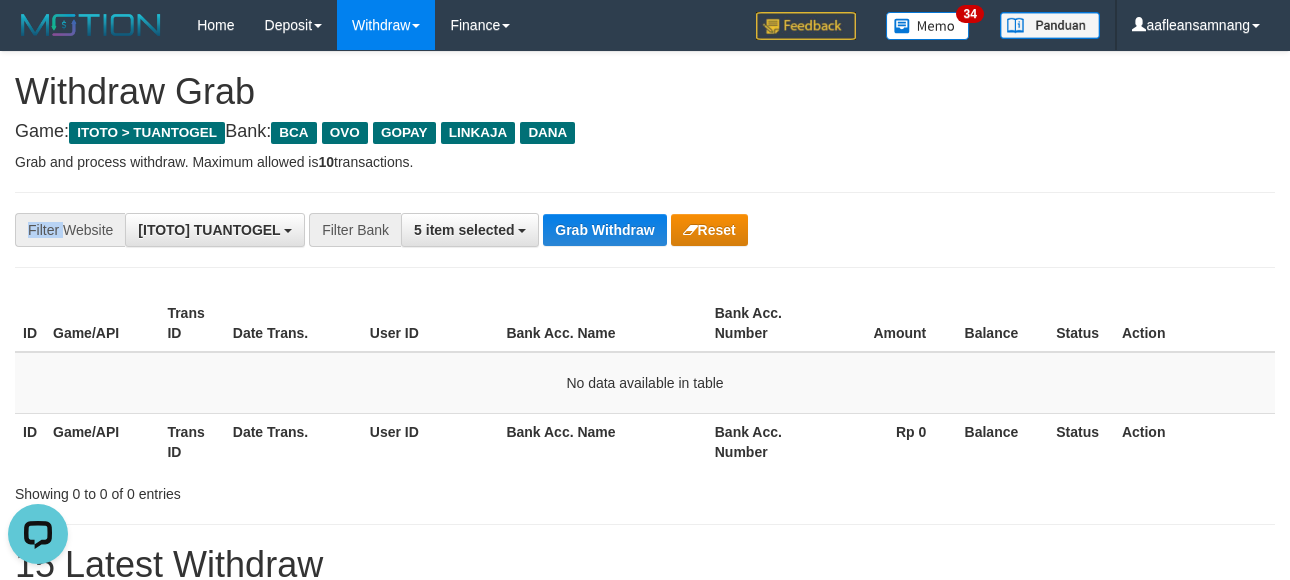 scroll, scrollTop: 0, scrollLeft: 0, axis: both 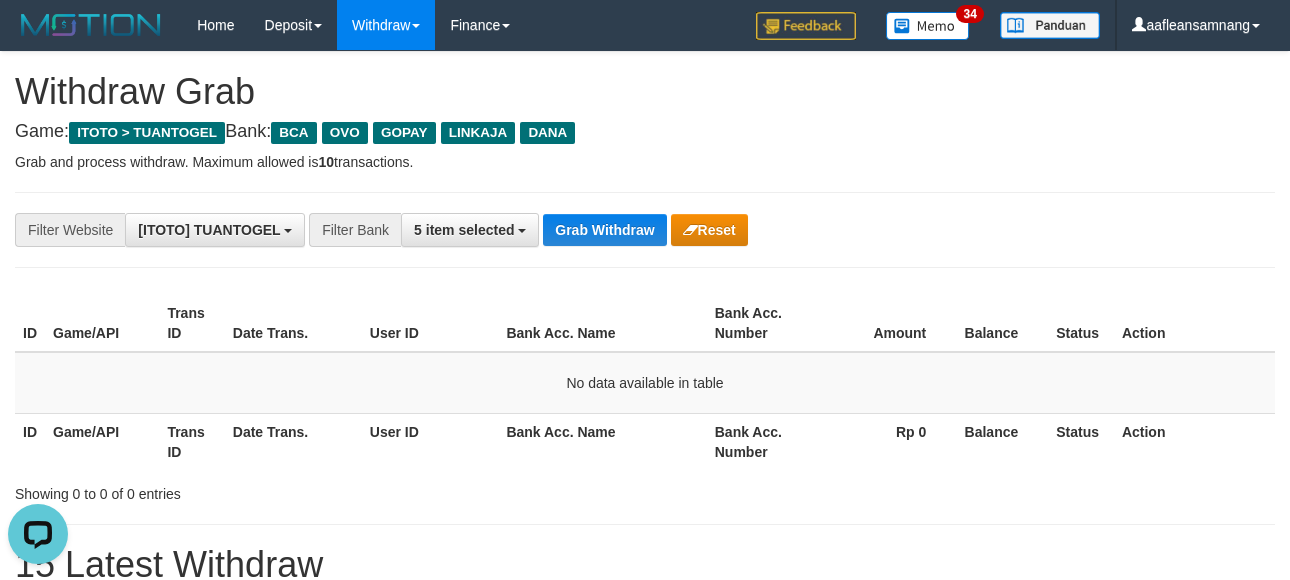 click on "**********" at bounding box center (645, 230) 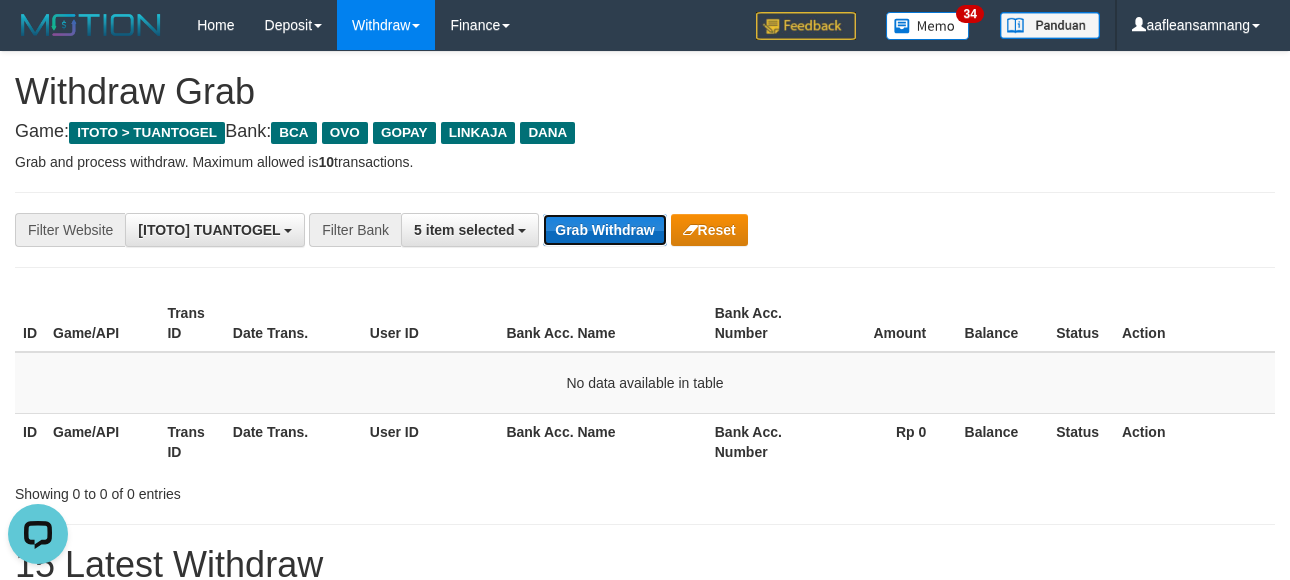 click on "Grab Withdraw" at bounding box center [604, 230] 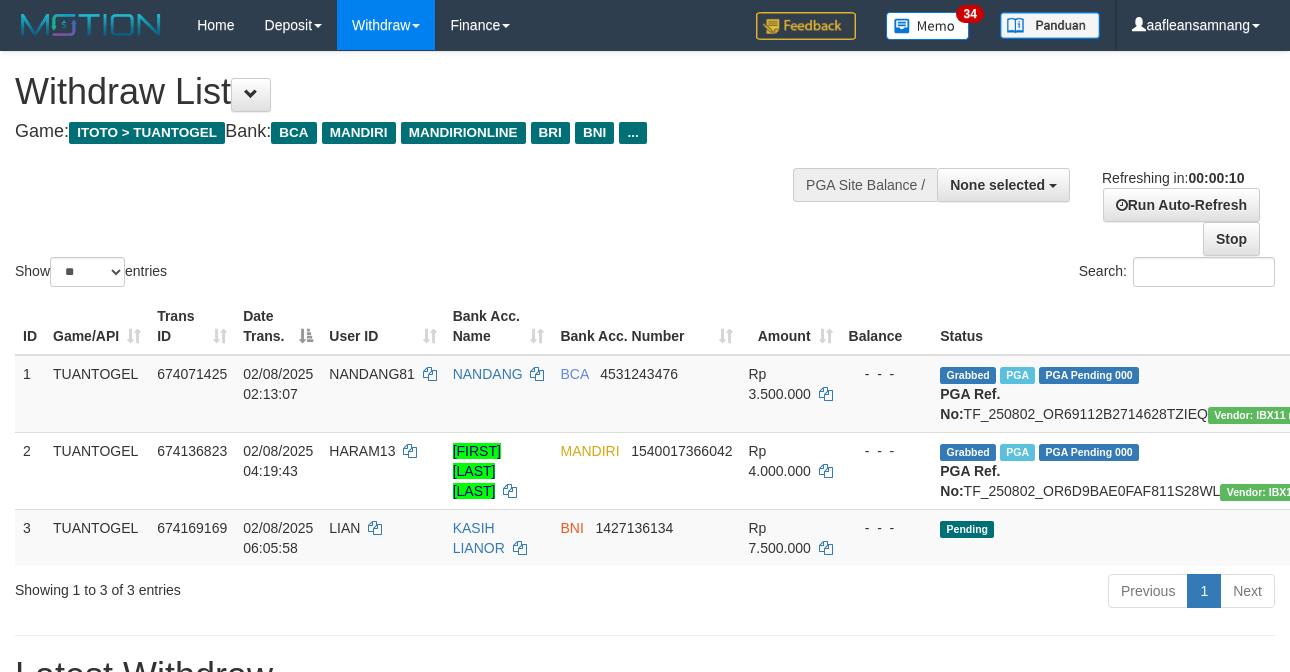 select 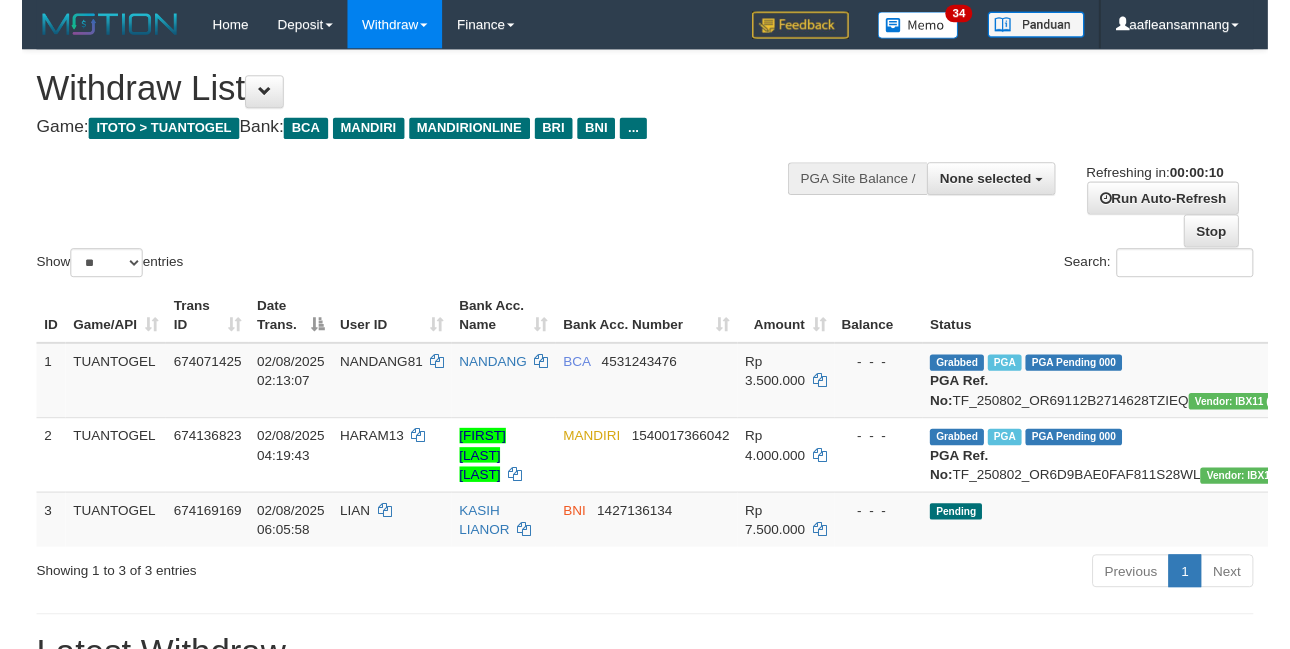 scroll, scrollTop: 0, scrollLeft: 0, axis: both 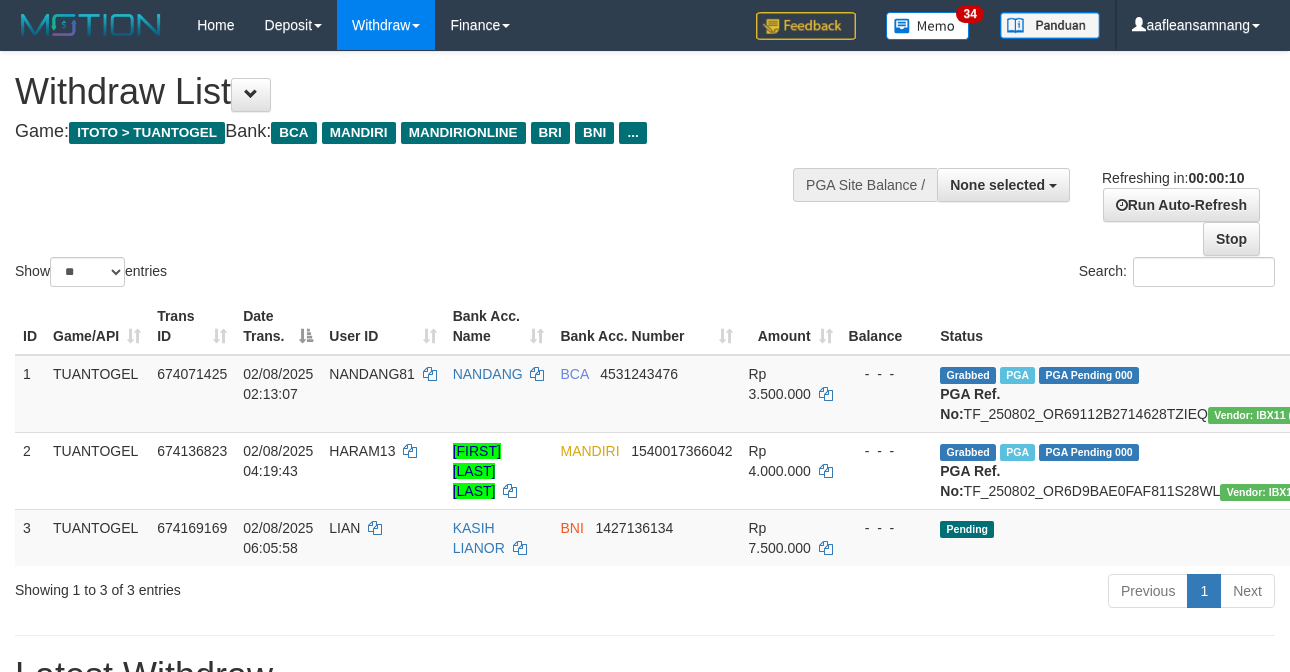 select 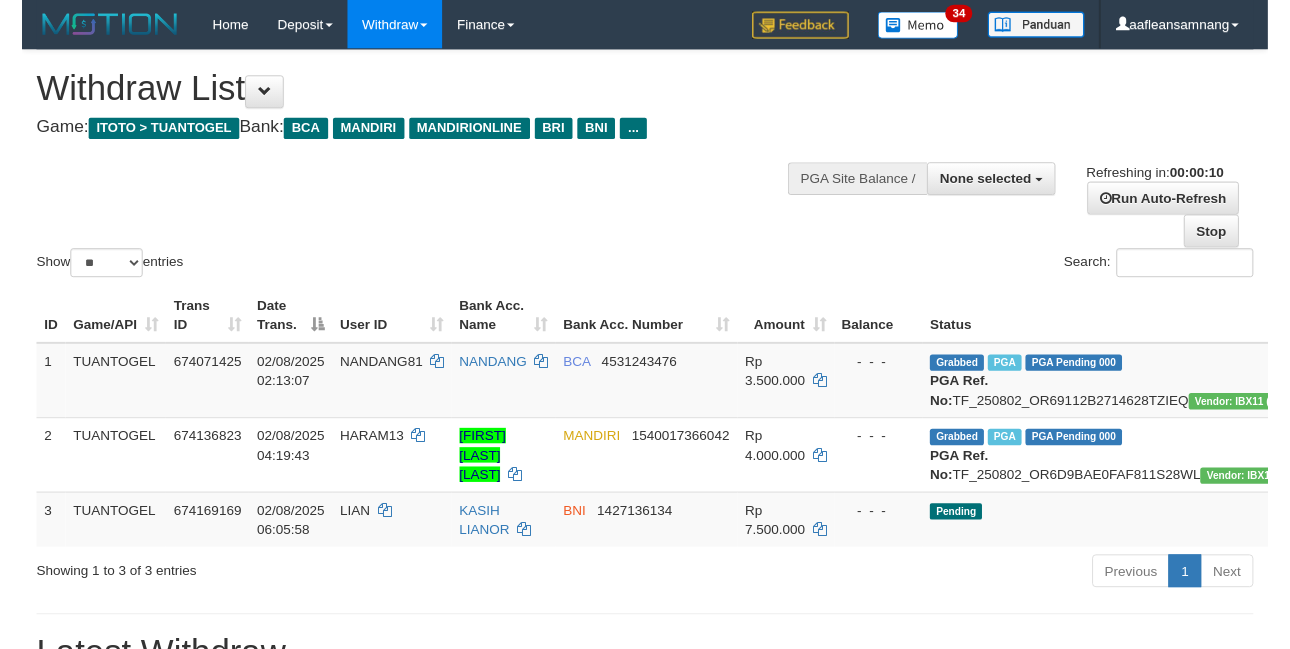 scroll, scrollTop: 0, scrollLeft: 0, axis: both 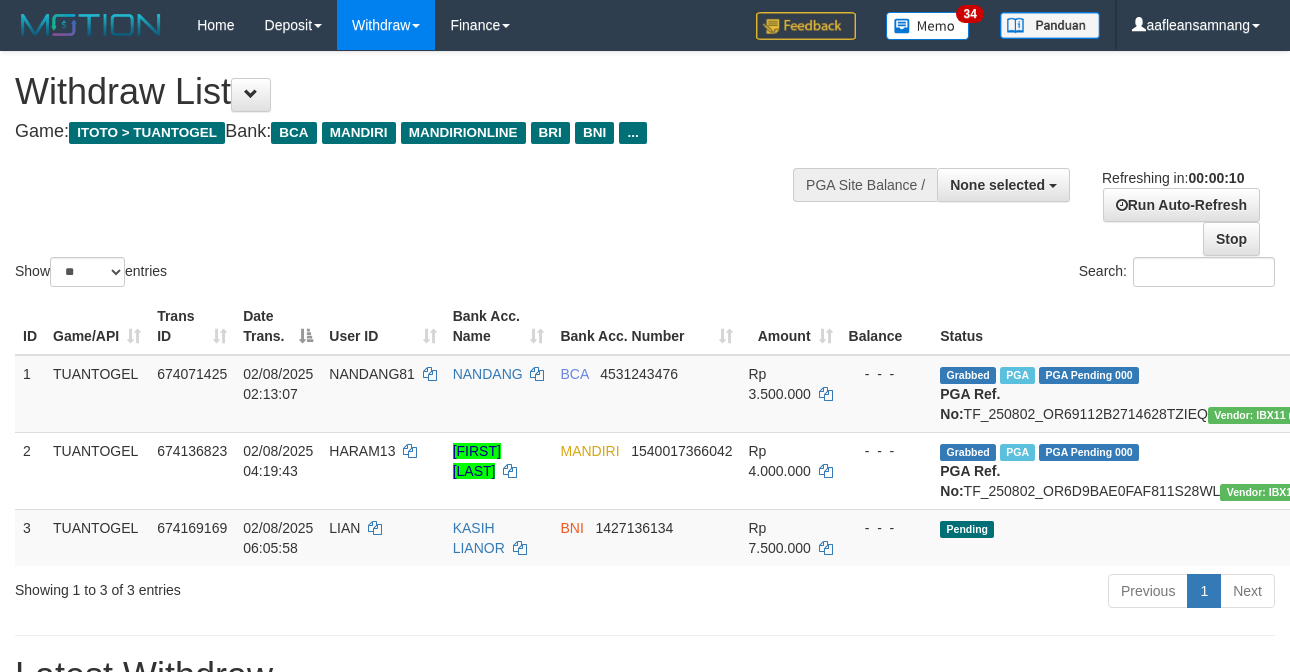 select 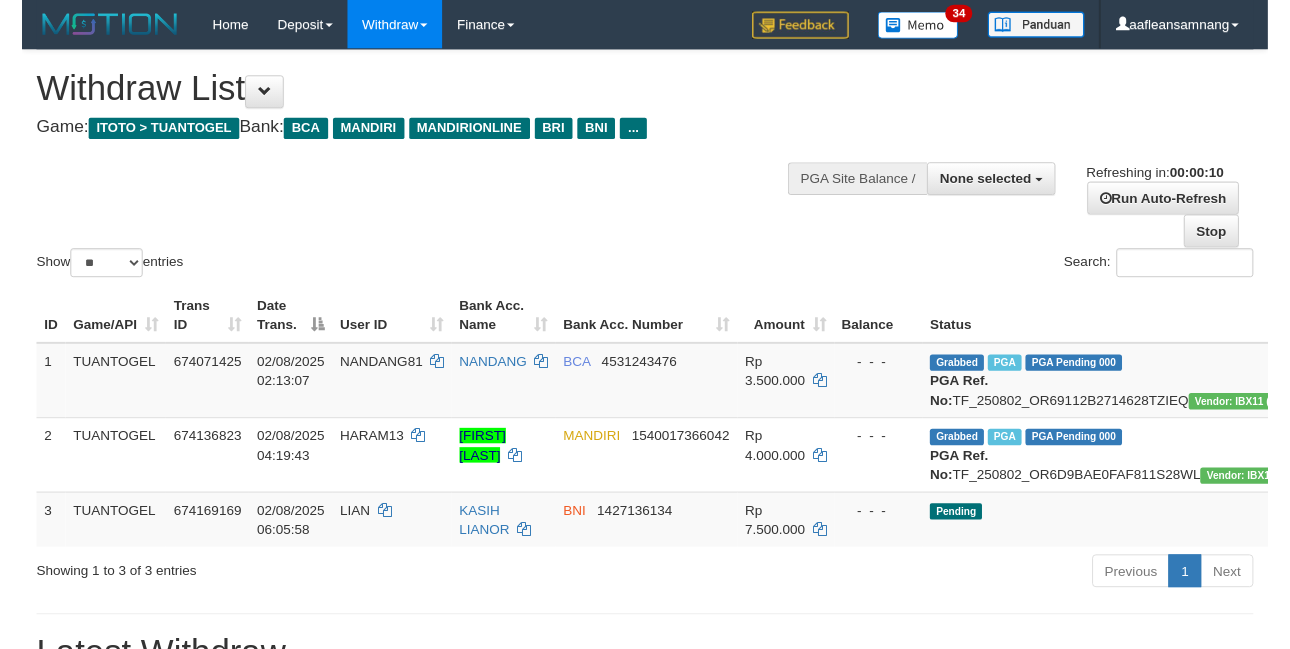 scroll, scrollTop: 0, scrollLeft: 0, axis: both 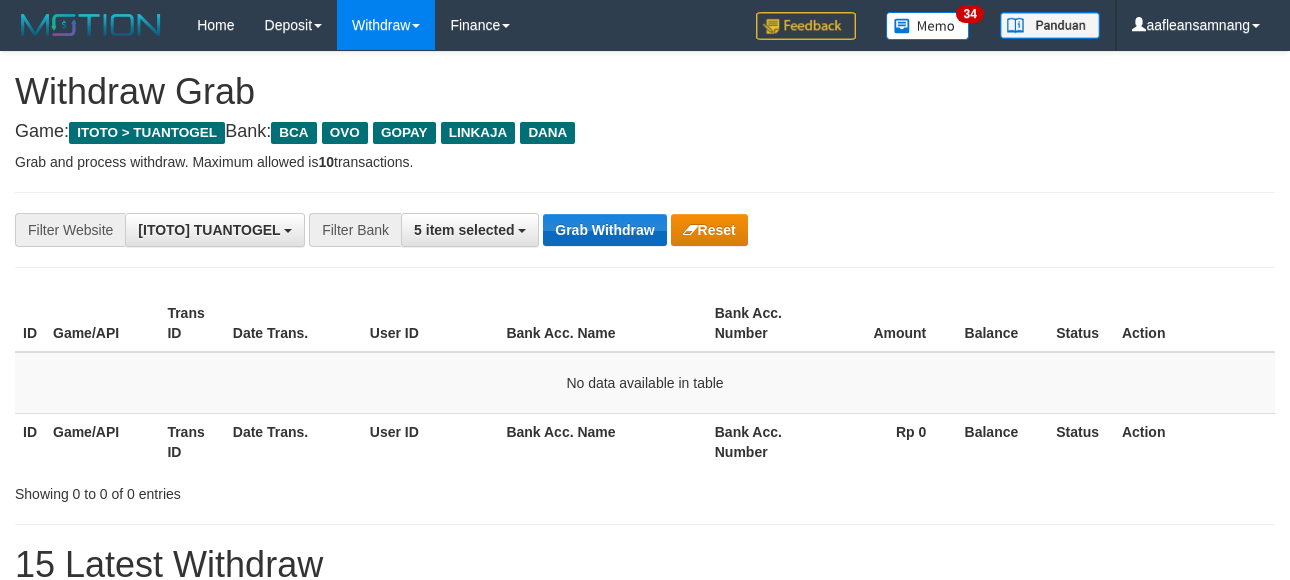 click on "Grab Withdraw" at bounding box center (604, 230) 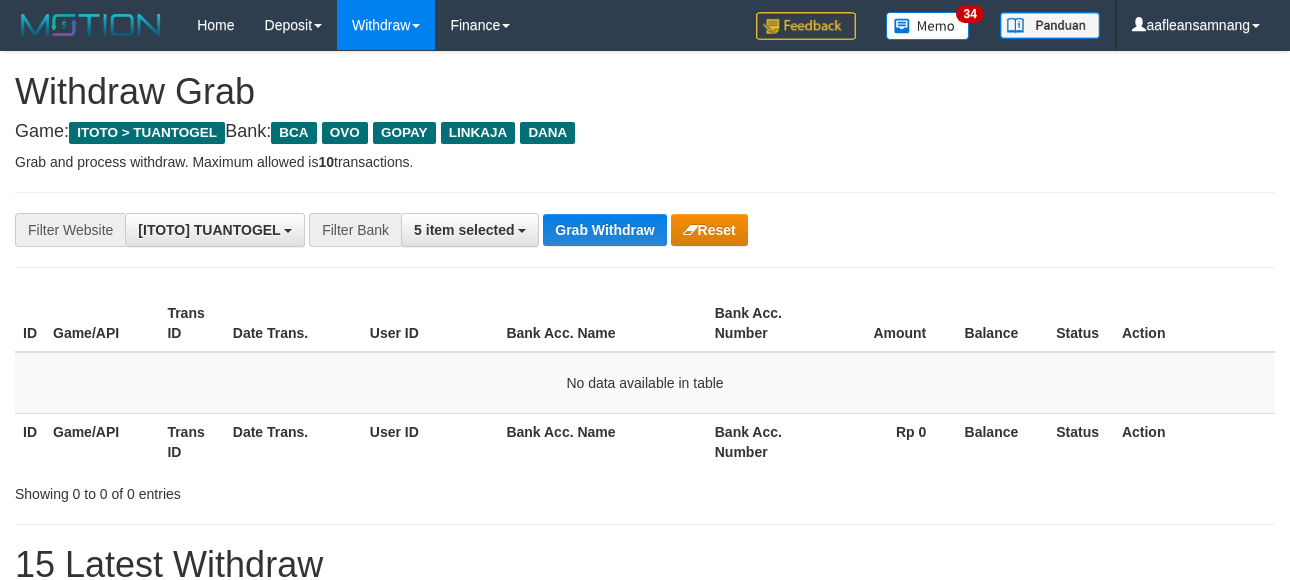 scroll, scrollTop: 0, scrollLeft: 0, axis: both 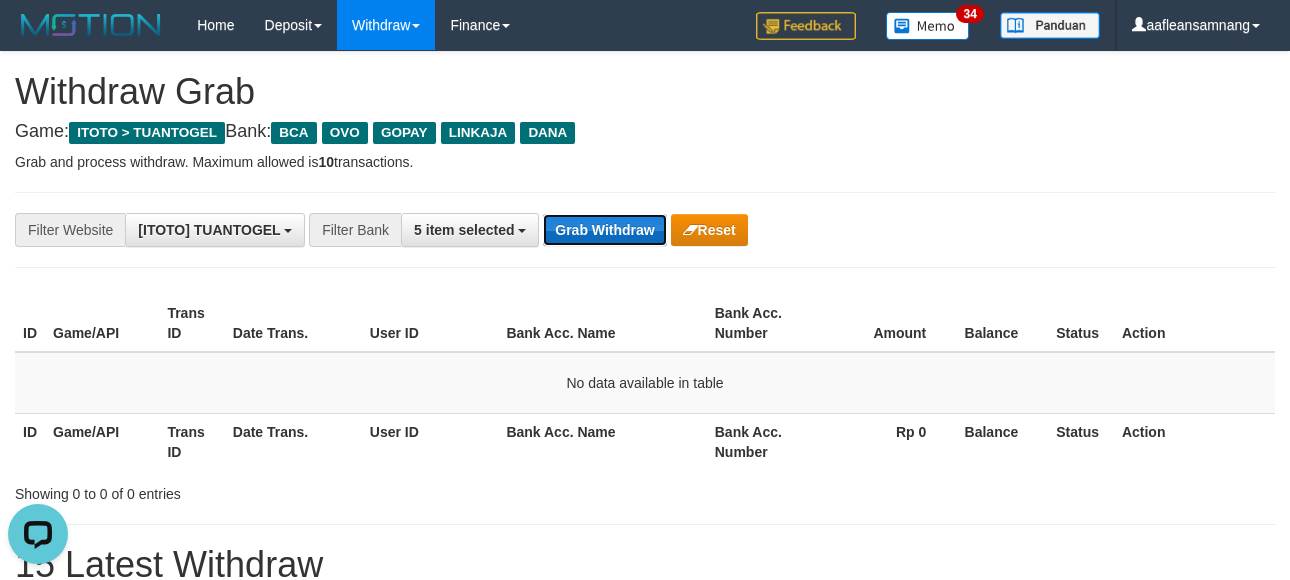 click on "Grab Withdraw" at bounding box center (604, 230) 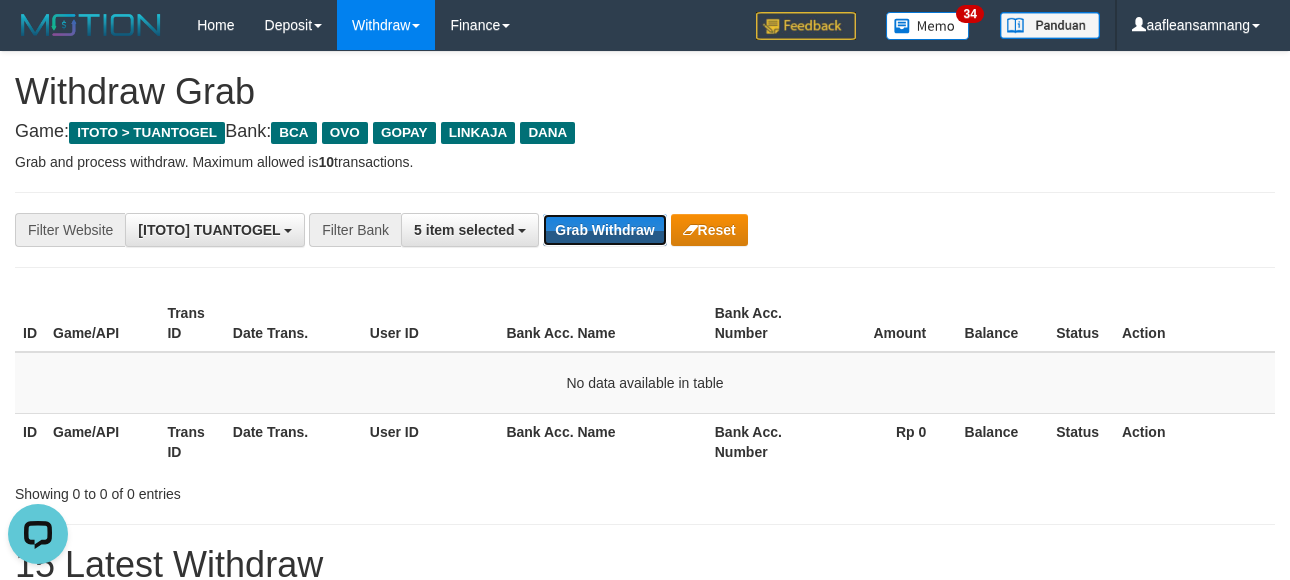 click on "Grab Withdraw" at bounding box center [604, 230] 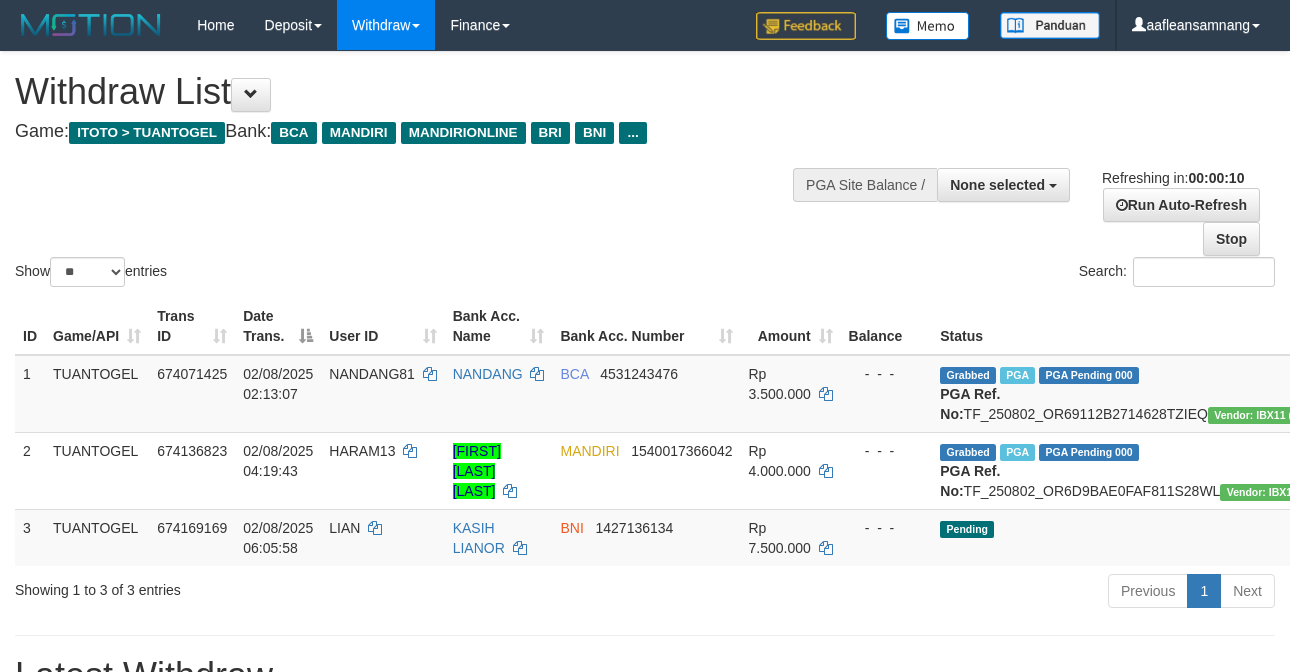 select 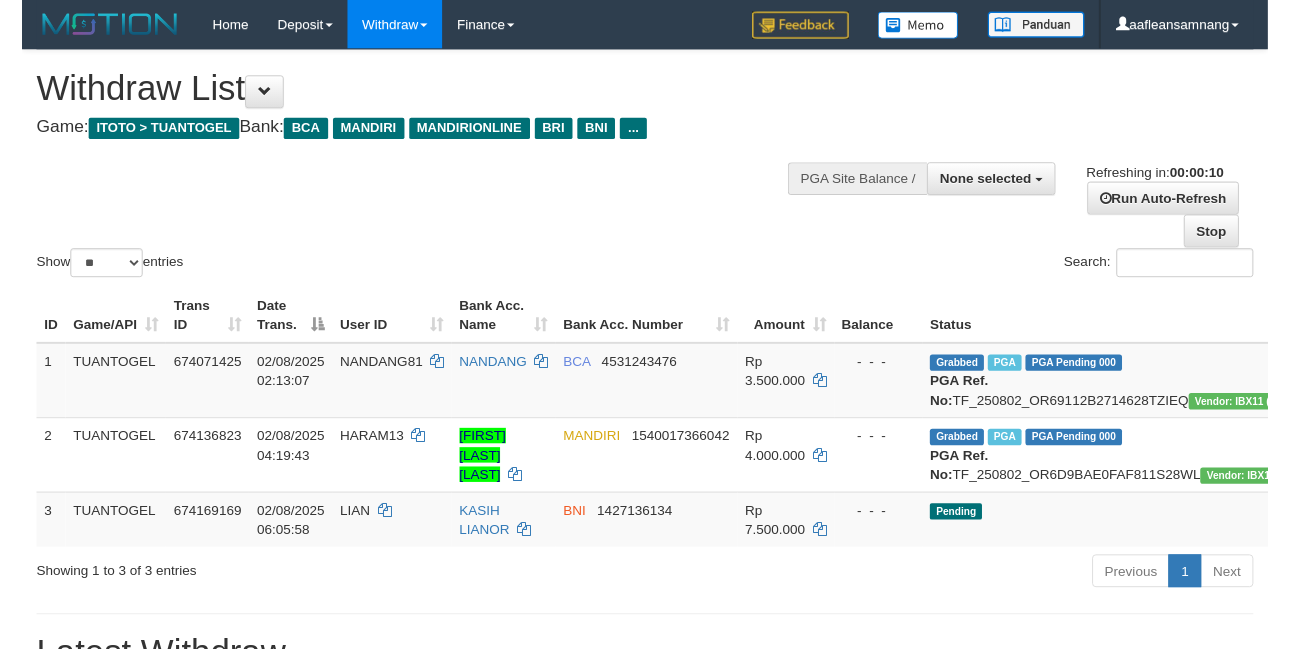 scroll, scrollTop: 0, scrollLeft: 0, axis: both 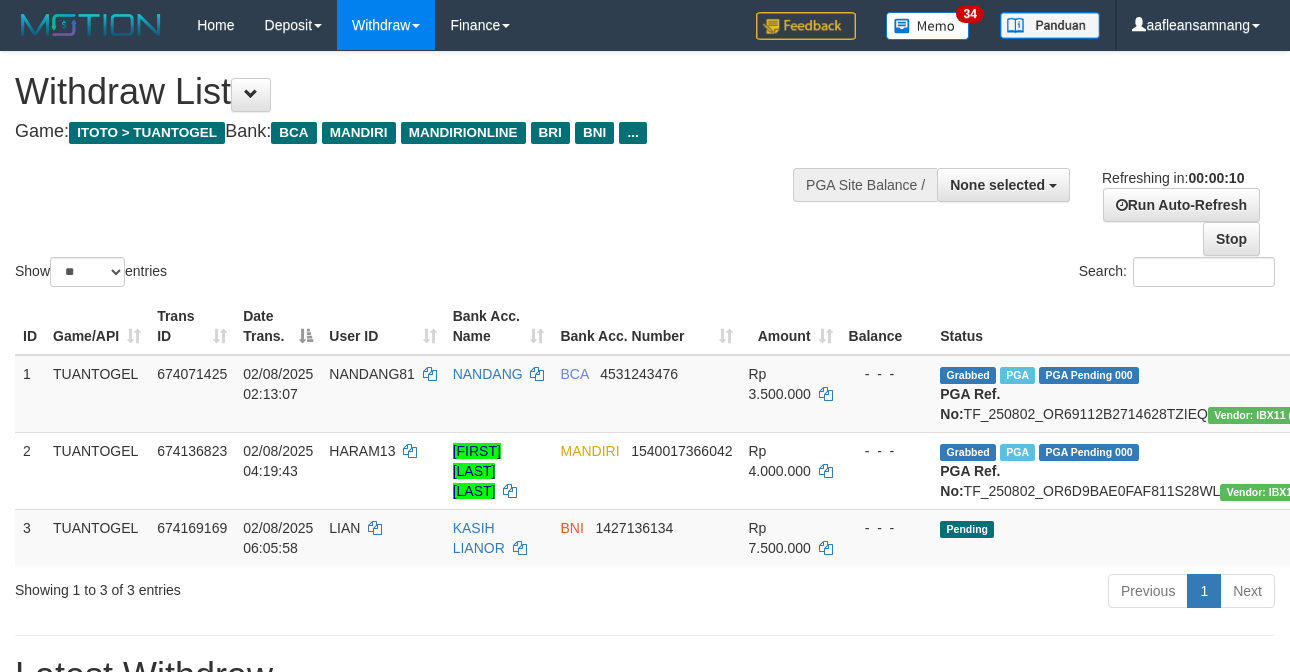 select 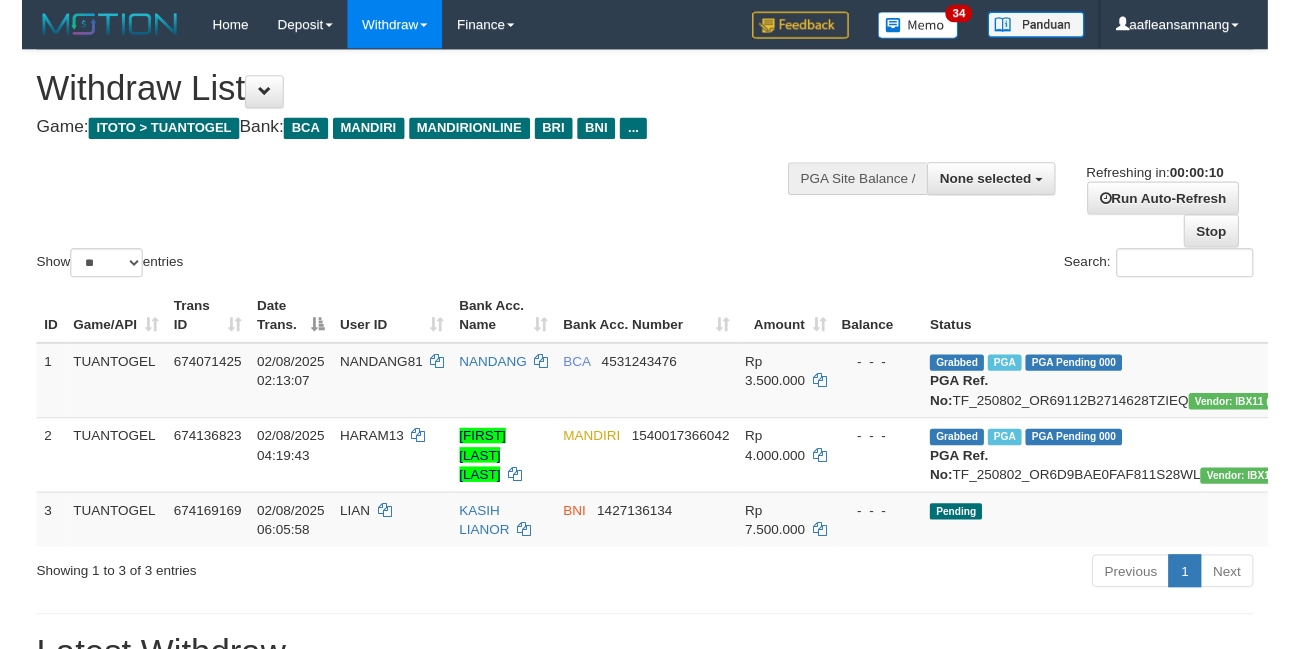 scroll, scrollTop: 0, scrollLeft: 0, axis: both 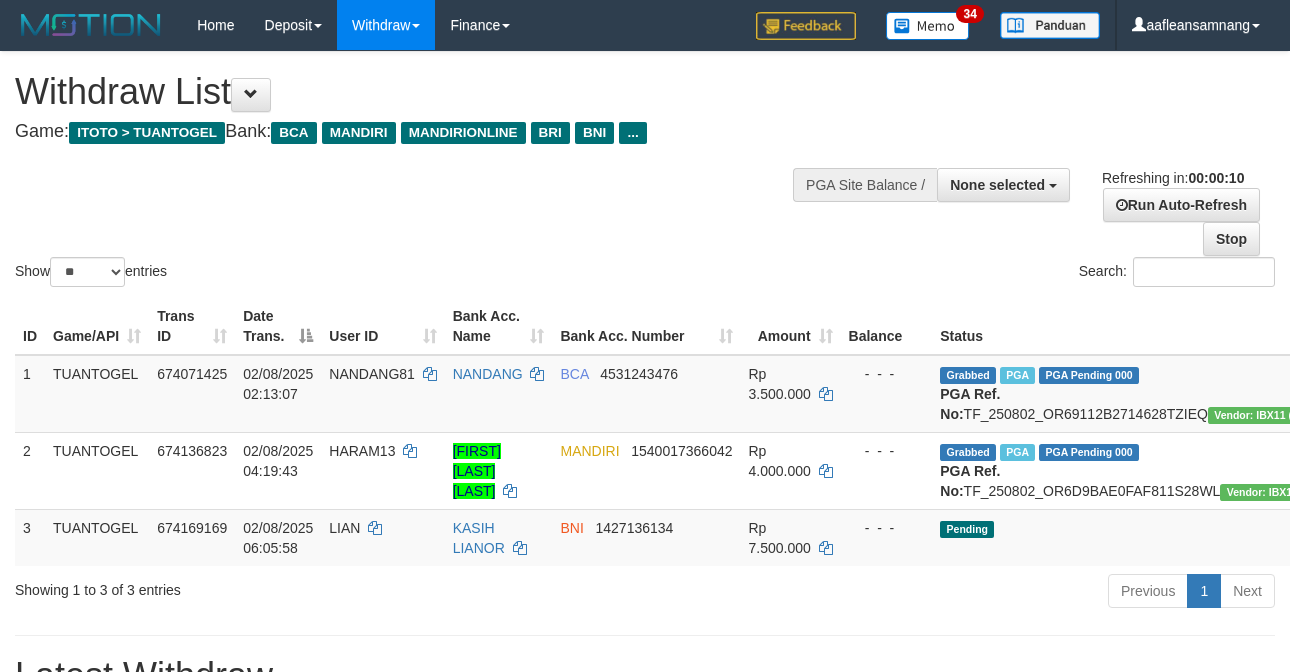 select 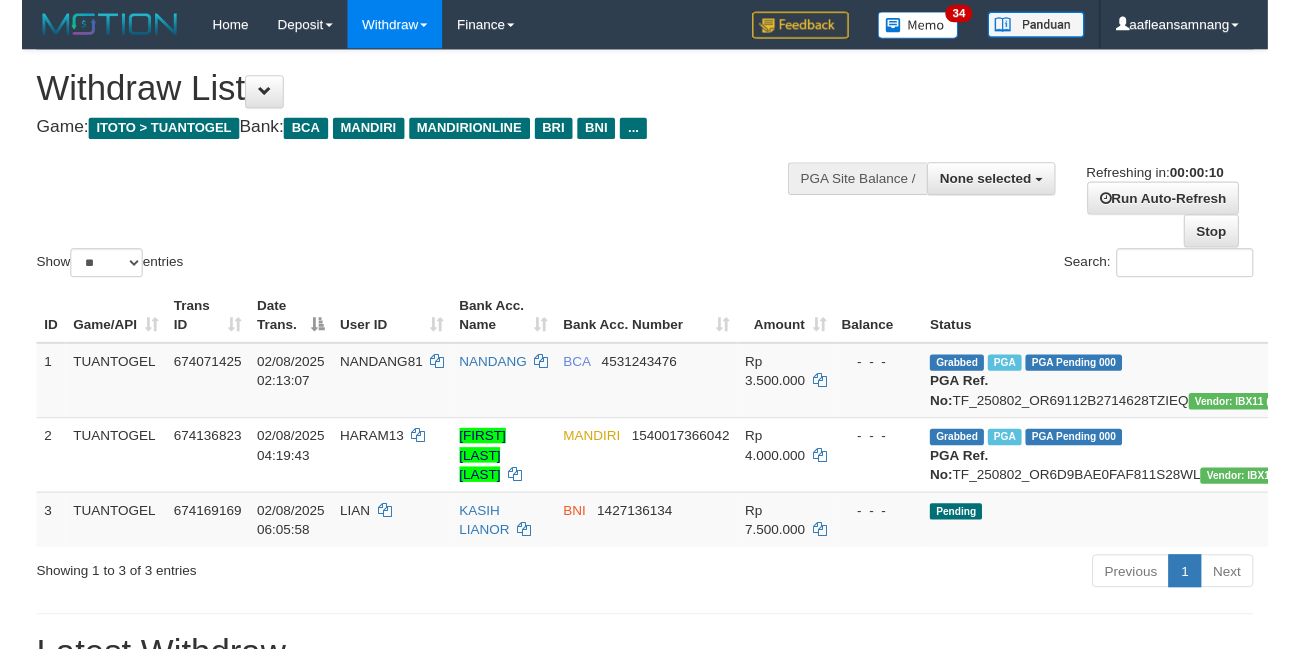 scroll, scrollTop: 0, scrollLeft: 0, axis: both 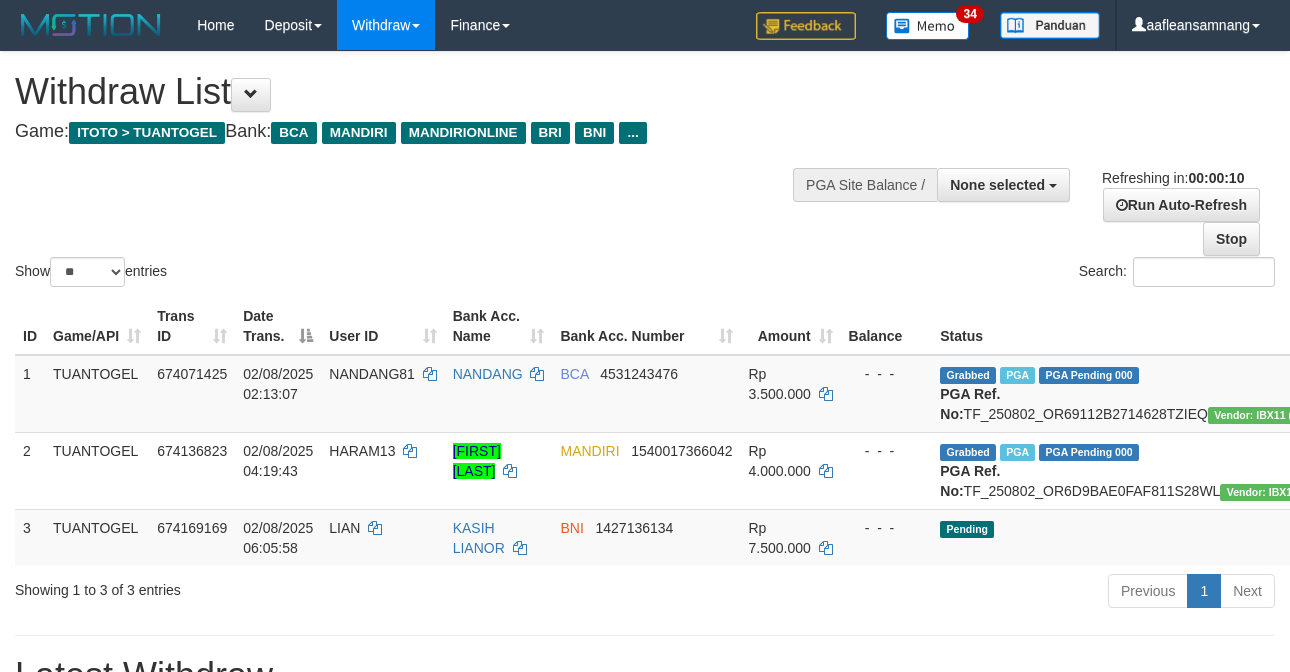 select 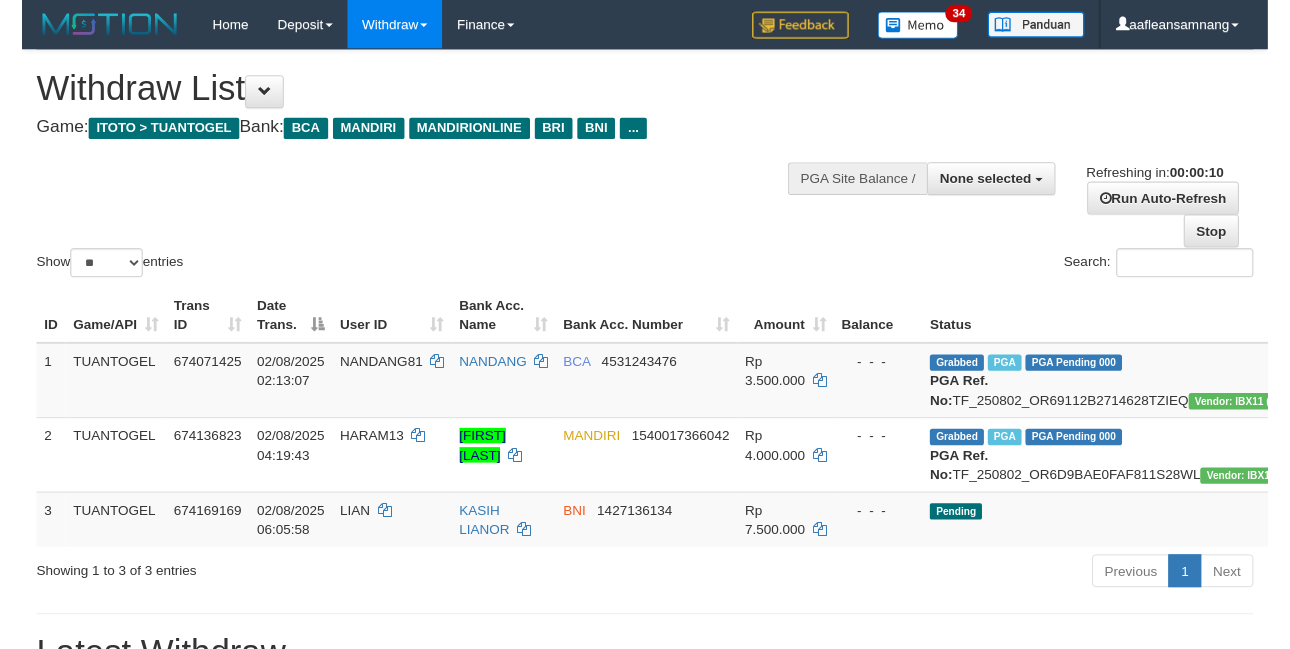 scroll, scrollTop: 0, scrollLeft: 0, axis: both 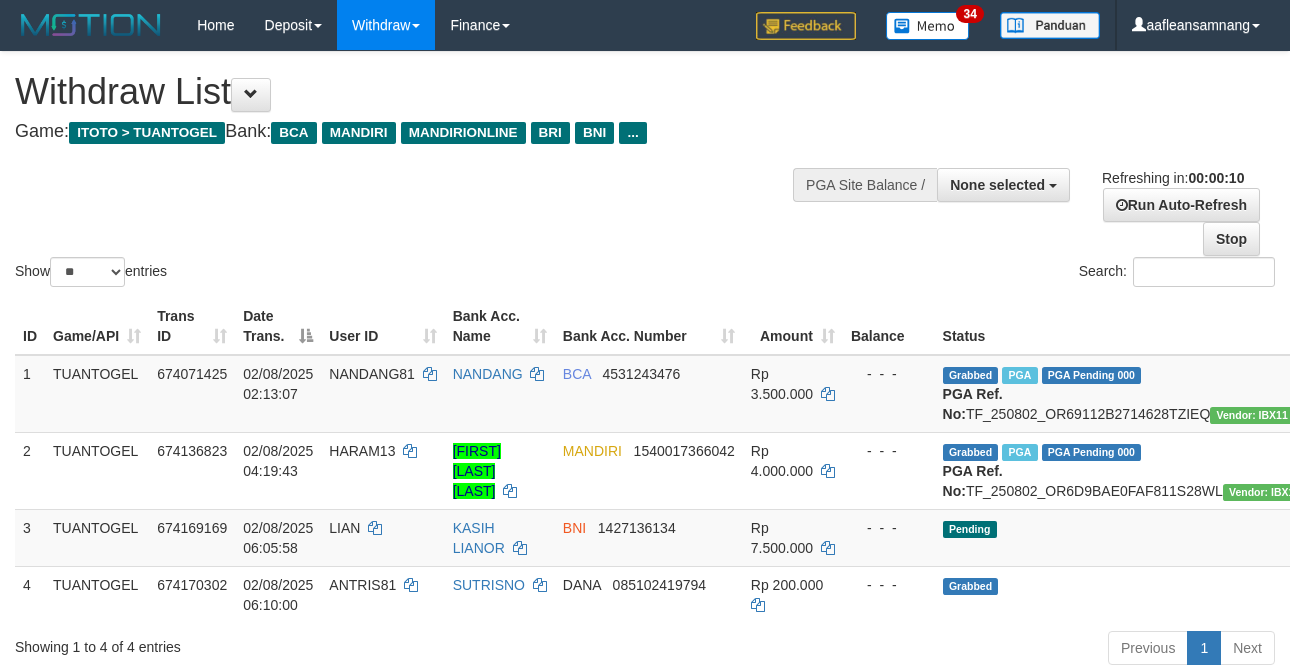 select 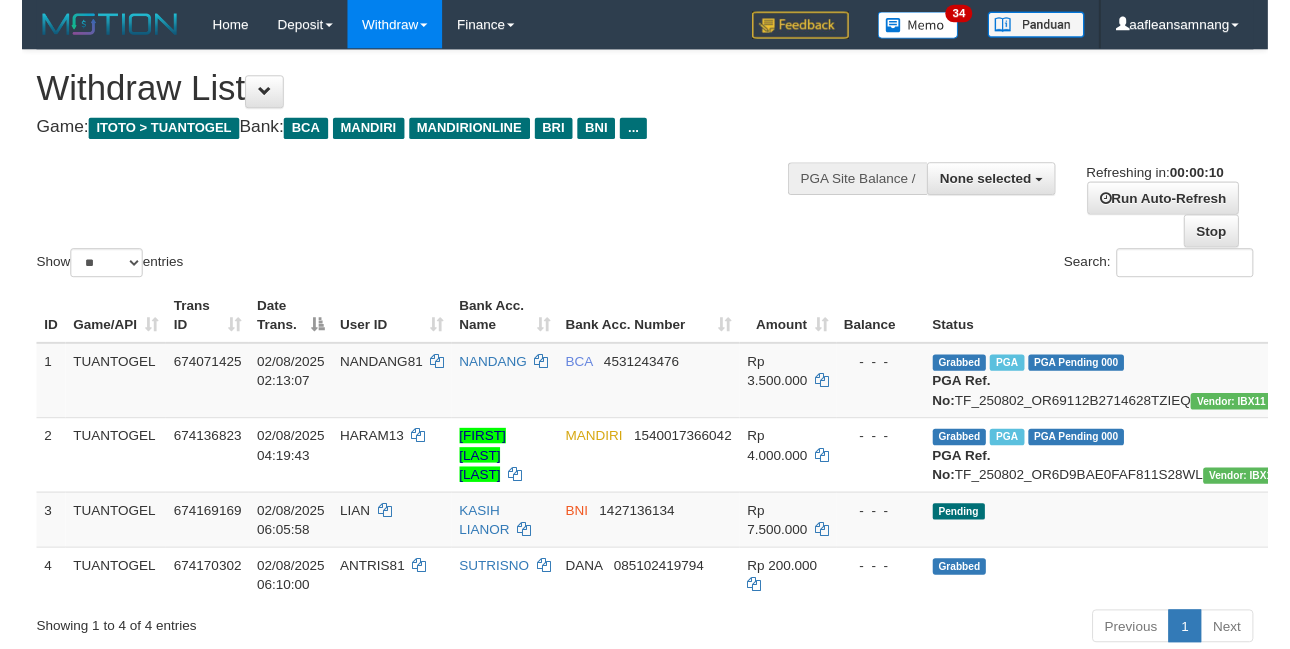 scroll, scrollTop: 0, scrollLeft: 0, axis: both 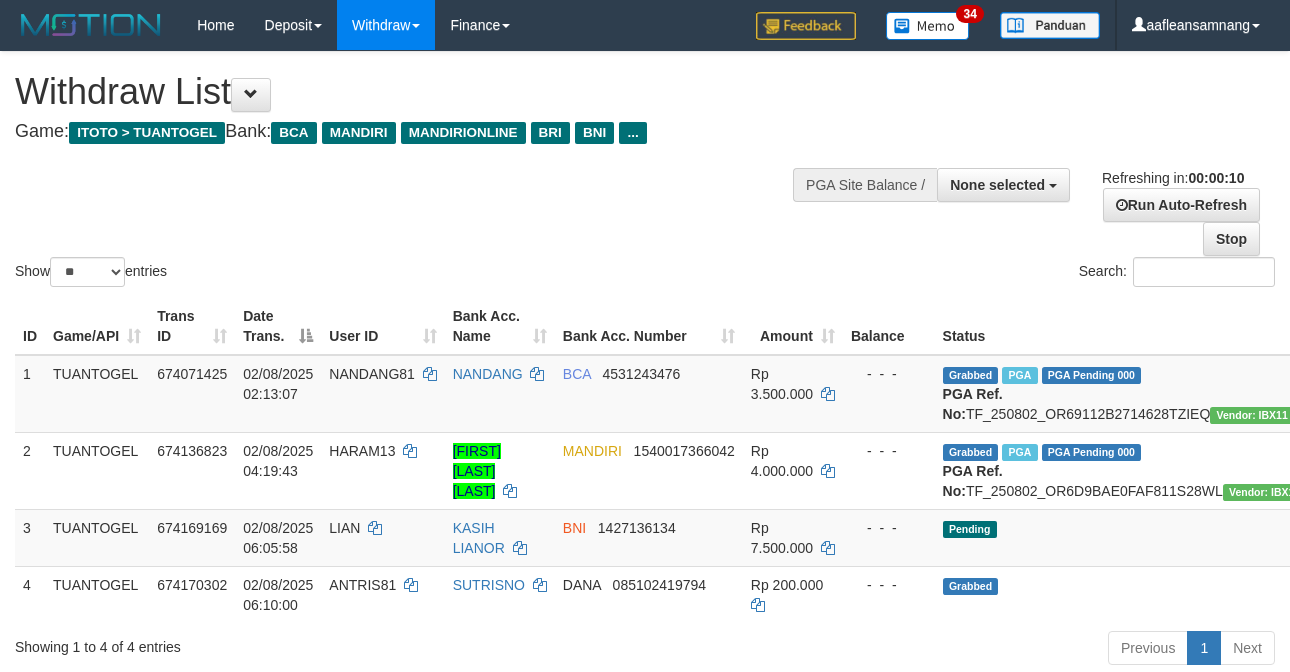 select 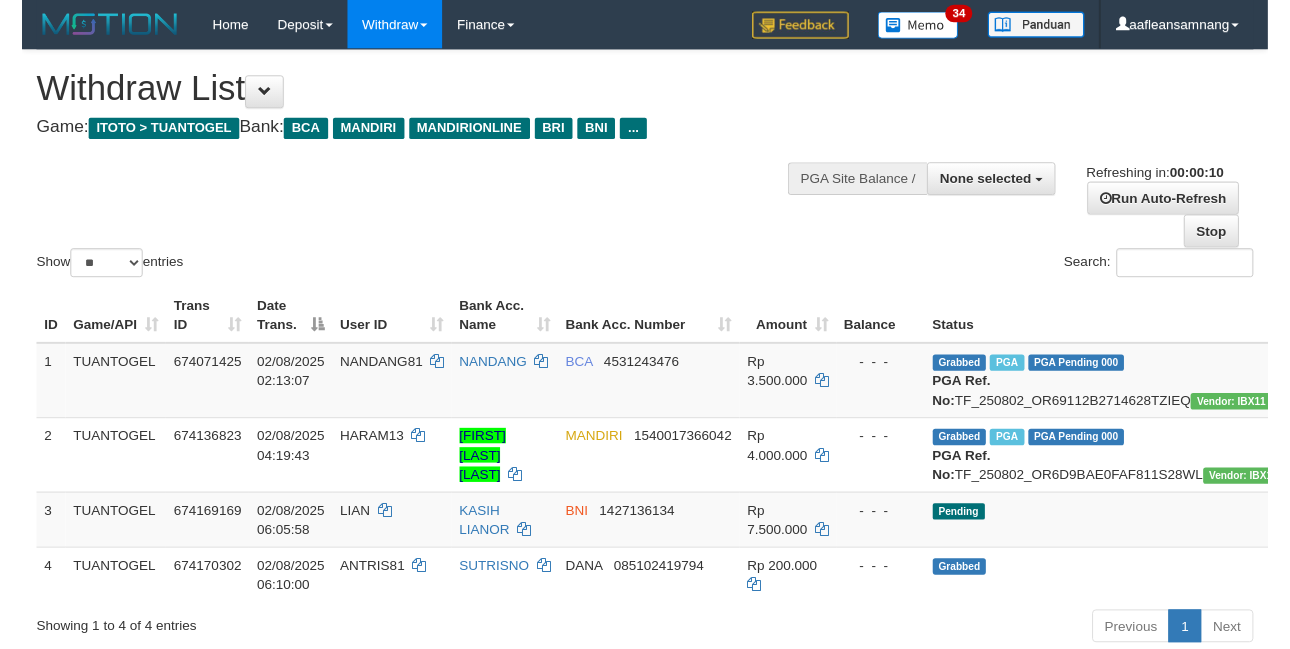 scroll, scrollTop: 0, scrollLeft: 0, axis: both 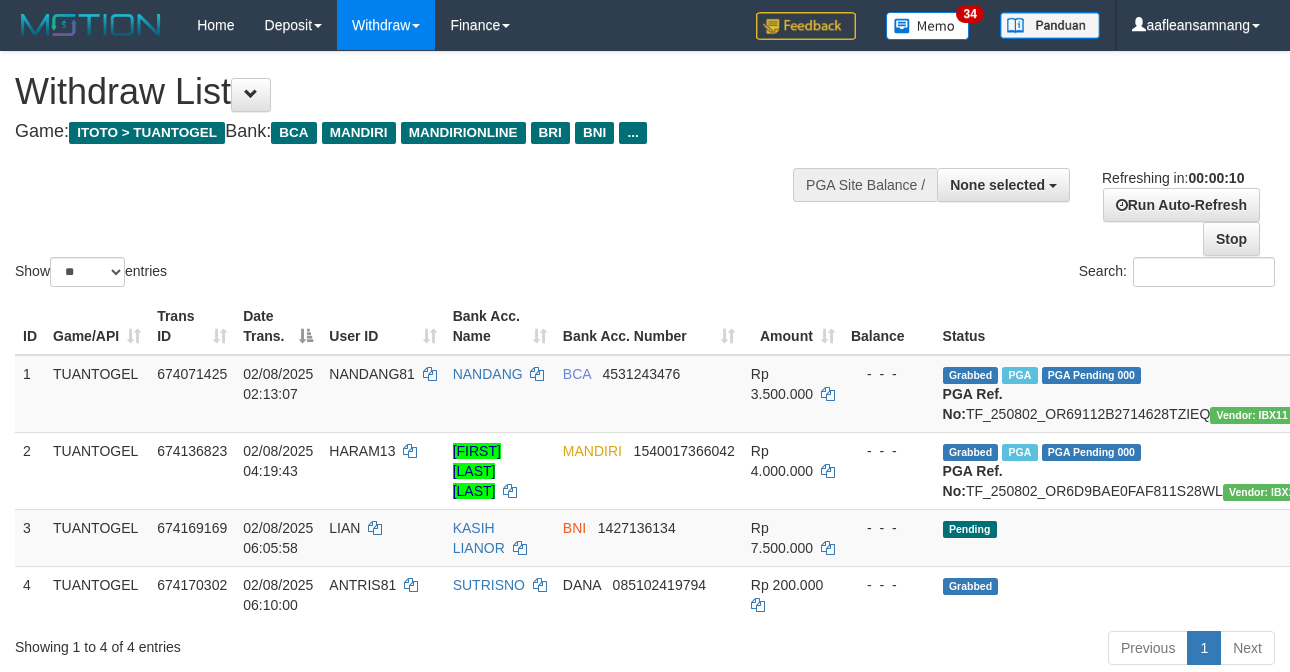 select 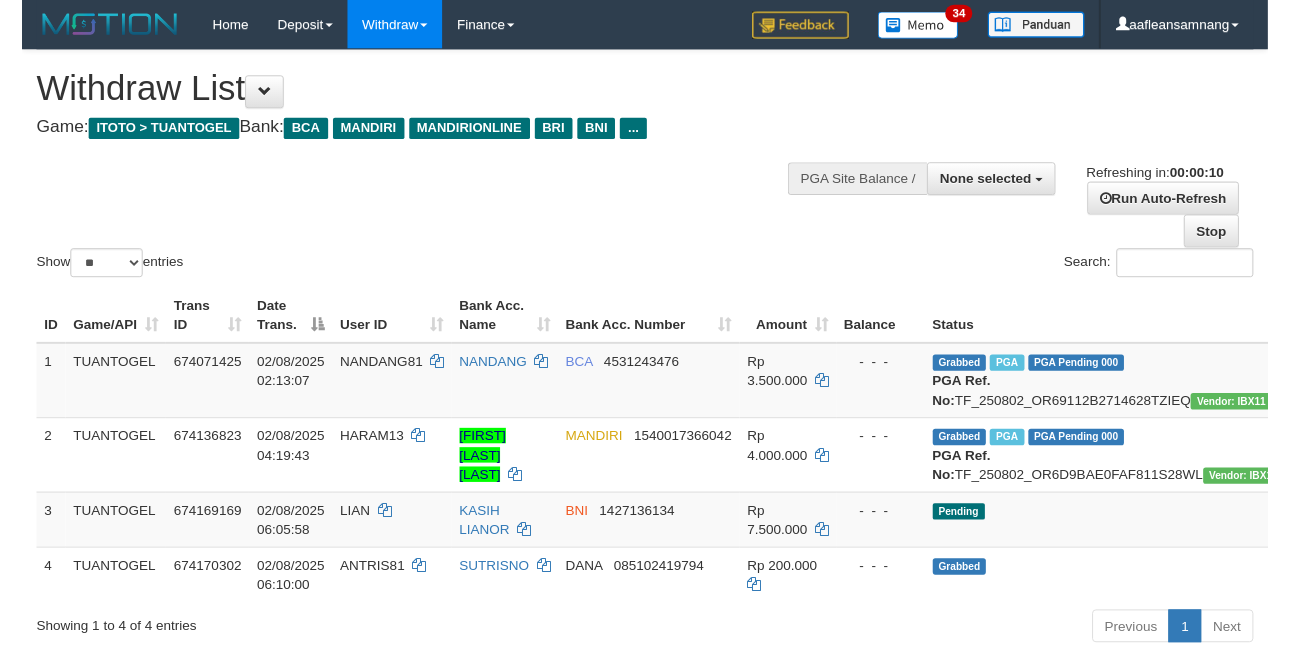 scroll, scrollTop: 0, scrollLeft: 0, axis: both 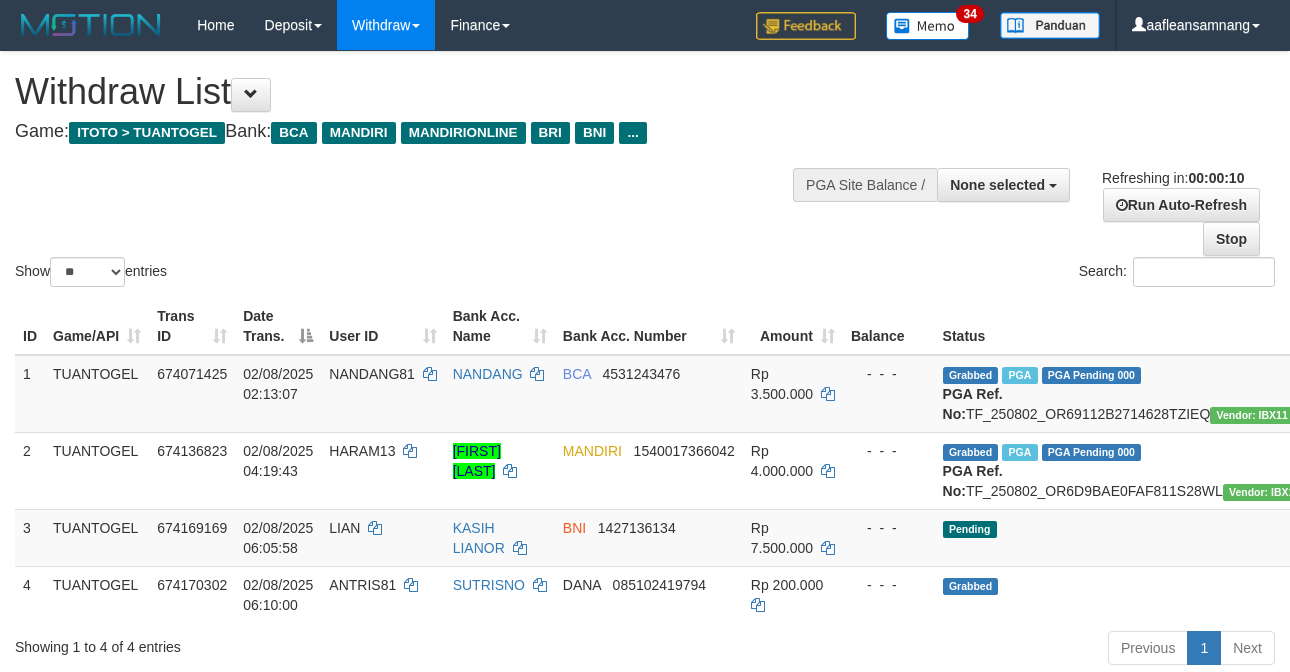select 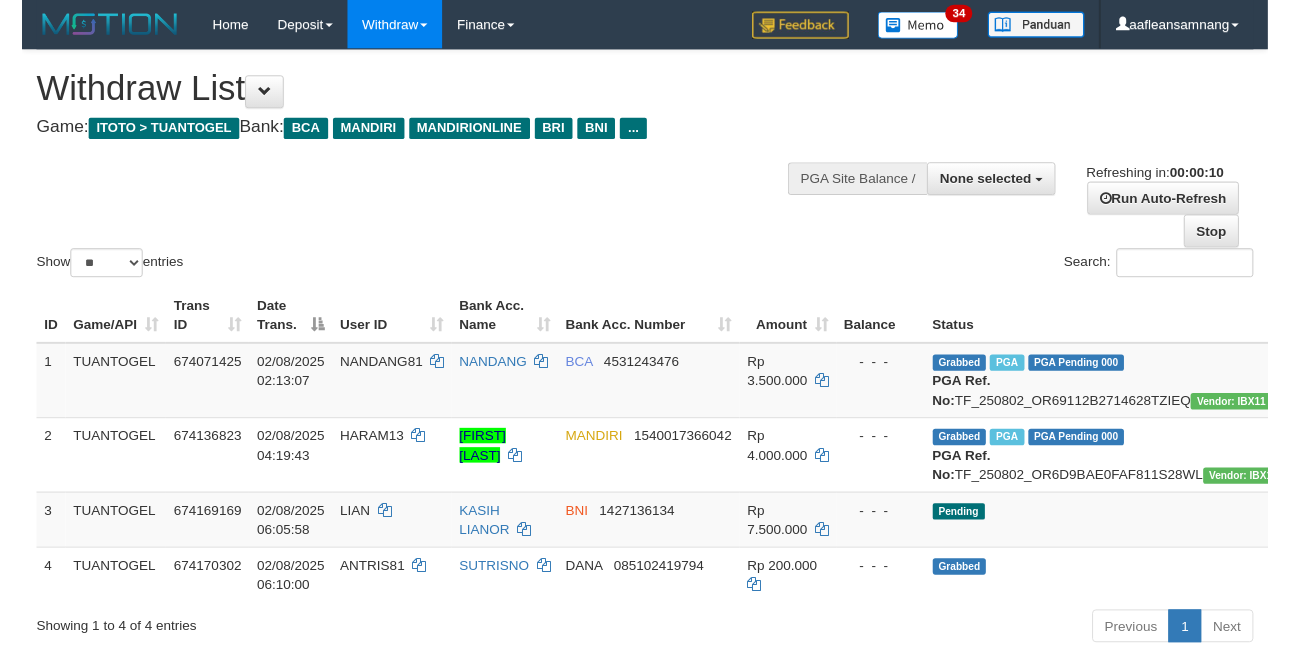 scroll, scrollTop: 0, scrollLeft: 0, axis: both 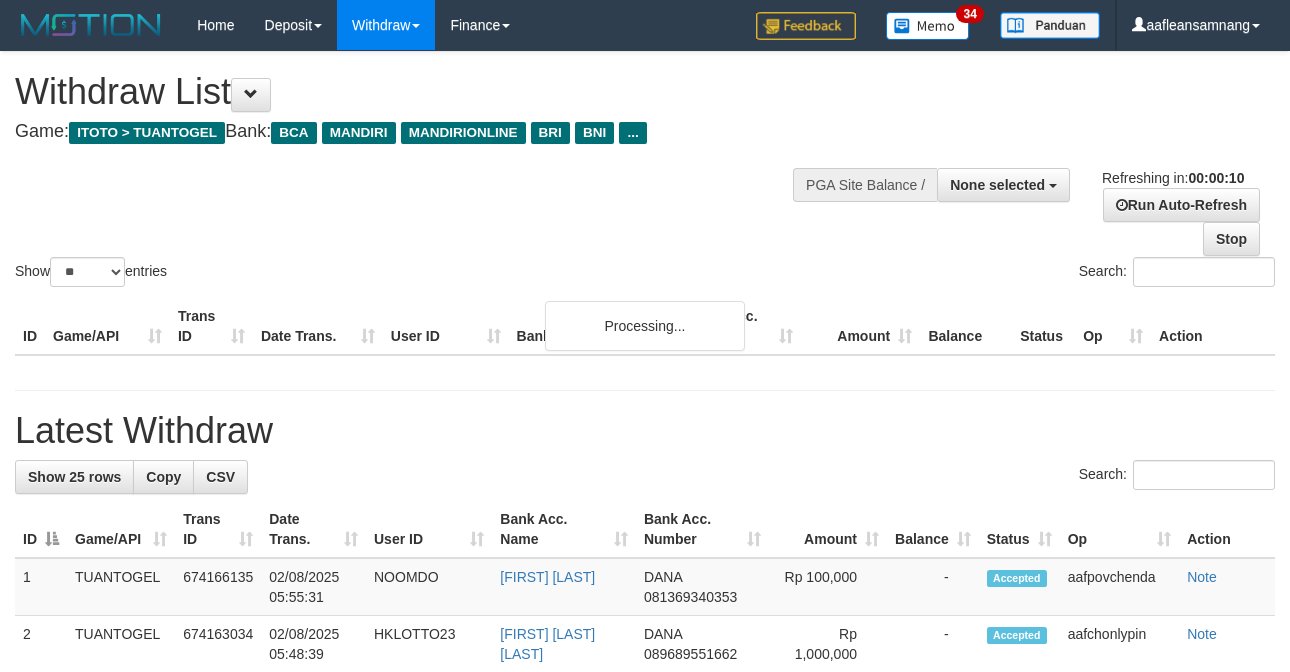 select 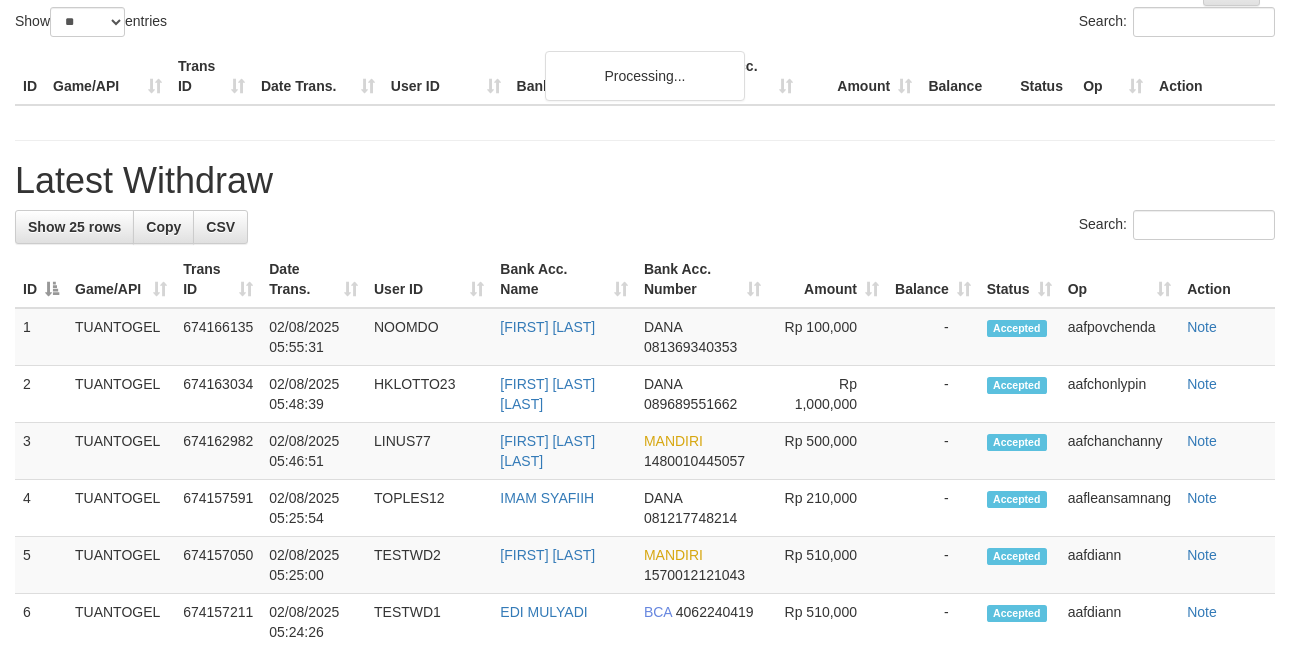 scroll, scrollTop: 250, scrollLeft: 0, axis: vertical 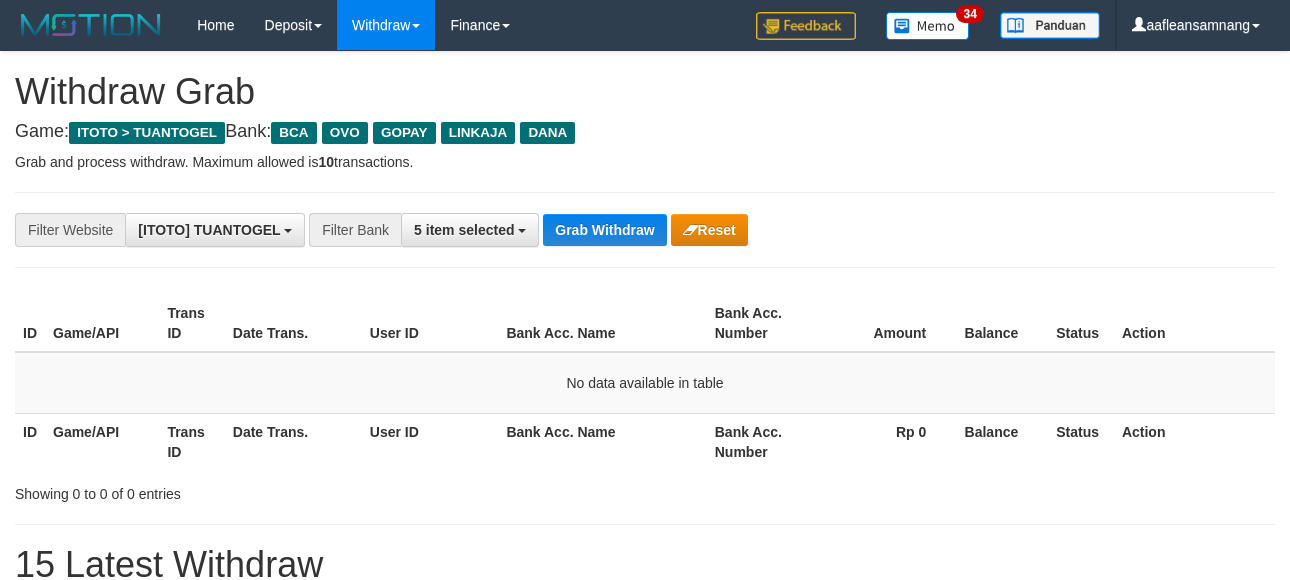 click on "**********" at bounding box center [537, 230] 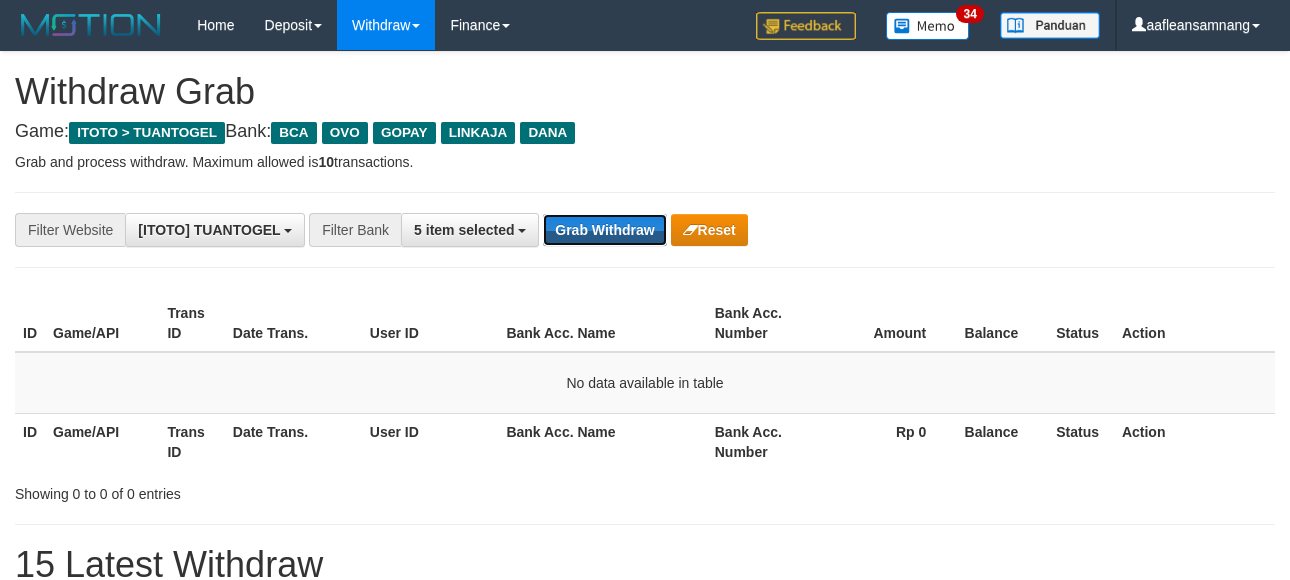 click on "**********" at bounding box center [645, 230] 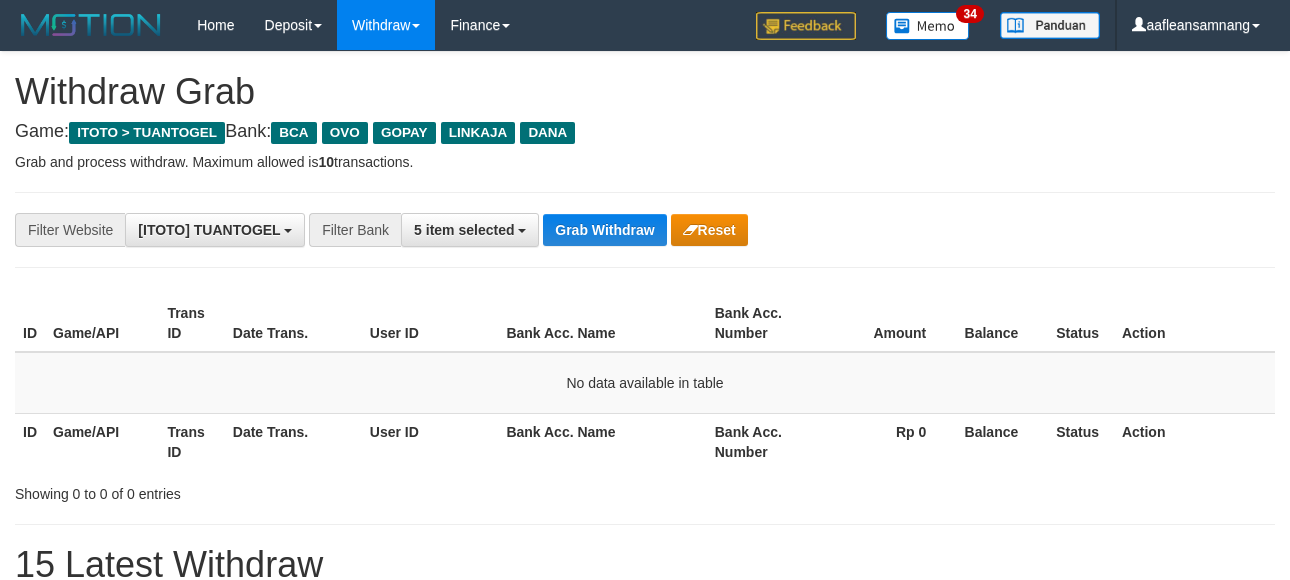 click on "**********" at bounding box center [645, 230] 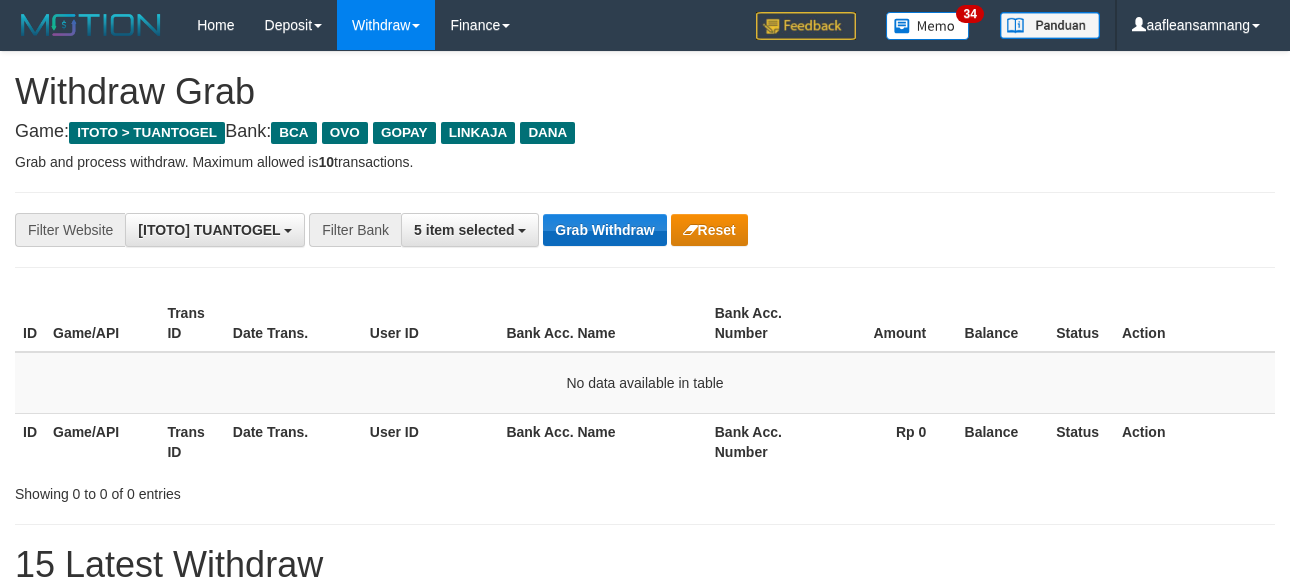 click on "**********" at bounding box center (537, 230) 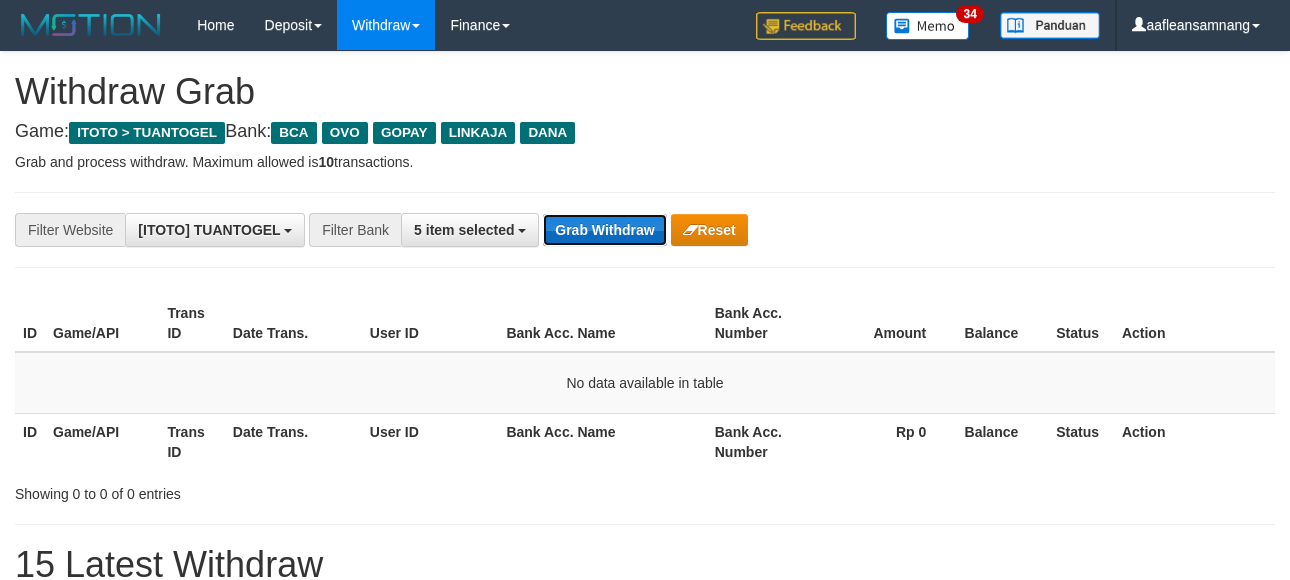 click on "Grab Withdraw" at bounding box center [604, 230] 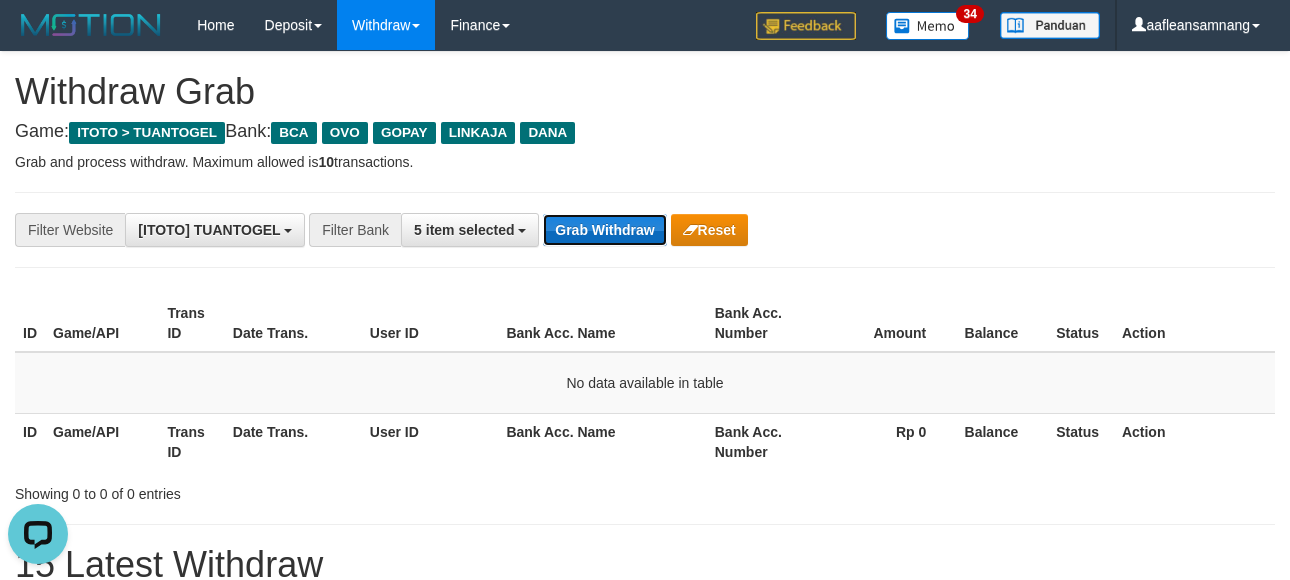 click on "Grab Withdraw" at bounding box center (604, 230) 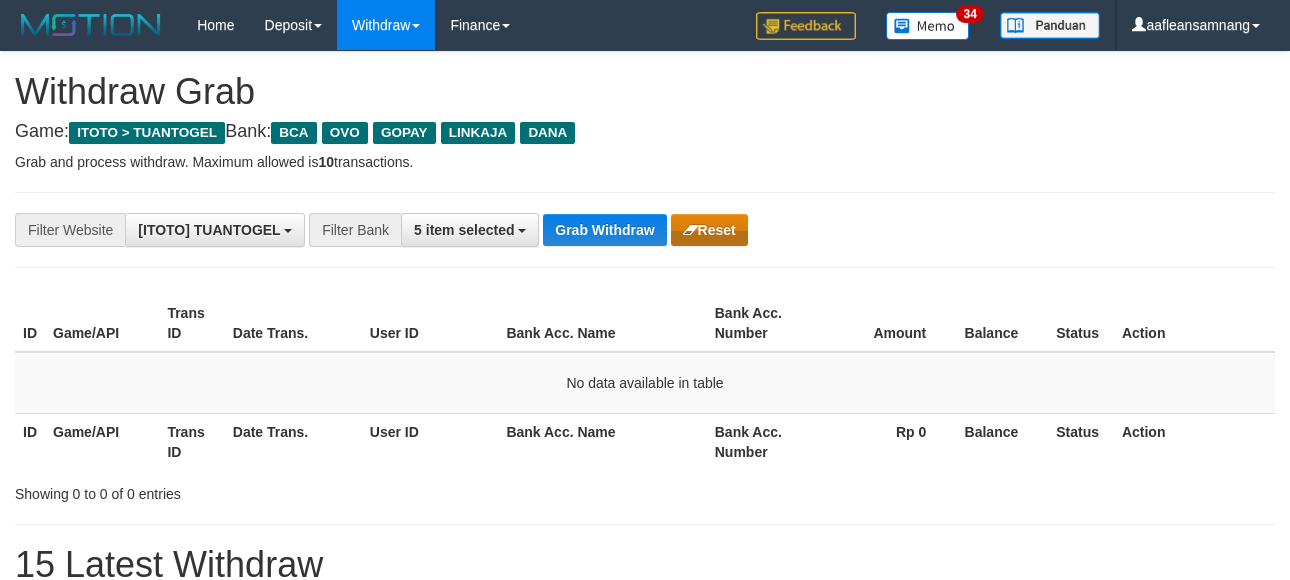 scroll, scrollTop: 0, scrollLeft: 0, axis: both 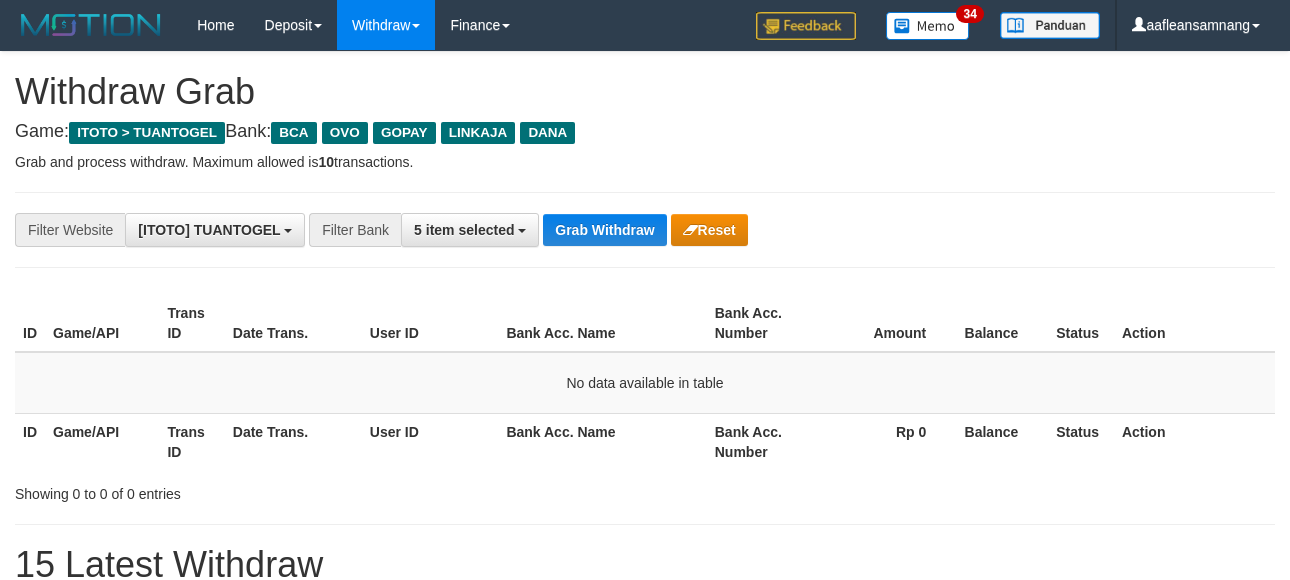 click on "**********" at bounding box center (645, 230) 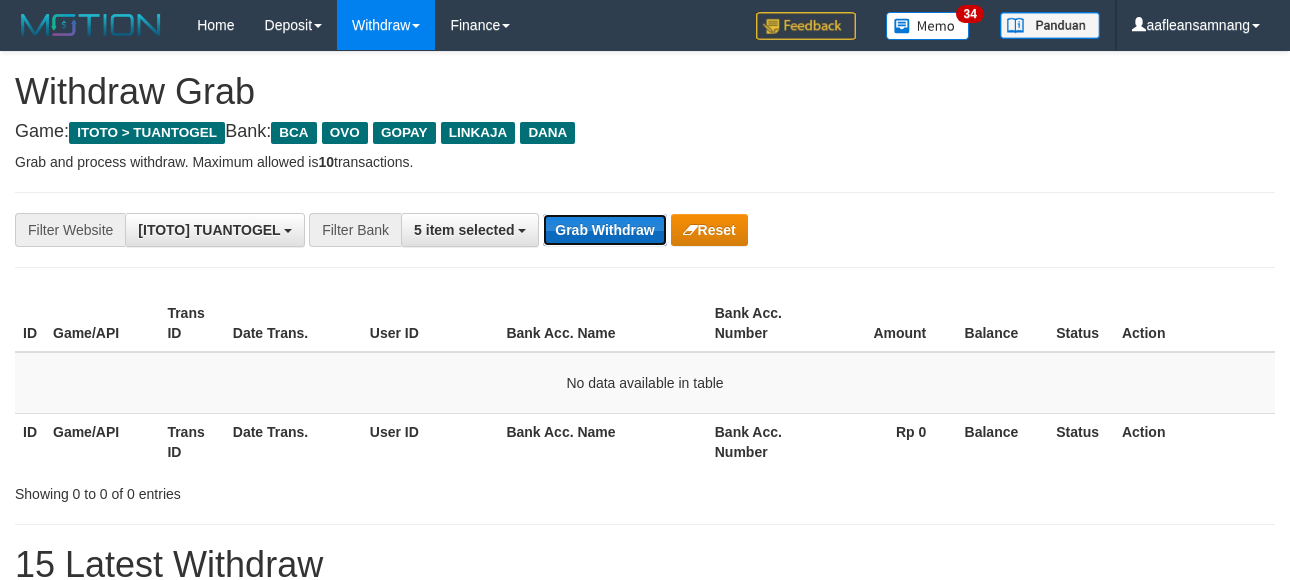 click on "Grab Withdraw" at bounding box center (604, 230) 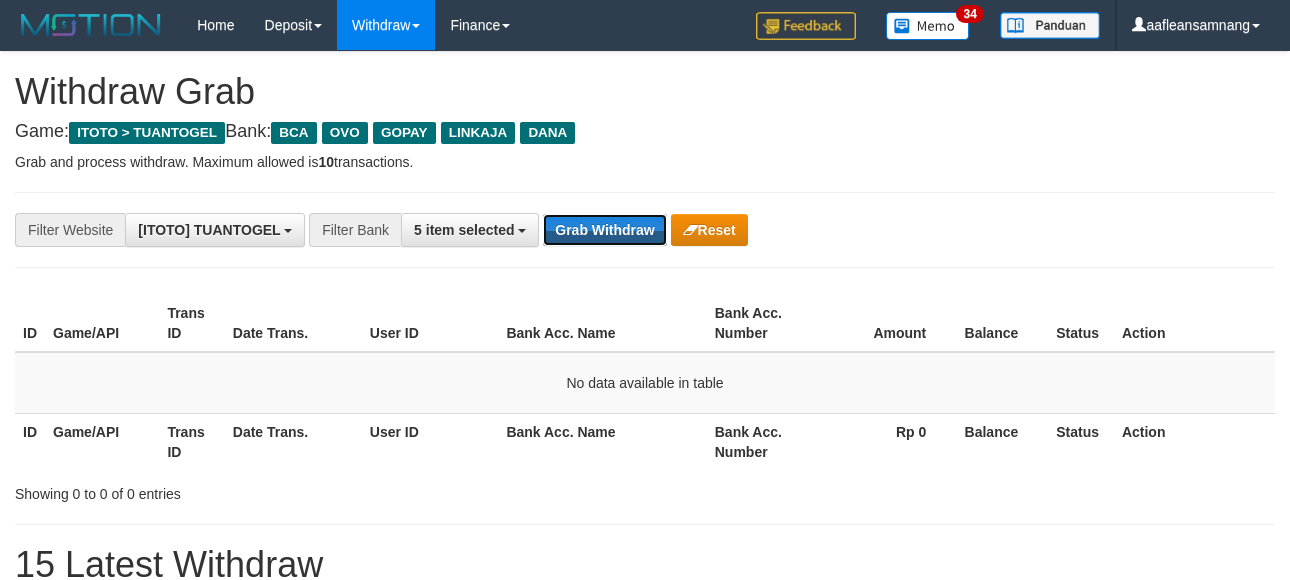 drag, startPoint x: 612, startPoint y: 238, endPoint x: 1303, endPoint y: 495, distance: 737.2449 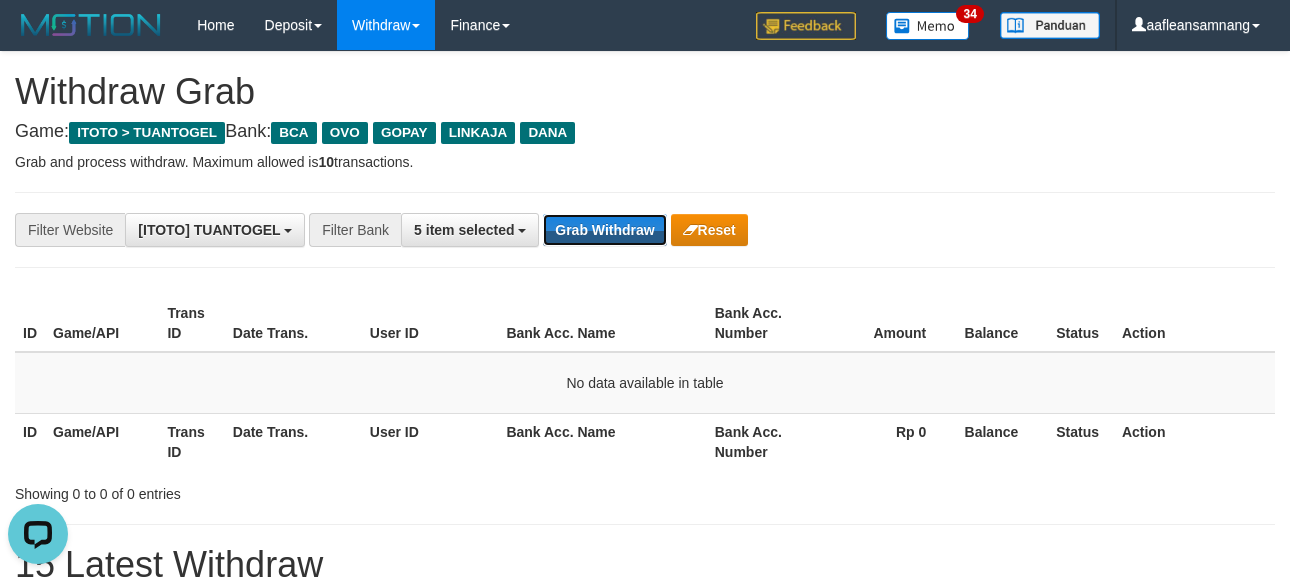 scroll, scrollTop: 0, scrollLeft: 0, axis: both 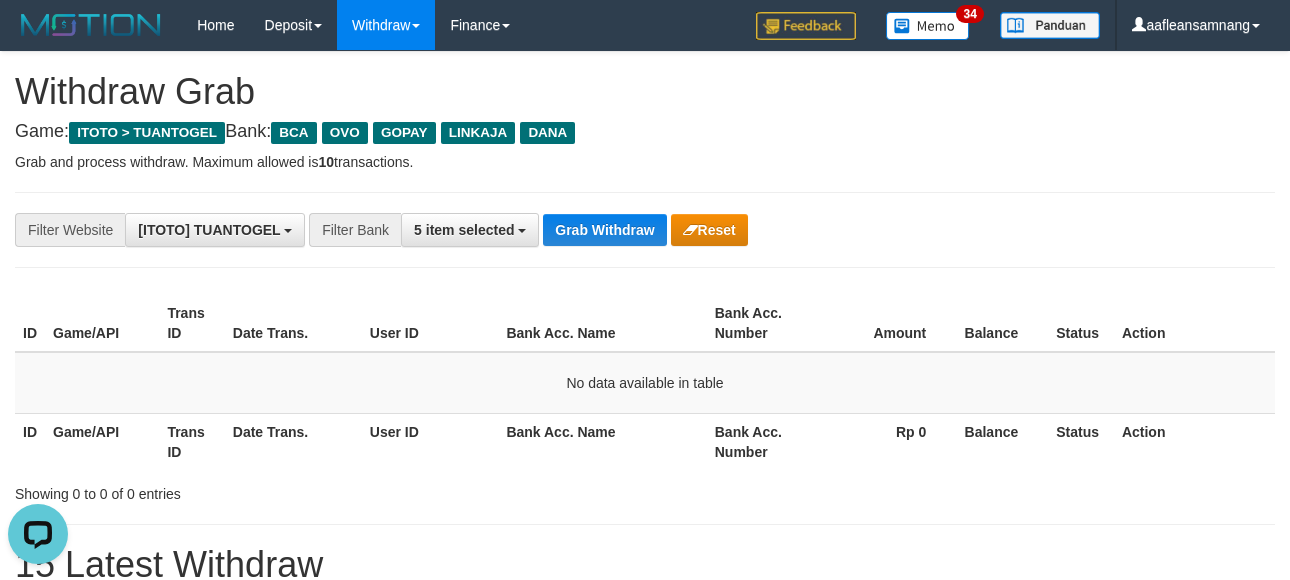 click on "**********" at bounding box center (645, 1113) 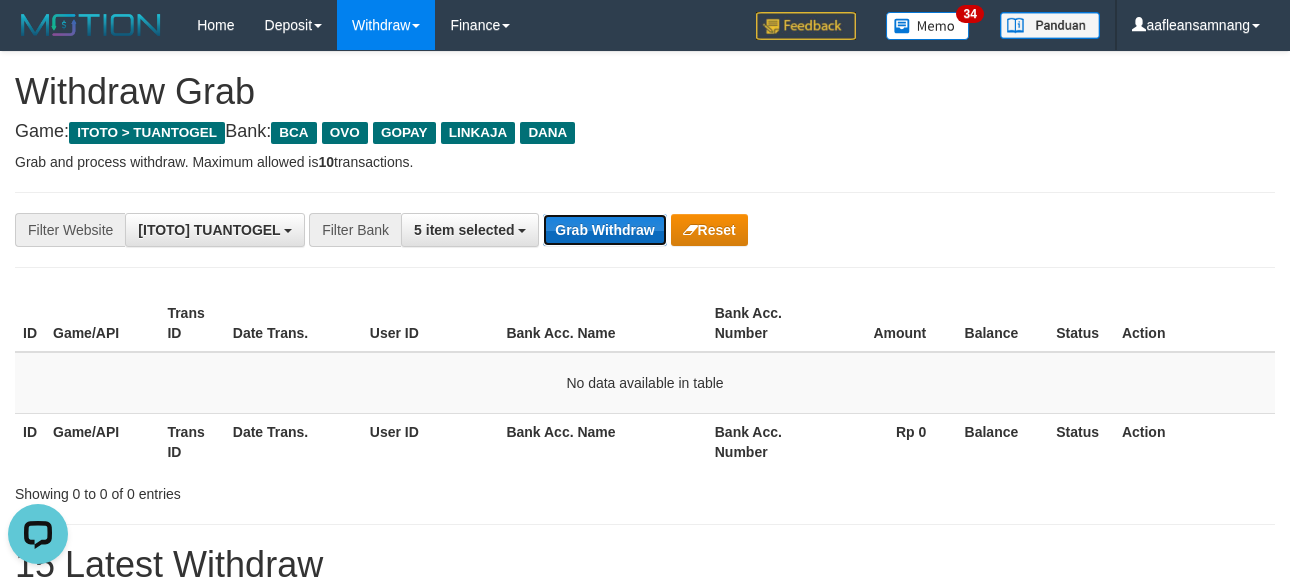 click on "Grab Withdraw" at bounding box center (604, 230) 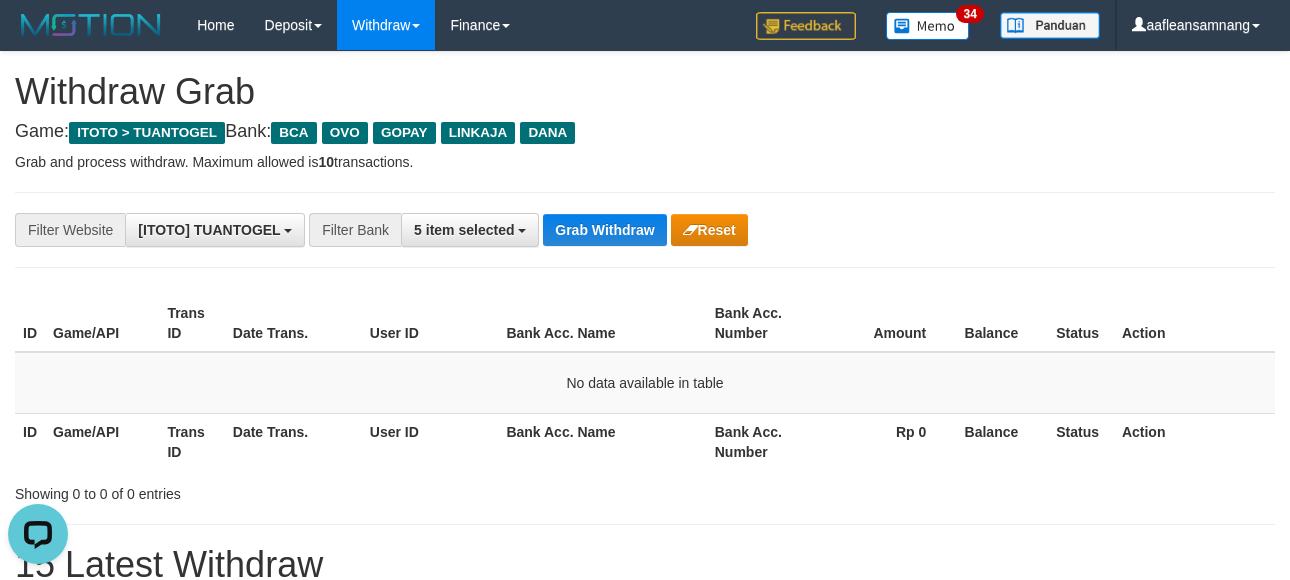 click on "**********" at bounding box center (645, 230) 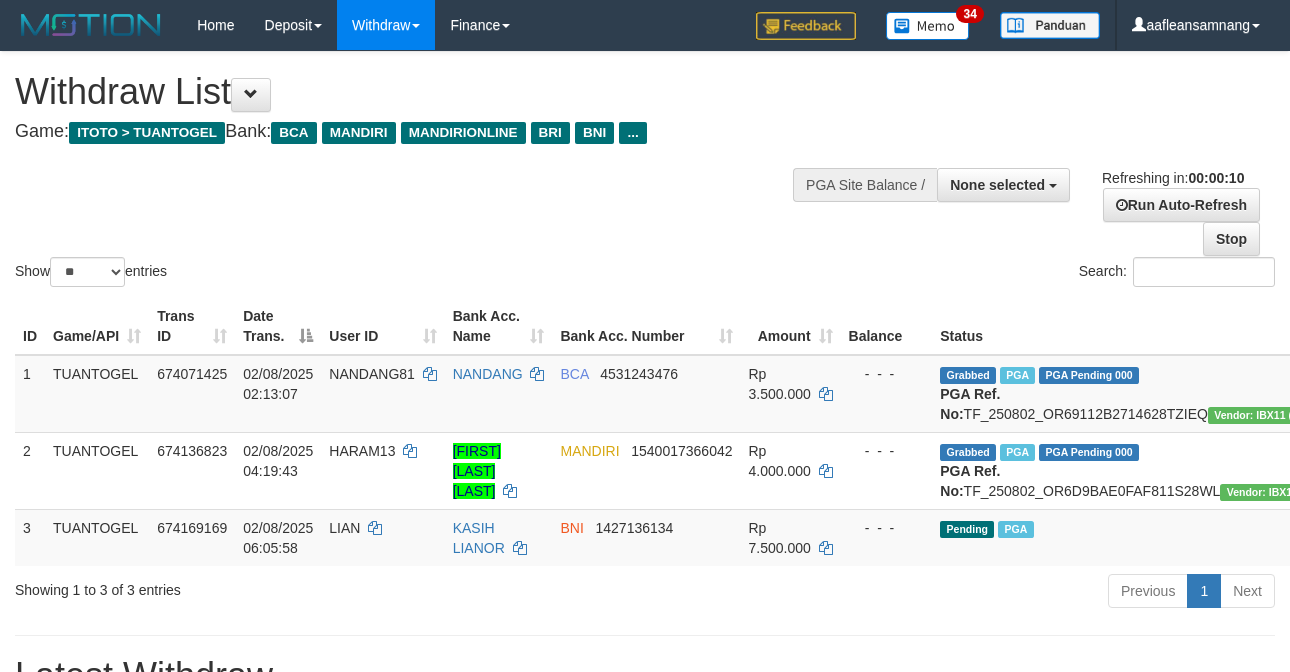 select 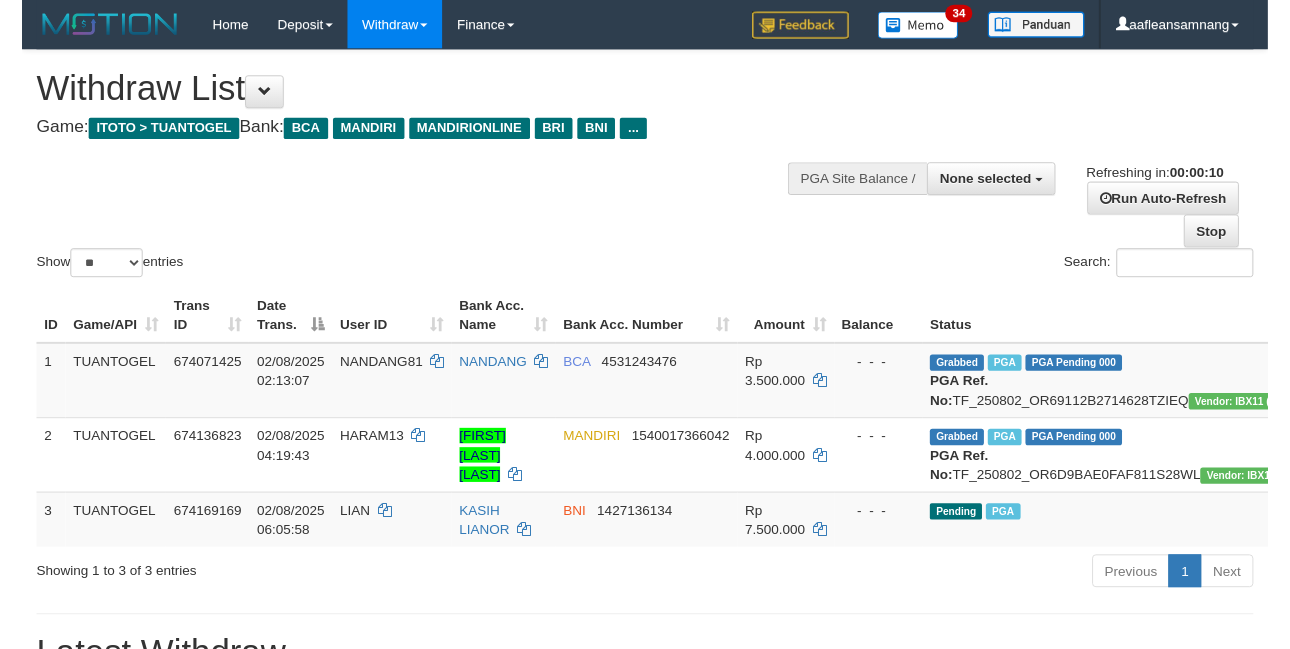 scroll, scrollTop: 0, scrollLeft: 0, axis: both 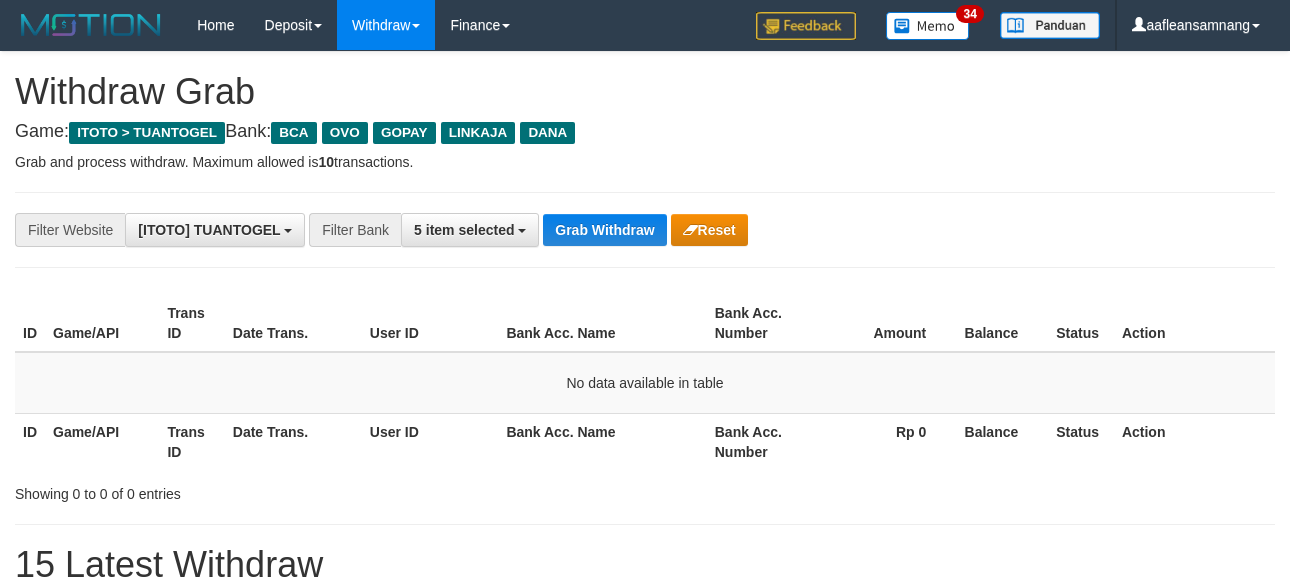 click on "Grab Withdraw" at bounding box center (604, 230) 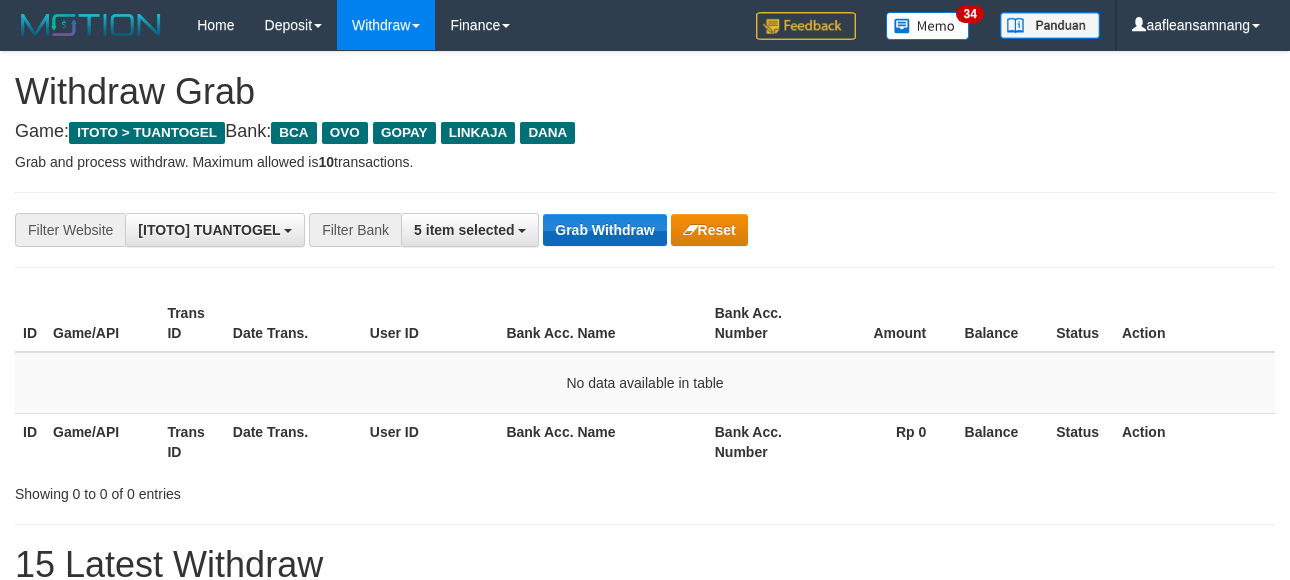 click on "Grab Withdraw" at bounding box center [604, 230] 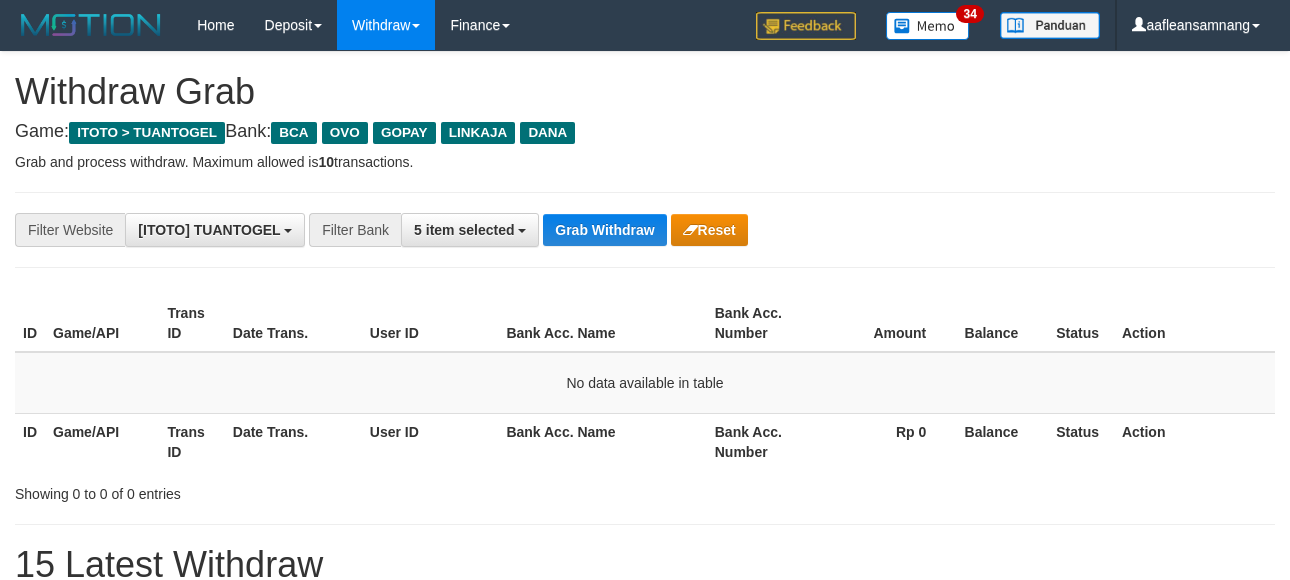 scroll, scrollTop: 0, scrollLeft: 0, axis: both 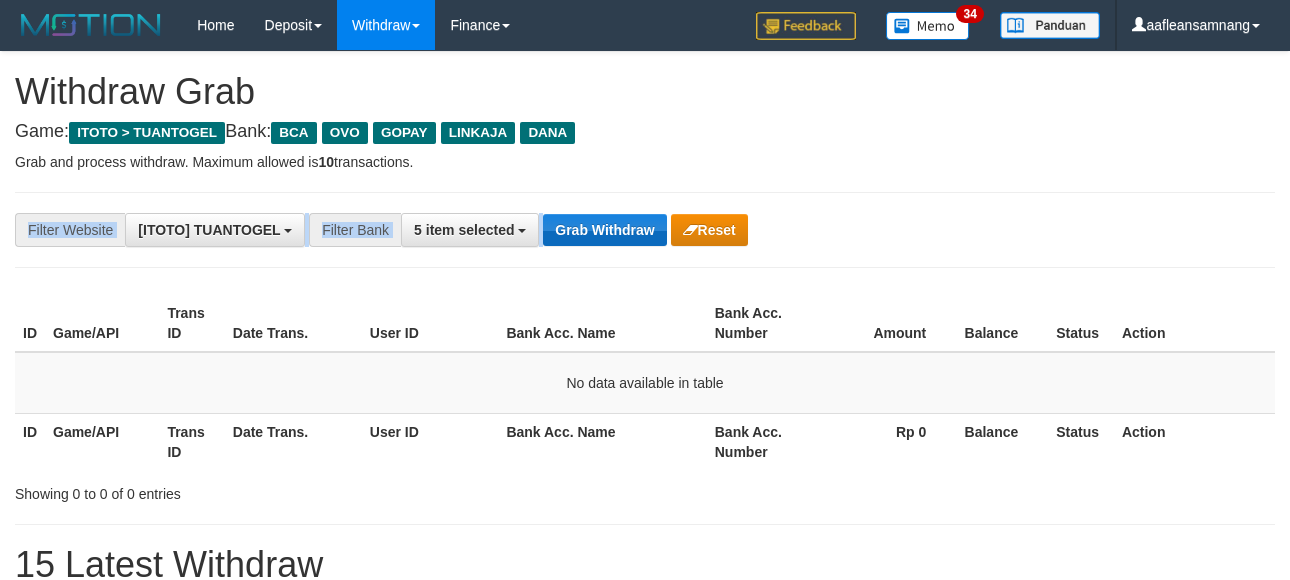 drag, startPoint x: 621, startPoint y: 211, endPoint x: 660, endPoint y: 454, distance: 246.10973 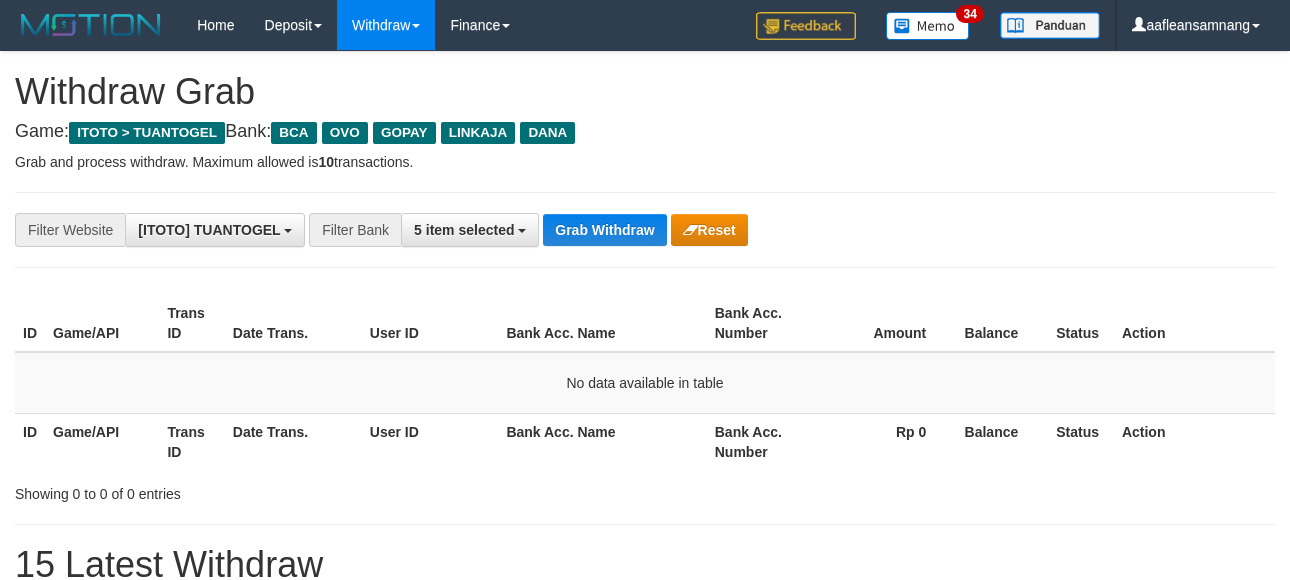 scroll, scrollTop: 0, scrollLeft: 0, axis: both 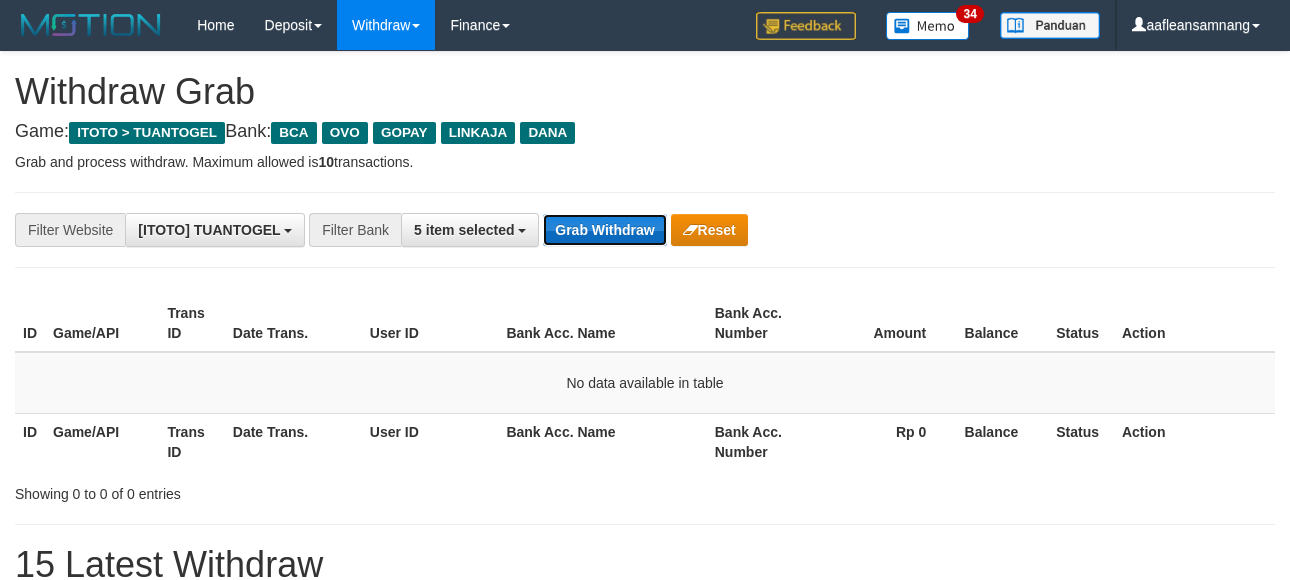 click on "Grab Withdraw" at bounding box center (604, 230) 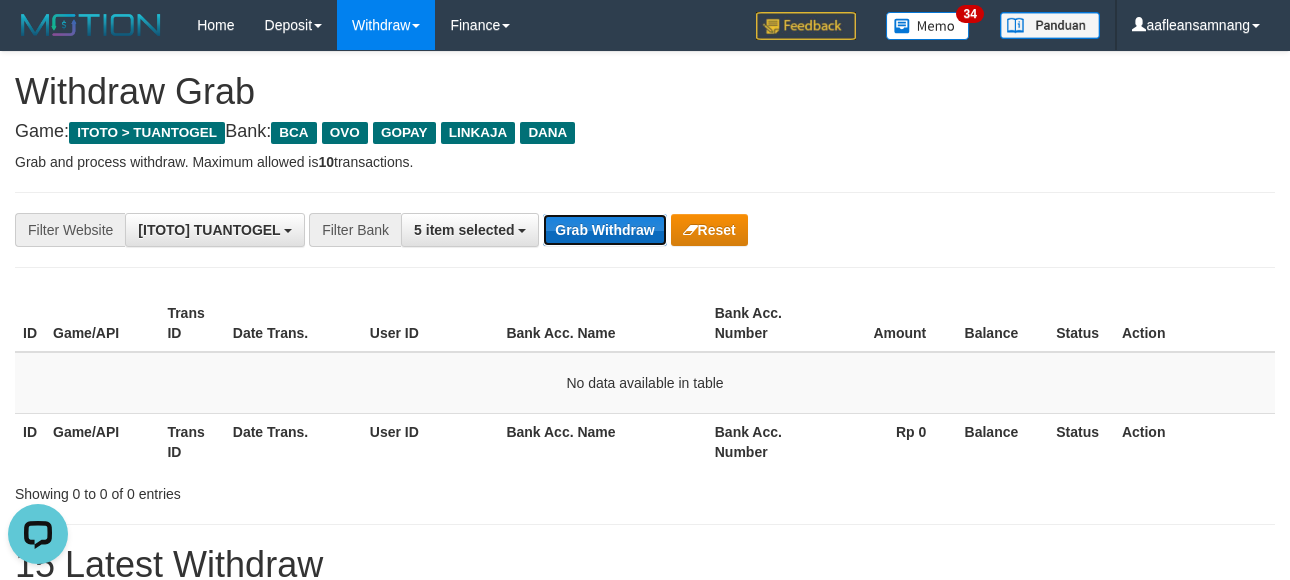 scroll, scrollTop: 0, scrollLeft: 0, axis: both 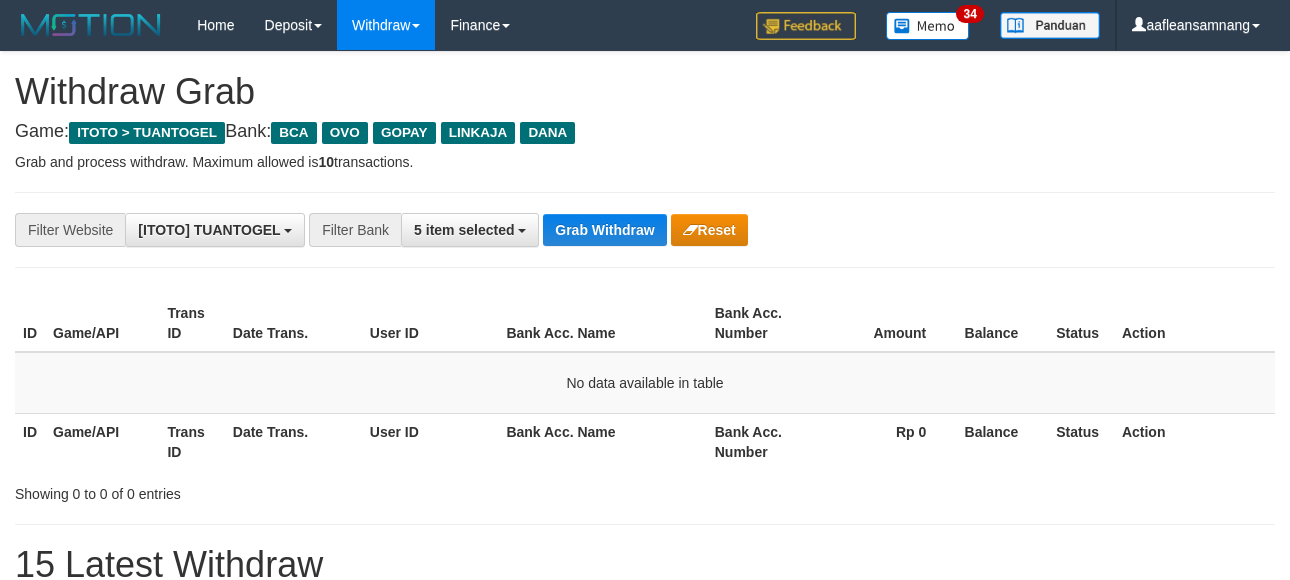 click on "Grab Withdraw" at bounding box center [604, 230] 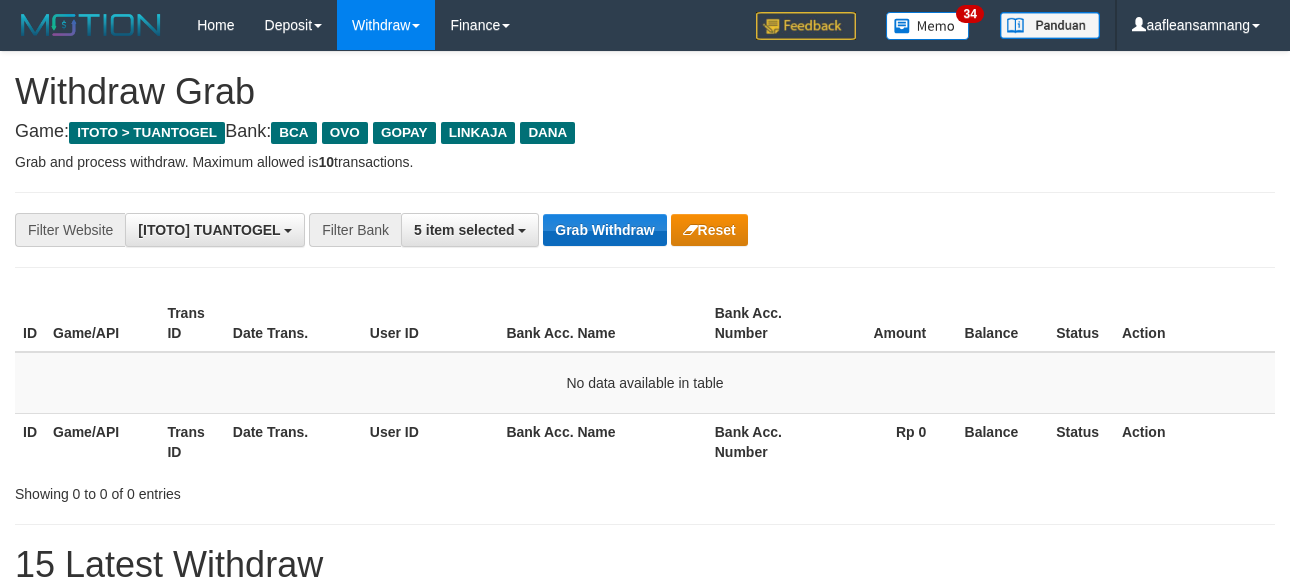 scroll, scrollTop: 0, scrollLeft: 0, axis: both 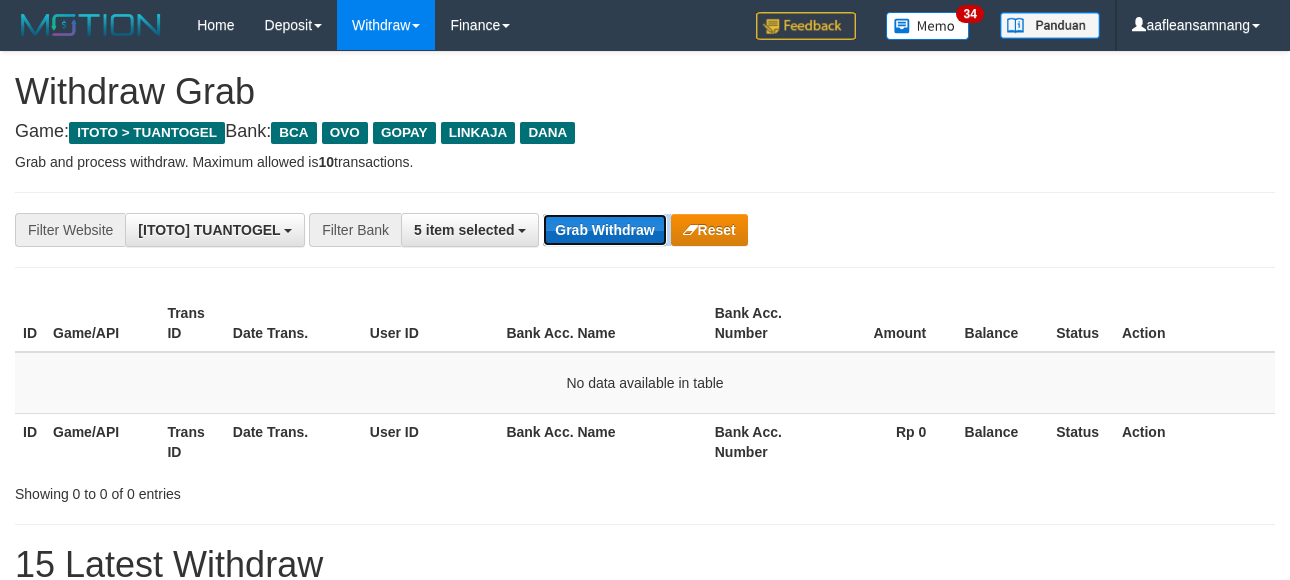 click on "Grab Withdraw" at bounding box center (604, 230) 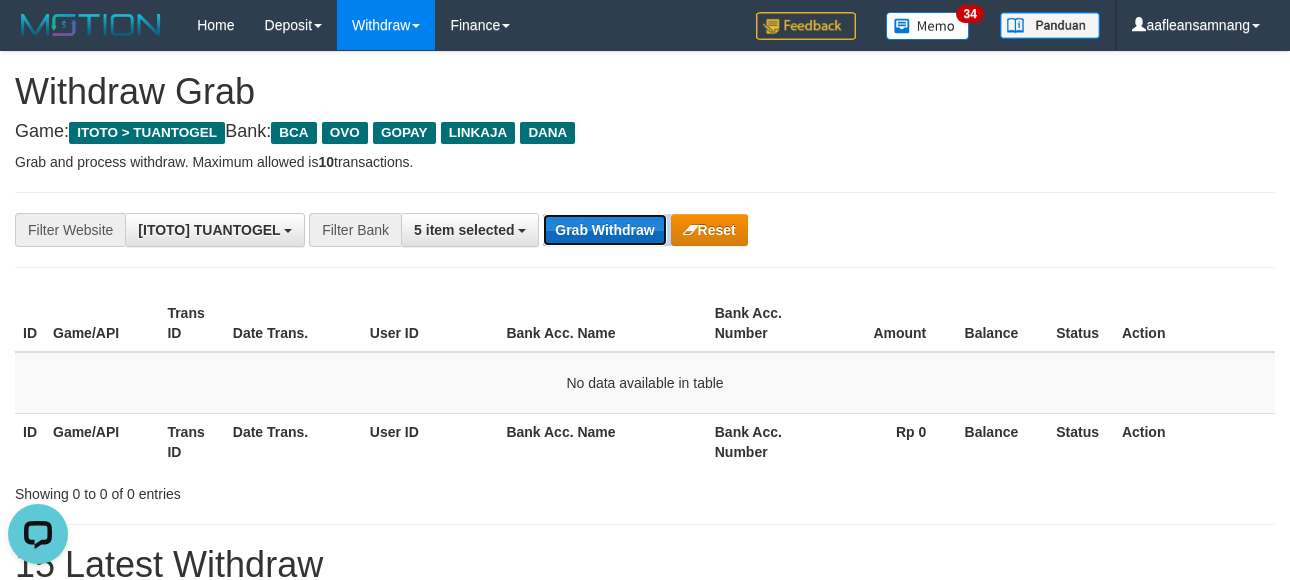scroll, scrollTop: 0, scrollLeft: 0, axis: both 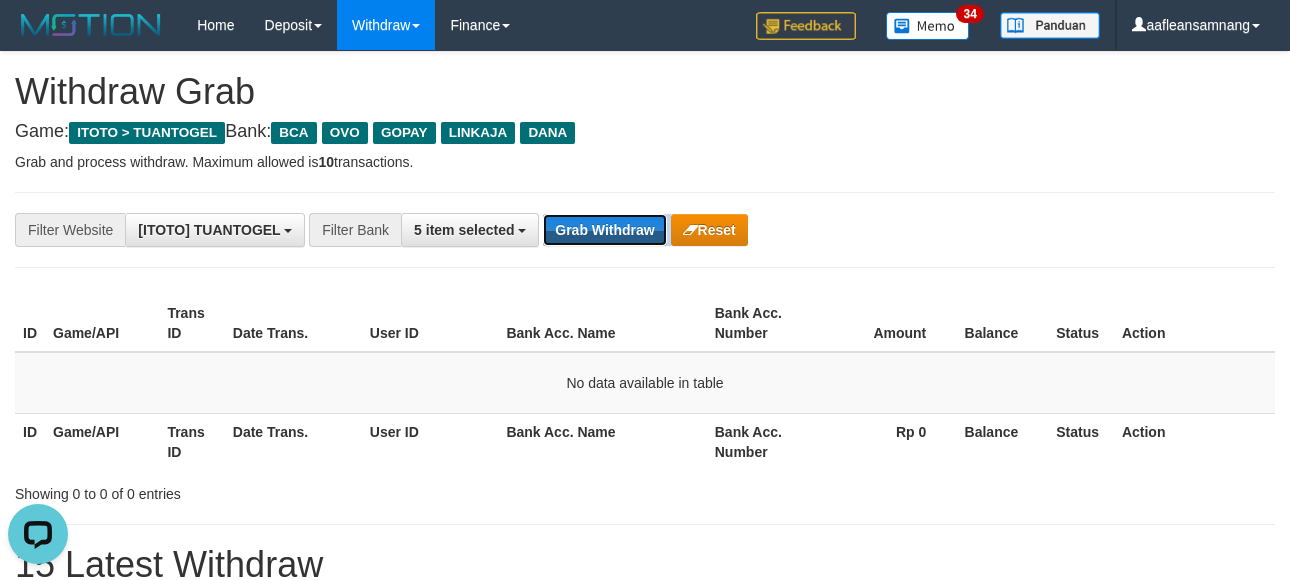 click on "**********" at bounding box center (537, 230) 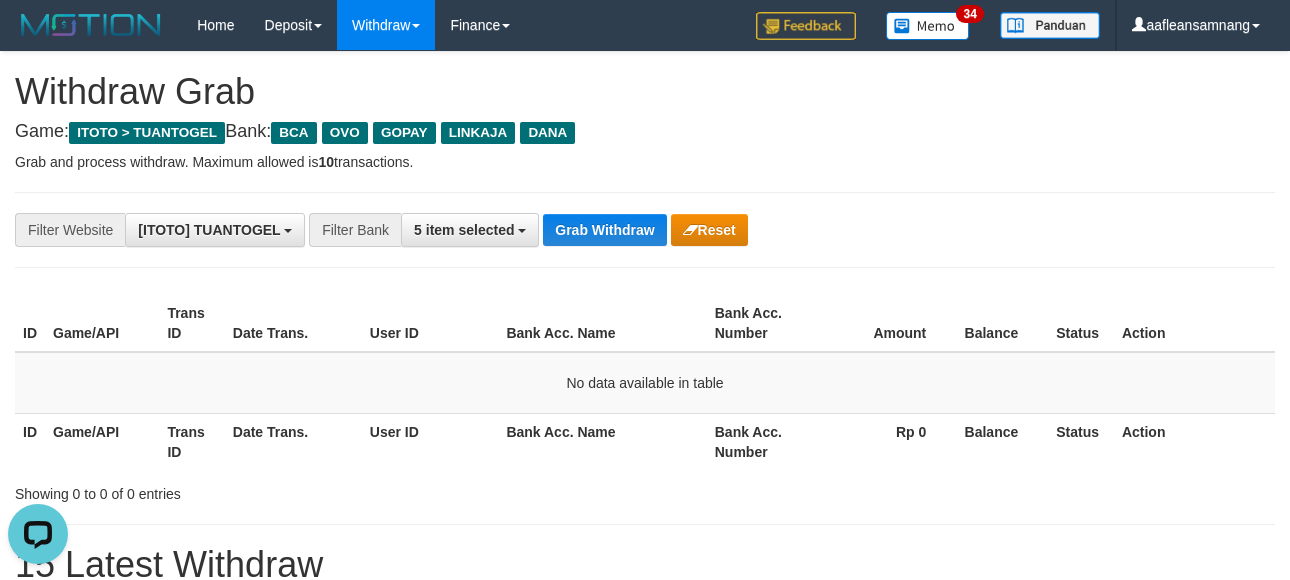 click on "**********" at bounding box center [645, 230] 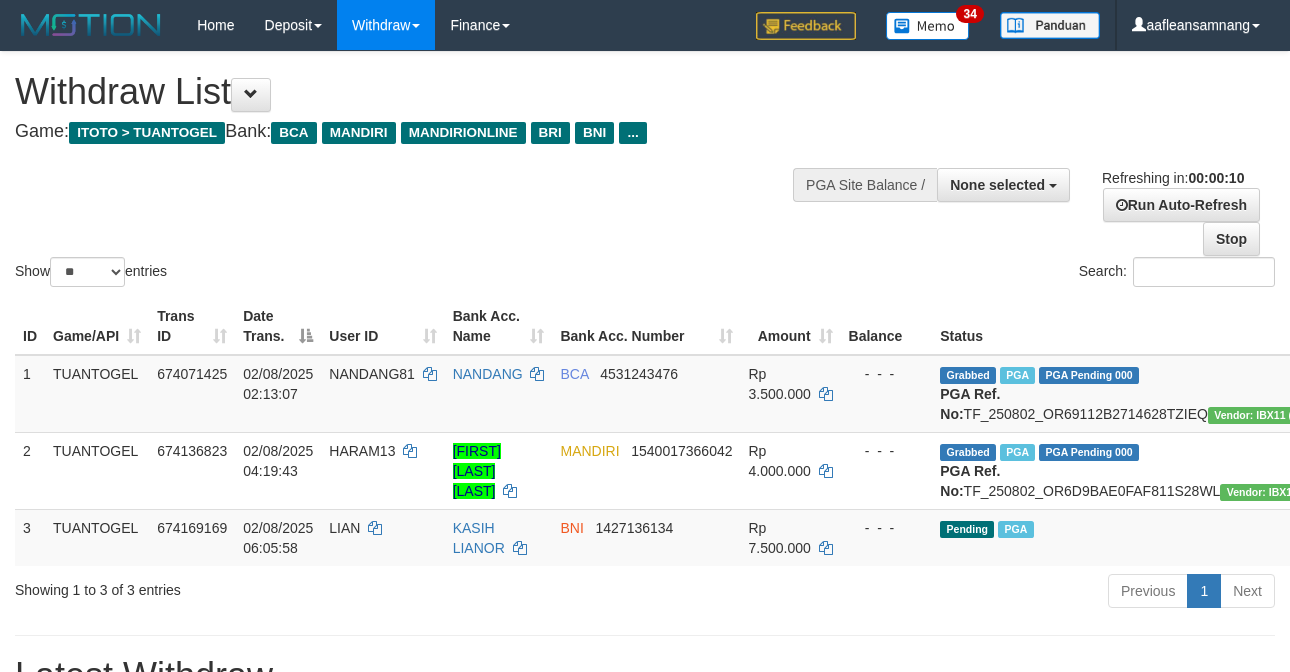 select 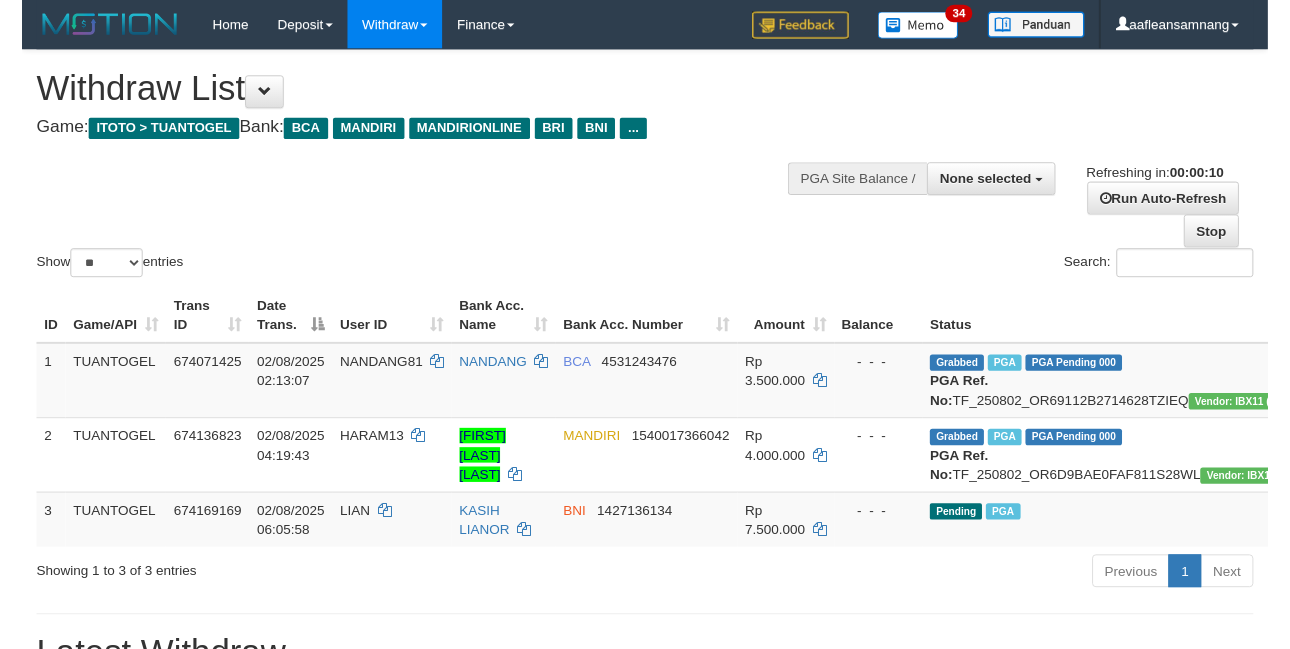 scroll, scrollTop: 0, scrollLeft: 0, axis: both 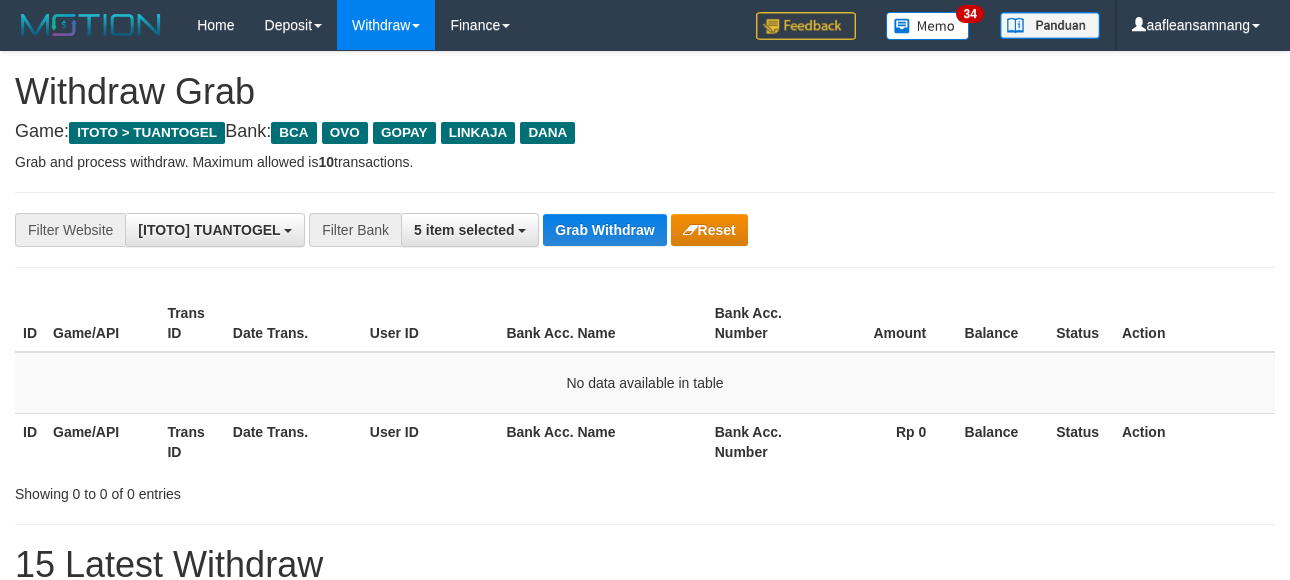 click on "**********" at bounding box center [645, 230] 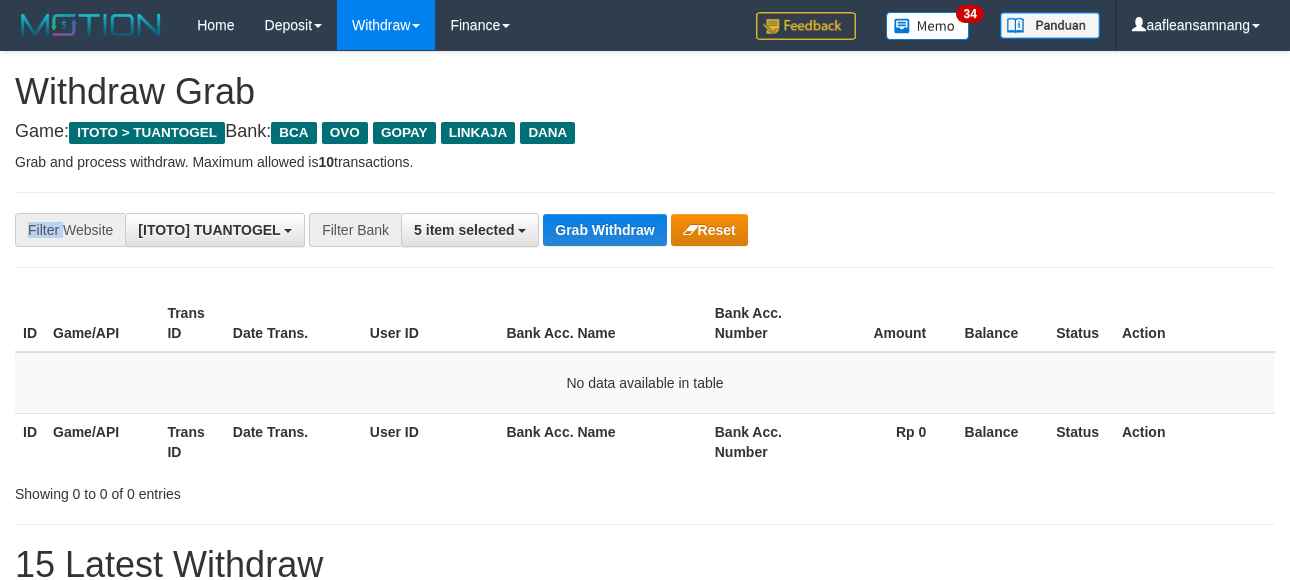 click on "**********" at bounding box center (645, 230) 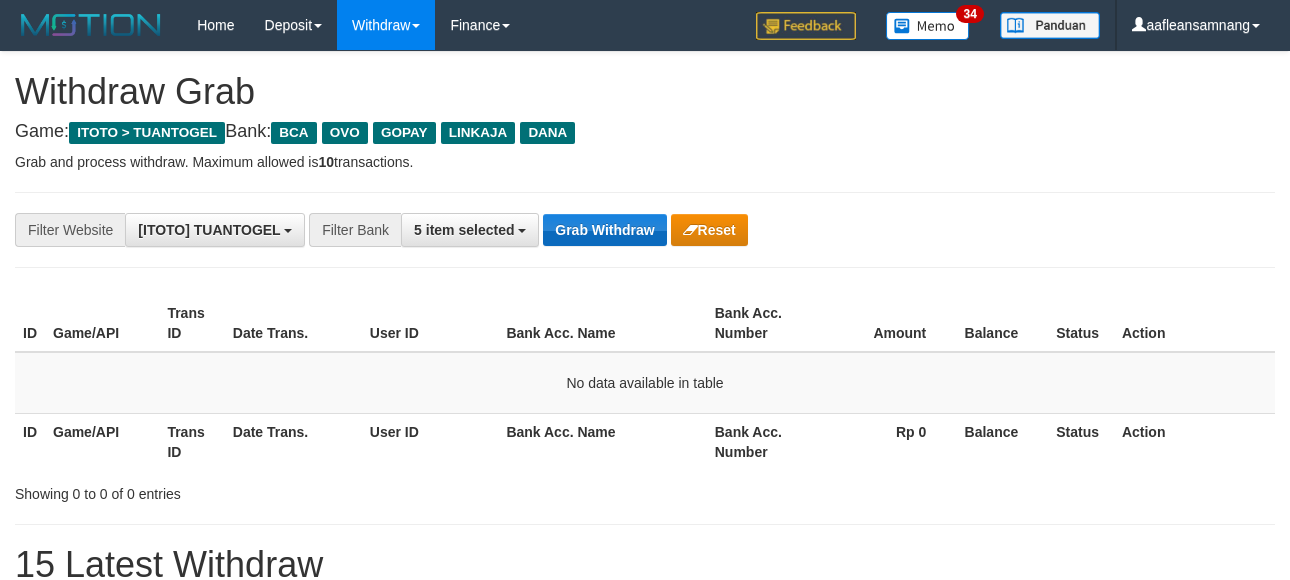 drag, startPoint x: 628, startPoint y: 193, endPoint x: 636, endPoint y: 225, distance: 32.984844 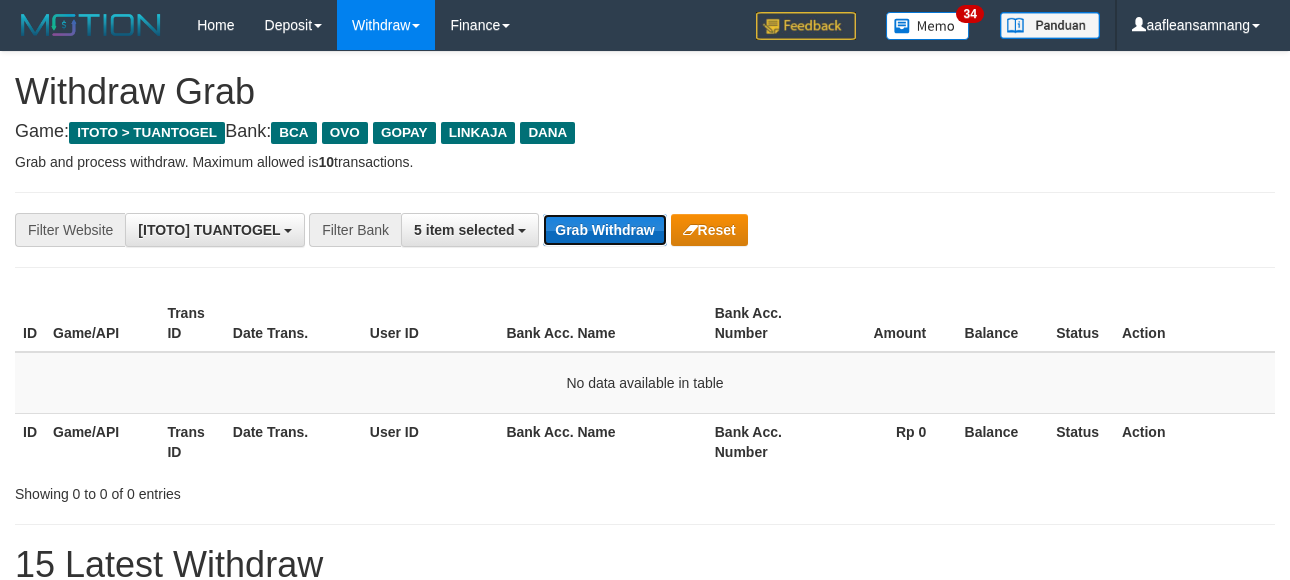 drag, startPoint x: 636, startPoint y: 225, endPoint x: 625, endPoint y: 223, distance: 11.18034 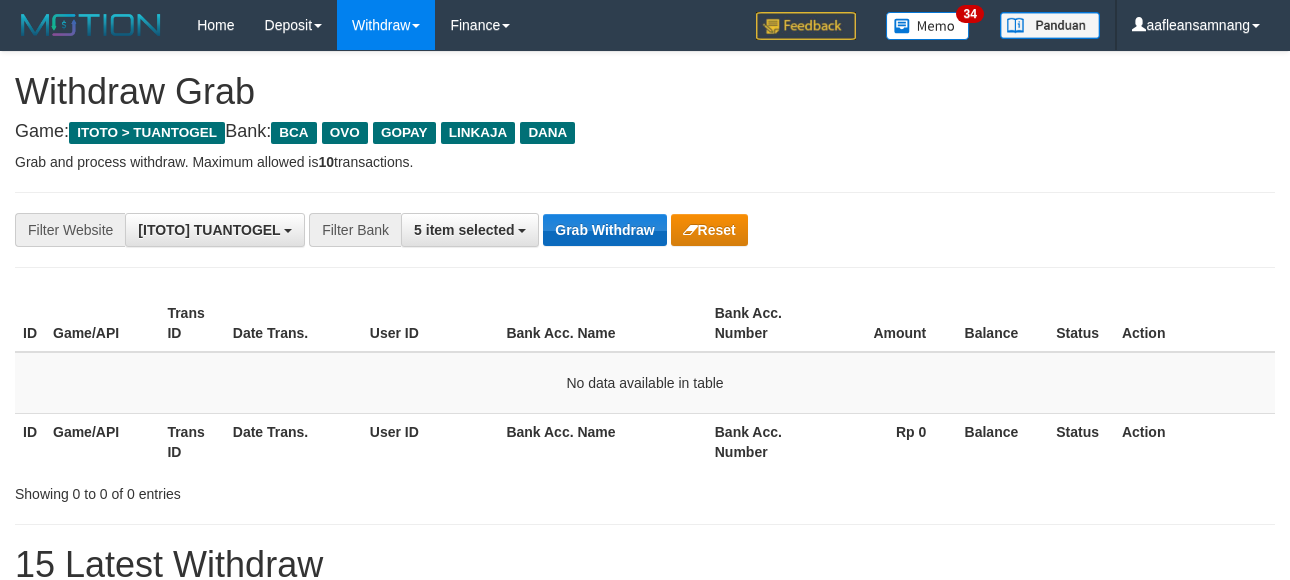 drag, startPoint x: 600, startPoint y: 213, endPoint x: 624, endPoint y: 216, distance: 24.186773 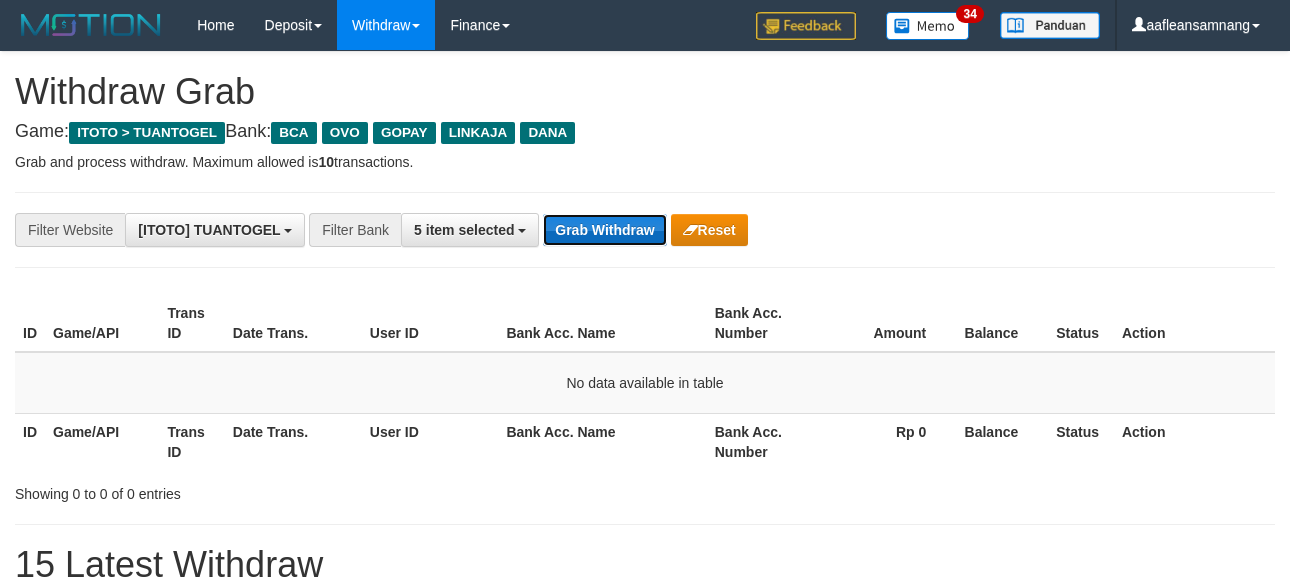 click on "Grab Withdraw" at bounding box center (604, 230) 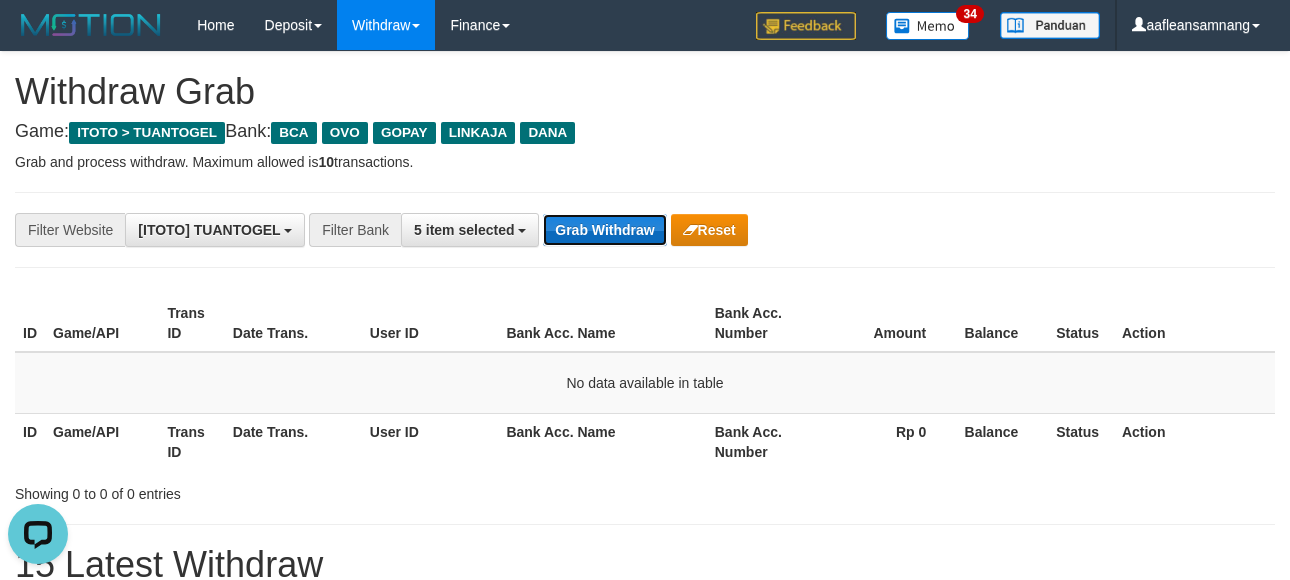 scroll, scrollTop: 0, scrollLeft: 0, axis: both 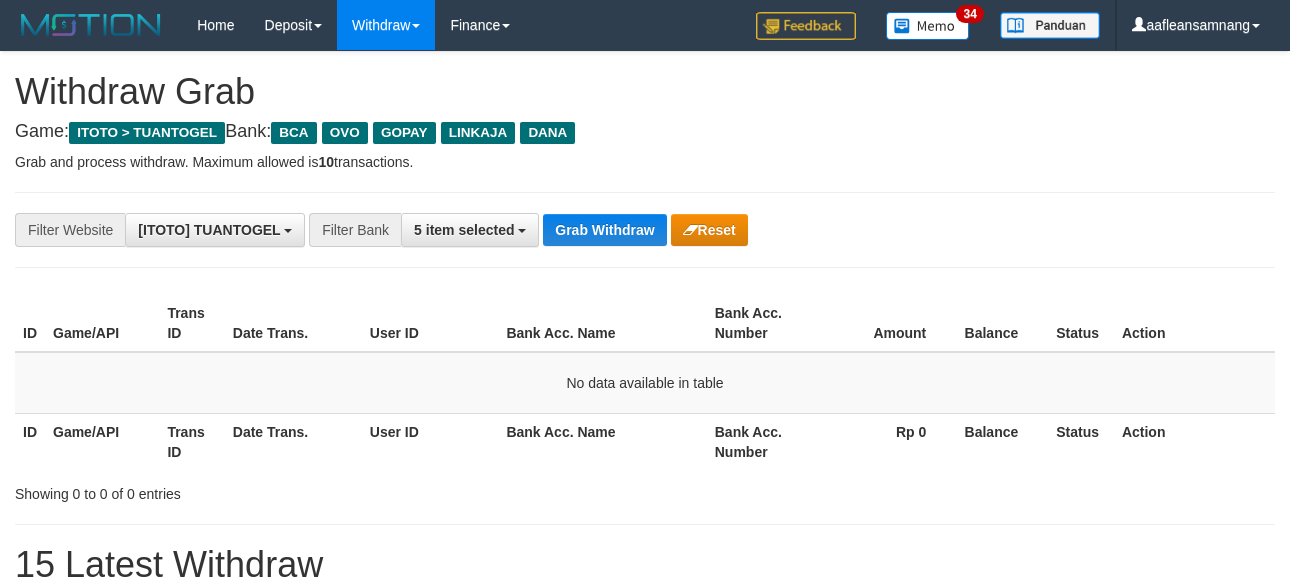 drag, startPoint x: 0, startPoint y: 0, endPoint x: 715, endPoint y: 202, distance: 742.9865 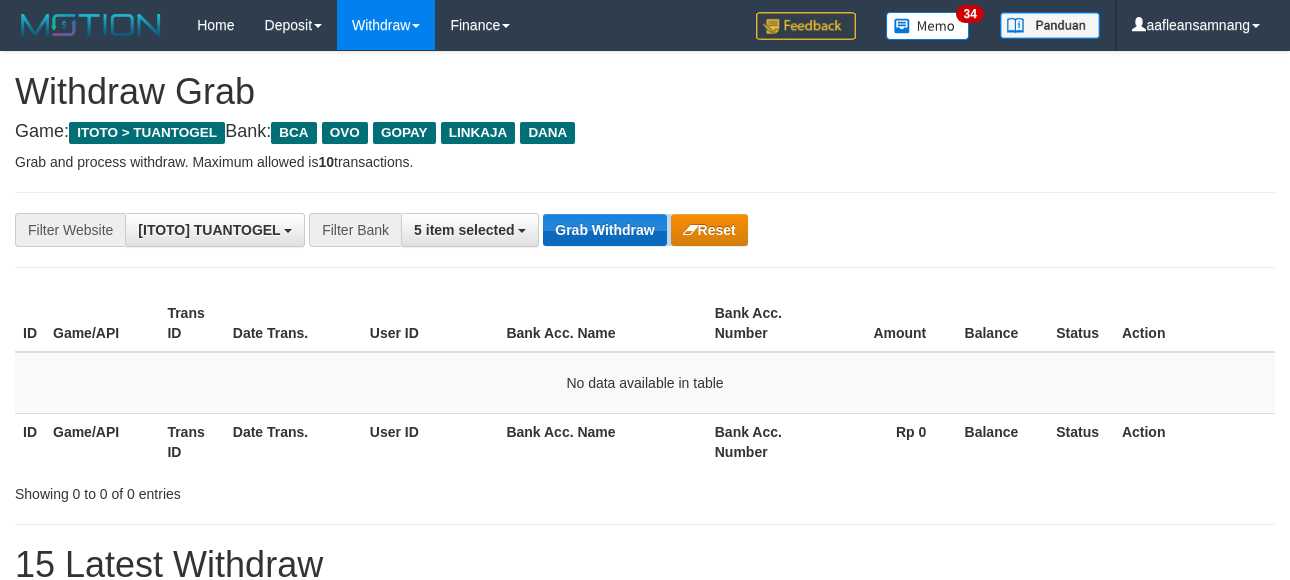 drag, startPoint x: 591, startPoint y: 249, endPoint x: 607, endPoint y: 219, distance: 34 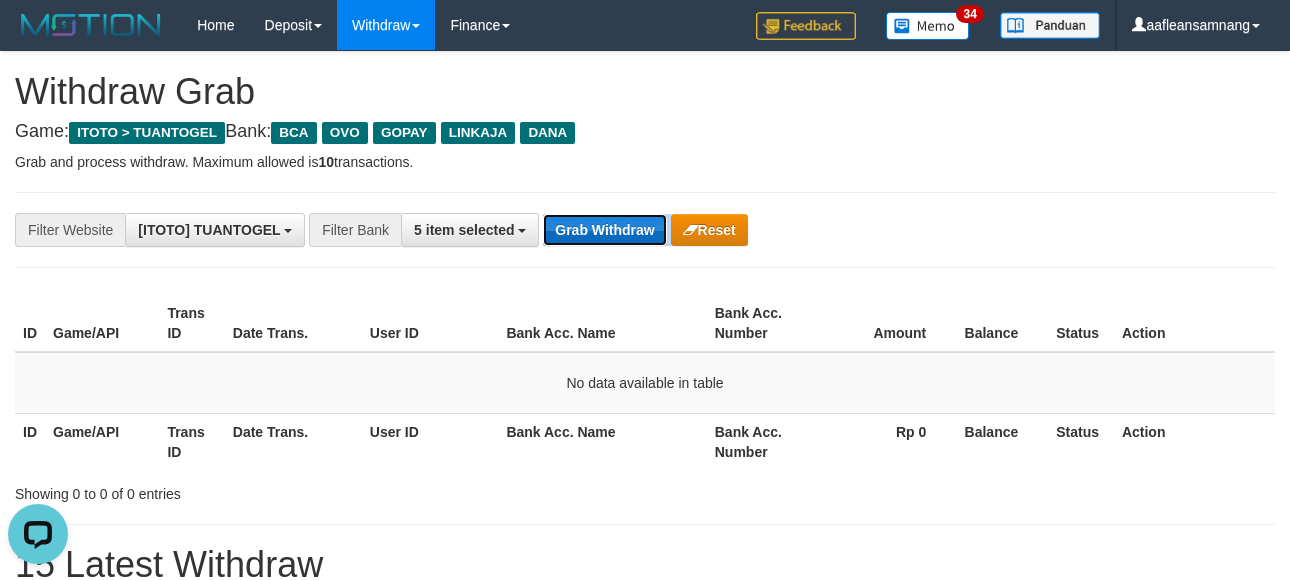 click on "Grab Withdraw" at bounding box center [604, 230] 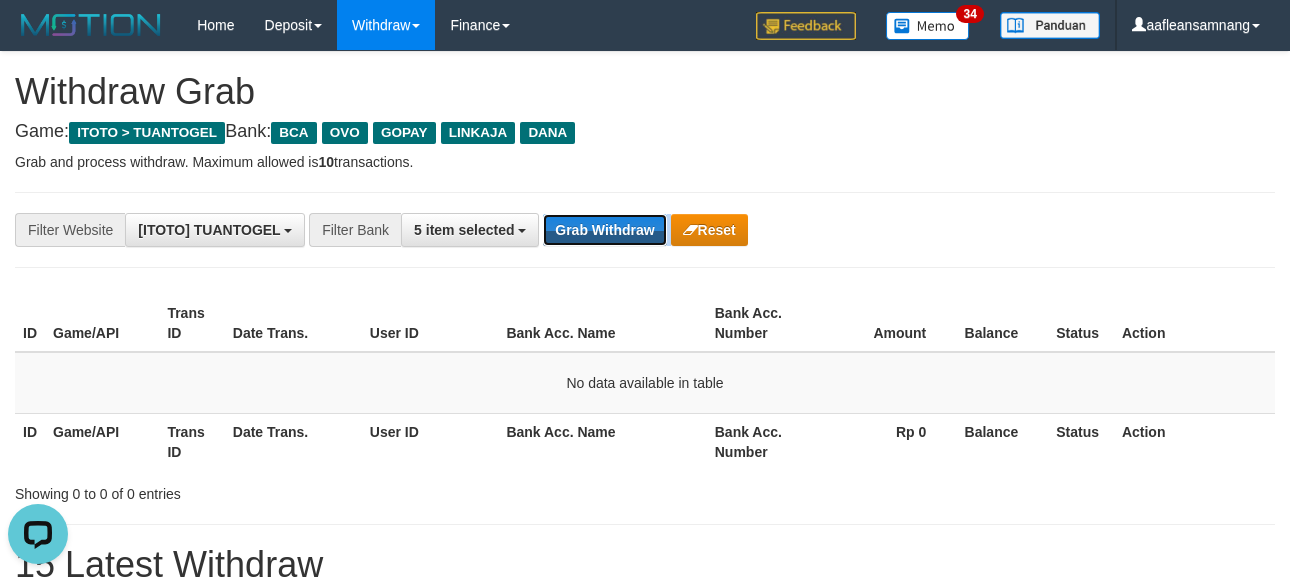 click on "Grab Withdraw" at bounding box center [604, 230] 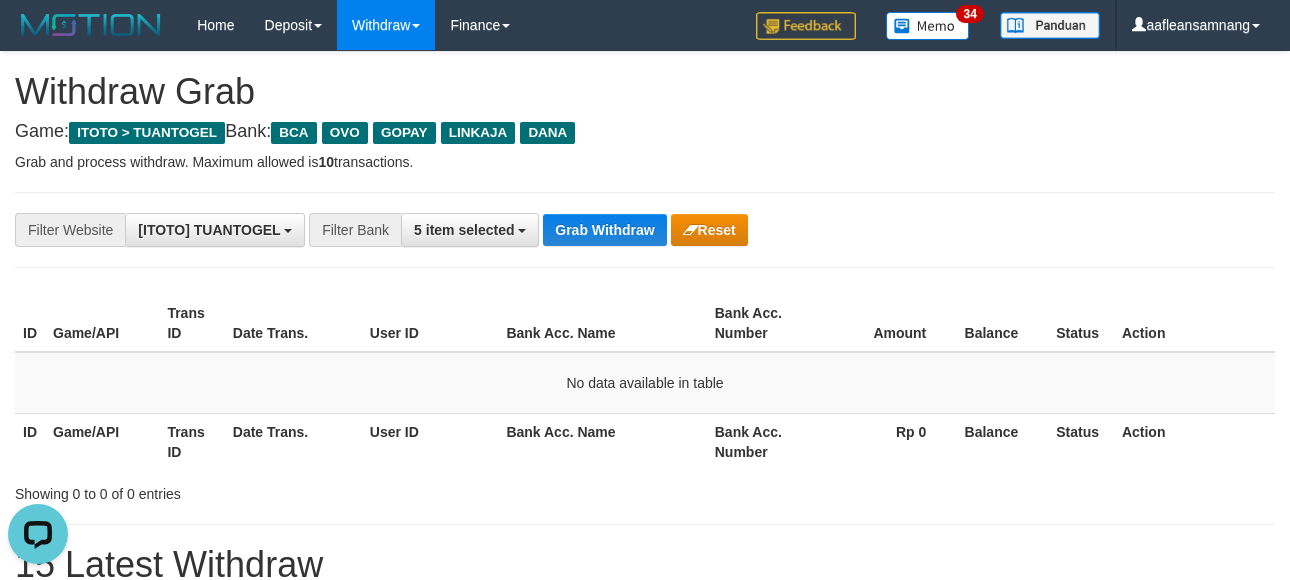 drag, startPoint x: 726, startPoint y: 205, endPoint x: 895, endPoint y: 196, distance: 169.23947 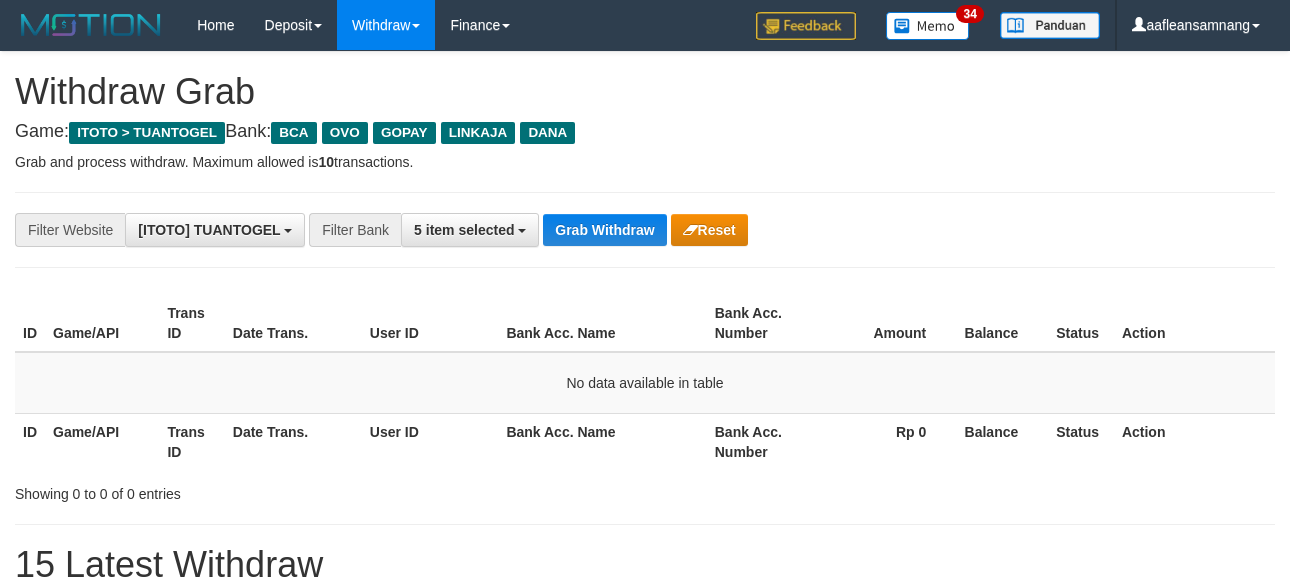 scroll, scrollTop: 0, scrollLeft: 0, axis: both 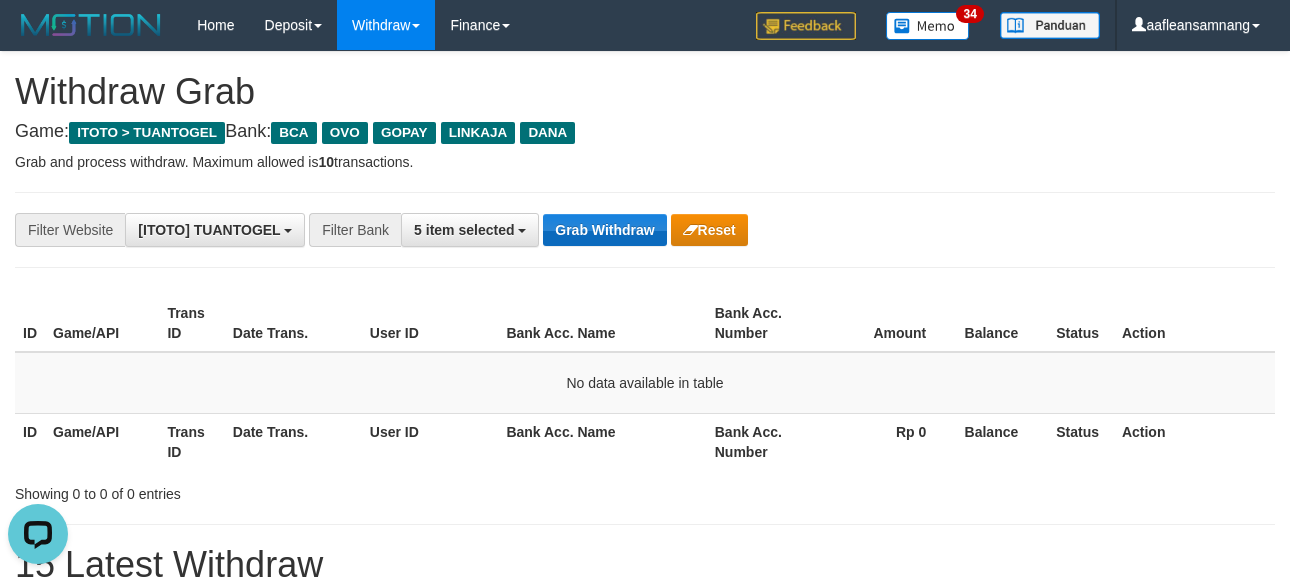 drag, startPoint x: 565, startPoint y: 258, endPoint x: 577, endPoint y: 238, distance: 23.323807 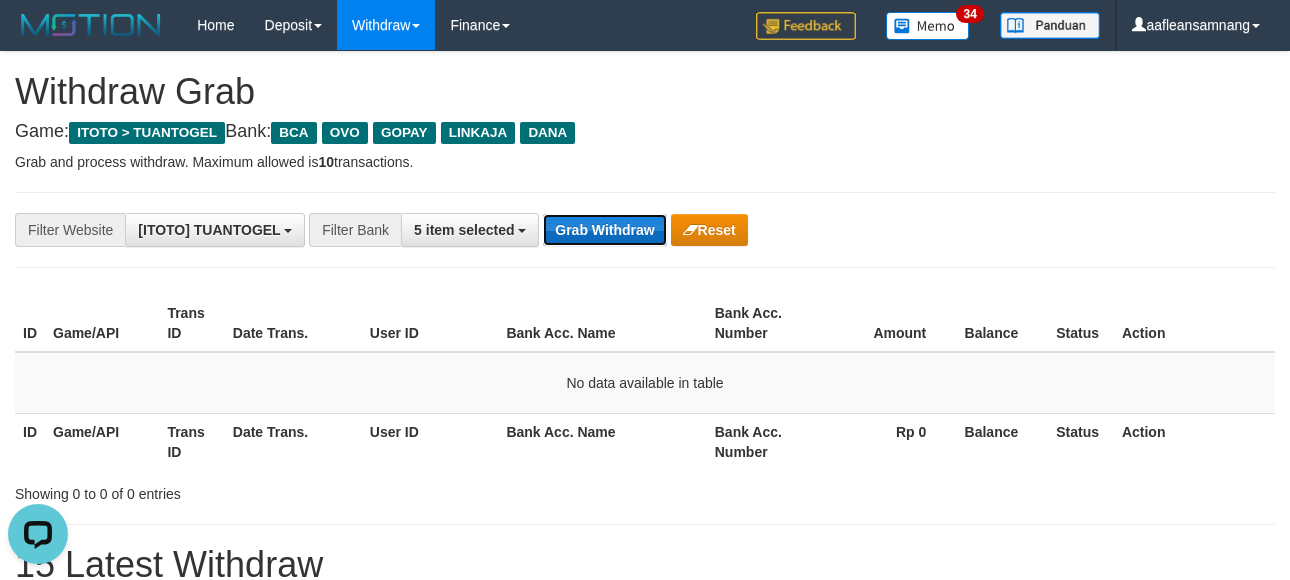 click on "Grab Withdraw" at bounding box center (604, 230) 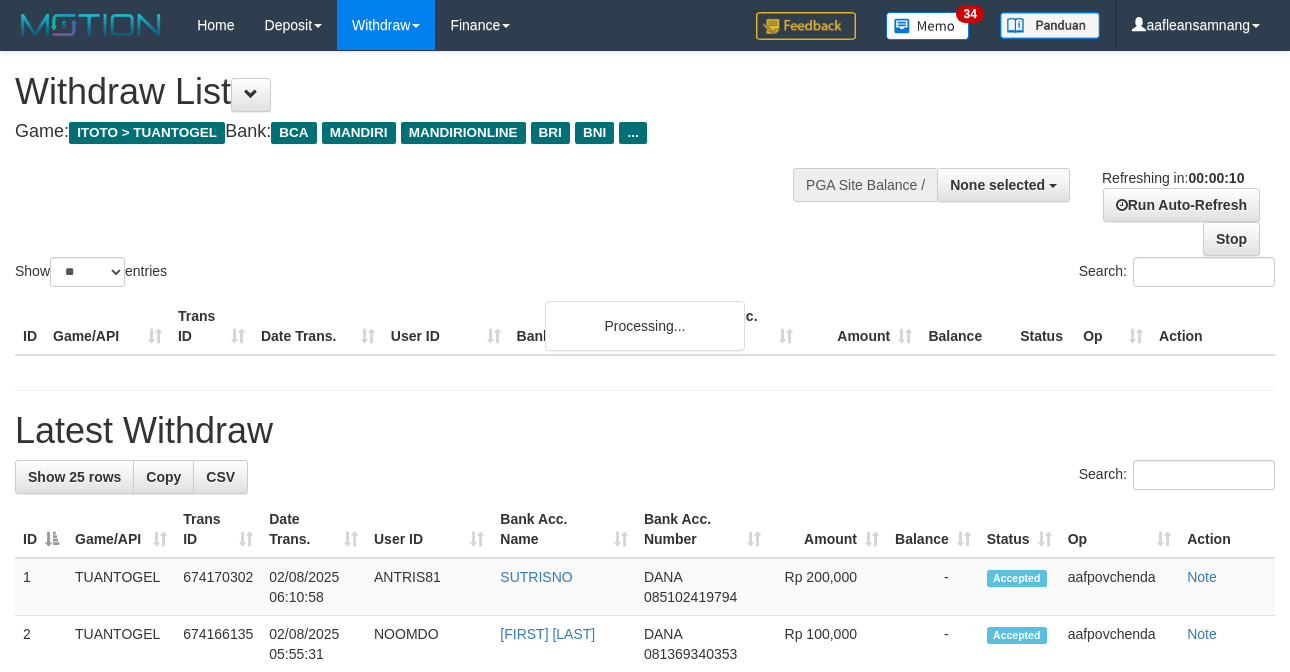 select 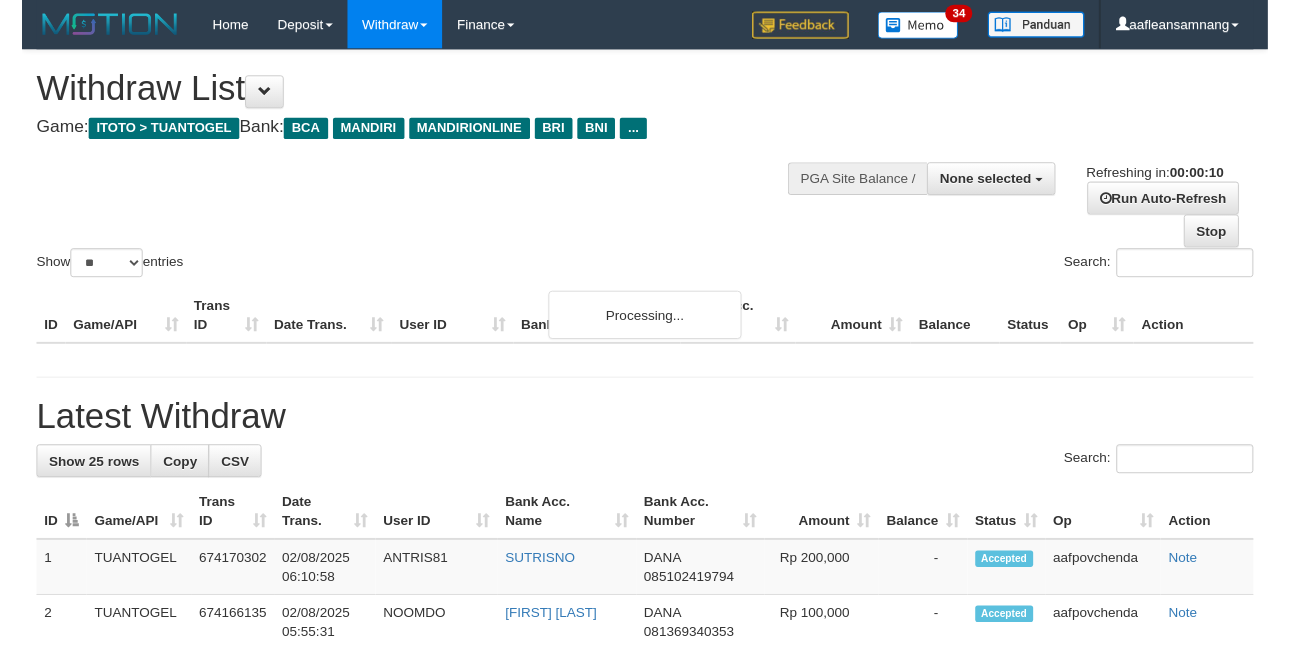 scroll, scrollTop: 0, scrollLeft: 0, axis: both 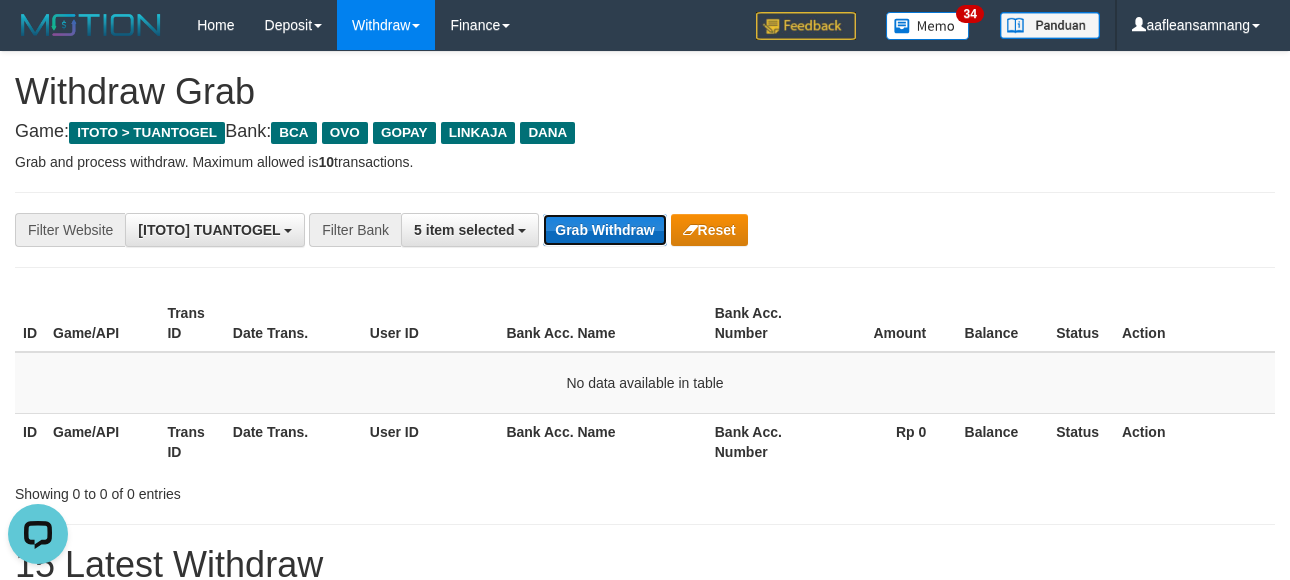 drag, startPoint x: 562, startPoint y: 214, endPoint x: 612, endPoint y: 243, distance: 57.801384 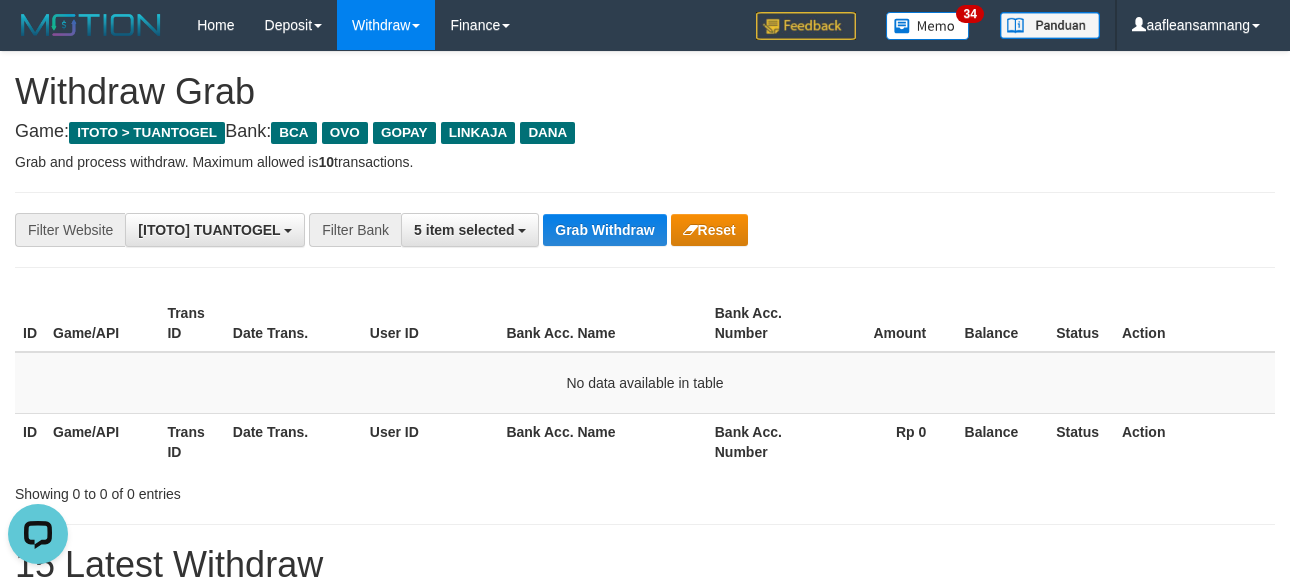 click on "**********" at bounding box center [645, 230] 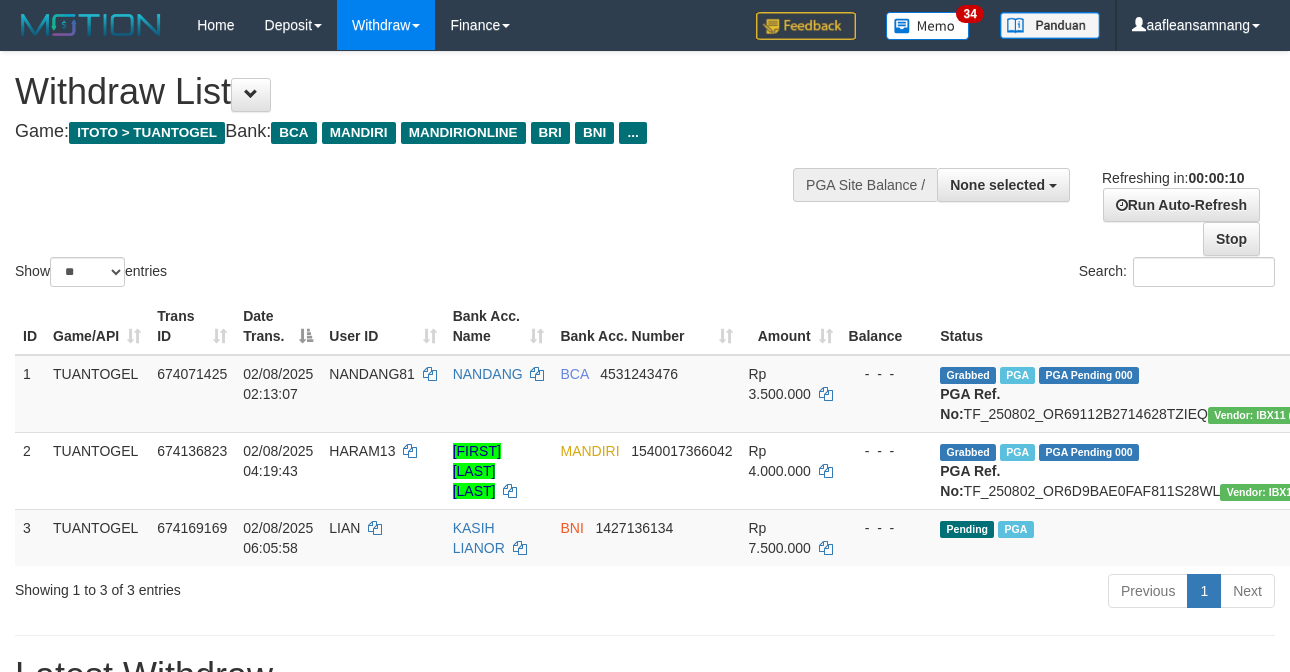 select 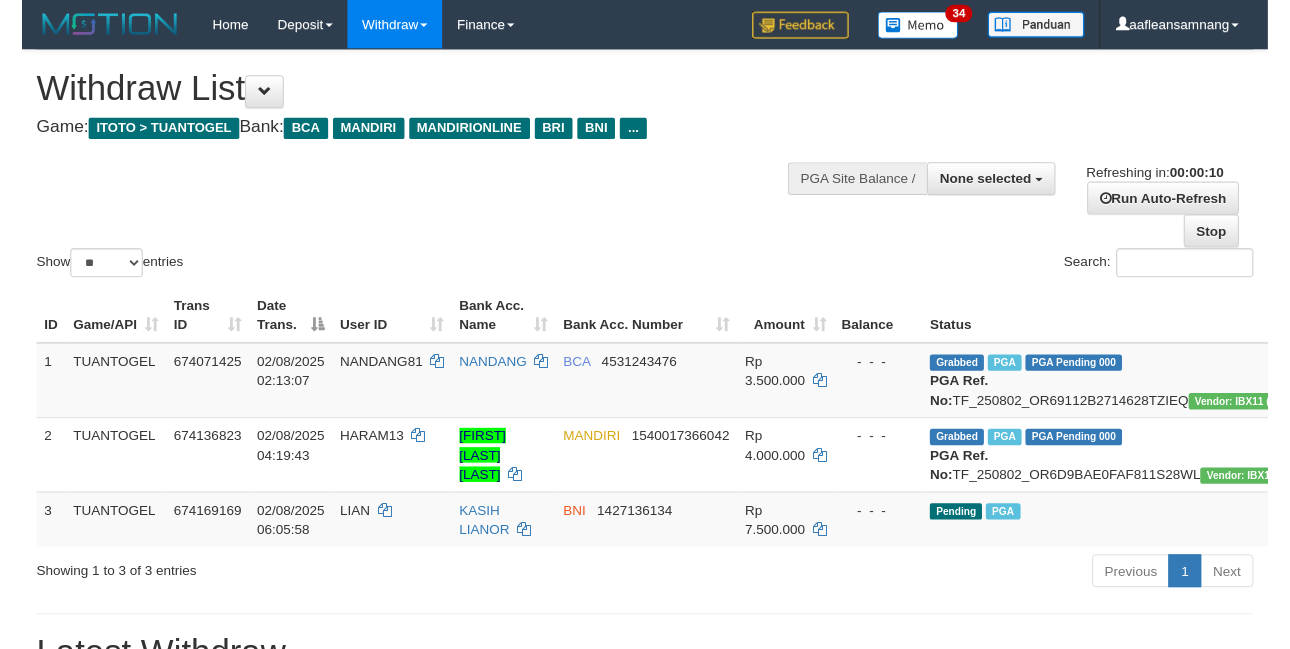 scroll, scrollTop: 0, scrollLeft: 0, axis: both 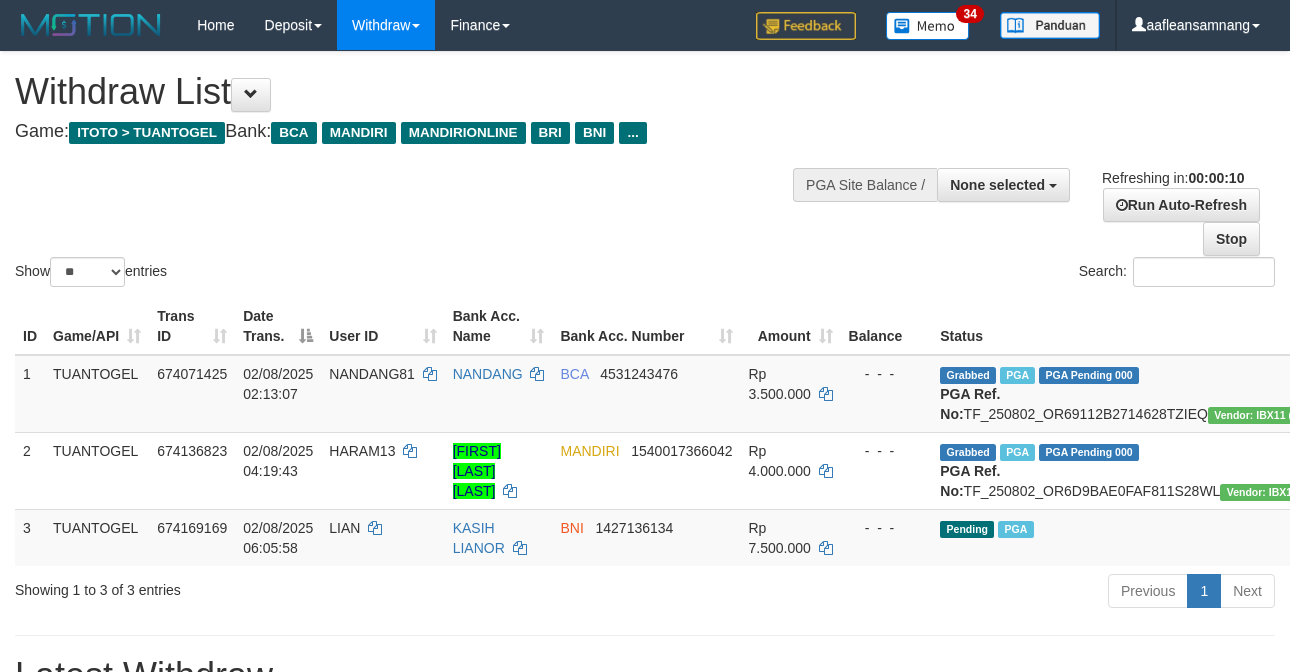 select 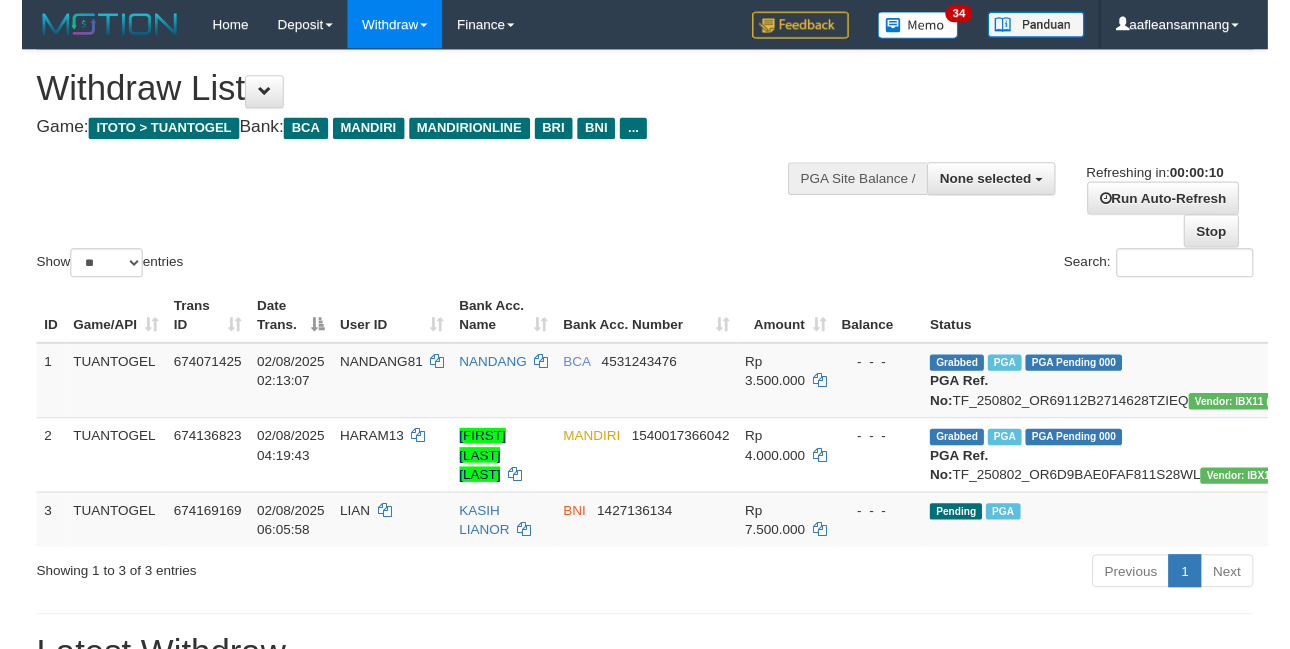 scroll, scrollTop: 0, scrollLeft: 0, axis: both 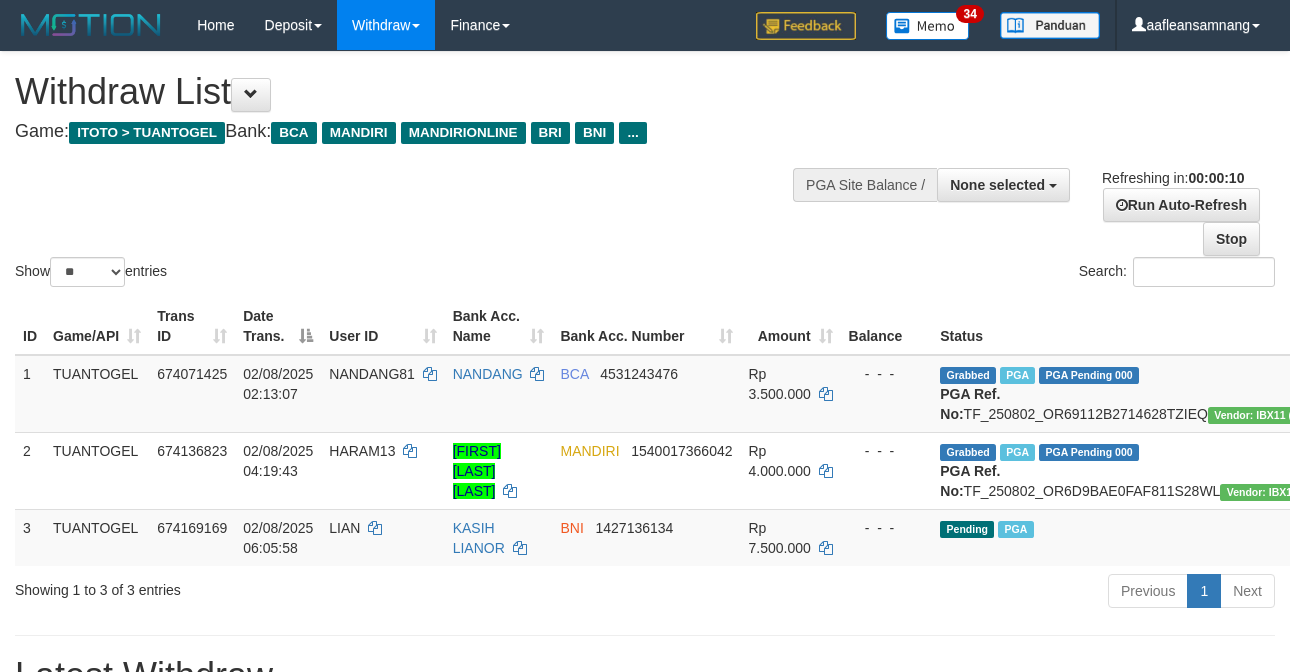 select 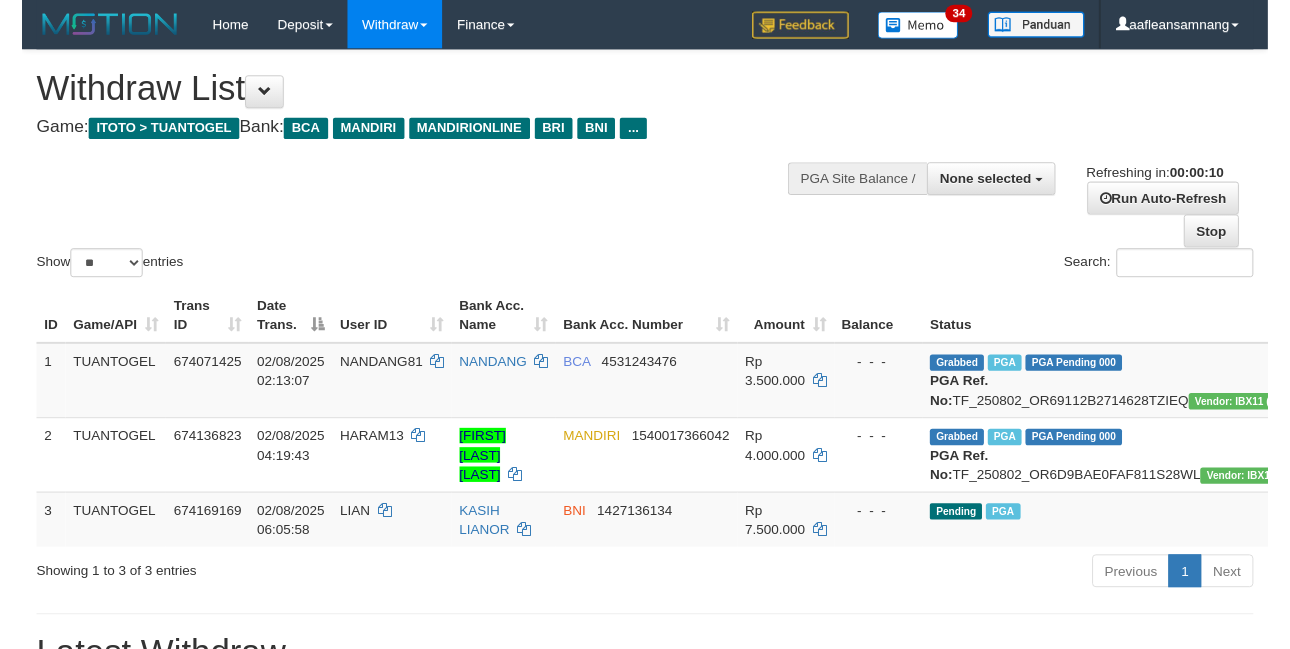scroll, scrollTop: 0, scrollLeft: 0, axis: both 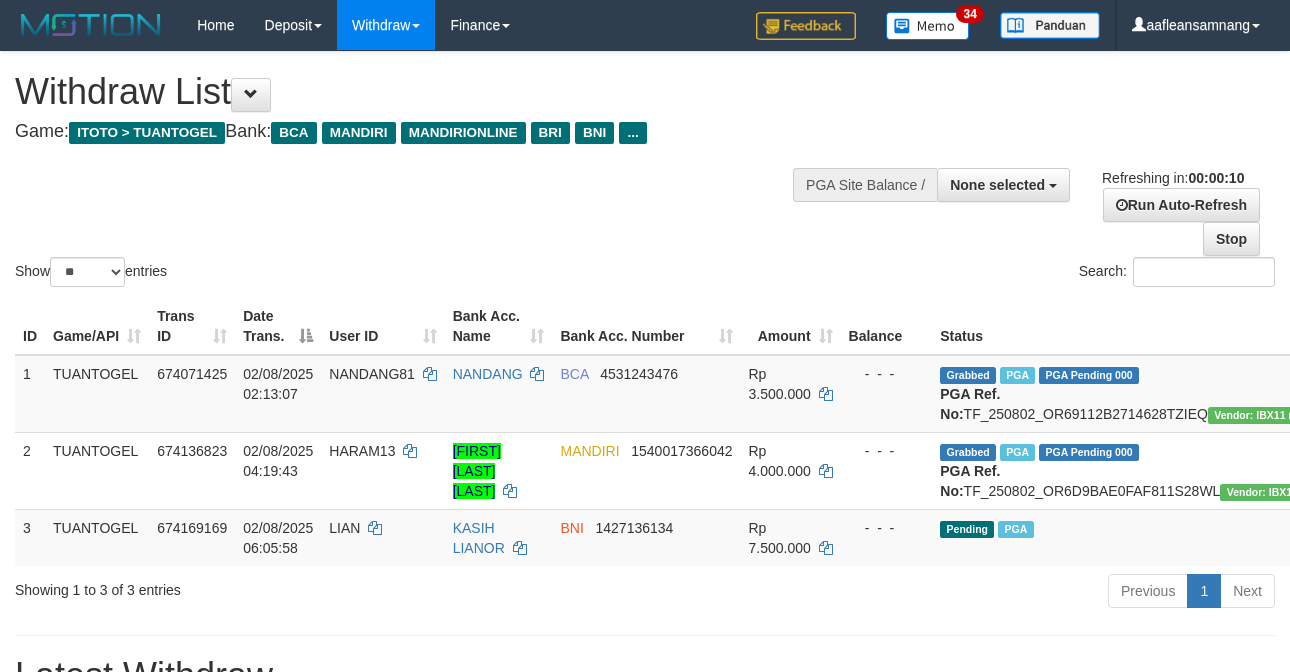 select 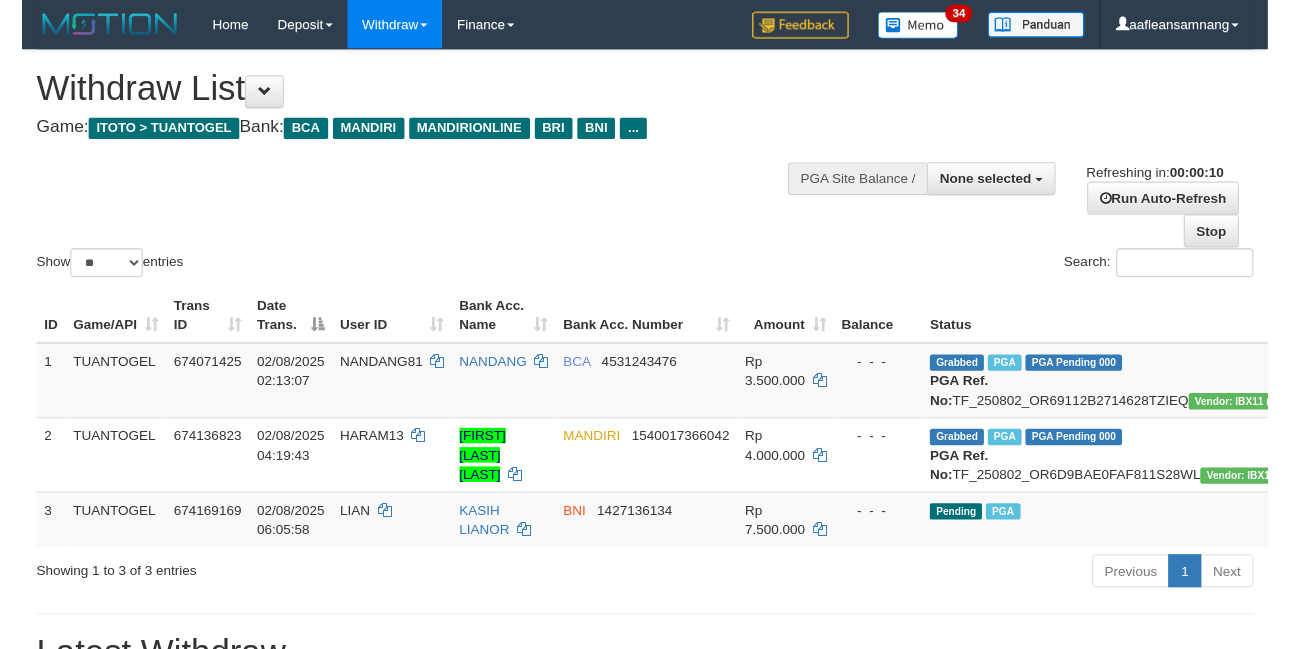 scroll, scrollTop: 0, scrollLeft: 0, axis: both 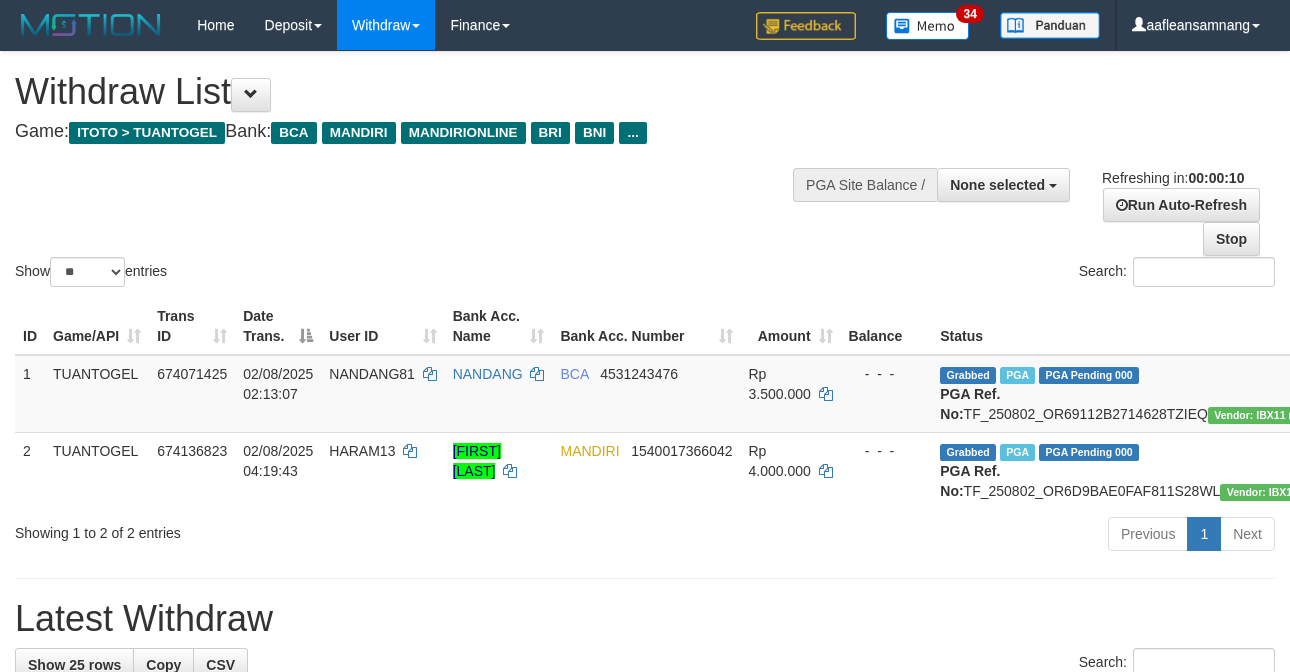 select 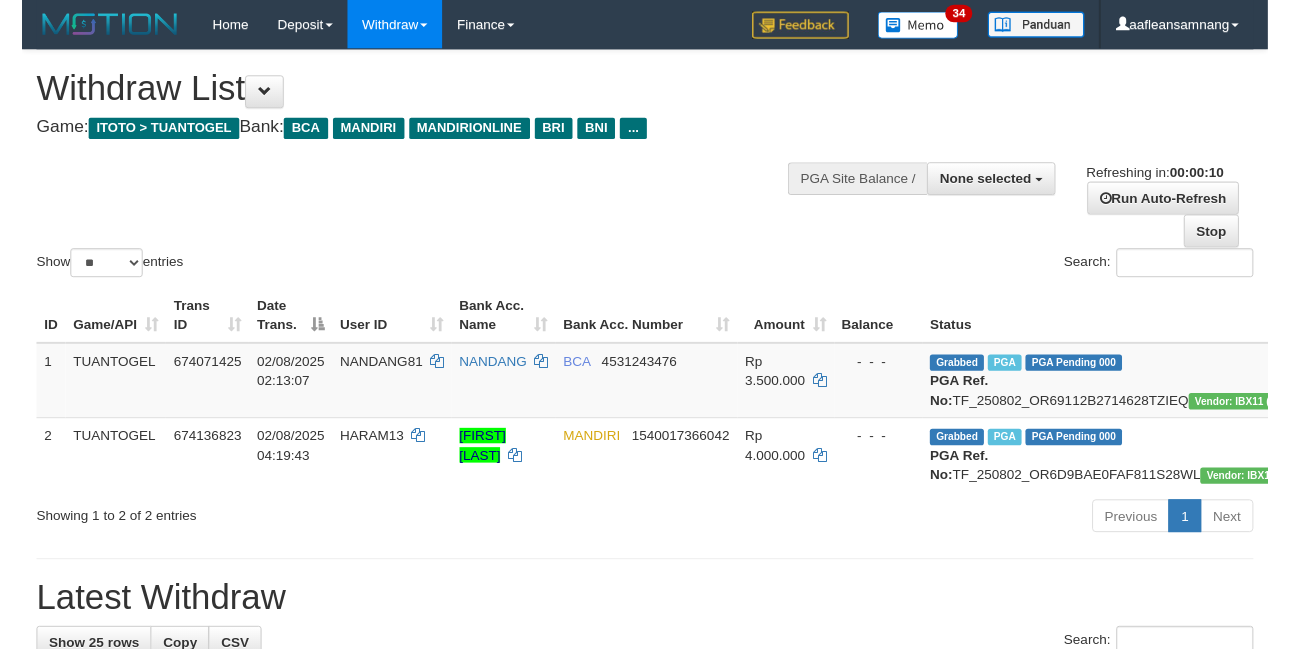 scroll, scrollTop: 0, scrollLeft: 0, axis: both 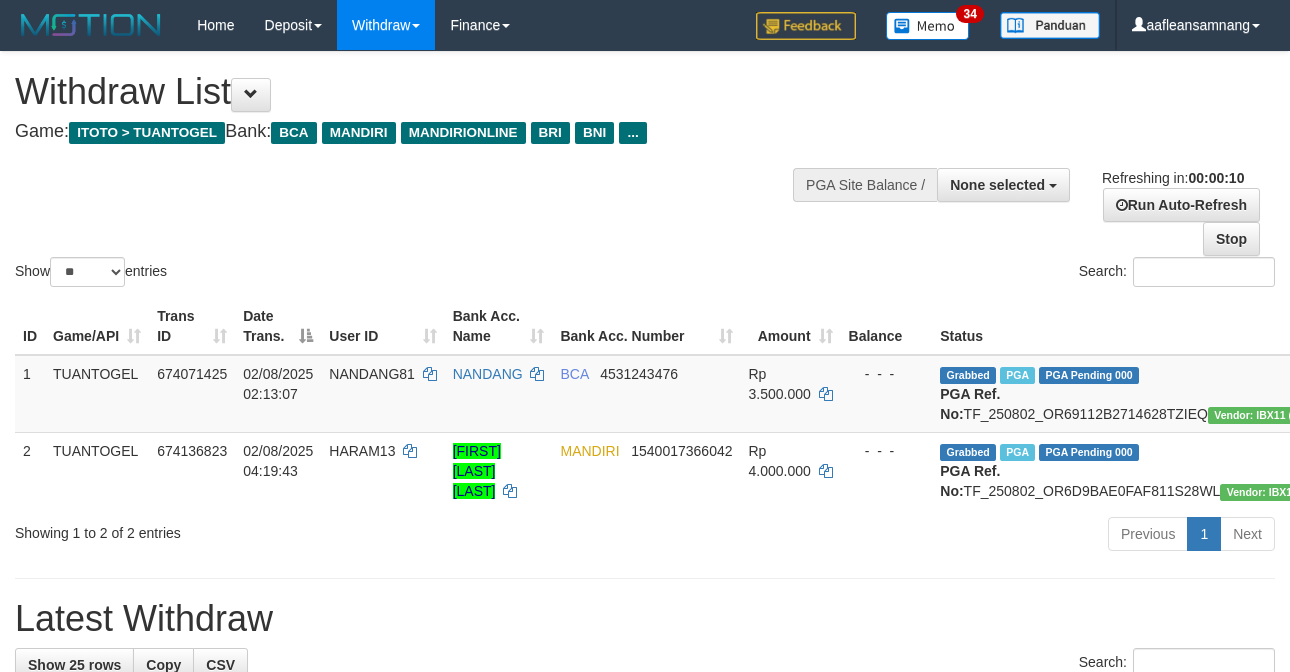 select 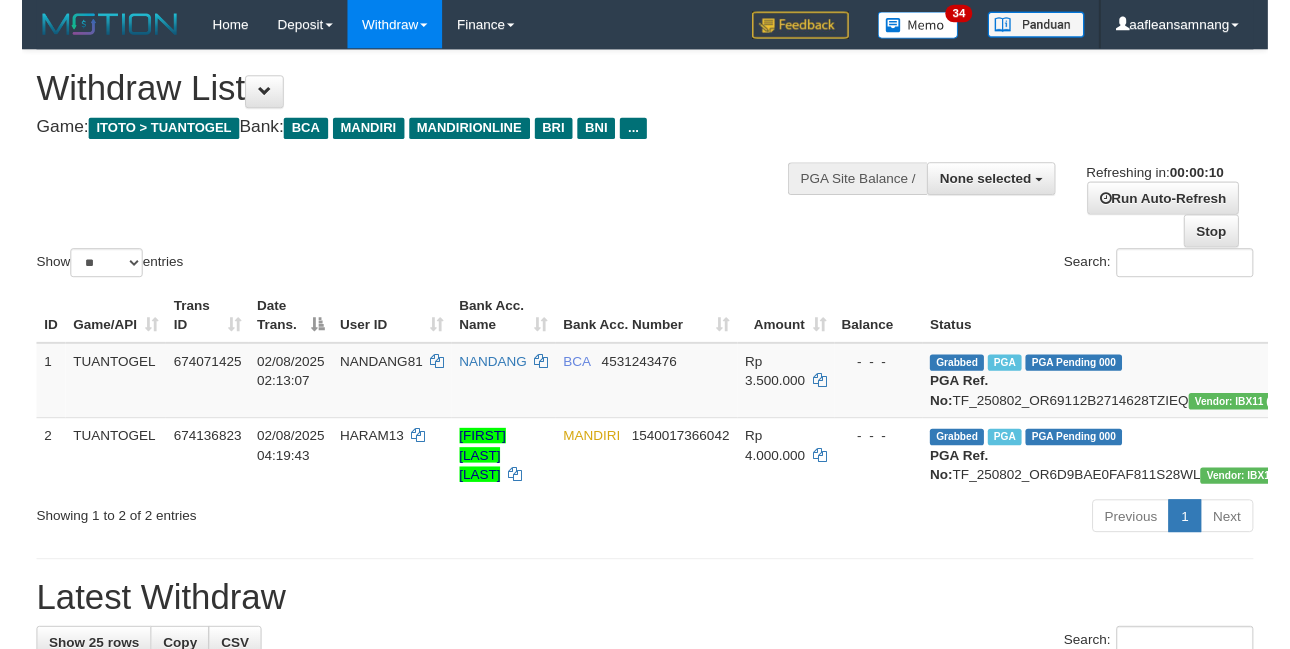 scroll, scrollTop: 0, scrollLeft: 0, axis: both 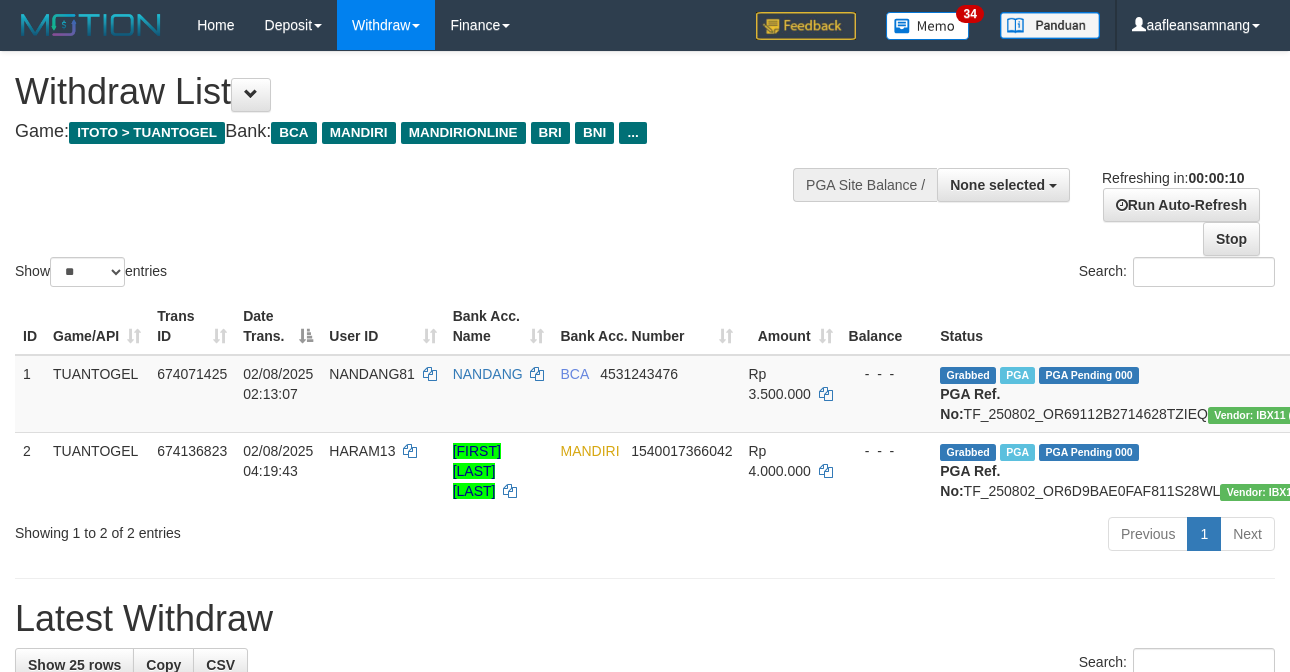 select 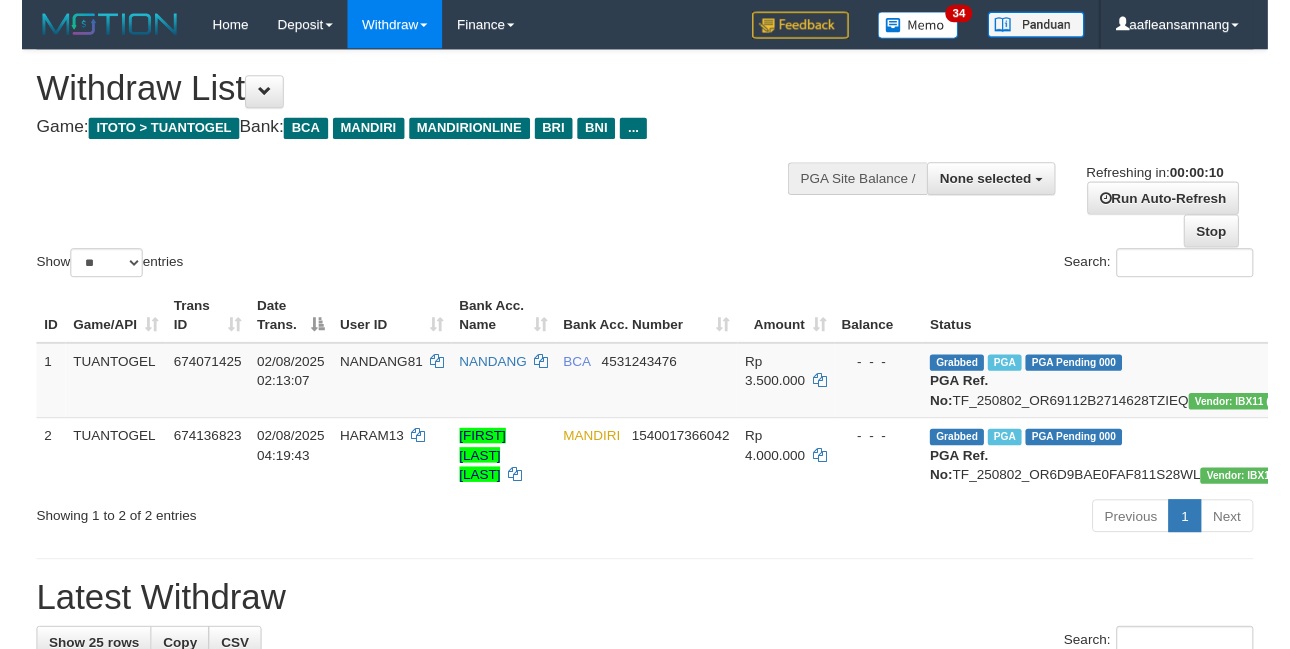 scroll, scrollTop: 0, scrollLeft: 0, axis: both 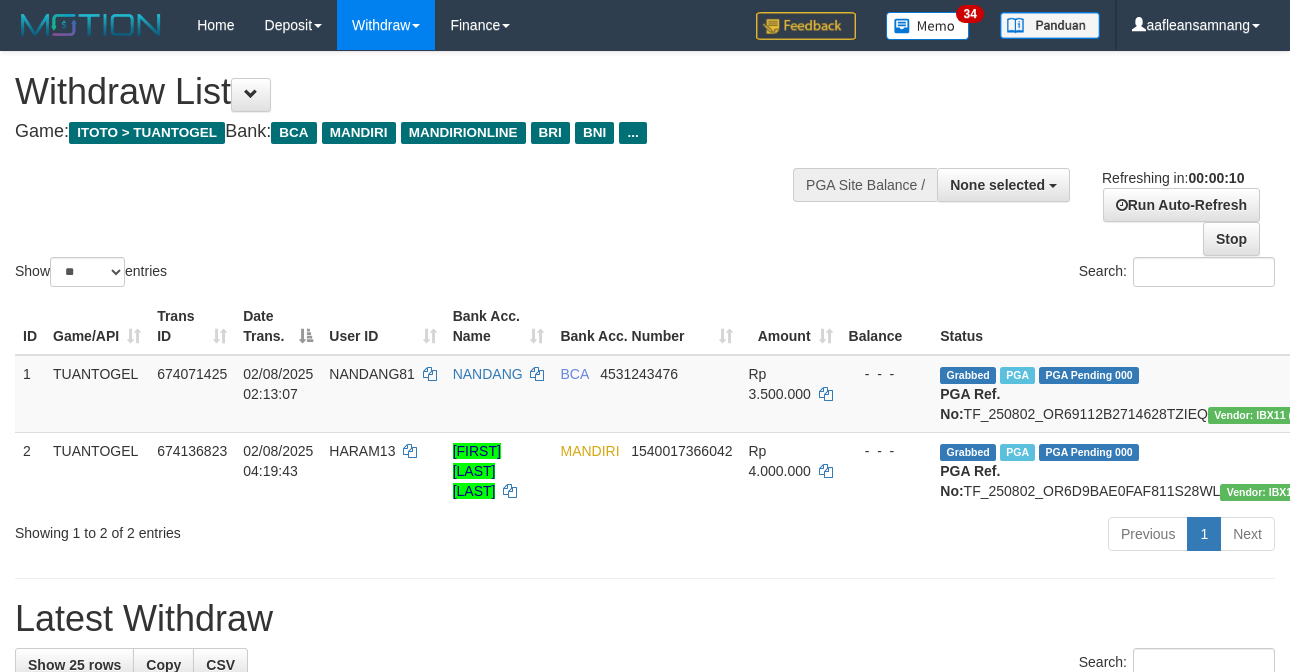 select 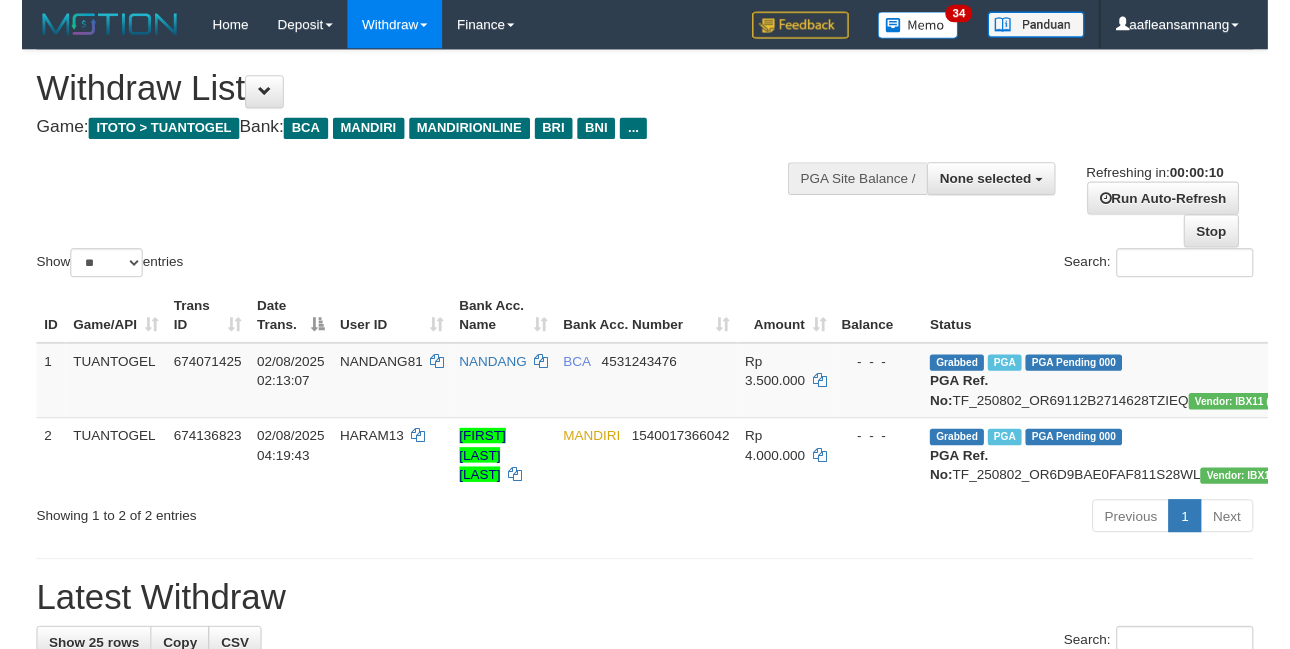 scroll, scrollTop: 0, scrollLeft: 0, axis: both 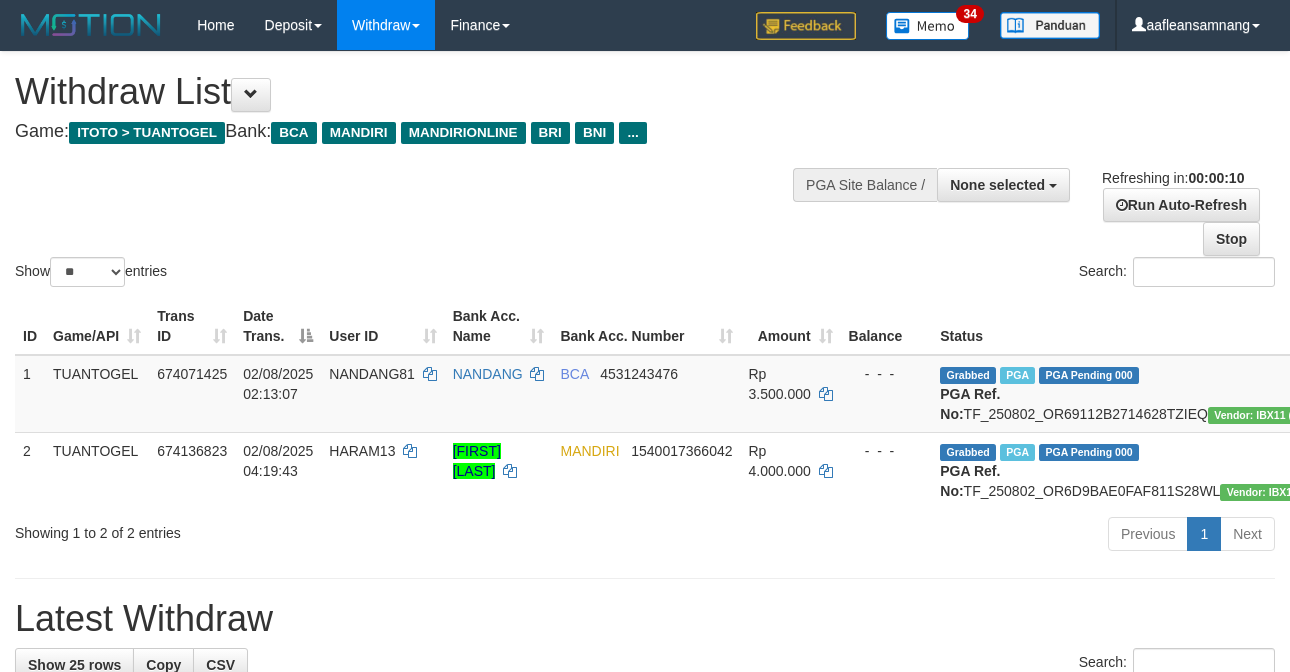 select 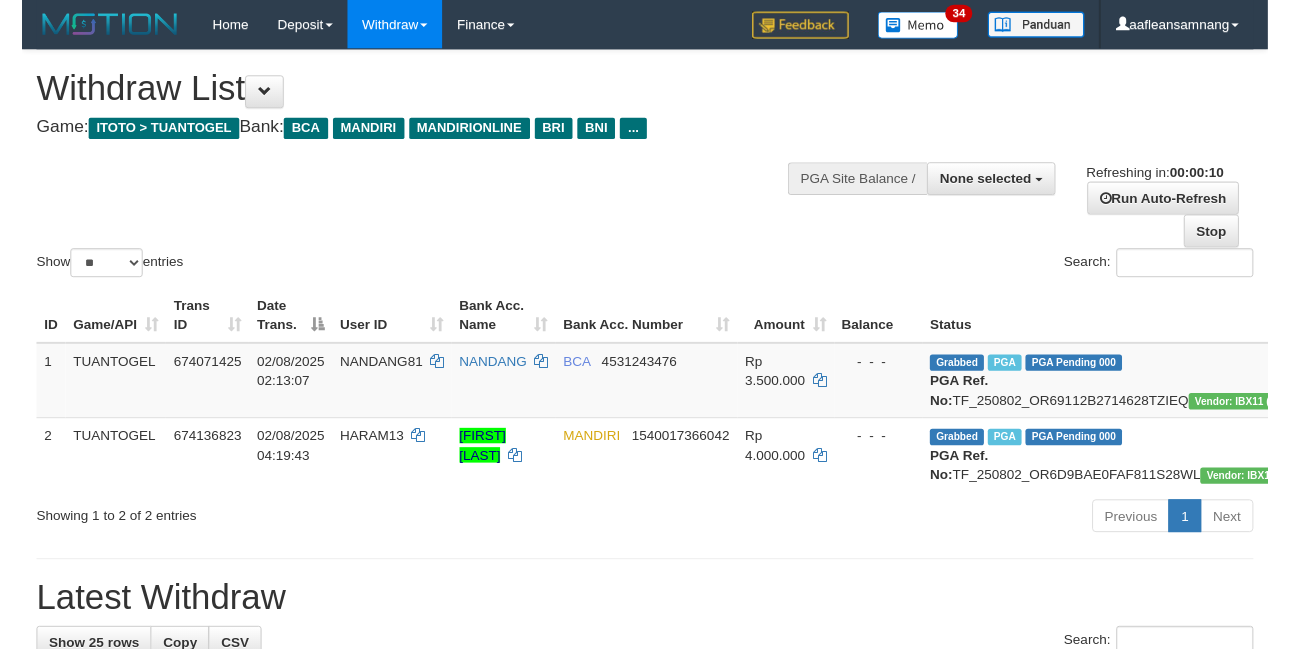 scroll, scrollTop: 0, scrollLeft: 0, axis: both 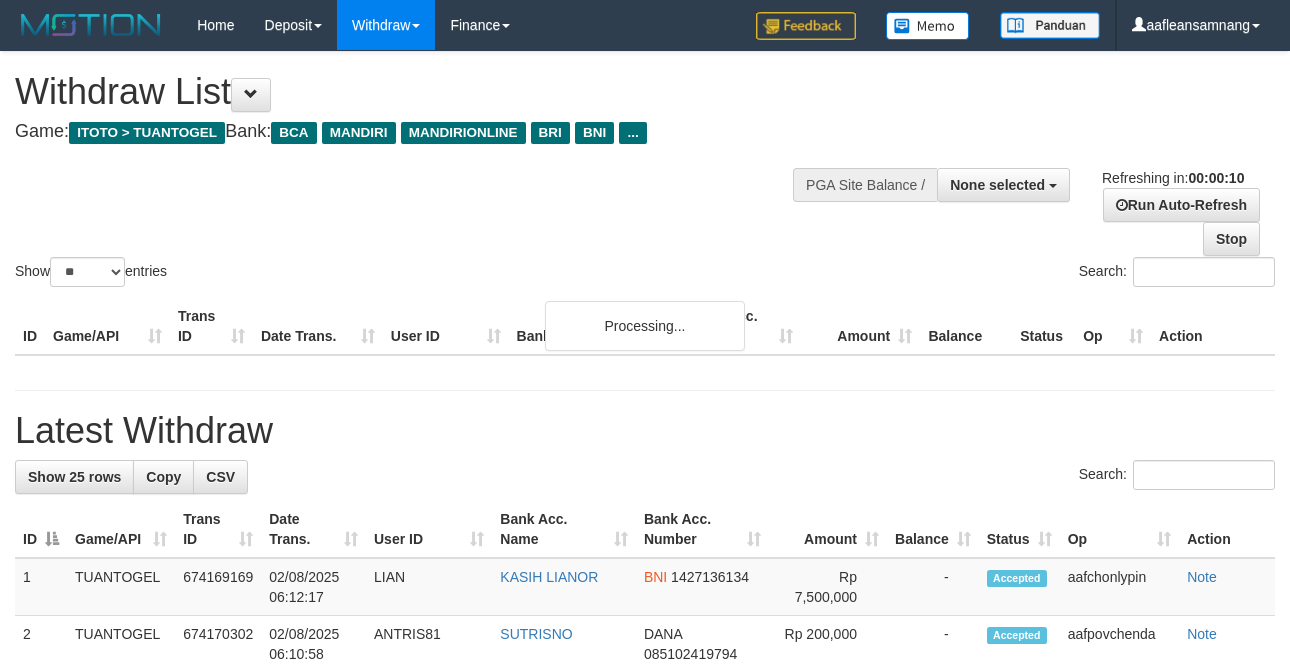 select 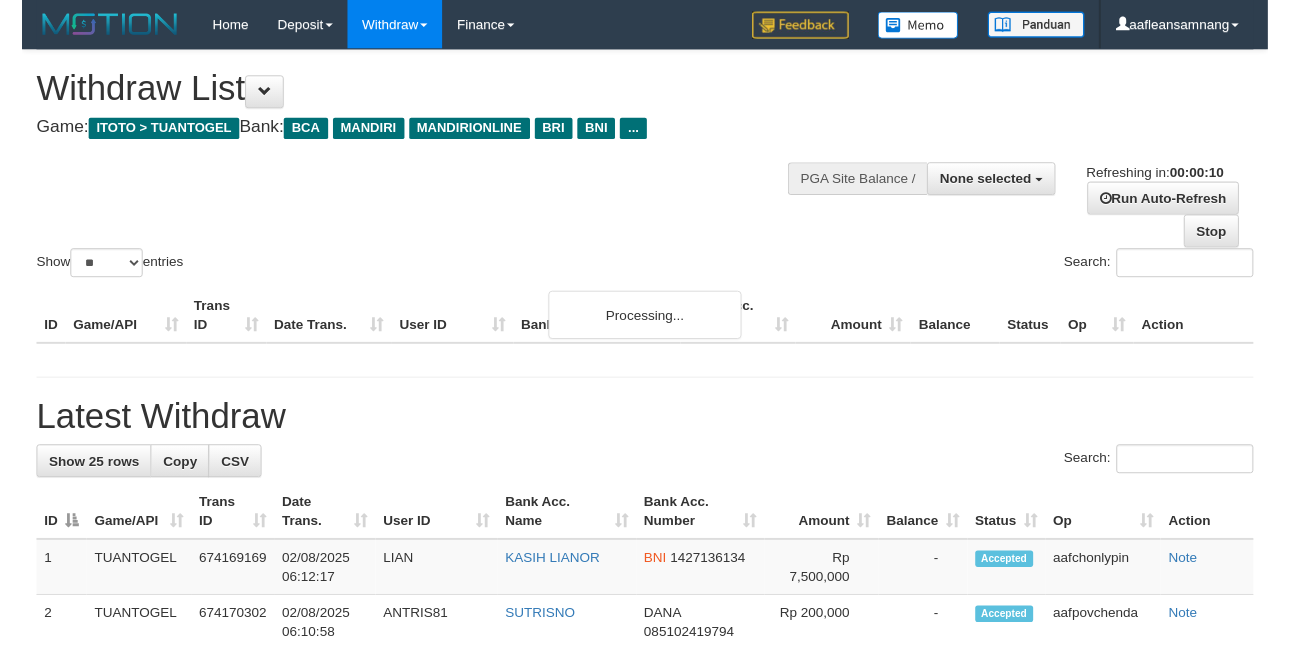 scroll, scrollTop: 0, scrollLeft: 0, axis: both 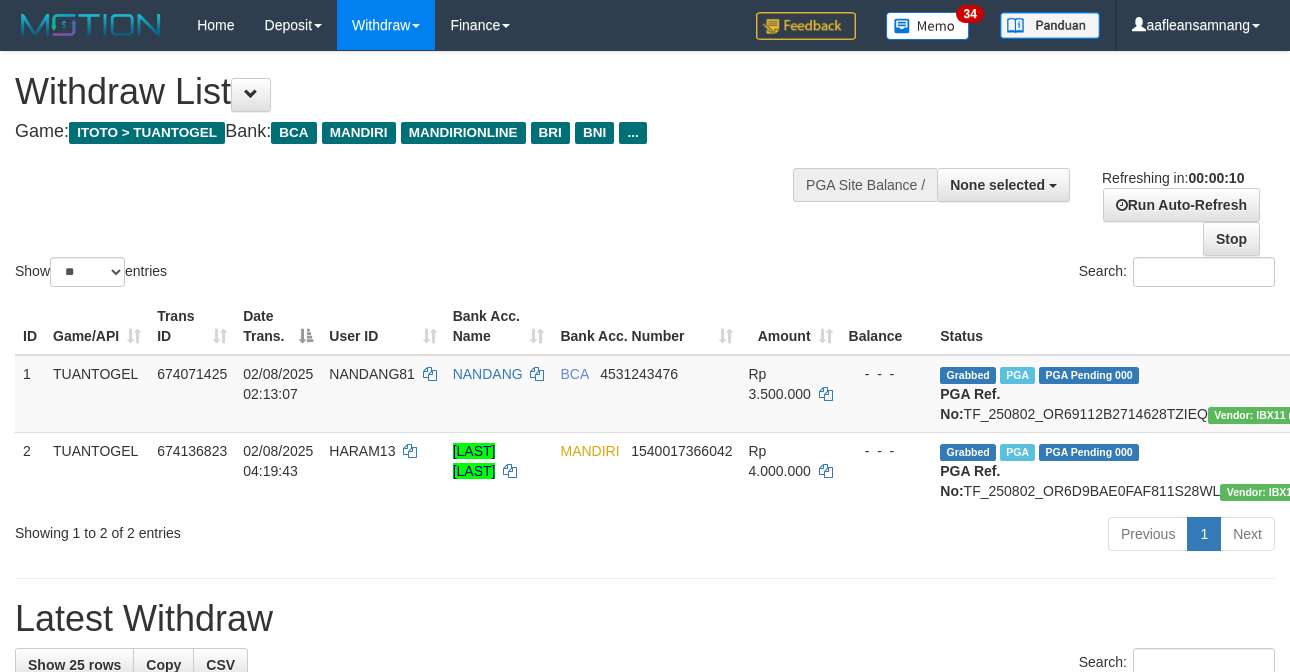 select 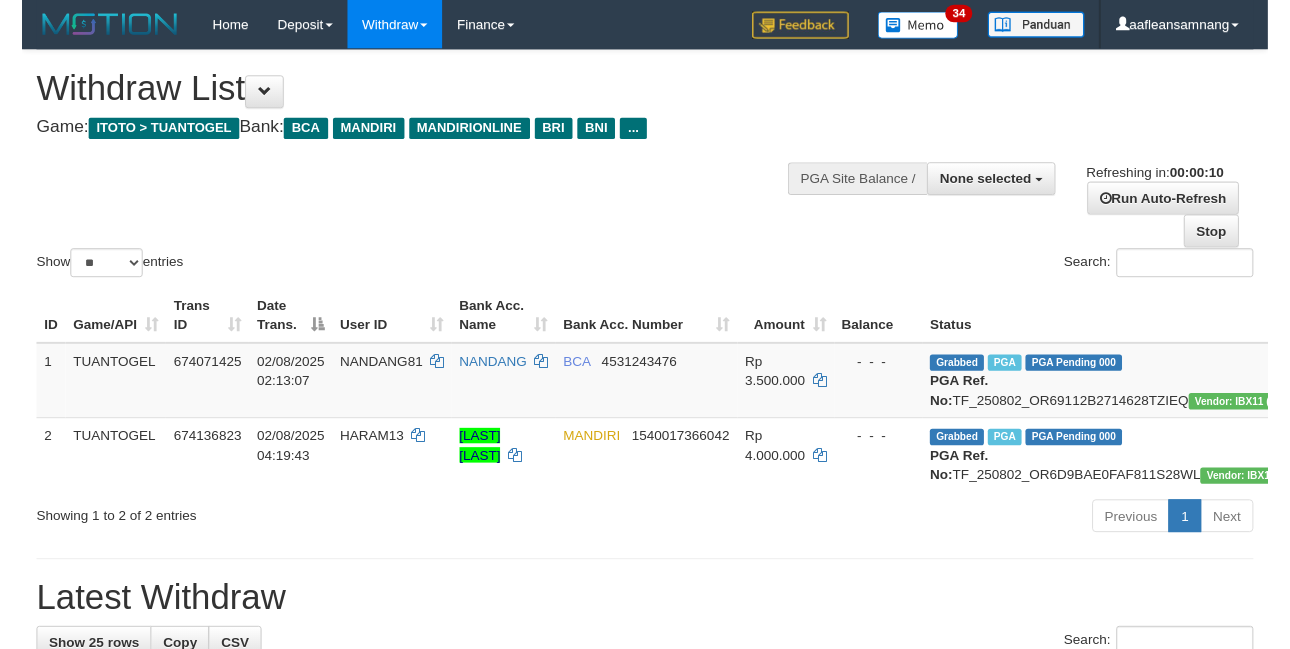 scroll, scrollTop: 0, scrollLeft: 0, axis: both 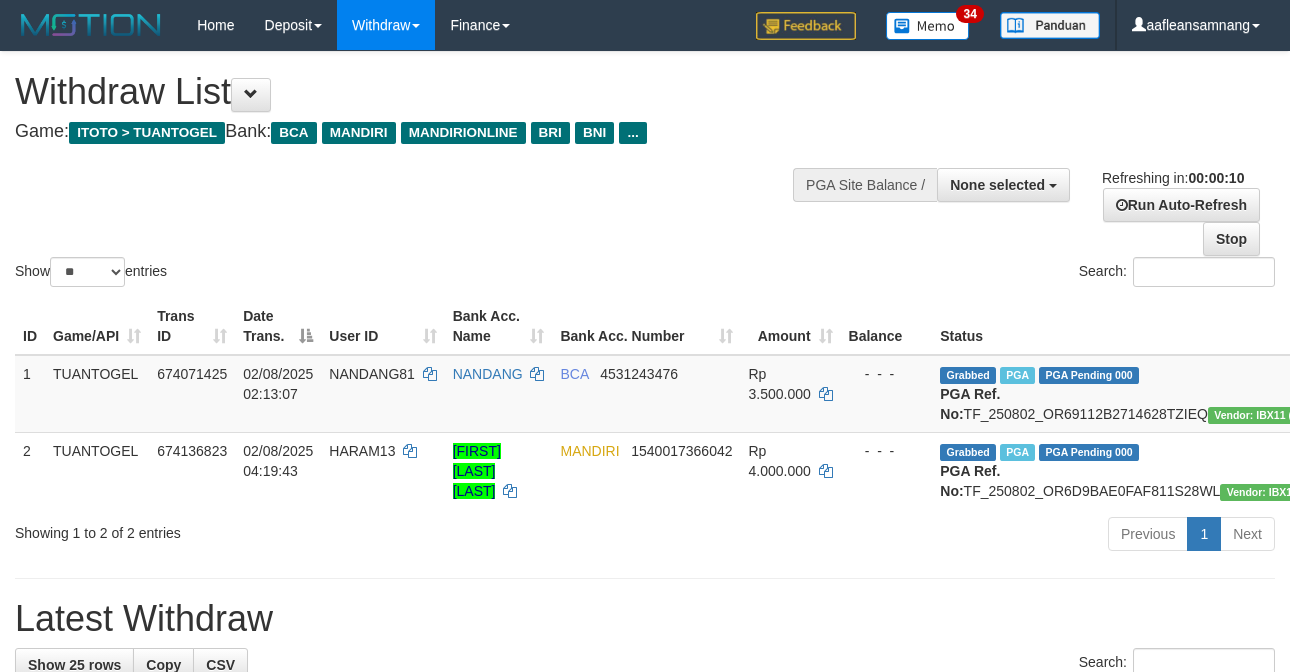 select 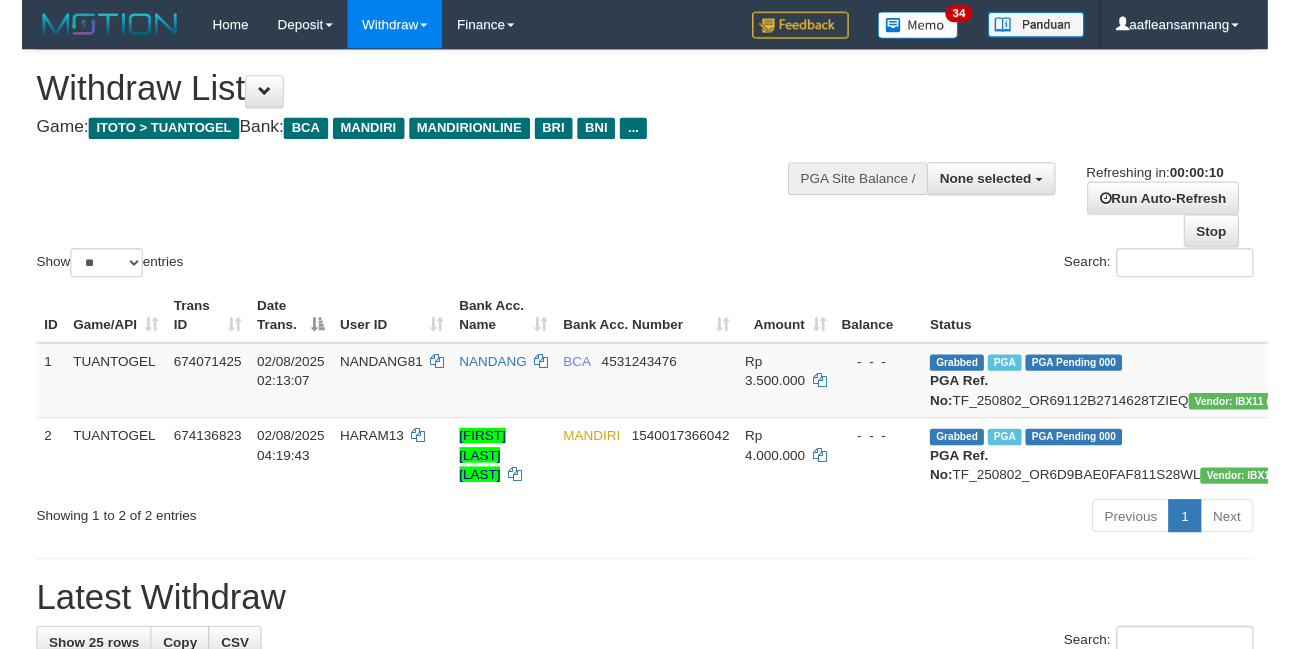scroll, scrollTop: 0, scrollLeft: 0, axis: both 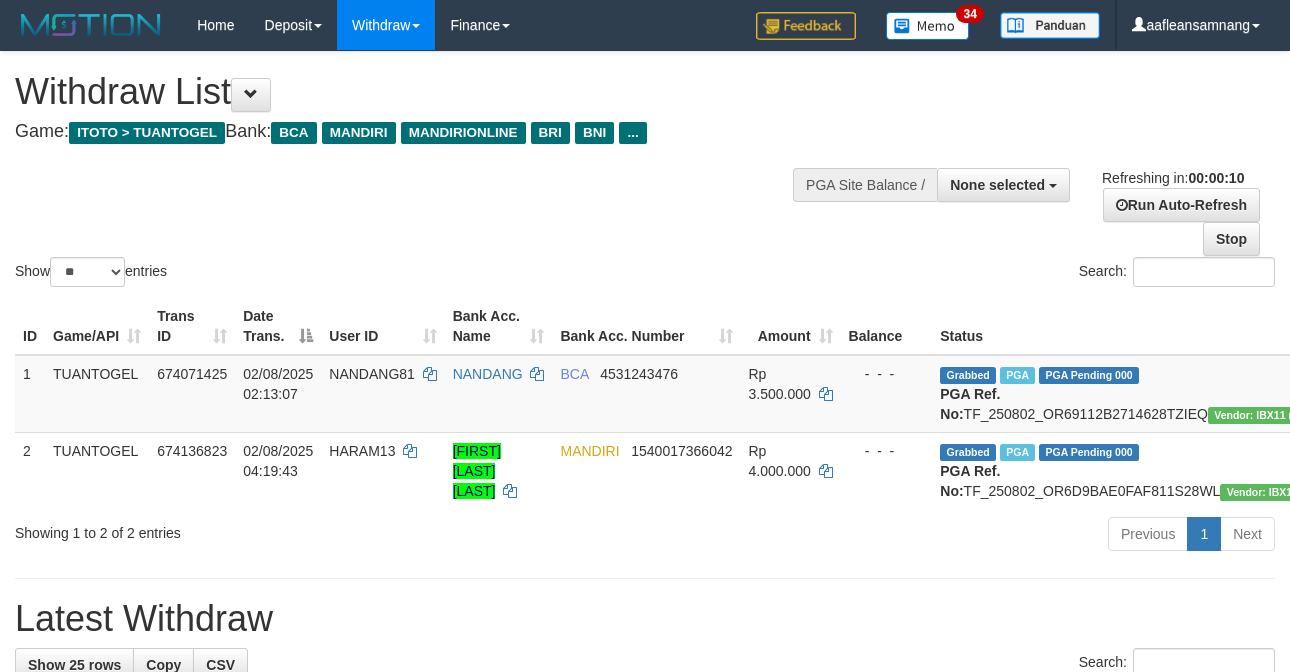 select 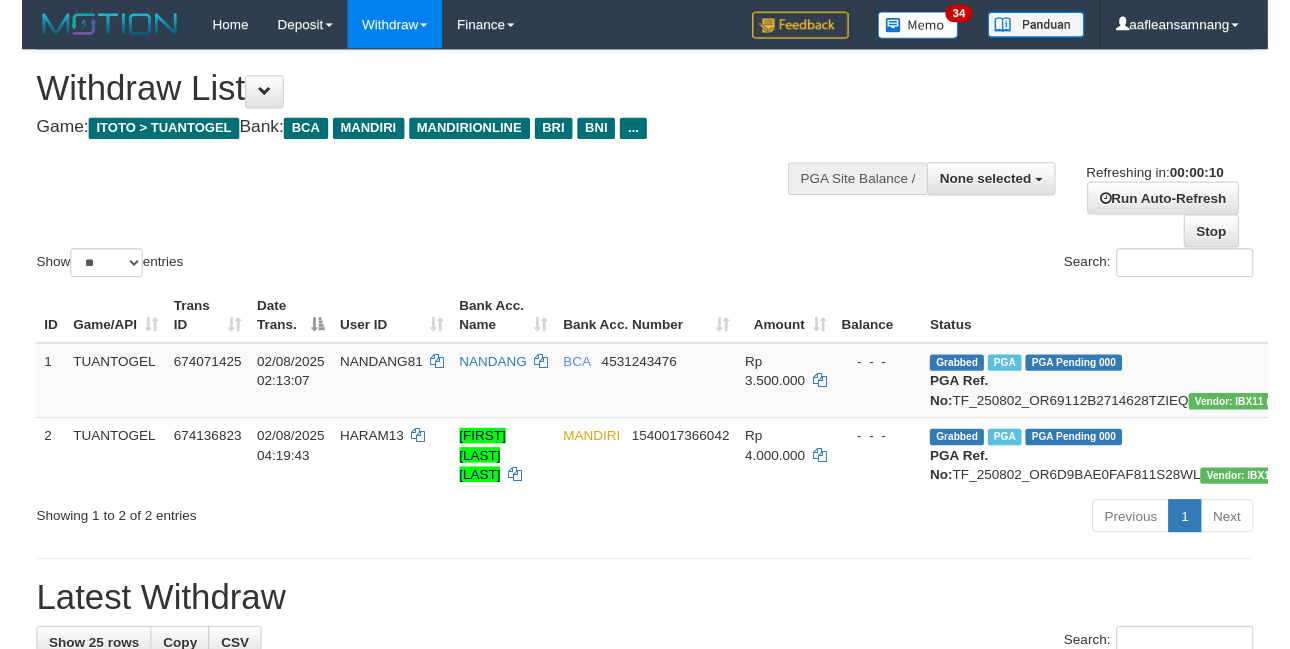 scroll, scrollTop: 0, scrollLeft: 0, axis: both 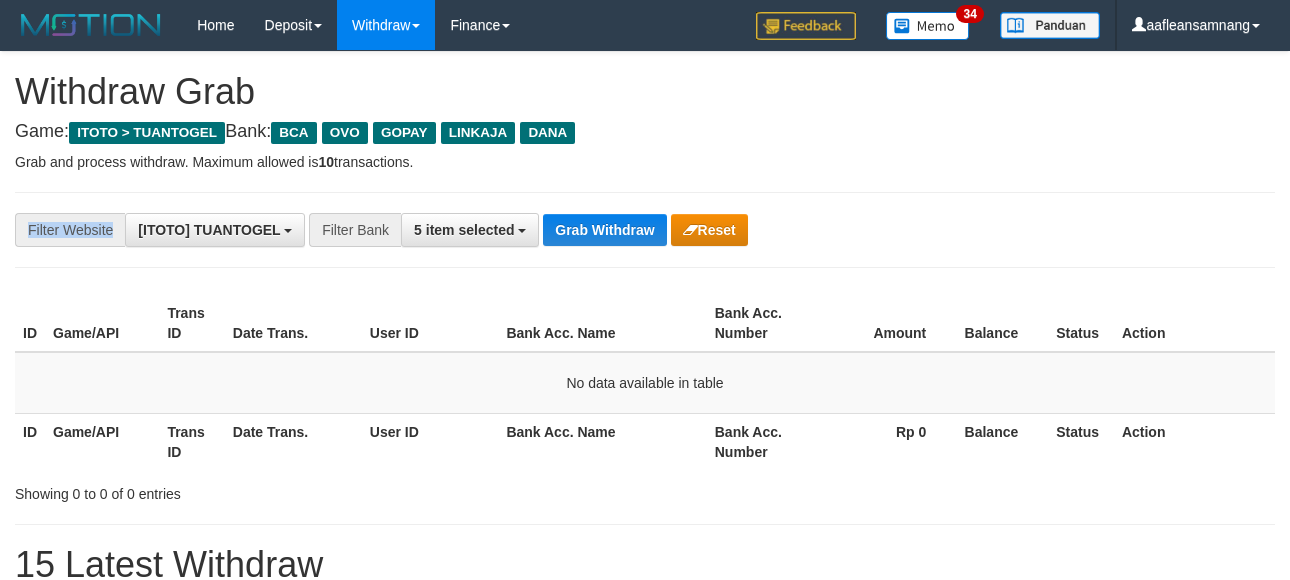 click on "**********" at bounding box center (645, 230) 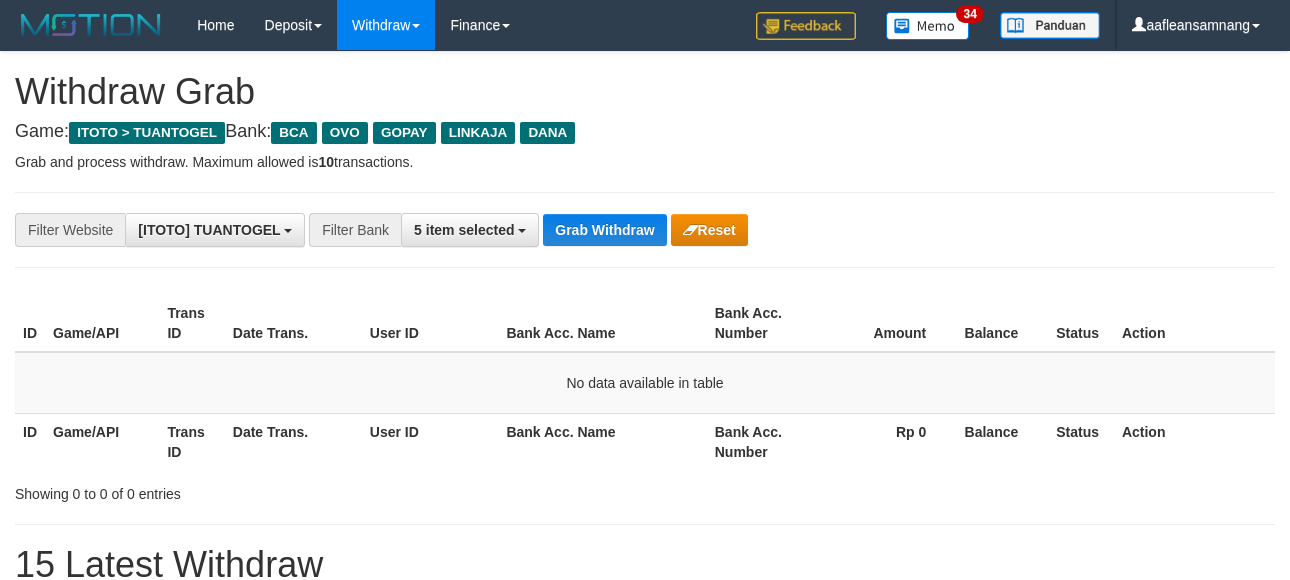 click on "**********" at bounding box center (645, 230) 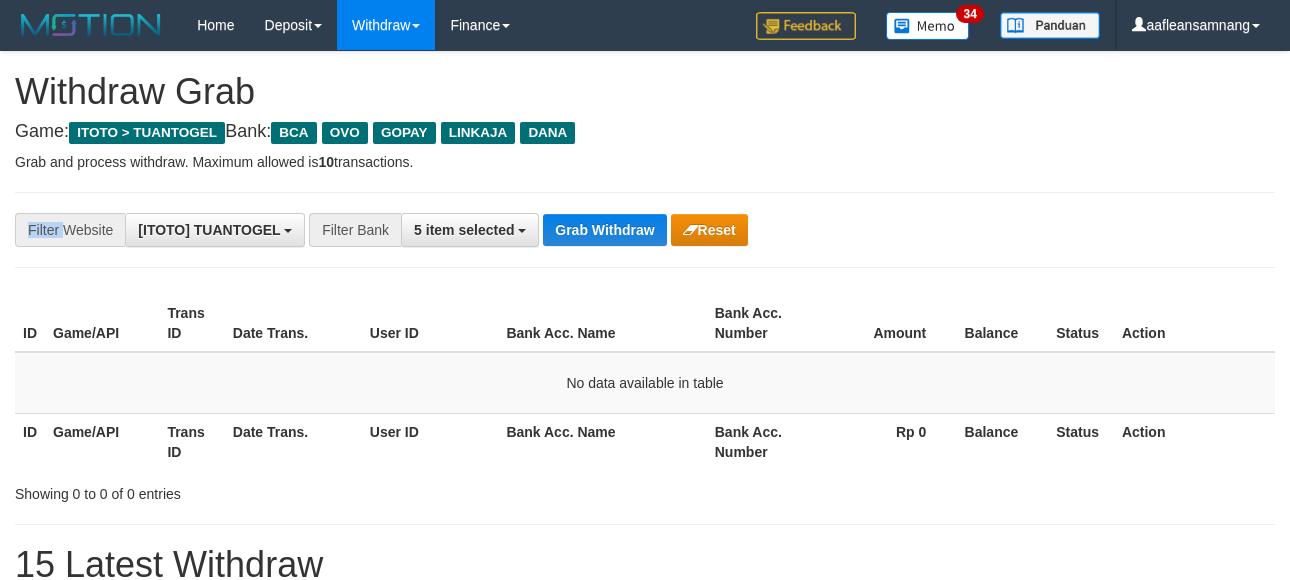 click on "**********" at bounding box center (645, 230) 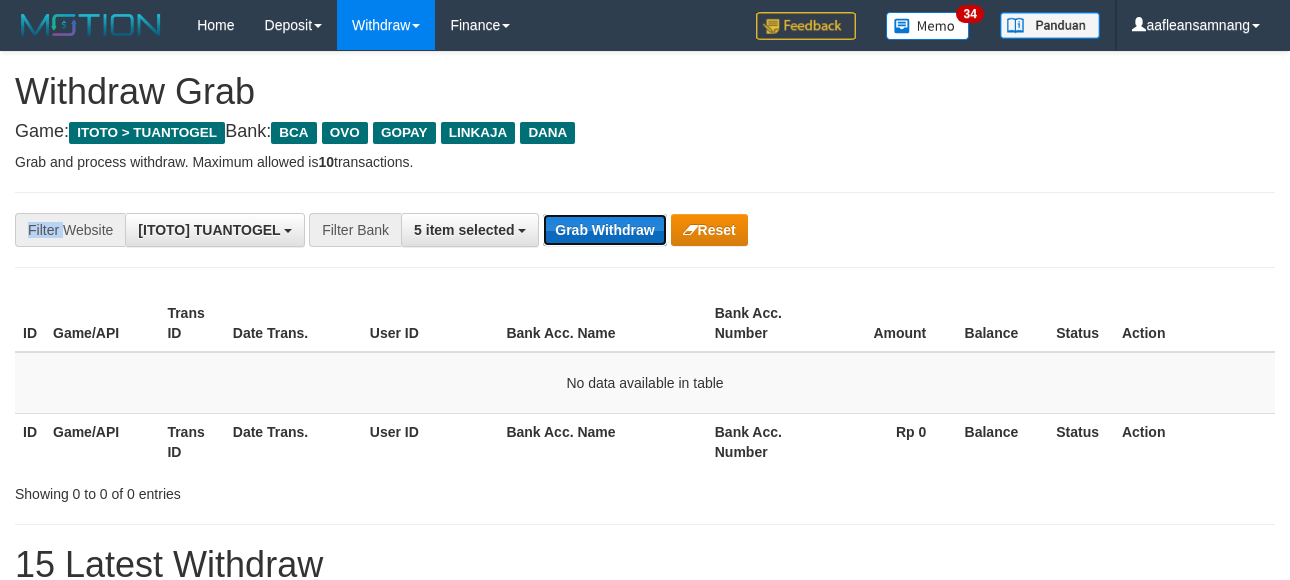 click on "Grab Withdraw" at bounding box center (604, 230) 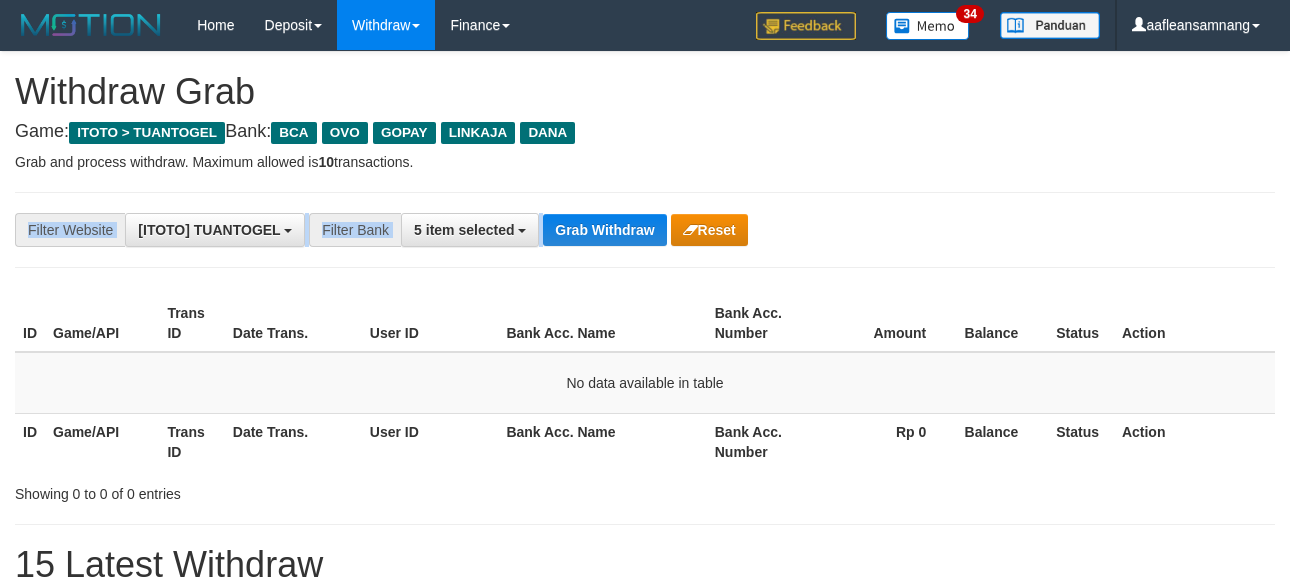 click on "**********" at bounding box center [645, 230] 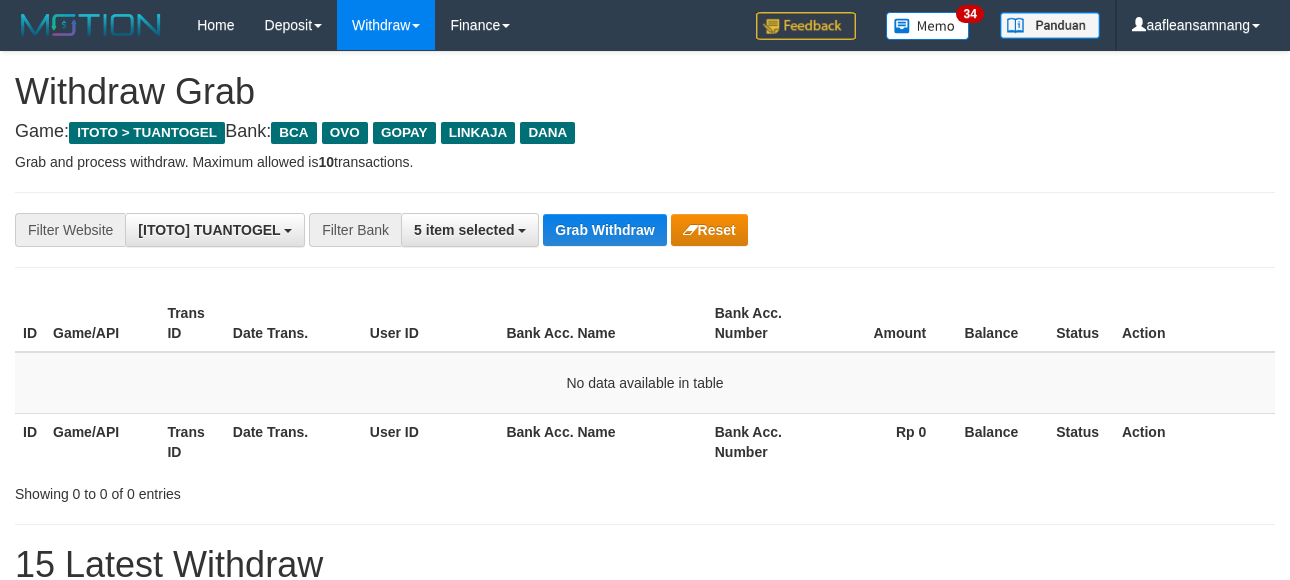 scroll, scrollTop: 0, scrollLeft: 0, axis: both 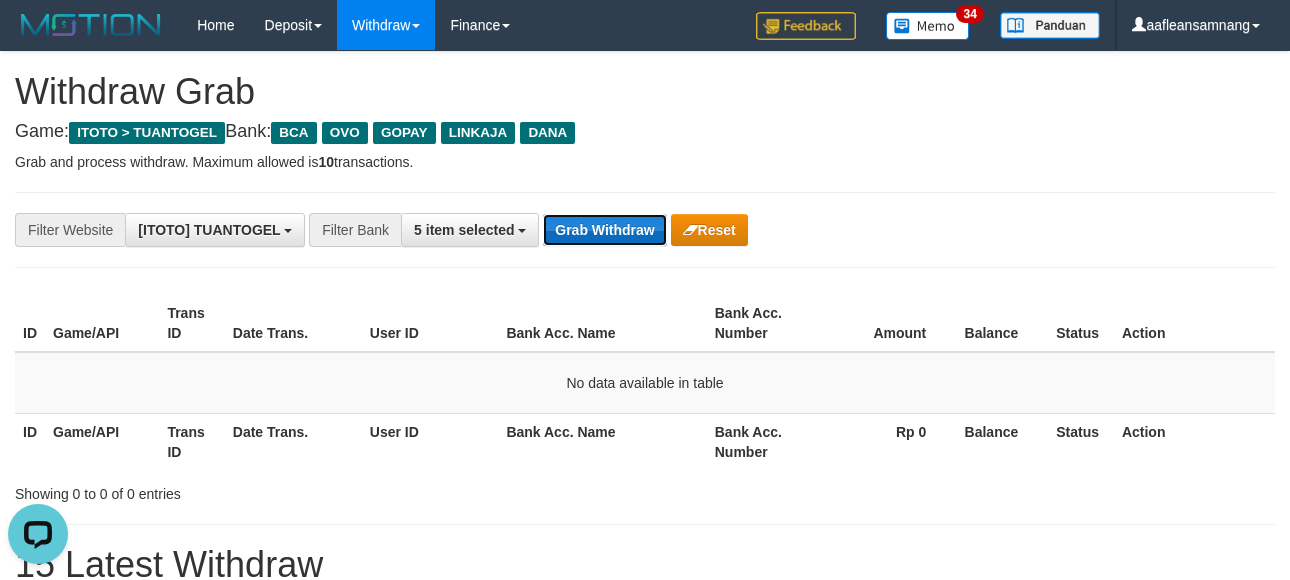 click on "Grab Withdraw" at bounding box center (604, 230) 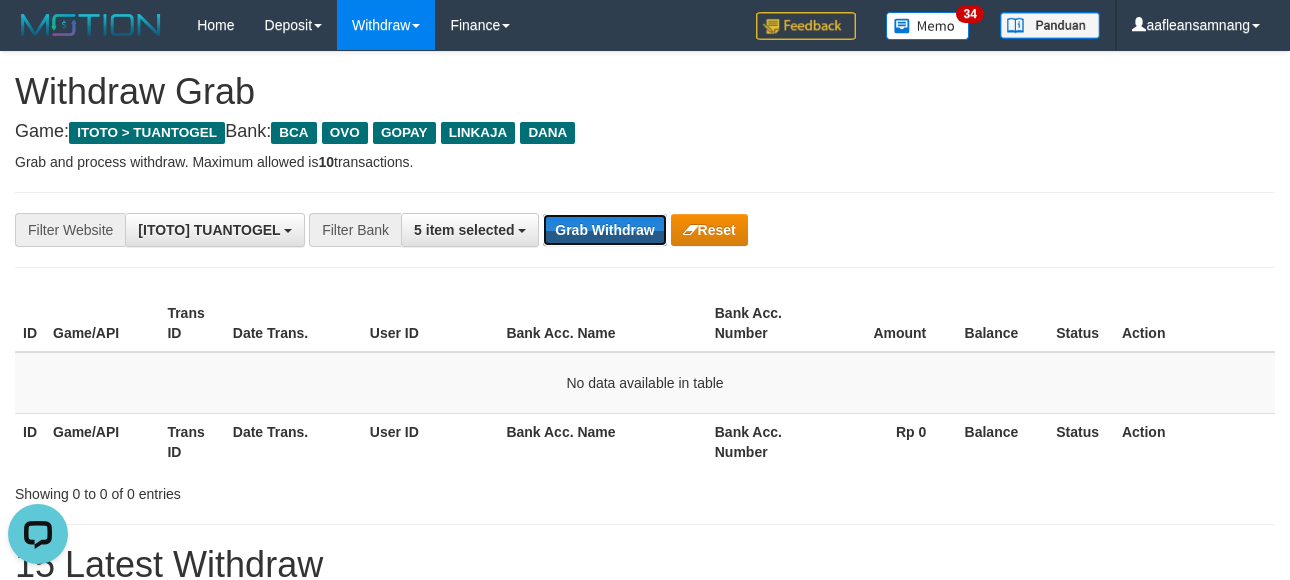 drag, startPoint x: 606, startPoint y: 223, endPoint x: 643, endPoint y: 475, distance: 254.70178 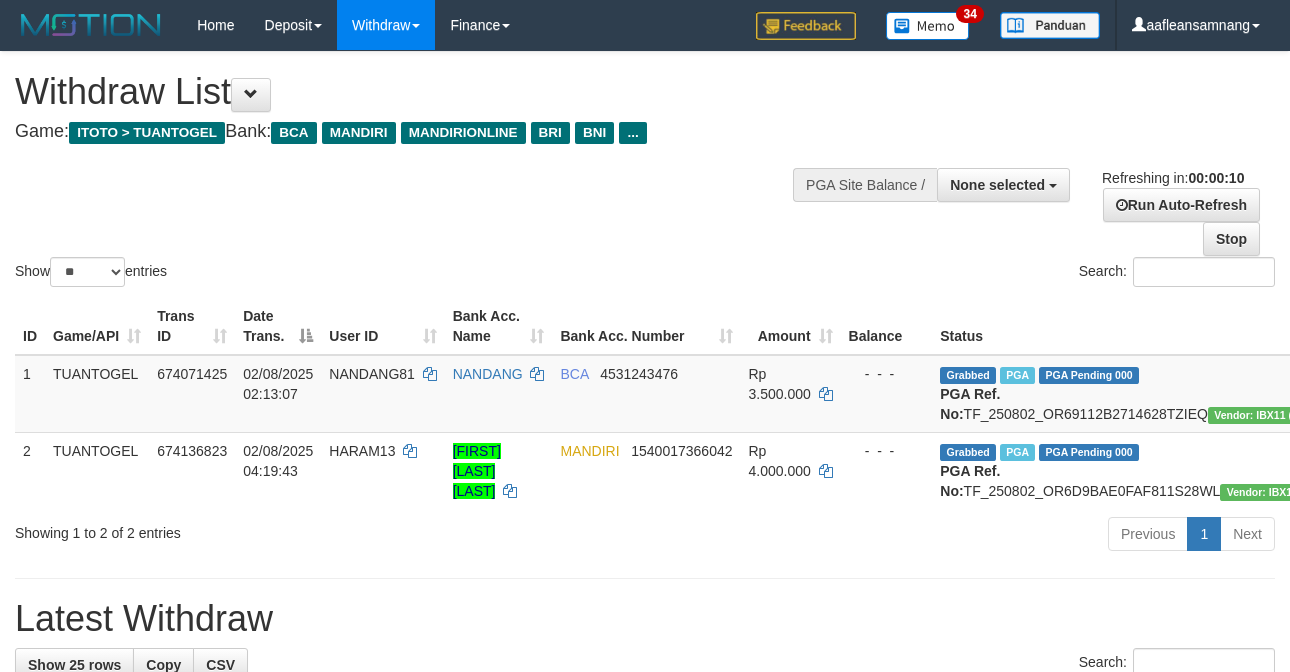 select 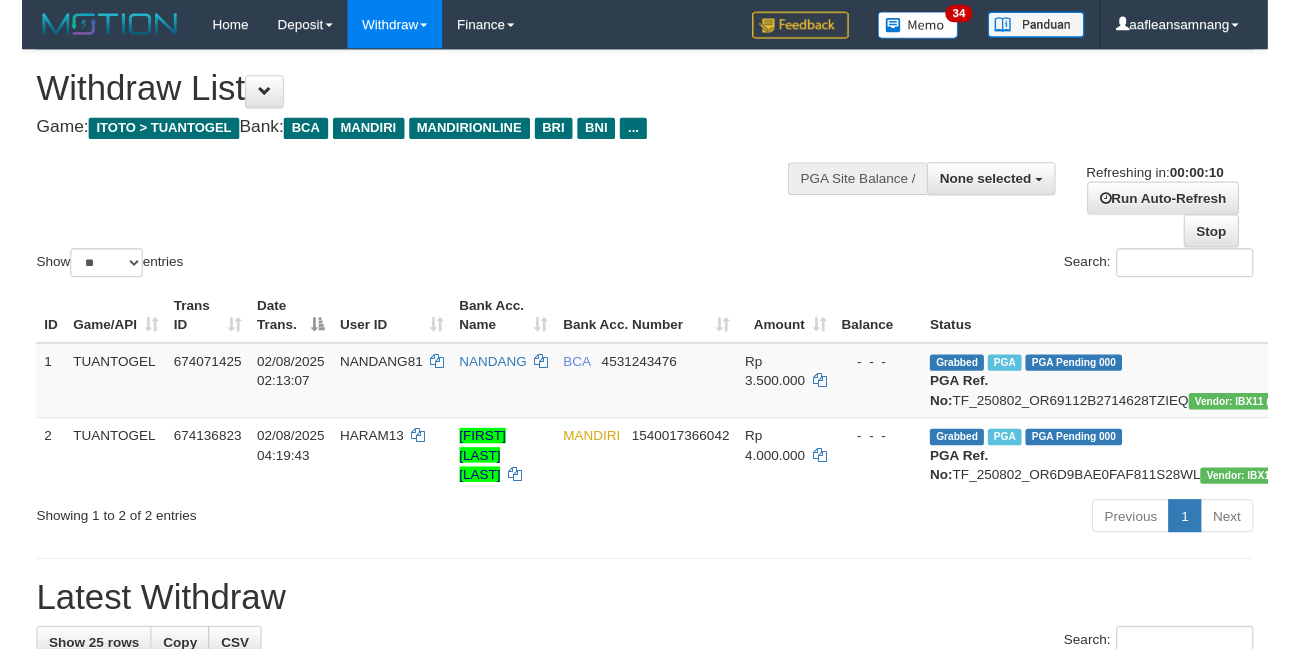 scroll, scrollTop: 0, scrollLeft: 0, axis: both 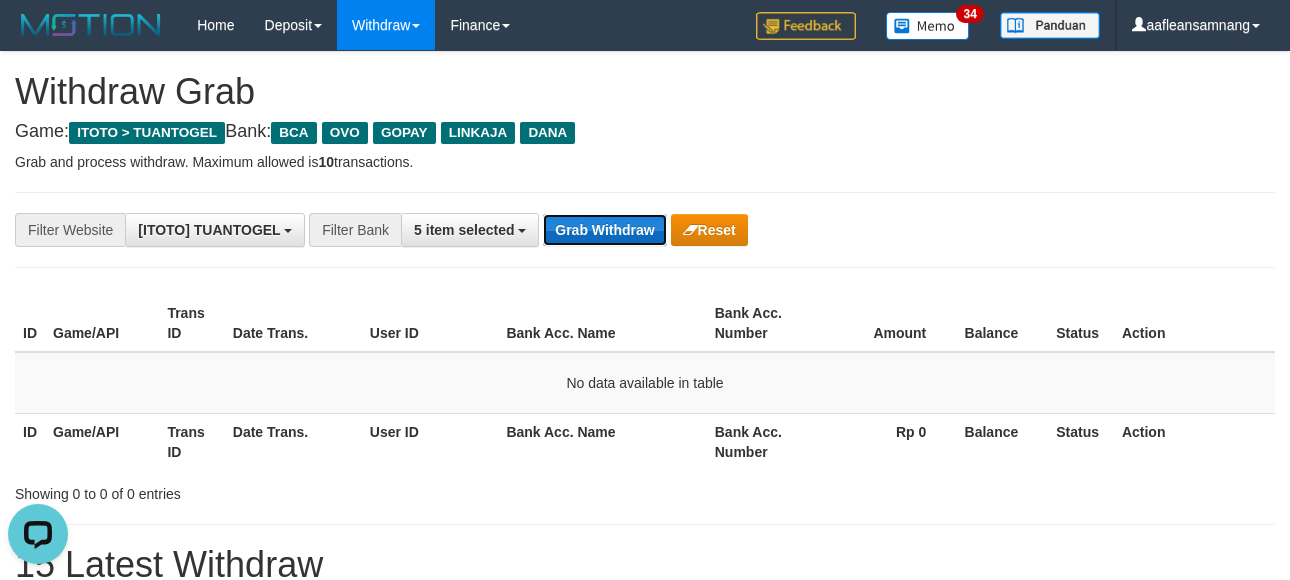 click on "Grab Withdraw" at bounding box center (604, 230) 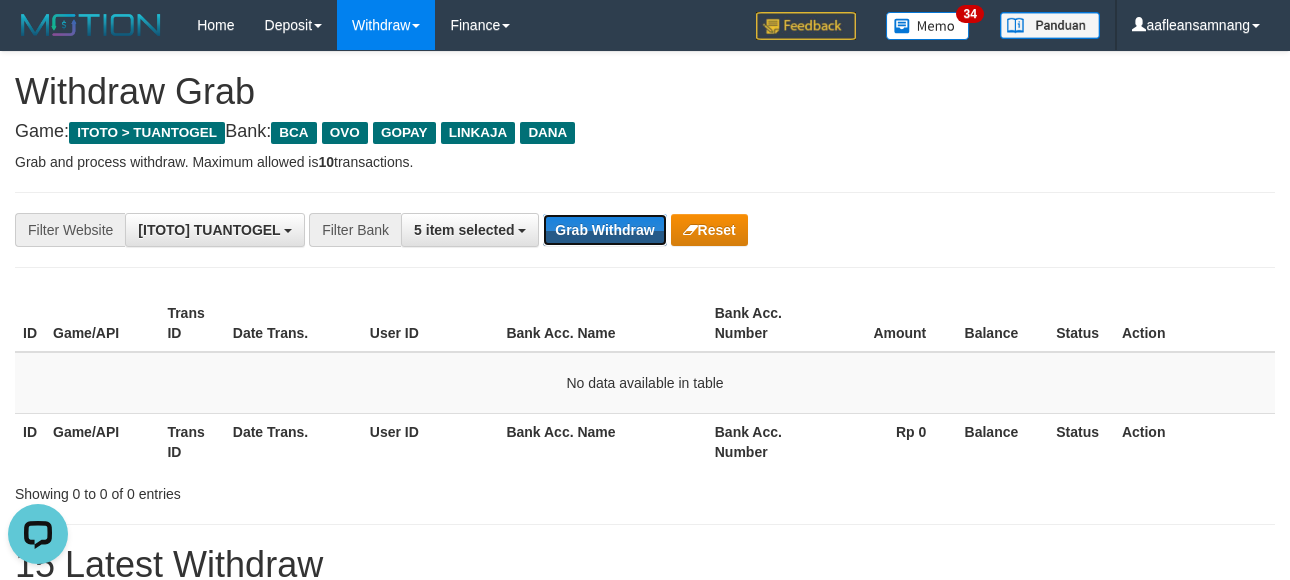 click on "Grab Withdraw" at bounding box center (604, 230) 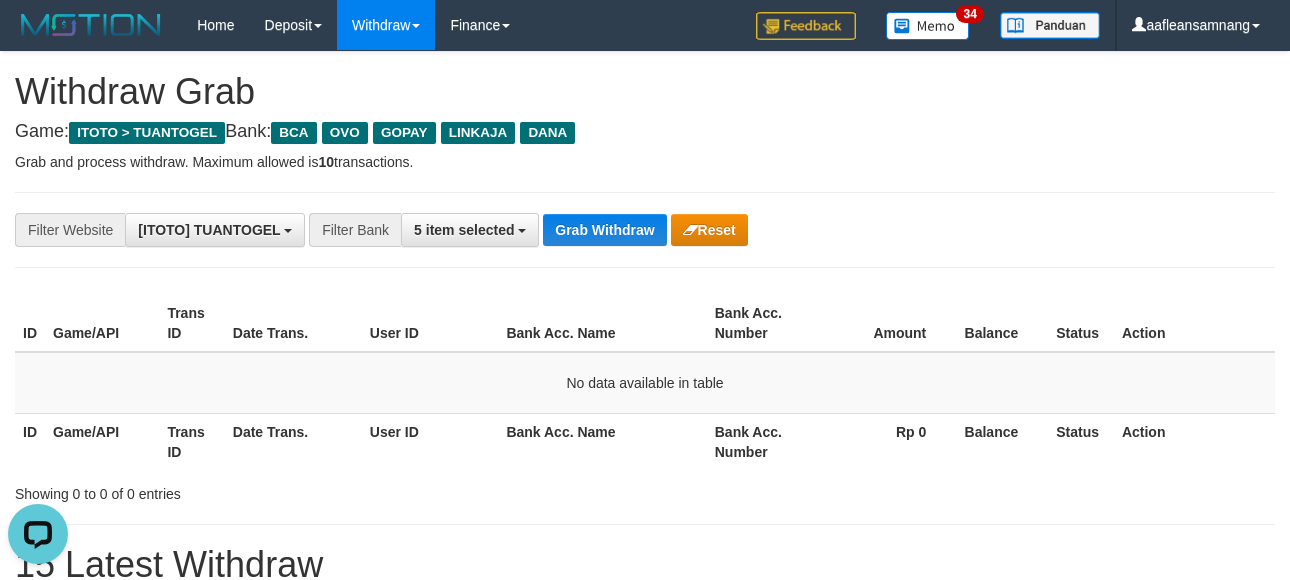 click on "**********" at bounding box center [537, 230] 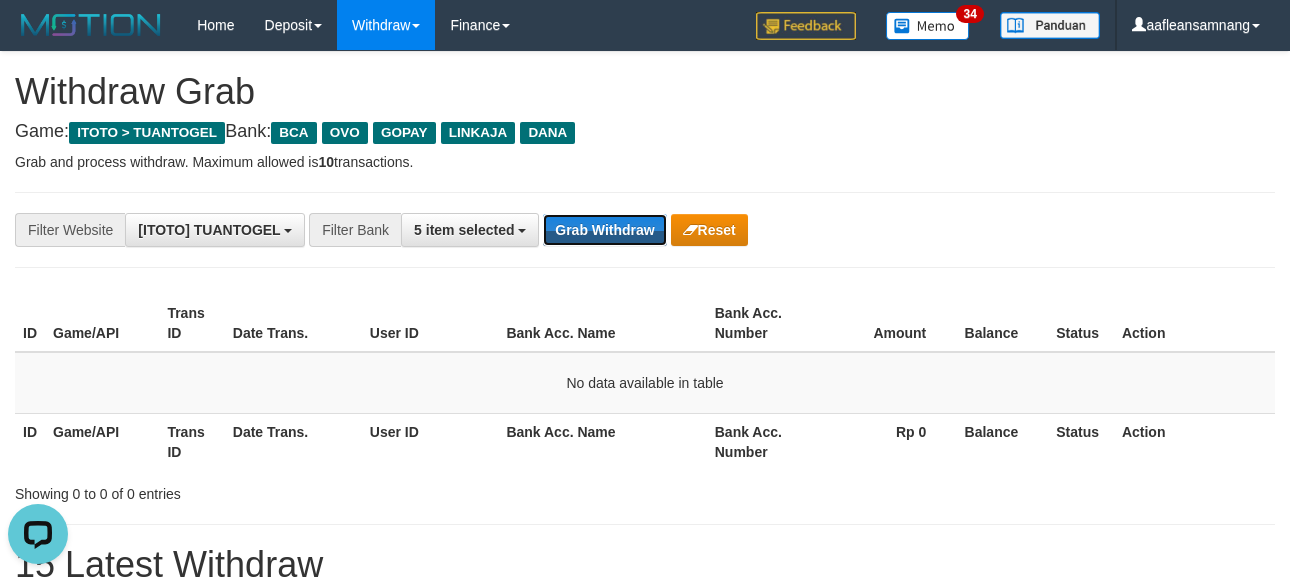 drag, startPoint x: 615, startPoint y: 216, endPoint x: 622, endPoint y: 198, distance: 19.313208 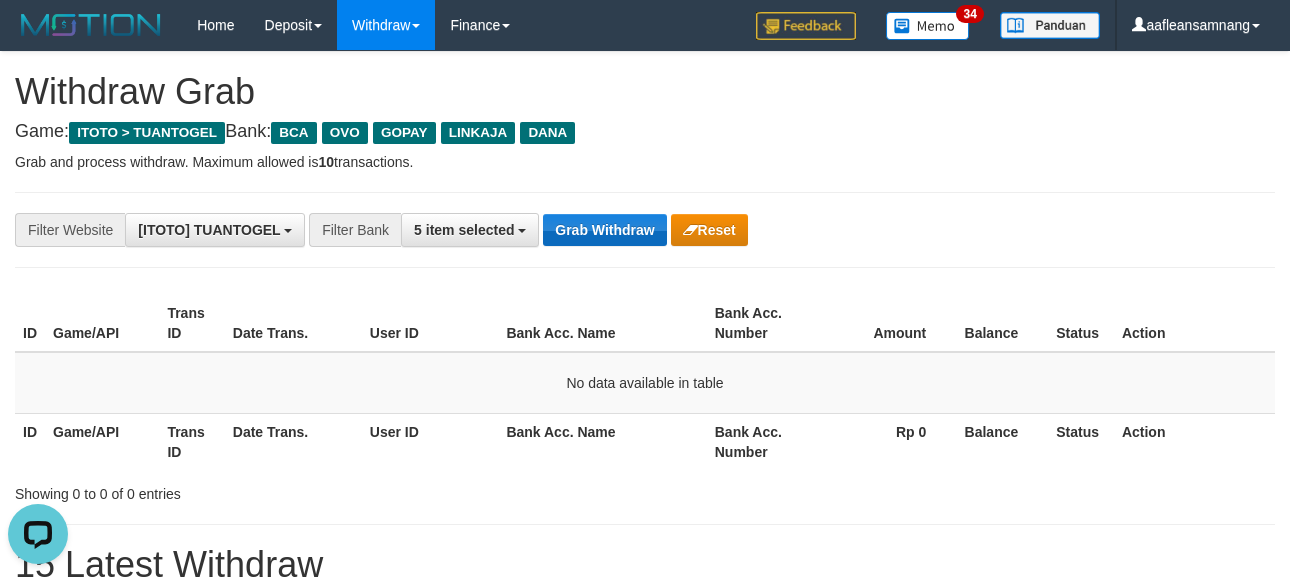 drag, startPoint x: 552, startPoint y: 211, endPoint x: 600, endPoint y: 231, distance: 52 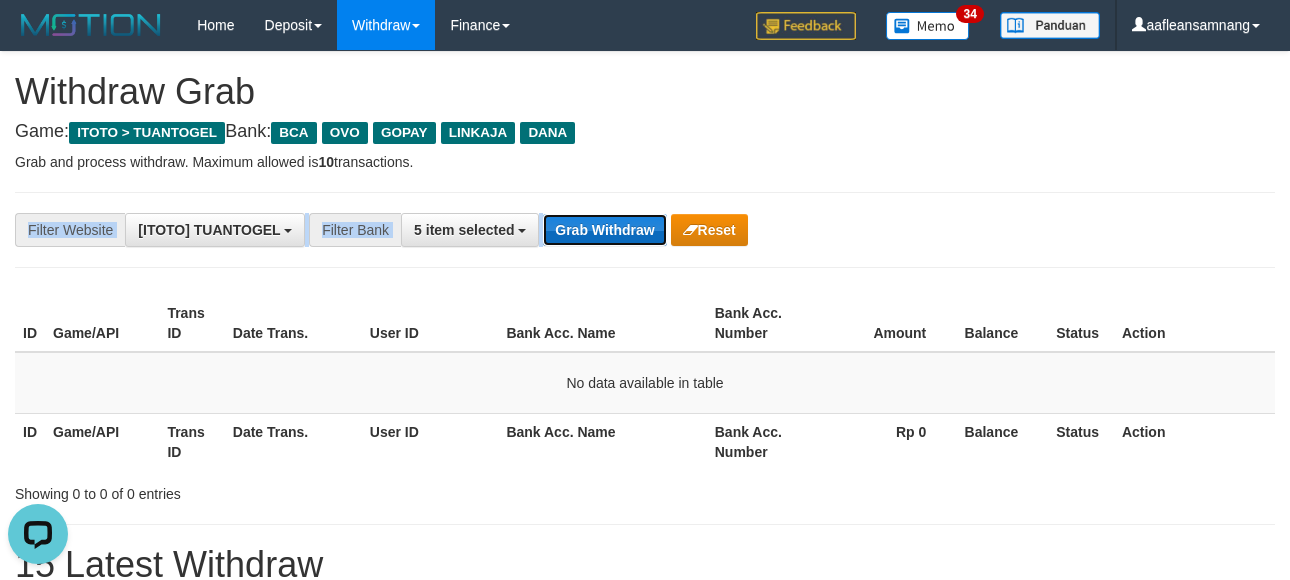 click on "Grab Withdraw" at bounding box center [604, 230] 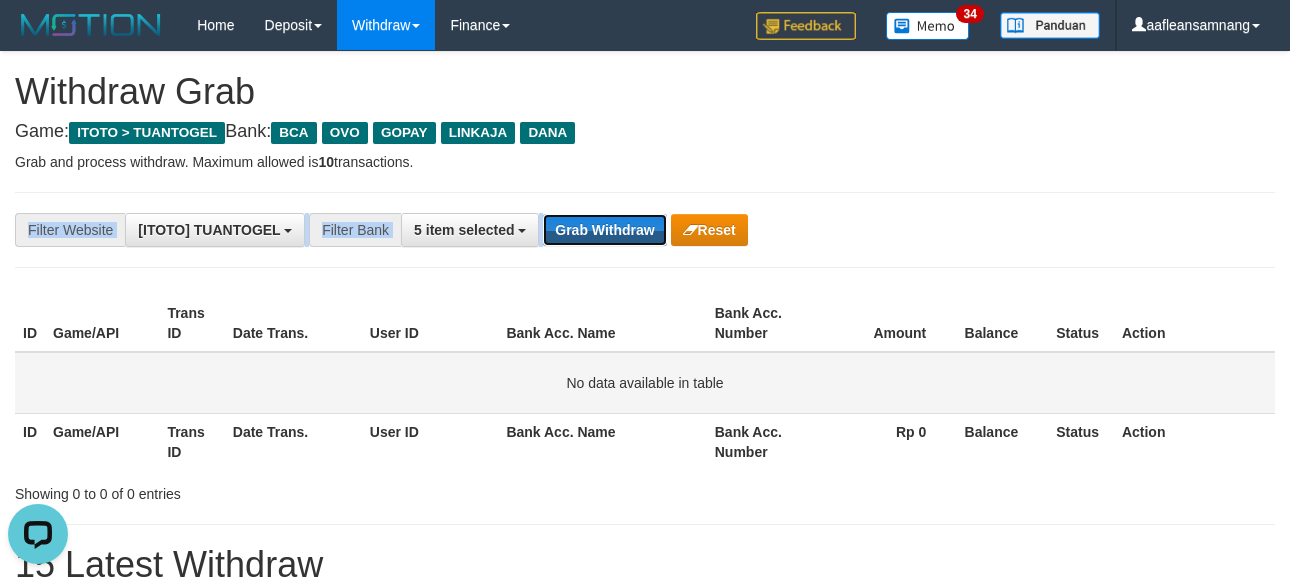 drag, startPoint x: 585, startPoint y: 214, endPoint x: 852, endPoint y: 352, distance: 300.55447 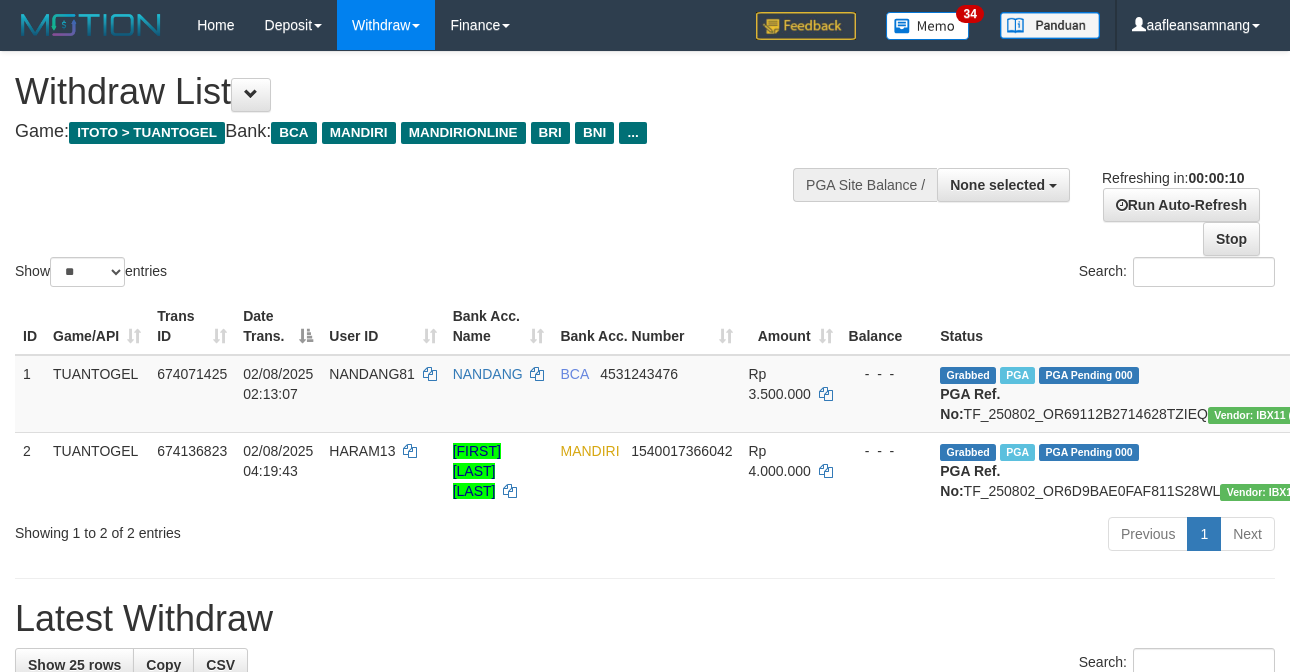 select 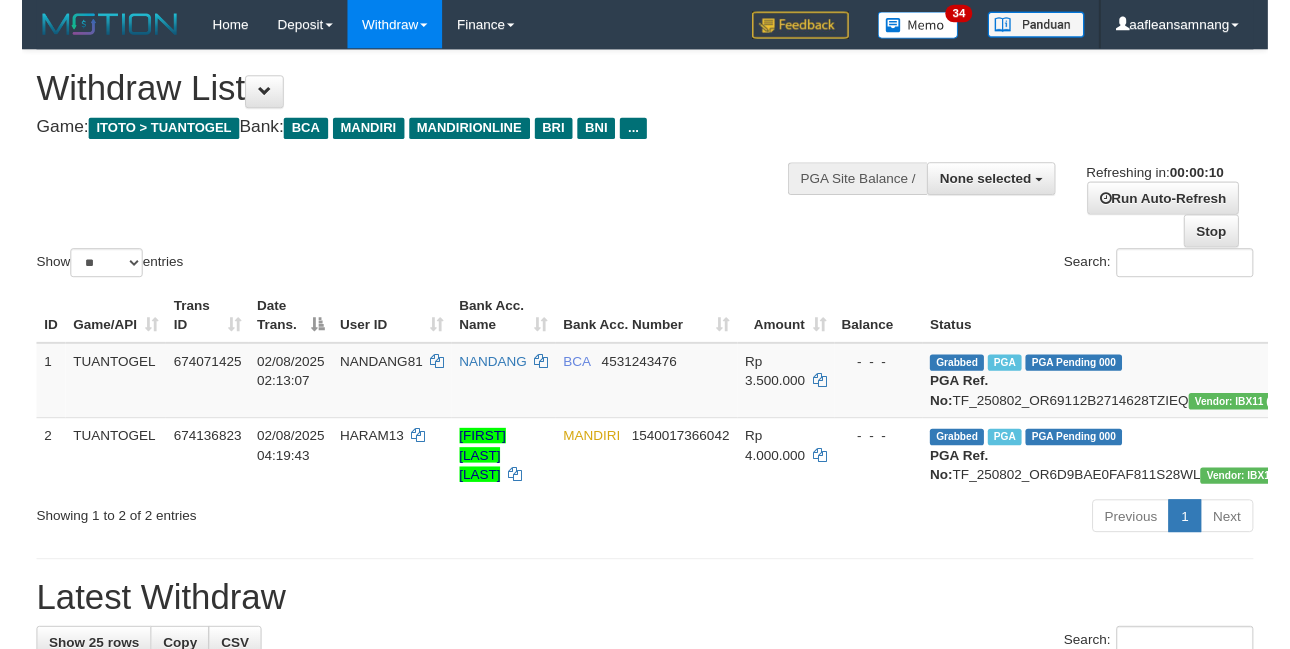 scroll, scrollTop: 0, scrollLeft: 0, axis: both 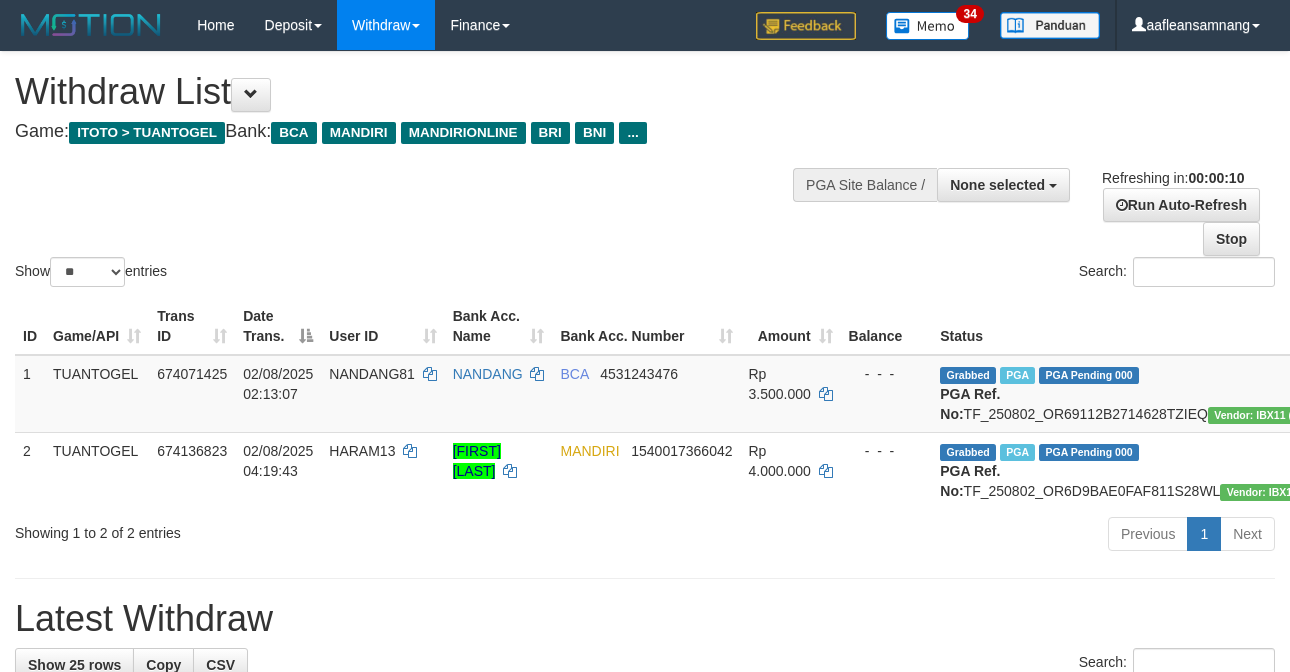 select 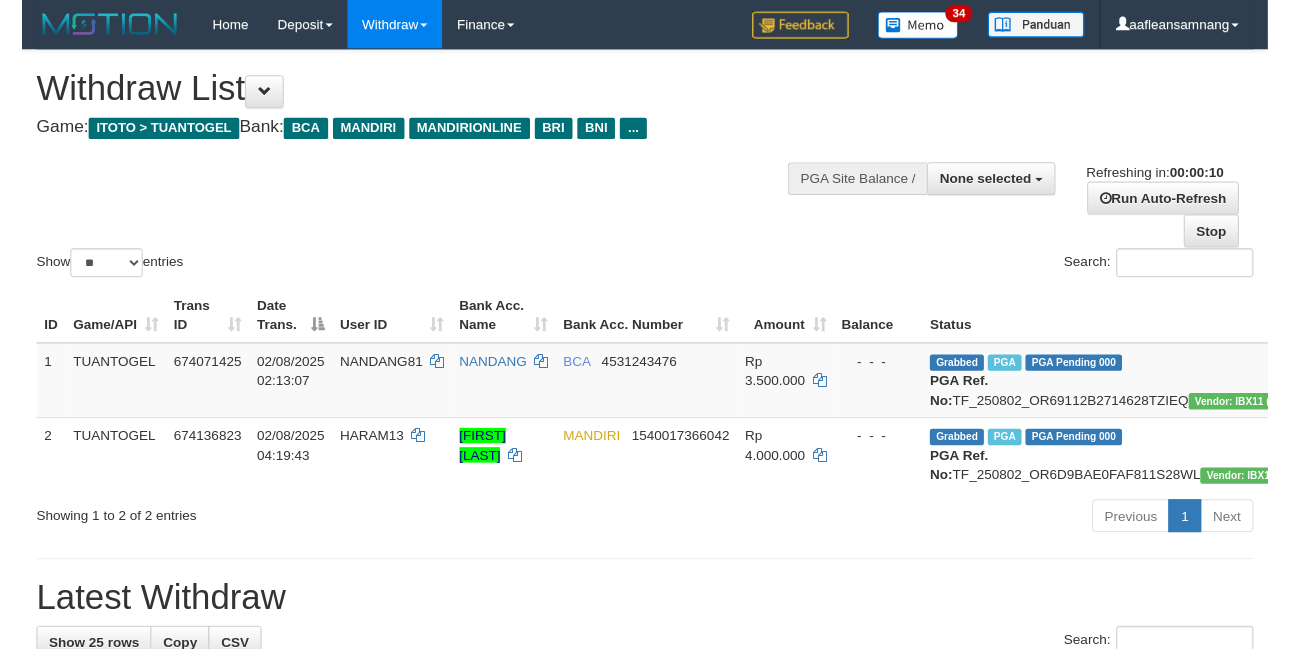 scroll, scrollTop: 0, scrollLeft: 0, axis: both 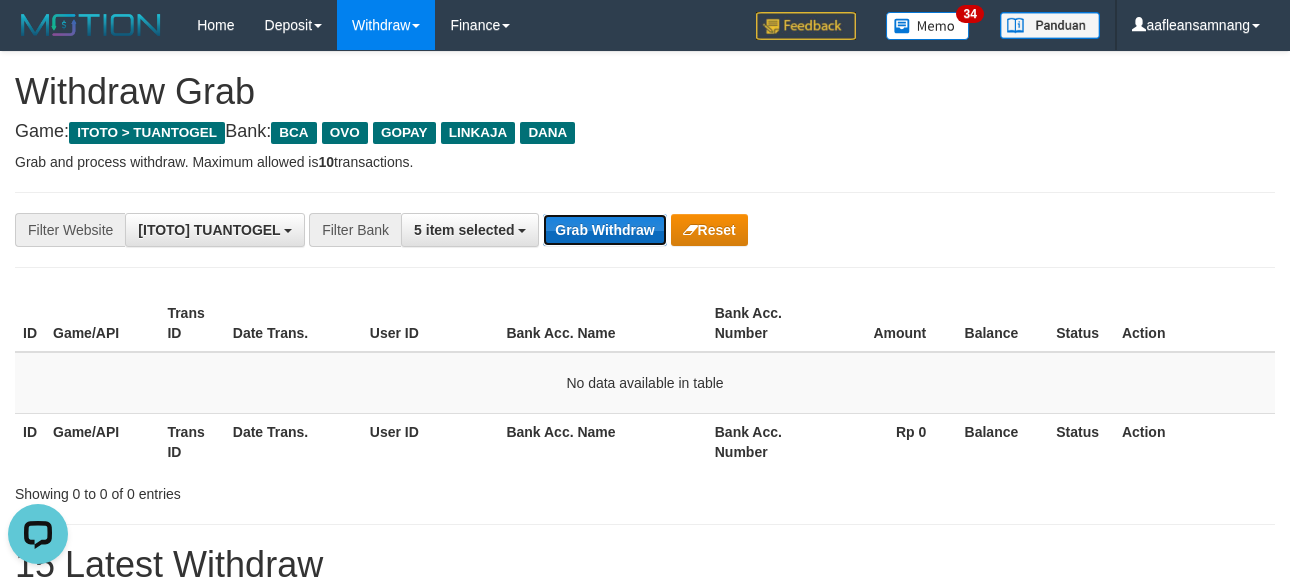 click on "Grab Withdraw" at bounding box center [604, 230] 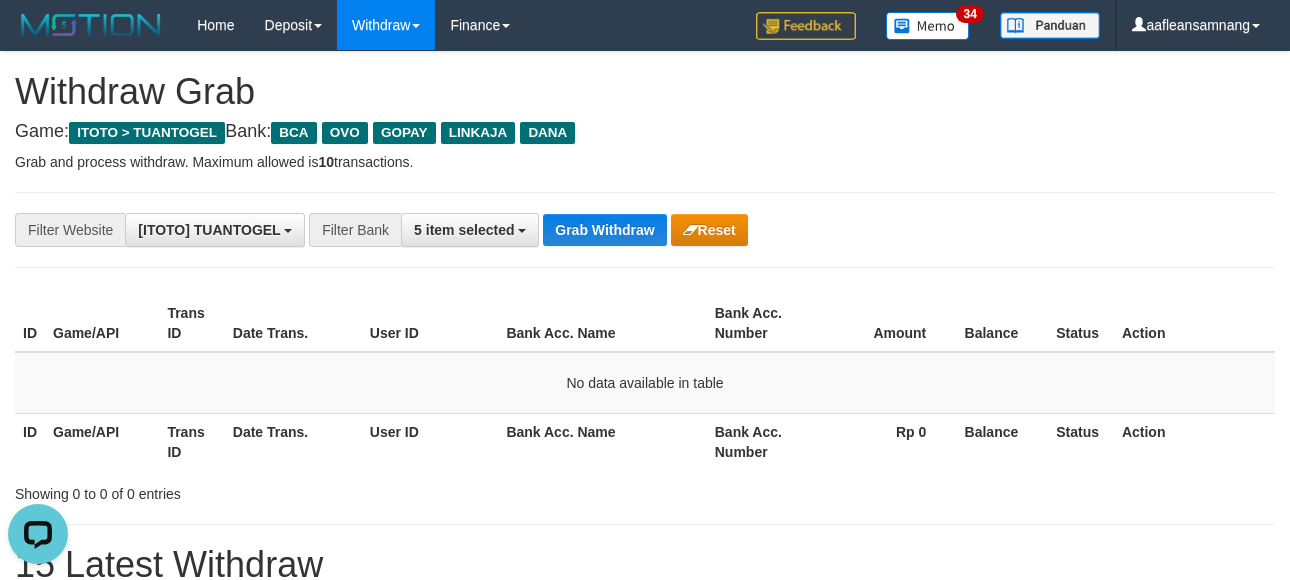click on "**********" at bounding box center [645, 230] 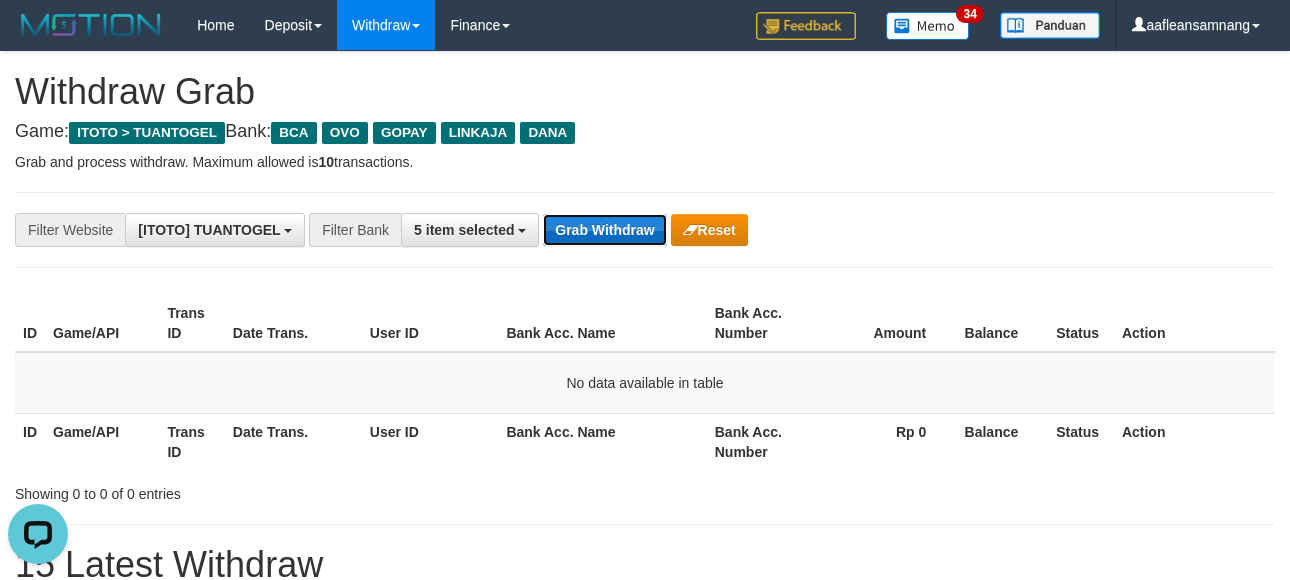 click on "Grab Withdraw" at bounding box center [604, 230] 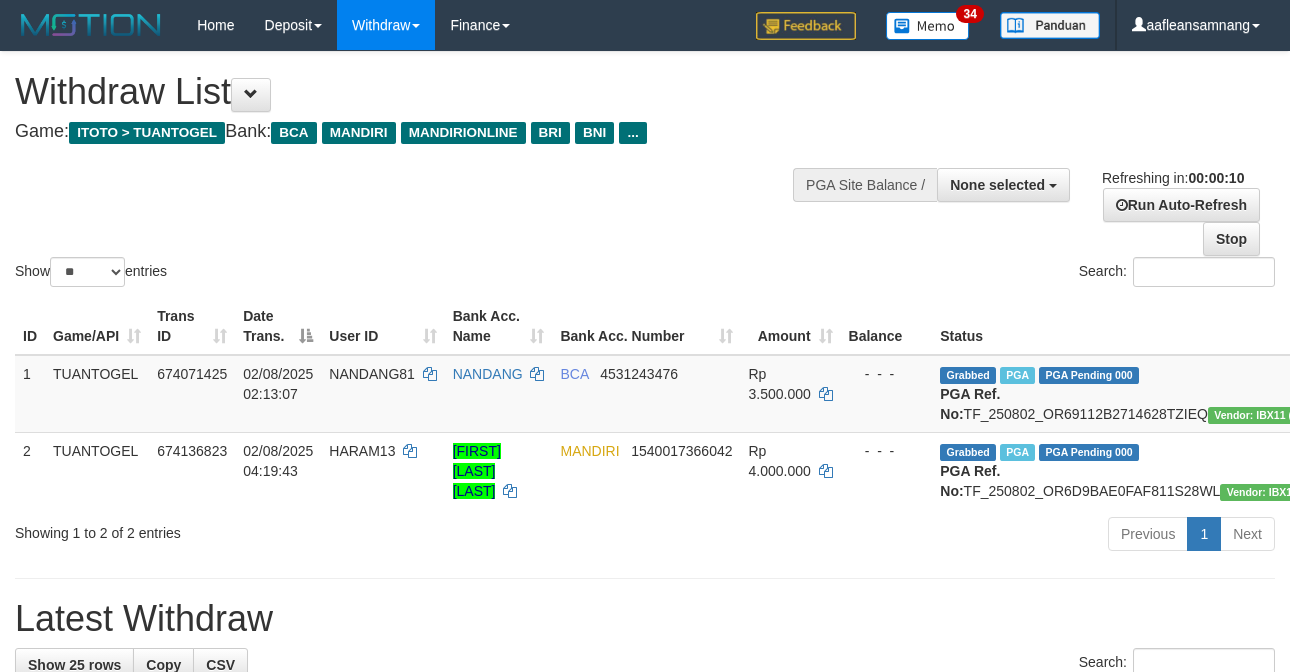 select 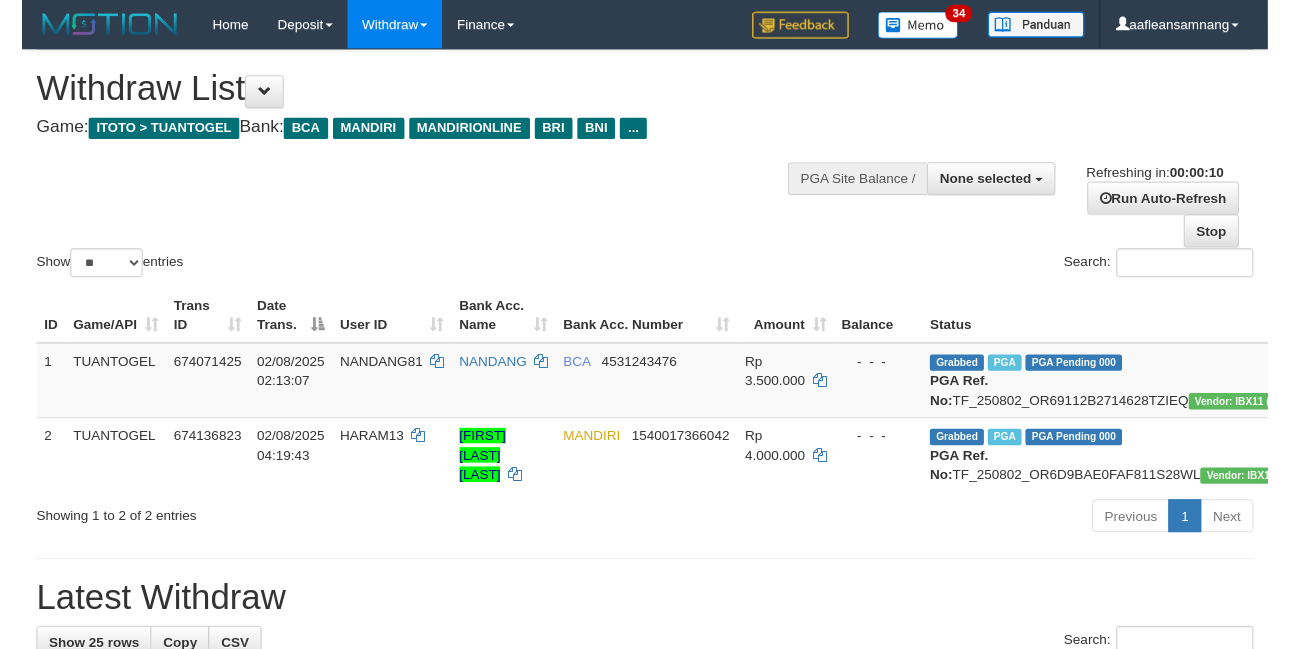scroll, scrollTop: 0, scrollLeft: 0, axis: both 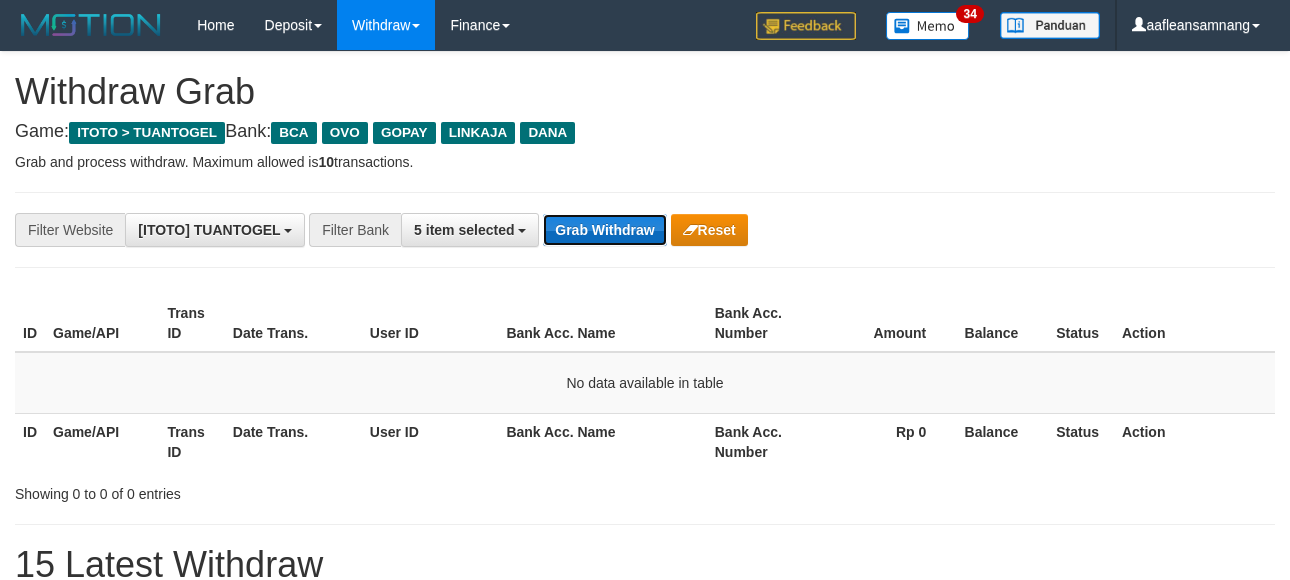 drag, startPoint x: 604, startPoint y: 226, endPoint x: 672, endPoint y: 256, distance: 74.323616 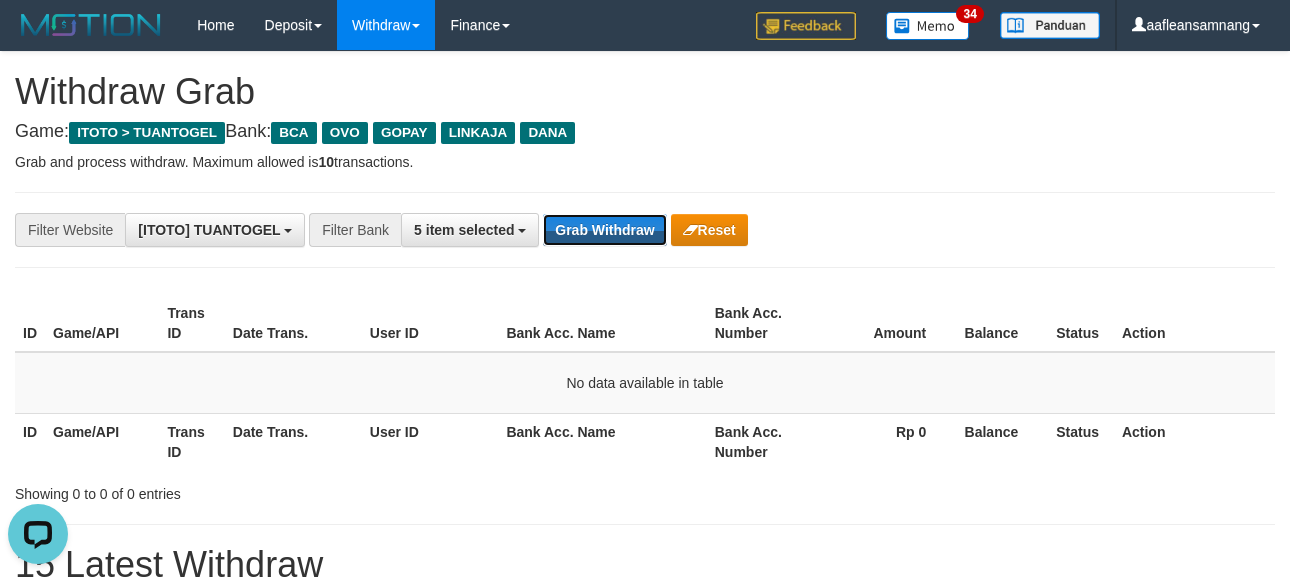 scroll, scrollTop: 0, scrollLeft: 0, axis: both 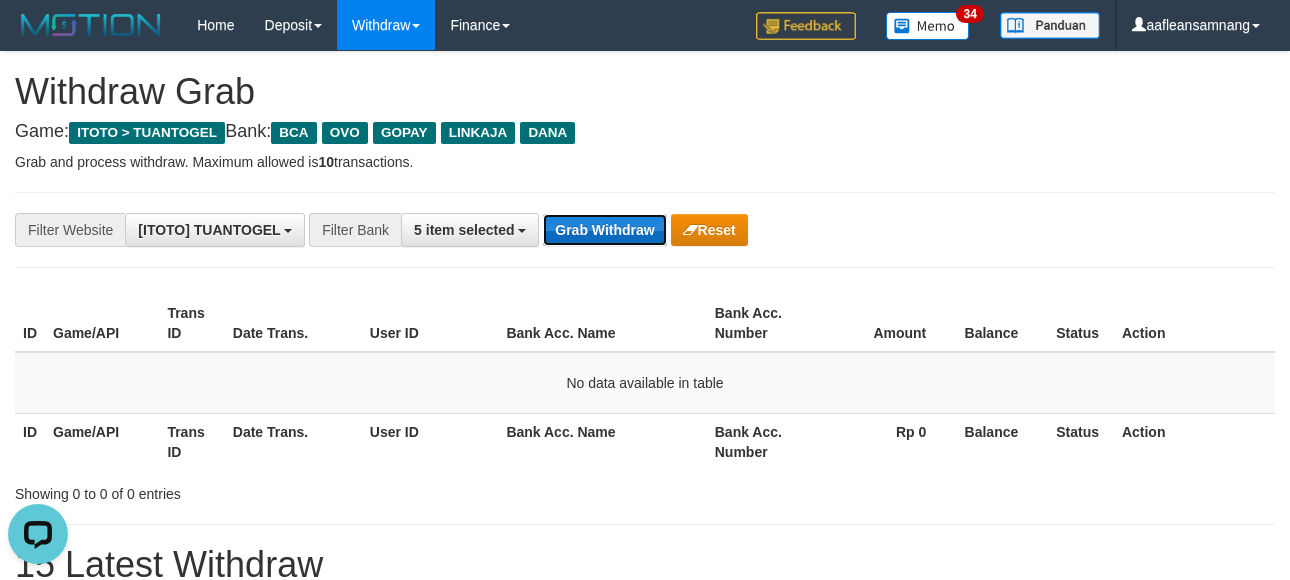 click on "Grab Withdraw" at bounding box center (604, 230) 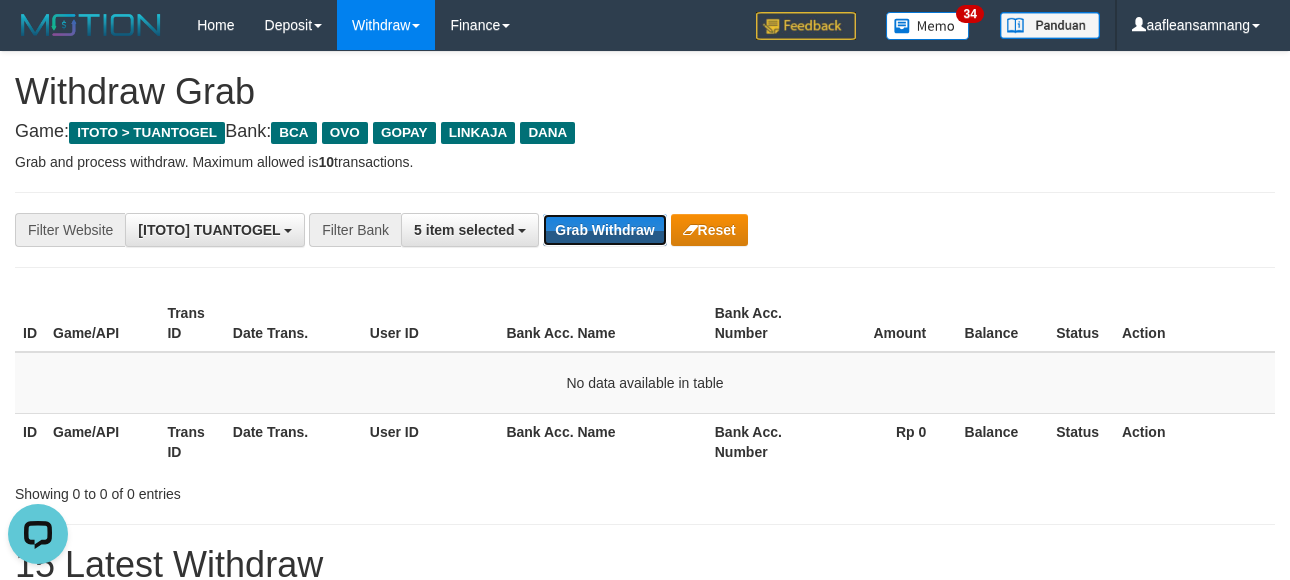 drag, startPoint x: 631, startPoint y: 223, endPoint x: 1303, endPoint y: 513, distance: 731.90436 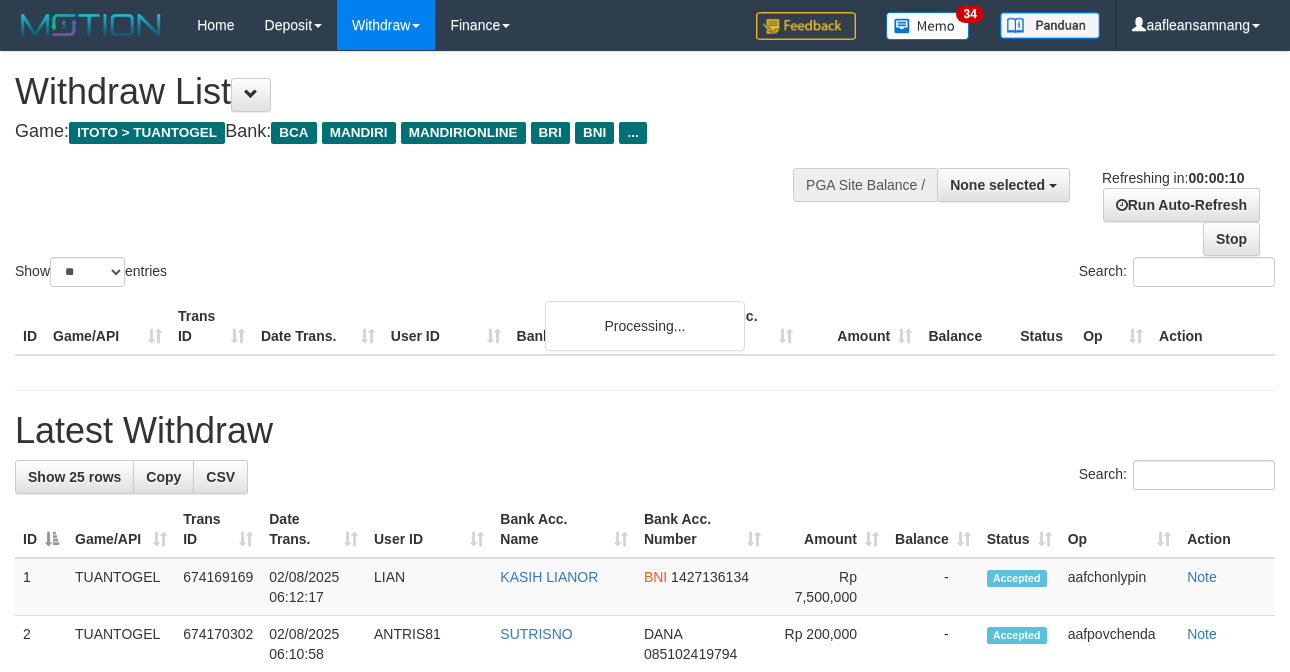select 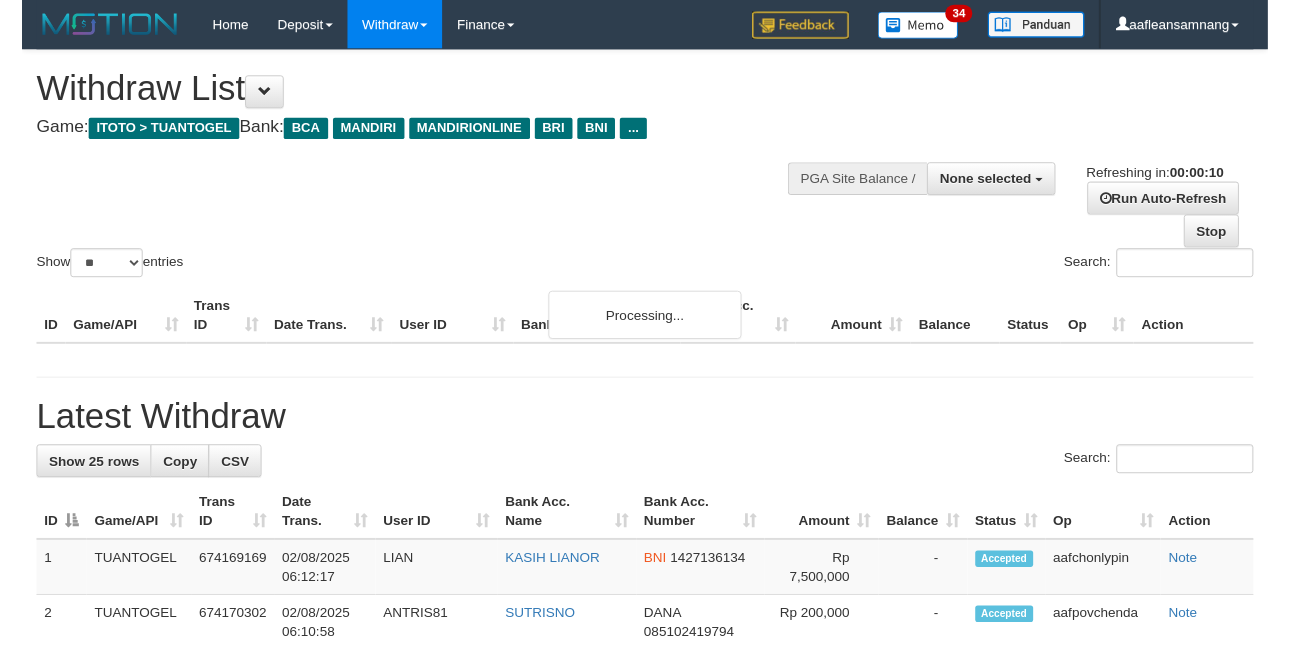 scroll, scrollTop: 0, scrollLeft: 0, axis: both 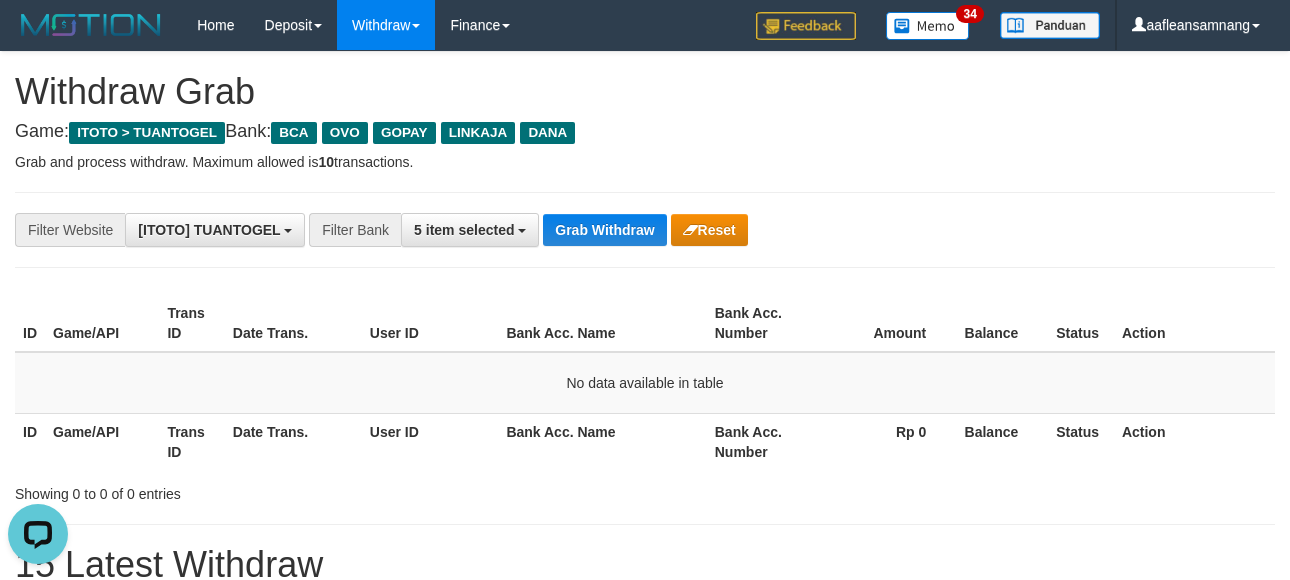 click on "**********" at bounding box center [645, 230] 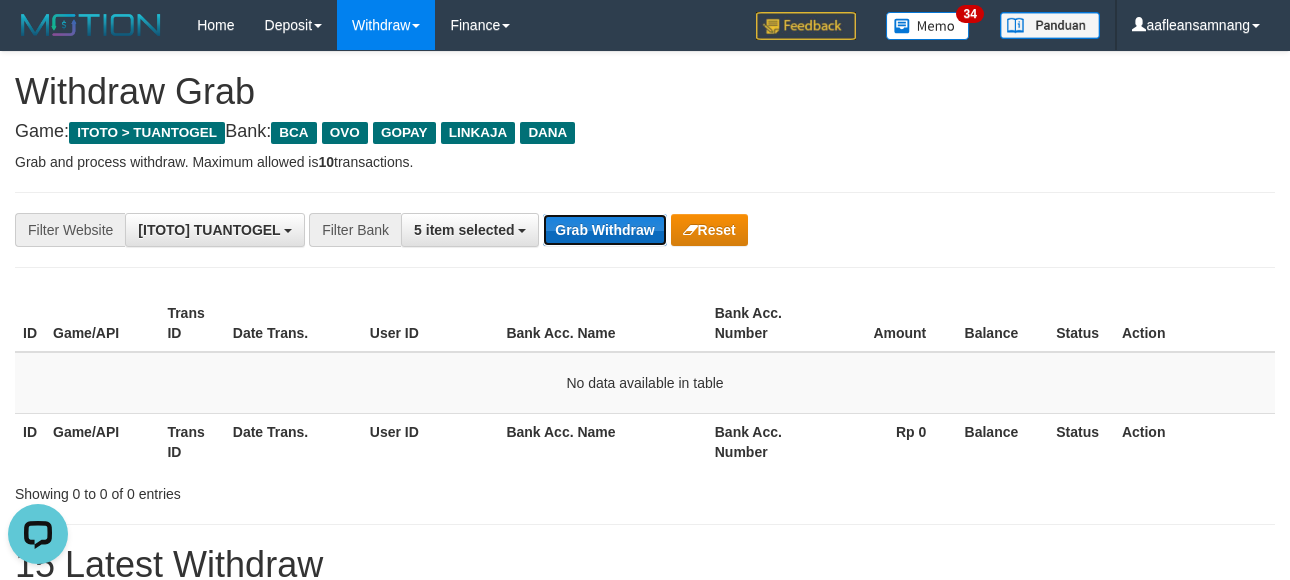 click on "Grab Withdraw" at bounding box center [604, 230] 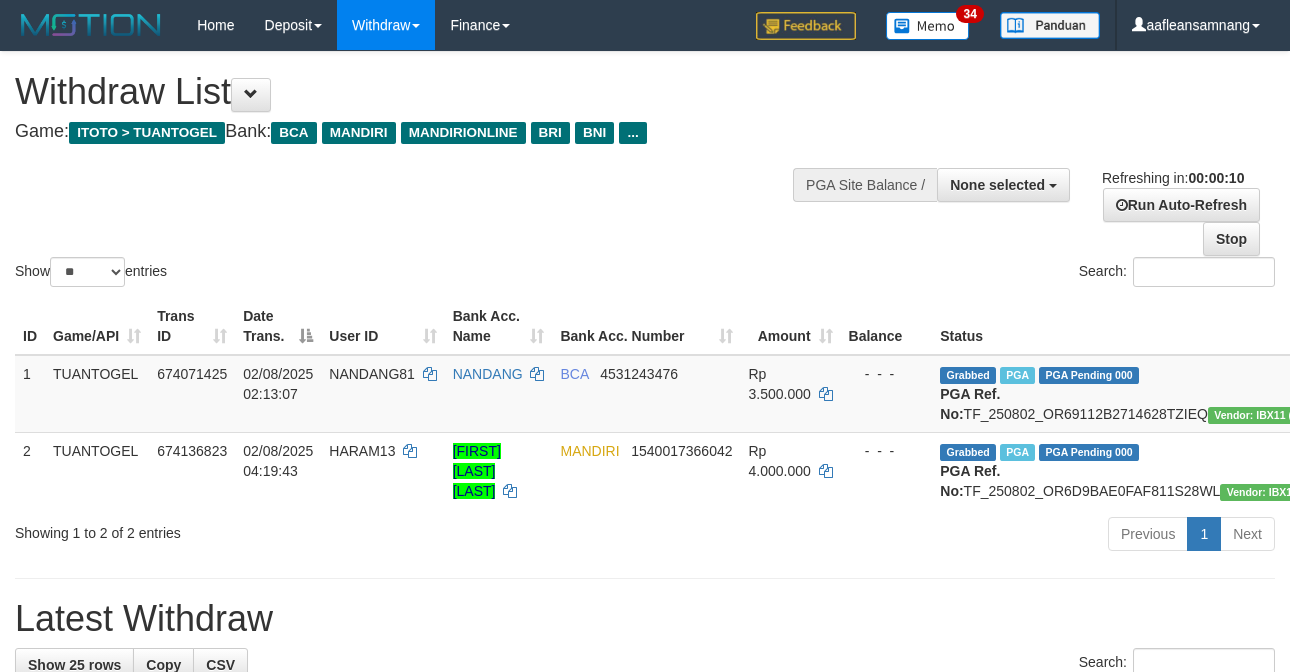 select 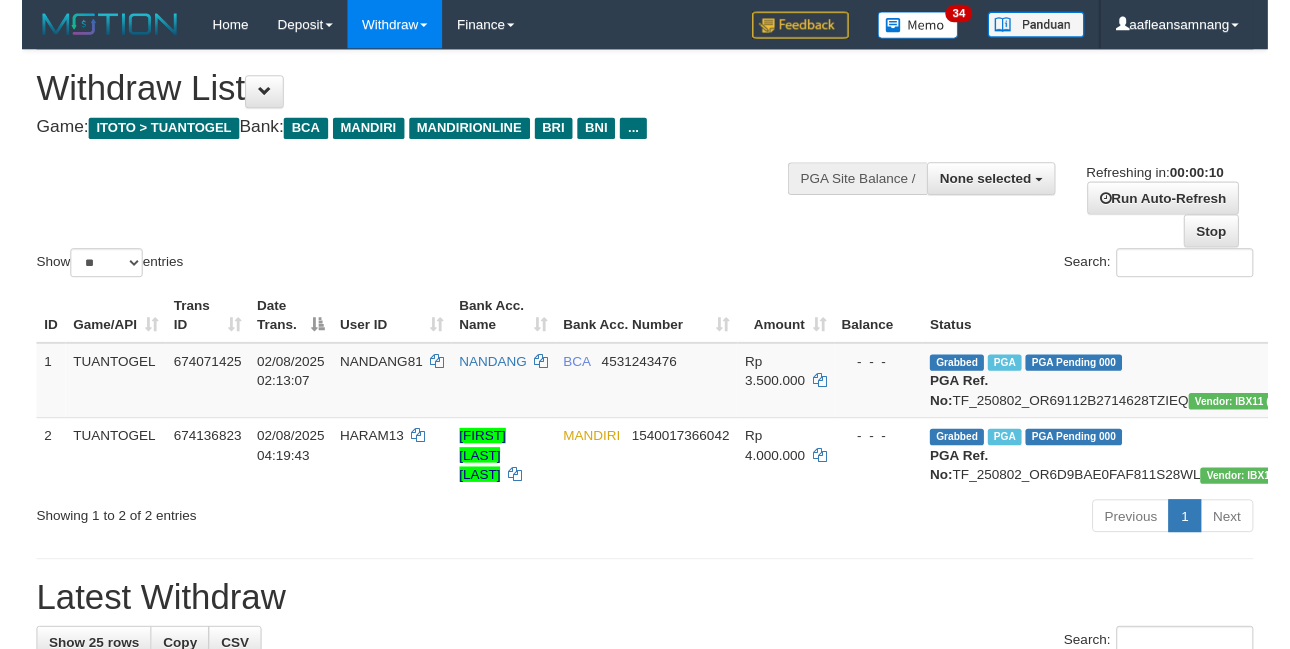 scroll, scrollTop: 0, scrollLeft: 0, axis: both 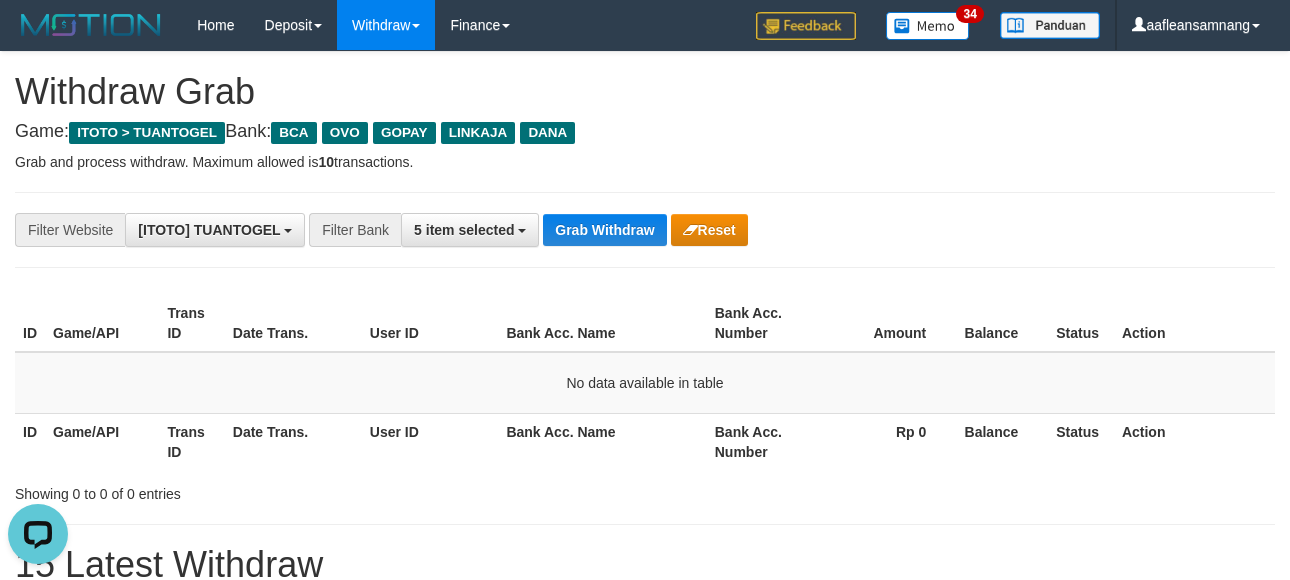 click on "**********" at bounding box center [537, 230] 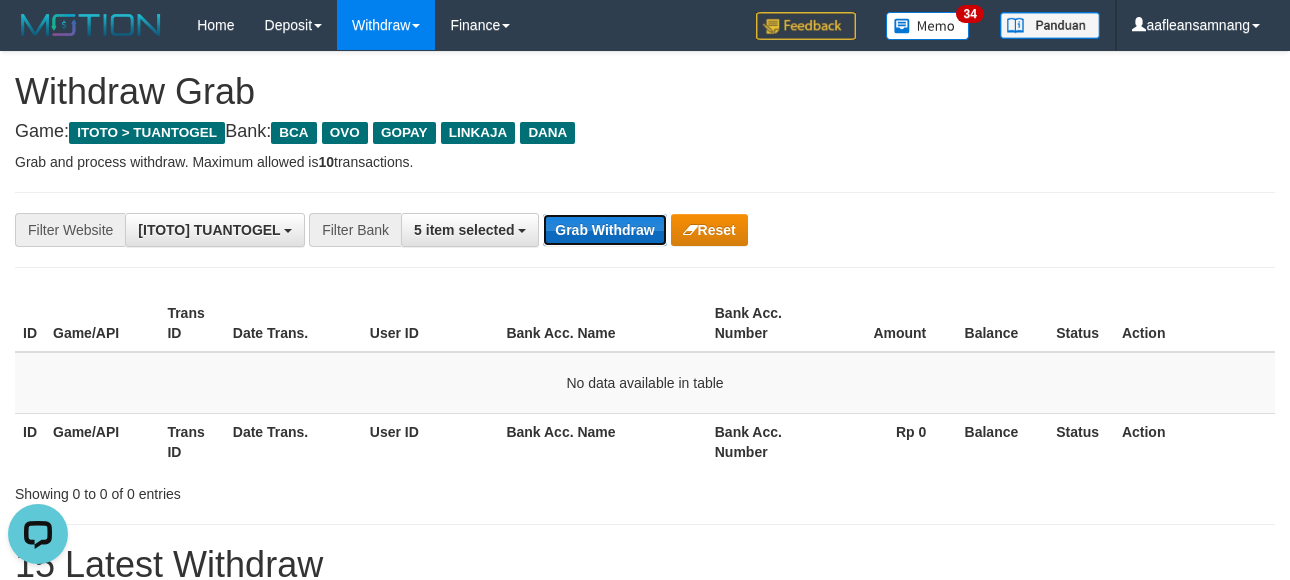 click on "Grab Withdraw" at bounding box center (604, 230) 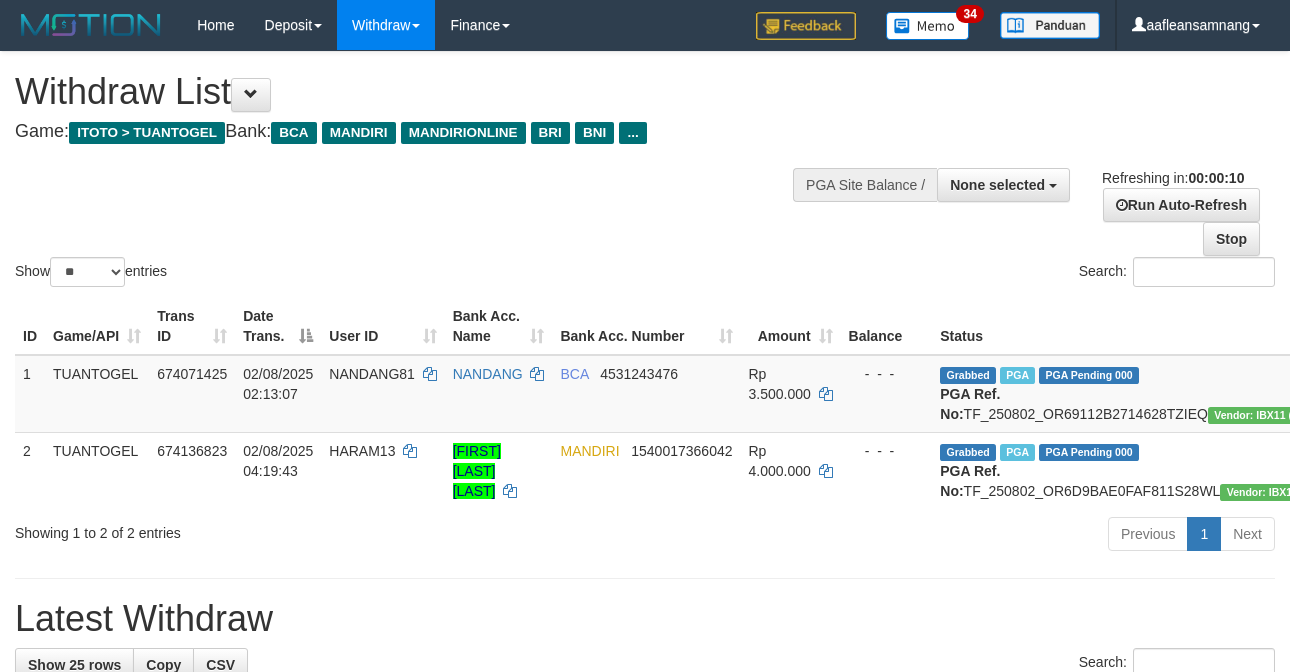 select 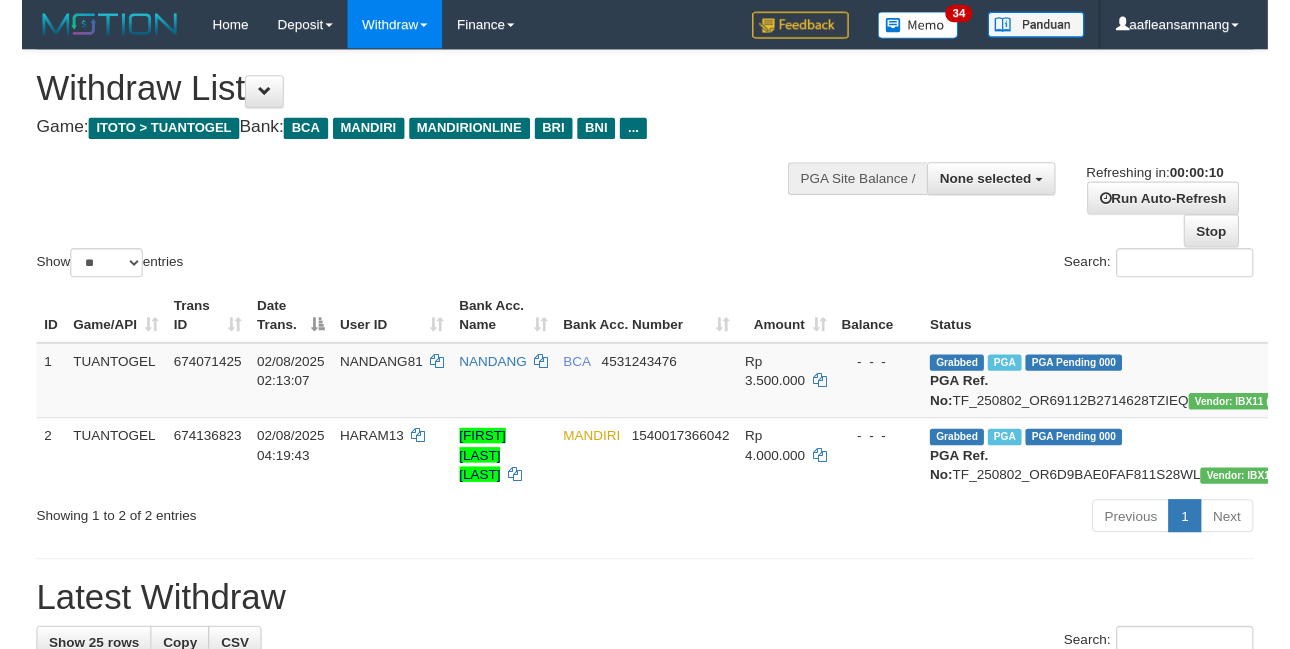 scroll, scrollTop: 0, scrollLeft: 0, axis: both 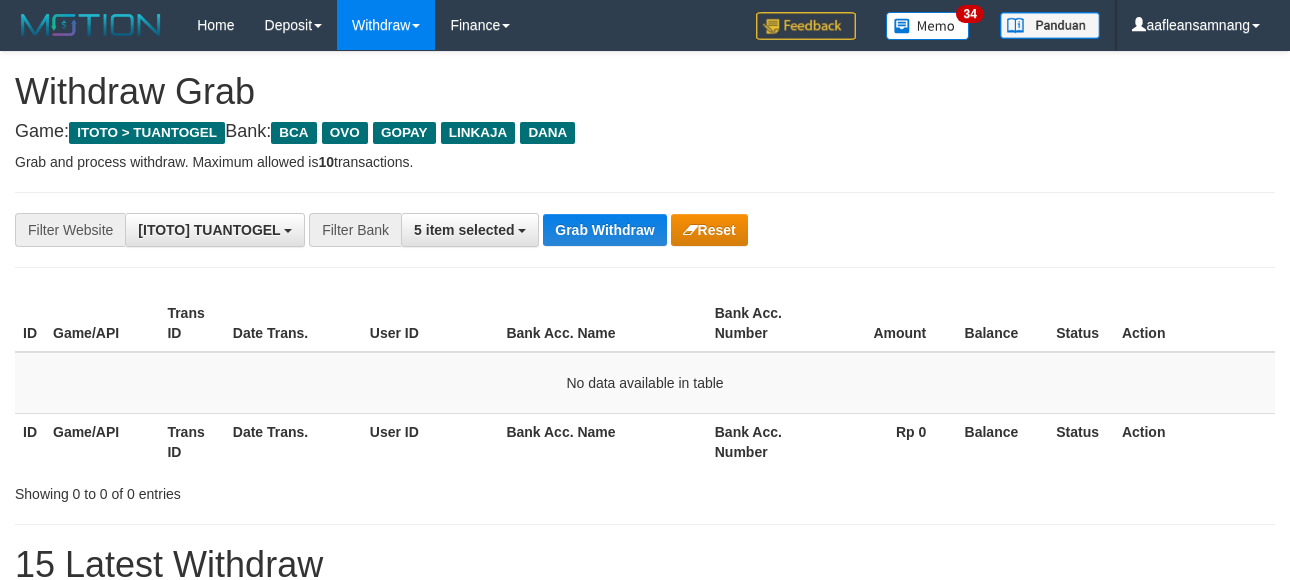 click on "Grab Withdraw" at bounding box center (604, 230) 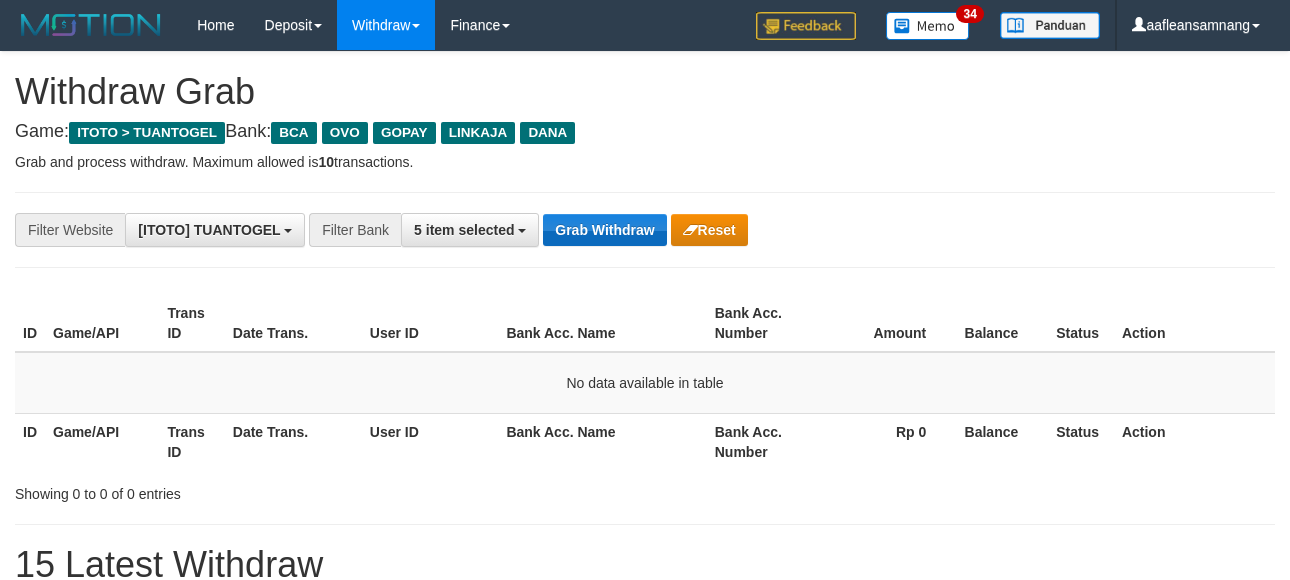 scroll, scrollTop: 0, scrollLeft: 0, axis: both 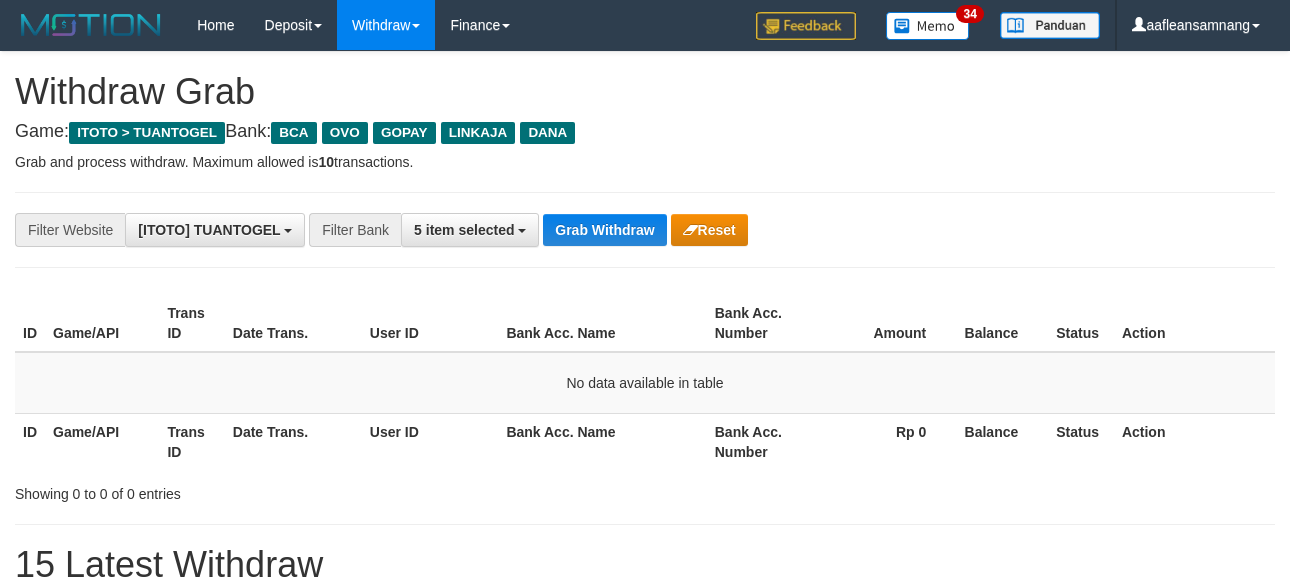 click on "Grab Withdraw" at bounding box center (604, 230) 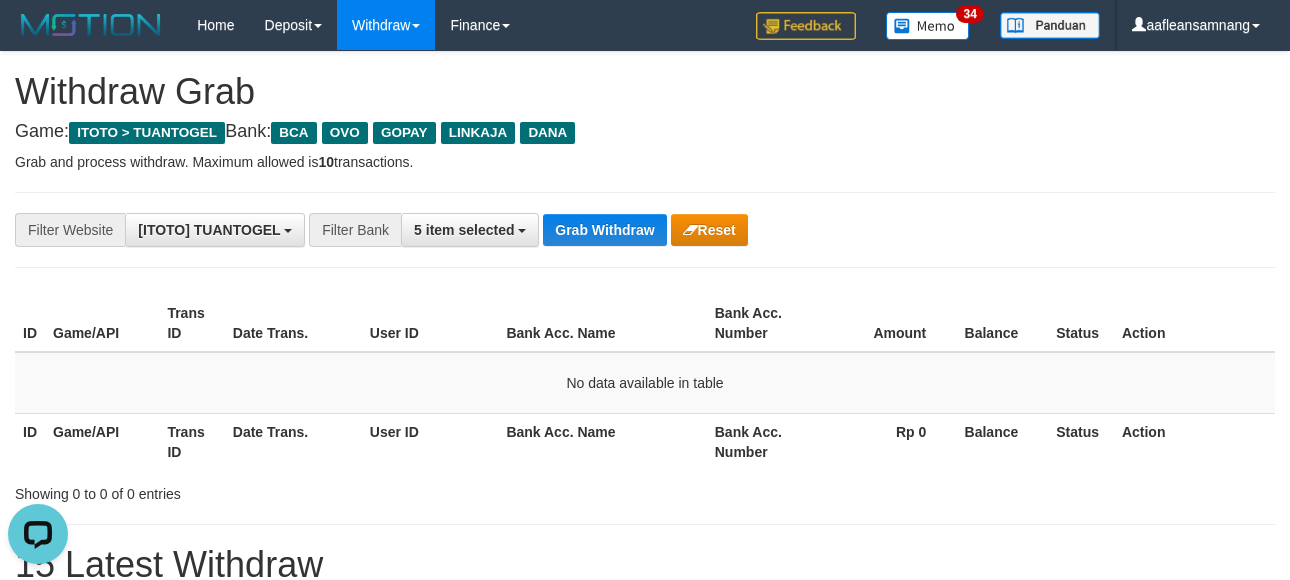 scroll, scrollTop: 0, scrollLeft: 0, axis: both 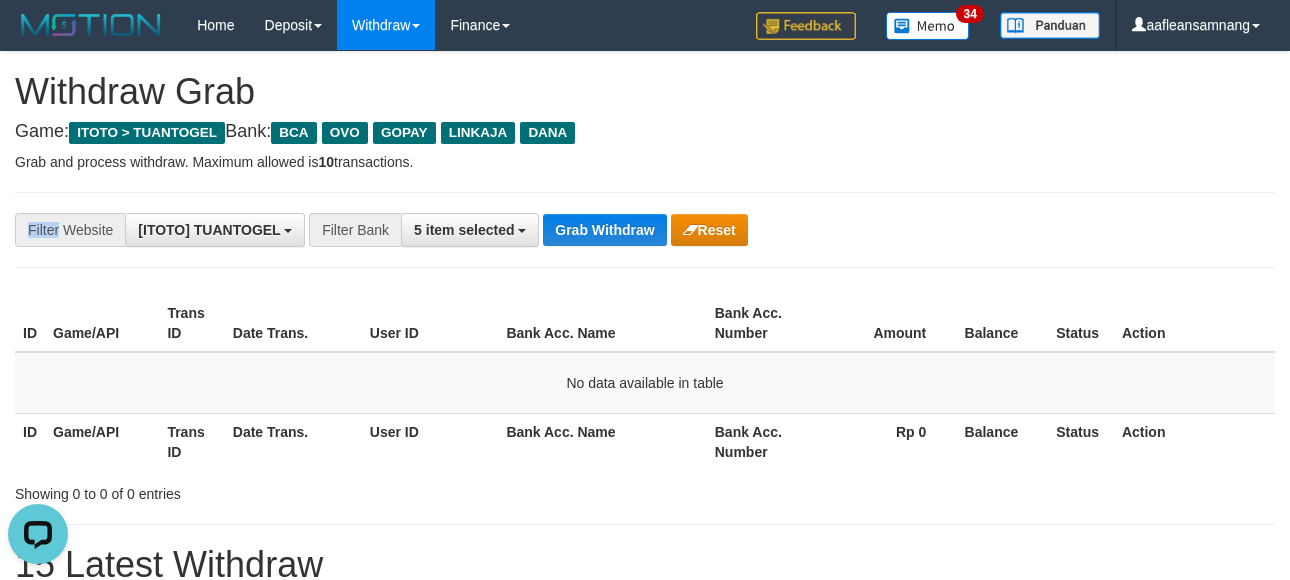 drag, startPoint x: 607, startPoint y: 204, endPoint x: 613, endPoint y: 264, distance: 60.299255 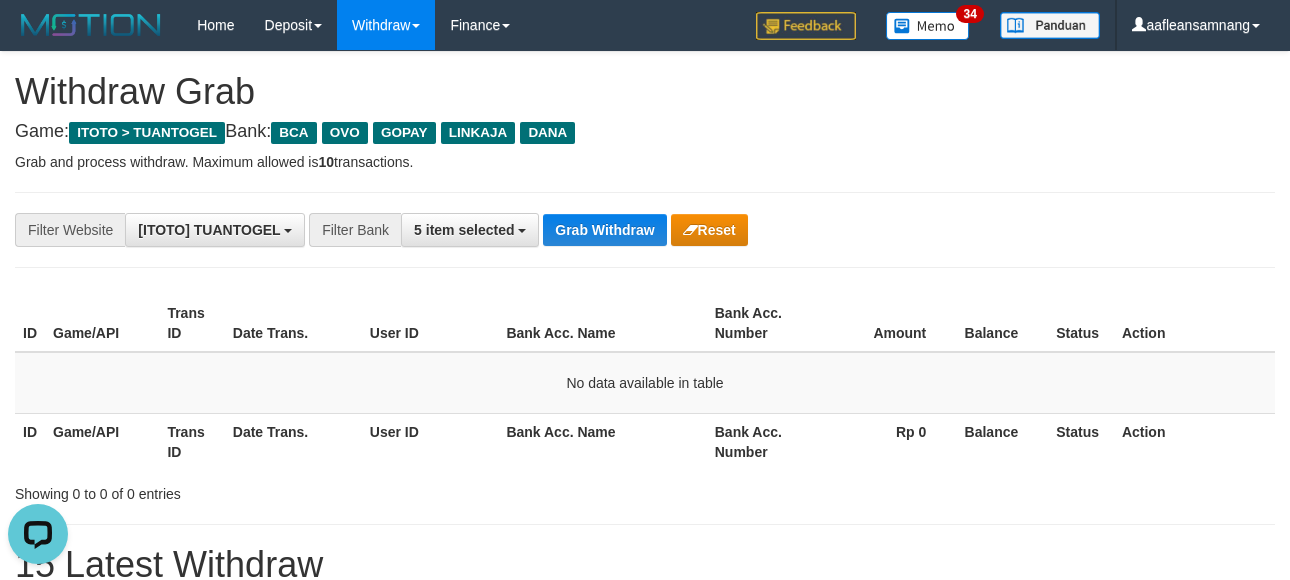 click on "**********" at bounding box center (645, 230) 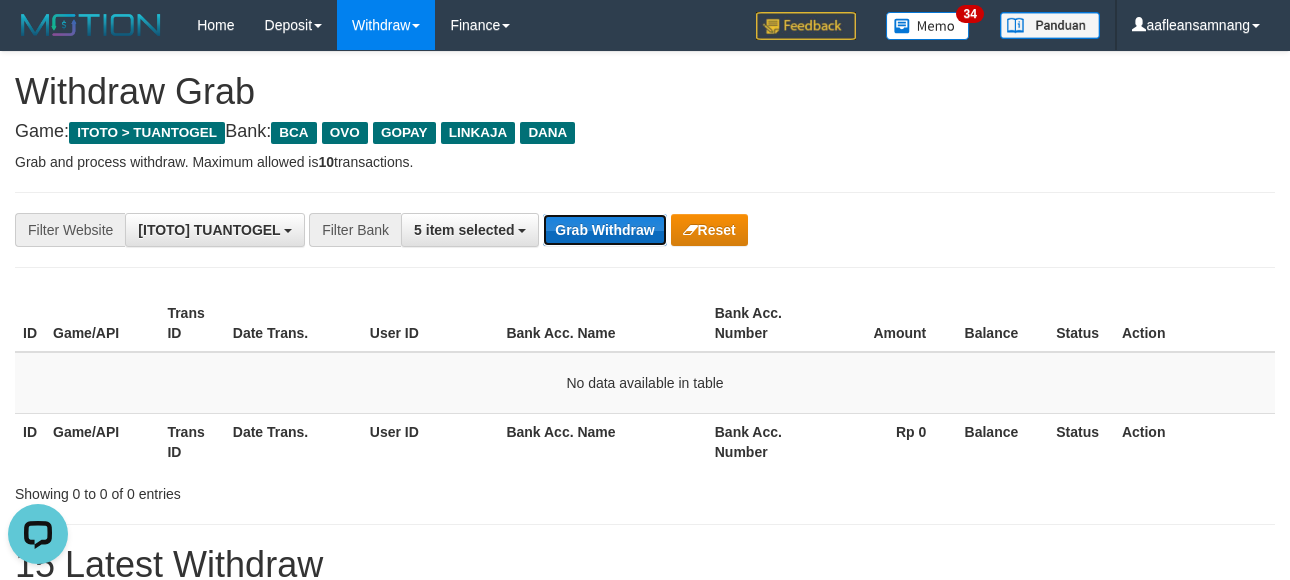 click on "Grab Withdraw" at bounding box center (604, 230) 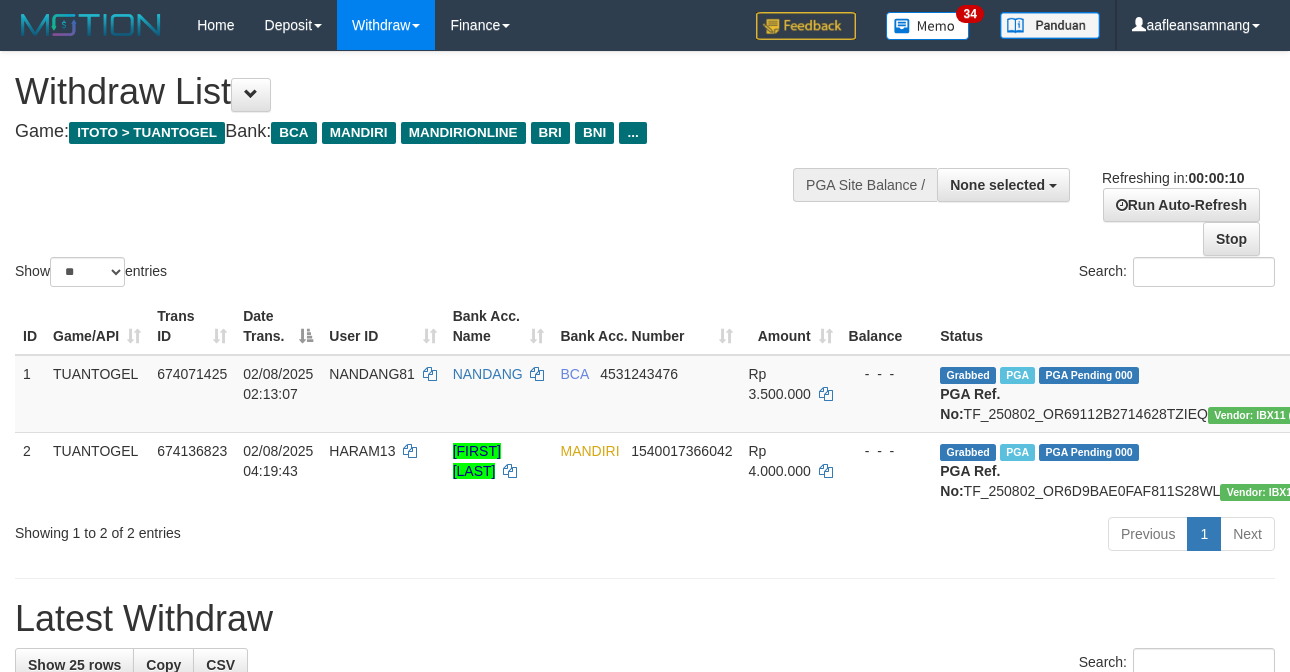 select 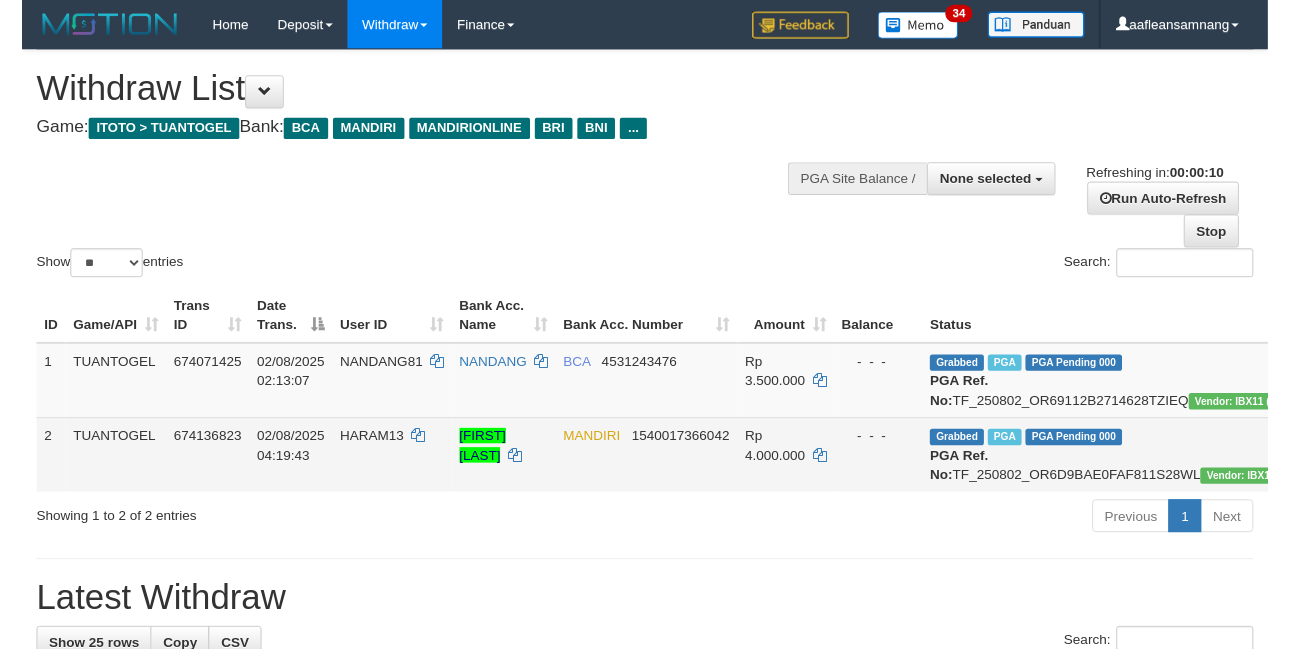 scroll, scrollTop: 0, scrollLeft: 0, axis: both 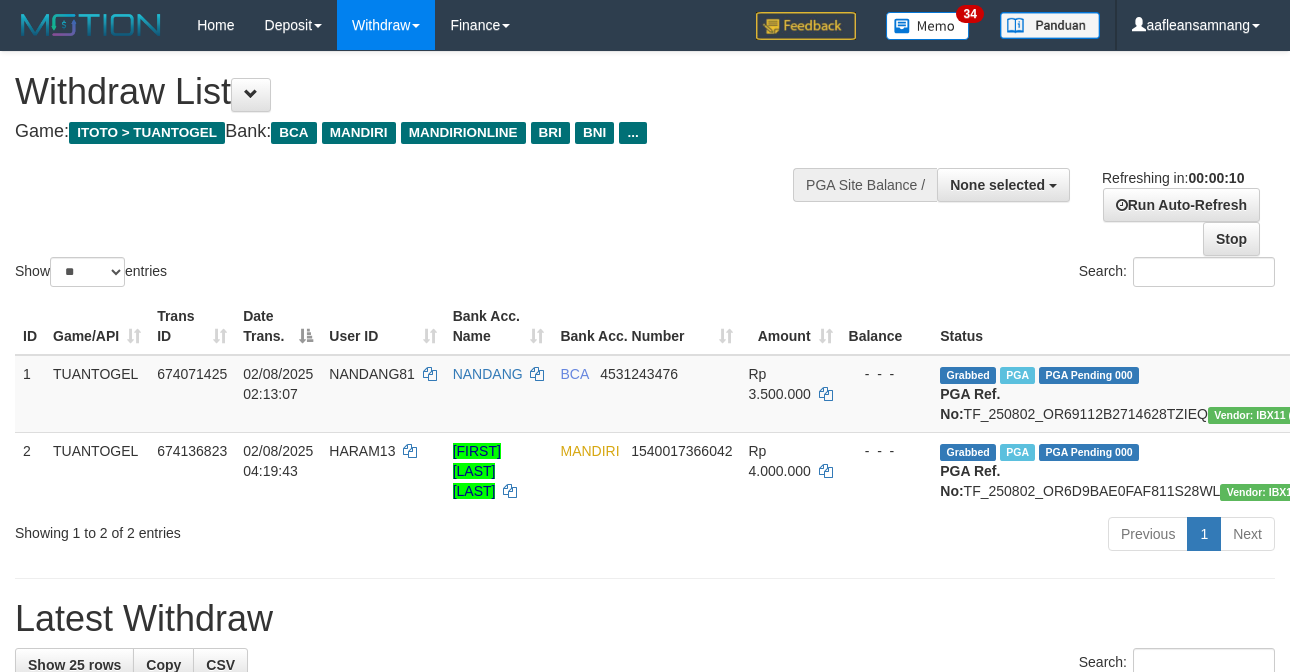 select 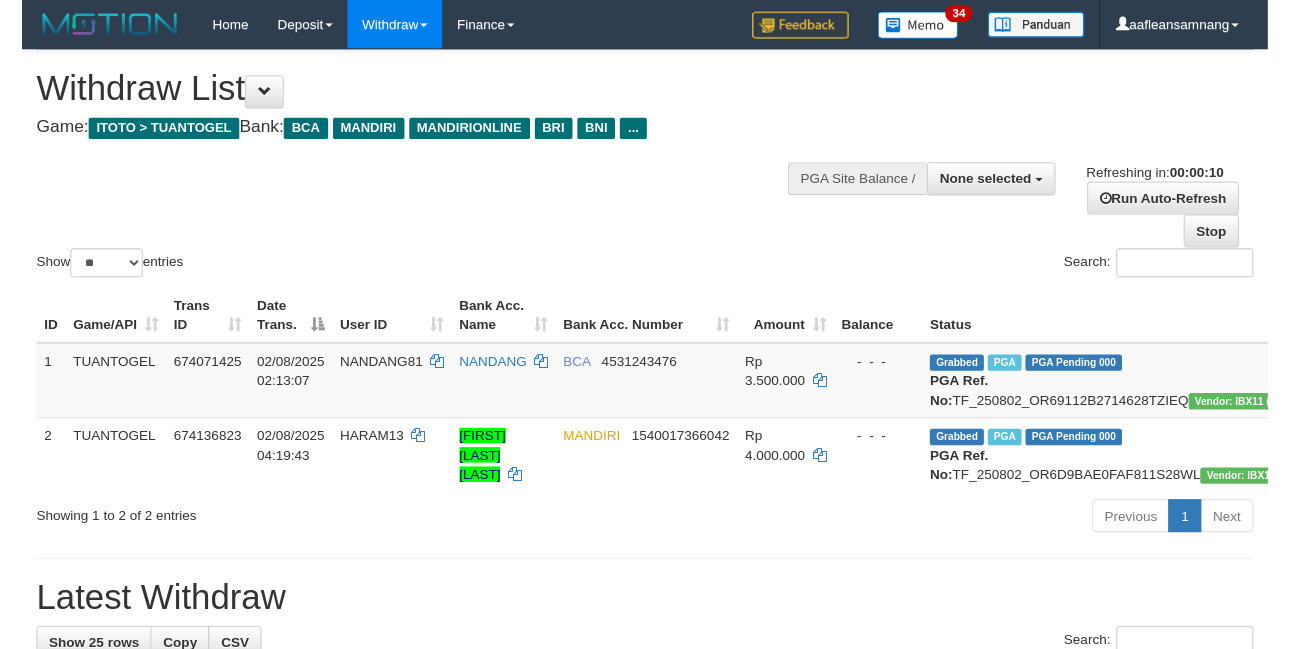 scroll, scrollTop: 0, scrollLeft: 0, axis: both 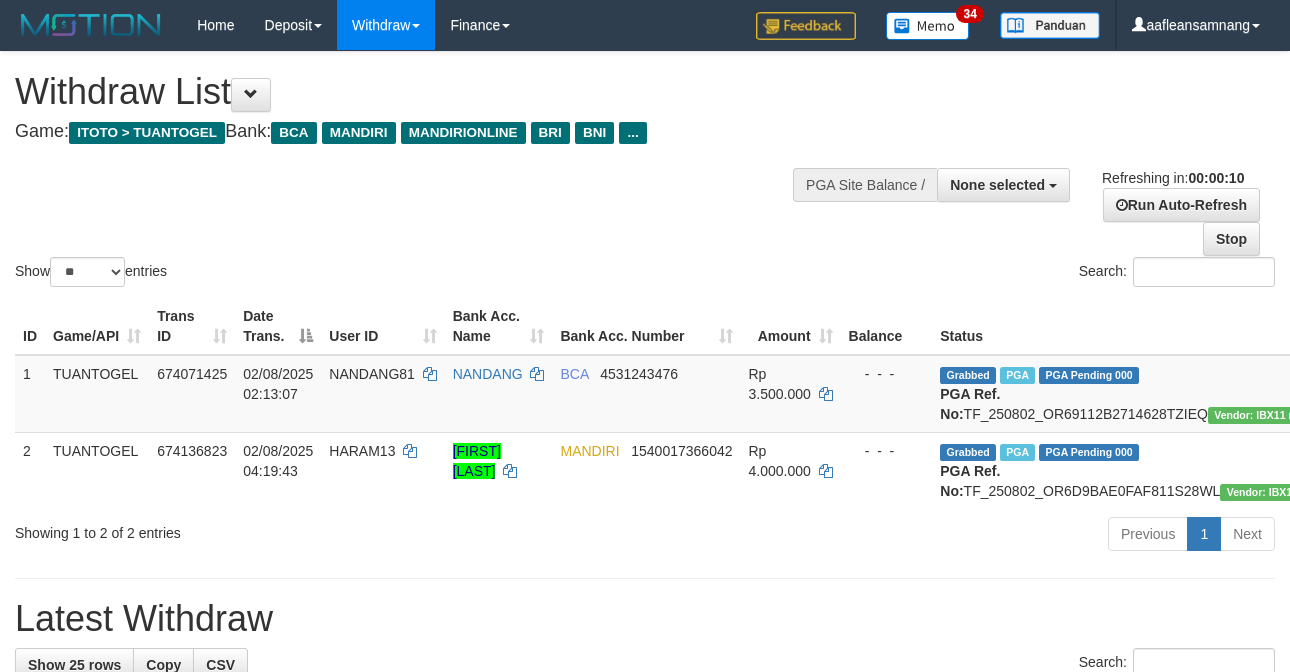 select 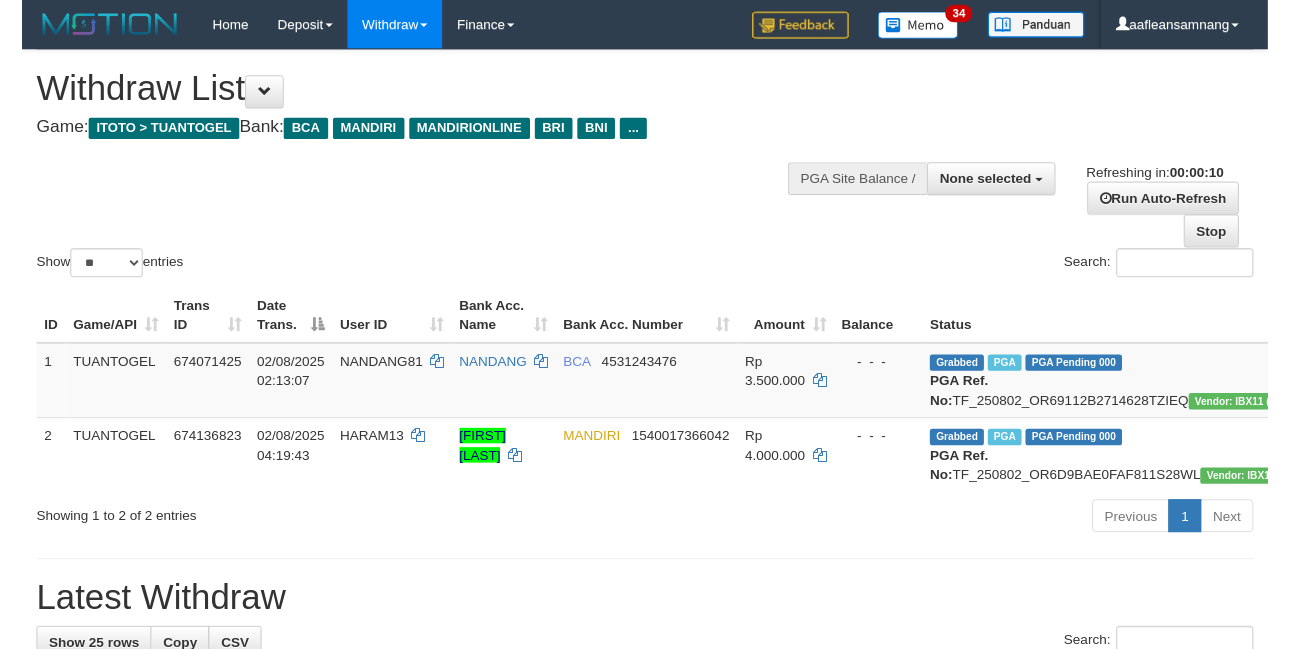 scroll, scrollTop: 0, scrollLeft: 0, axis: both 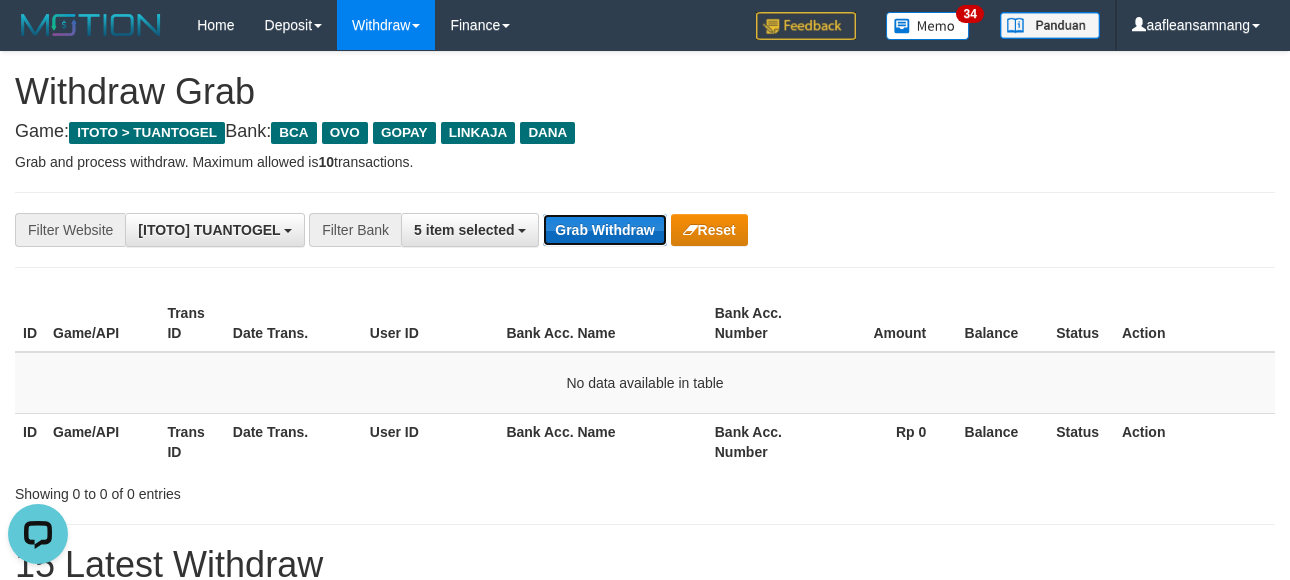 click on "Grab Withdraw" at bounding box center (604, 230) 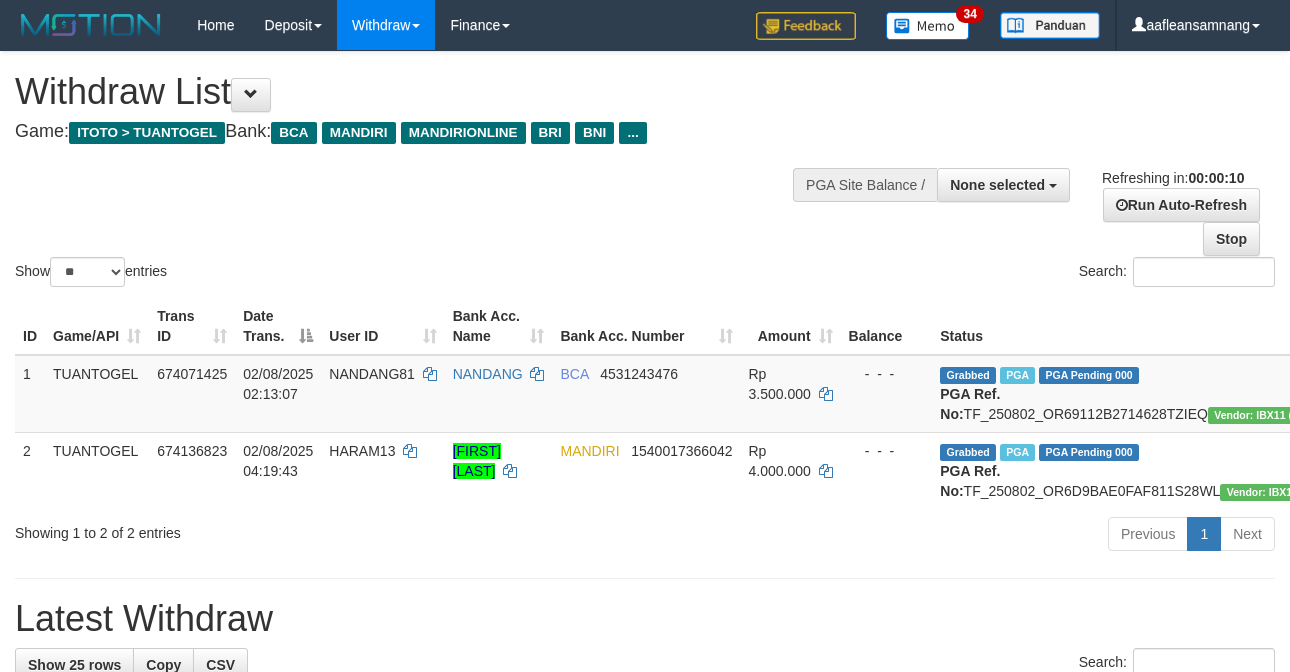select 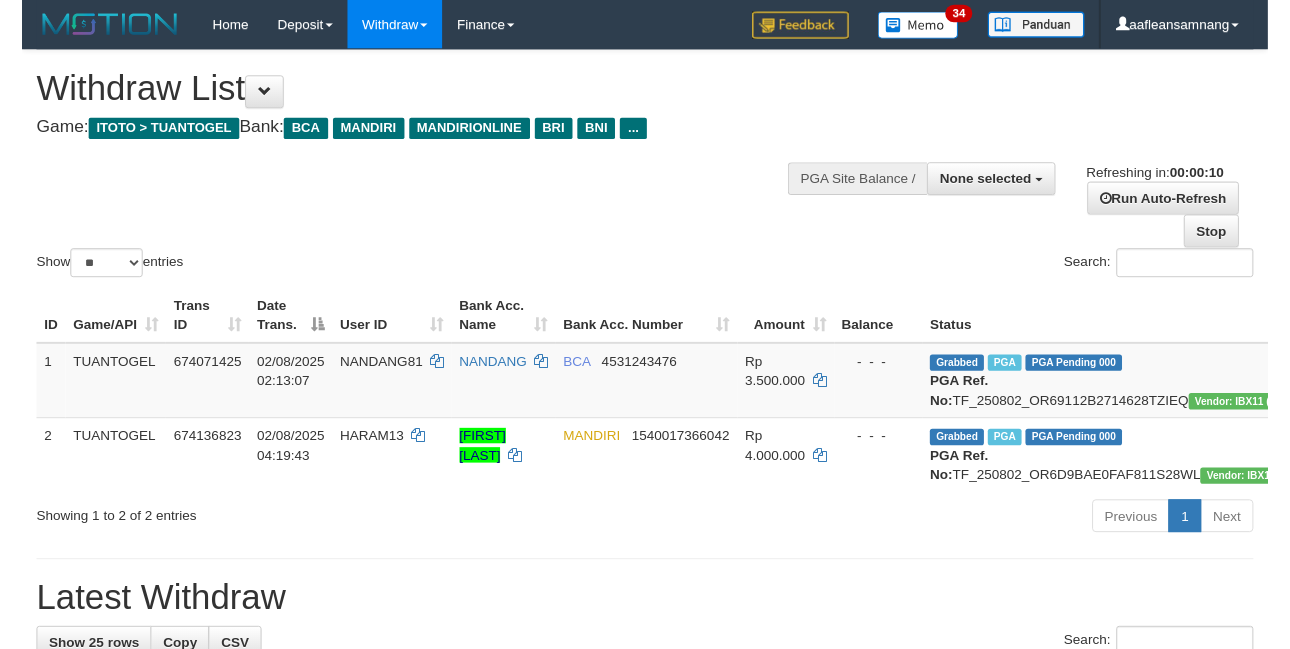 scroll, scrollTop: 0, scrollLeft: 0, axis: both 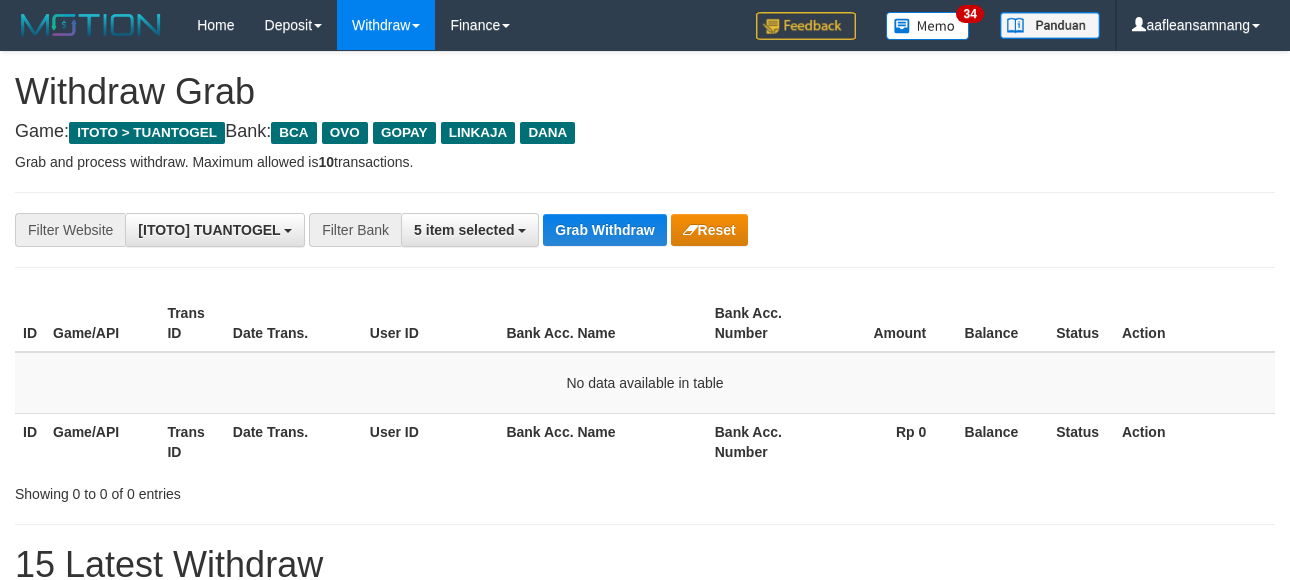 click on "Grab Withdraw" at bounding box center [604, 230] 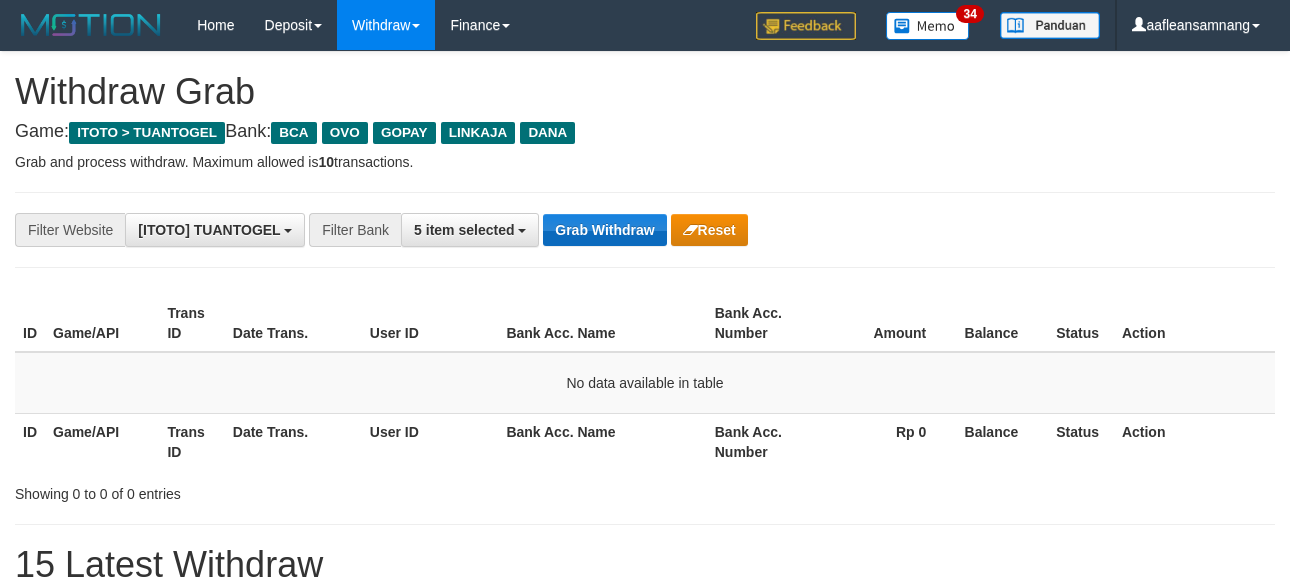 click on "Grab Withdraw" at bounding box center (604, 230) 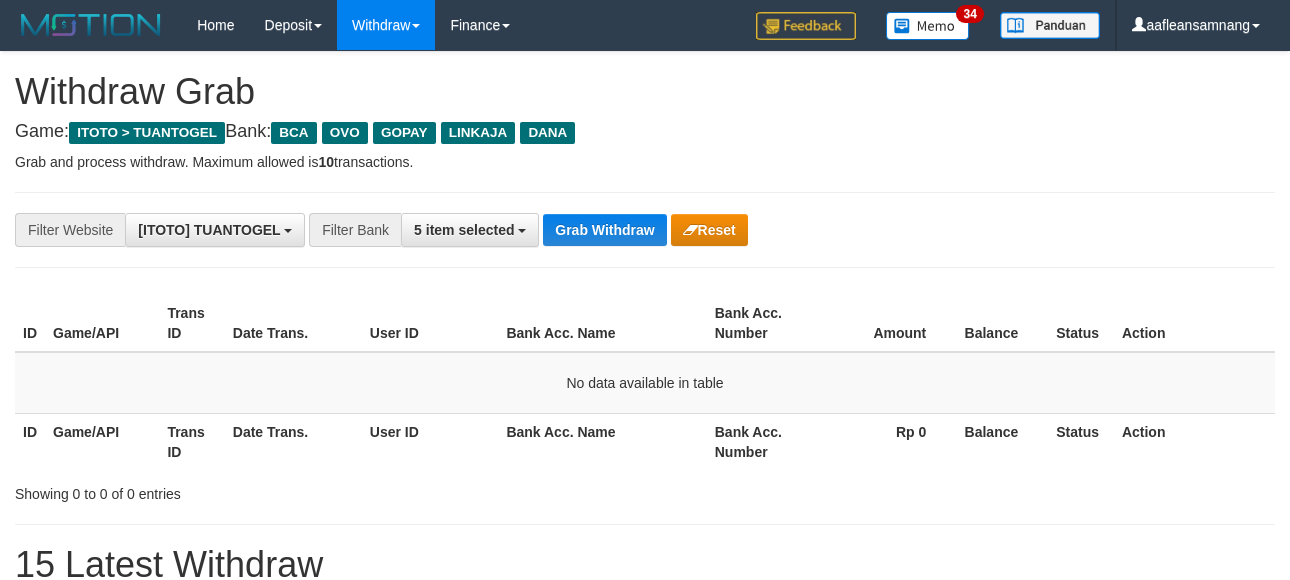 drag, startPoint x: 624, startPoint y: 220, endPoint x: 1293, endPoint y: 387, distance: 689.5288 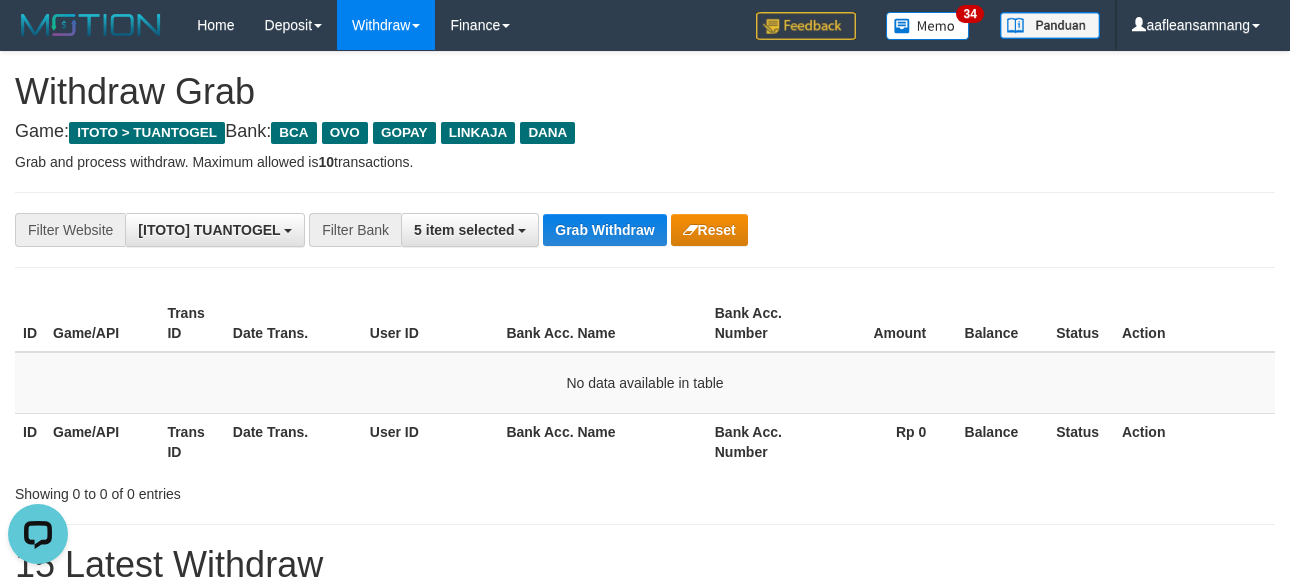 scroll, scrollTop: 0, scrollLeft: 0, axis: both 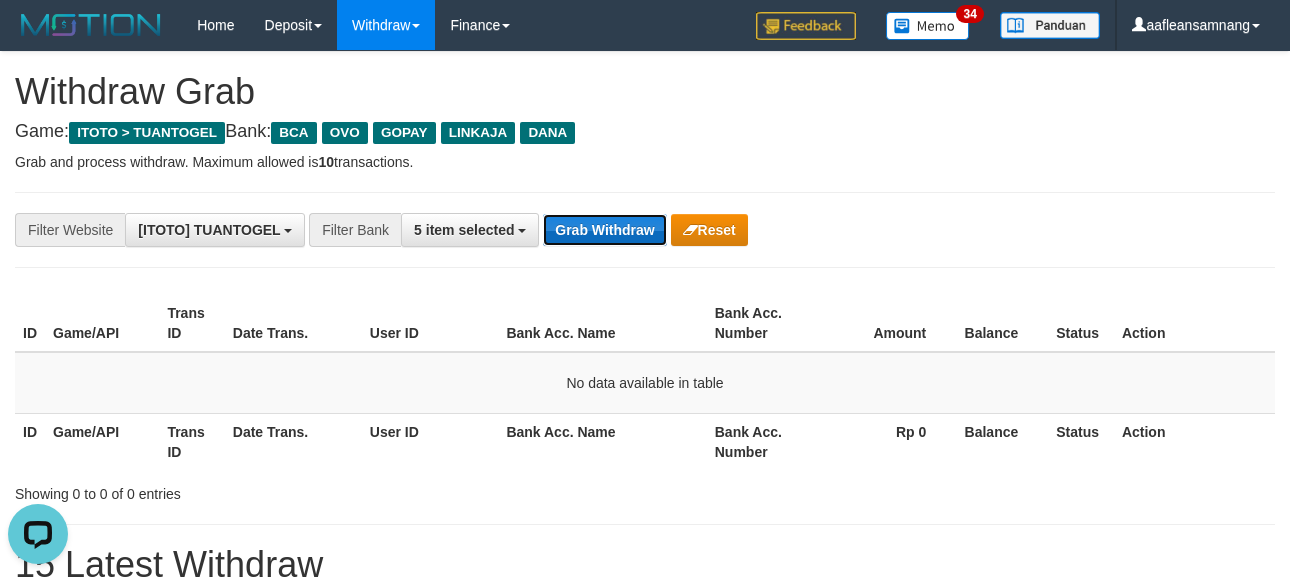 click on "Grab Withdraw" at bounding box center [604, 230] 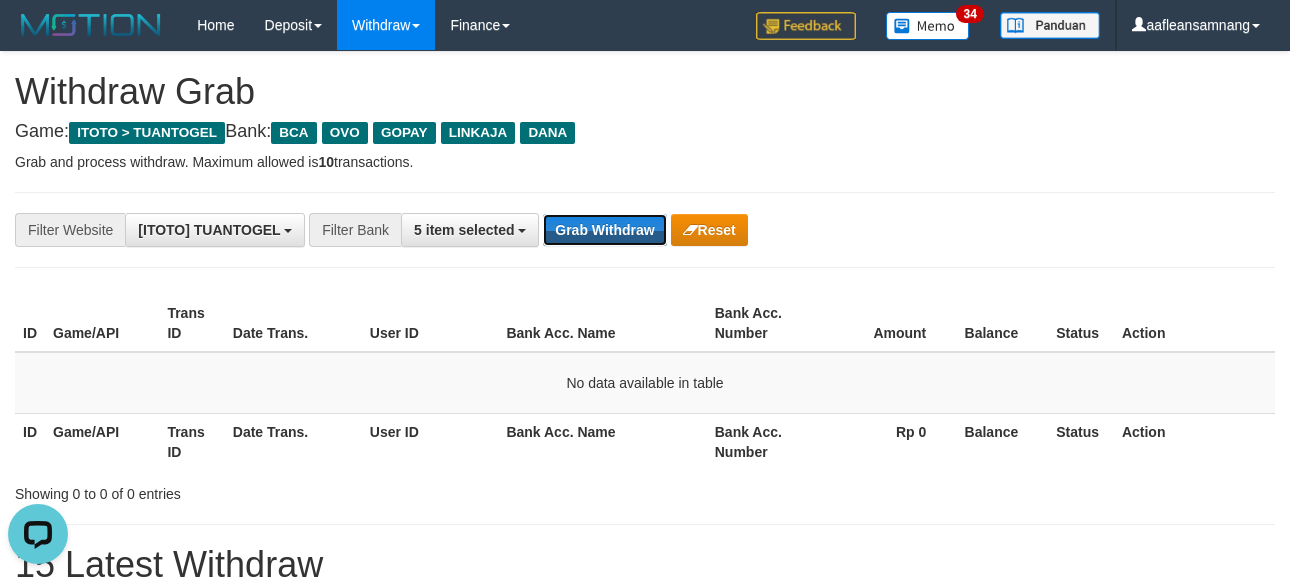 drag, startPoint x: 603, startPoint y: 228, endPoint x: 549, endPoint y: 255, distance: 60.373837 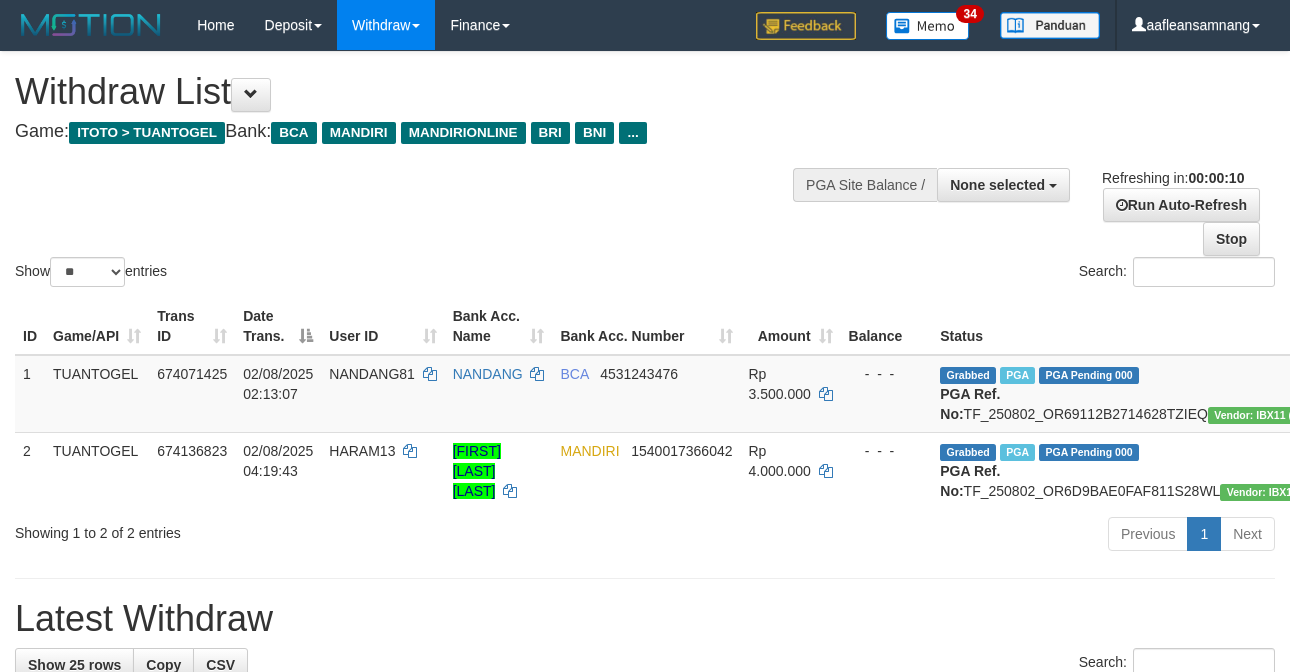 select 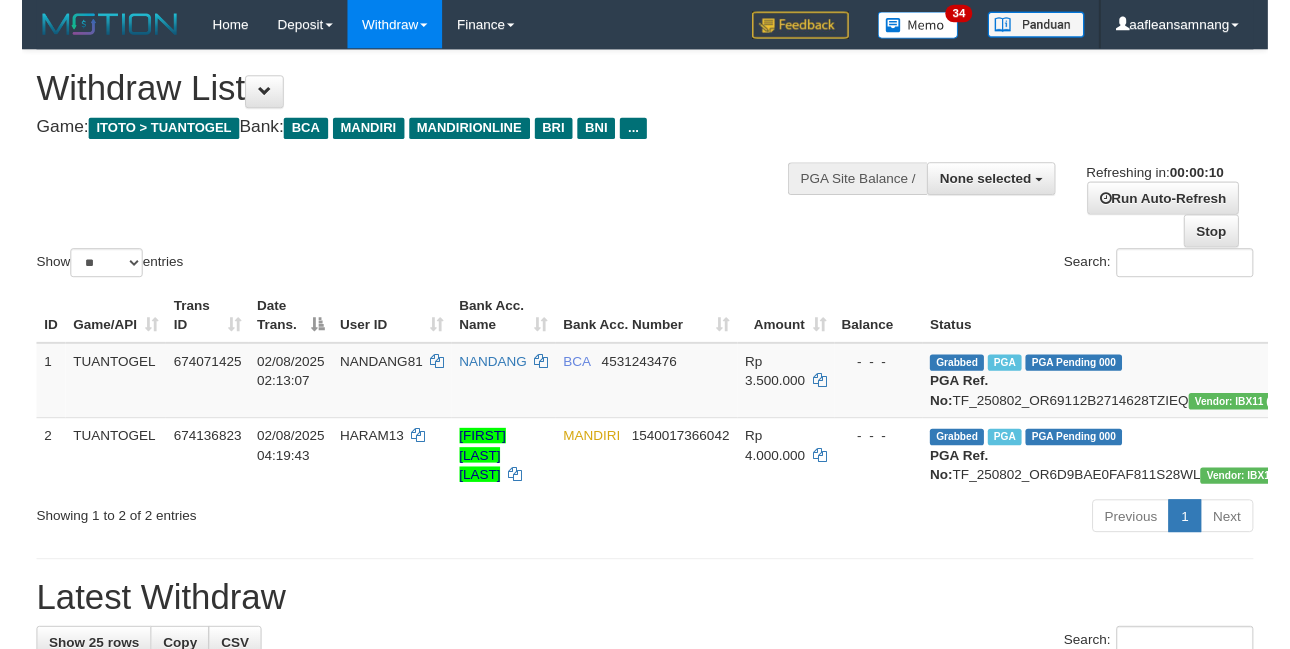 scroll, scrollTop: 0, scrollLeft: 0, axis: both 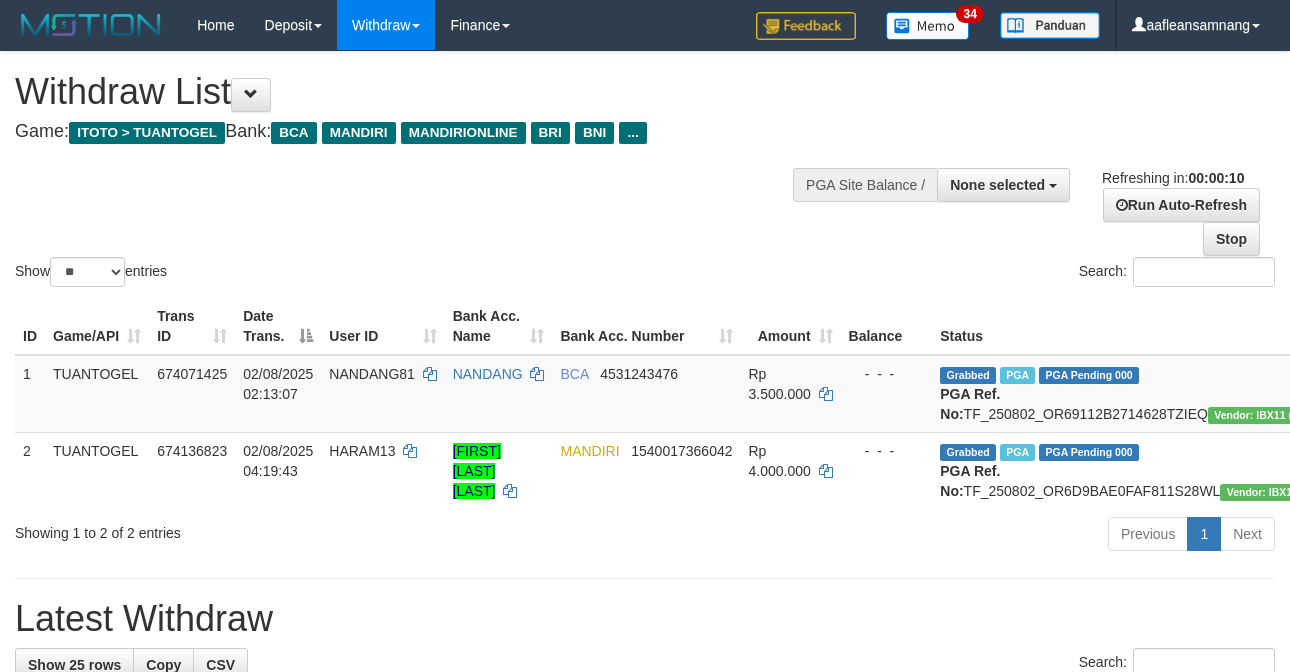 select 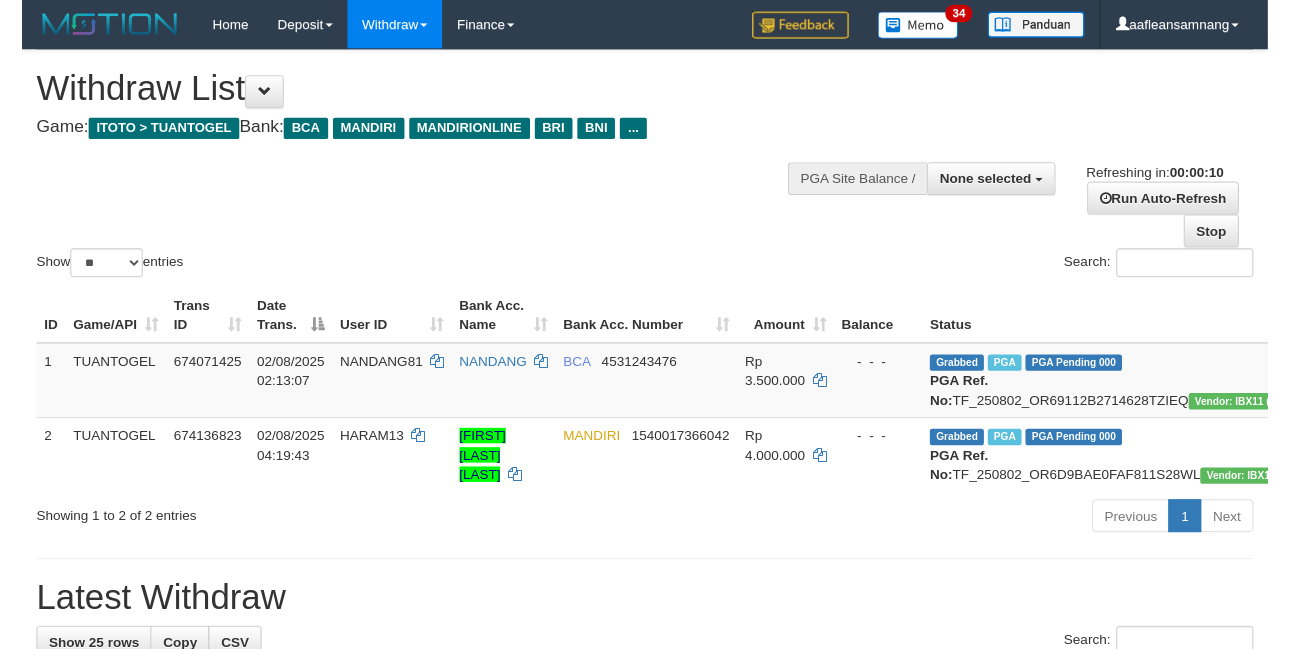 scroll, scrollTop: 0, scrollLeft: 0, axis: both 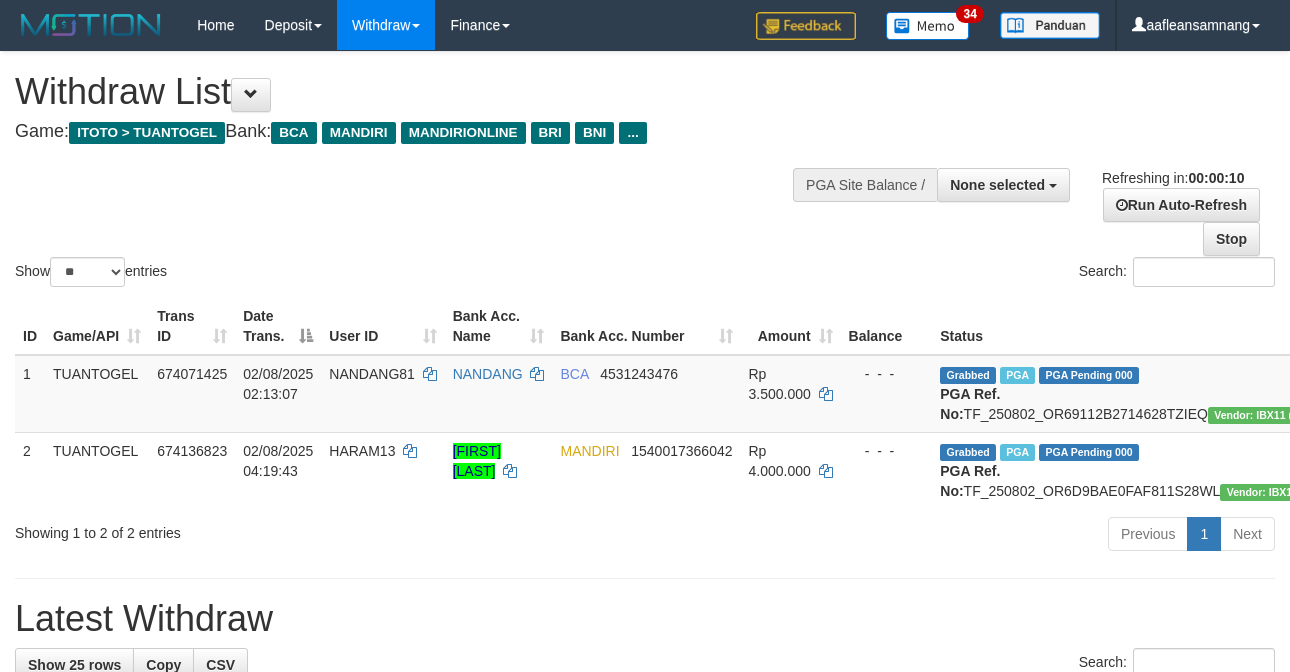 select 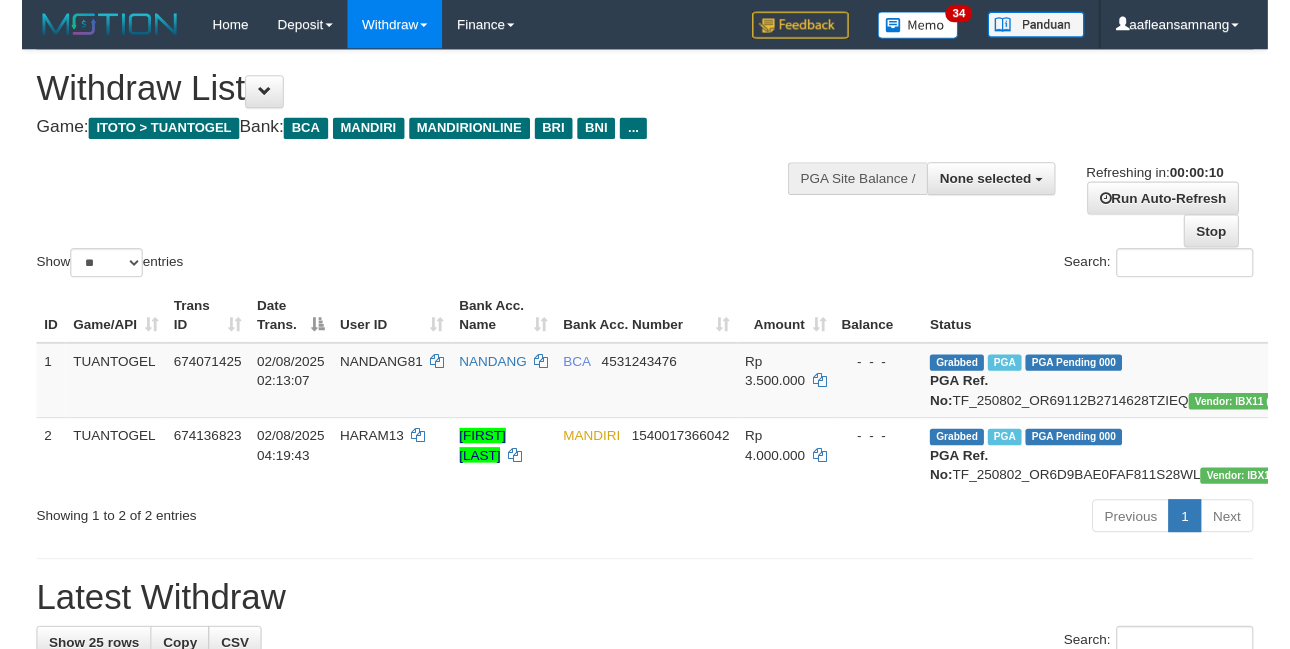 scroll, scrollTop: 0, scrollLeft: 0, axis: both 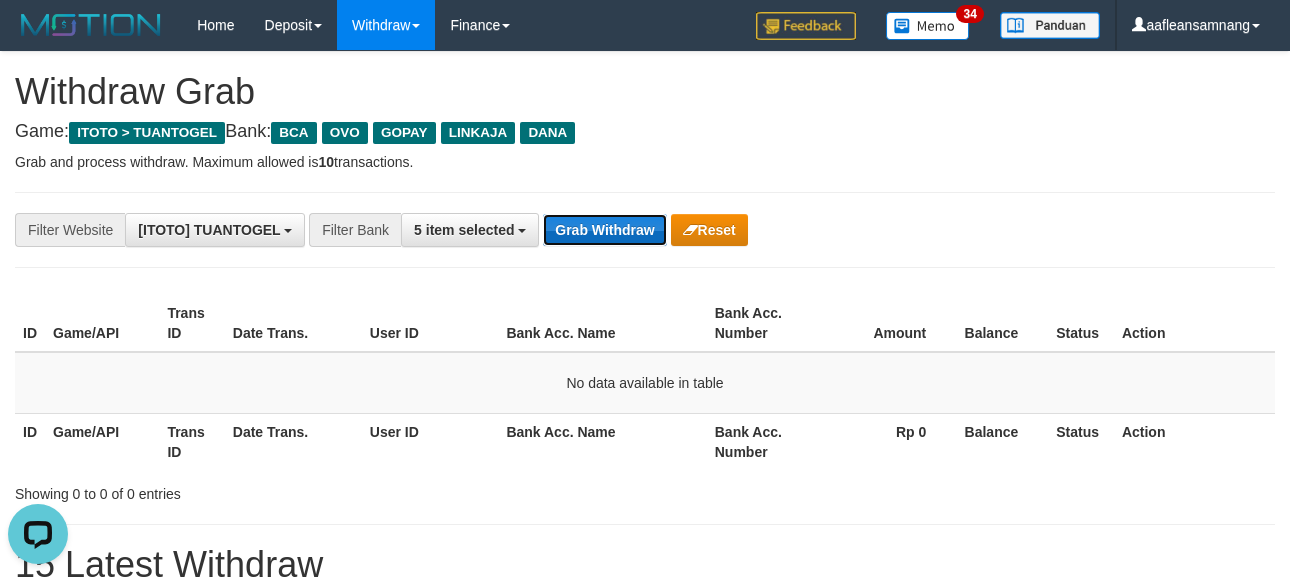 click on "Grab Withdraw" at bounding box center [604, 230] 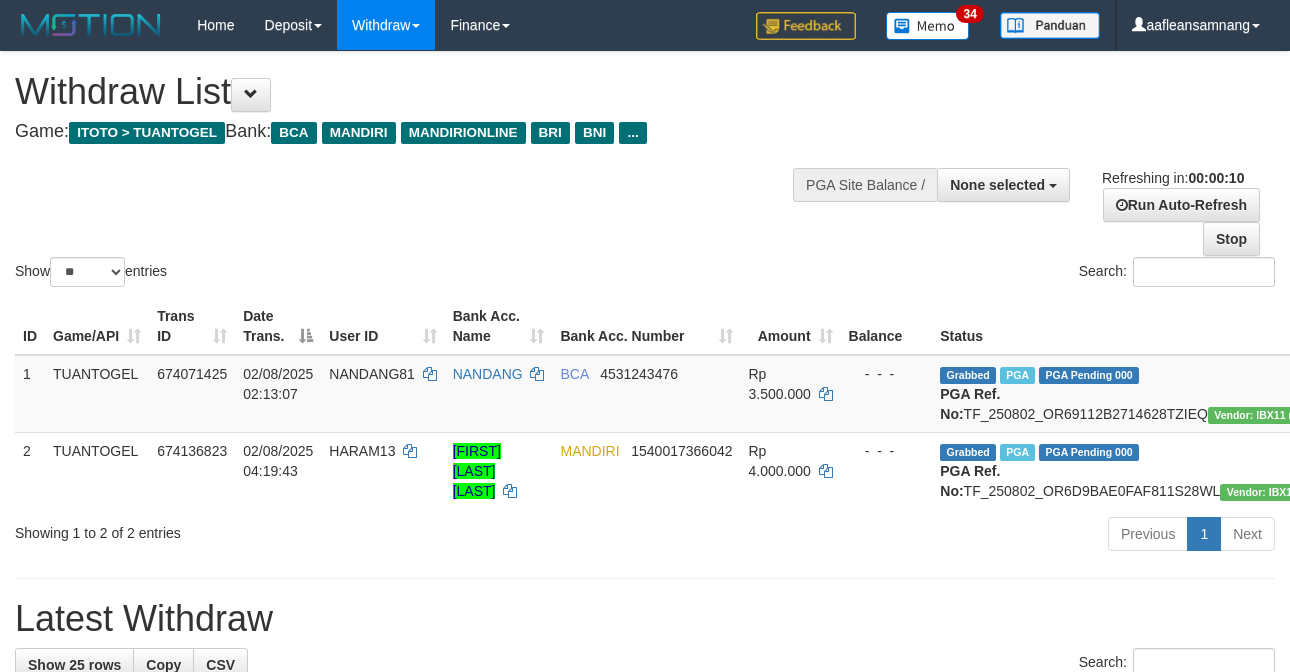 select 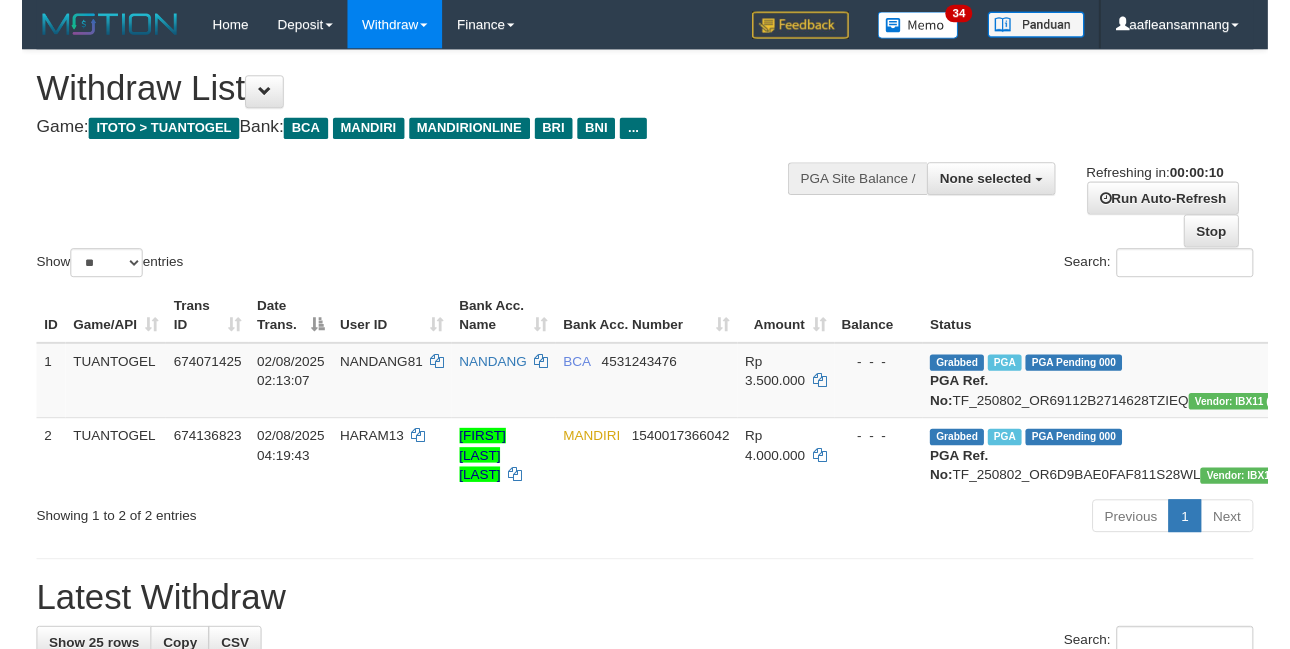 scroll, scrollTop: 0, scrollLeft: 0, axis: both 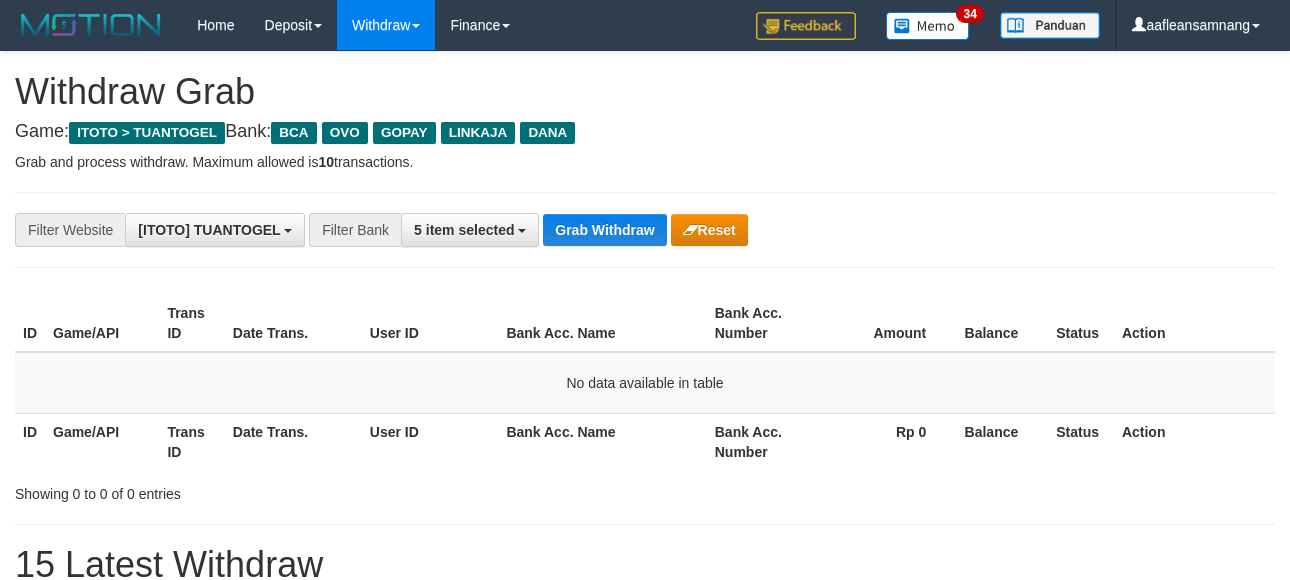 click on "Grab Withdraw" at bounding box center (604, 230) 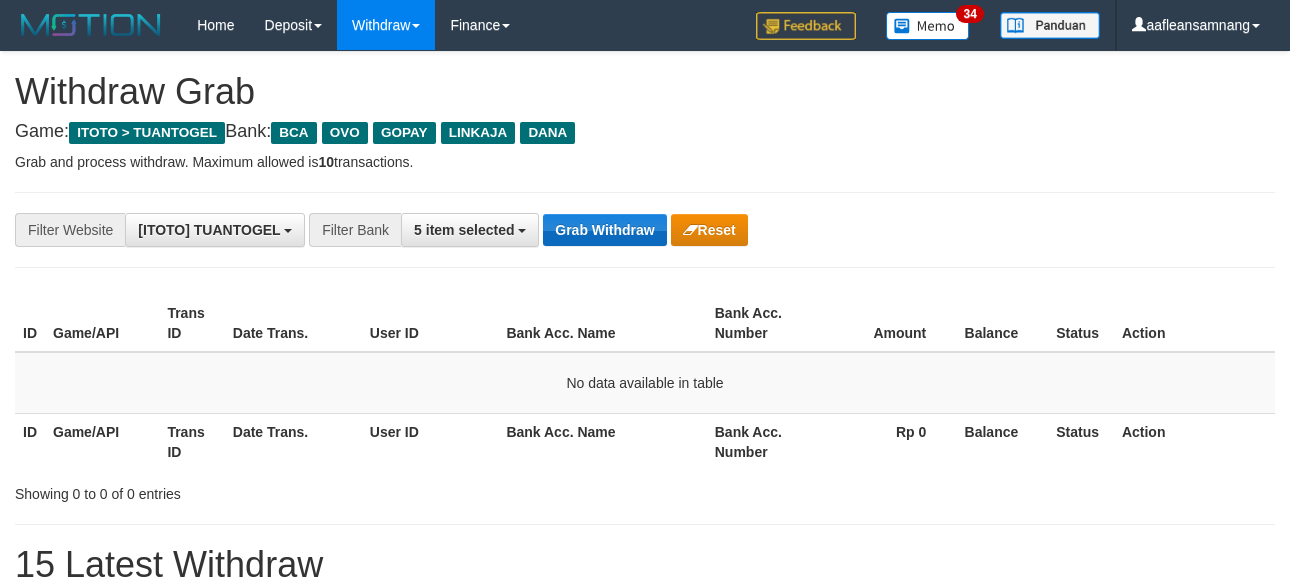 click on "Grab Withdraw" at bounding box center (604, 230) 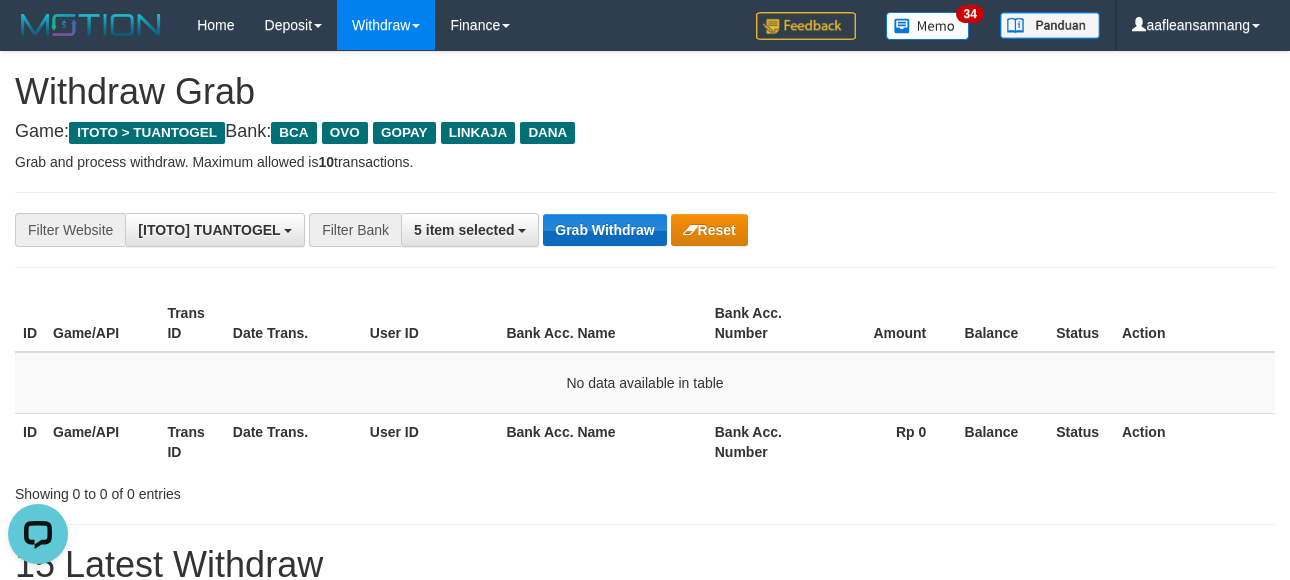 drag, startPoint x: 595, startPoint y: 246, endPoint x: 597, endPoint y: 229, distance: 17.117243 